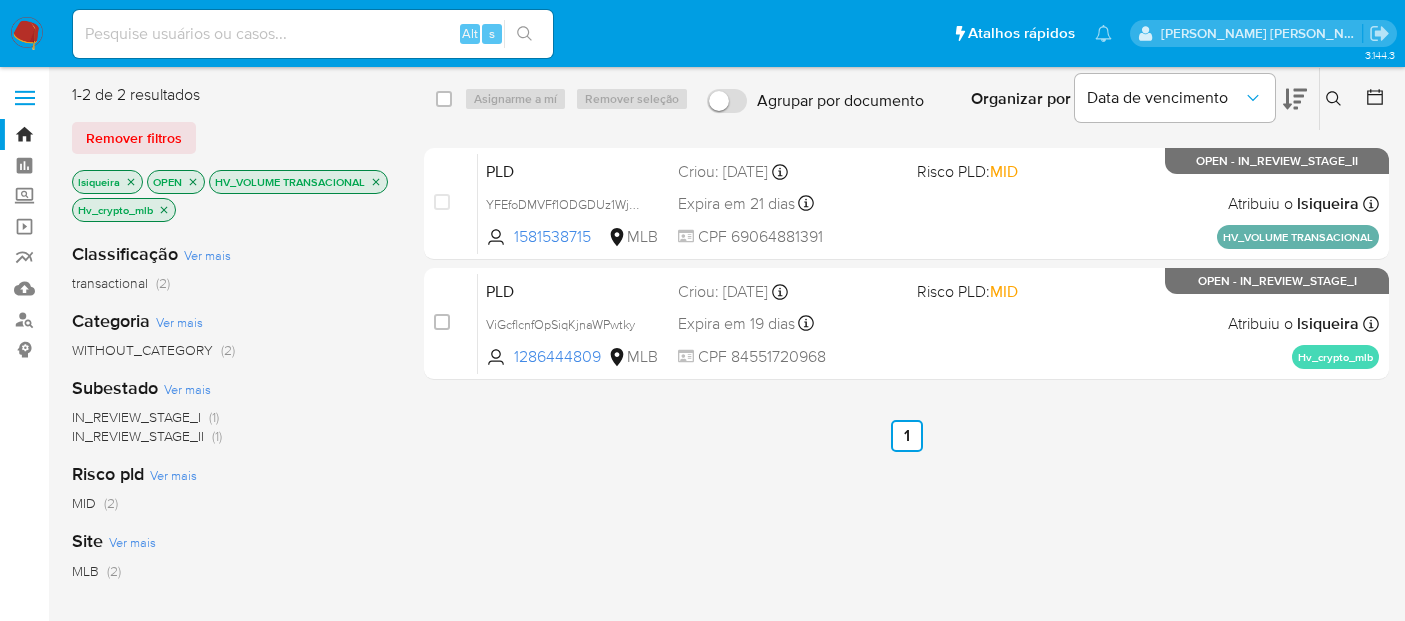 scroll, scrollTop: 0, scrollLeft: 0, axis: both 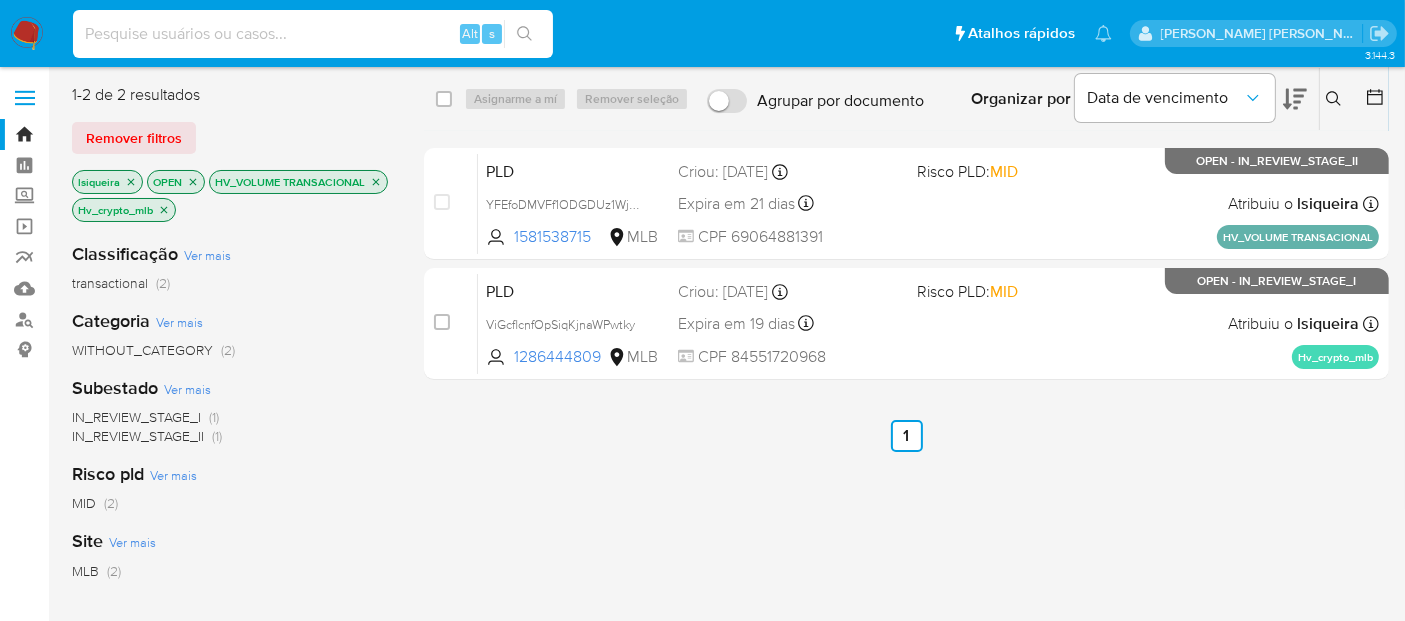 click at bounding box center (313, 34) 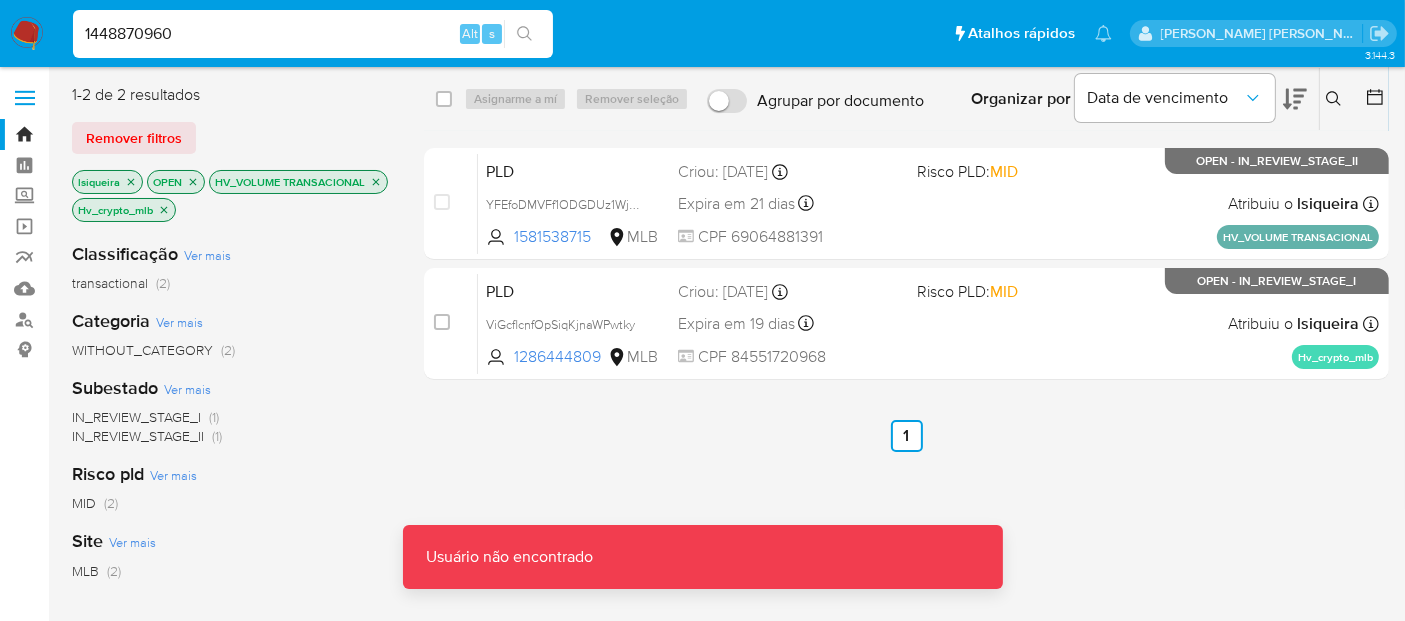 click on "1448870960" at bounding box center (313, 34) 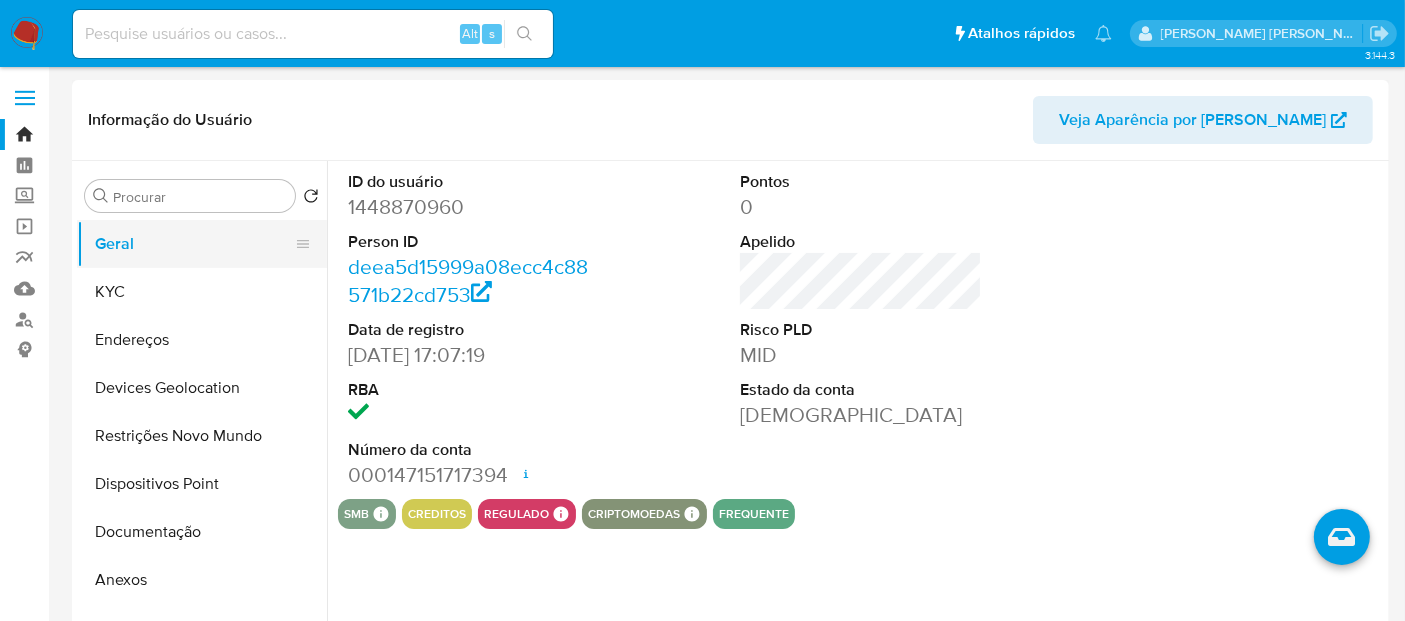 select on "10" 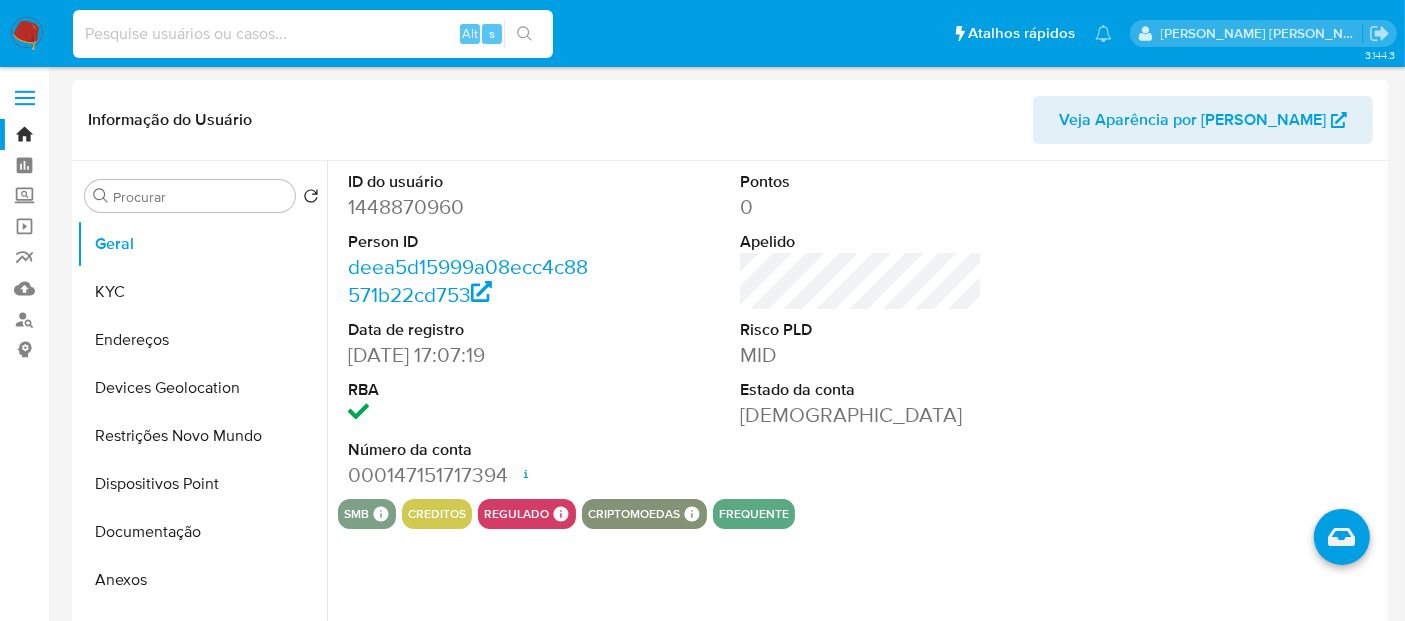 click at bounding box center [313, 34] 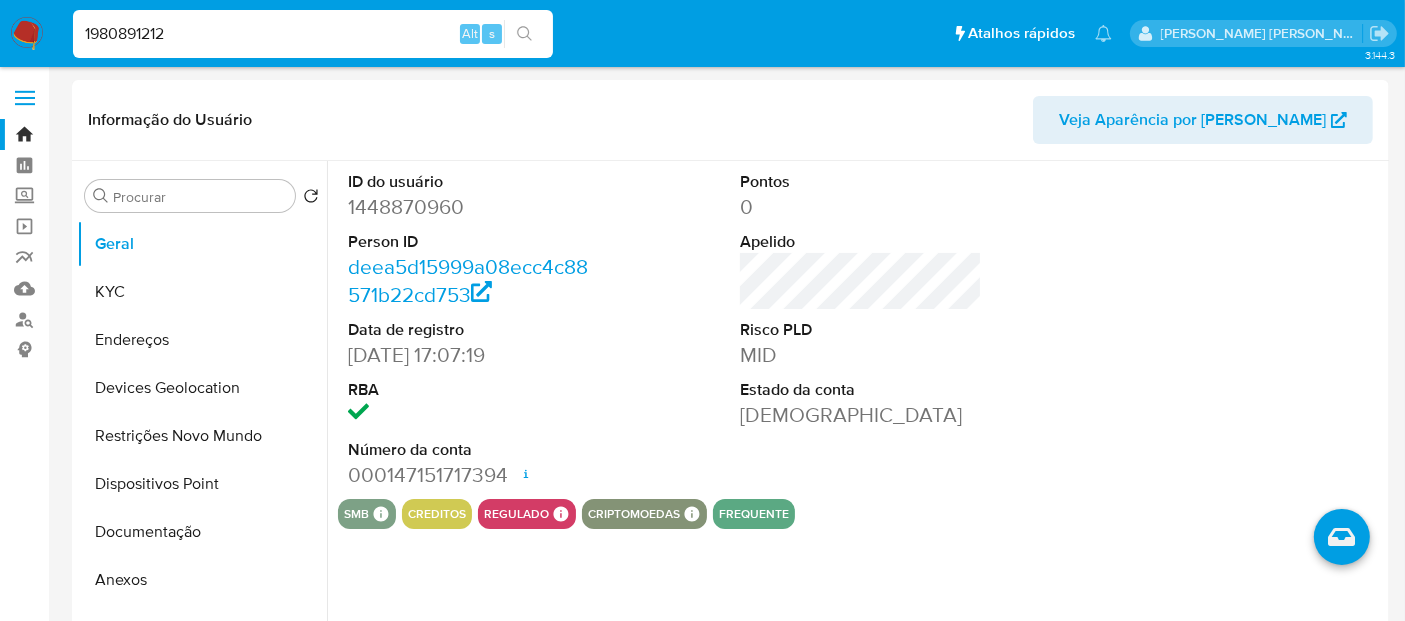 type on "1980891212" 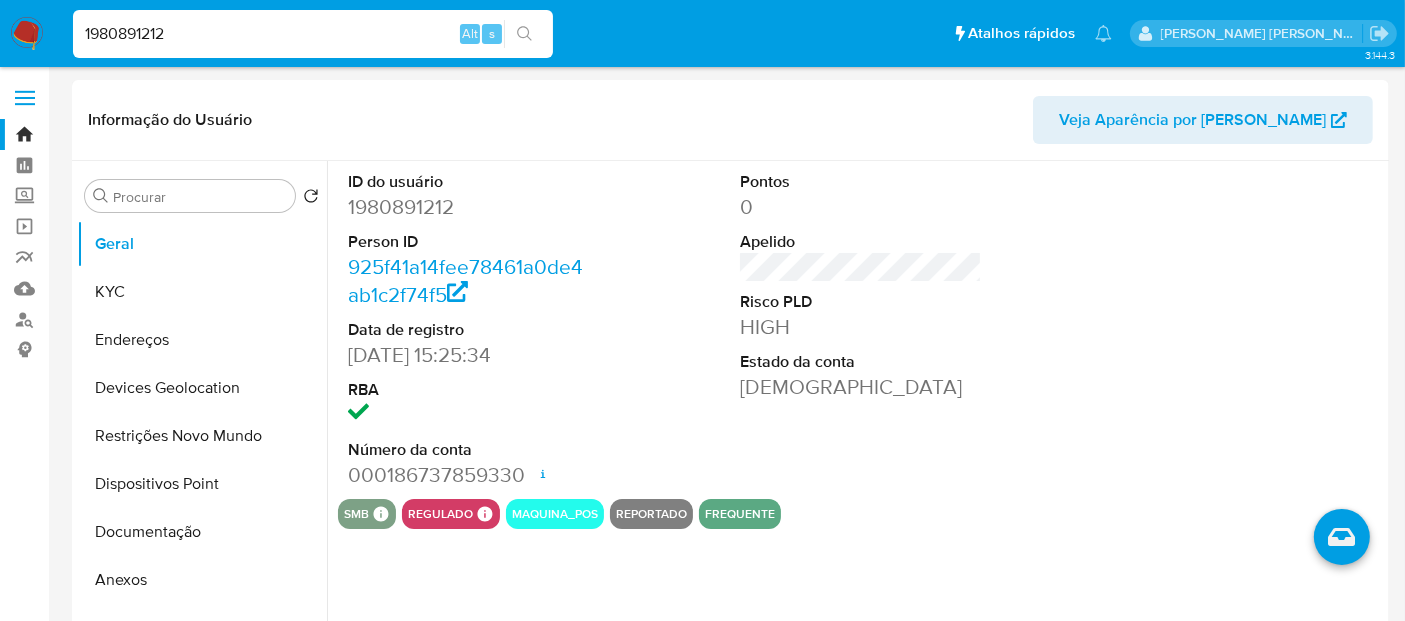 select on "10" 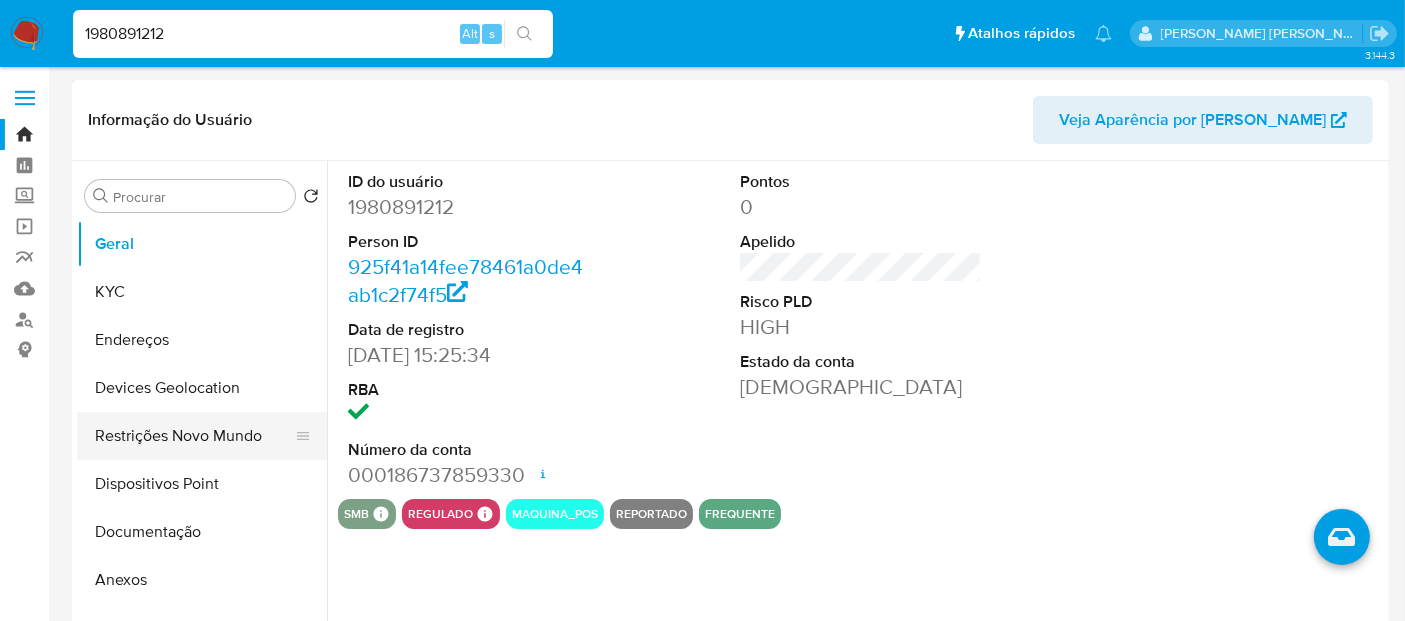scroll, scrollTop: 333, scrollLeft: 0, axis: vertical 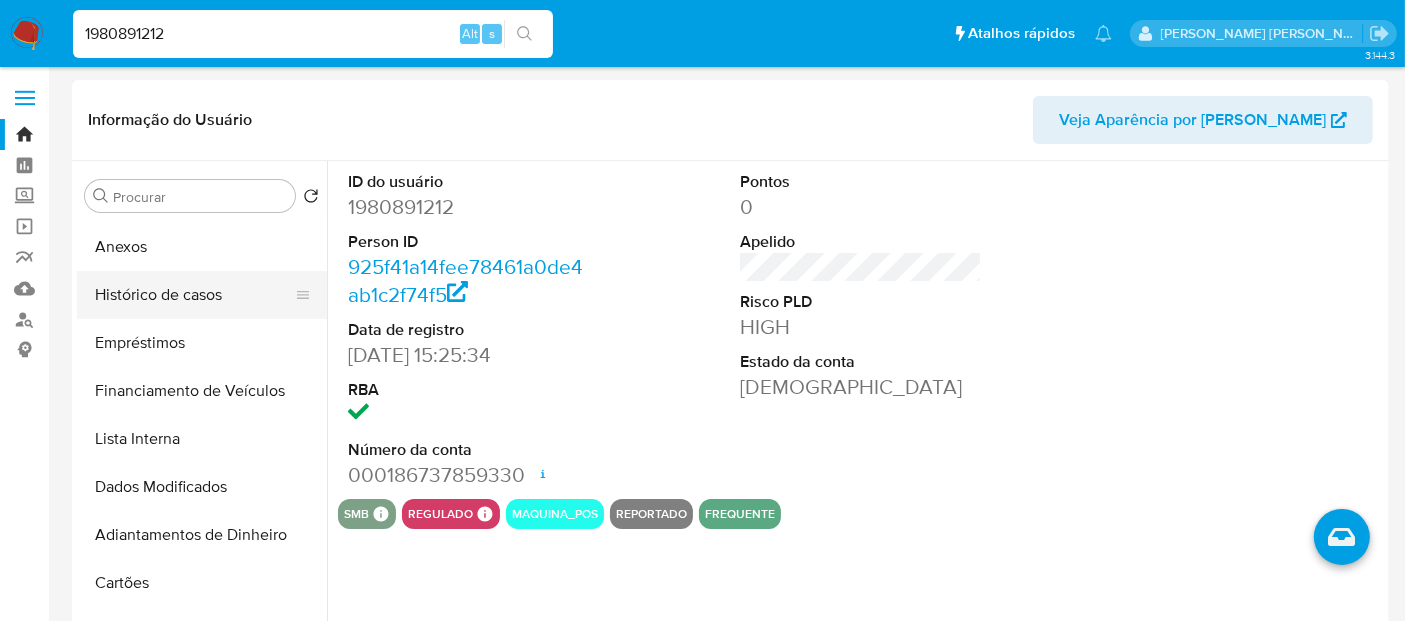 click on "Histórico de casos" at bounding box center (194, 295) 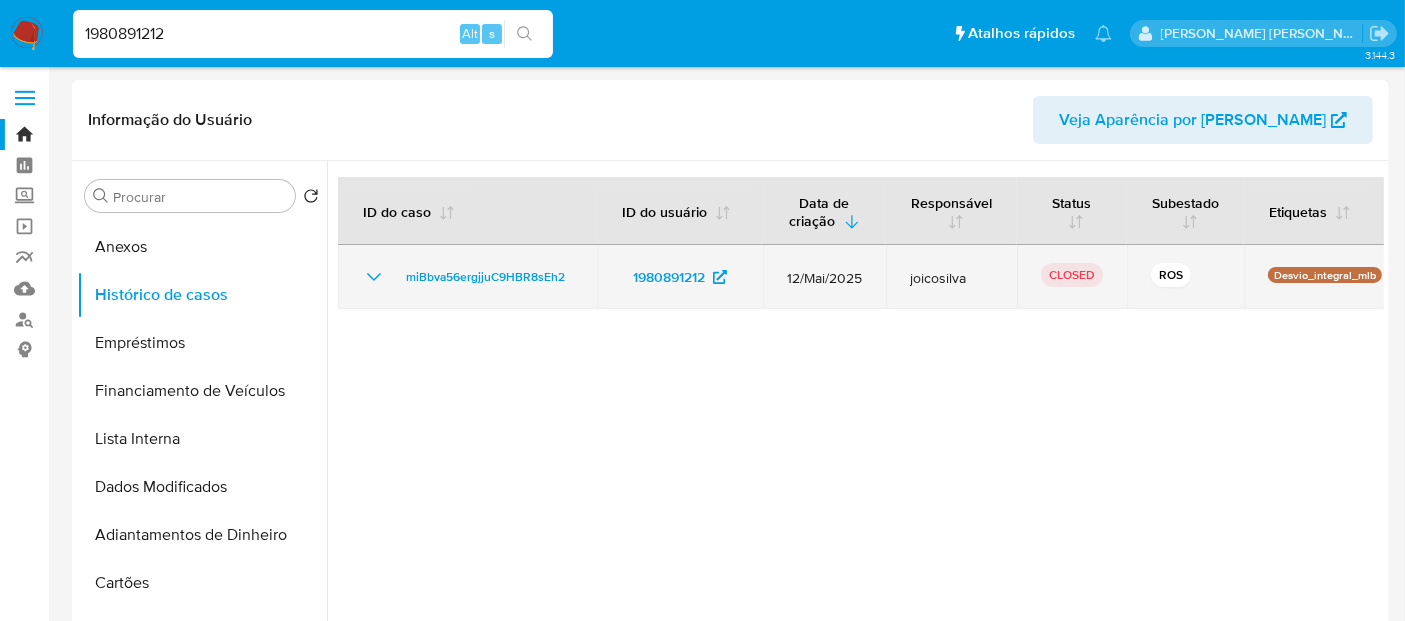 click 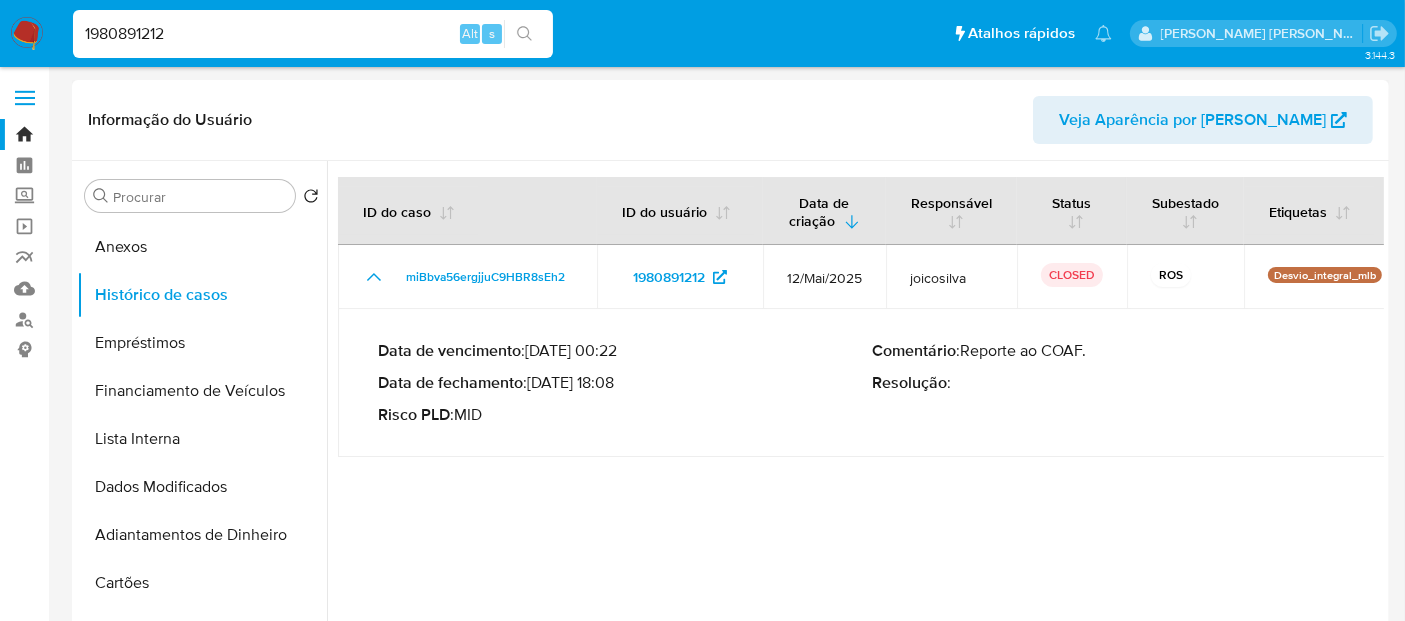 drag, startPoint x: 616, startPoint y: 381, endPoint x: 535, endPoint y: 381, distance: 81 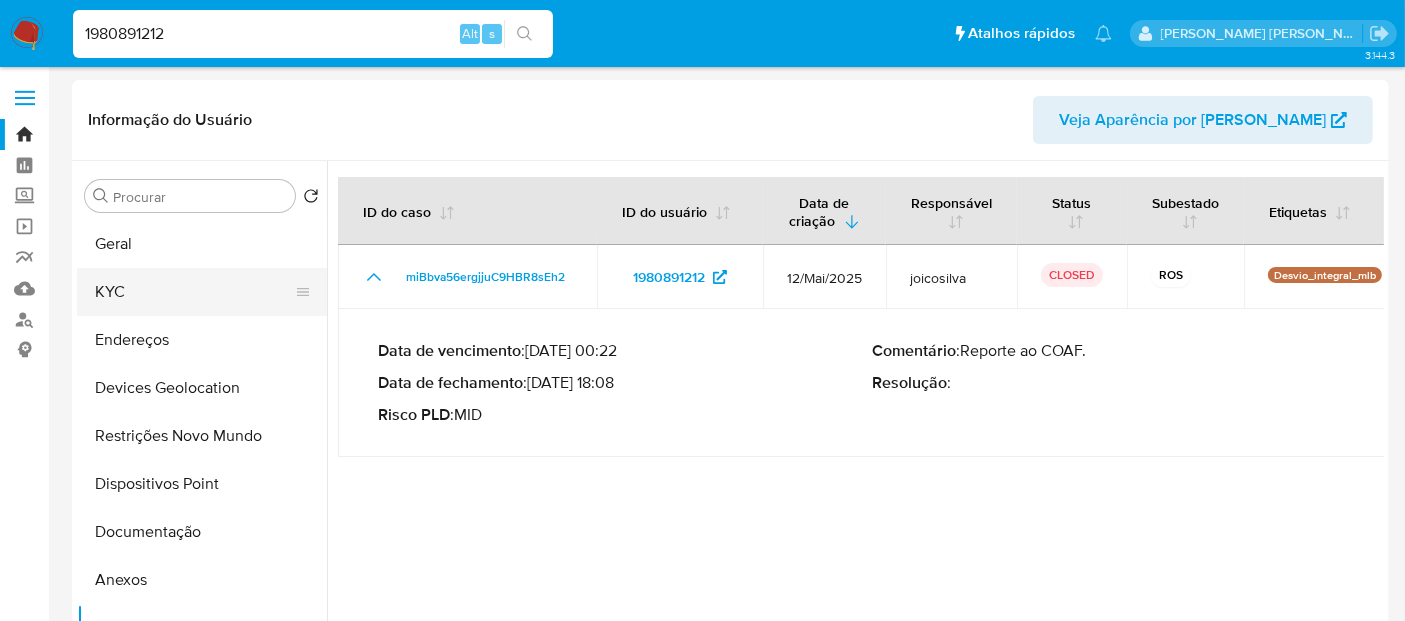 click on "KYC" at bounding box center [194, 292] 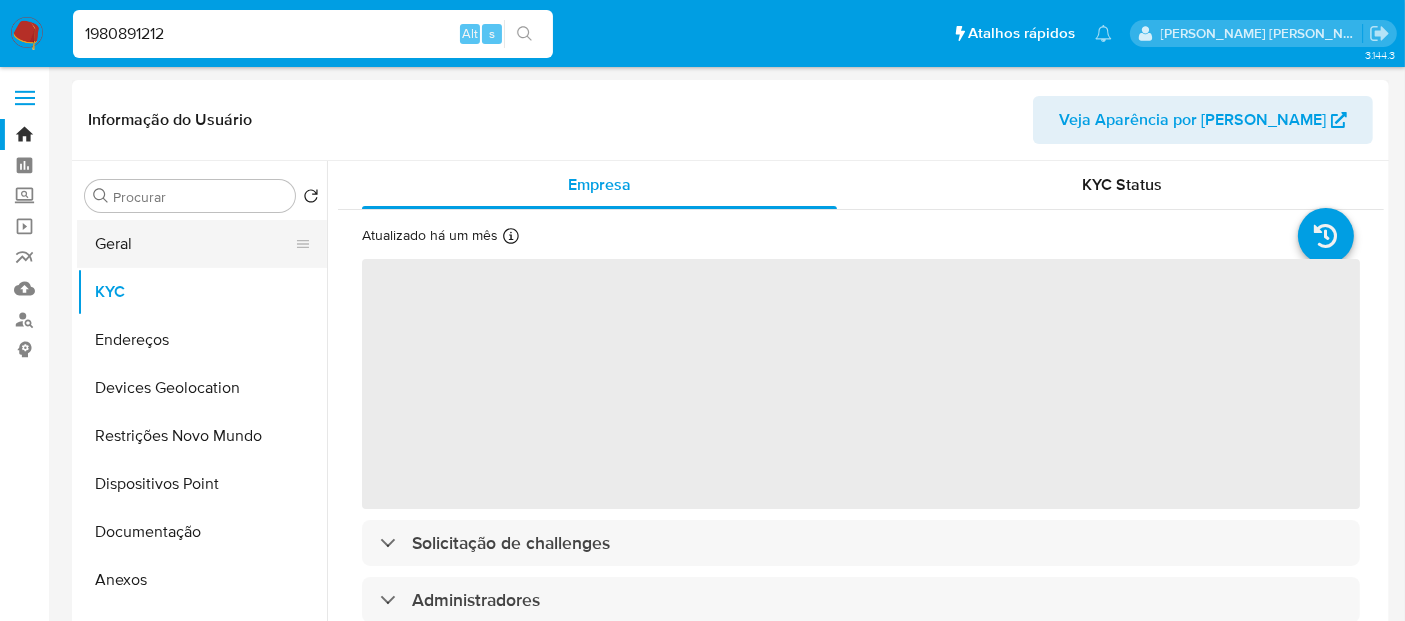 click on "Geral" at bounding box center (194, 244) 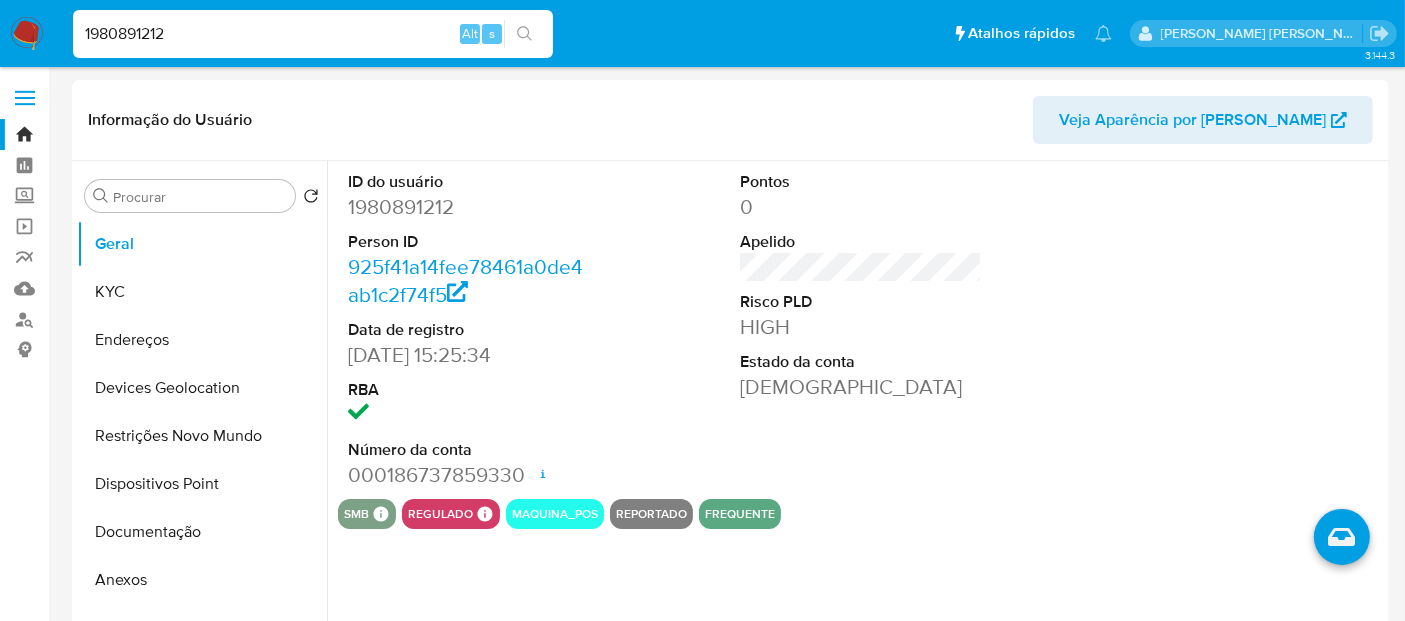click on "1980891212" at bounding box center [313, 34] 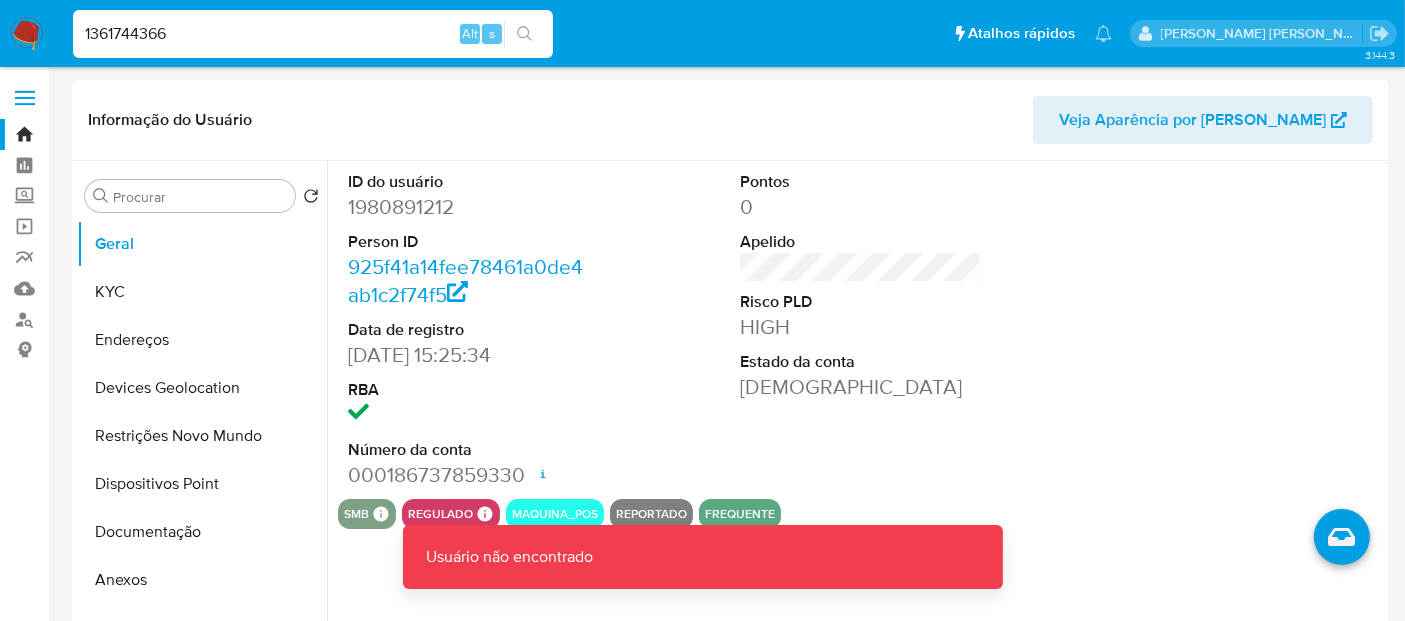 click on "1361744366" at bounding box center [313, 34] 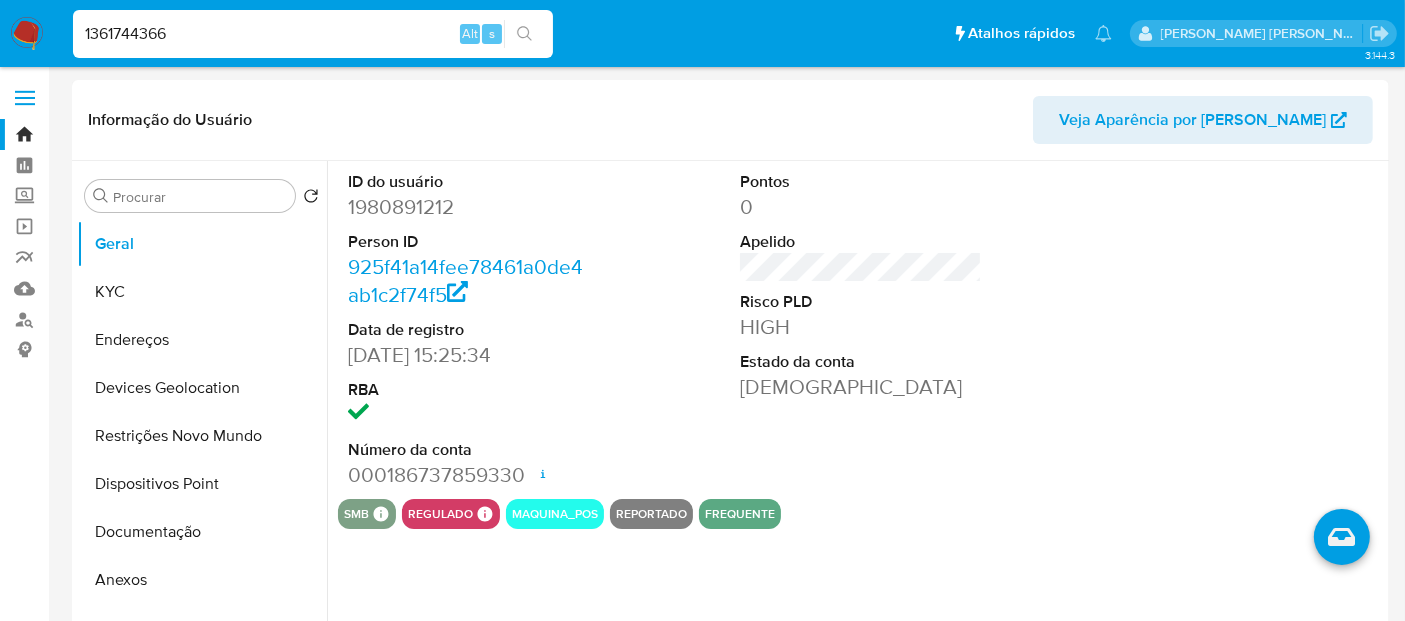 type on "1361744366" 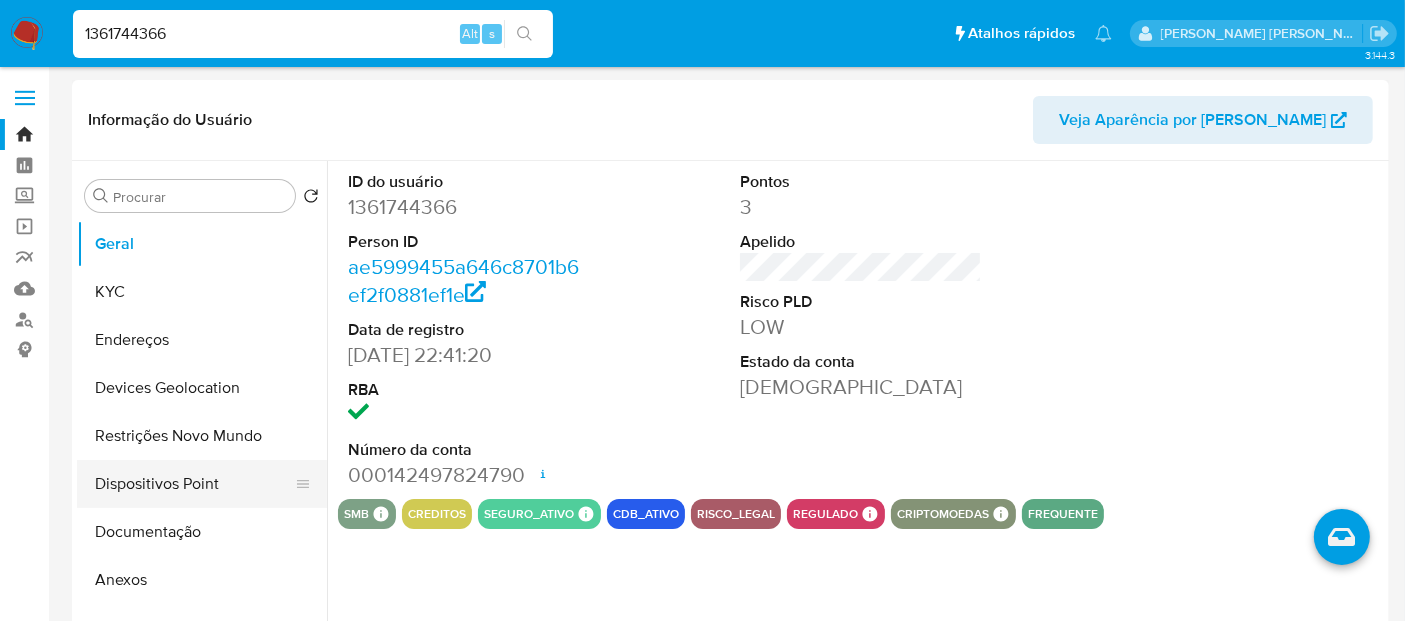 select on "10" 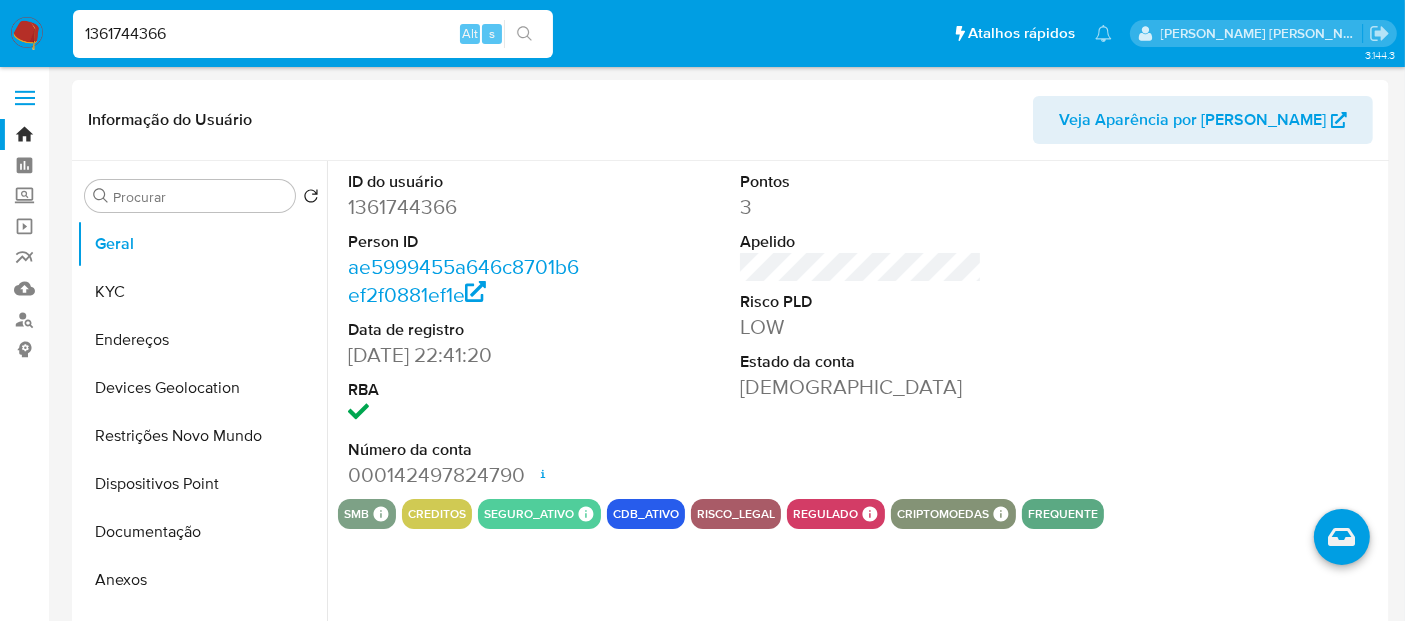 click at bounding box center [27, 34] 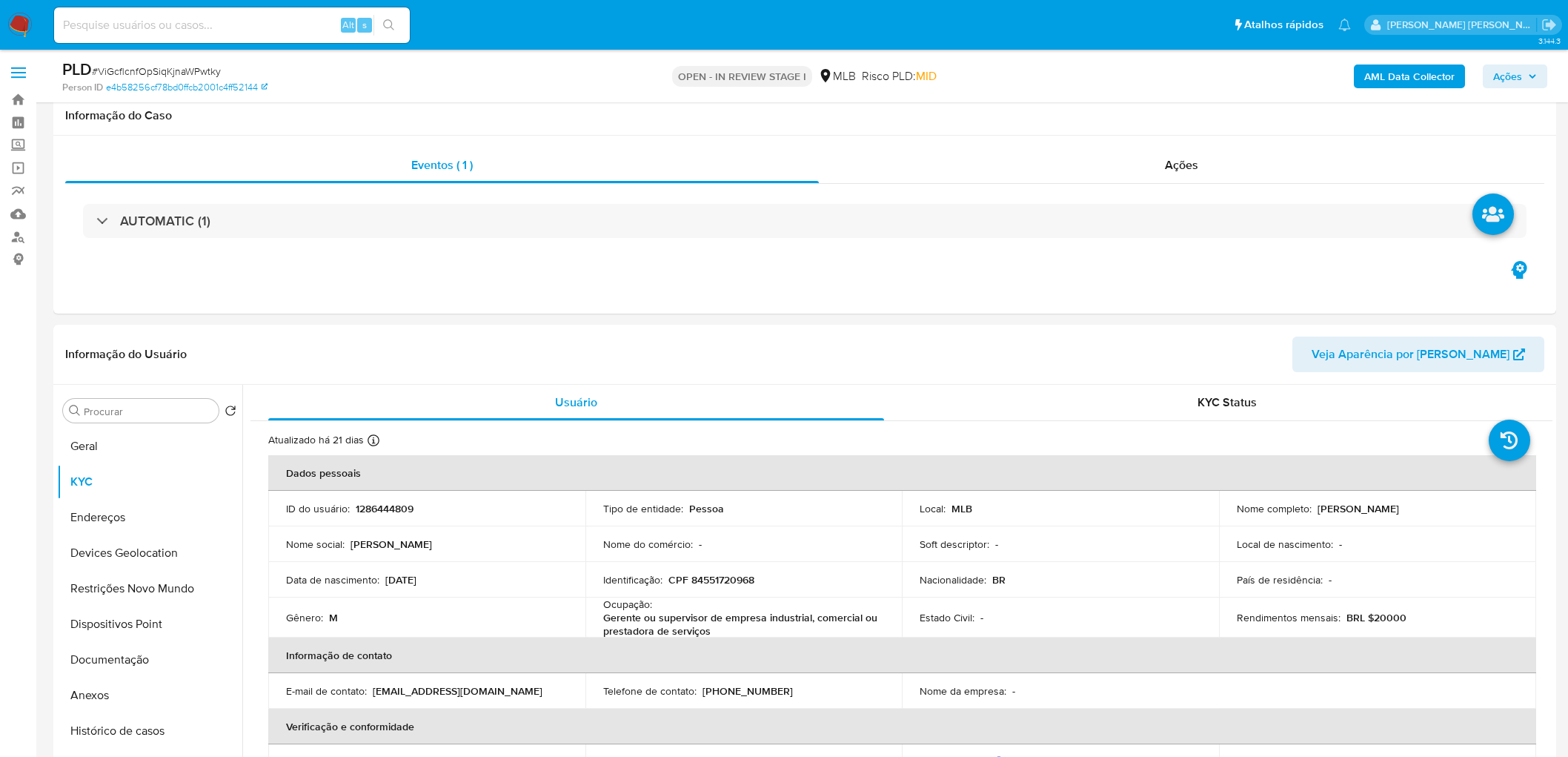 scroll, scrollTop: 1483, scrollLeft: 0, axis: vertical 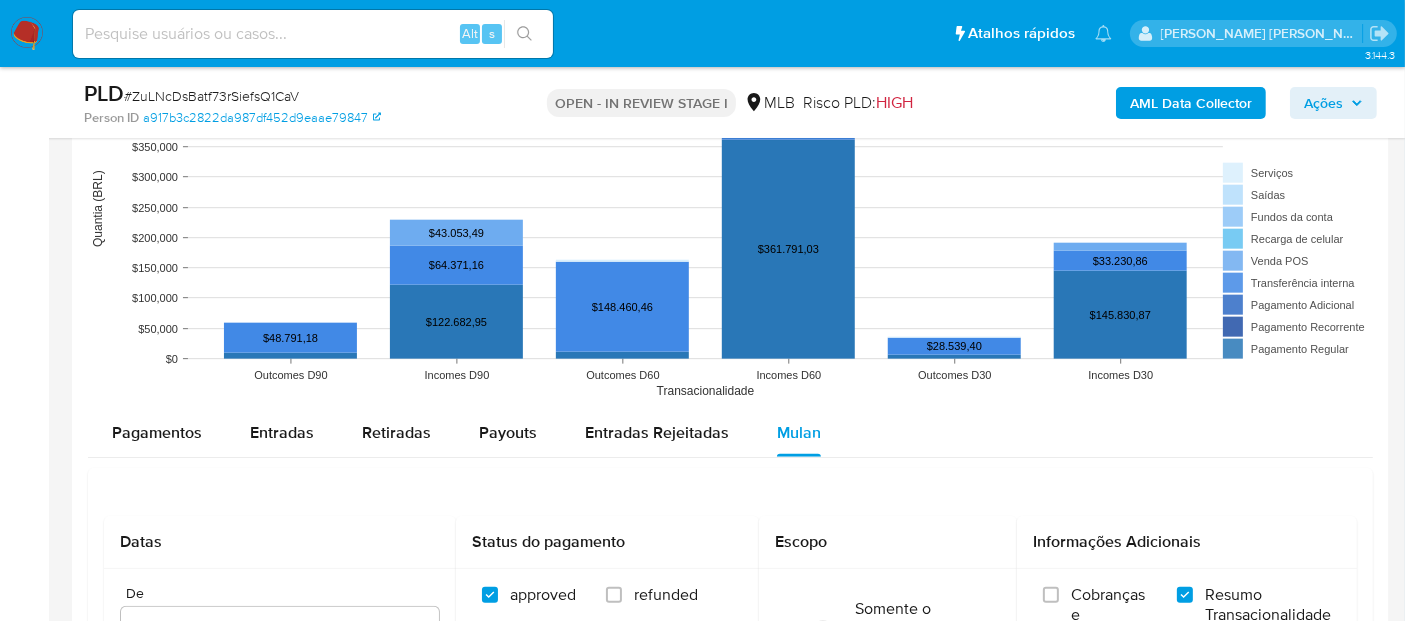 type 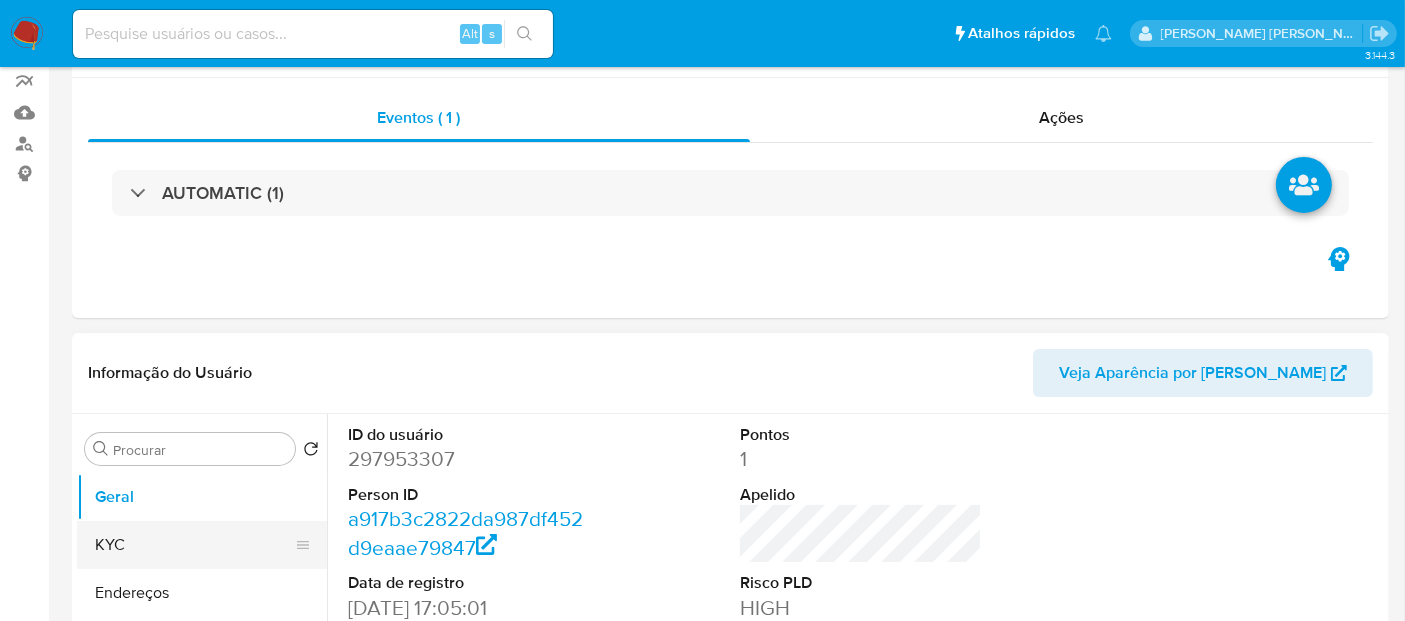 scroll, scrollTop: 333, scrollLeft: 0, axis: vertical 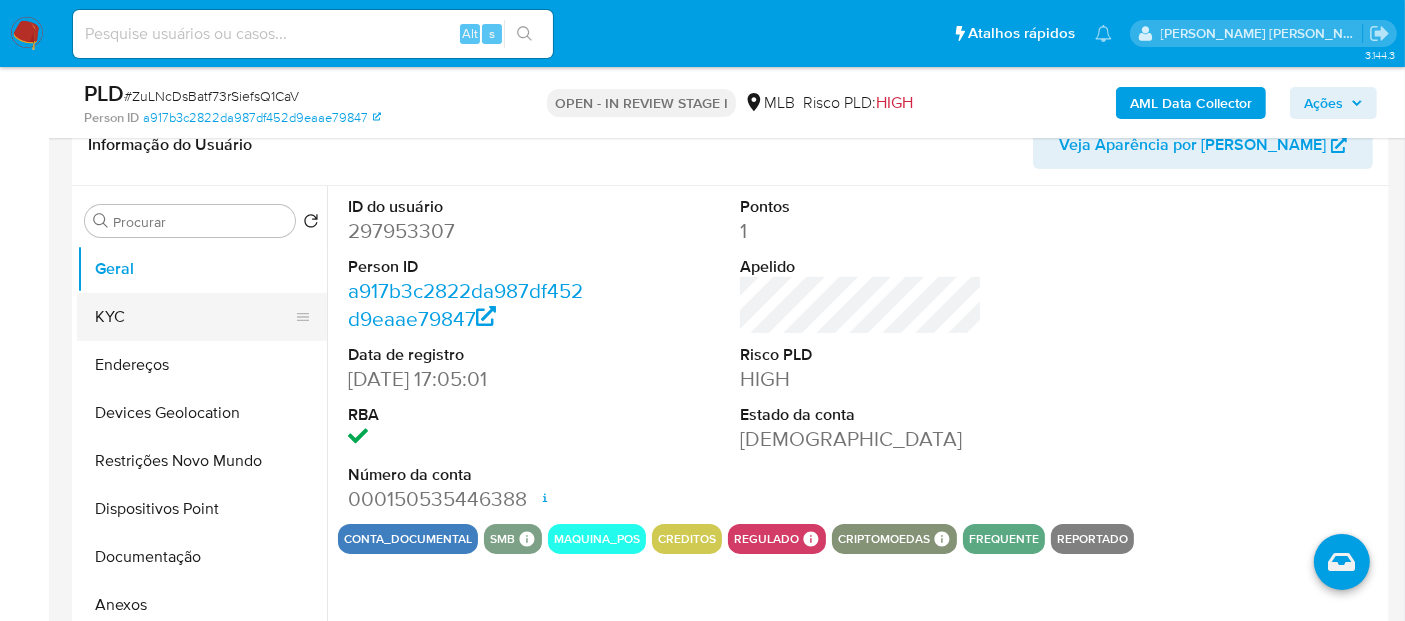 click on "KYC" at bounding box center [194, 317] 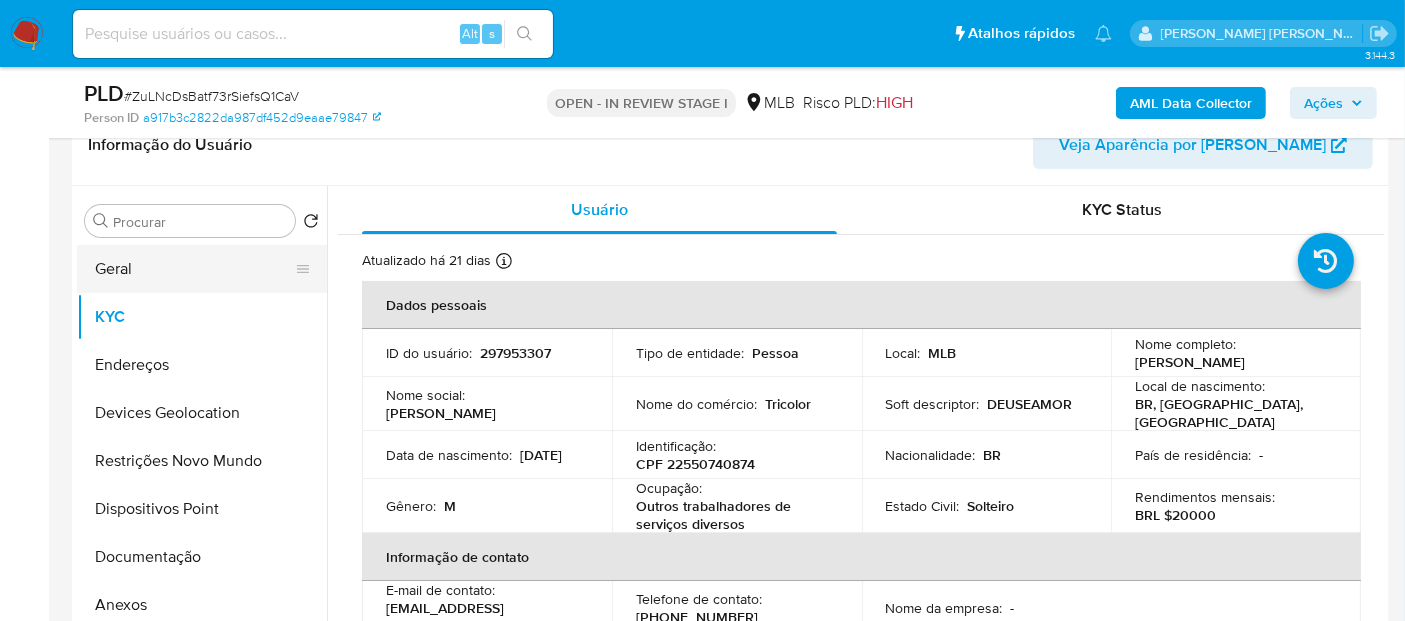 click on "Geral" at bounding box center [194, 269] 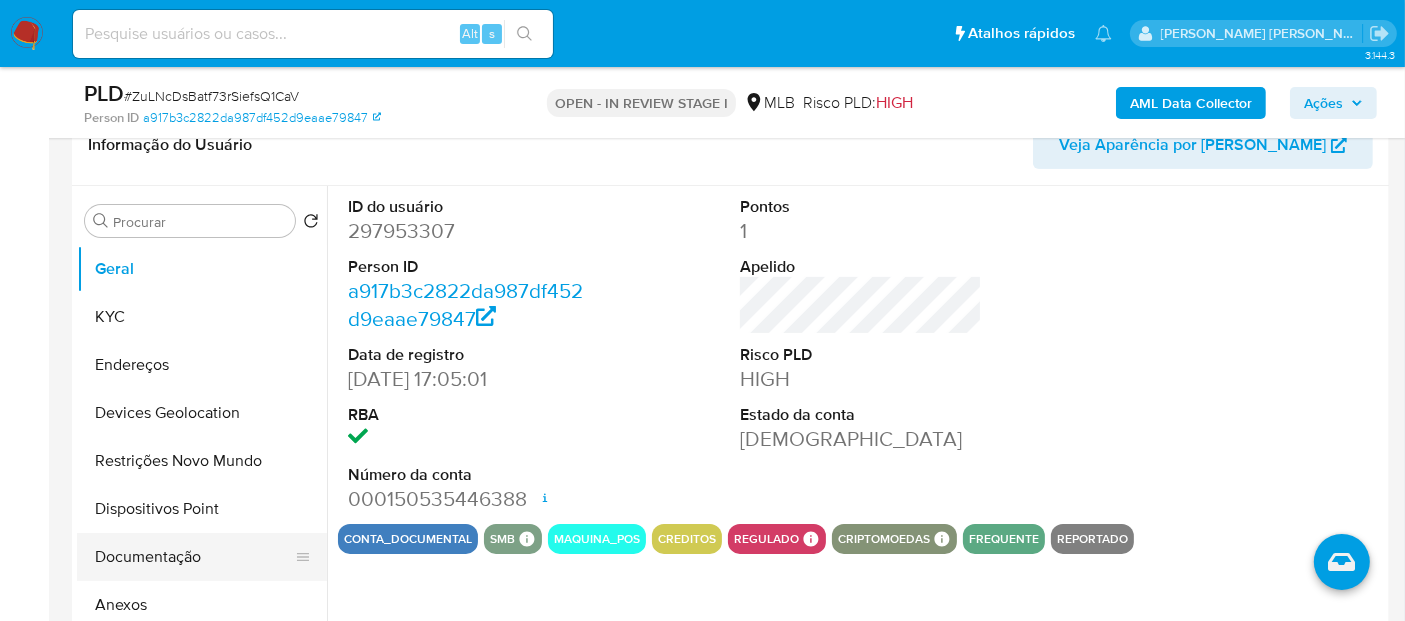 click on "Documentação" at bounding box center (194, 557) 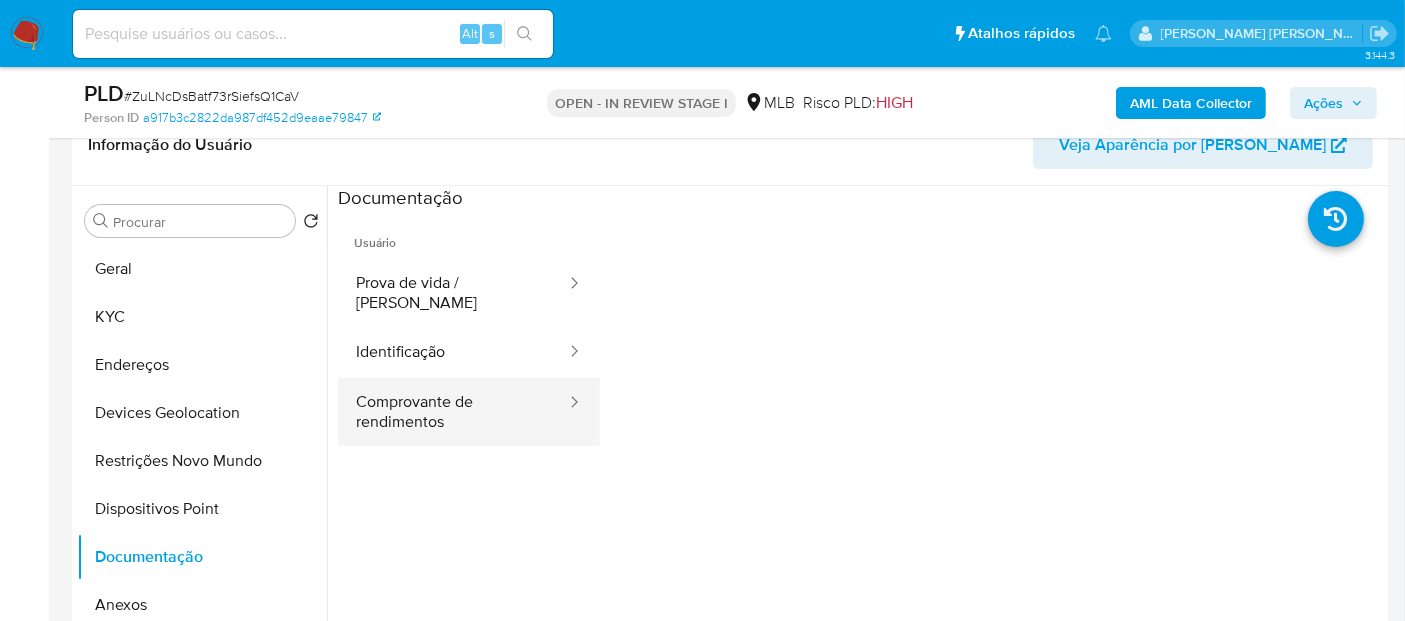 click on "Comprovante de rendimentos" at bounding box center [453, 412] 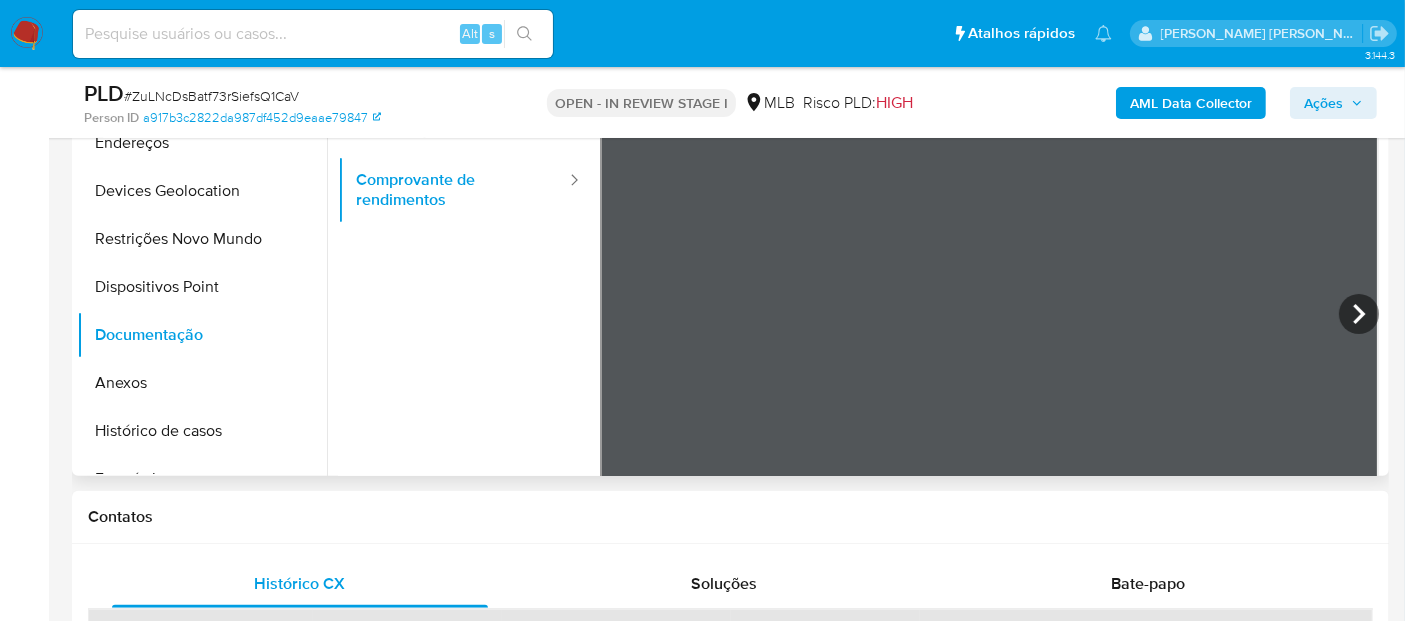 scroll, scrollTop: 333, scrollLeft: 0, axis: vertical 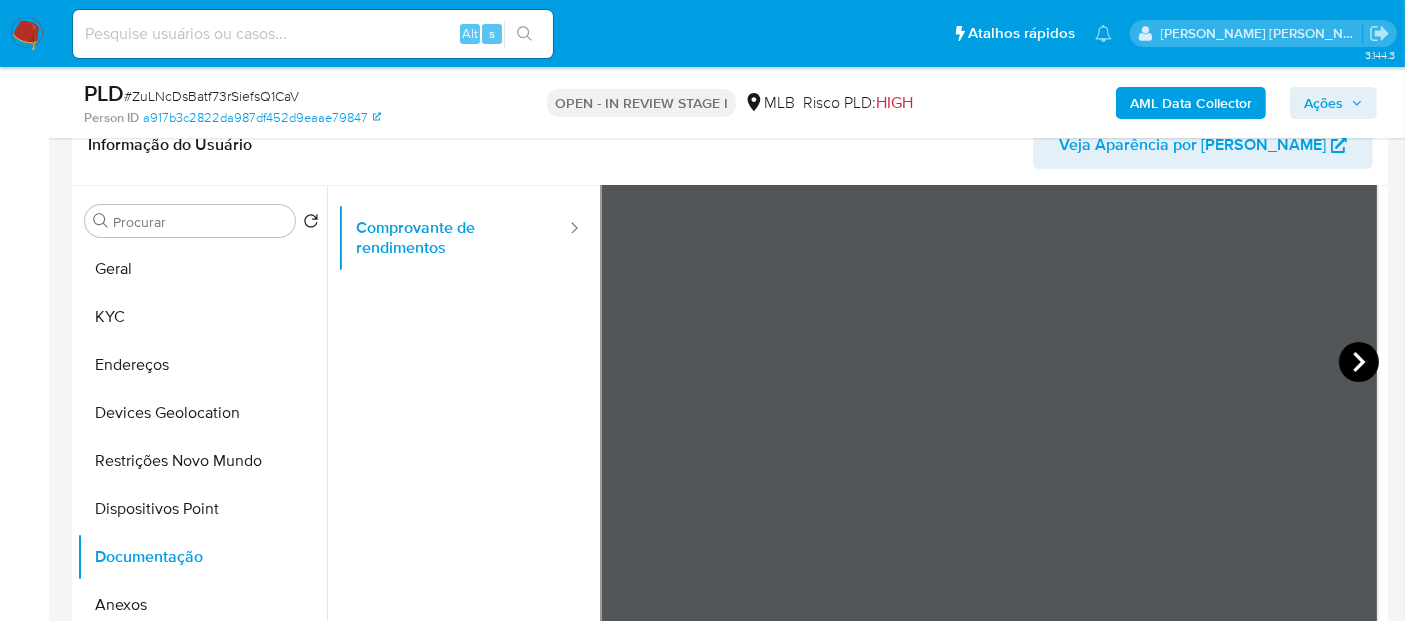drag, startPoint x: 1354, startPoint y: 355, endPoint x: 1334, endPoint y: 353, distance: 20.09975 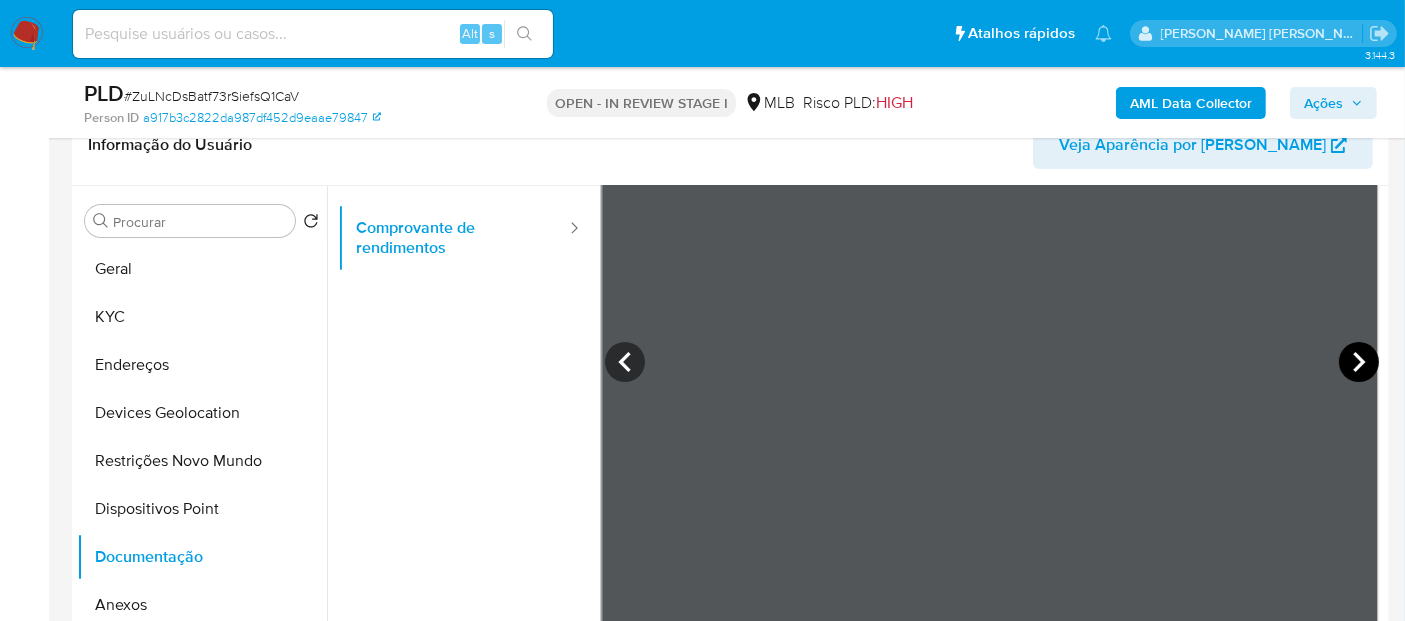 scroll, scrollTop: 0, scrollLeft: 0, axis: both 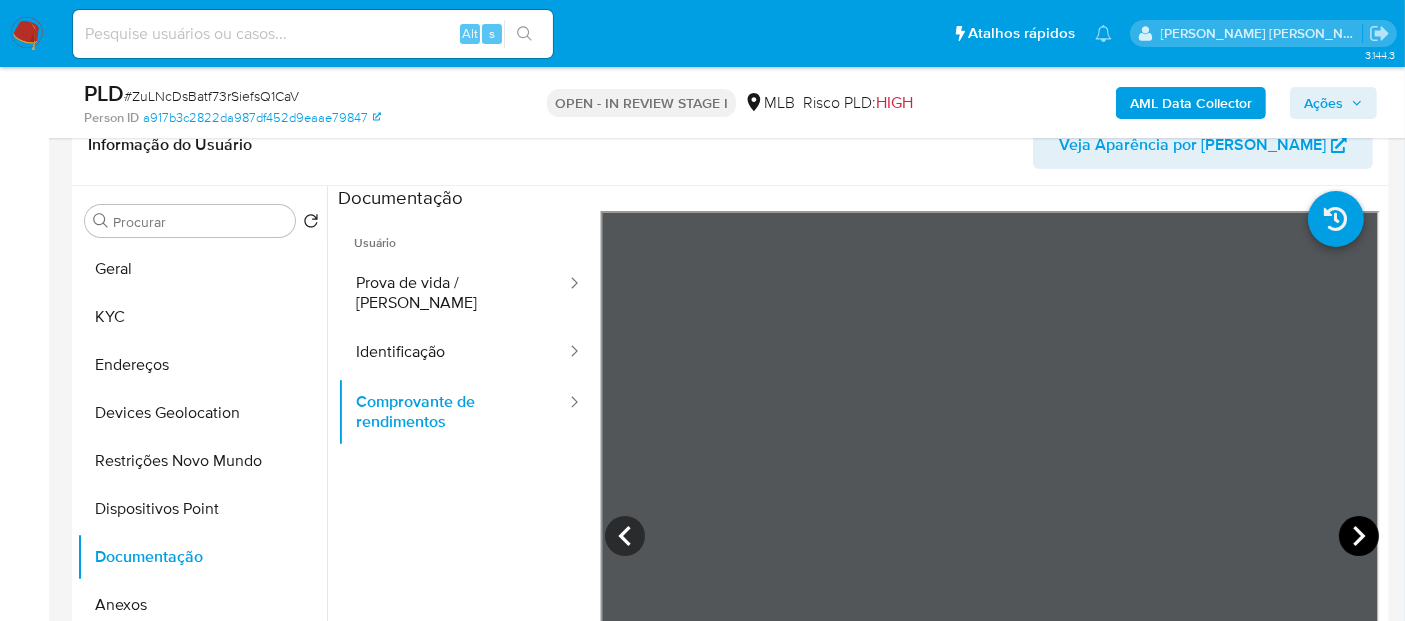 click 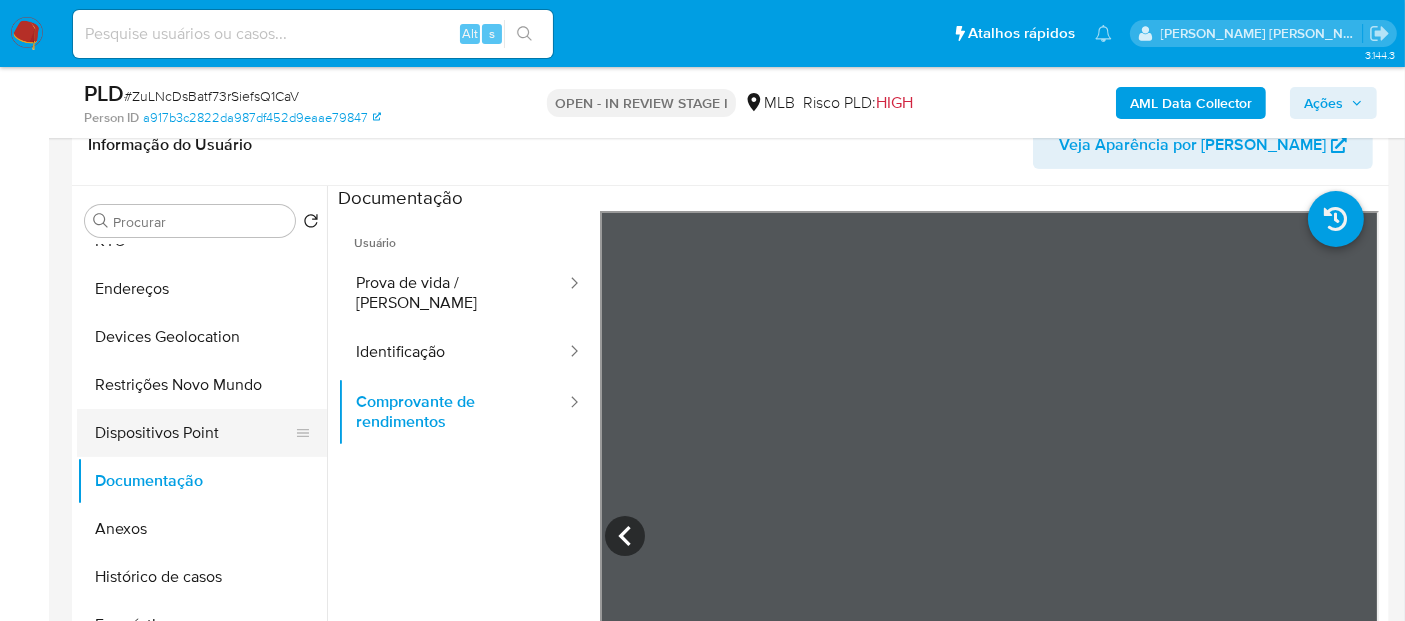 scroll, scrollTop: 111, scrollLeft: 0, axis: vertical 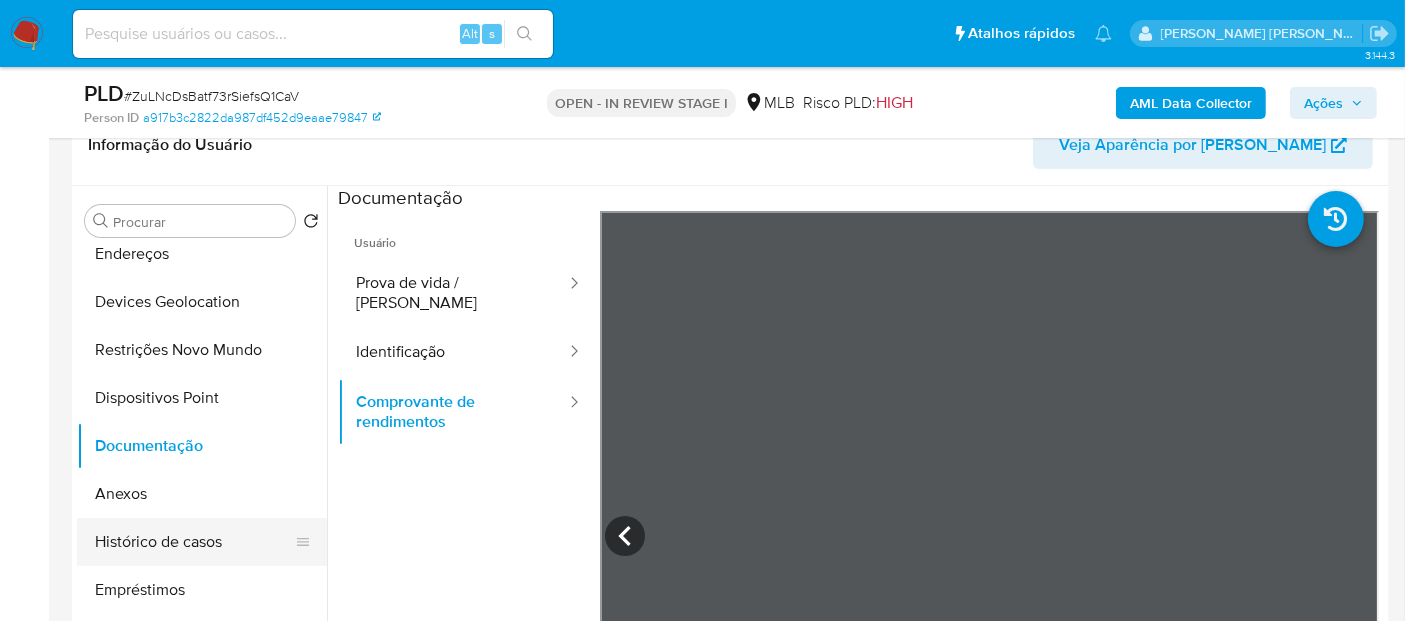 click on "Histórico de casos" at bounding box center (194, 542) 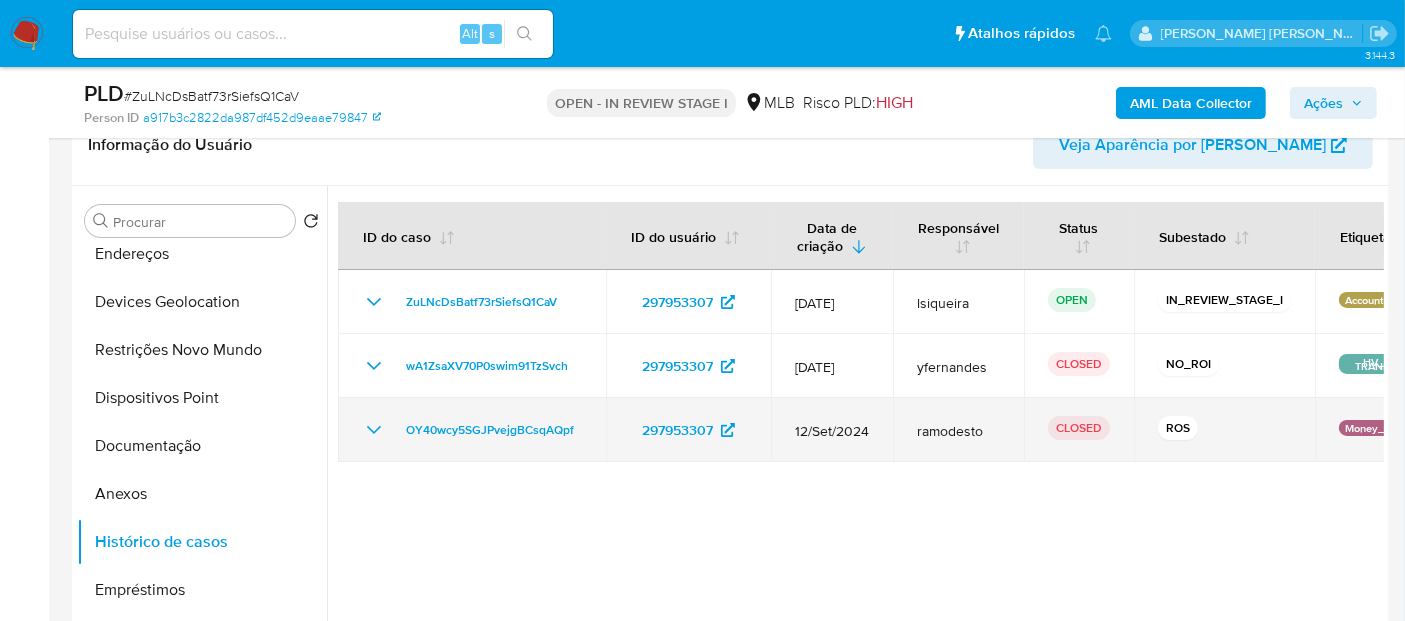 click 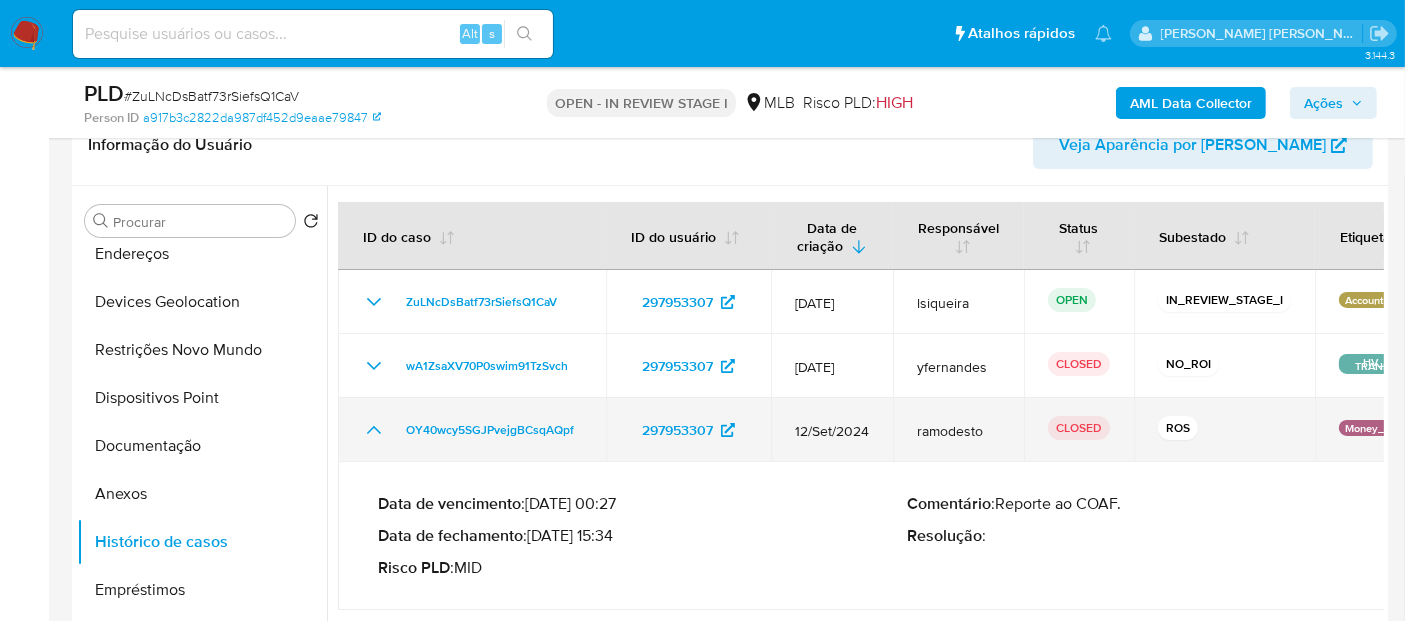 click 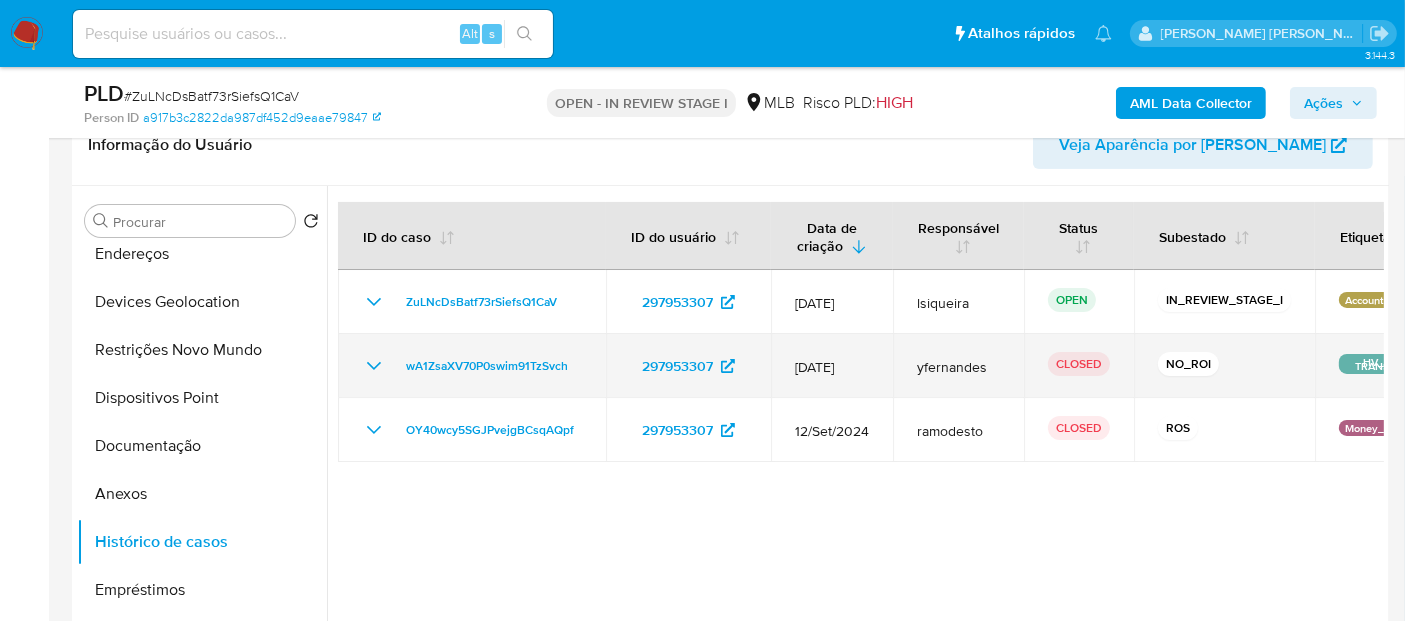 click 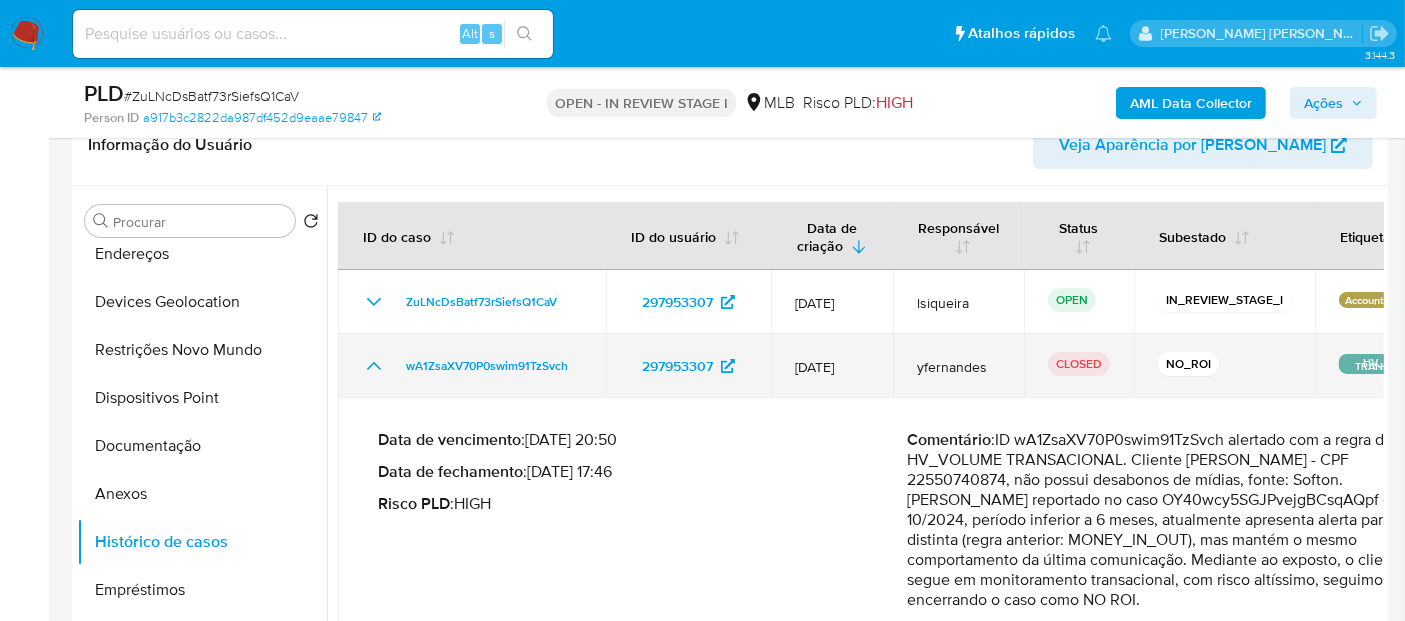 click 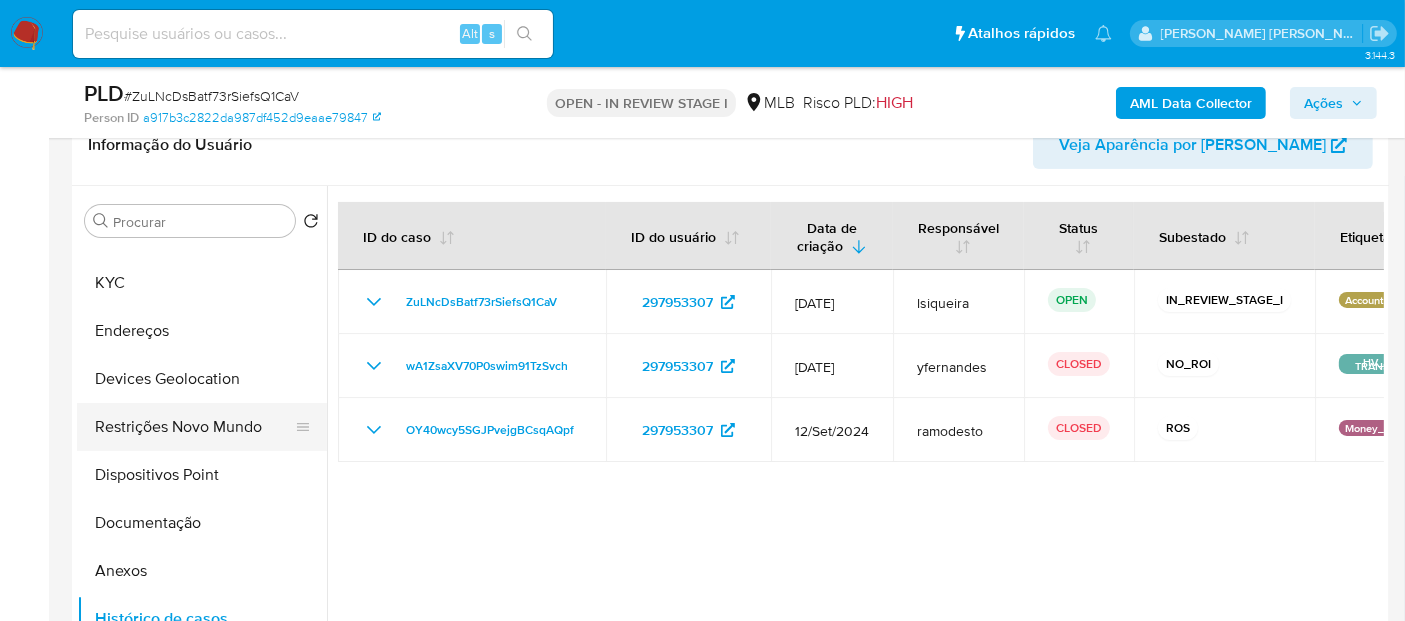scroll, scrollTop: 0, scrollLeft: 0, axis: both 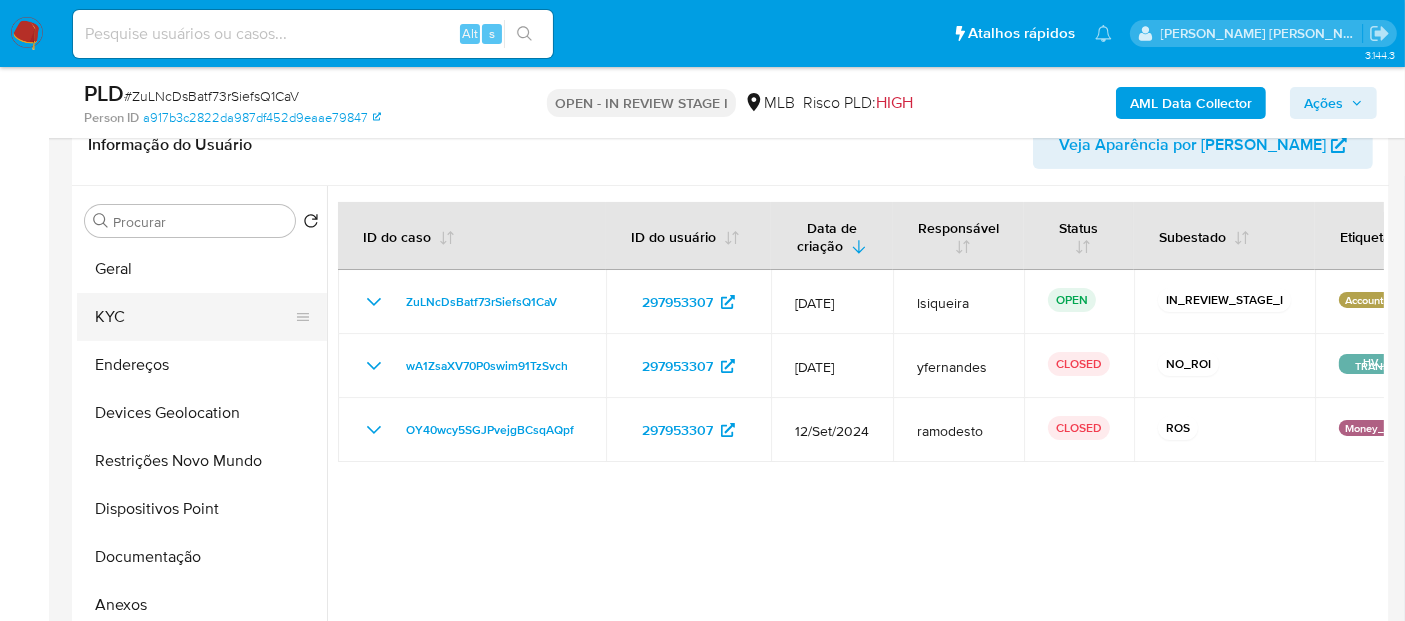 click on "KYC" at bounding box center [194, 317] 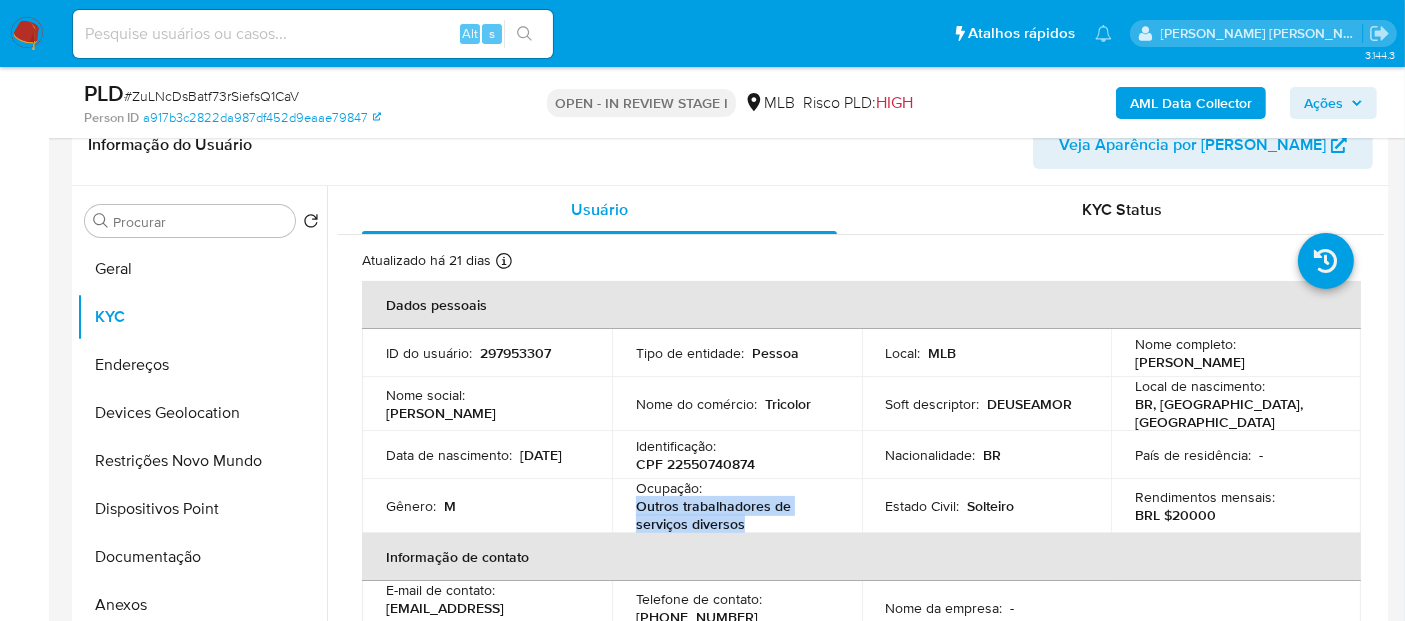 drag, startPoint x: 745, startPoint y: 515, endPoint x: 623, endPoint y: 496, distance: 123.47064 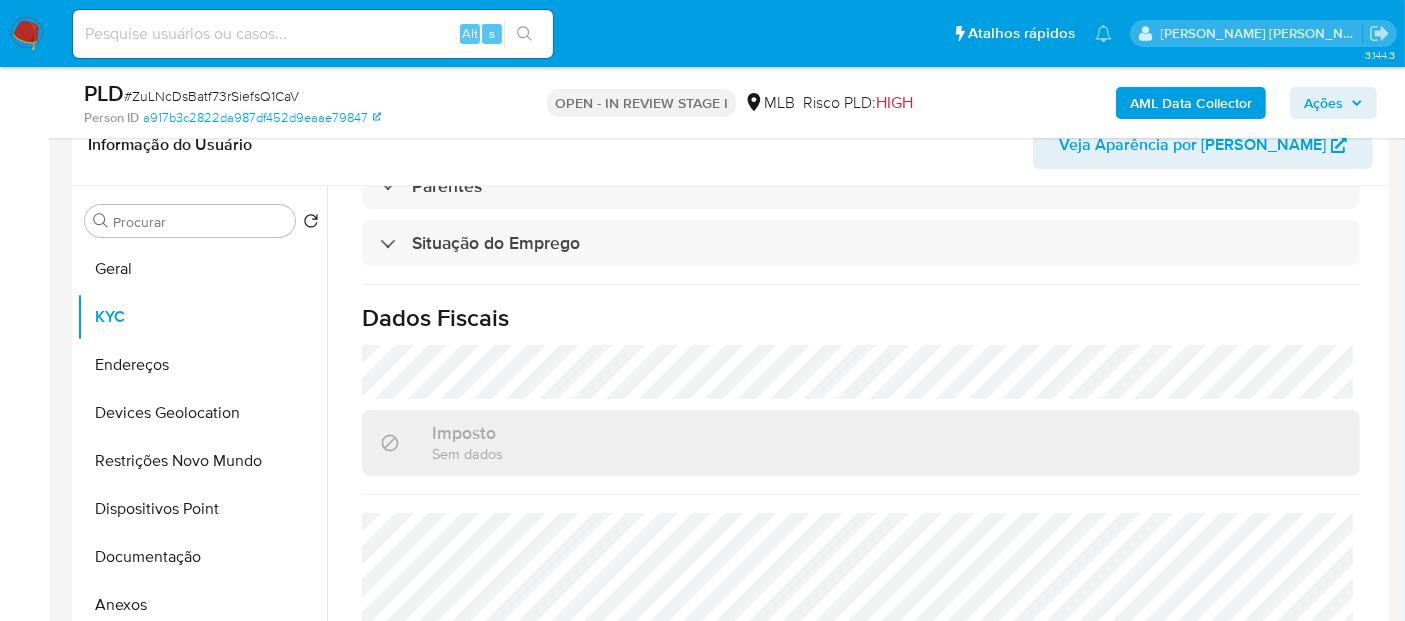 scroll, scrollTop: 914, scrollLeft: 0, axis: vertical 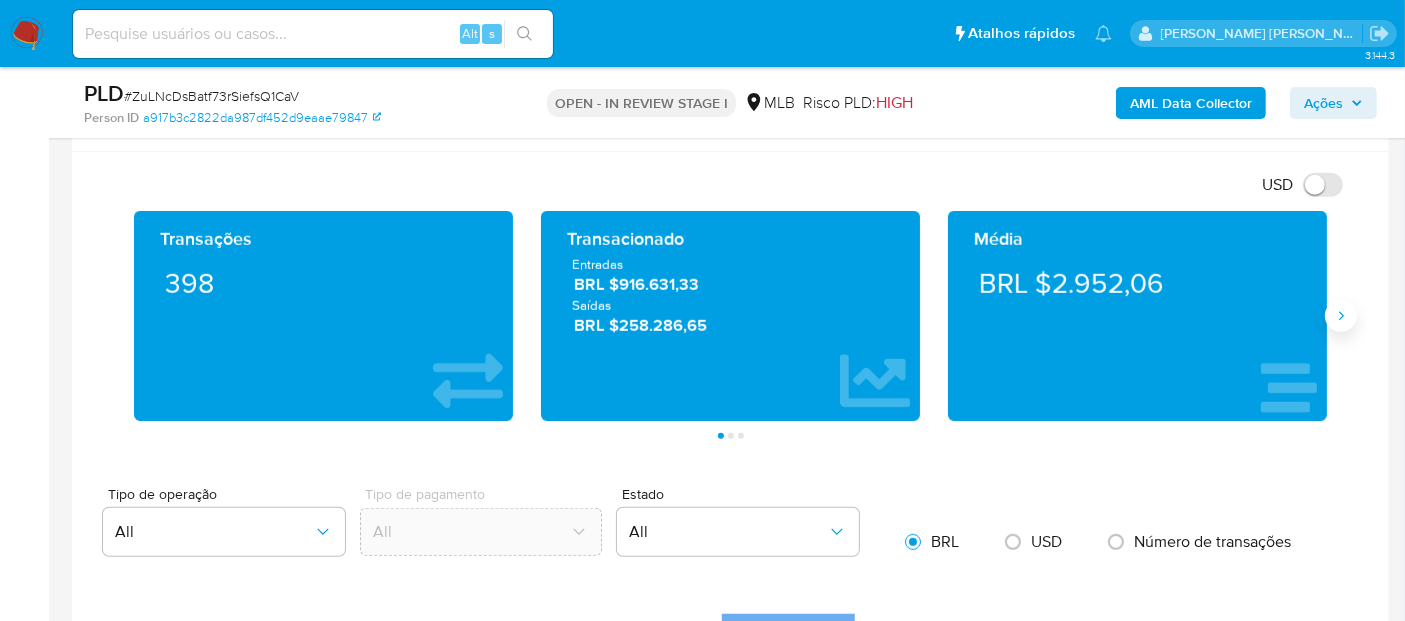 click 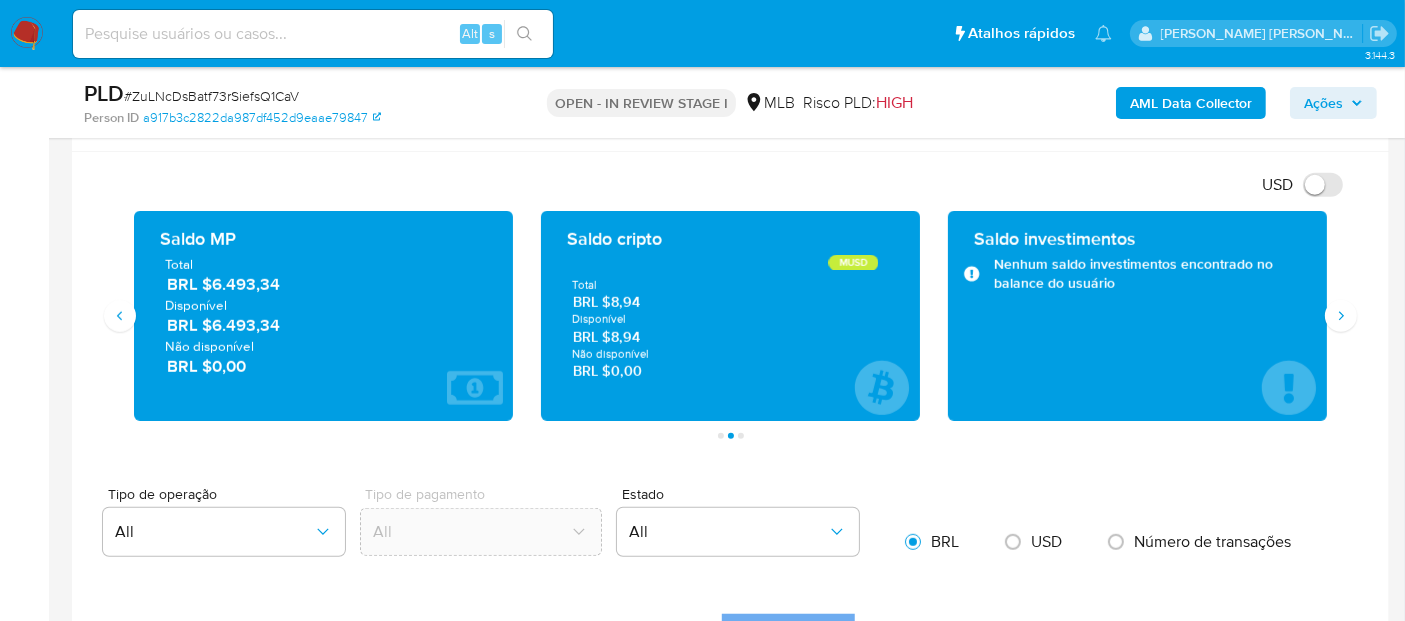 drag, startPoint x: 309, startPoint y: 325, endPoint x: 228, endPoint y: 318, distance: 81.3019 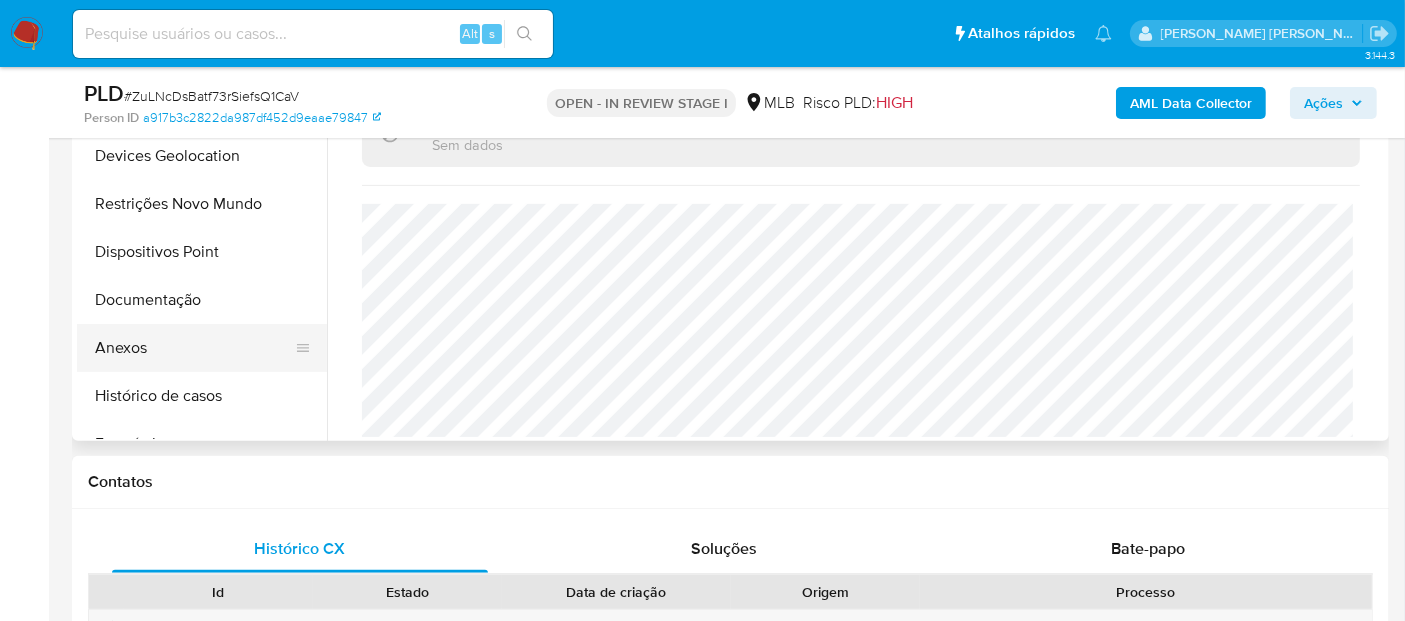 scroll, scrollTop: 555, scrollLeft: 0, axis: vertical 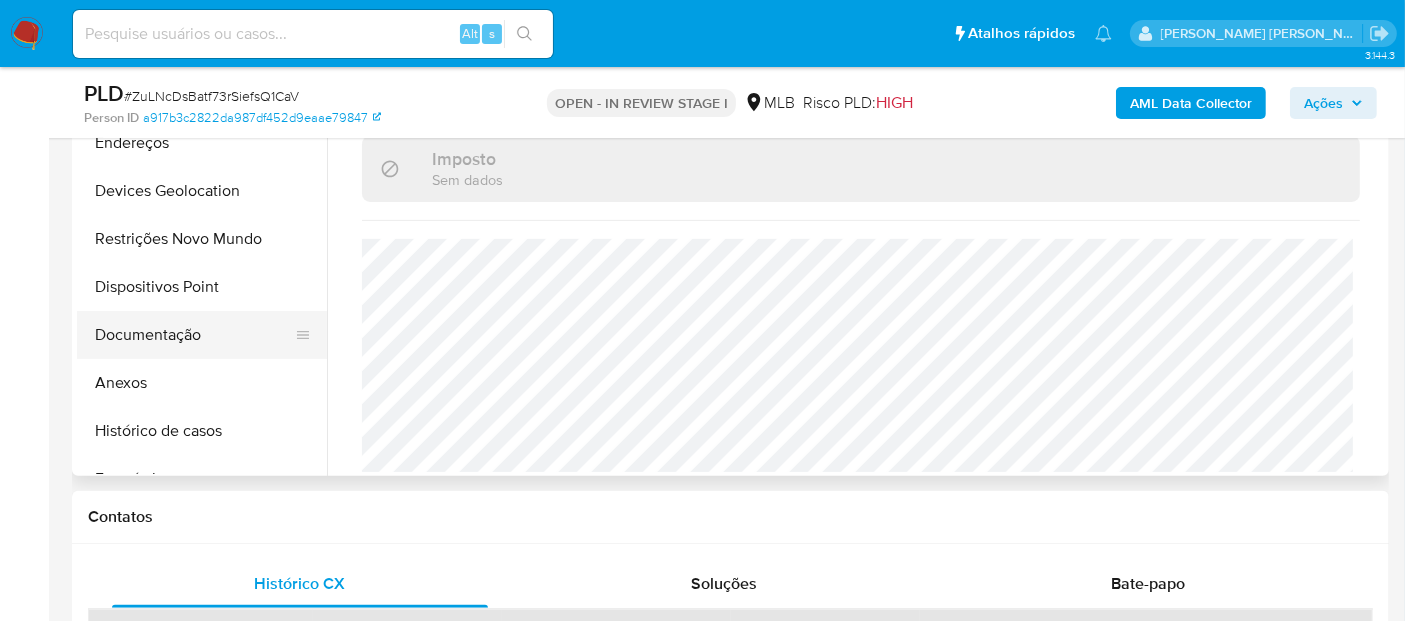 drag, startPoint x: 185, startPoint y: 424, endPoint x: 164, endPoint y: 309, distance: 116.901665 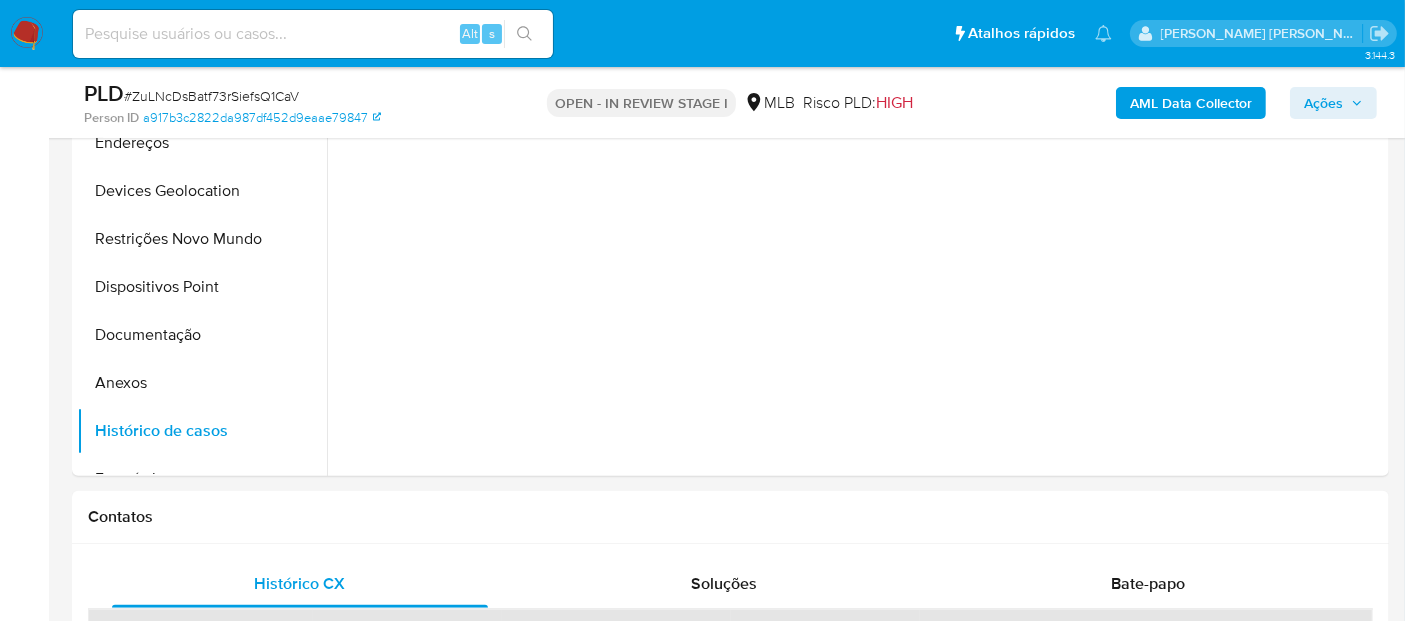 scroll, scrollTop: 0, scrollLeft: 0, axis: both 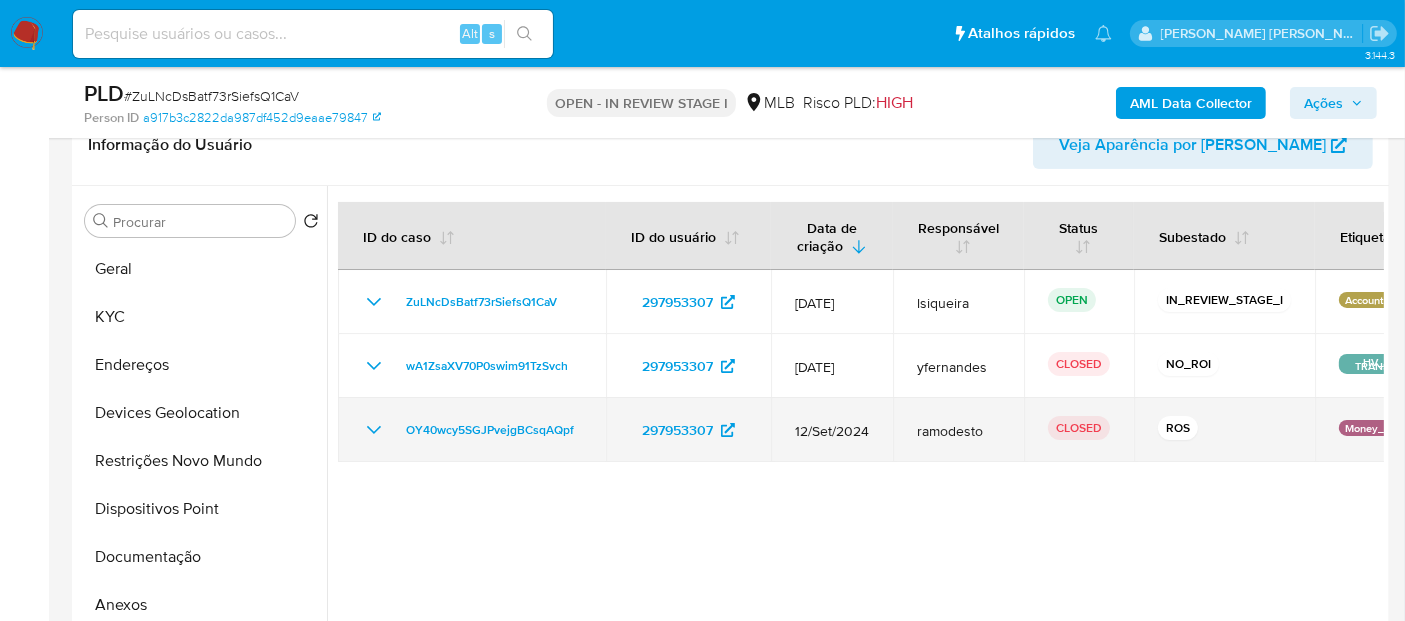click 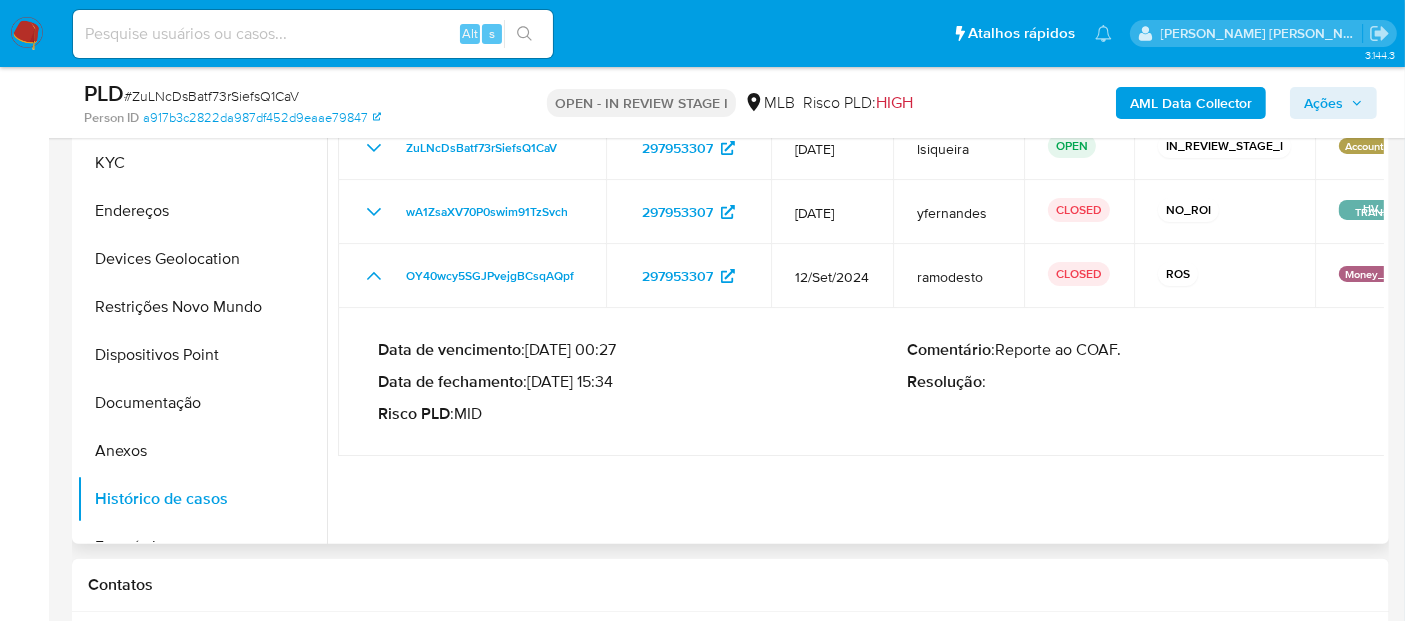 scroll, scrollTop: 555, scrollLeft: 0, axis: vertical 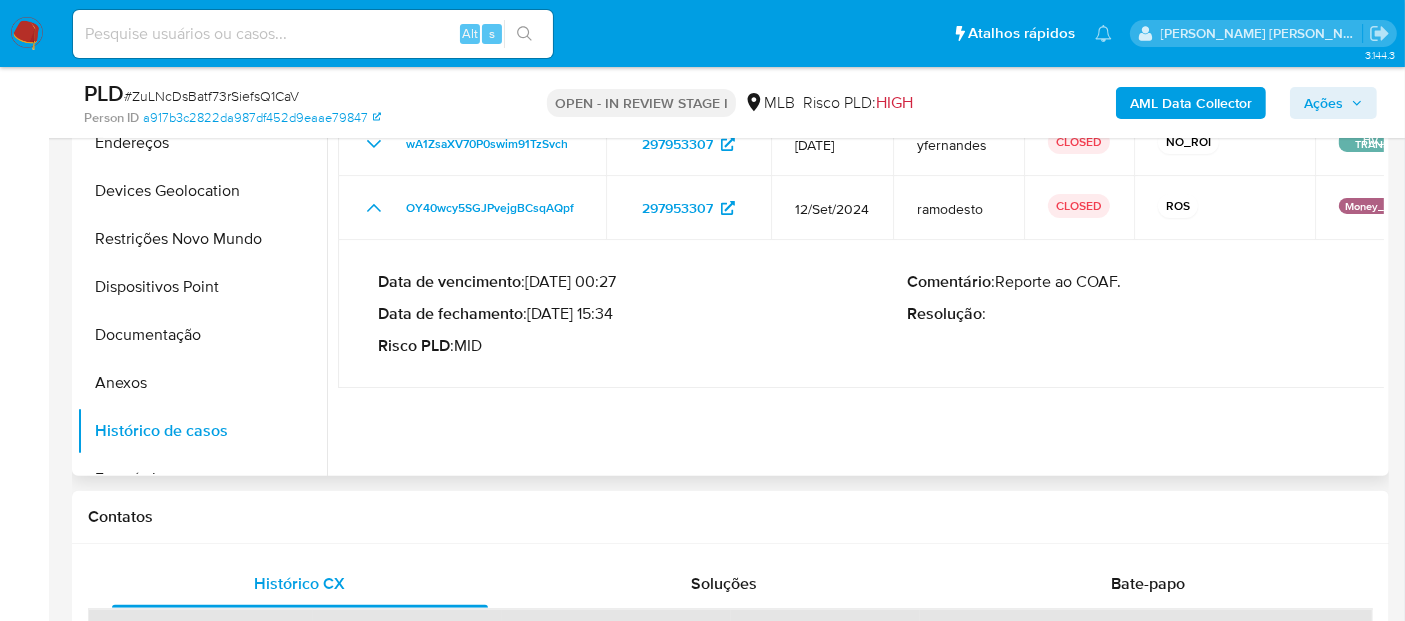 drag, startPoint x: 614, startPoint y: 306, endPoint x: 537, endPoint y: 304, distance: 77.02597 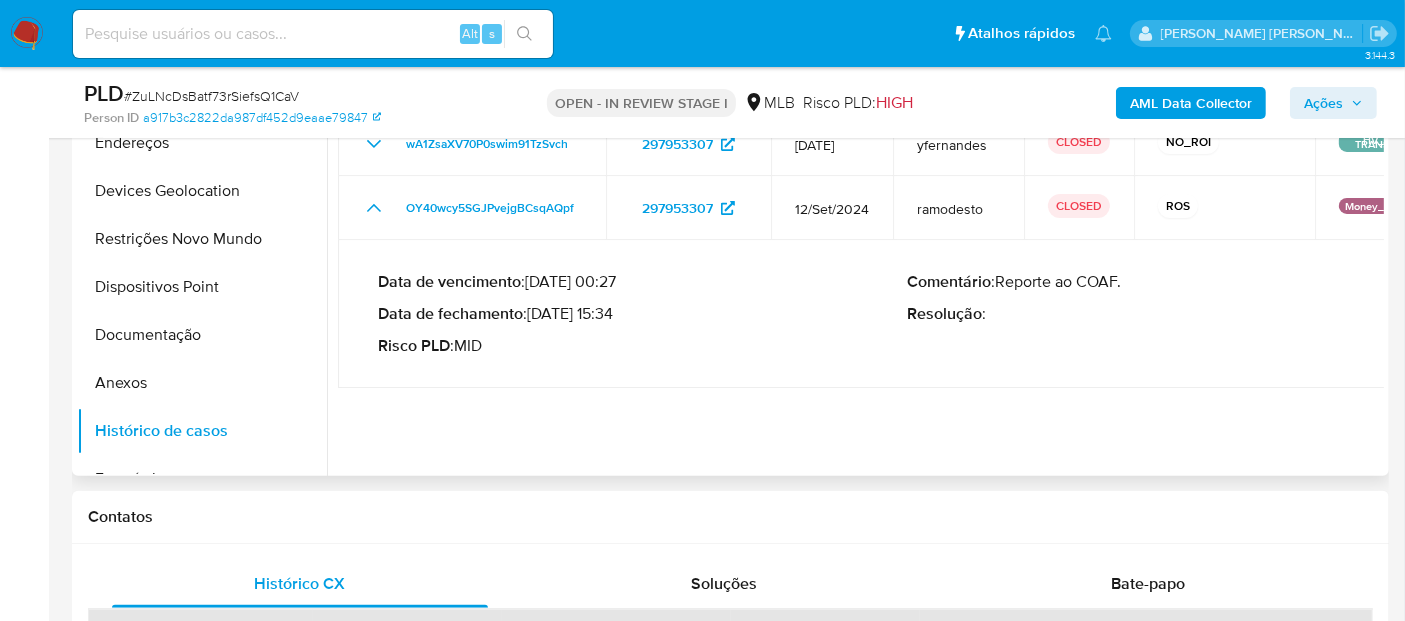 drag, startPoint x: 538, startPoint y: 309, endPoint x: 610, endPoint y: 311, distance: 72.02777 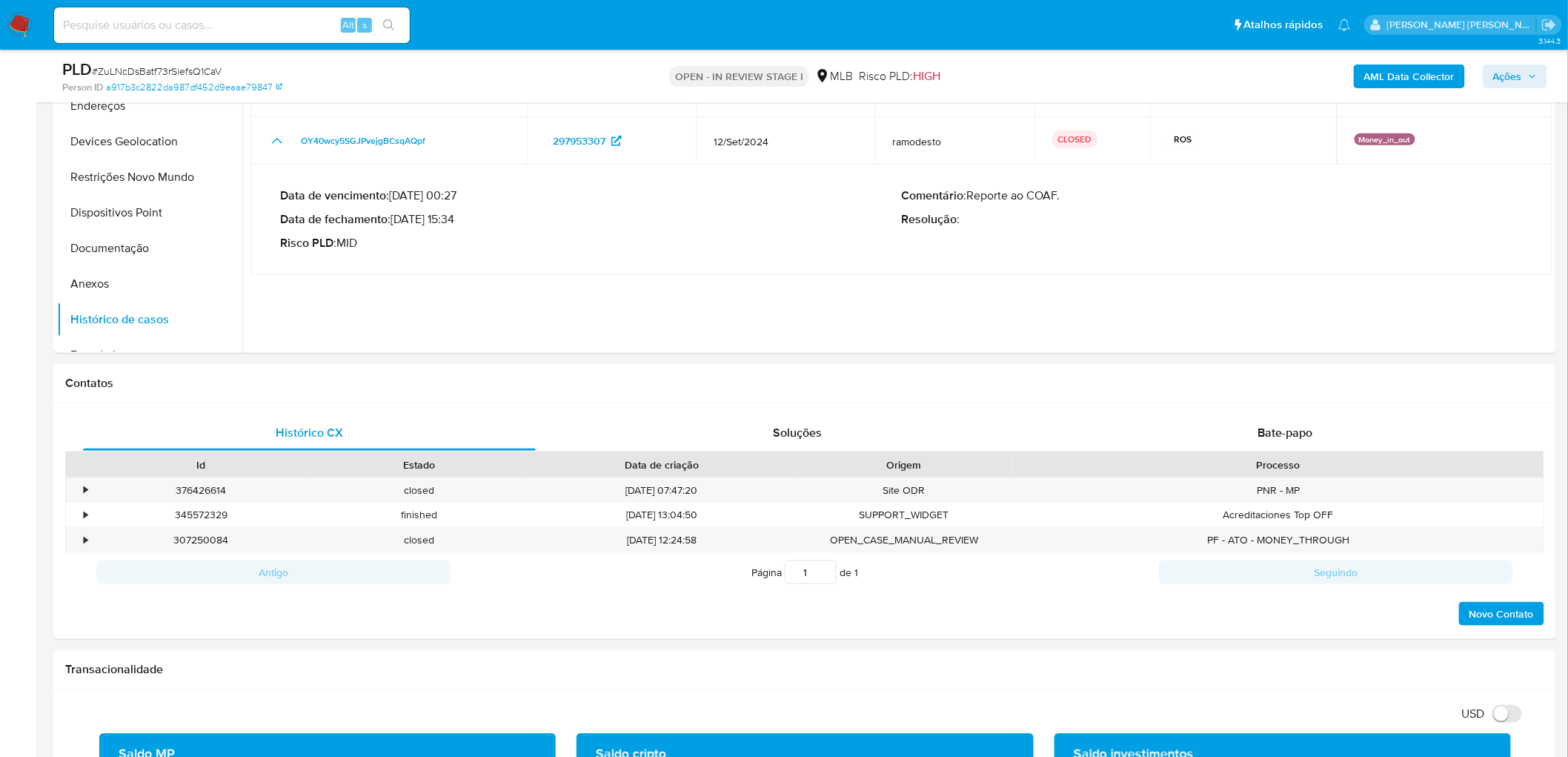 scroll, scrollTop: 0, scrollLeft: 0, axis: both 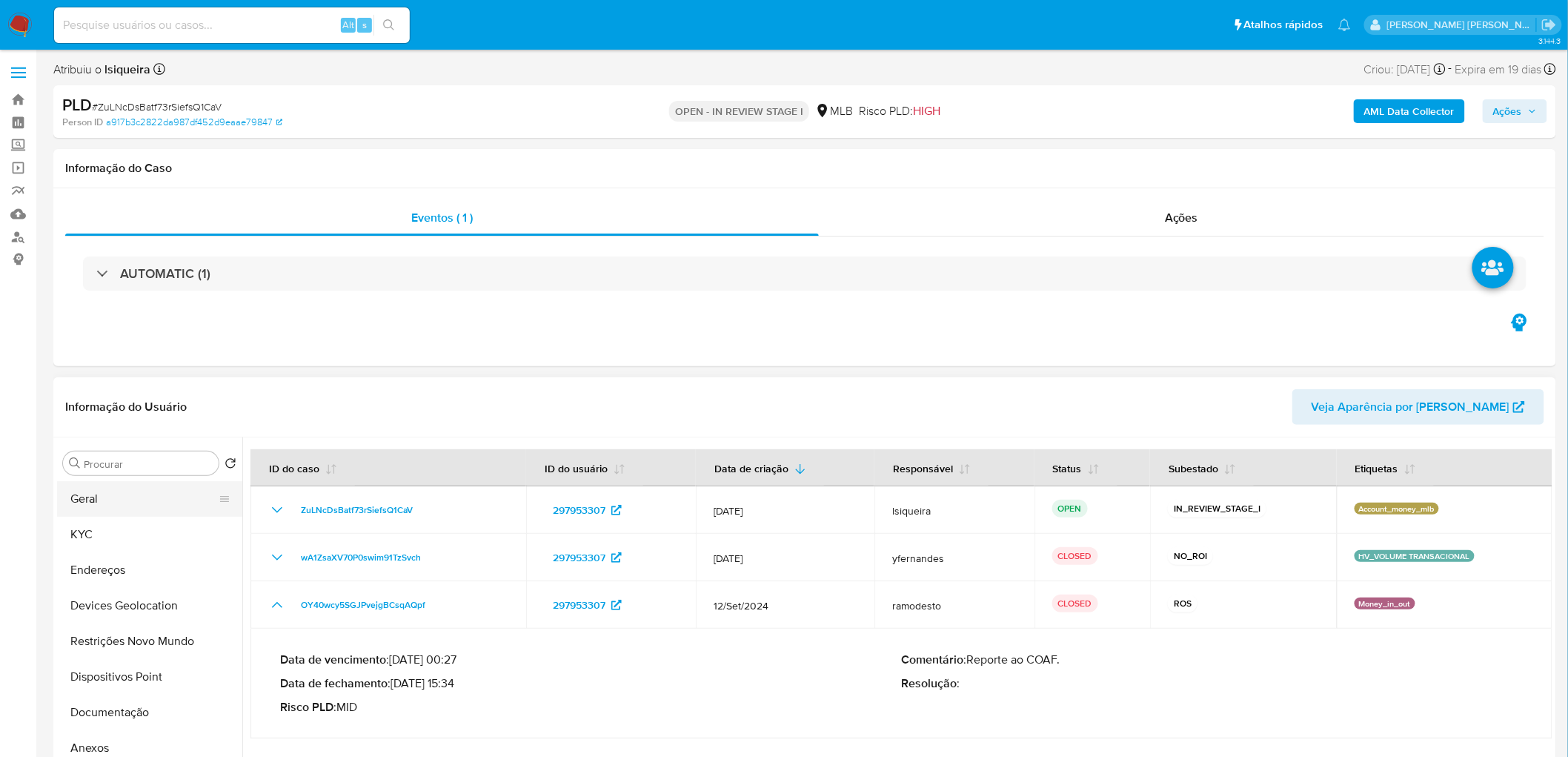 click on "Geral" at bounding box center (144, 499) 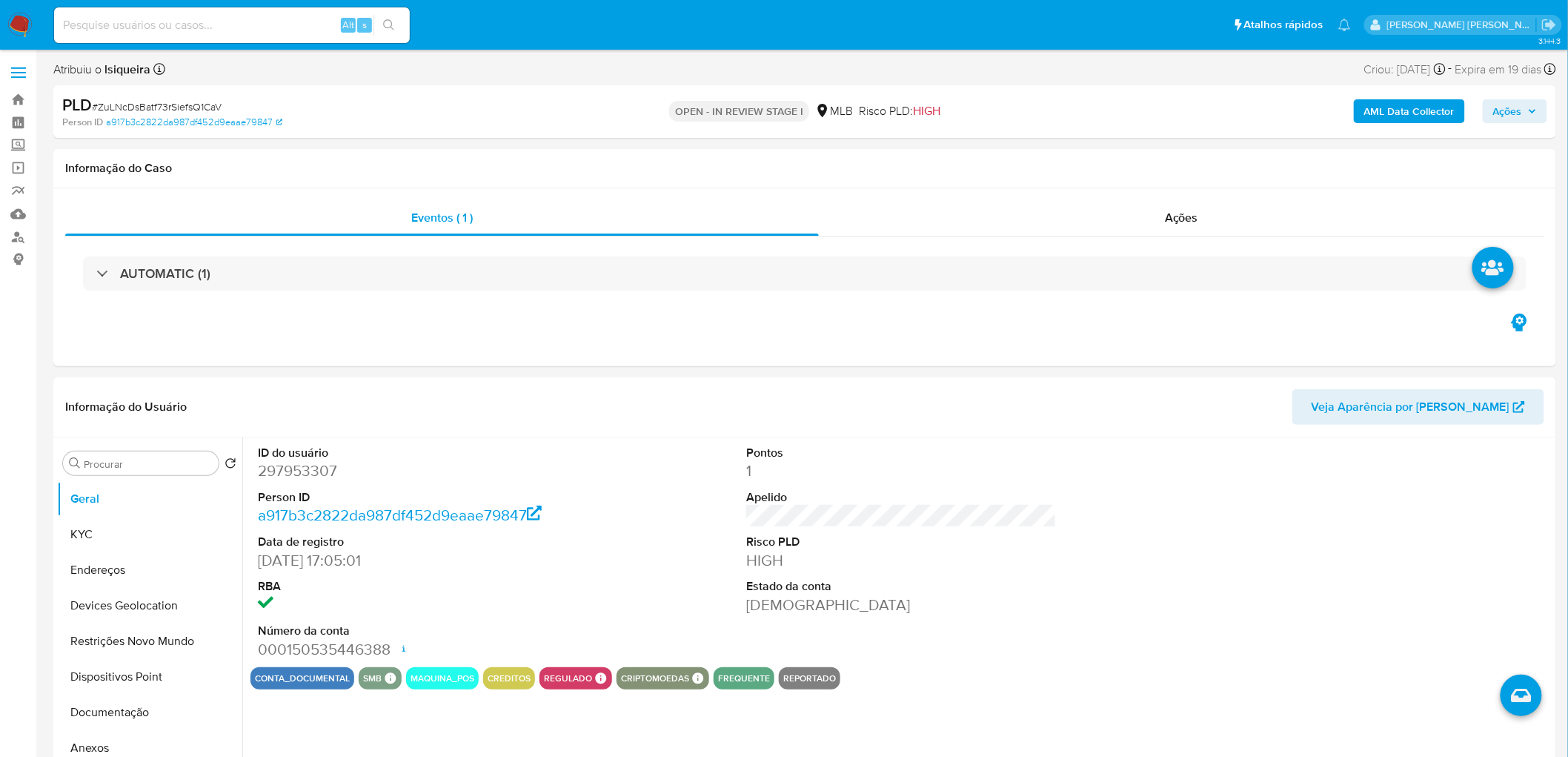 type 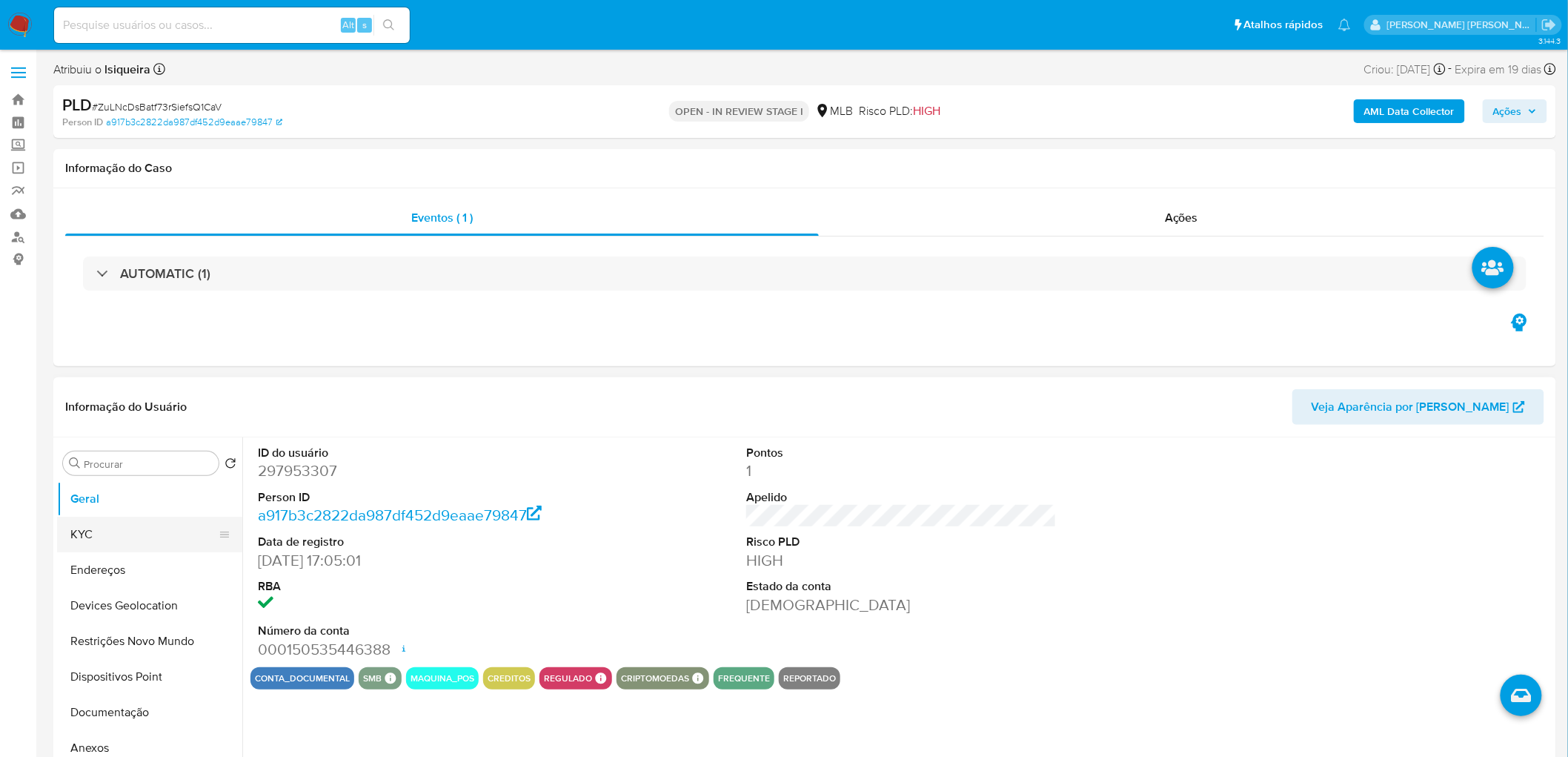 click on "KYC" at bounding box center [144, 535] 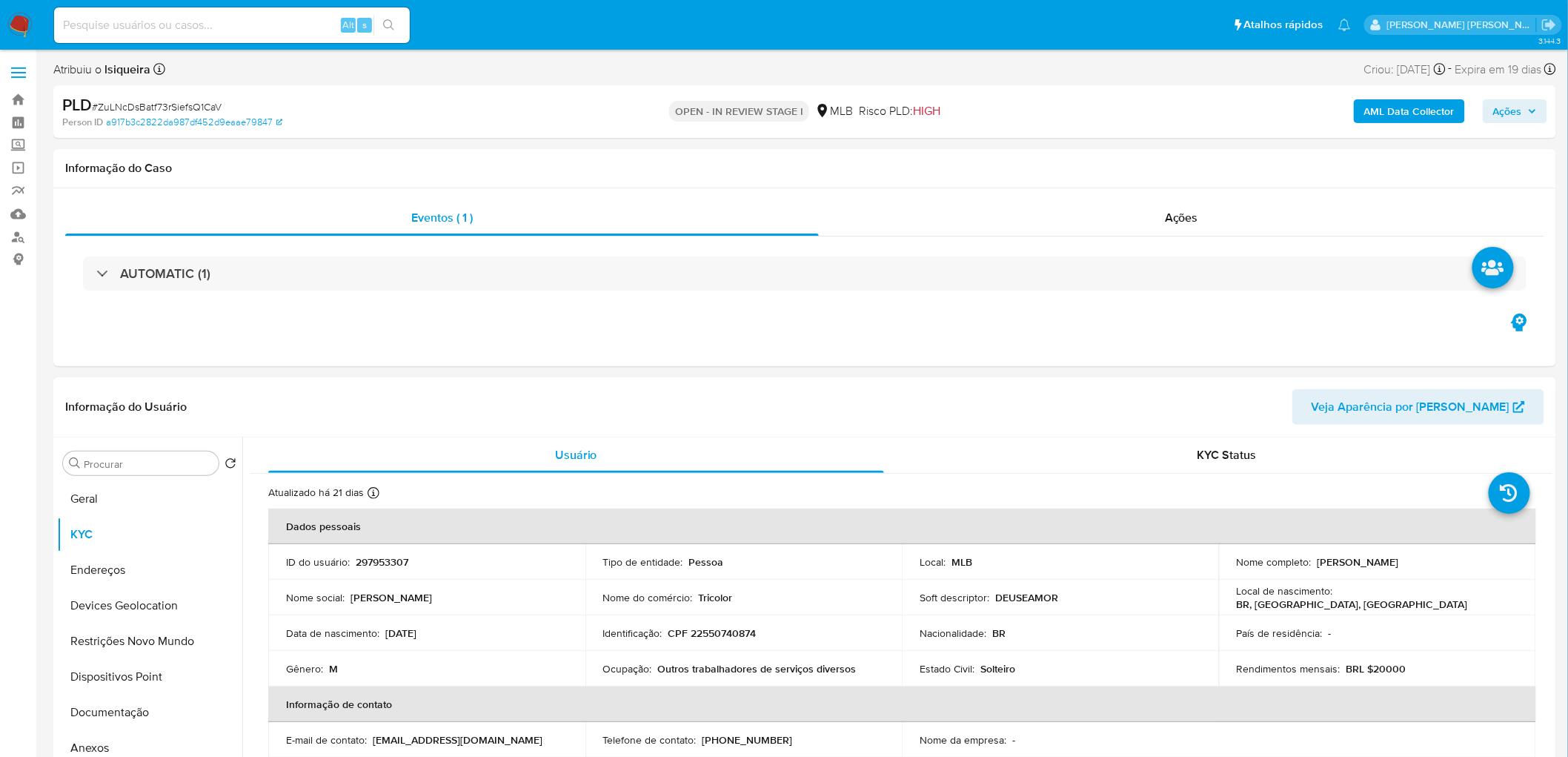 type 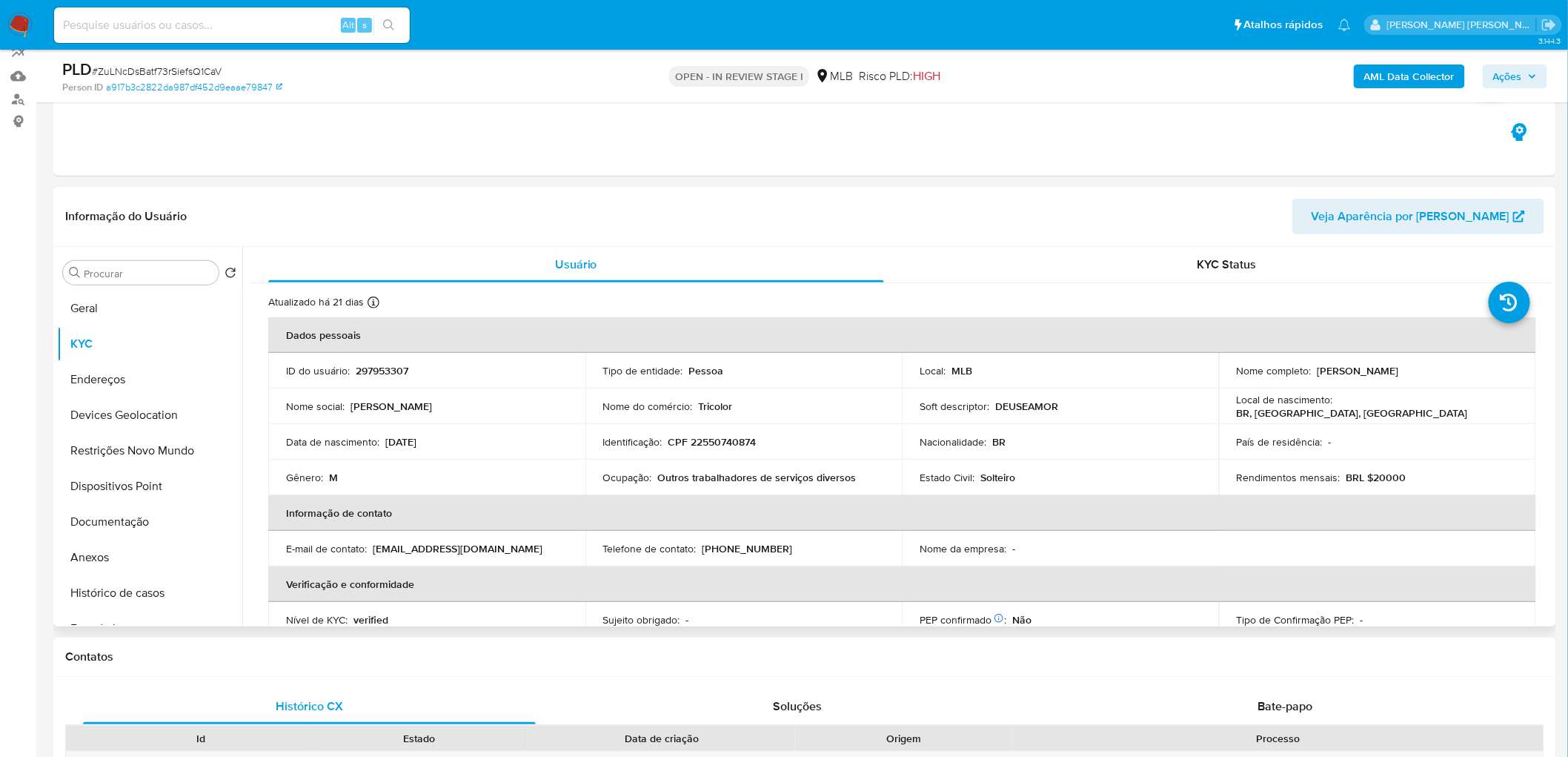 scroll, scrollTop: 165, scrollLeft: 0, axis: vertical 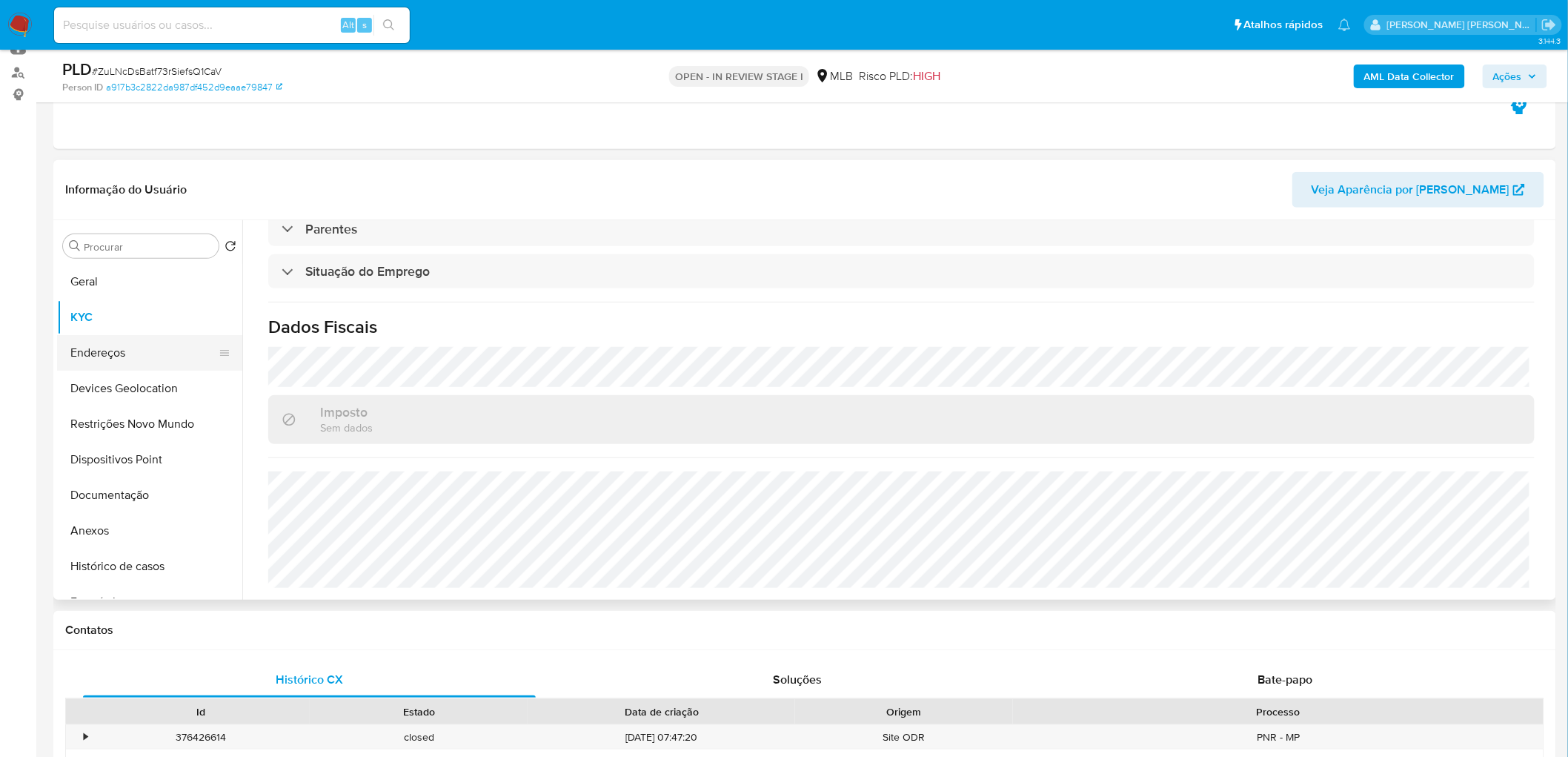 click on "Endereços" at bounding box center [144, 353] 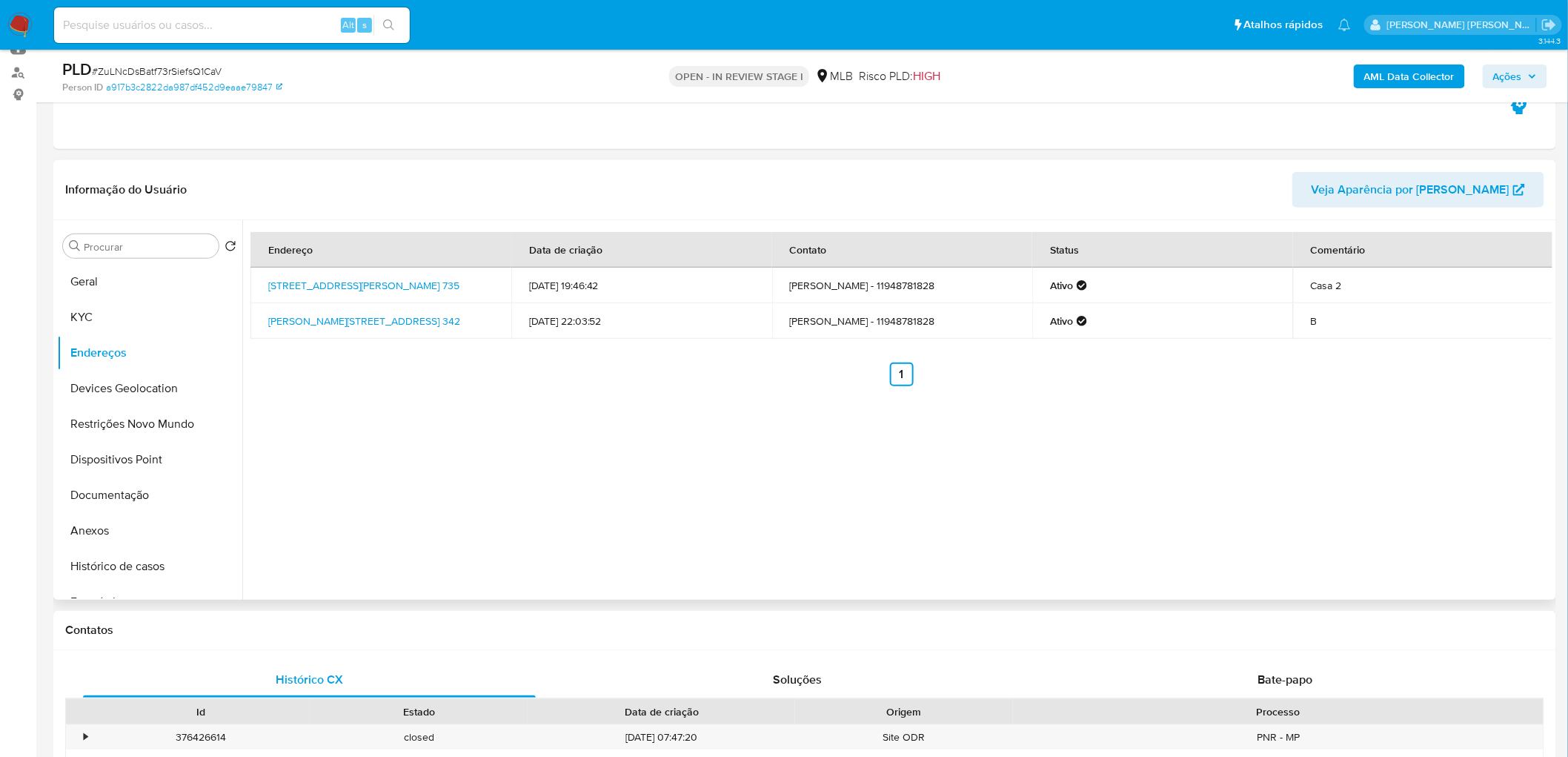 click on "Endereço Data de criação Contato Status Comentário Rua Alberta Hunter 735, São Paulo, São Paulo, 08210681, Brasil 735 31/07/2023 19:46:42 Erico Almeida De Oliveira - 11948781828 Ativo Casa 2 Rua Xavier Palmerim 342, São Paulo, São Paulo, 08275340, Brasil 342 27/09/2024 22:03:52 Erico Almeida de Oliveira - 11948781828 Ativo B Anterior 1 Siguiente" at bounding box center (897, 410) 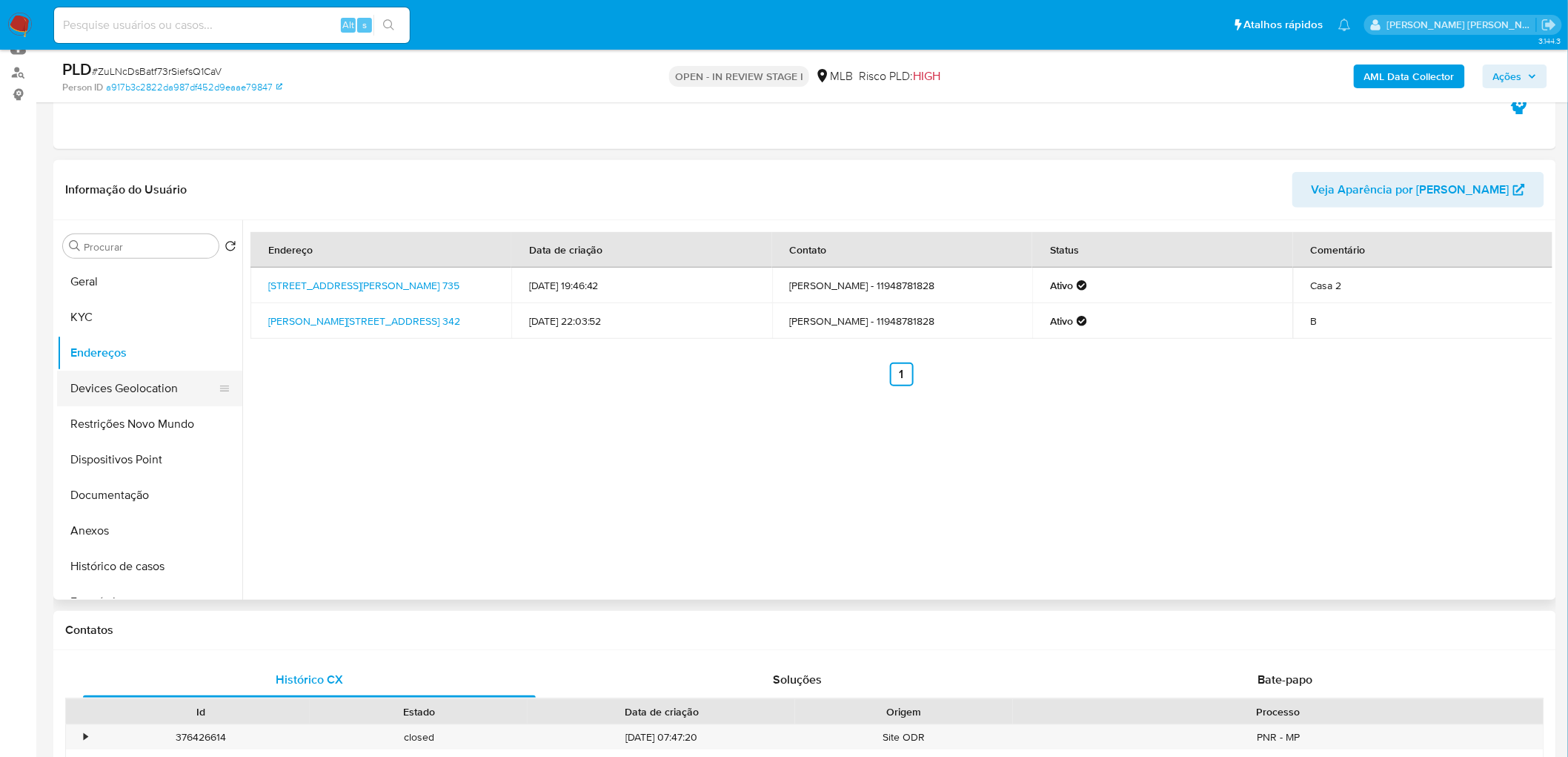 click on "Devices Geolocation" at bounding box center [144, 389] 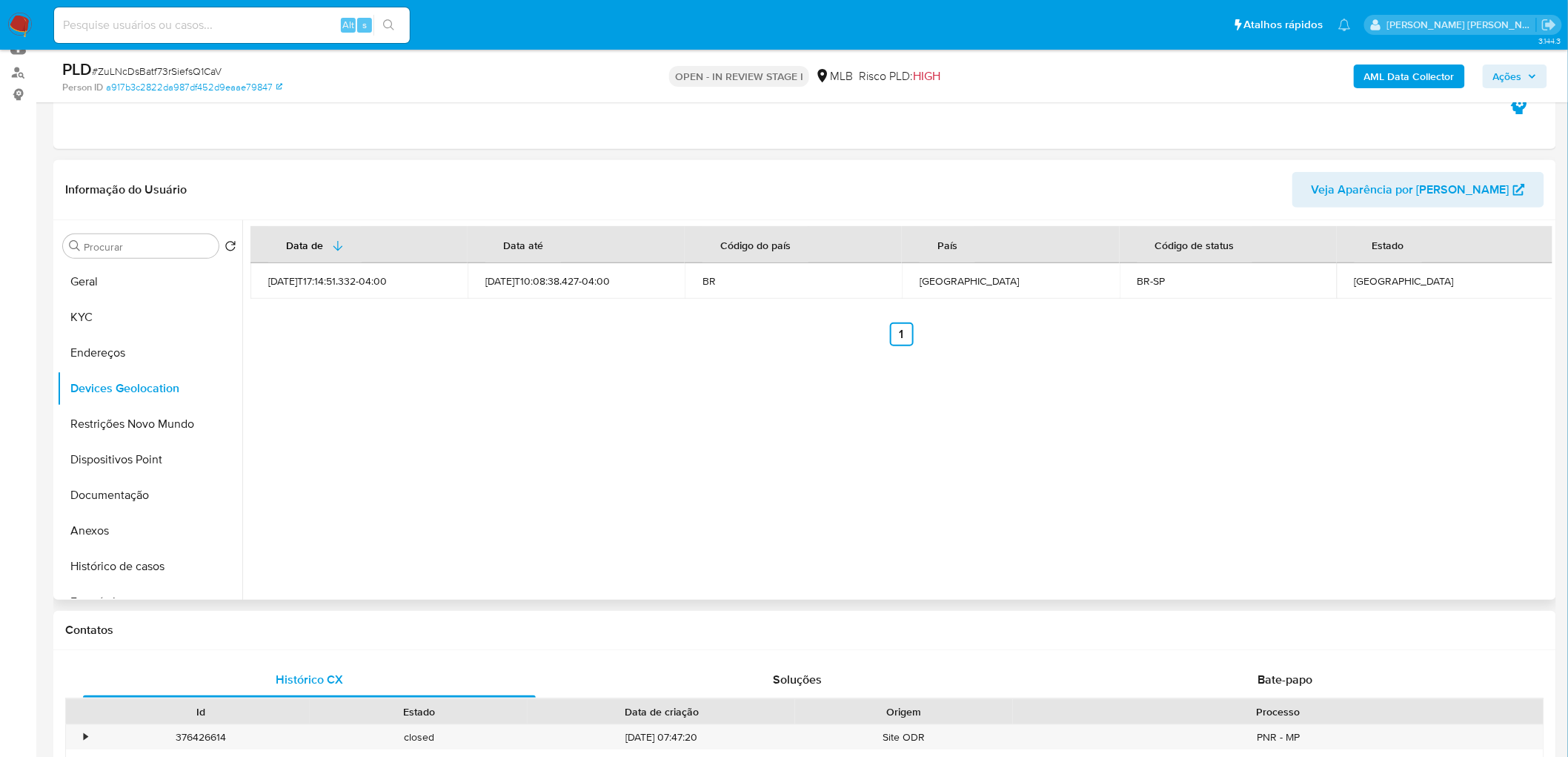 type 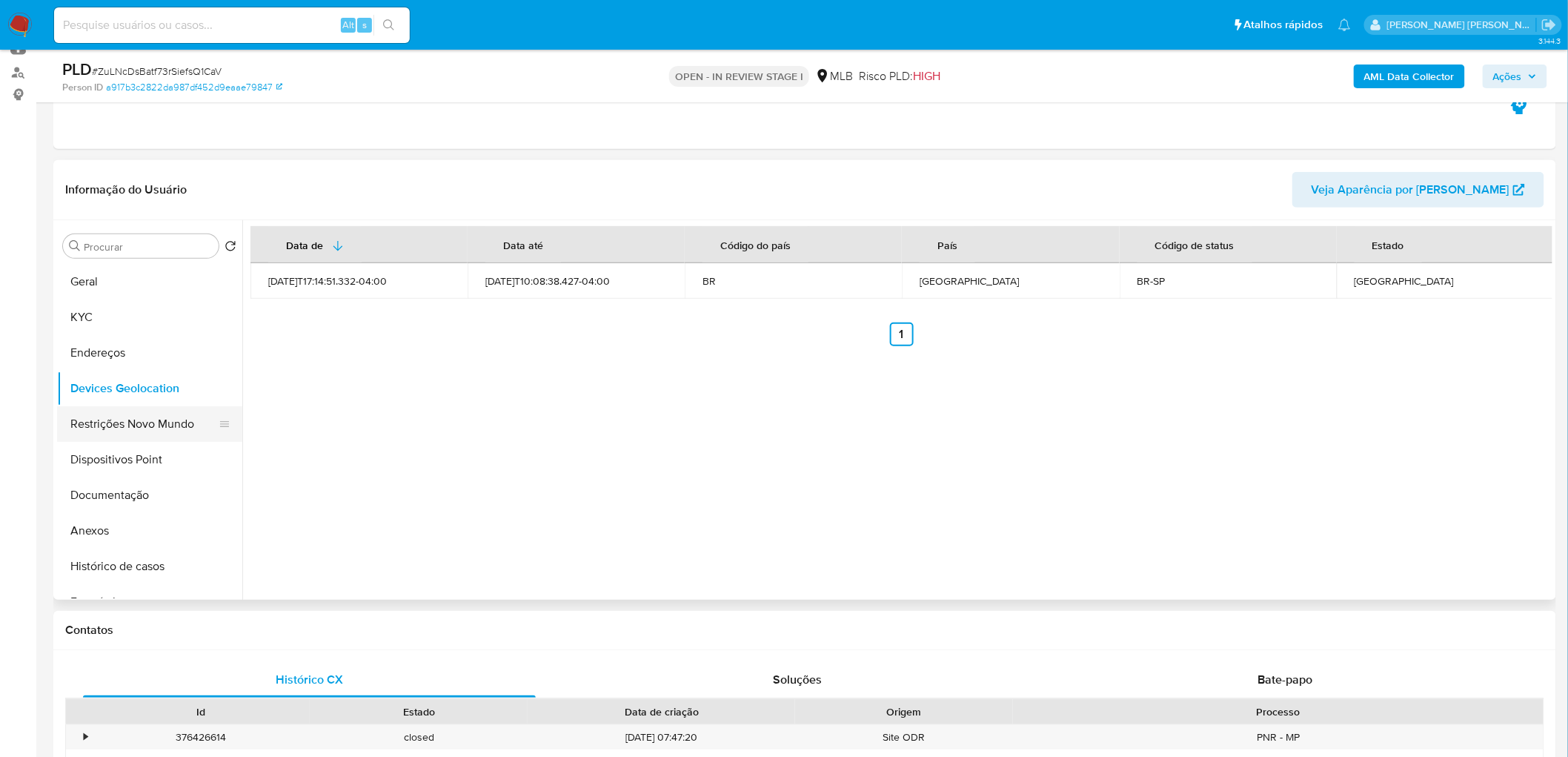 click on "Restrições Novo Mundo" at bounding box center [144, 424] 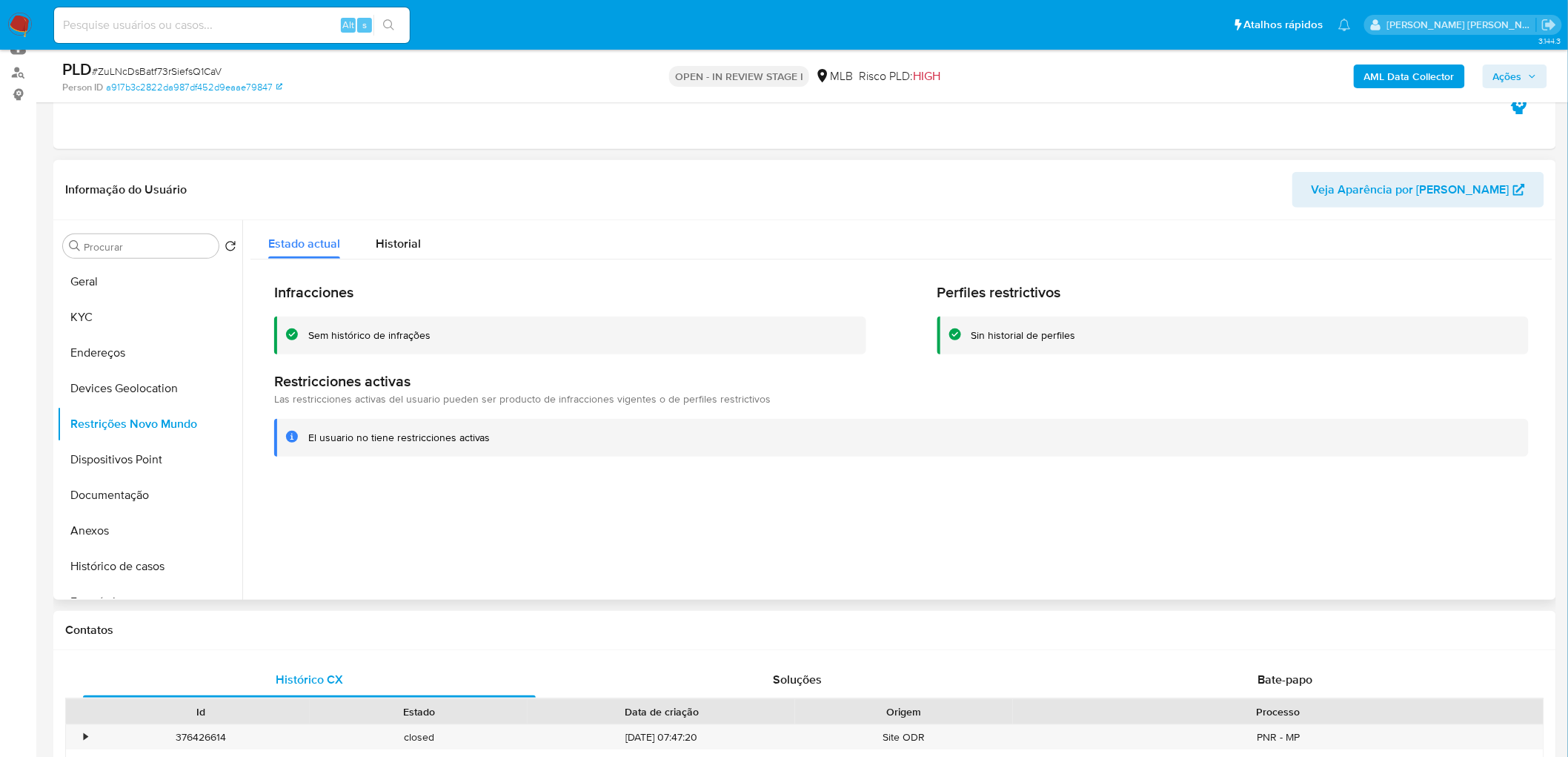 type 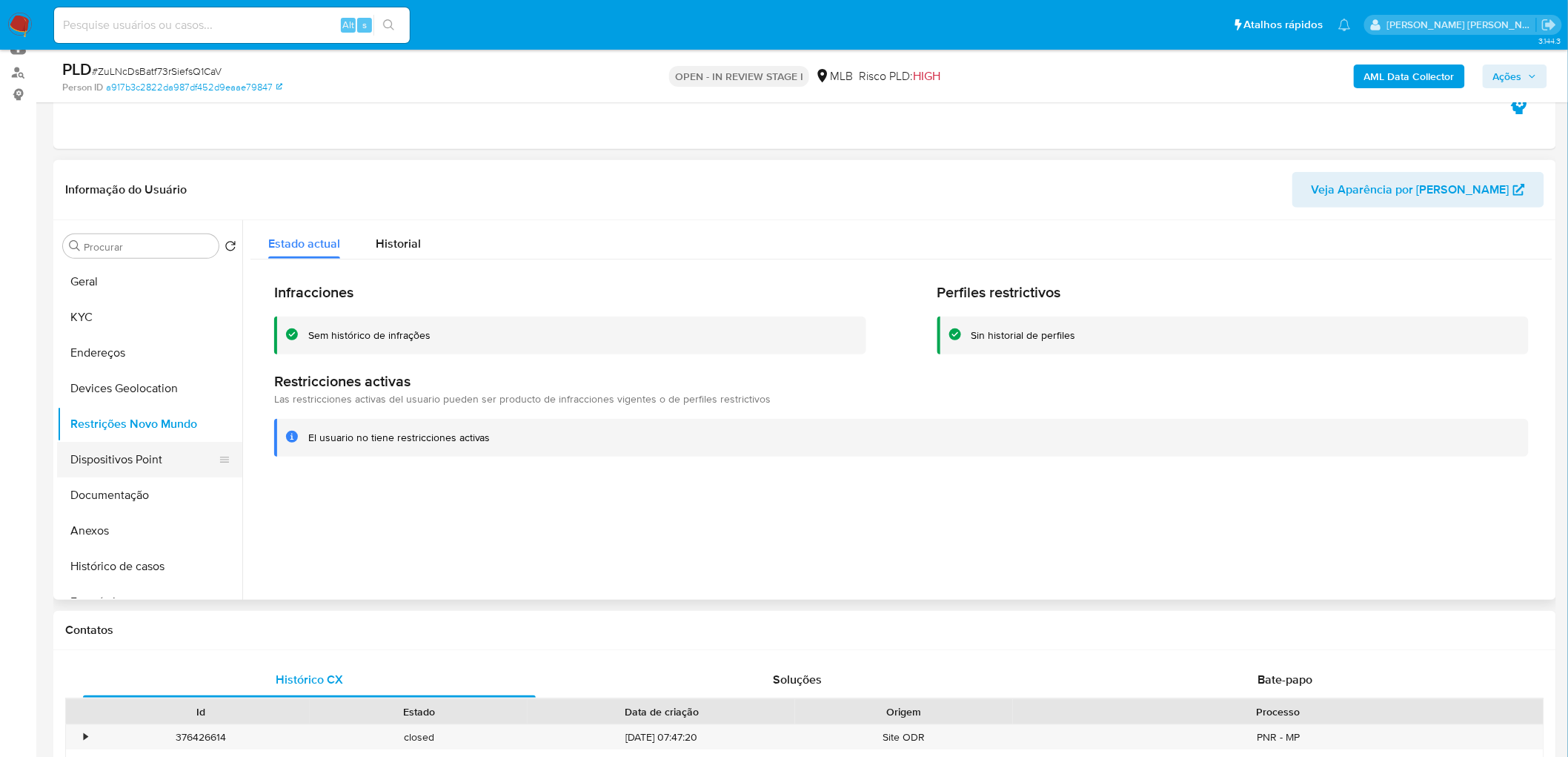 click on "Dispositivos Point" at bounding box center (144, 460) 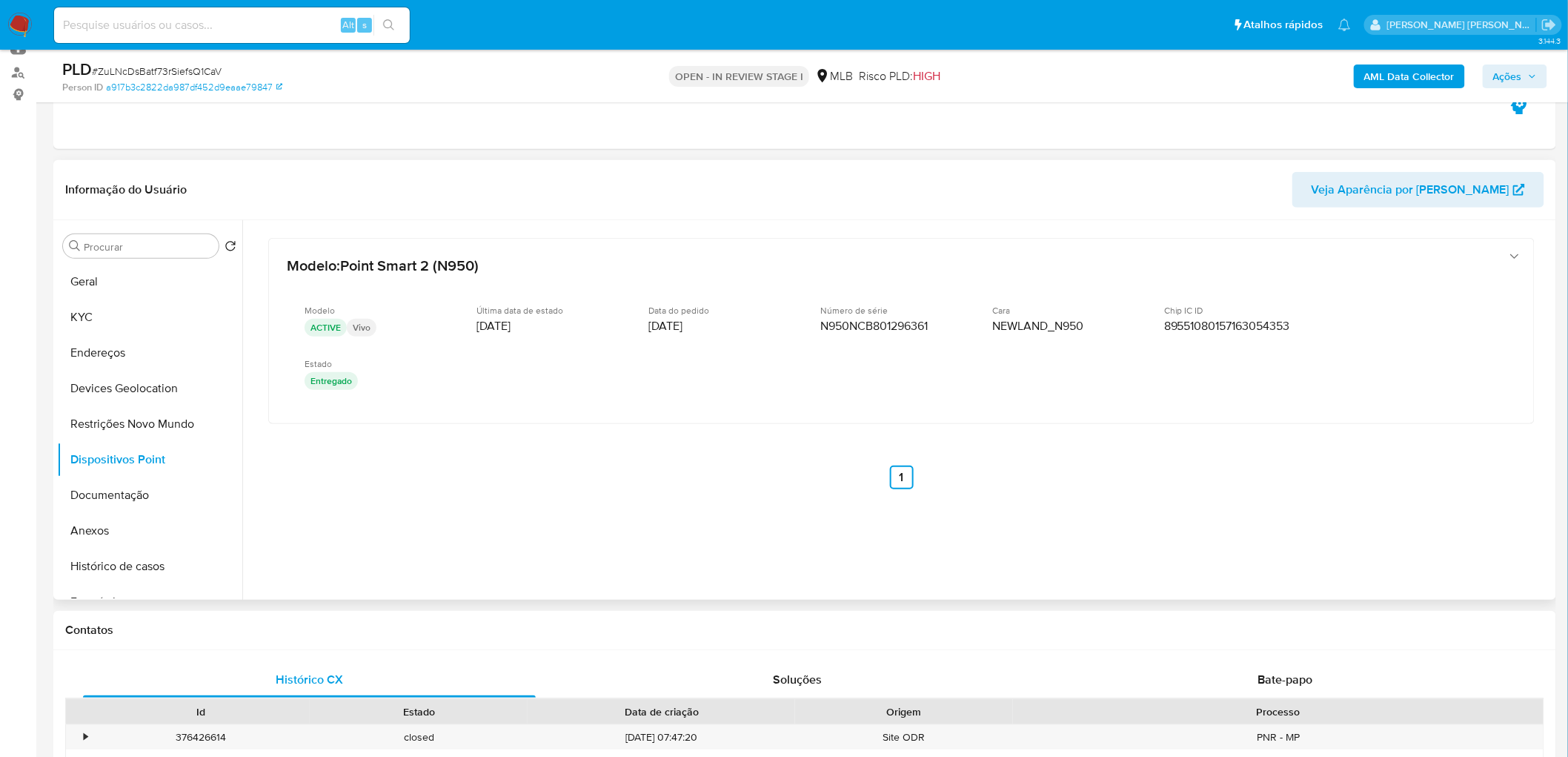 type 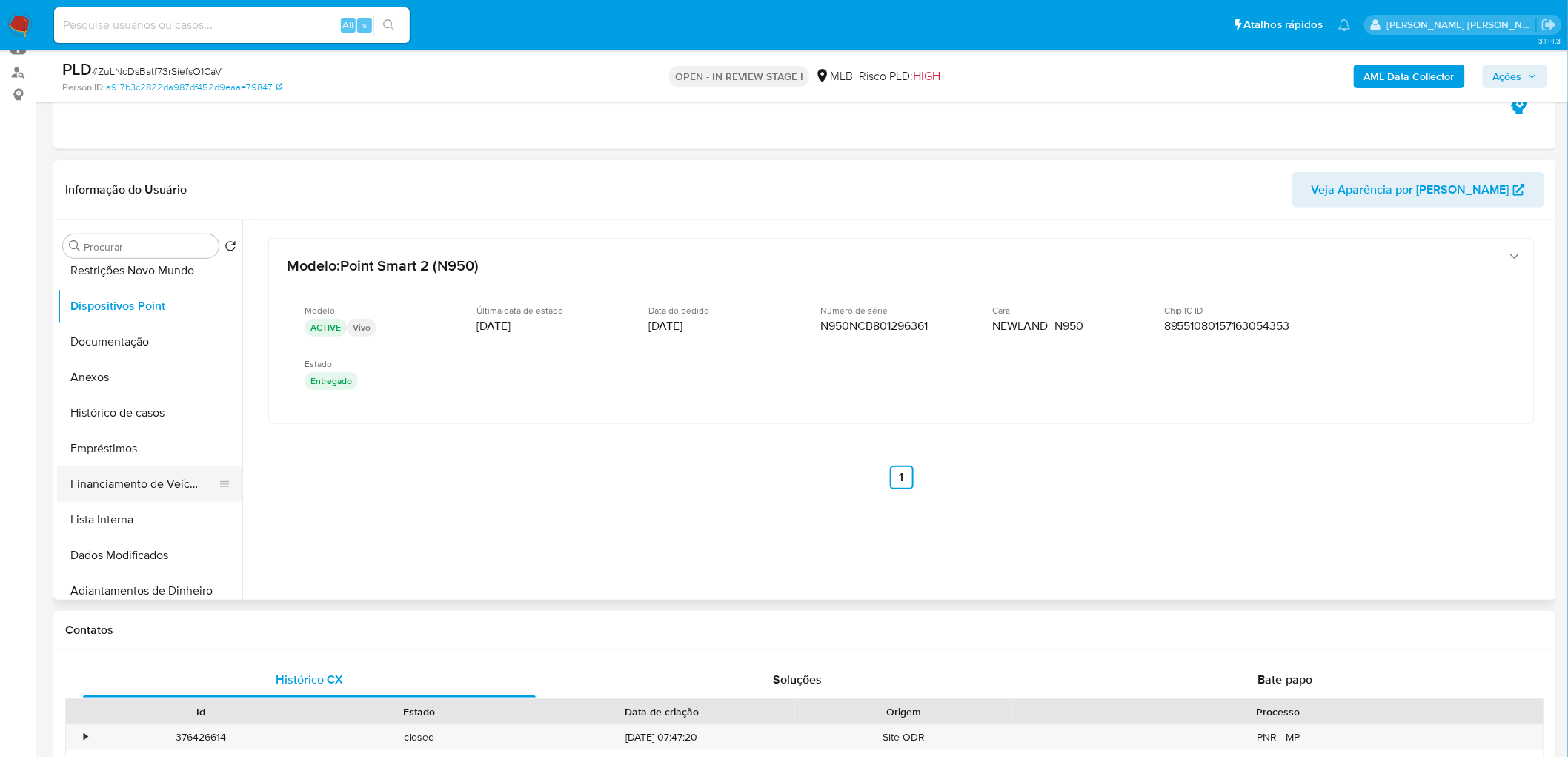 scroll, scrollTop: 165, scrollLeft: 0, axis: vertical 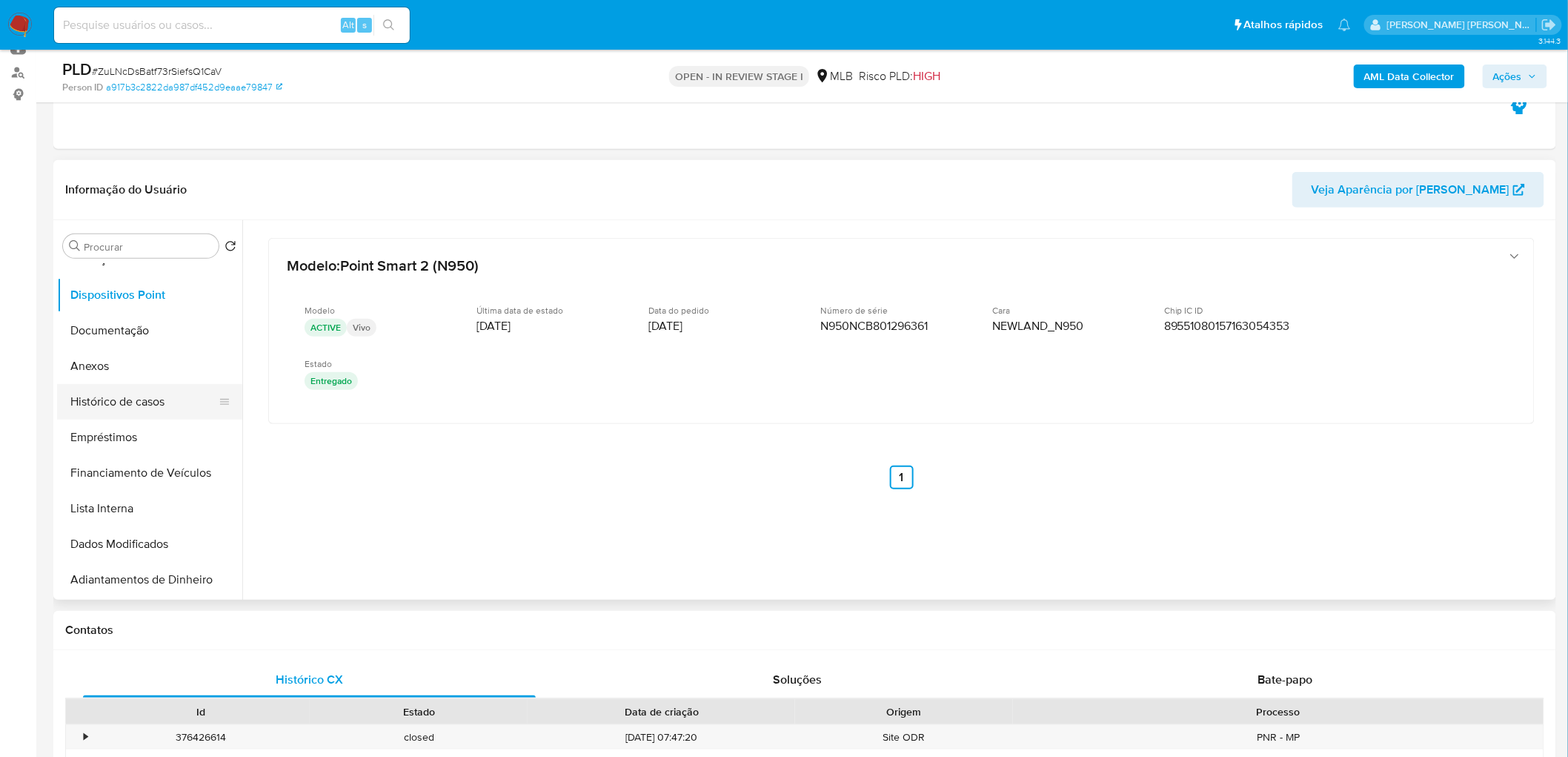 click on "Histórico de casos" at bounding box center (144, 402) 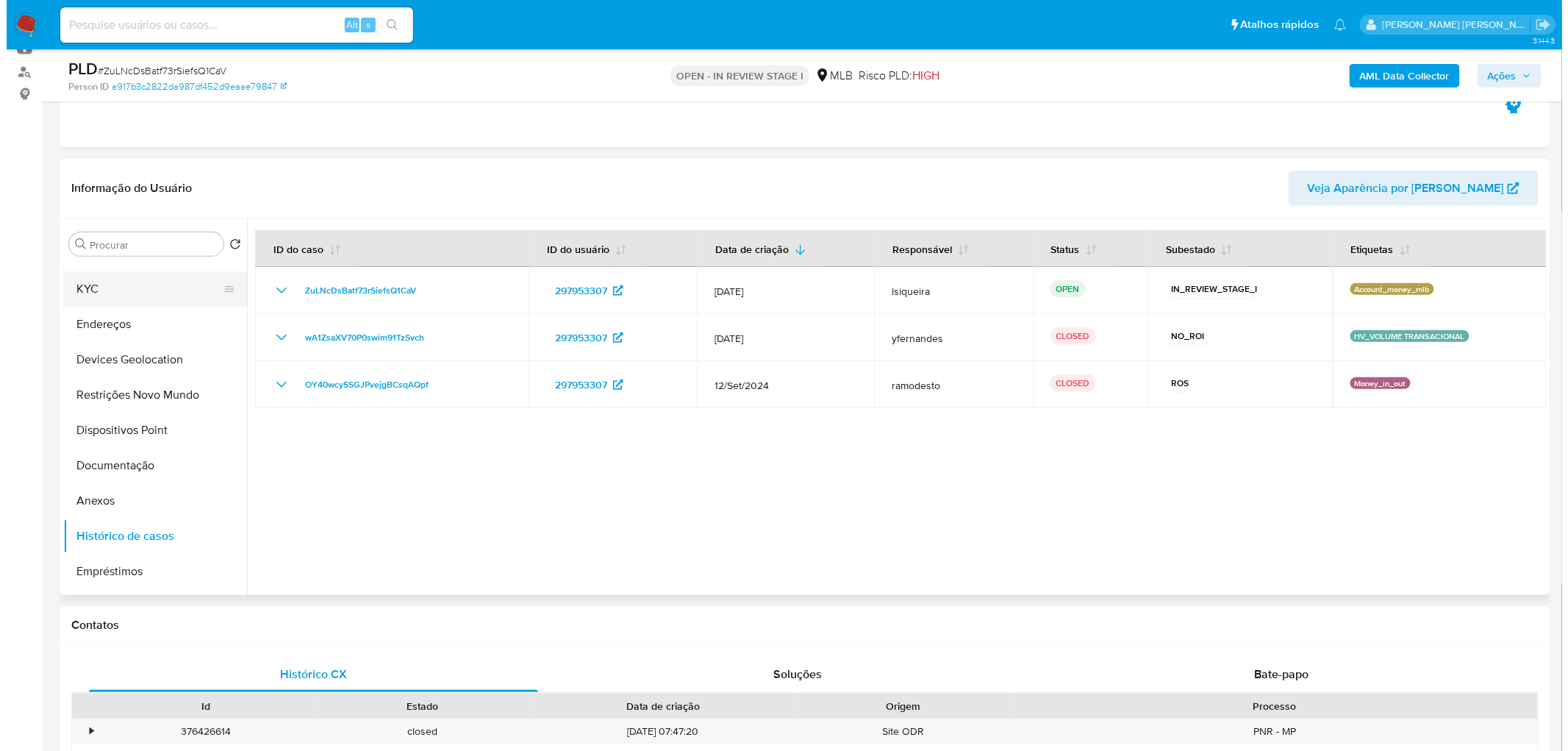 scroll, scrollTop: 0, scrollLeft: 0, axis: both 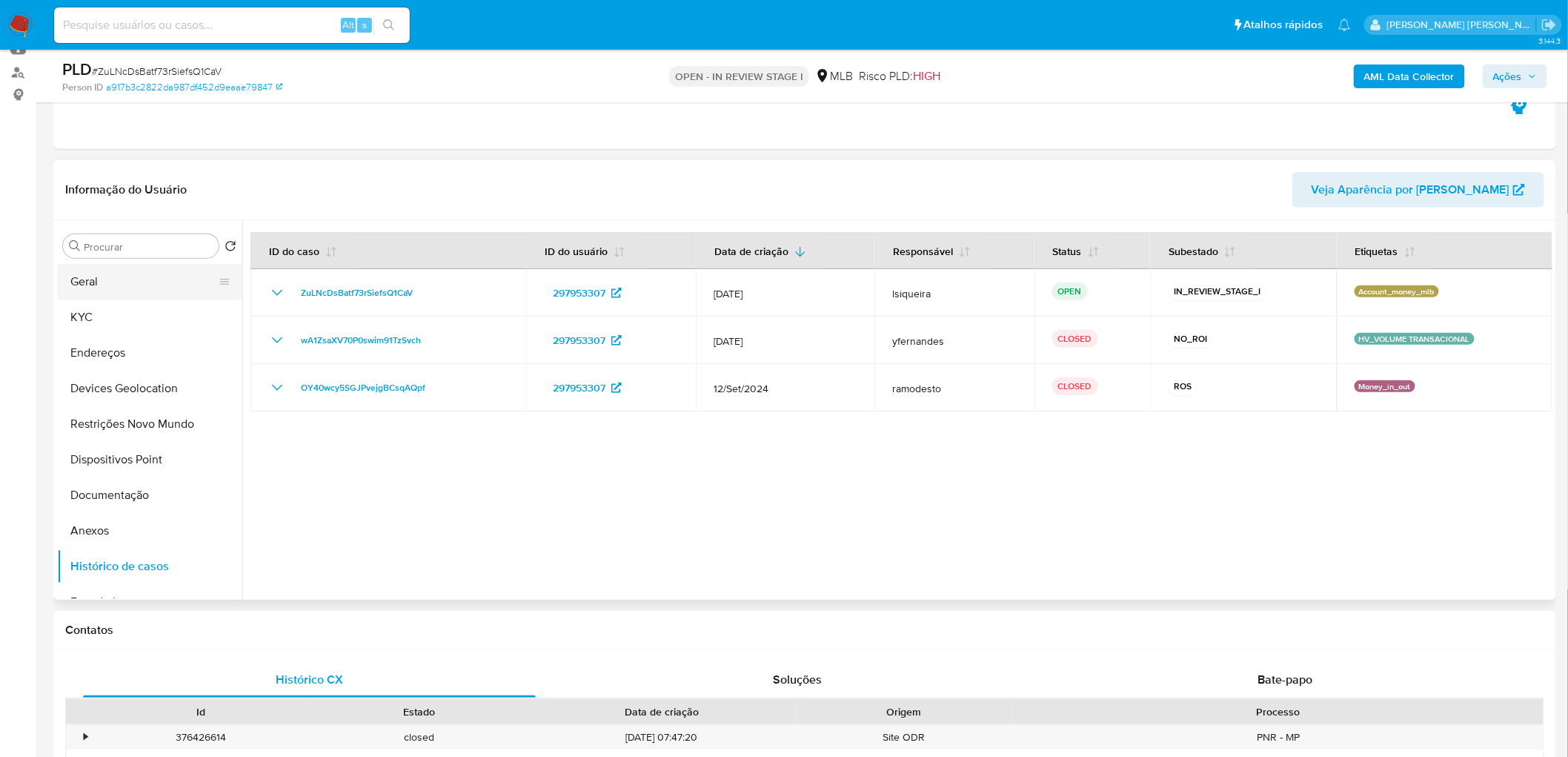 click on "Geral" at bounding box center (144, 282) 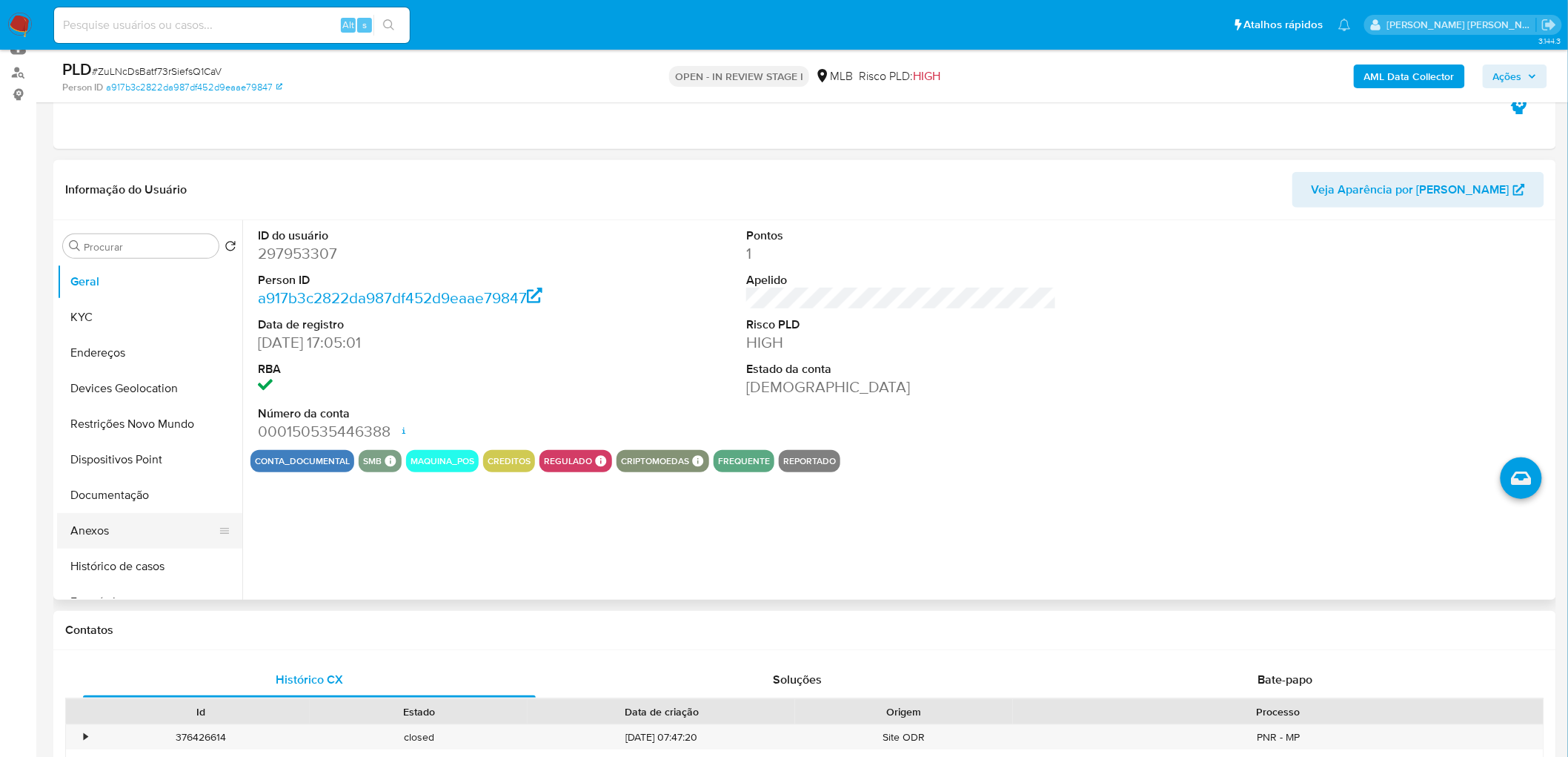 click on "Anexos" at bounding box center [144, 531] 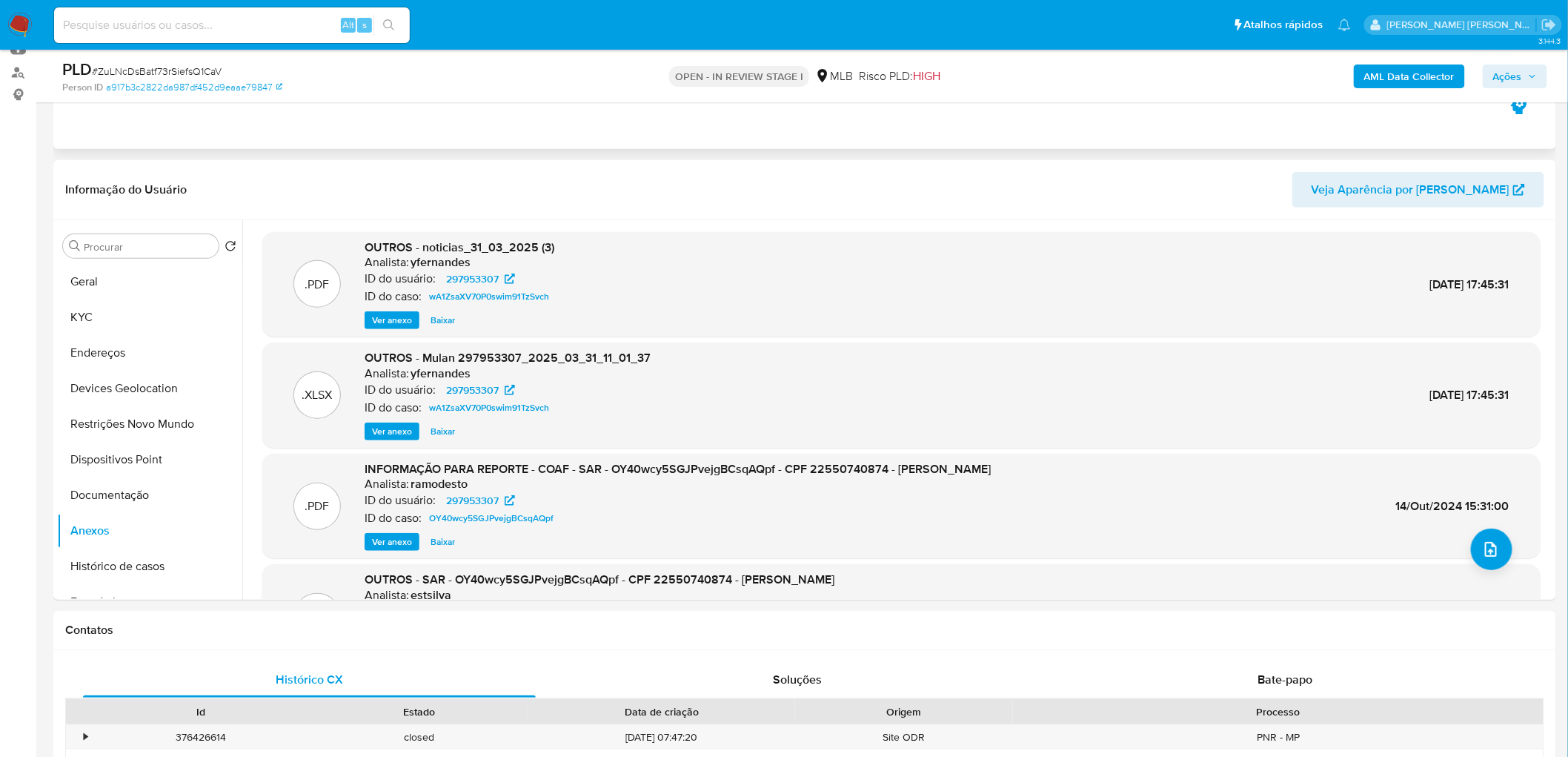 click on "Eventos ( 1 ) Ações AUTOMATIC (1)" at bounding box center [805, 60] 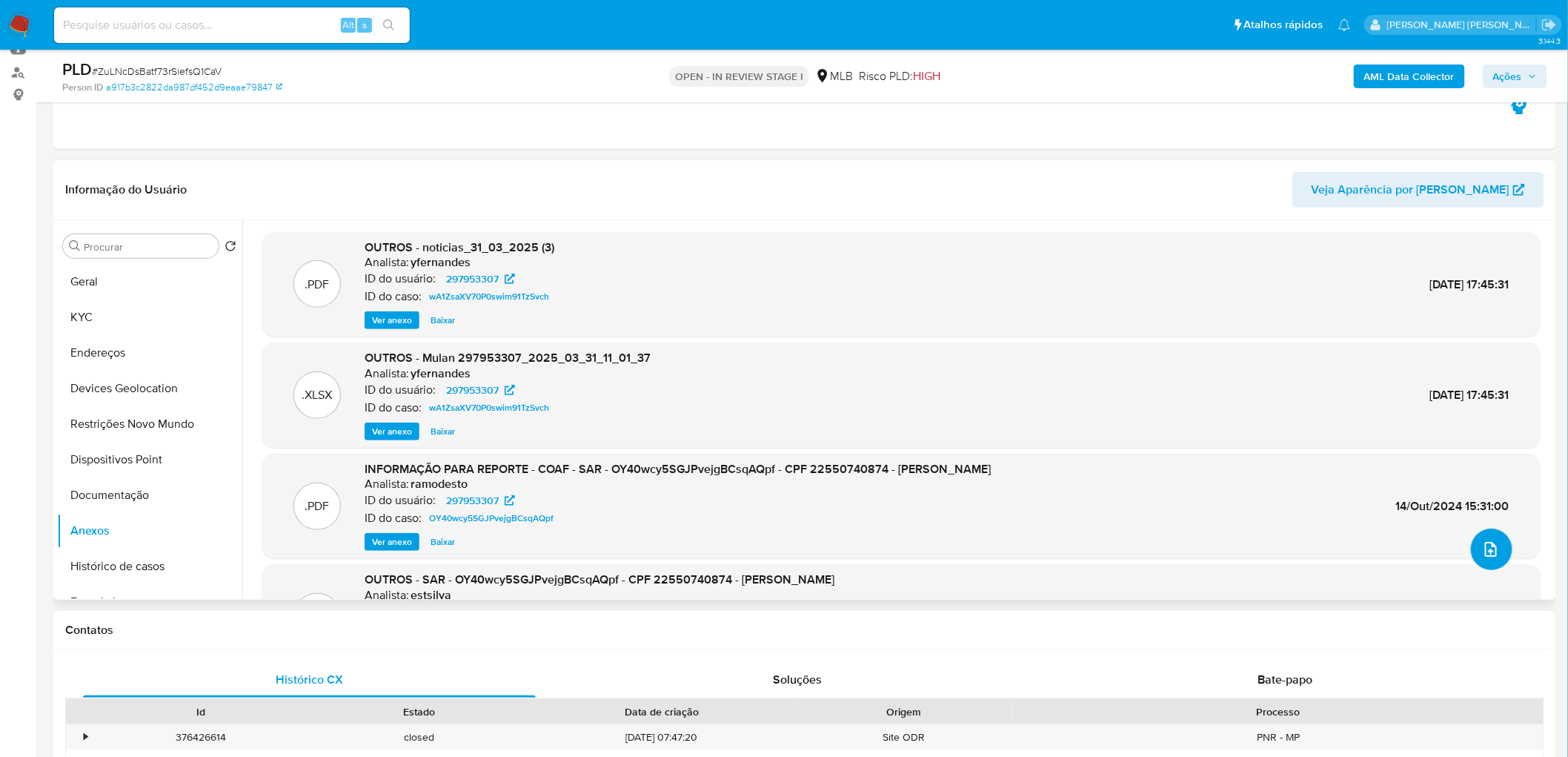 click at bounding box center [1492, 549] 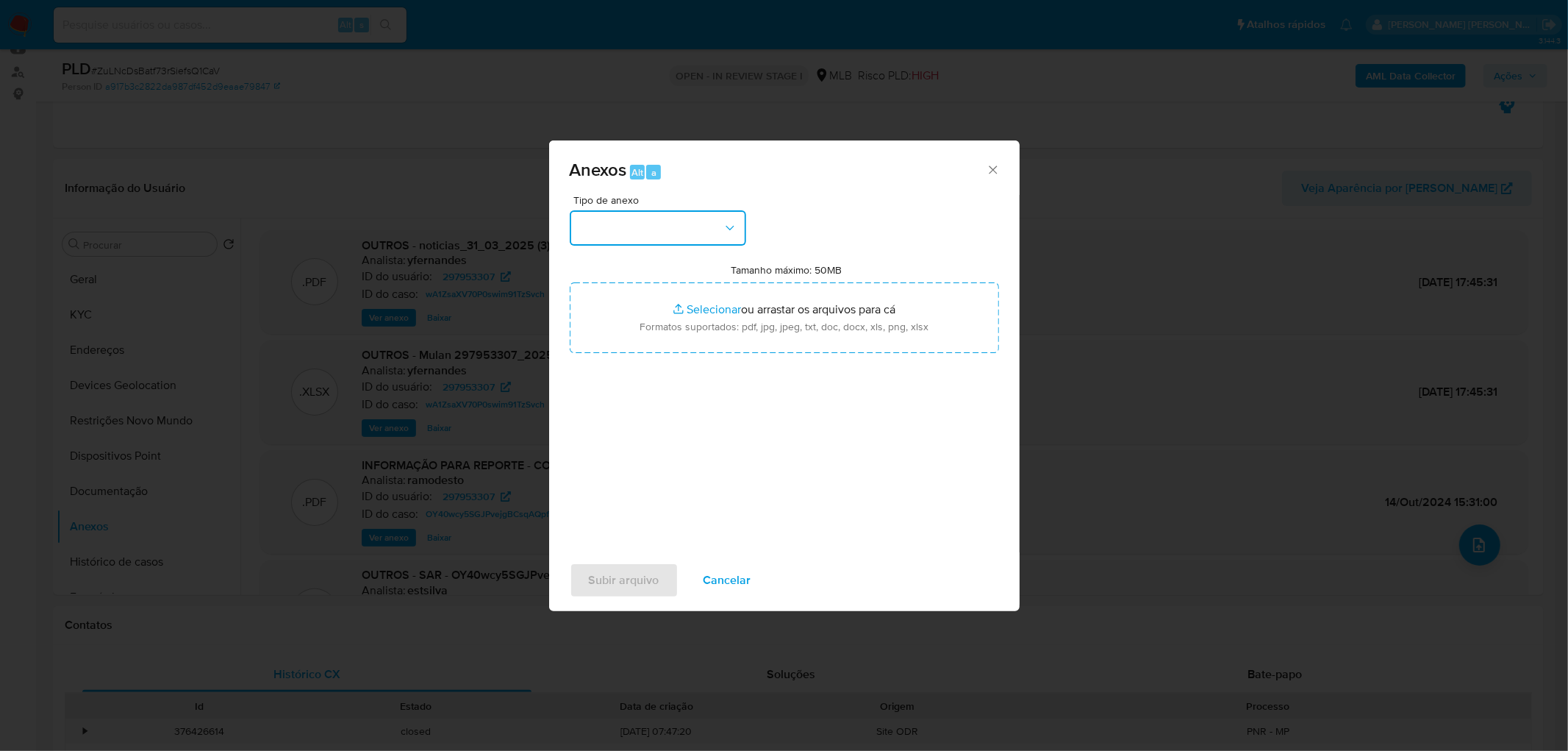 click at bounding box center (658, 228) 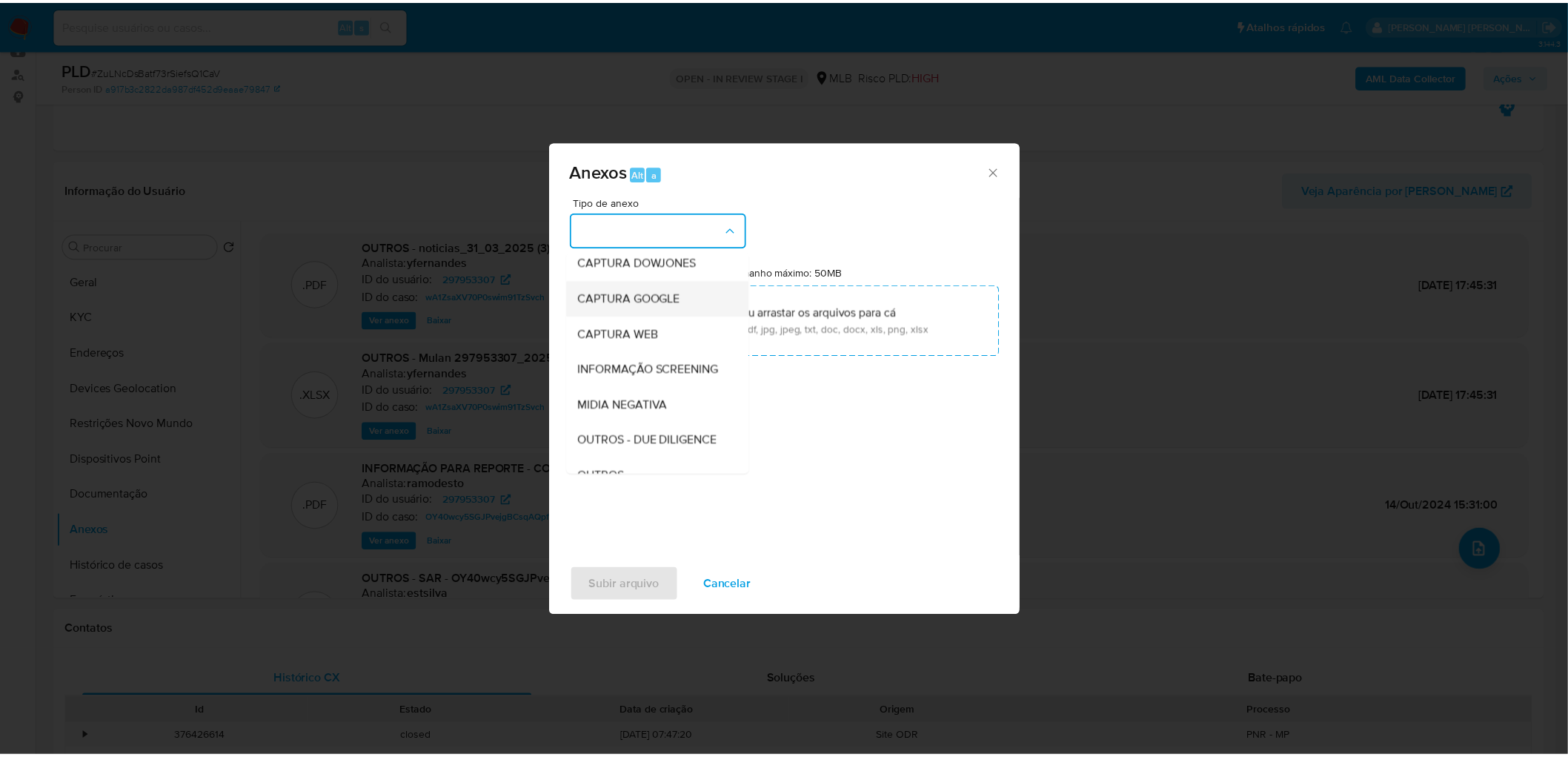 scroll, scrollTop: 82, scrollLeft: 0, axis: vertical 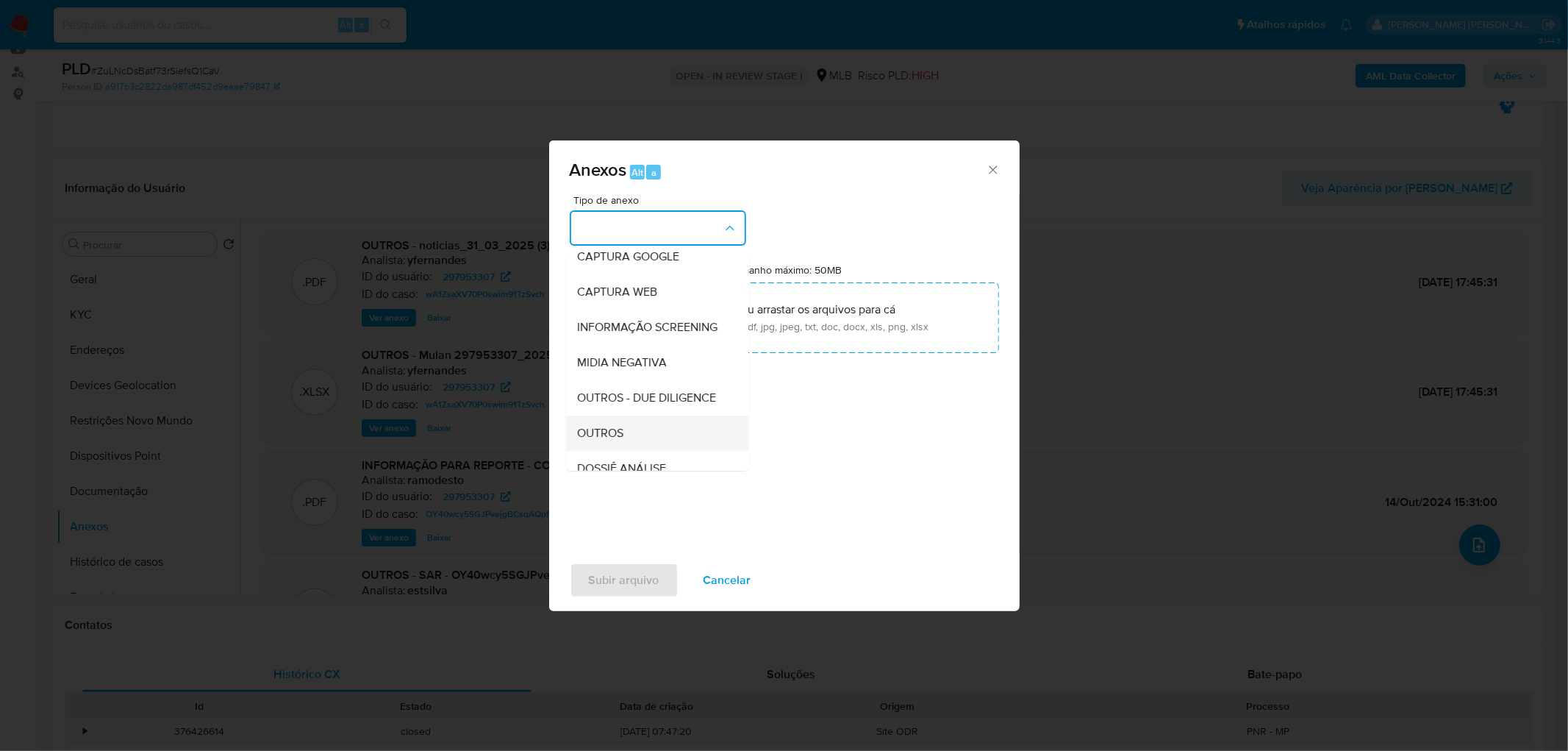 click on "OUTROS" at bounding box center [653, 433] 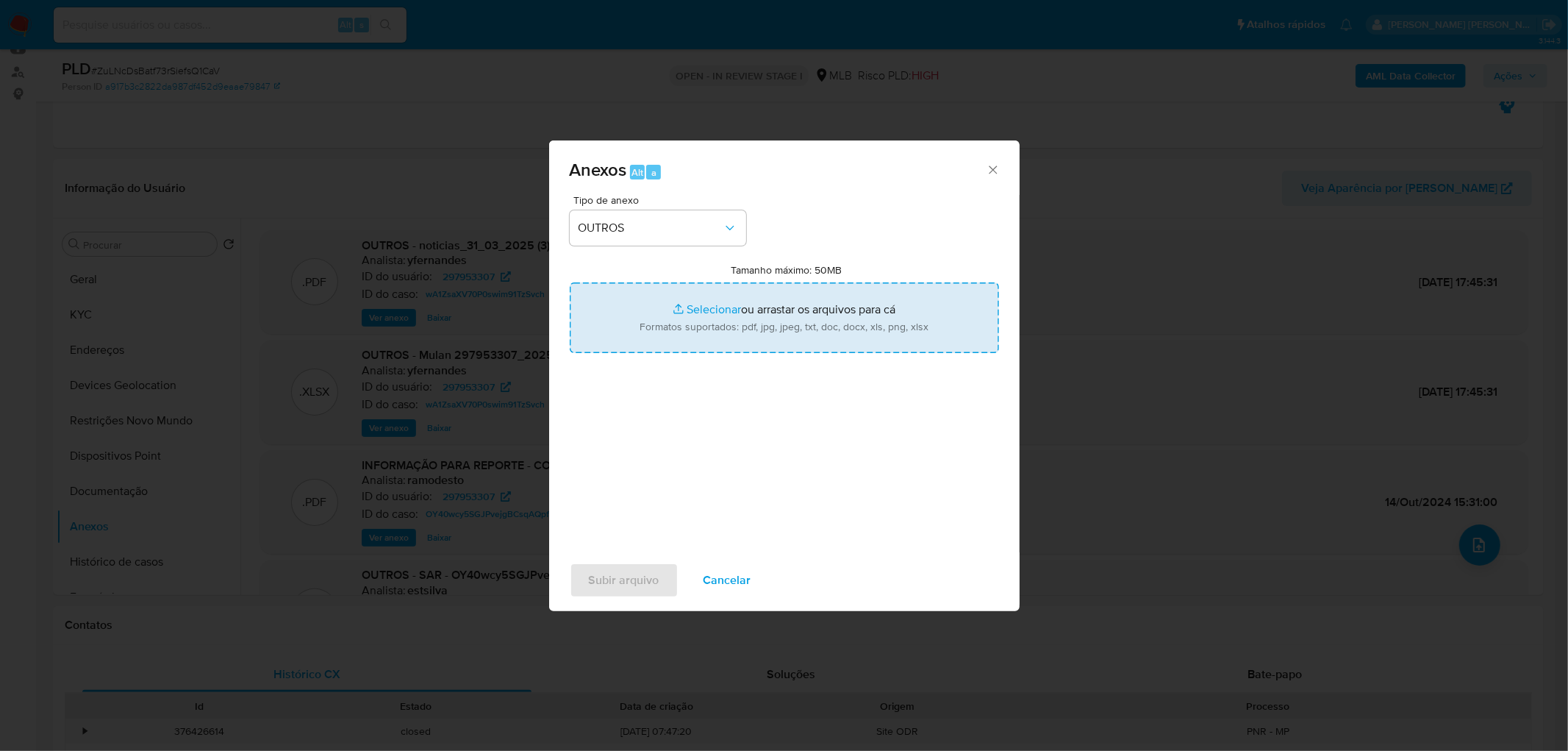 click on "Tamanho máximo: 50MB Selecionar arquivos" at bounding box center (784, 318) 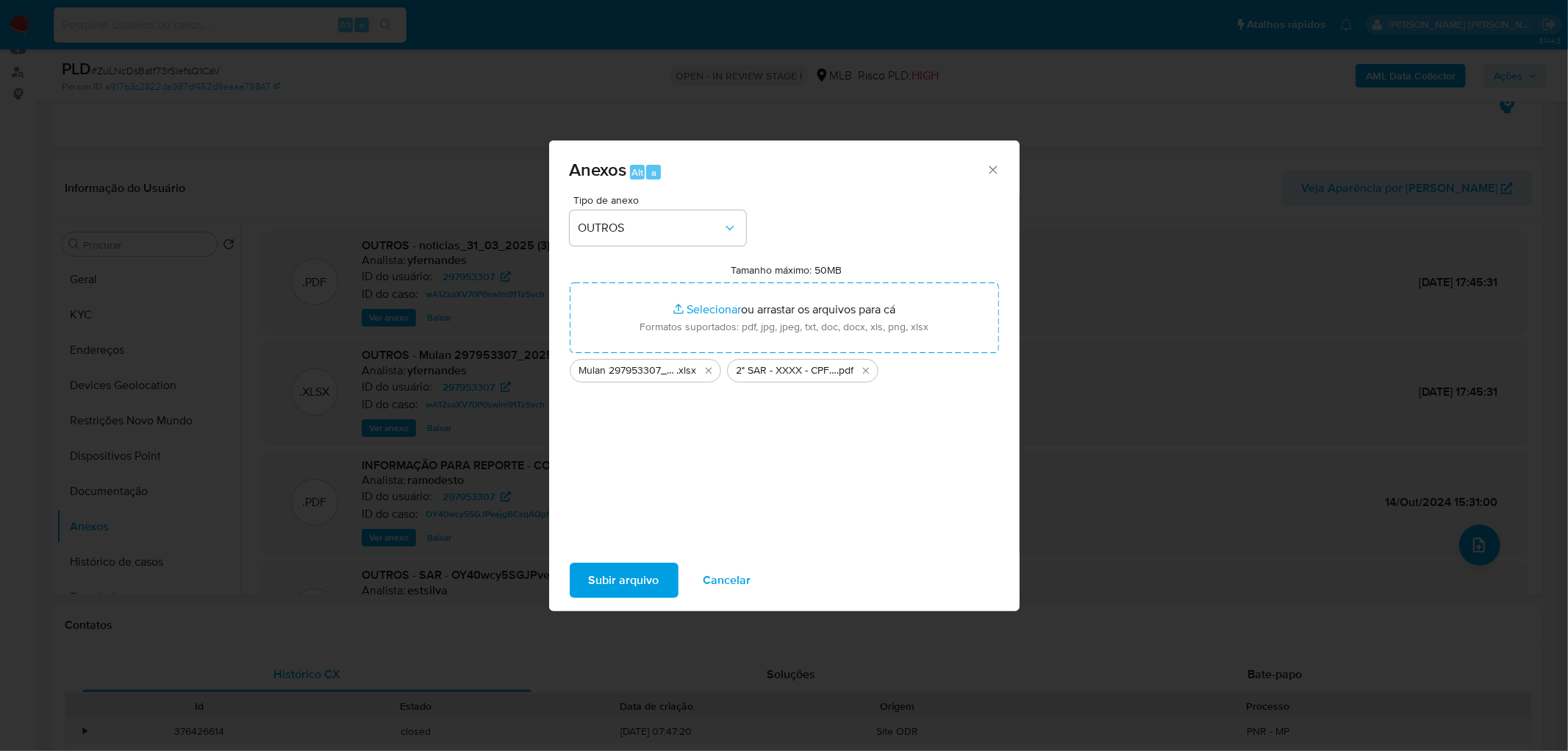 click on "Subir arquivo" at bounding box center [624, 580] 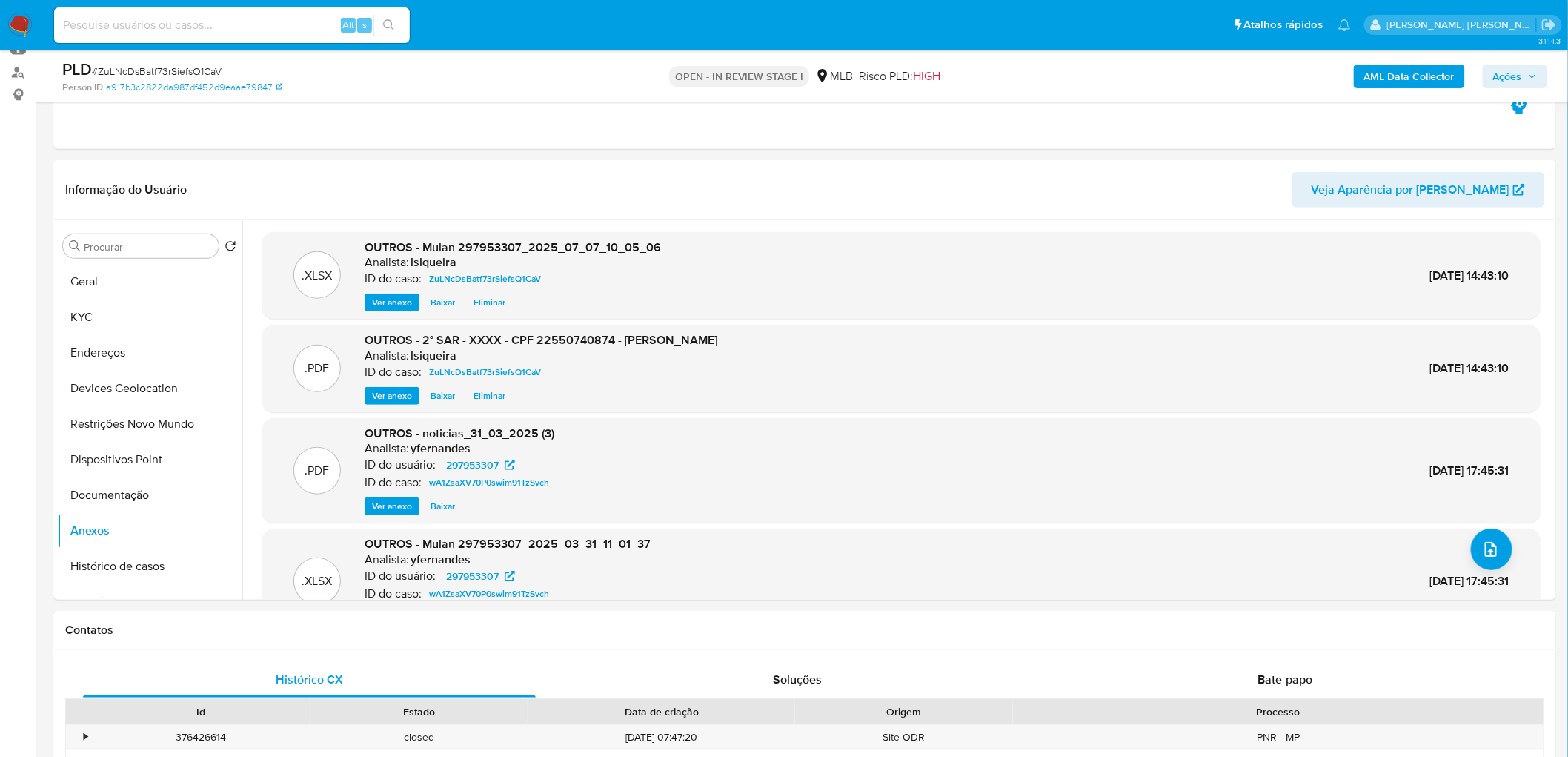 click on "Ações" at bounding box center (1507, 76) 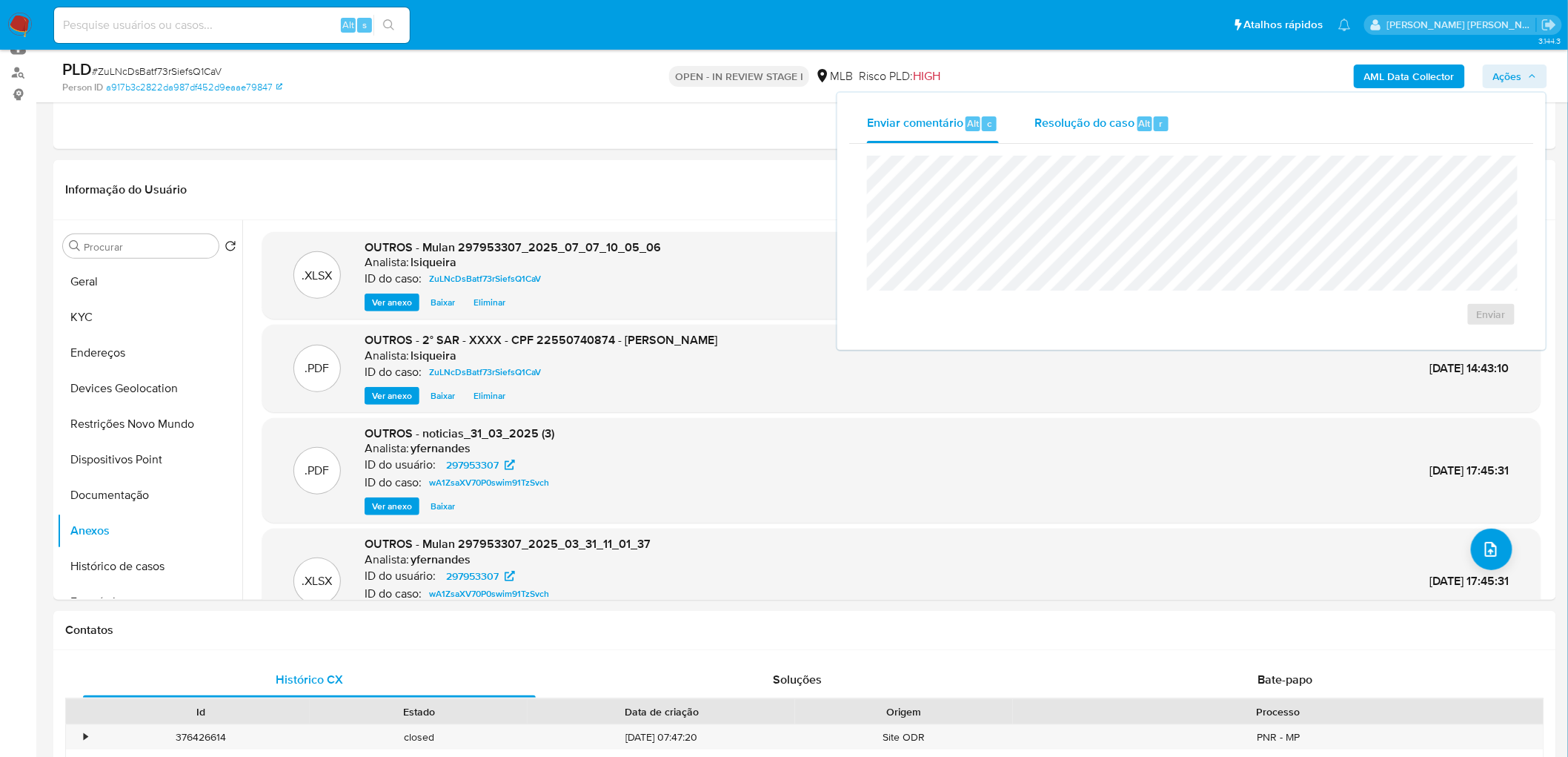 click on "Resolução do caso Alt r" at bounding box center (1102, 124) 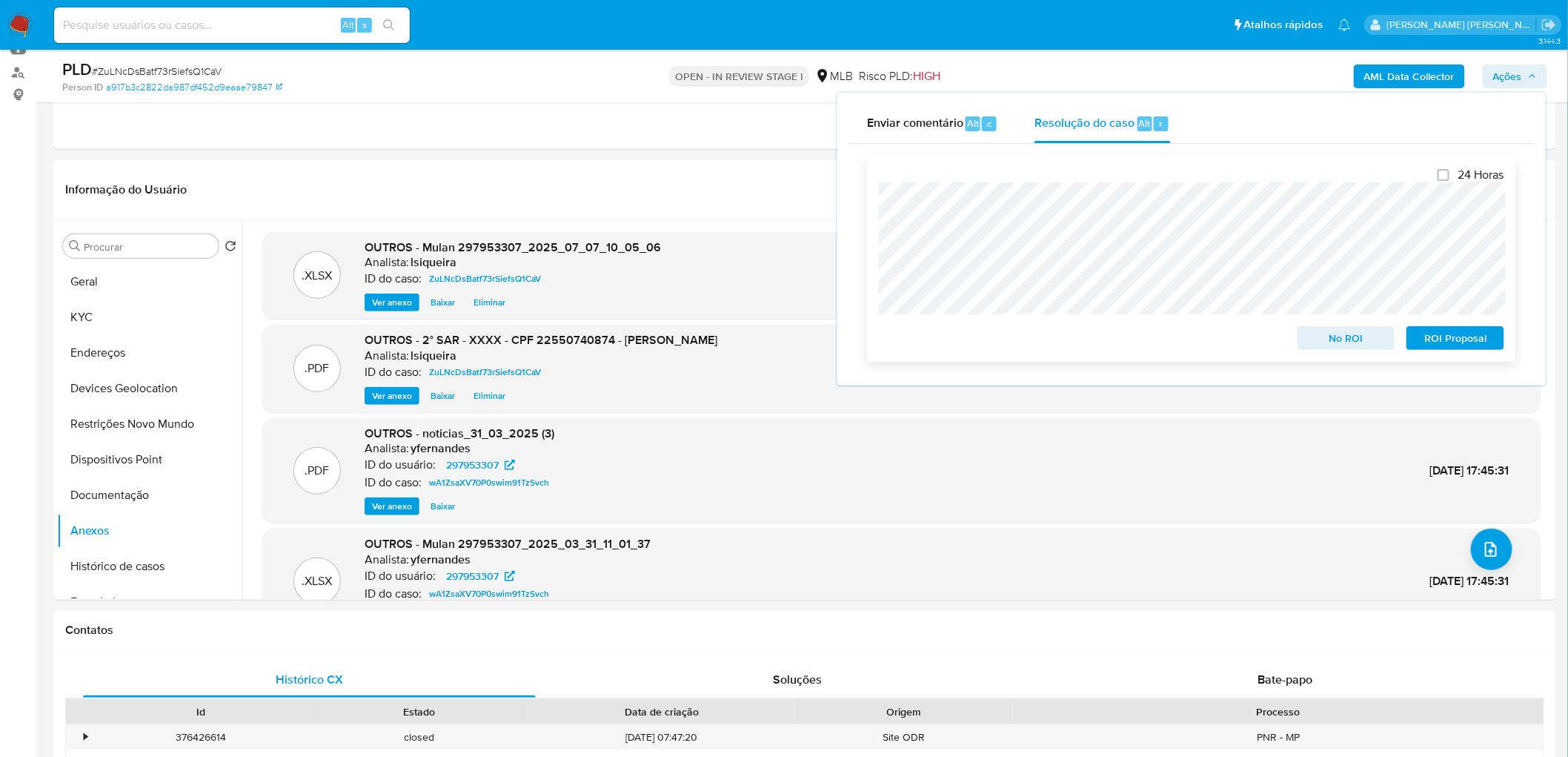 click on "ROI Proposal" at bounding box center (1455, 338) 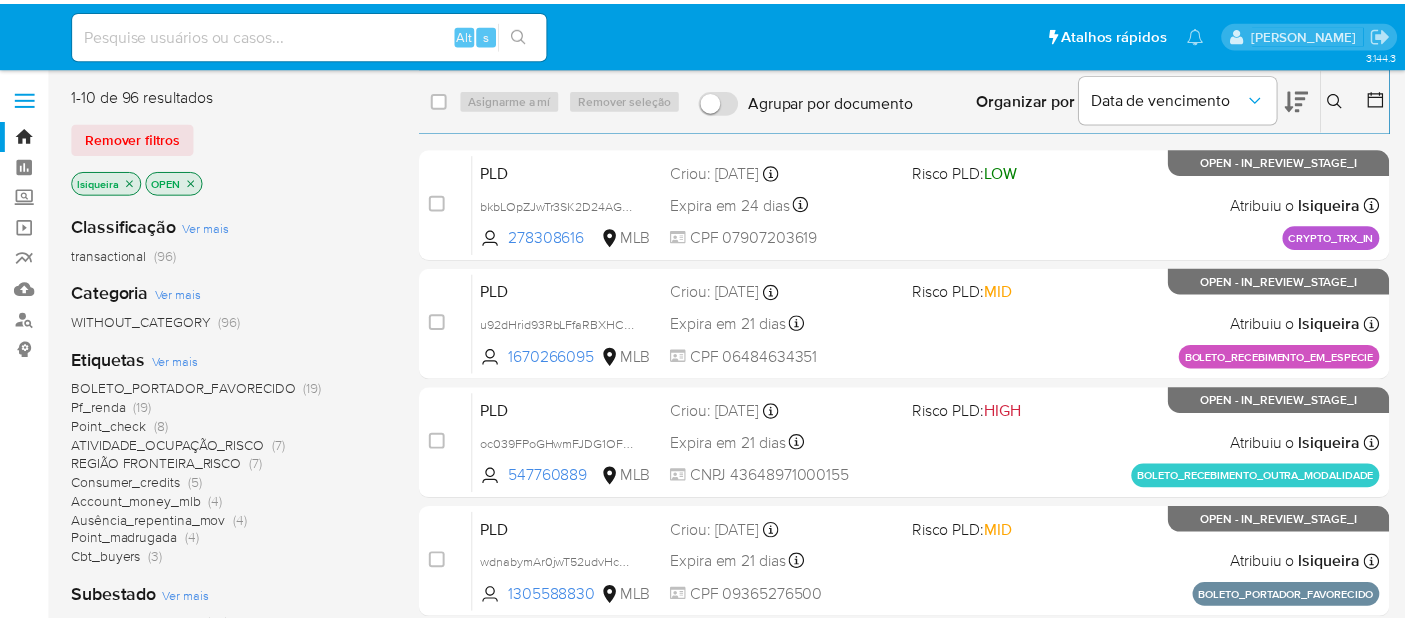 scroll, scrollTop: 0, scrollLeft: 0, axis: both 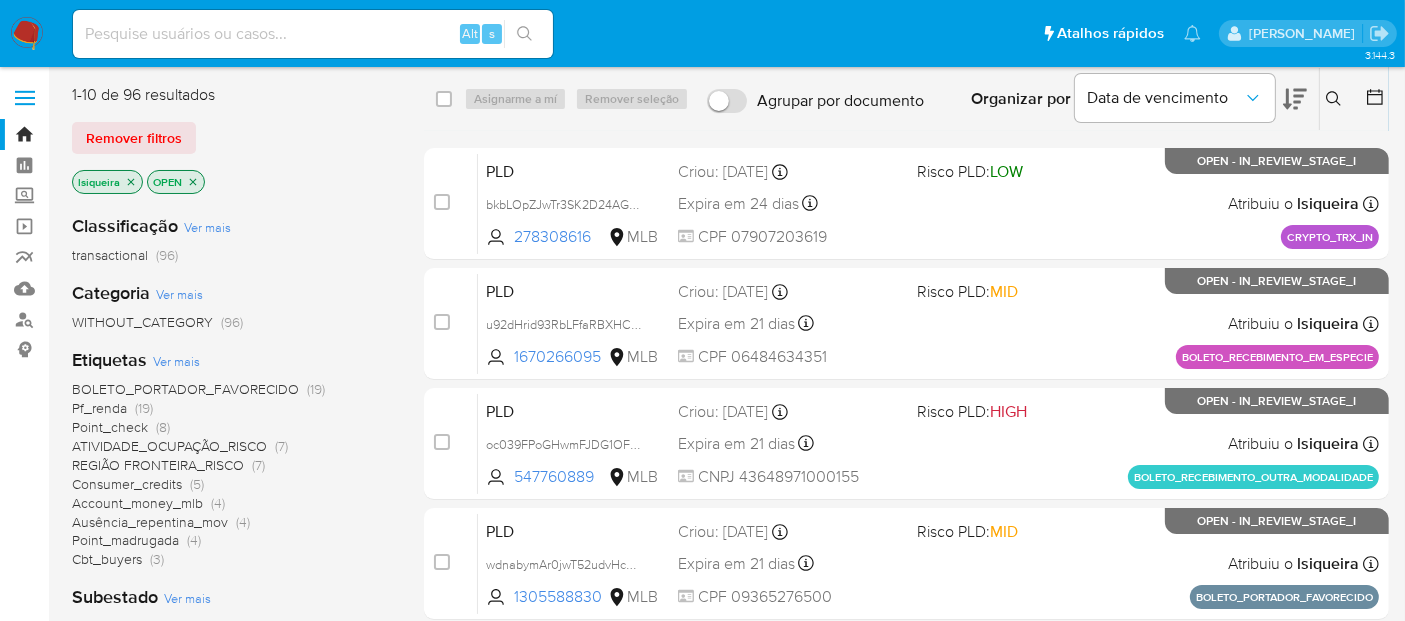 click at bounding box center [27, 34] 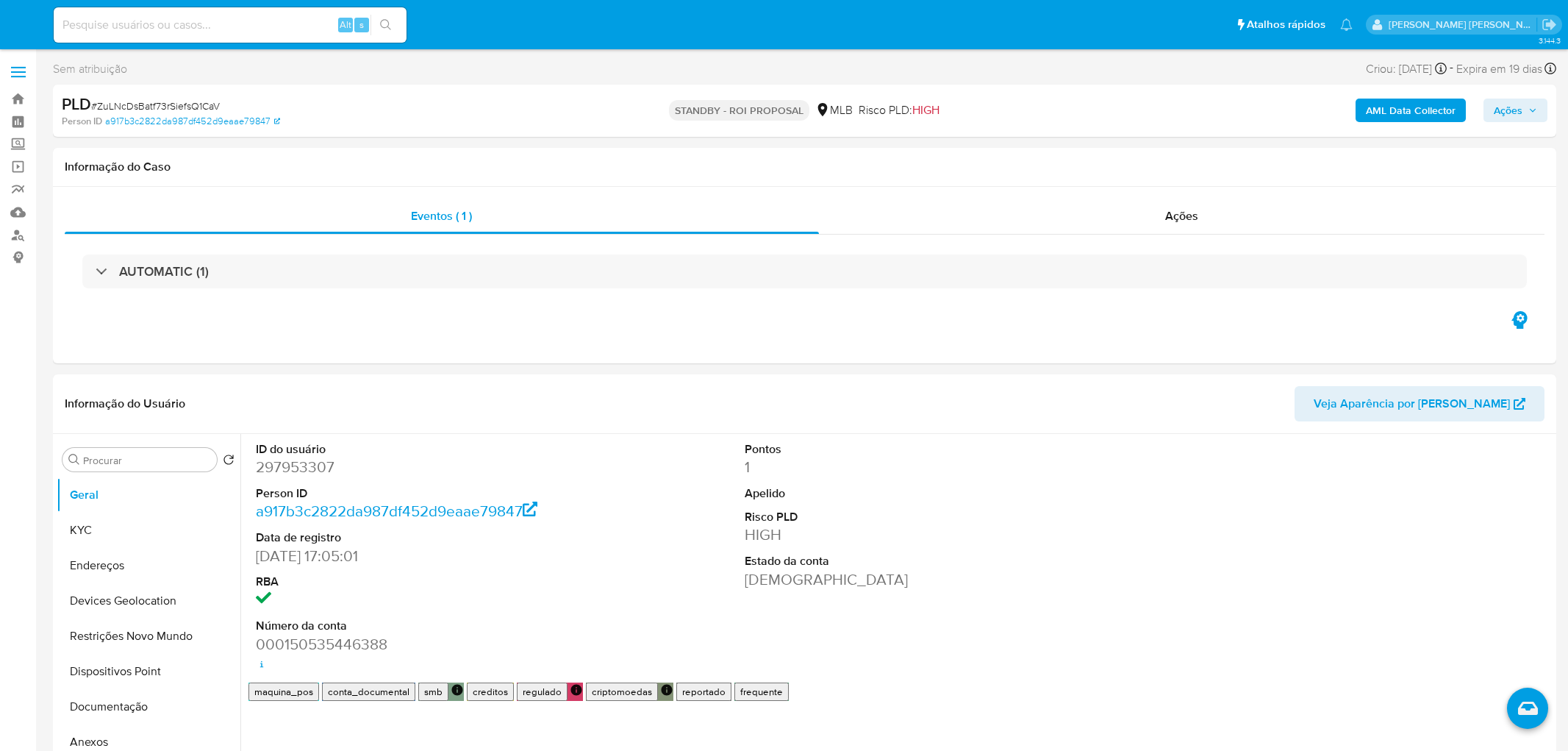 select on "10" 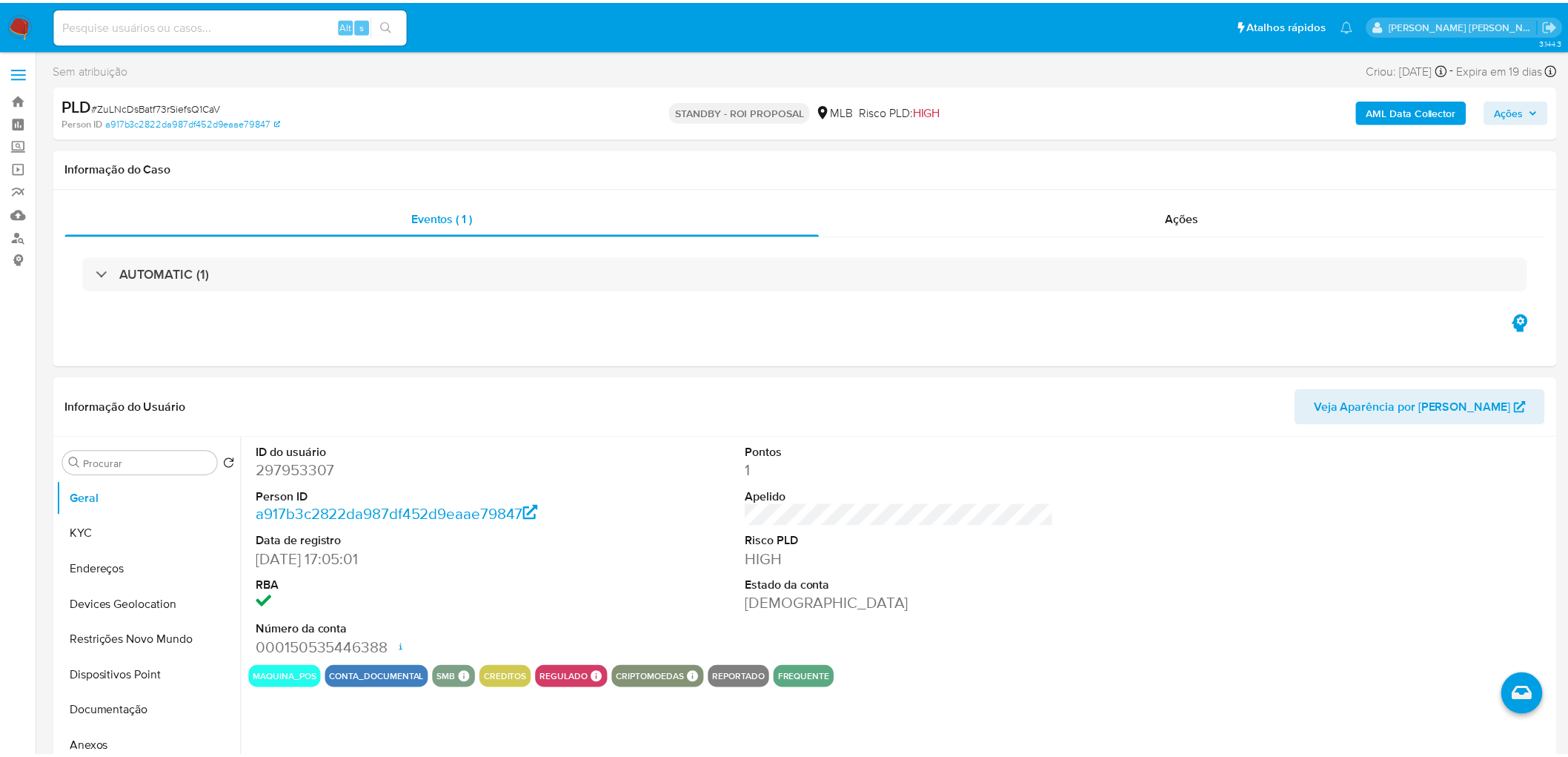 scroll, scrollTop: 0, scrollLeft: 0, axis: both 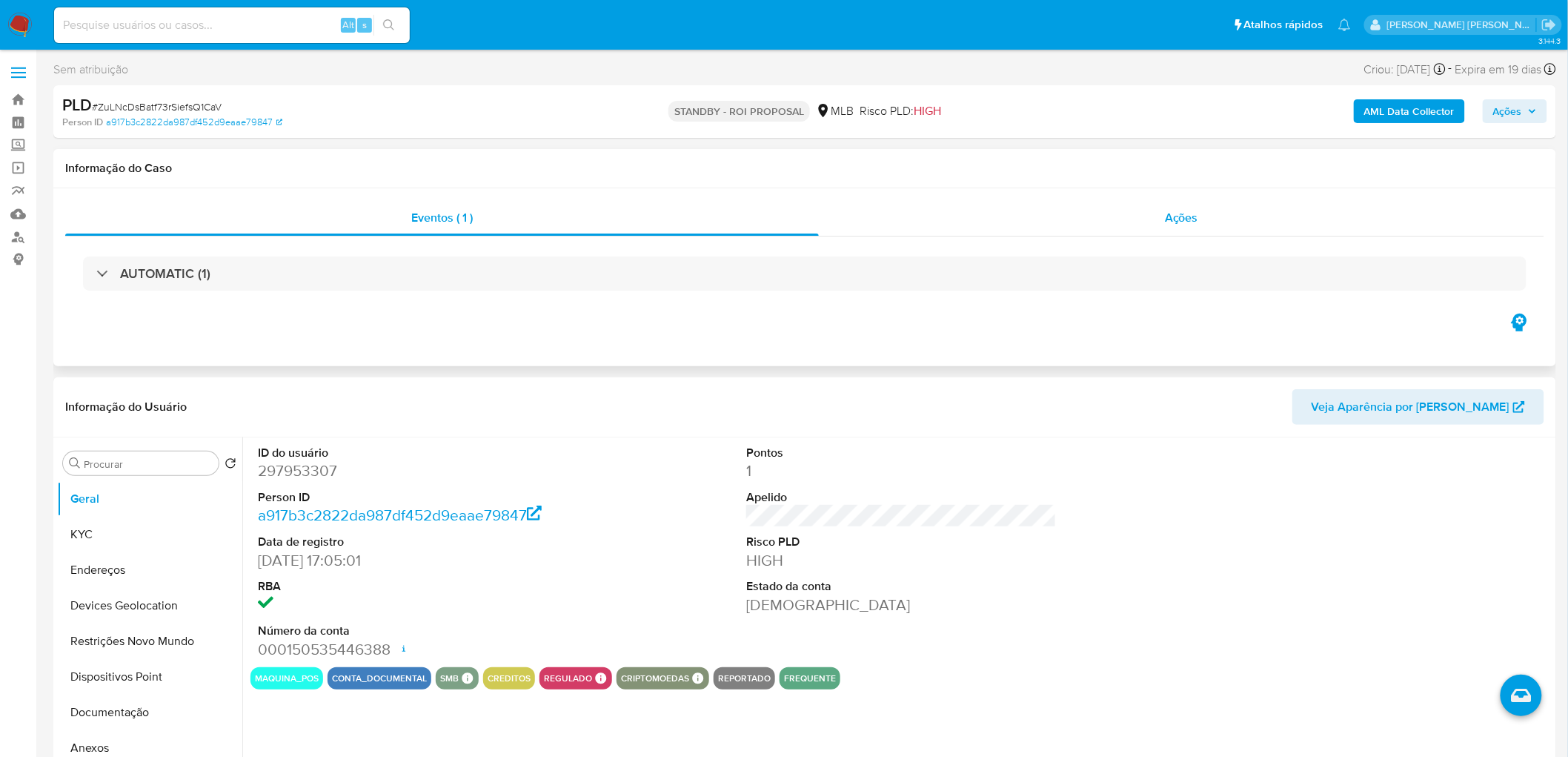 click on "Ações" at bounding box center [1181, 218] 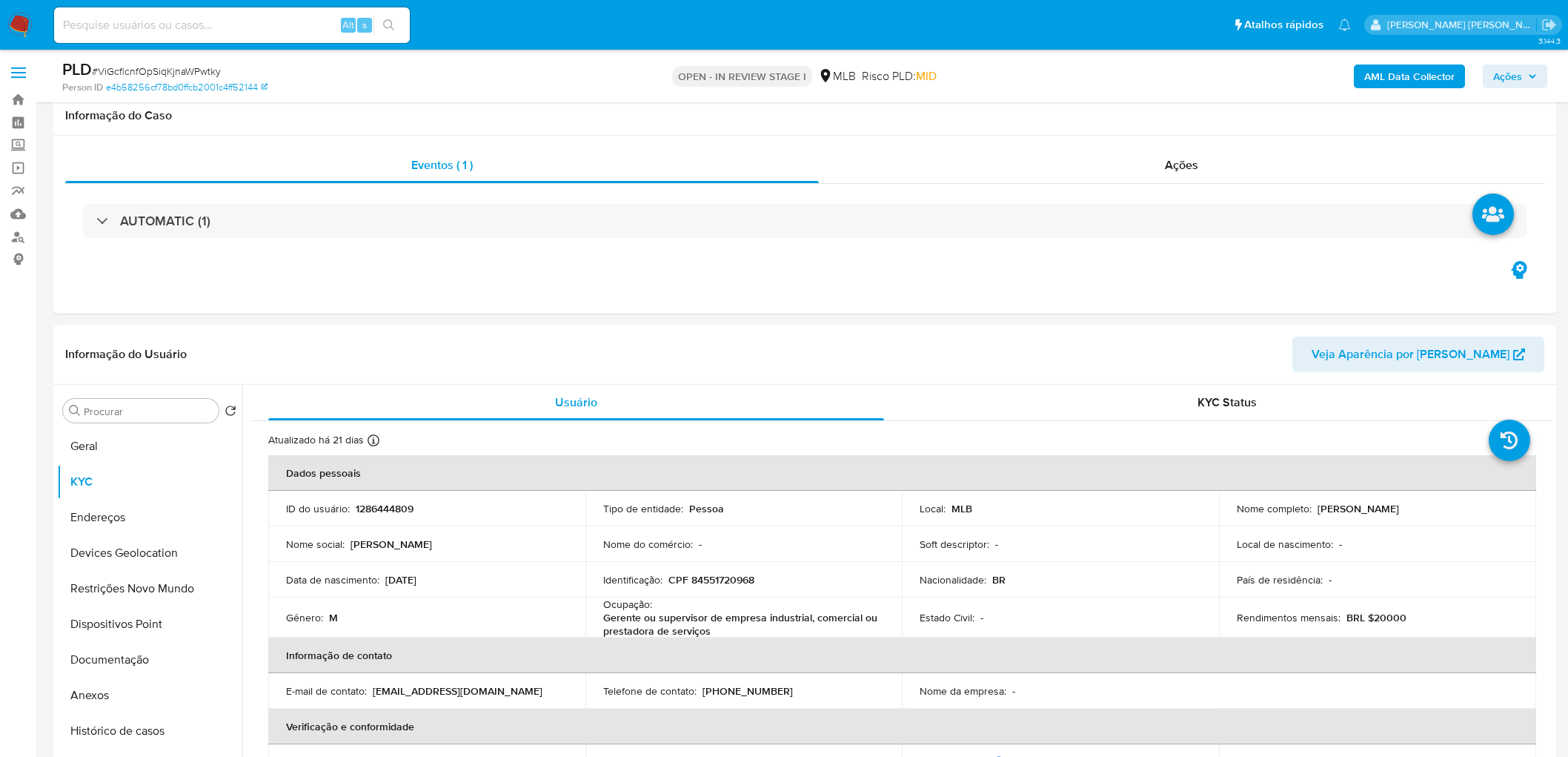 scroll, scrollTop: 1483, scrollLeft: 0, axis: vertical 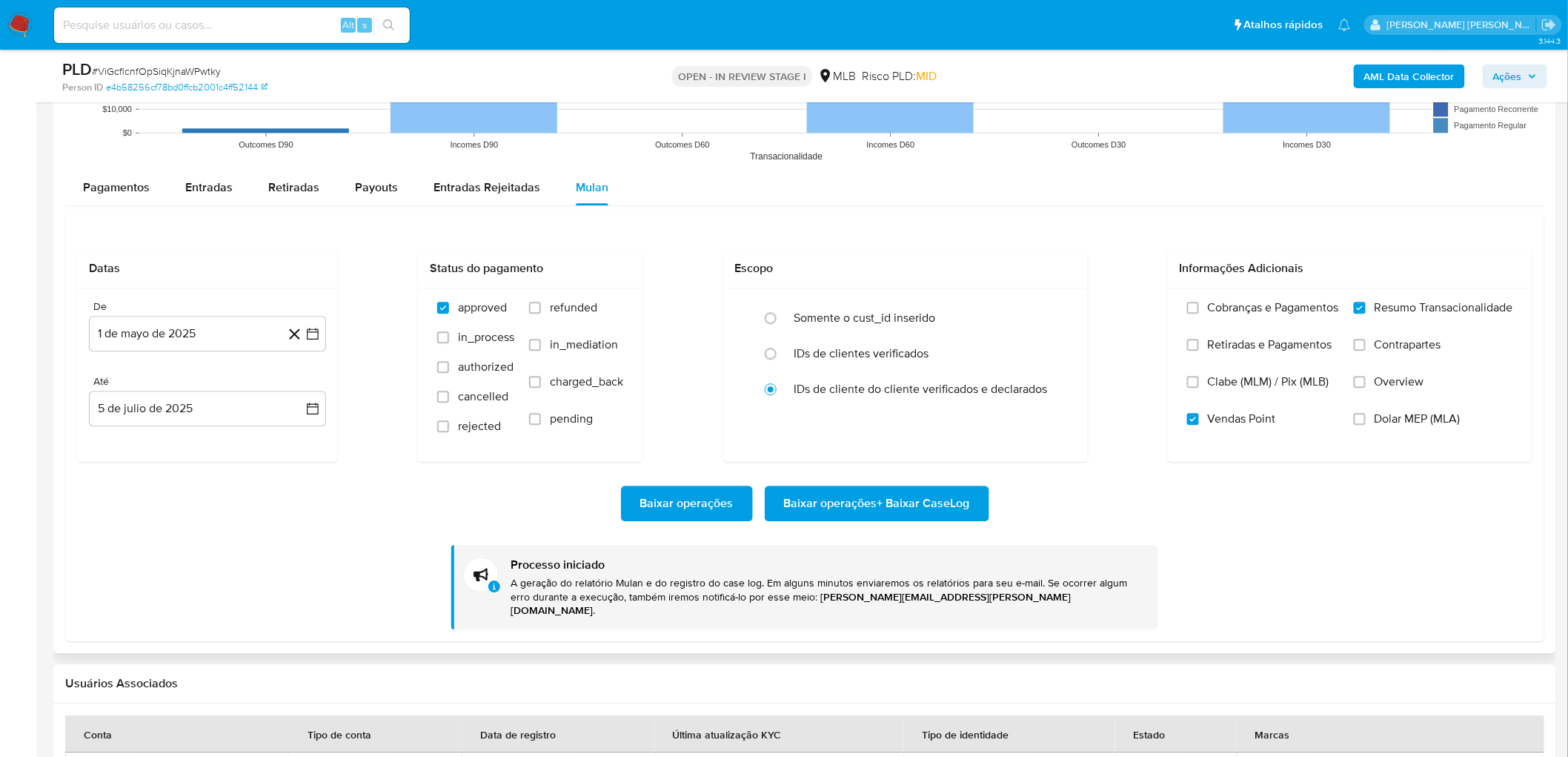 click on "Pagamentos Entradas Retiradas Payouts Entradas Rejeitadas Mulan" at bounding box center [805, 188] 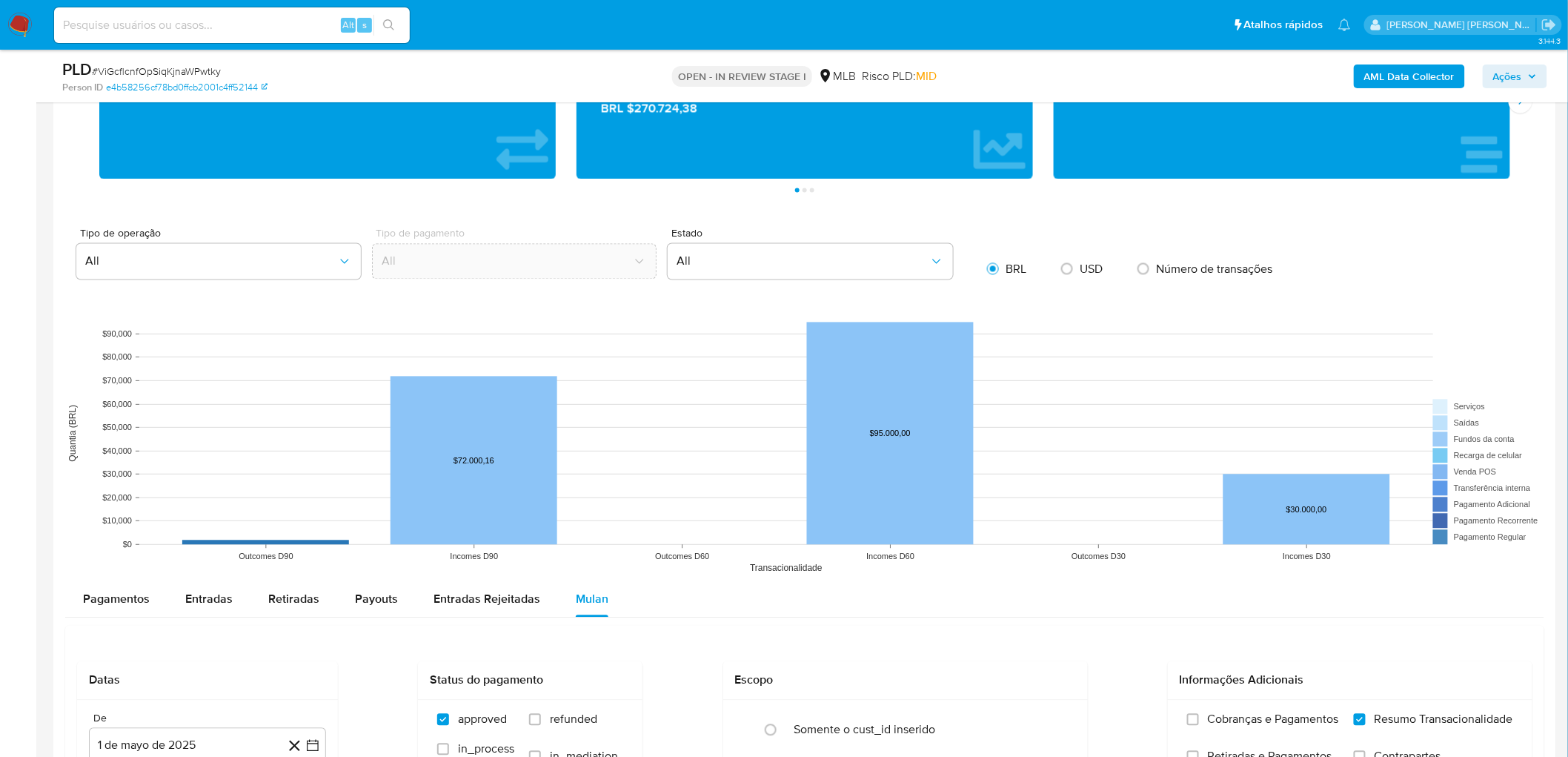 scroll, scrollTop: 1071, scrollLeft: 0, axis: vertical 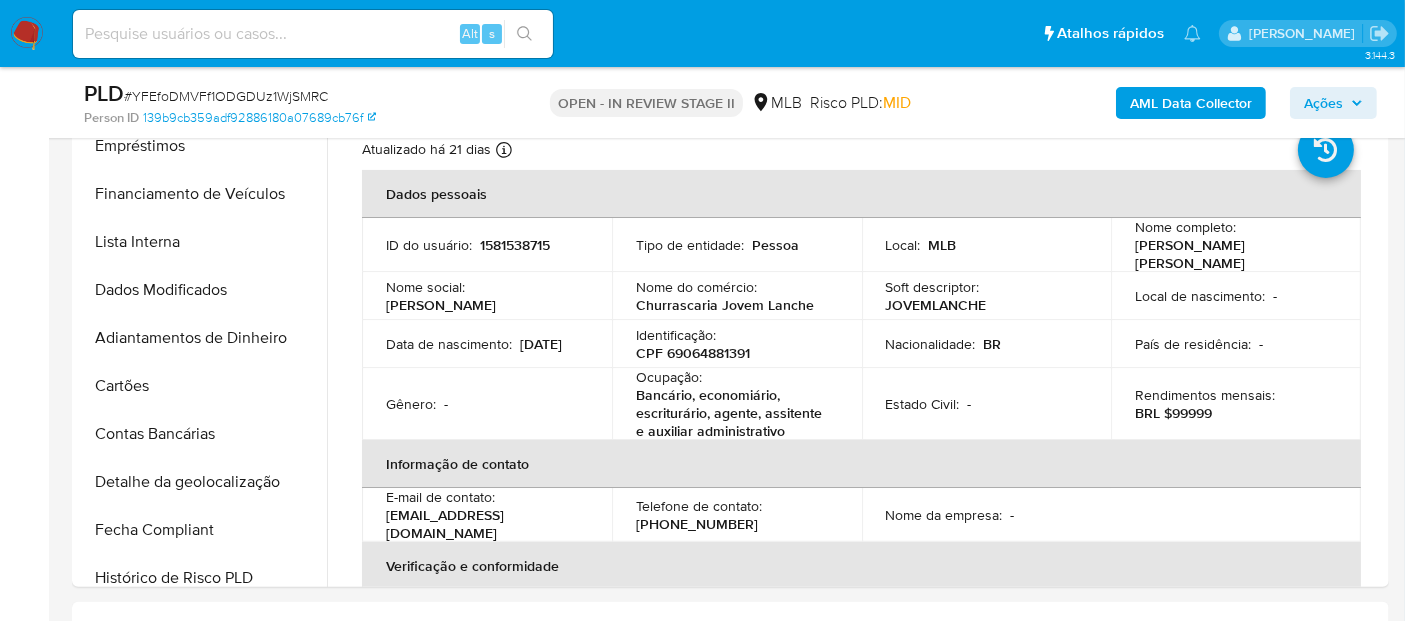 click on "Ações" at bounding box center (1333, 103) 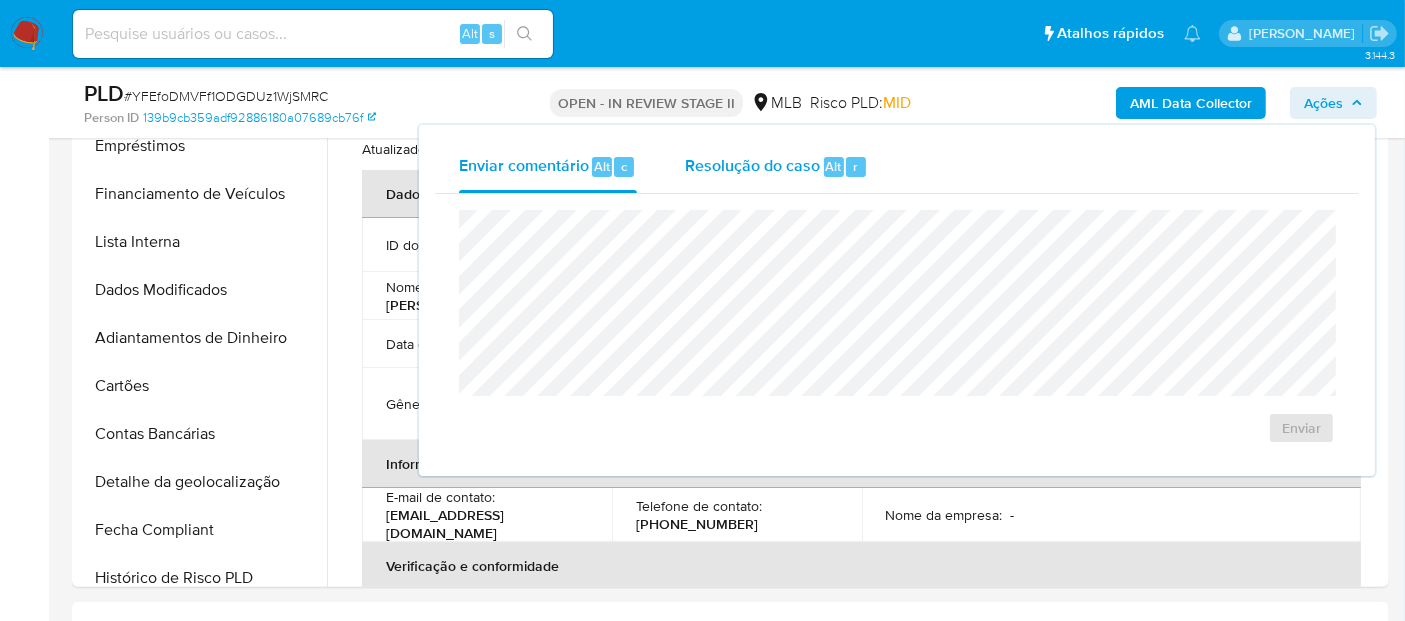 click on "Resolução do caso" at bounding box center (752, 165) 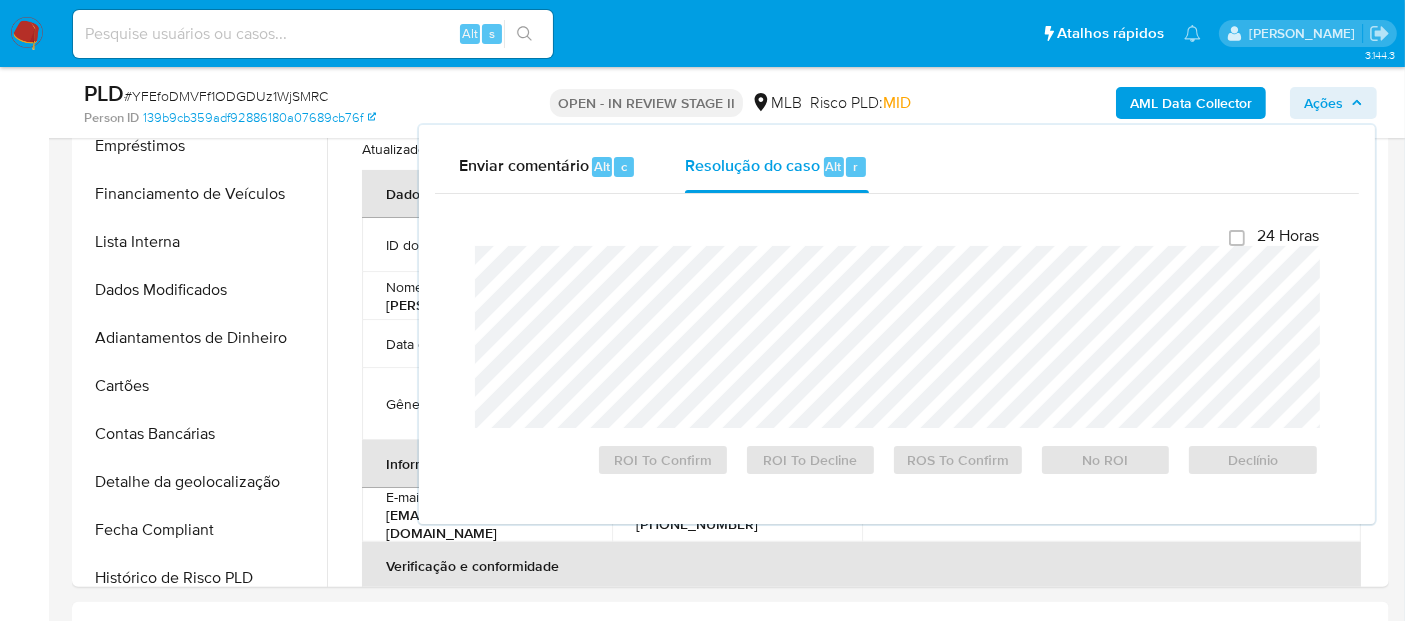 click on "PLD # YFEfoDMVFf1ODGDUz1WjSMRC Person ID 139b9cb359adf92886180a07689cb76f OPEN - IN REVIEW STAGE II  MLB Risco PLD:  MID AML Data Collector Ações Enviar comentário Alt c Resolução do caso Alt r Fechamento do caso 24 Horas ROI To Confirm ROI To Decline ROS To Confirm No ROI Declínio" at bounding box center [730, 102] 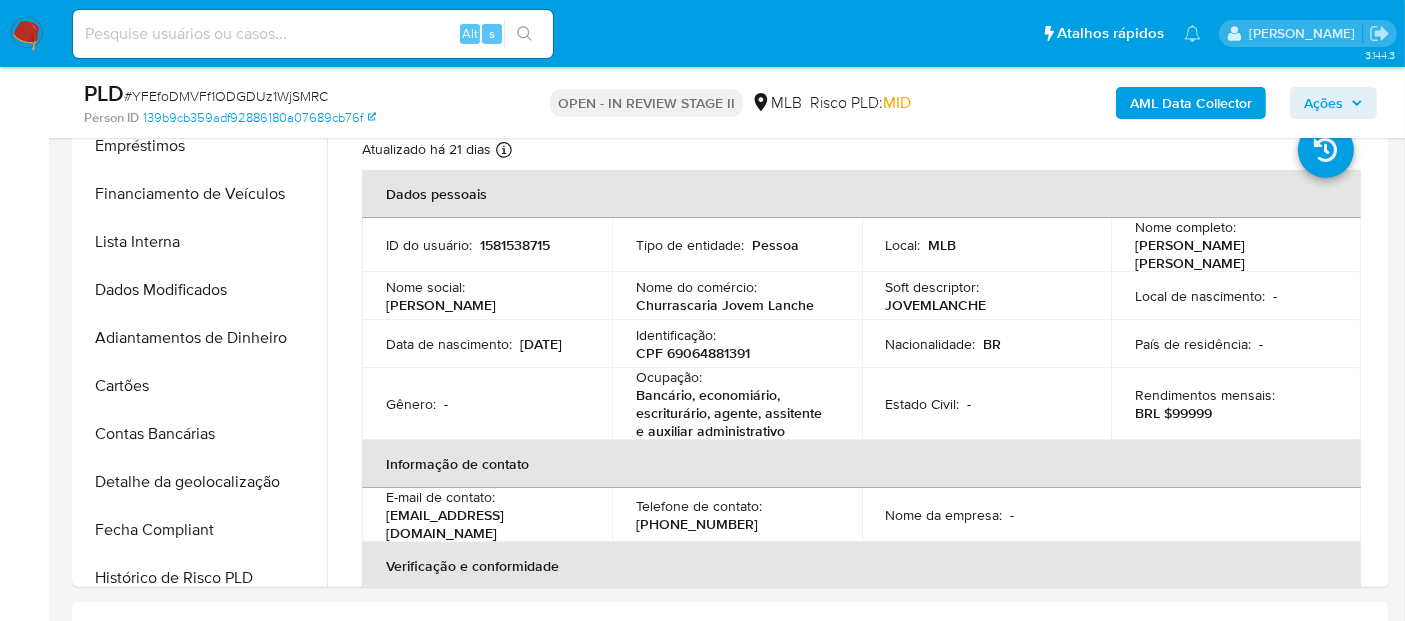 click on "Ações" at bounding box center (1323, 103) 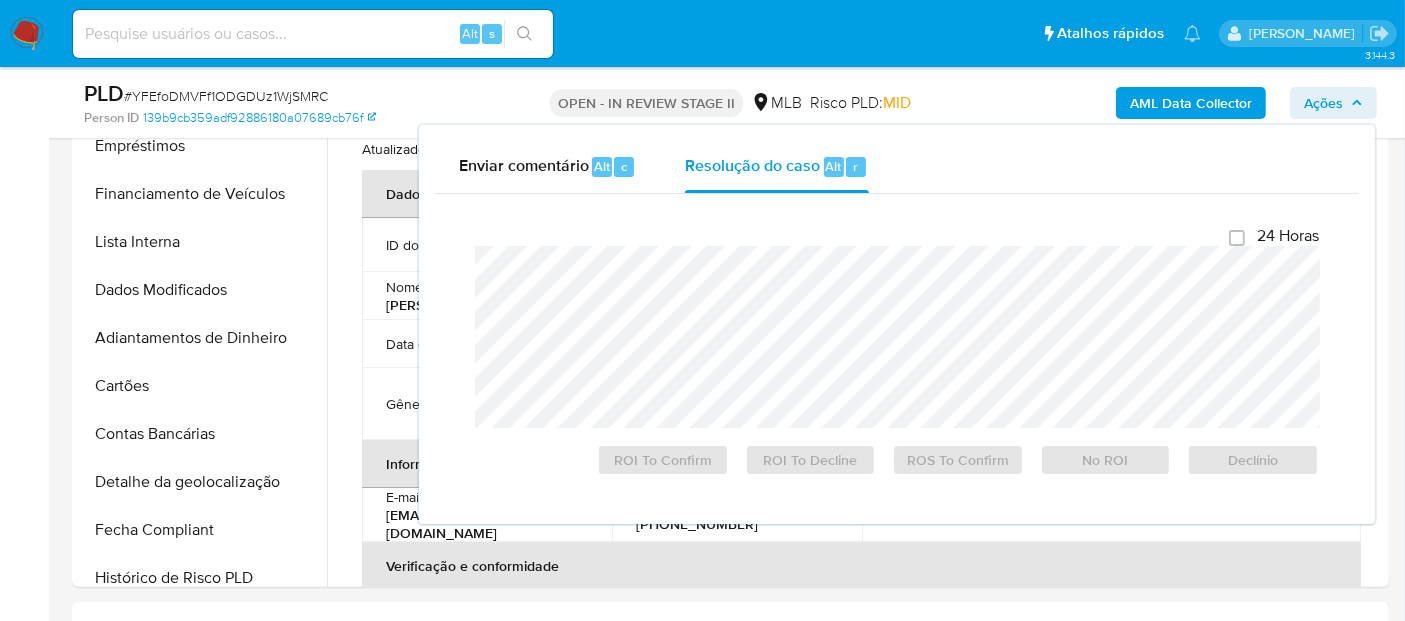 click on "AML Data Collector Ações Enviar comentário Alt c Resolução do caso Alt r Fechamento do caso 24 Horas ROI To Confirm ROI To Decline ROS To Confirm No ROI Declínio" at bounding box center [1164, 102] 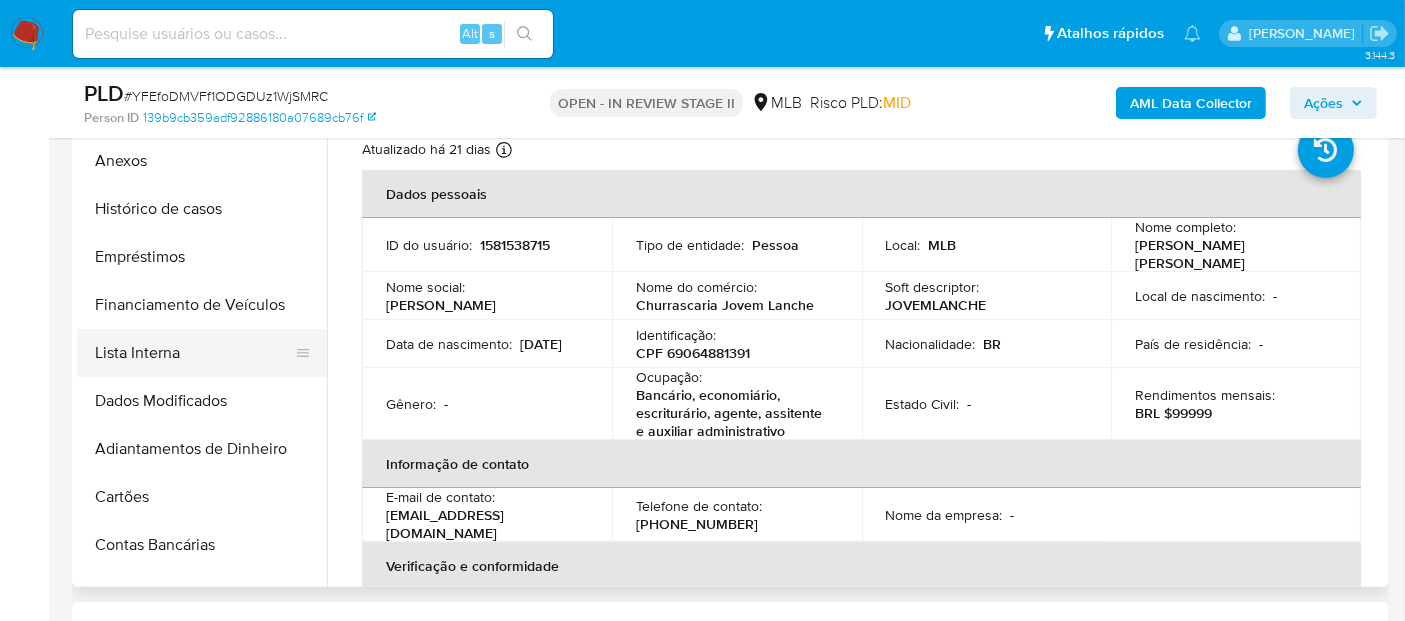 scroll, scrollTop: 0, scrollLeft: 0, axis: both 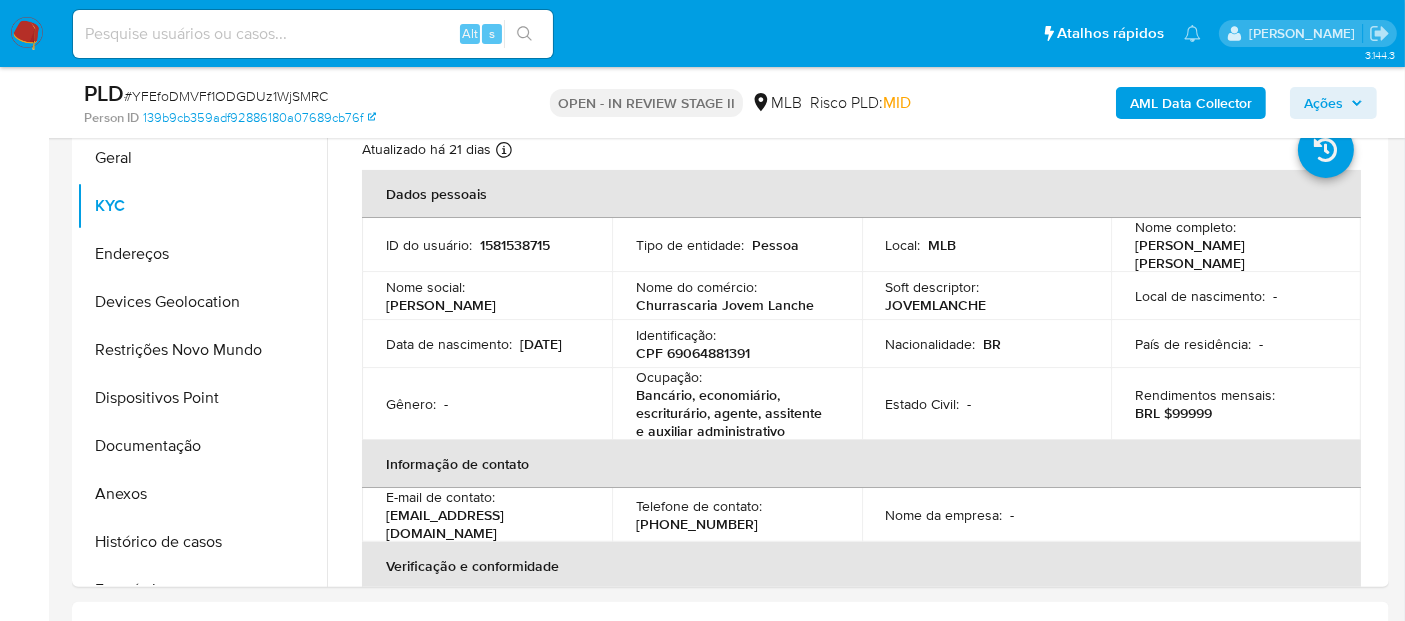click on "# YFEfoDMVFf1ODGDUz1WjSMRC" at bounding box center [226, 96] 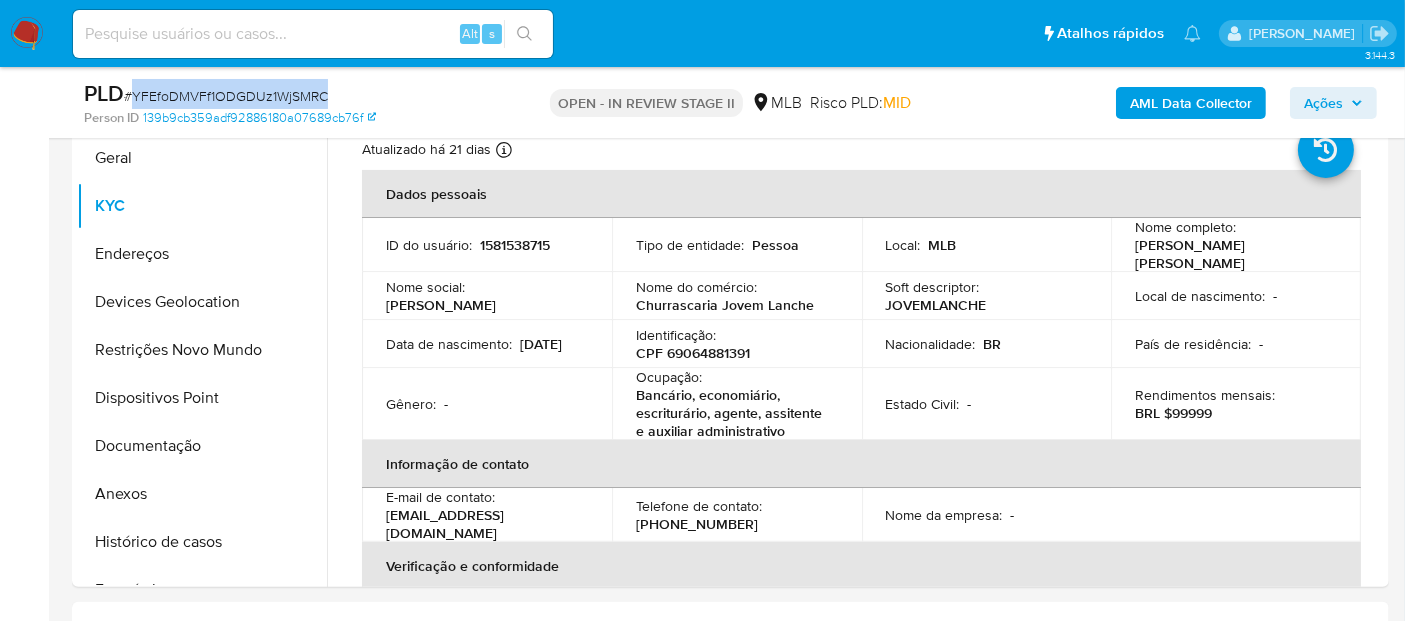click on "# YFEfoDMVFf1ODGDUz1WjSMRC" at bounding box center [226, 96] 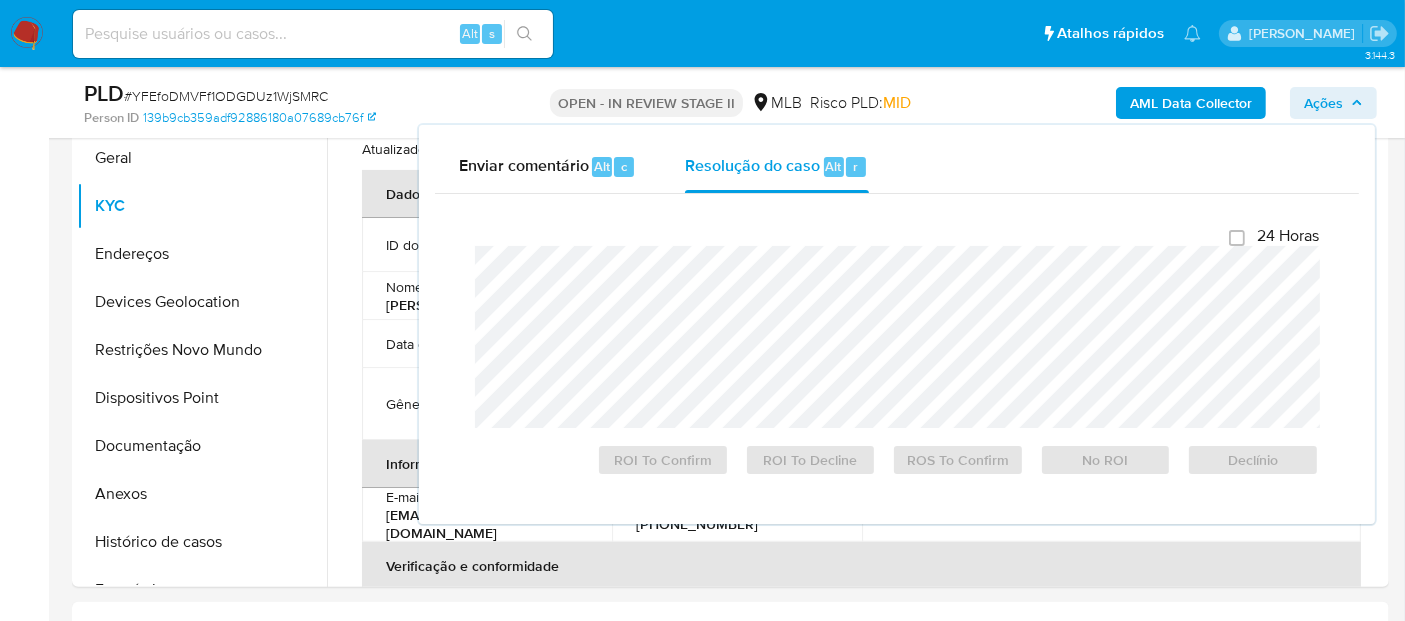 click on "# YFEfoDMVFf1ODGDUz1WjSMRC" at bounding box center (226, 96) 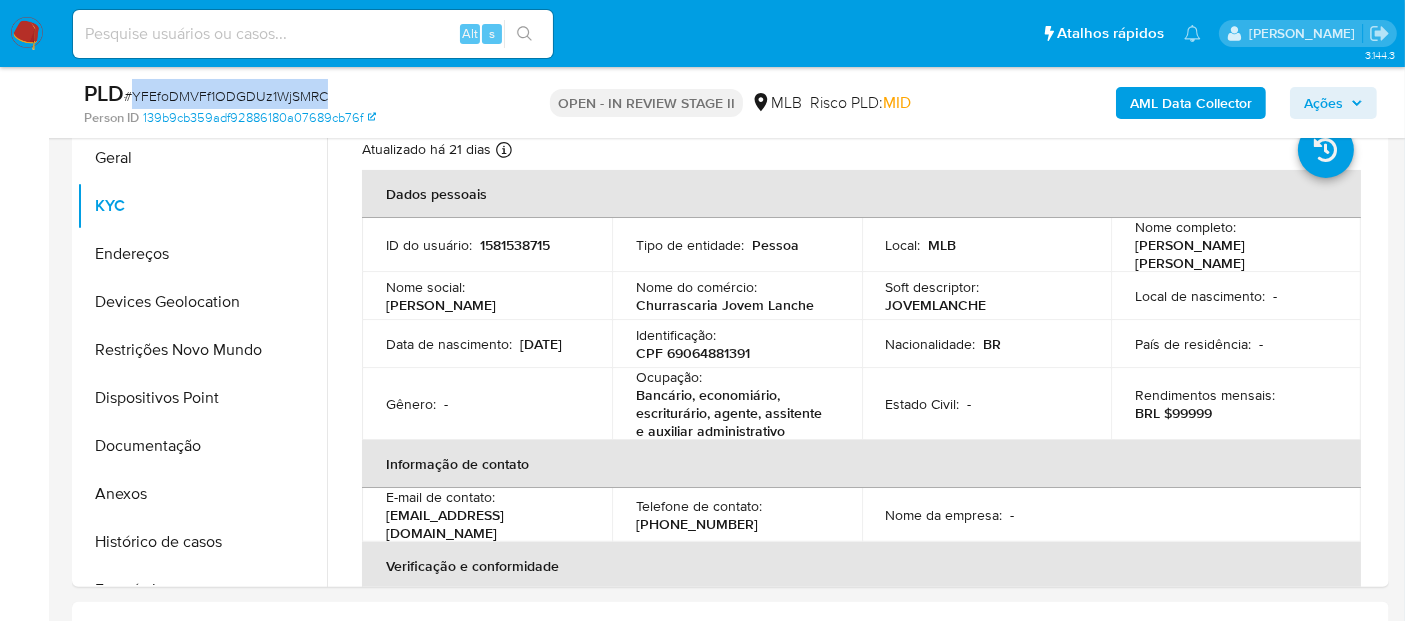 click on "# YFEfoDMVFf1ODGDUz1WjSMRC" at bounding box center [226, 96] 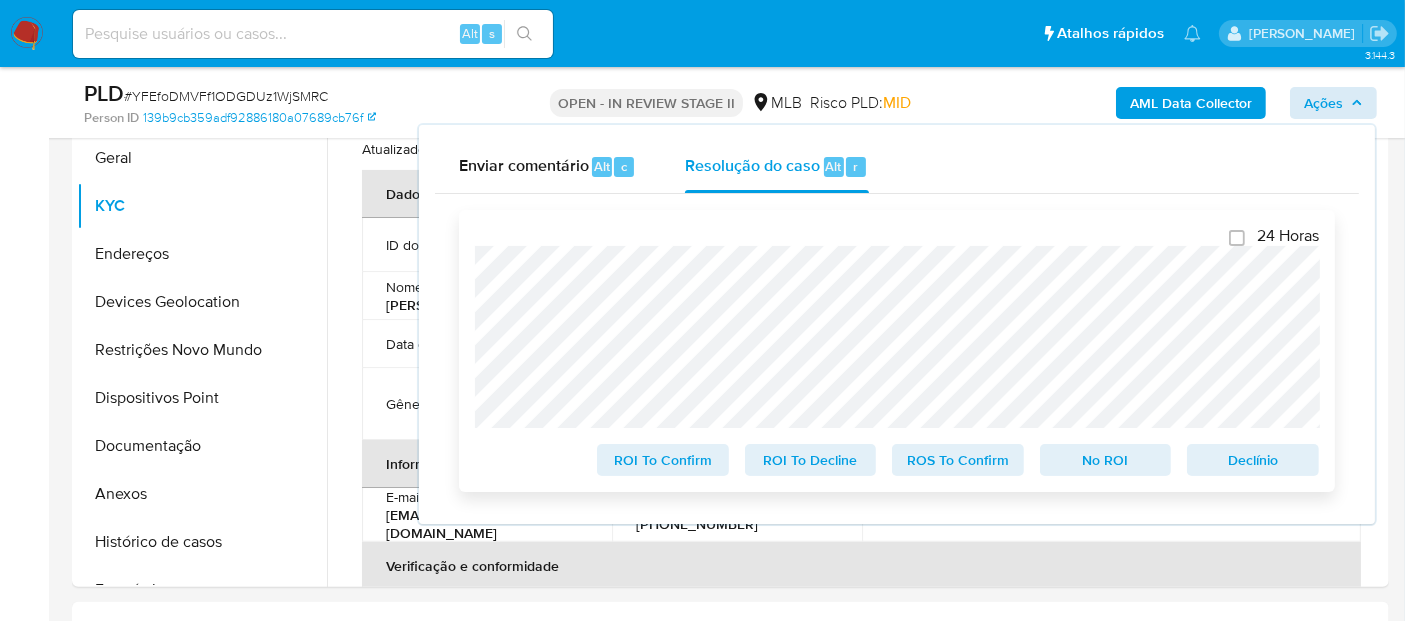 click on "Declínio" at bounding box center [1253, 460] 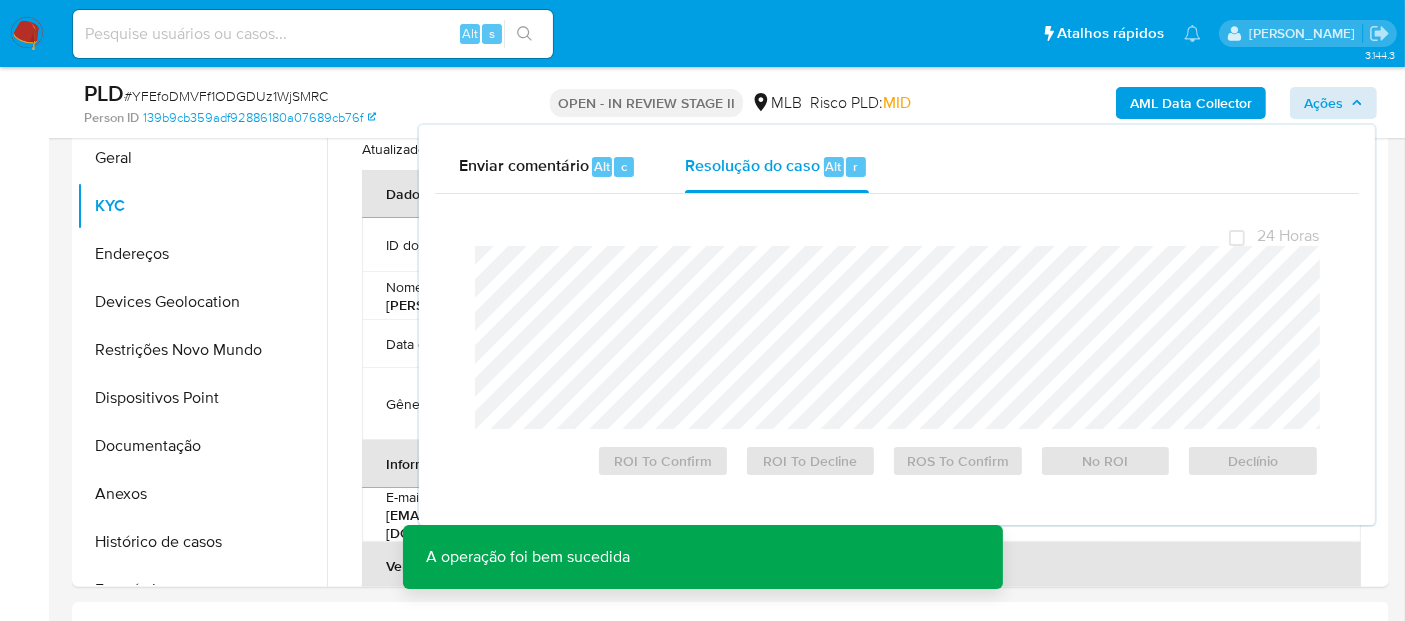 click on "# YFEfoDMVFf1ODGDUz1WjSMRC" at bounding box center (226, 96) 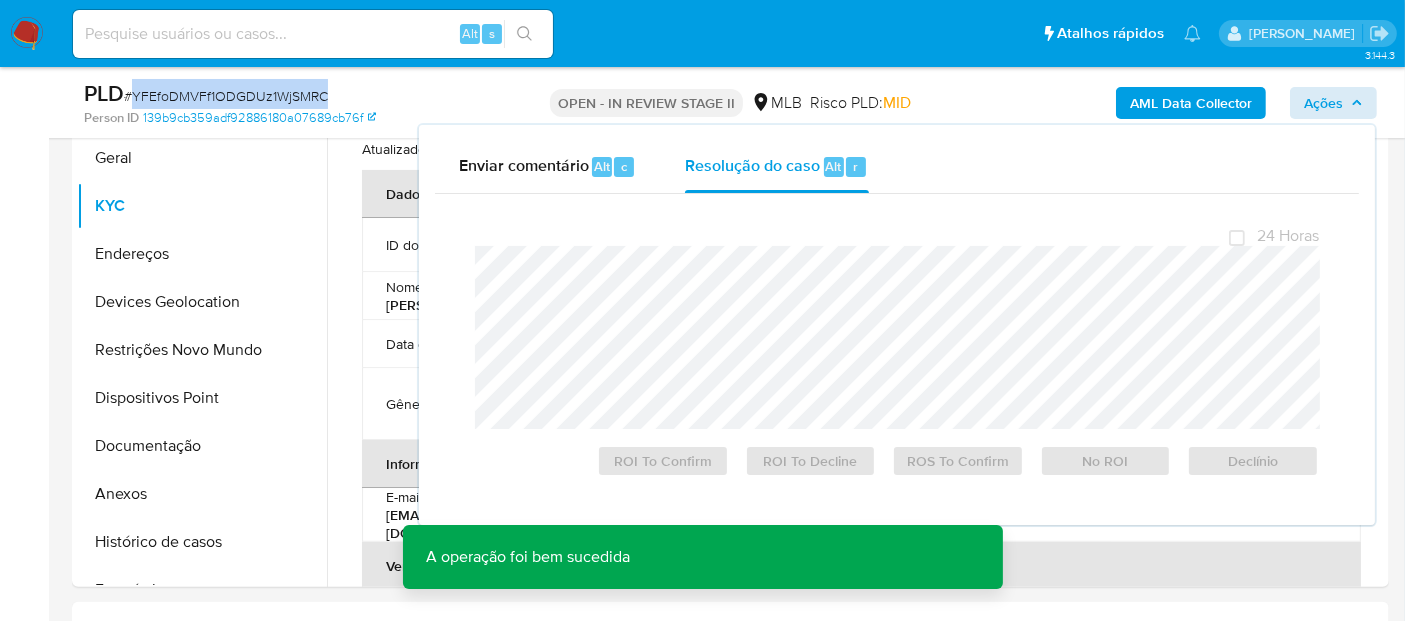 click on "# YFEfoDMVFf1ODGDUz1WjSMRC" at bounding box center [226, 96] 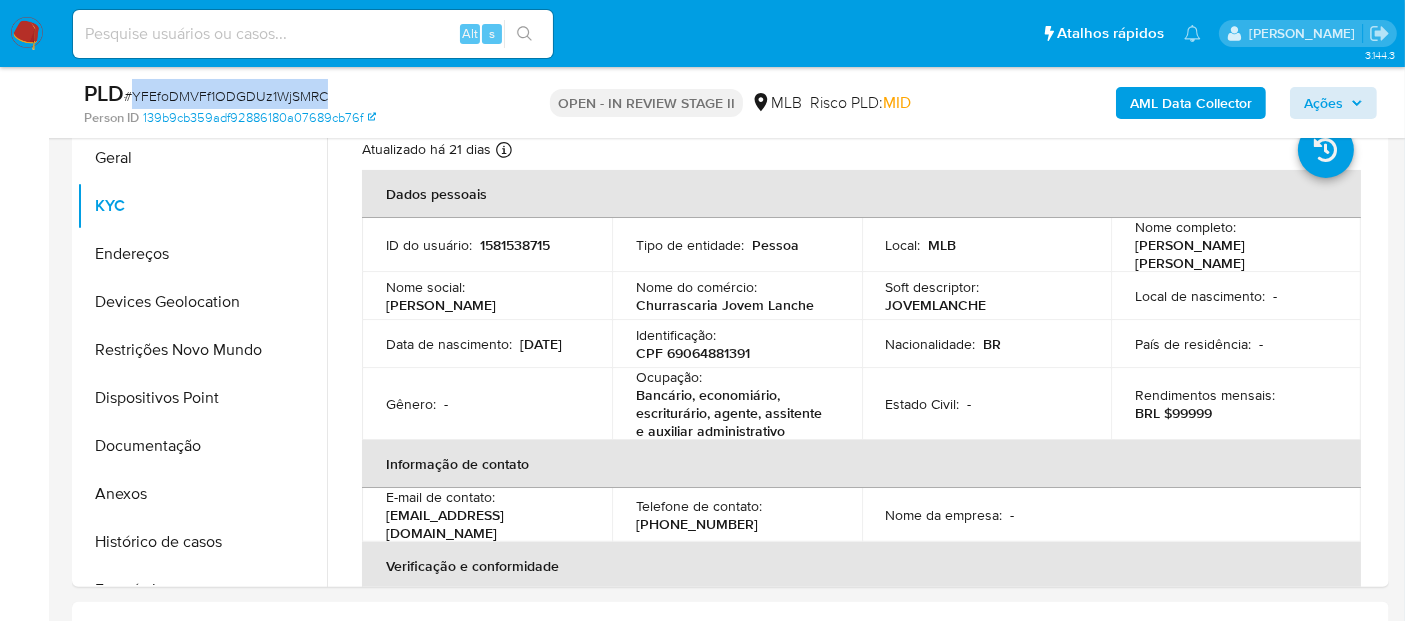 copy on "YFEfoDMVFf1ODGDUz1WjSMRC" 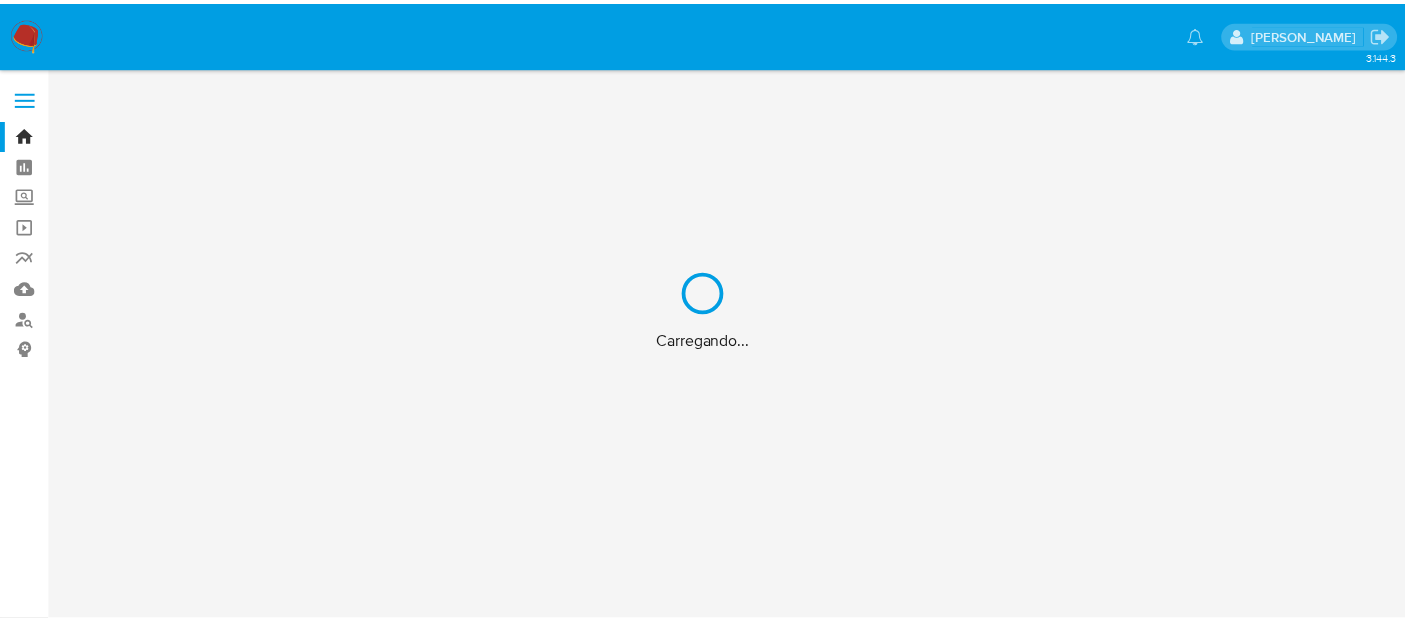 scroll, scrollTop: 0, scrollLeft: 0, axis: both 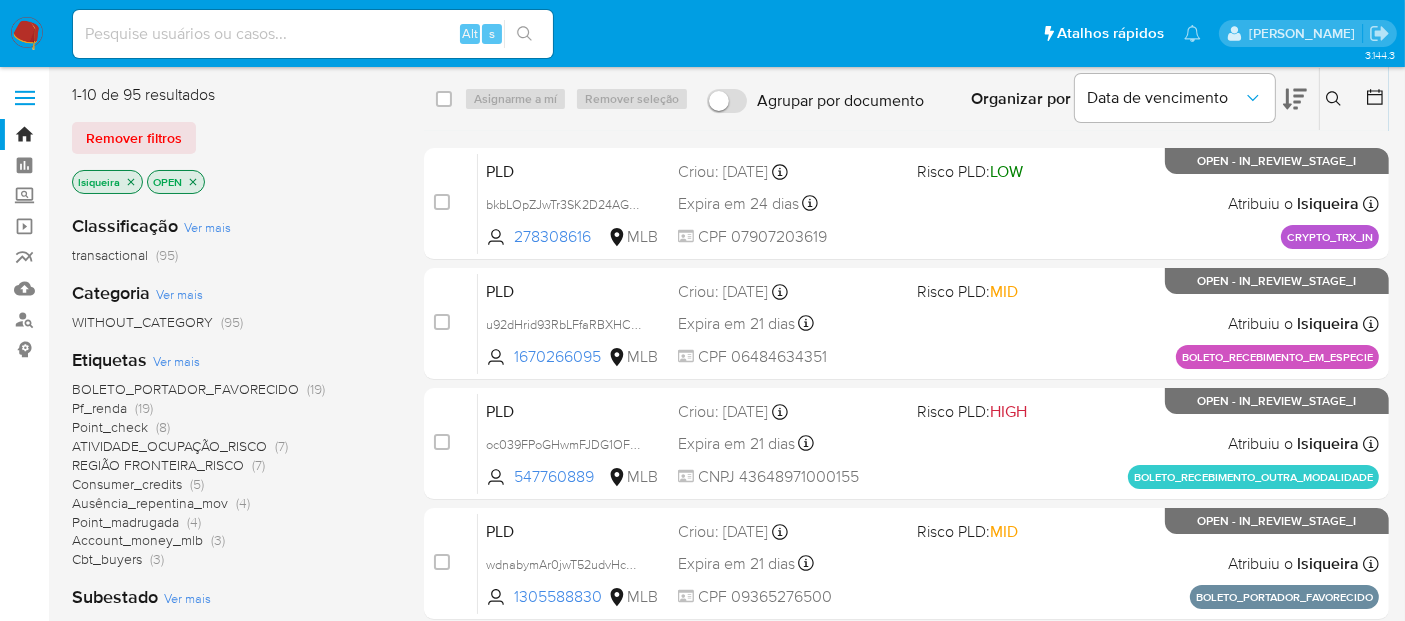 click 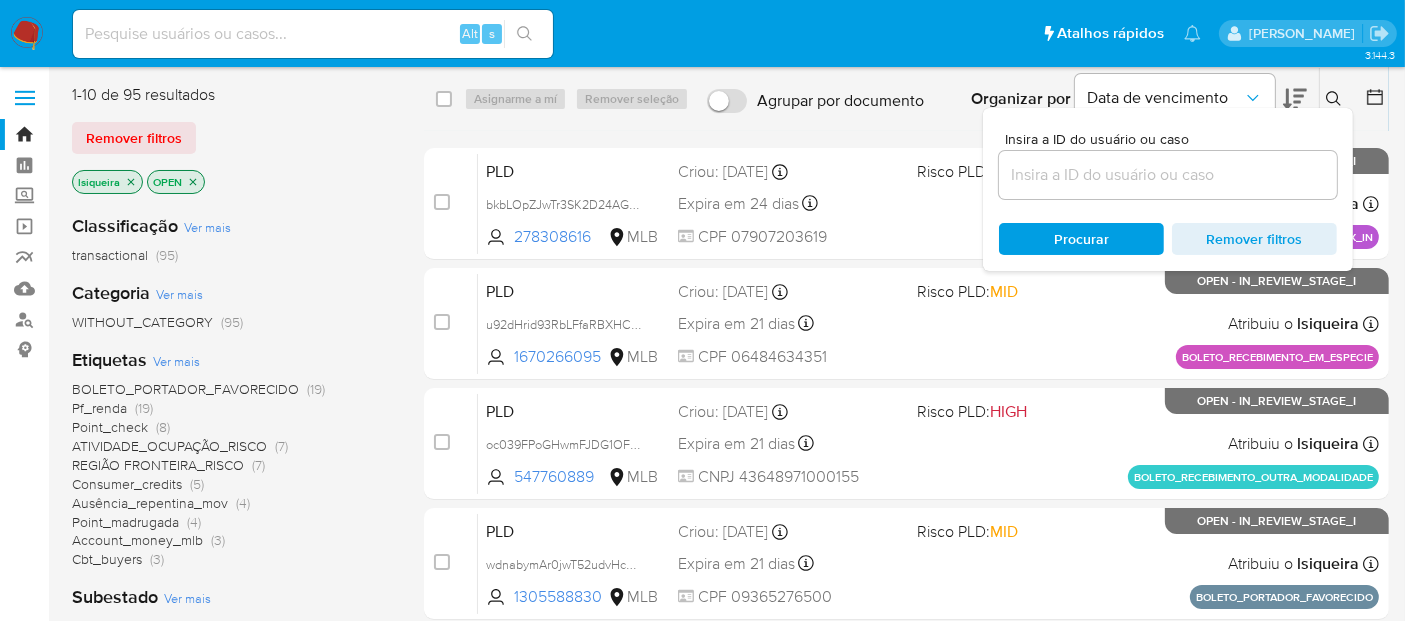 click at bounding box center (1168, 175) 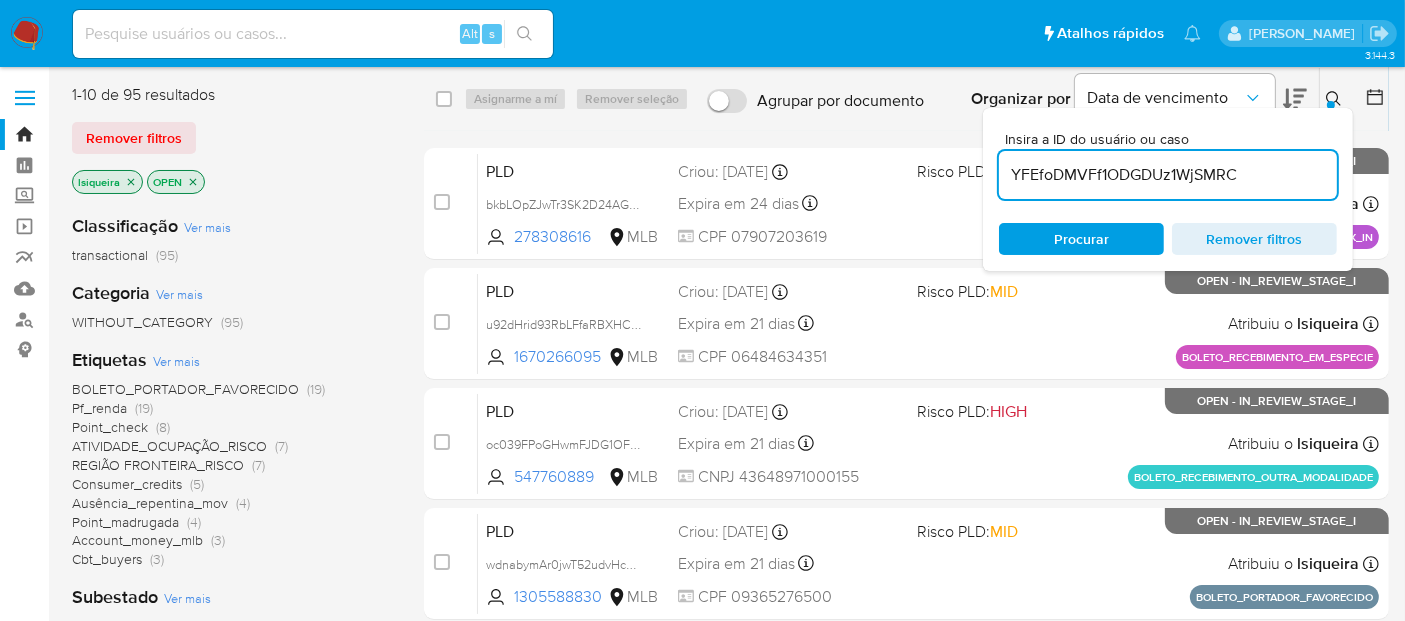 type on "YFEfoDMVFf1ODGDUz1WjSMRC" 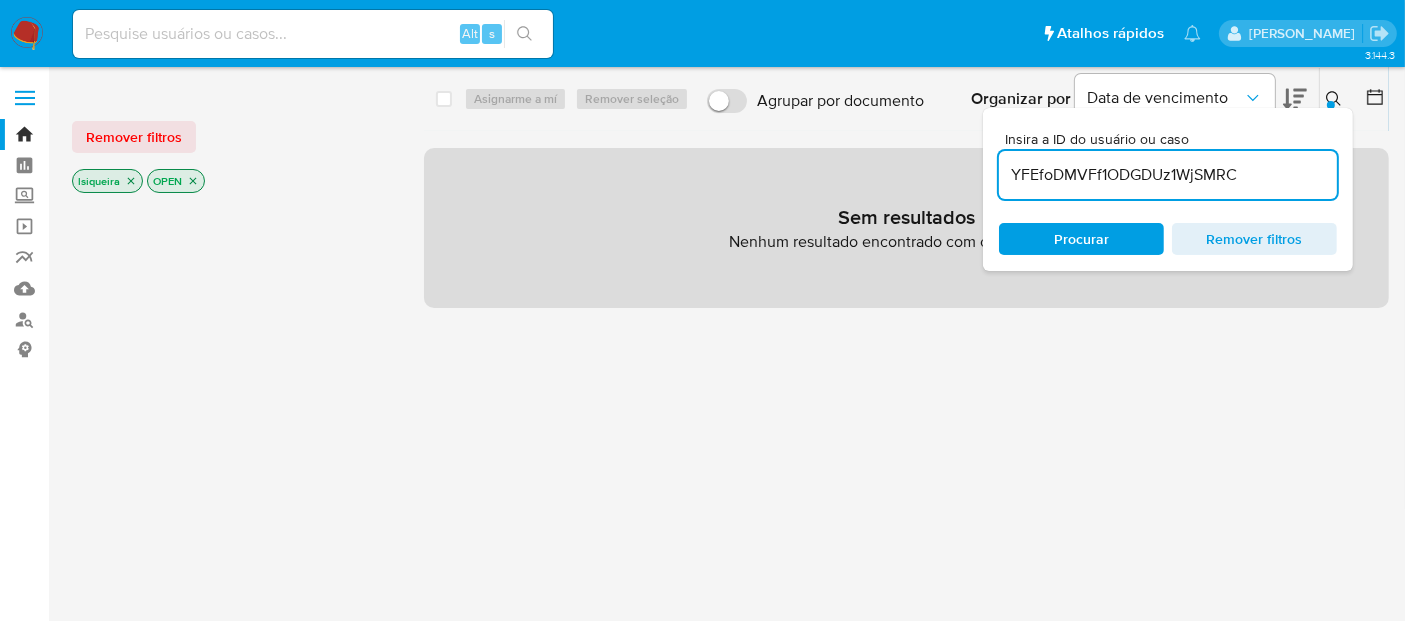 click at bounding box center [27, 34] 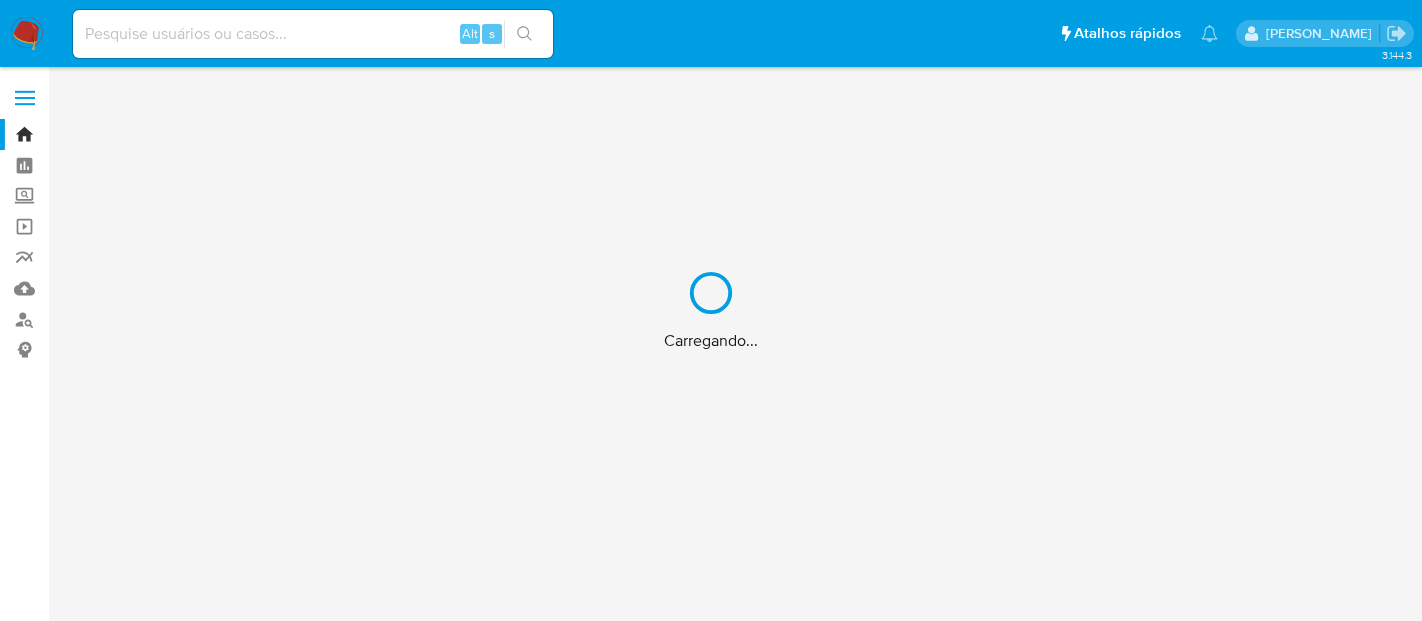 scroll, scrollTop: 0, scrollLeft: 0, axis: both 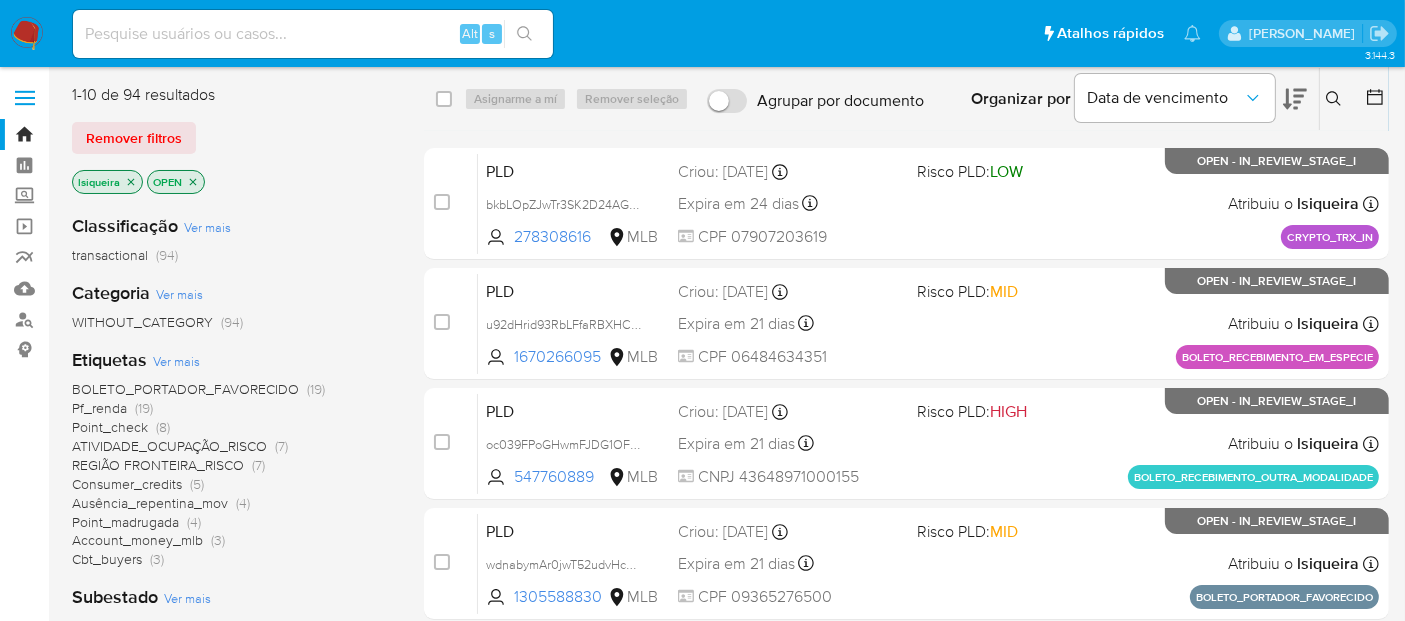 click 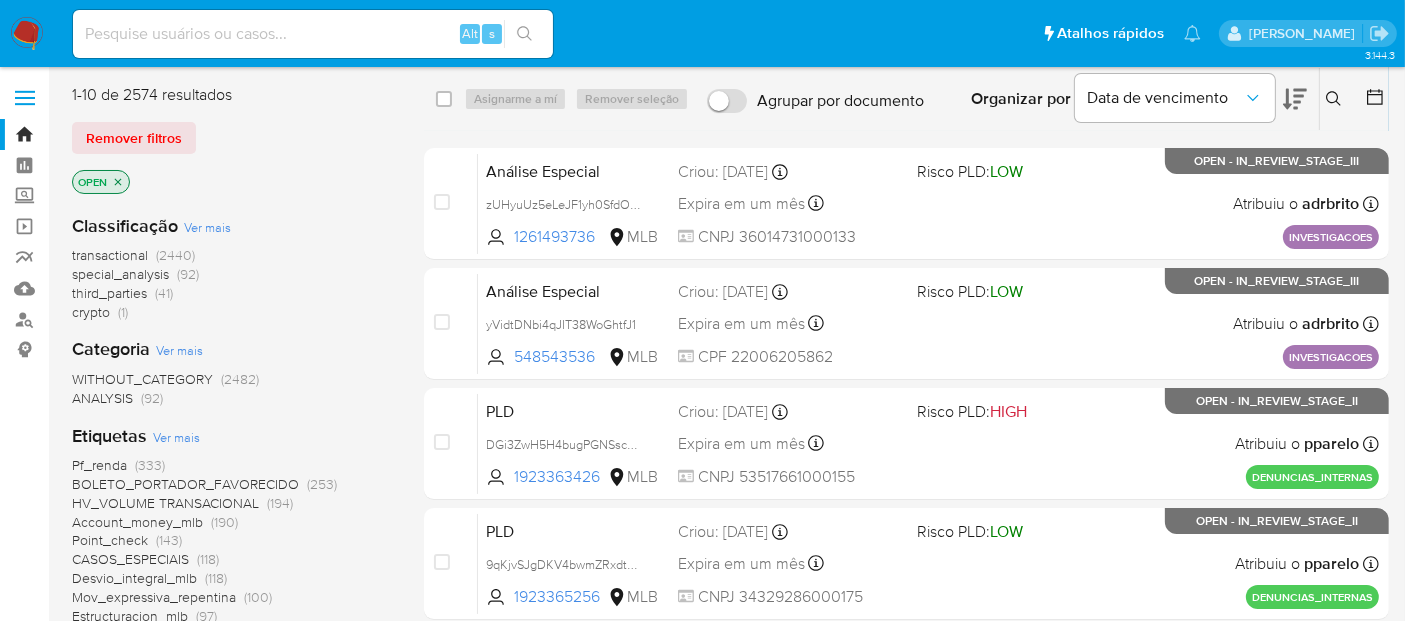 click 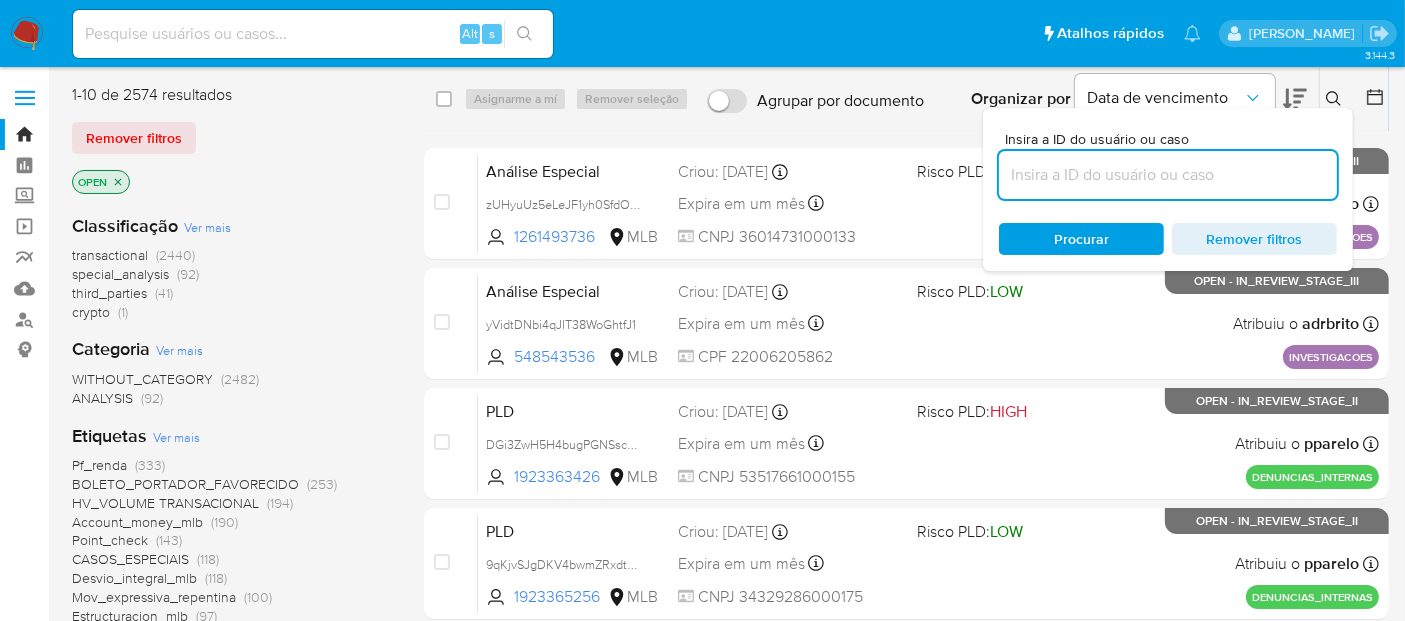 click at bounding box center [1168, 175] 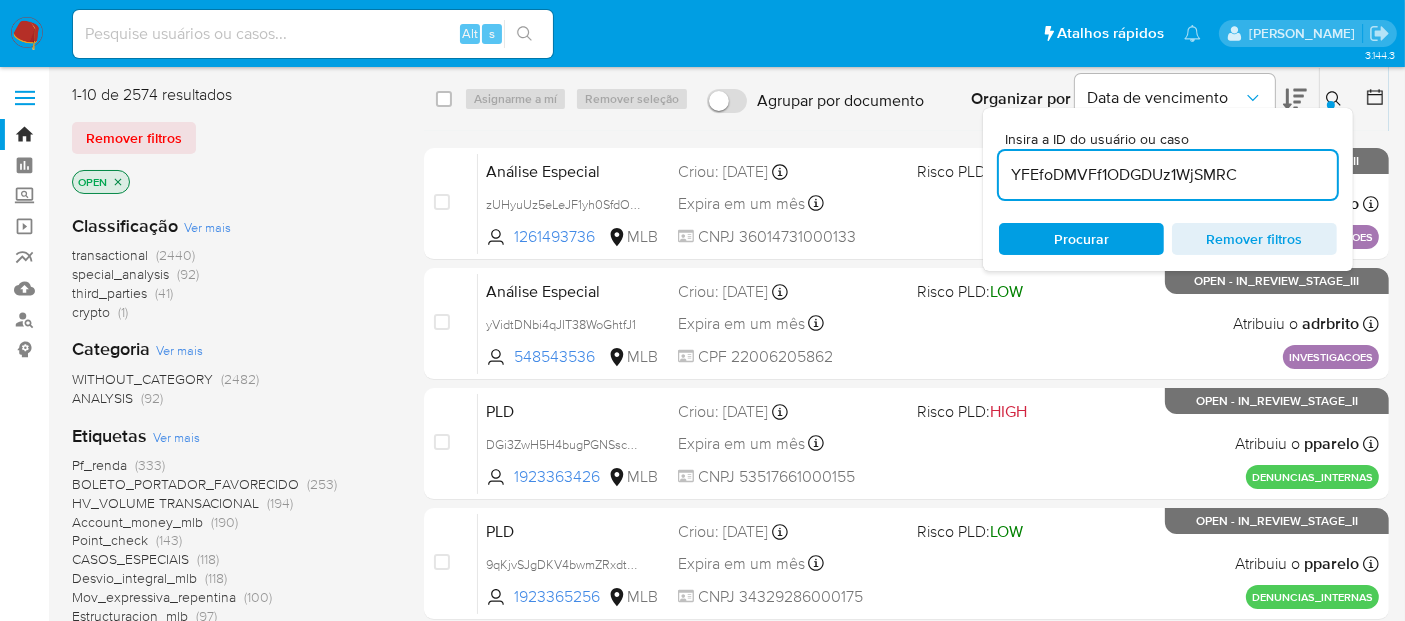 type on "YFEfoDMVFf1ODGDUz1WjSMRC" 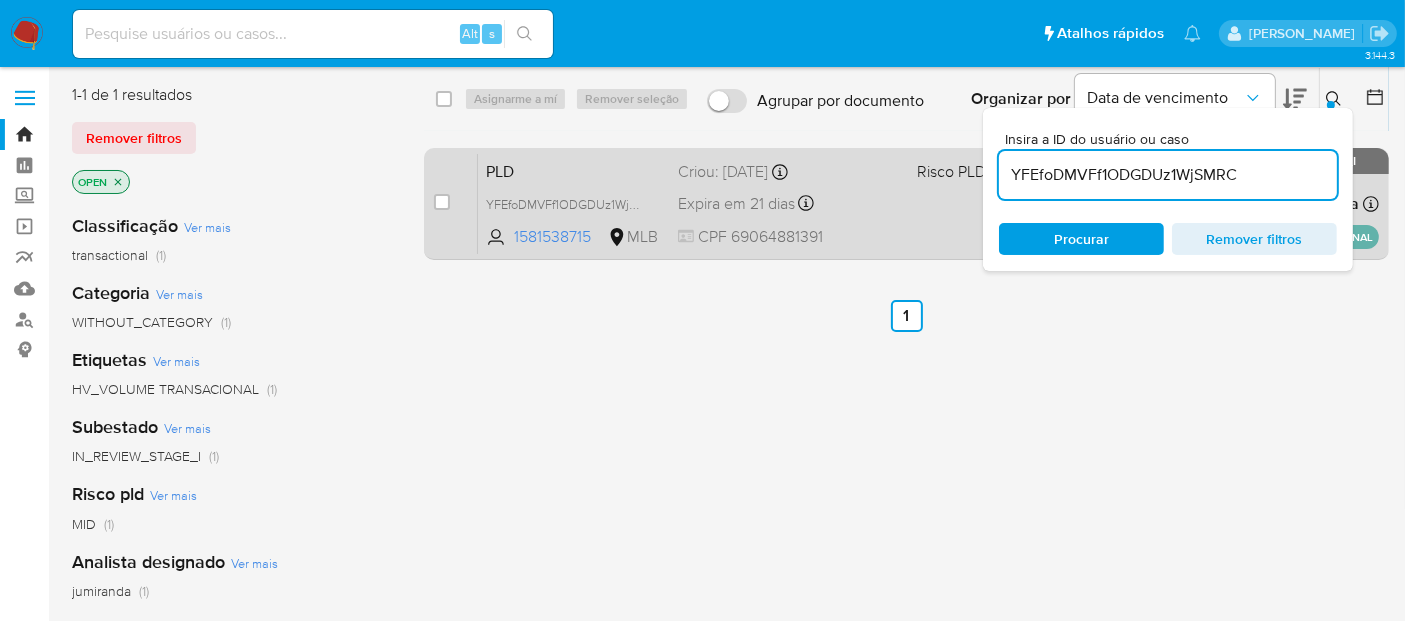 click on "Expira em 21 dias   Expira em [DATE] 17:38:11" at bounding box center (789, 203) 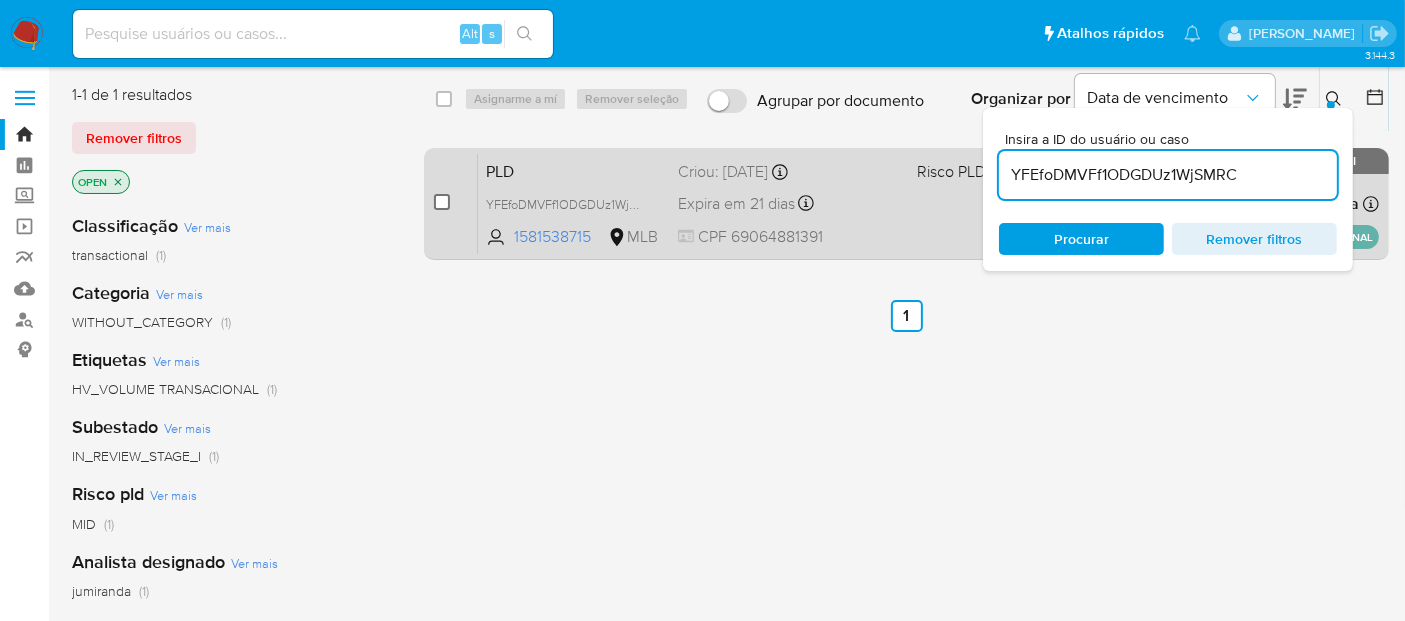 click at bounding box center (442, 202) 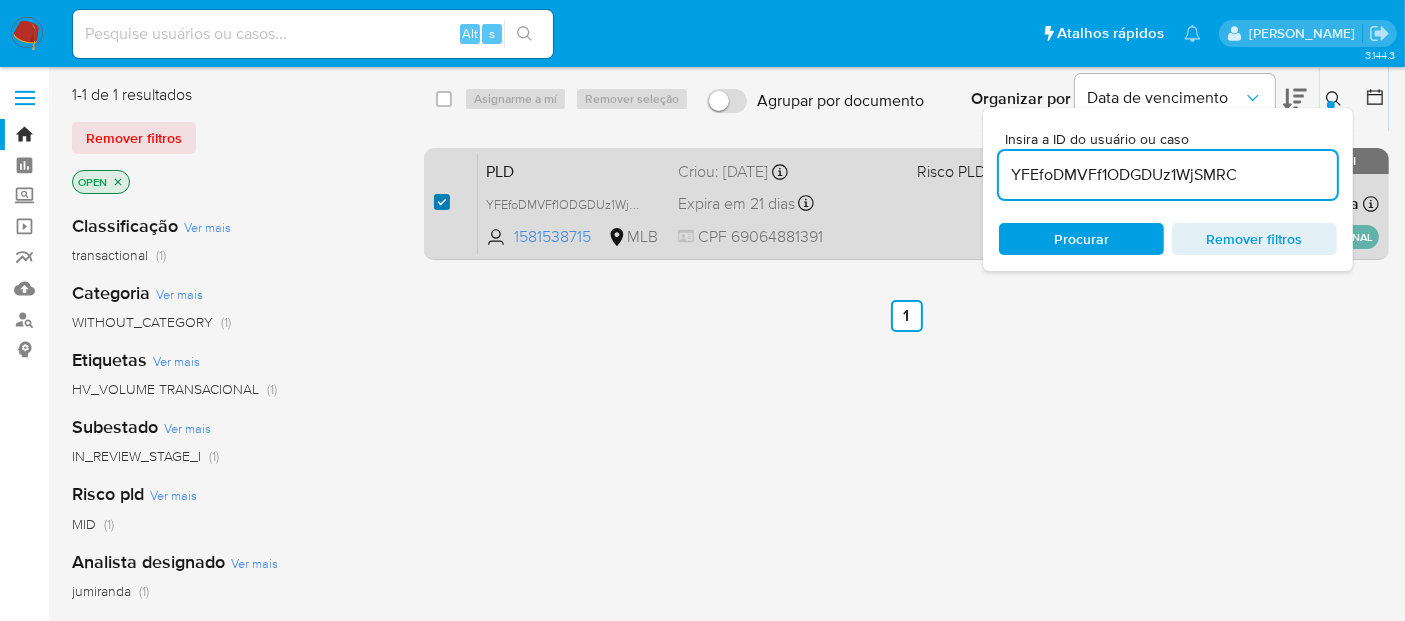 checkbox on "true" 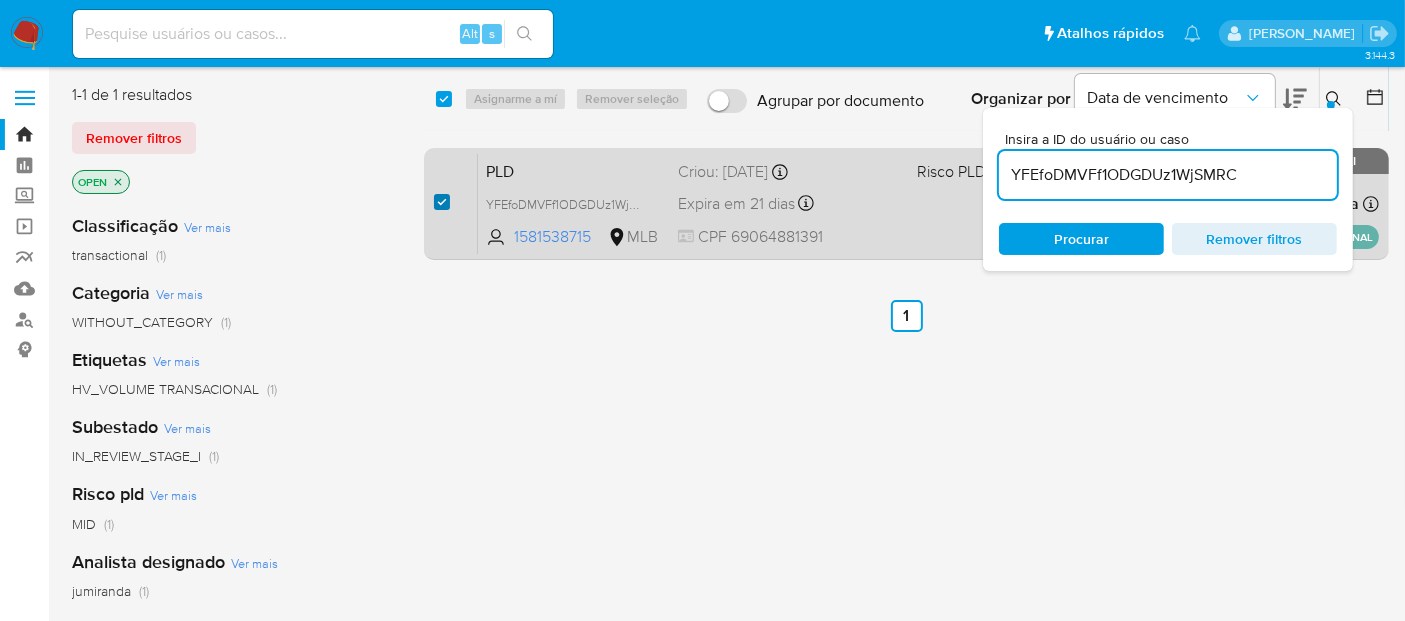 checkbox on "true" 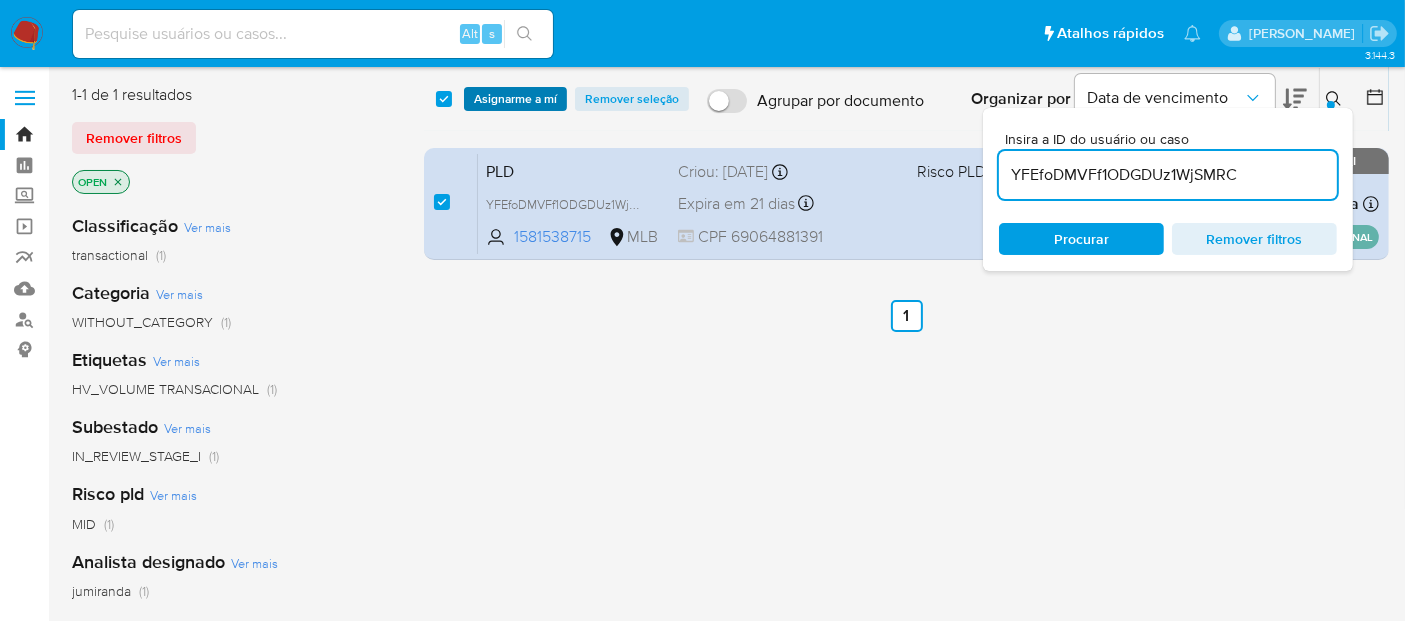 click on "Asignarme a mí" at bounding box center [515, 99] 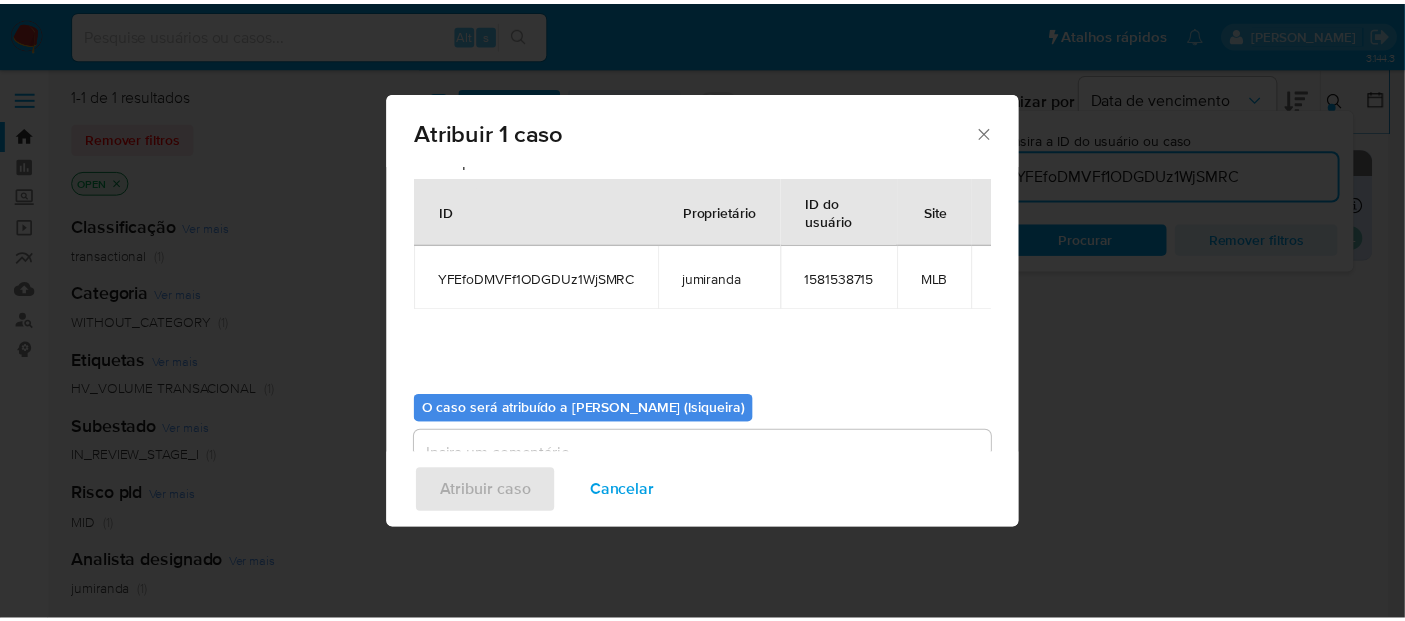 scroll, scrollTop: 102, scrollLeft: 0, axis: vertical 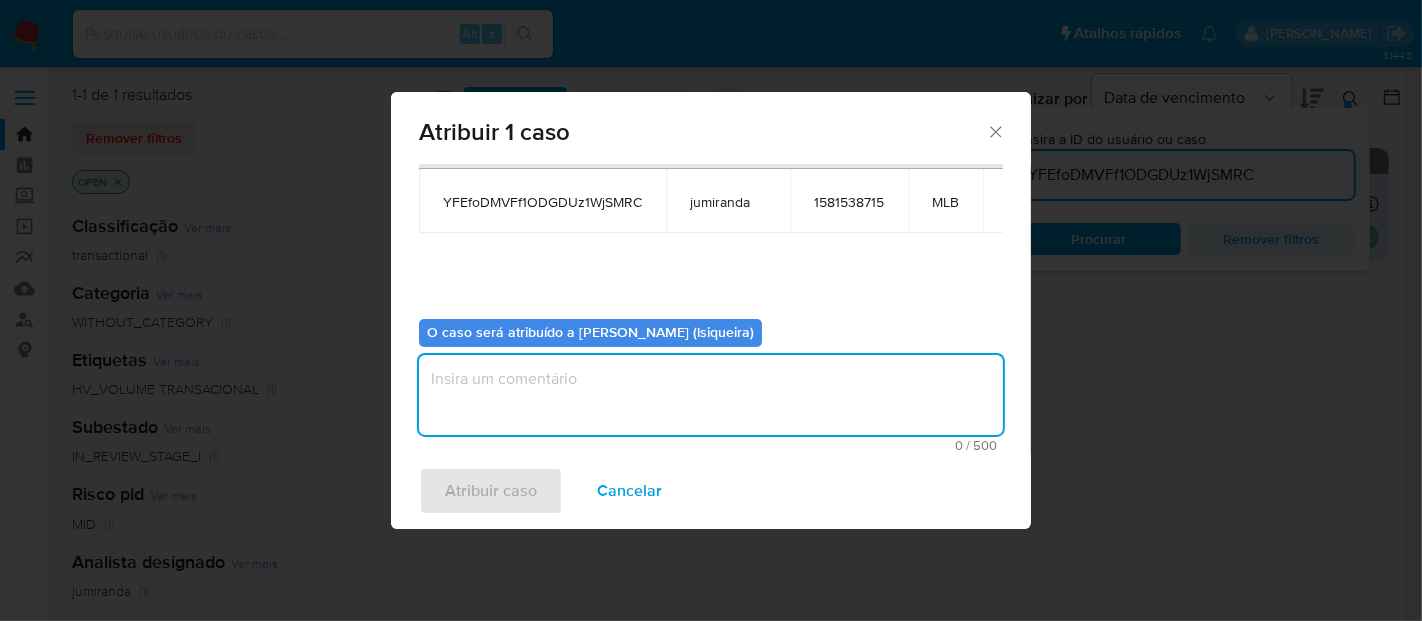 click at bounding box center (711, 395) 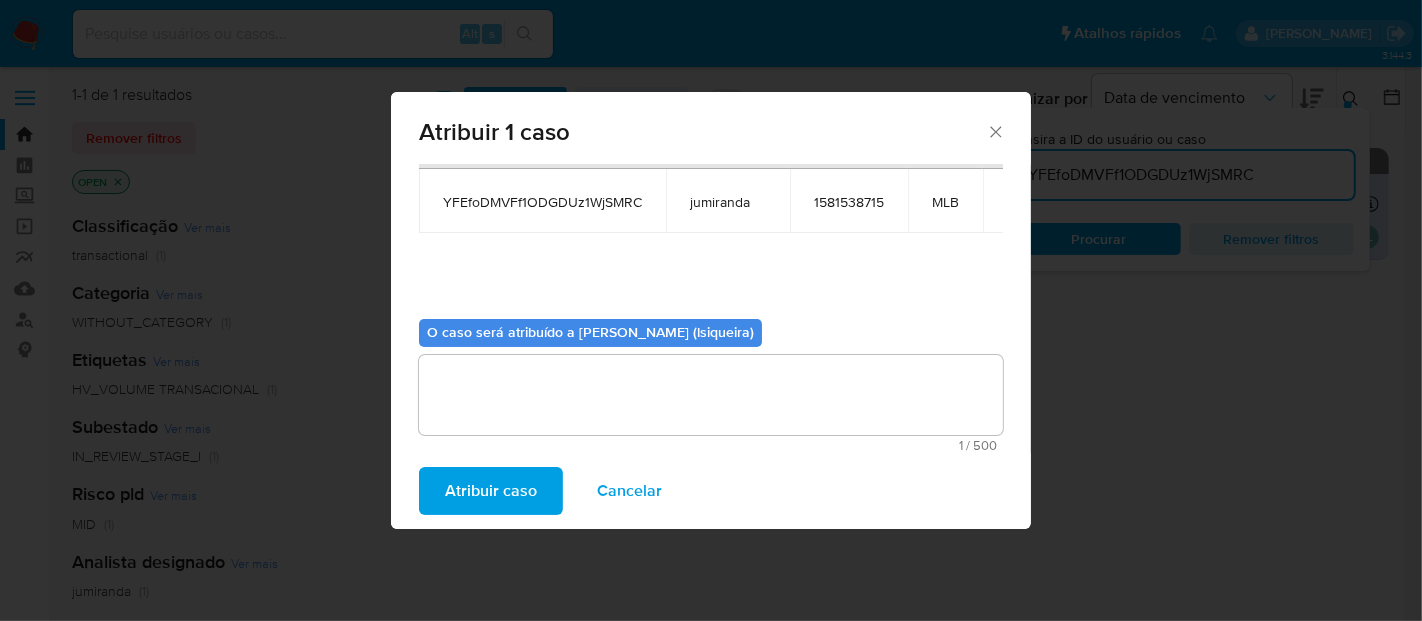 click on "Atribuir caso" at bounding box center (491, 491) 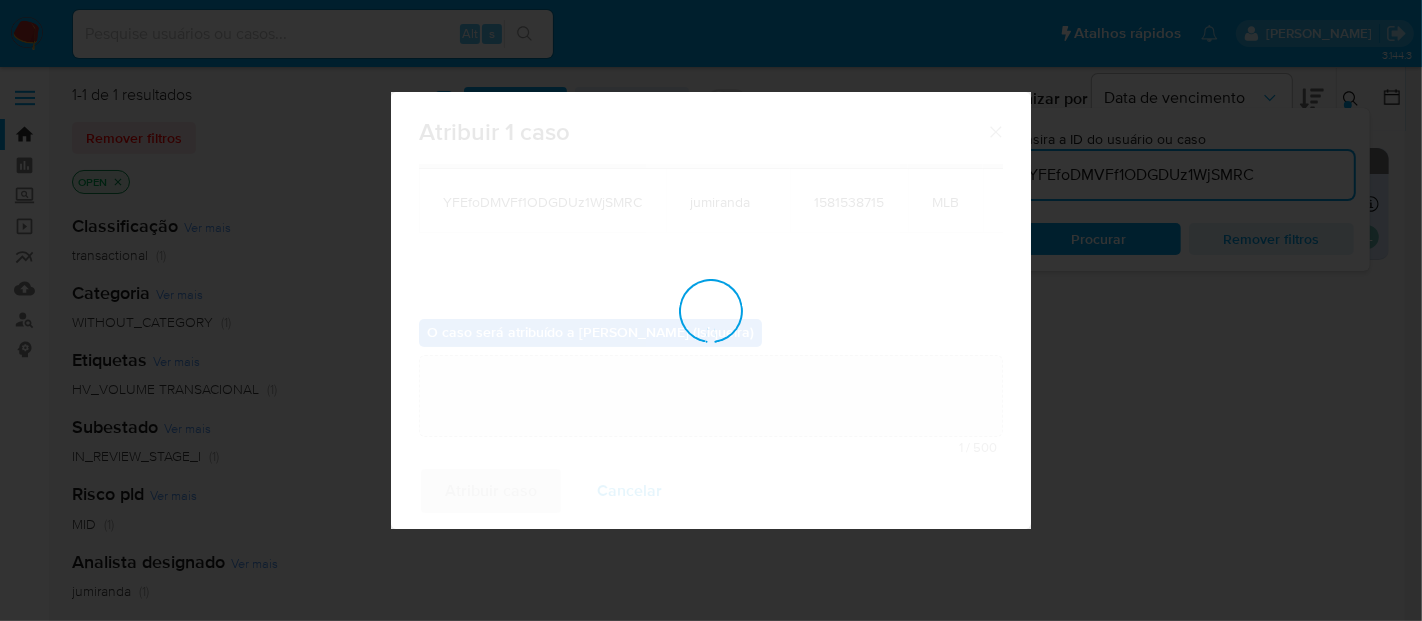 type 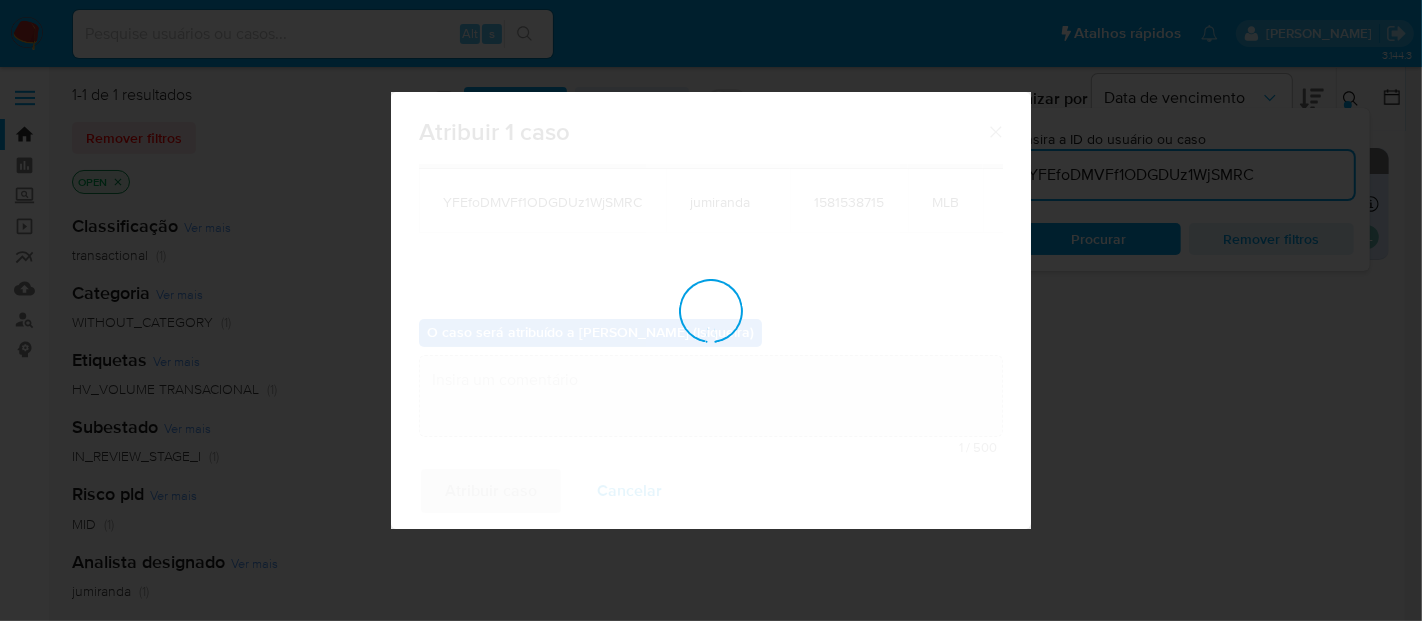 checkbox on "false" 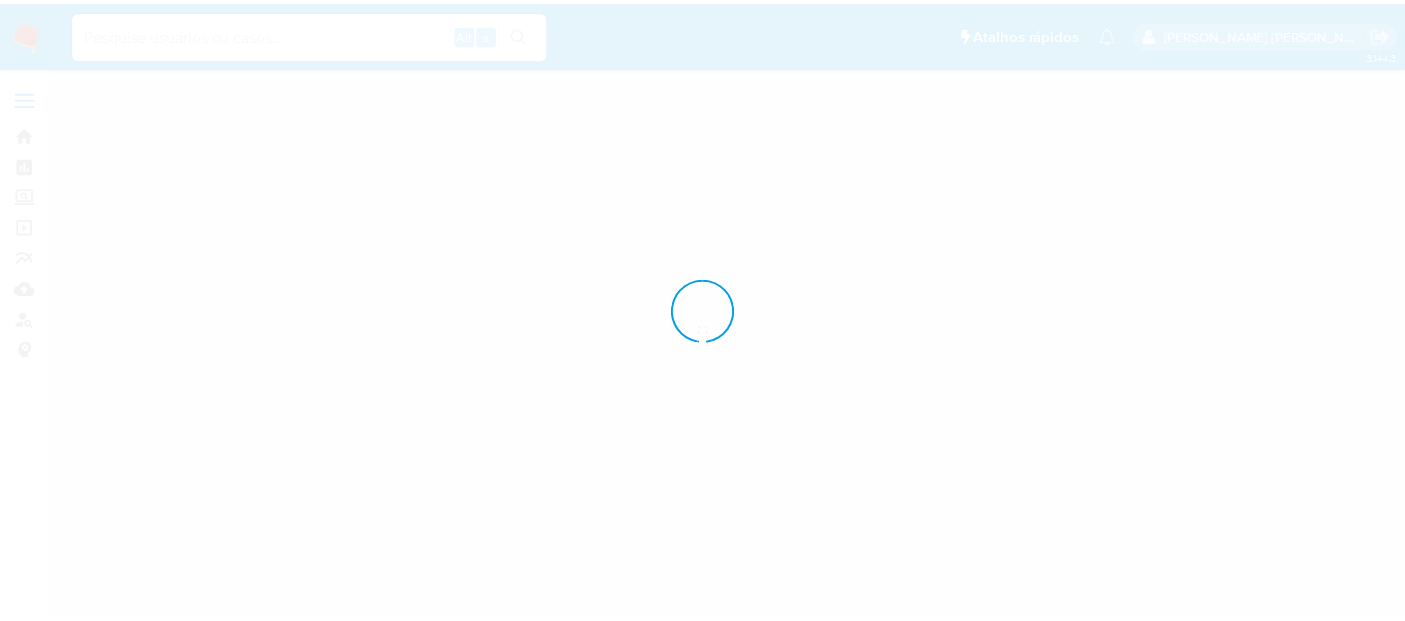 scroll, scrollTop: 0, scrollLeft: 0, axis: both 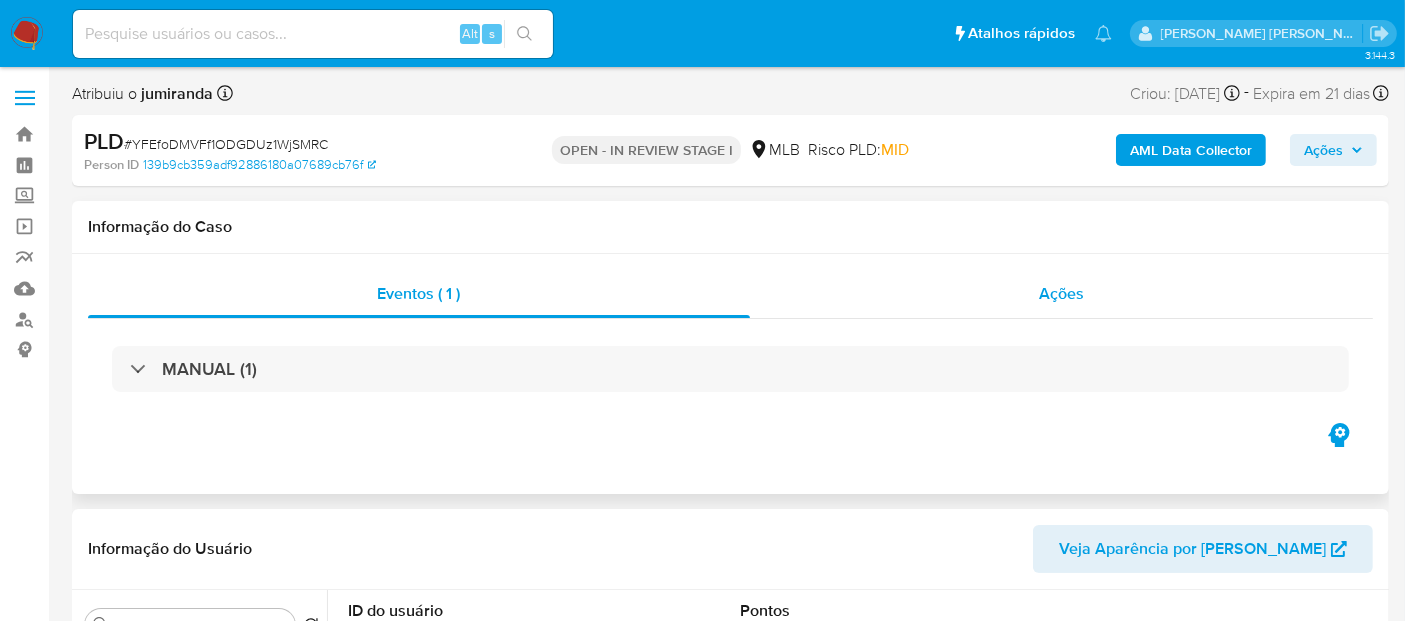 select on "10" 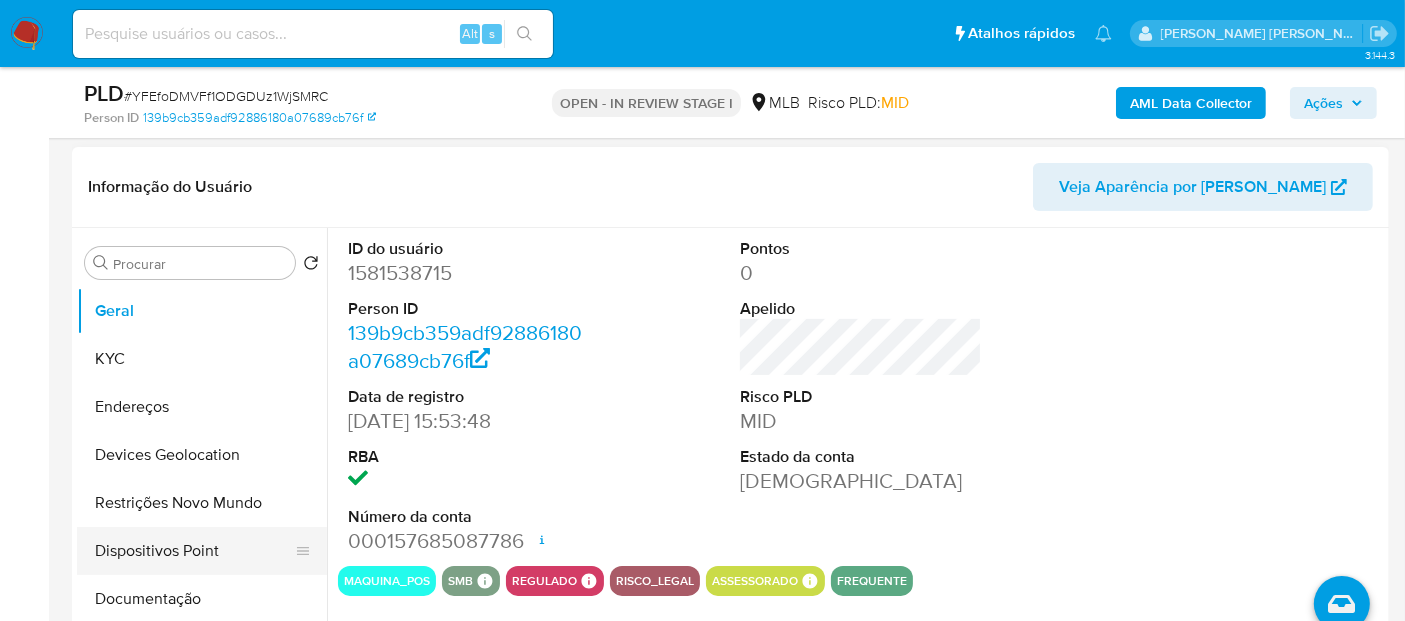 scroll, scrollTop: 333, scrollLeft: 0, axis: vertical 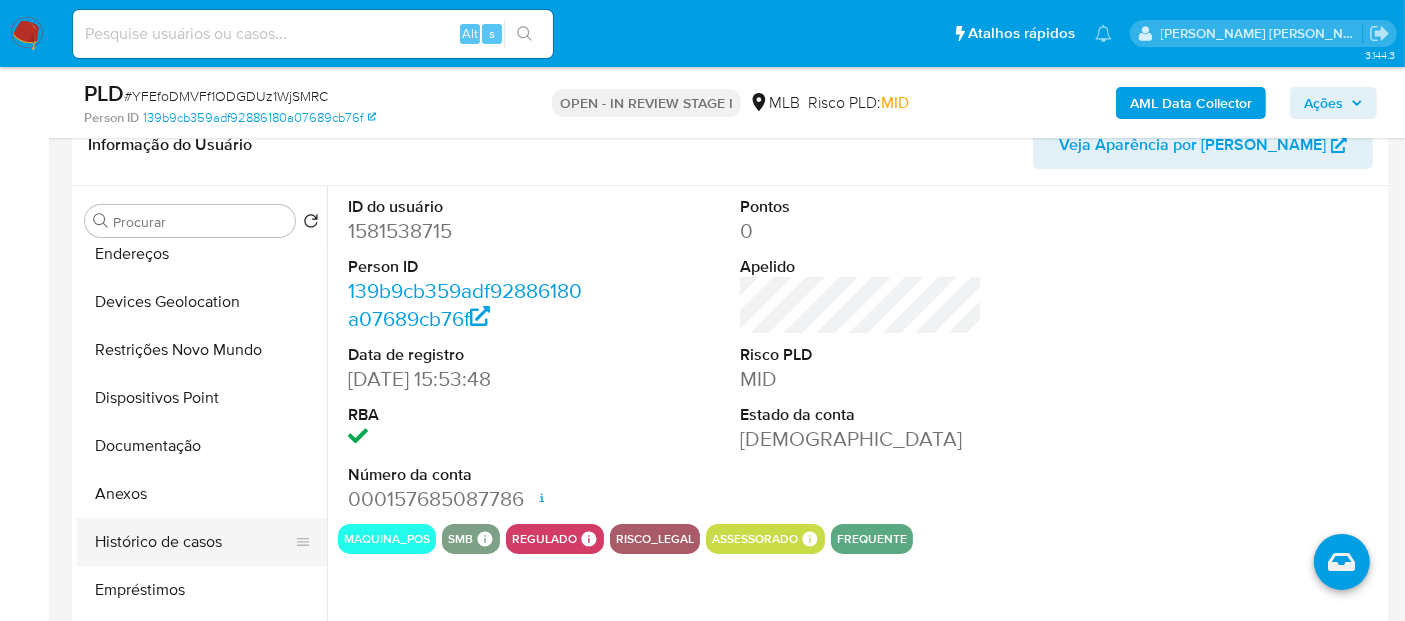 drag, startPoint x: 180, startPoint y: 546, endPoint x: 200, endPoint y: 539, distance: 21.189621 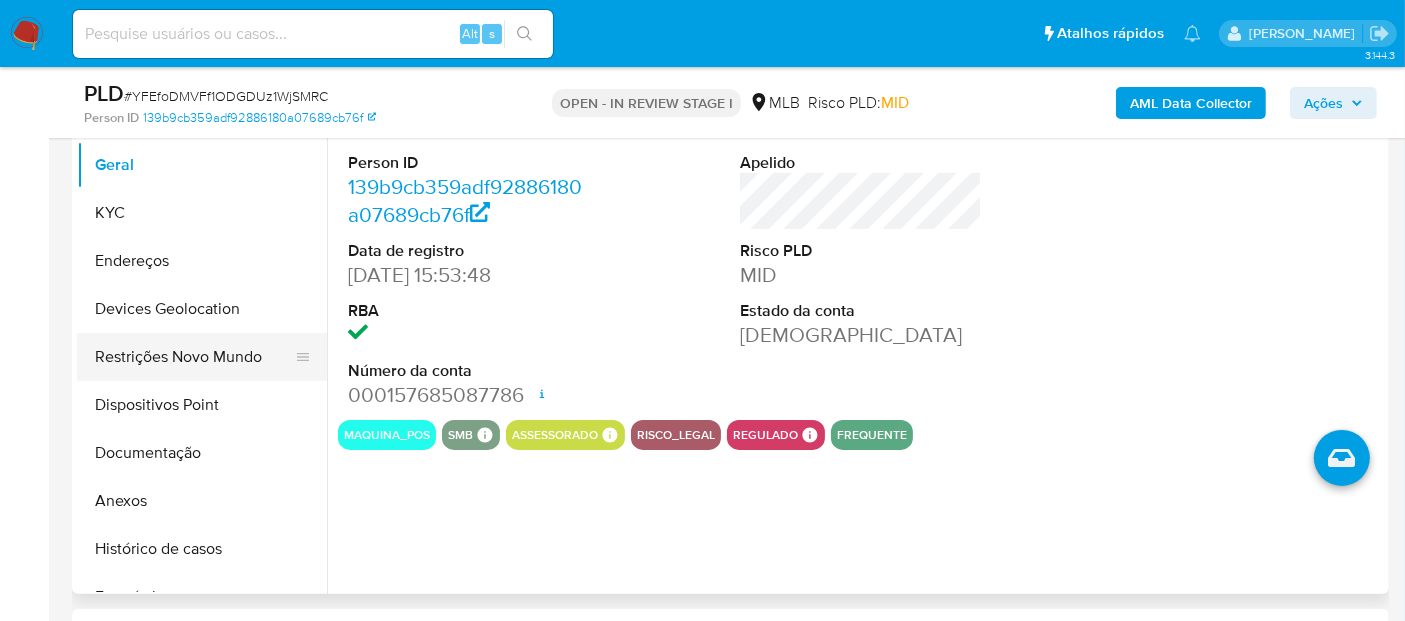 scroll, scrollTop: 444, scrollLeft: 0, axis: vertical 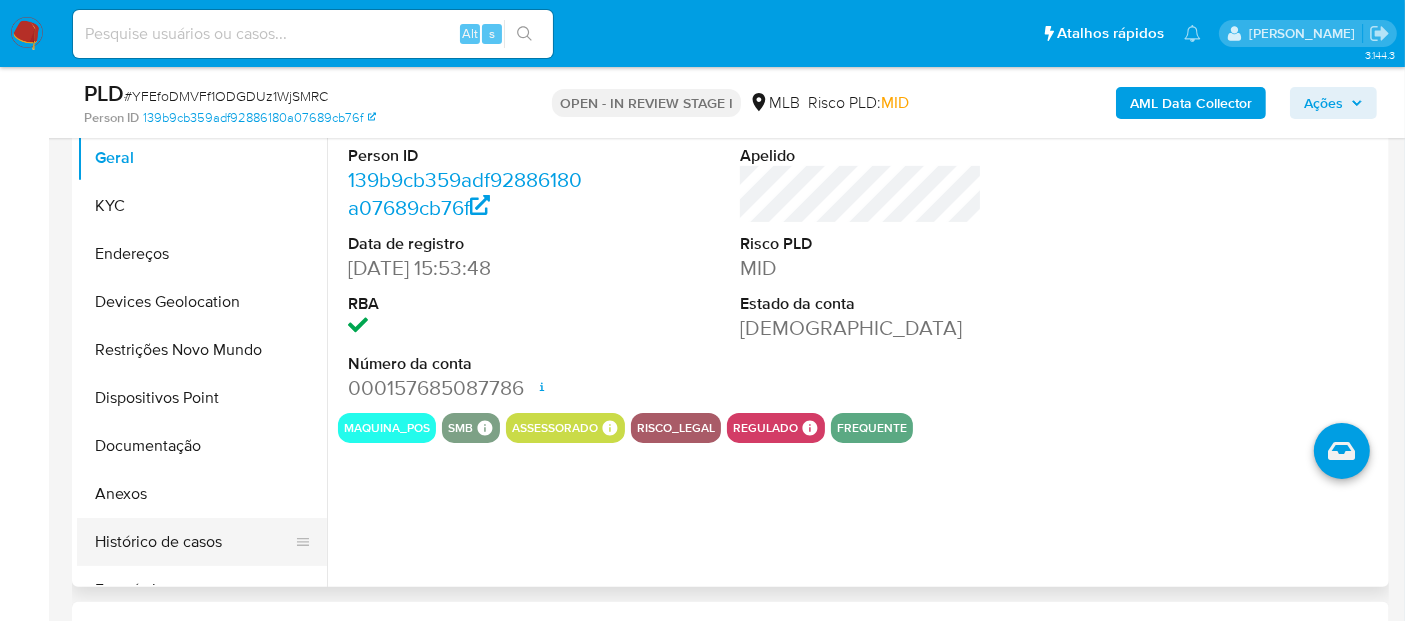select on "10" 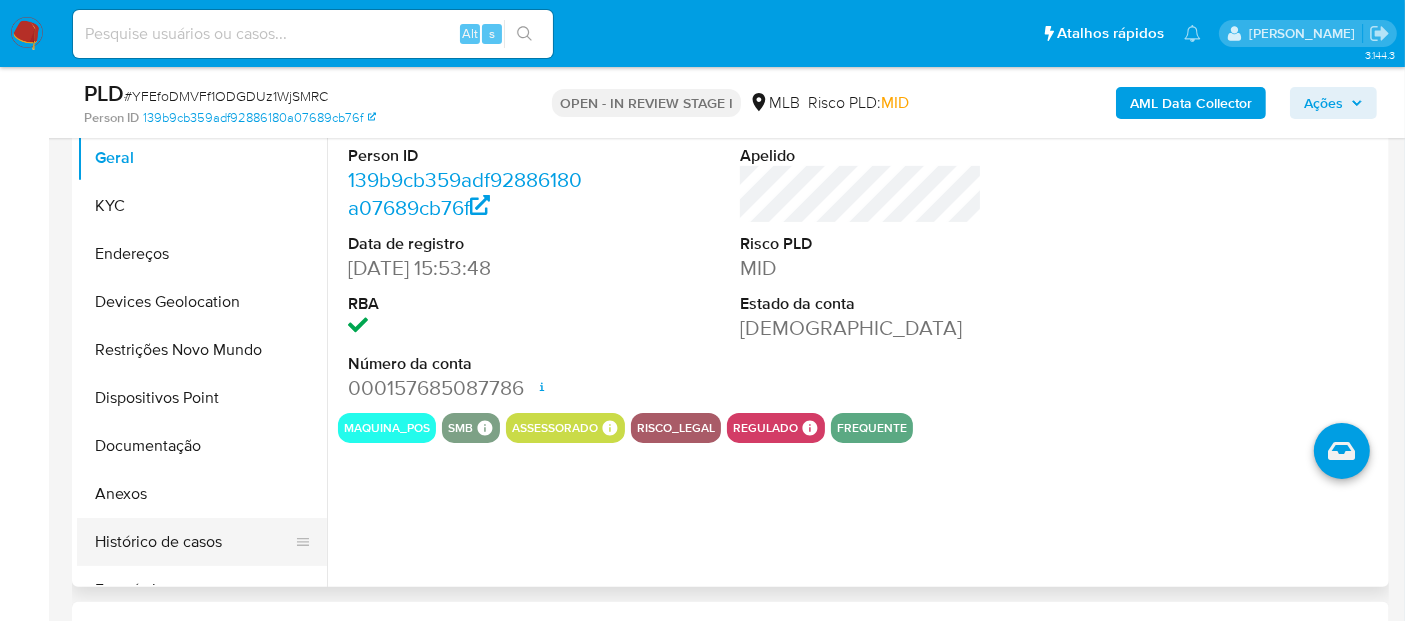 click on "Histórico de casos" at bounding box center [194, 542] 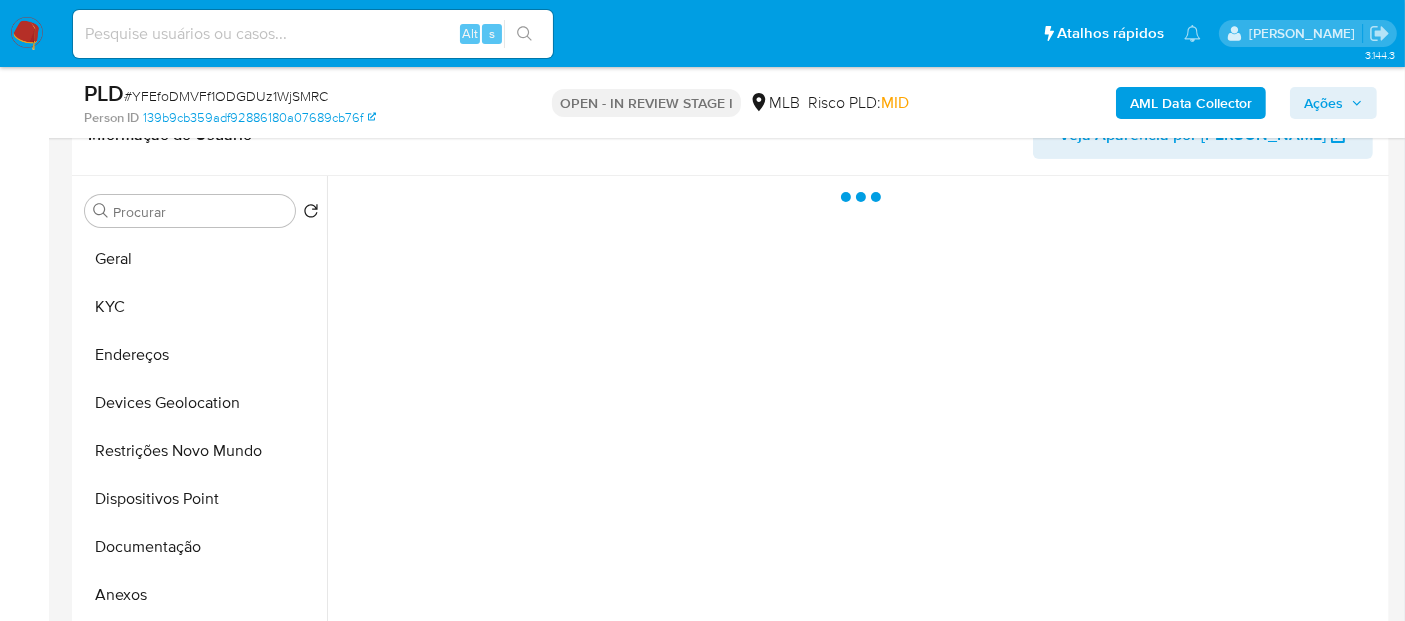 scroll, scrollTop: 222, scrollLeft: 0, axis: vertical 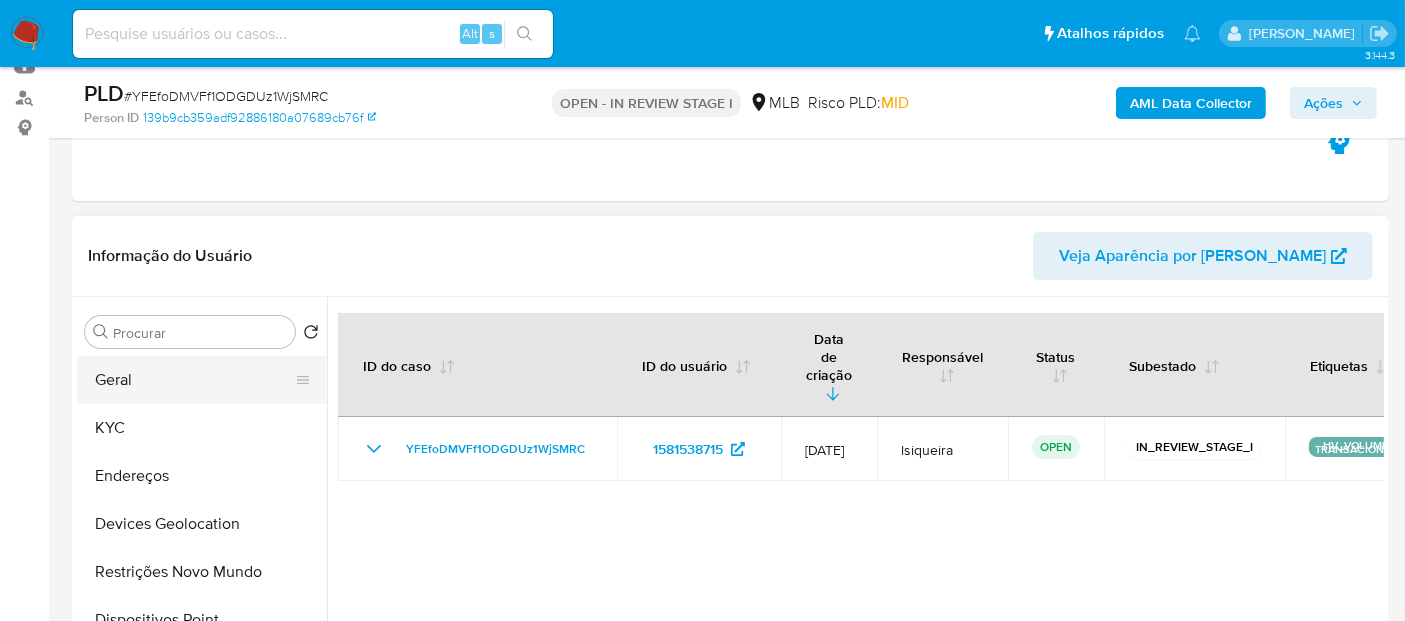 click on "Geral" at bounding box center (194, 380) 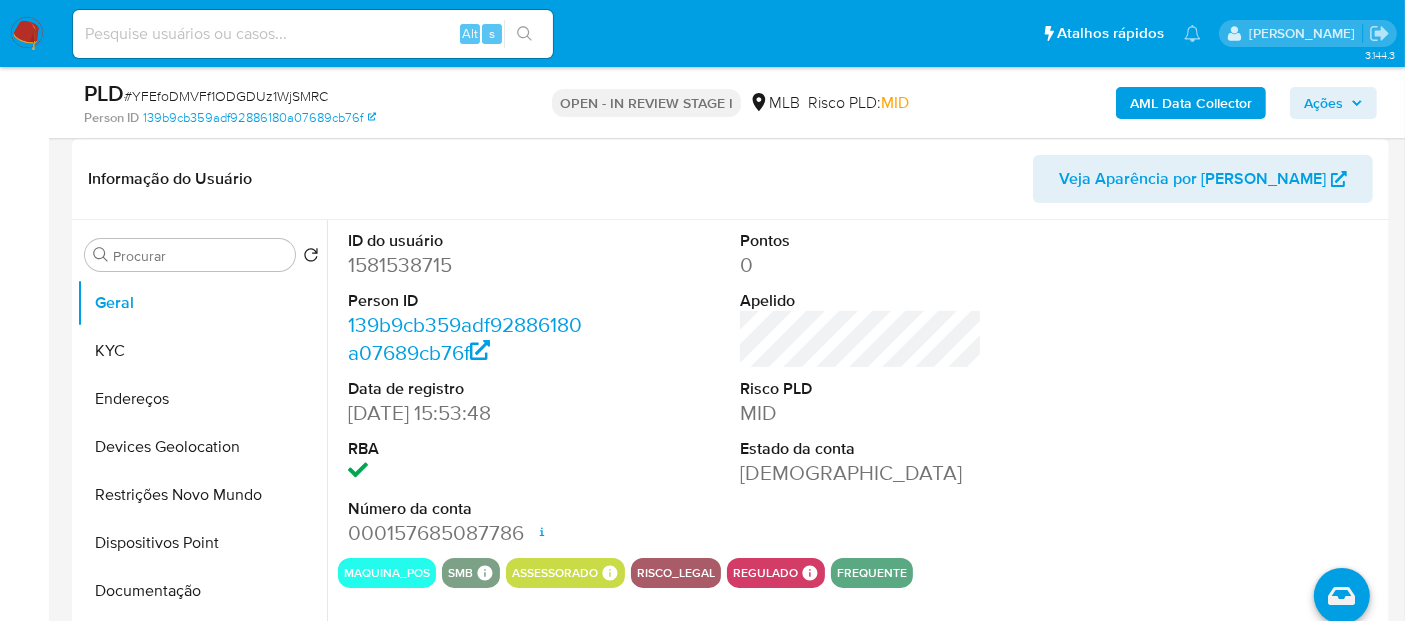 scroll, scrollTop: 333, scrollLeft: 0, axis: vertical 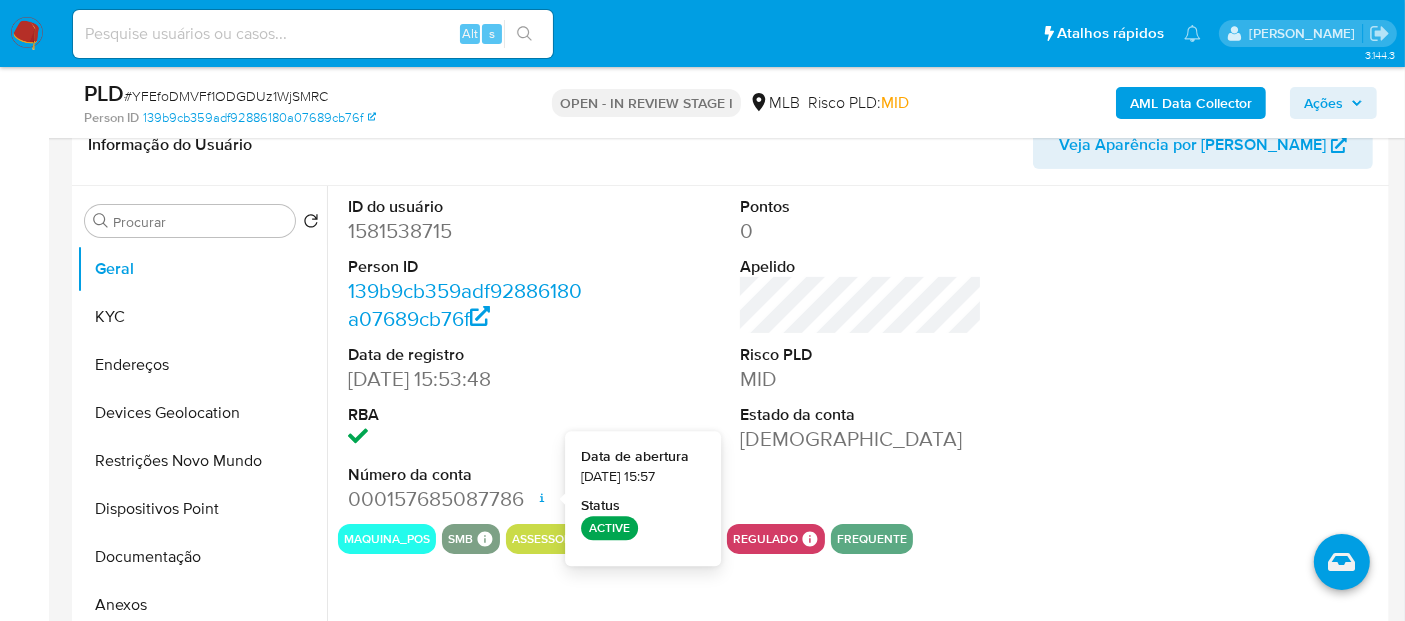 click on "ID do usuário 1581538715 Person ID 139b9cb359adf92886180a07689cb76f Data de registro 07/12/2023 15:53:48 RBA Número da conta 000157685087786   Data de abertura 07/12/2023 15:57 Status ACTIVE Pontos 0 Apelido Risco PLD MID Estado da conta Ativa" at bounding box center [861, 355] 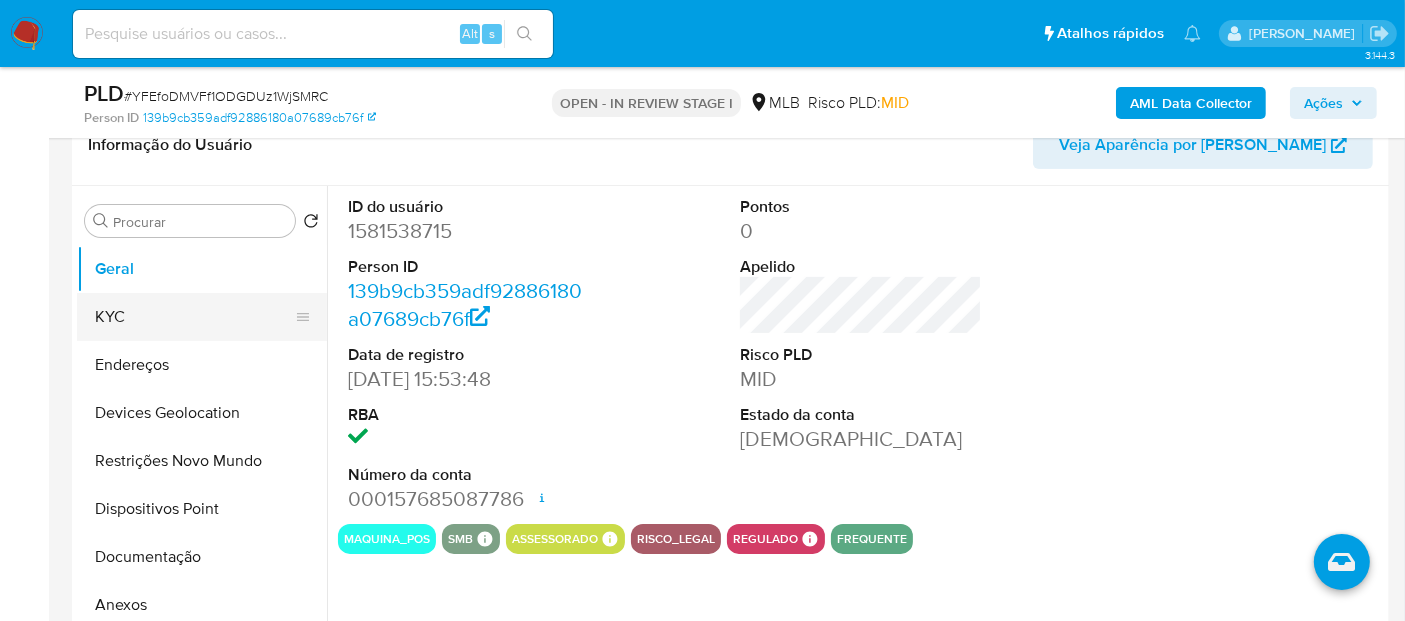 click on "KYC" at bounding box center (194, 317) 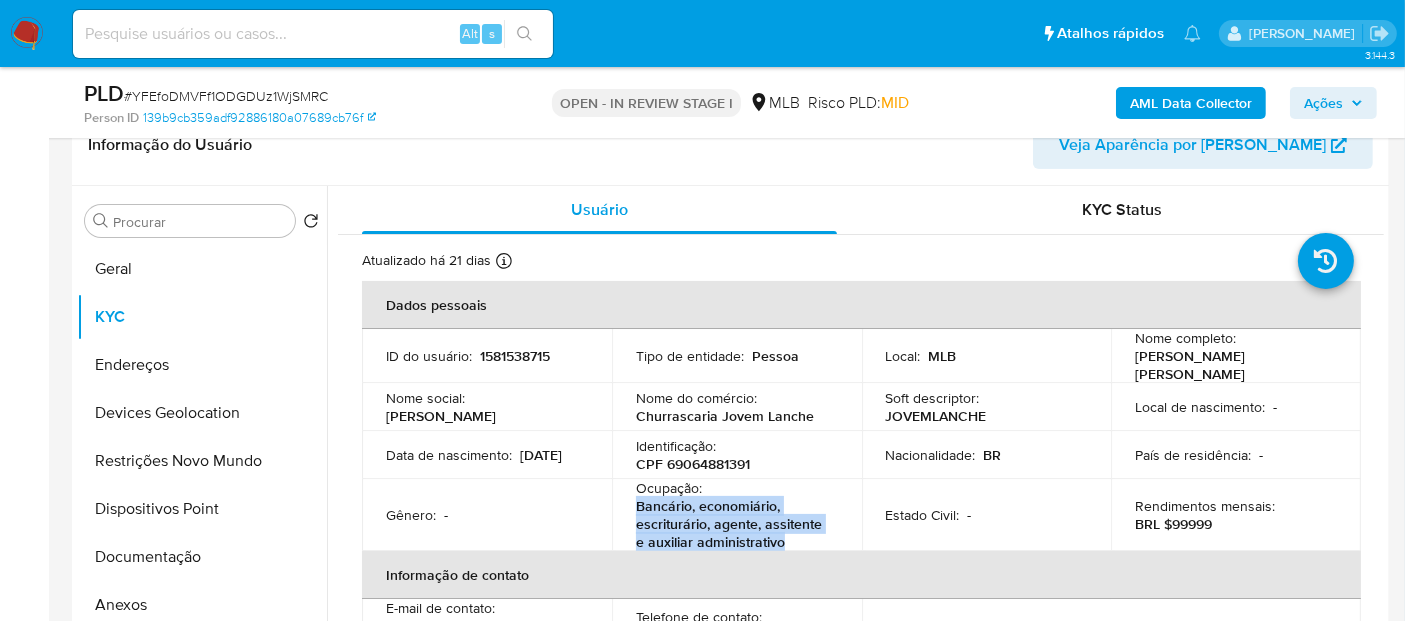 drag, startPoint x: 804, startPoint y: 547, endPoint x: 631, endPoint y: 510, distance: 176.91241 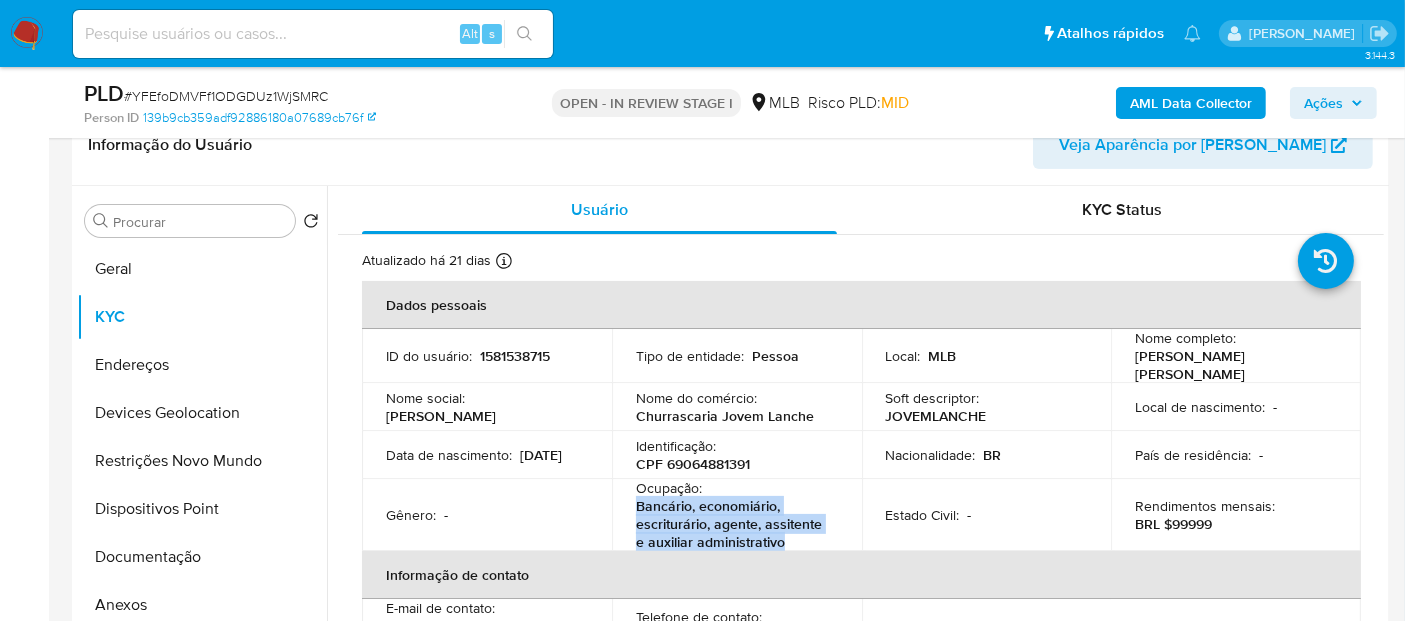 copy on "Bancário, economiário, escriturário, agente, assitente e auxiliar administrativo" 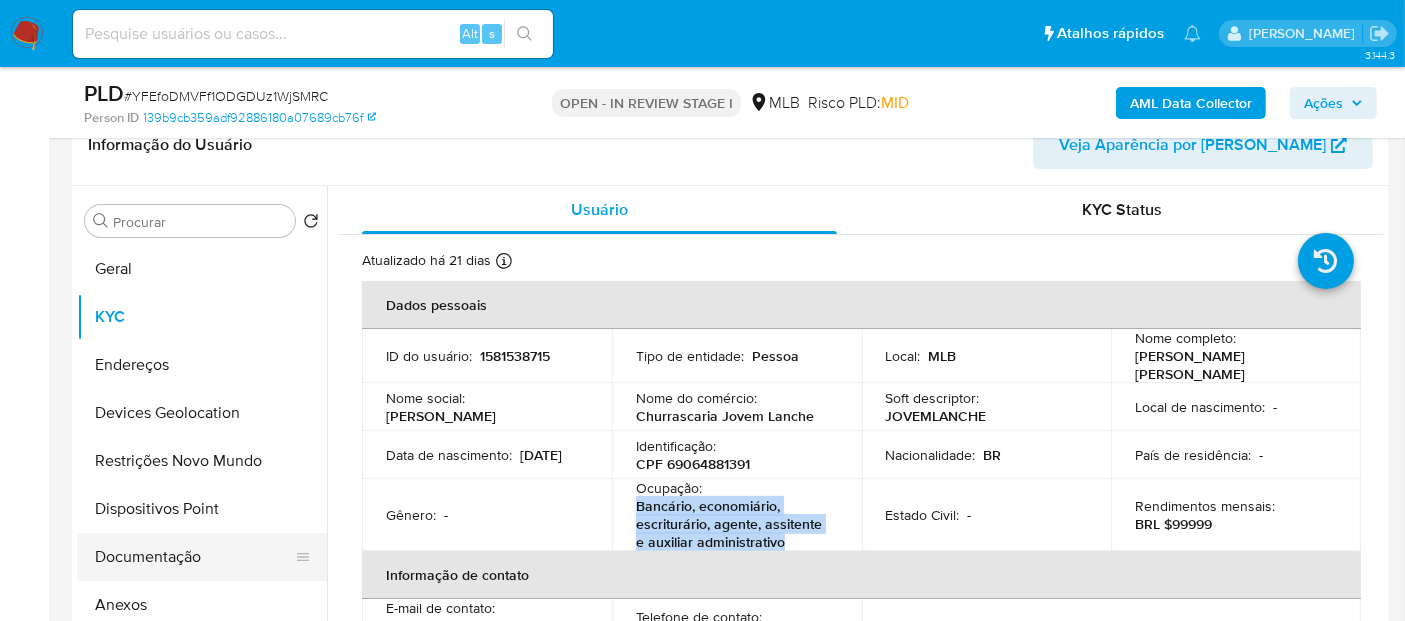 click on "Documentação" at bounding box center [194, 557] 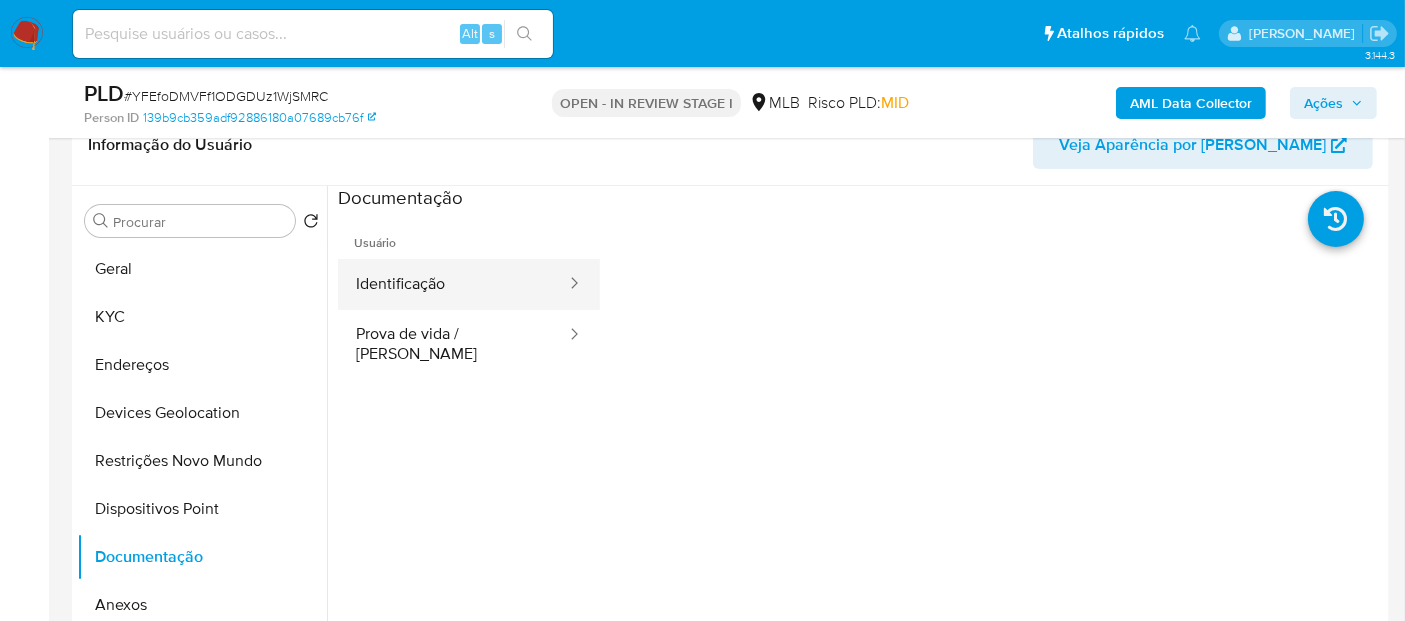click on "Identificação" at bounding box center [453, 284] 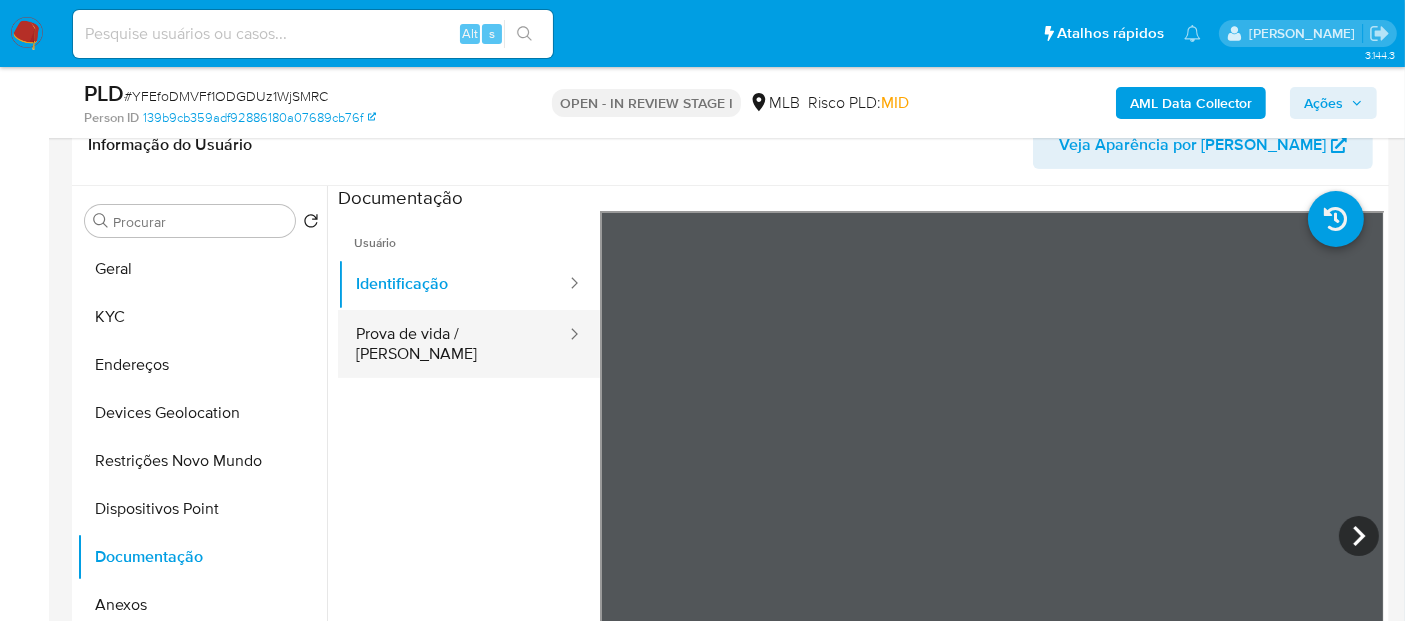 click on "Prova de vida / [PERSON_NAME]" at bounding box center (453, 344) 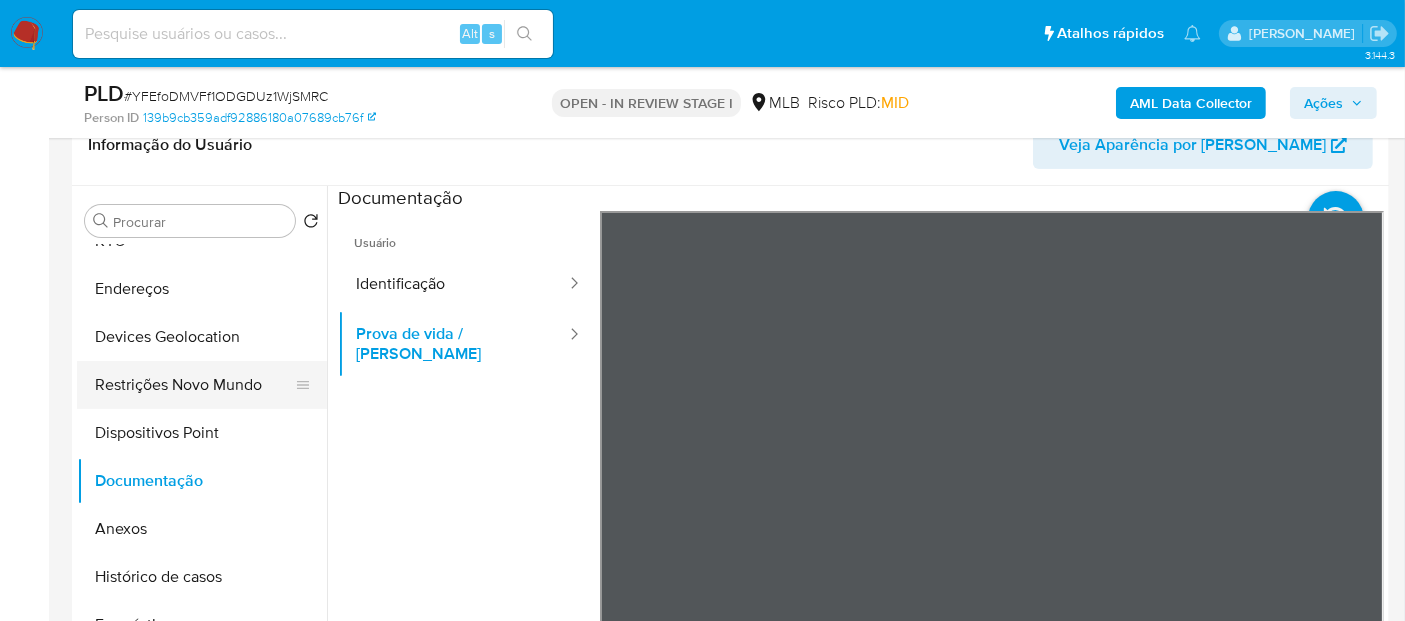scroll, scrollTop: 111, scrollLeft: 0, axis: vertical 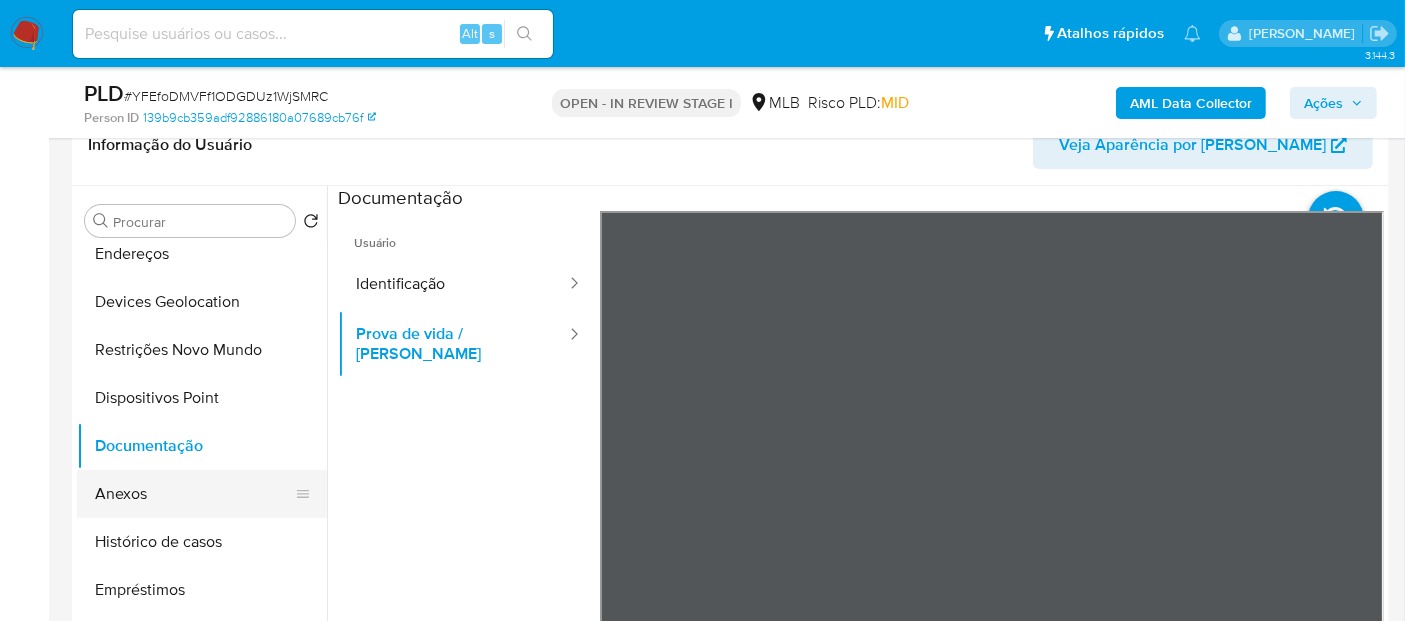 click on "Anexos" at bounding box center [194, 494] 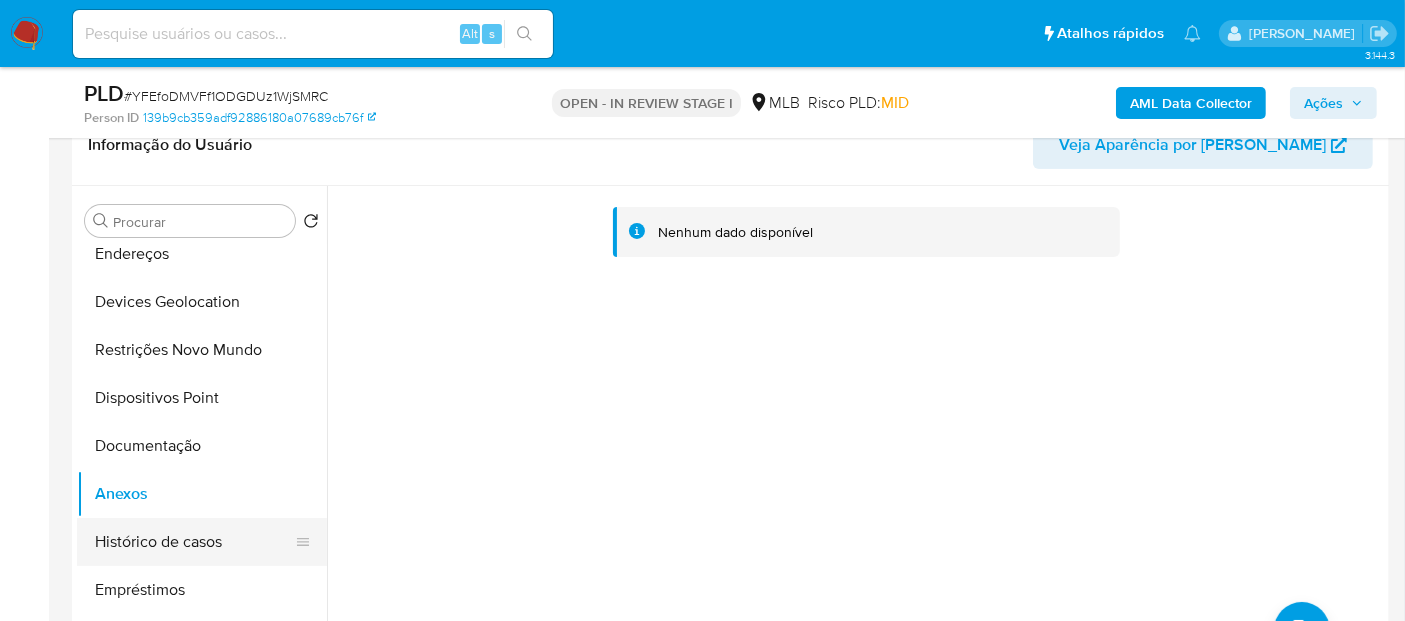 click on "Histórico de casos" at bounding box center (194, 542) 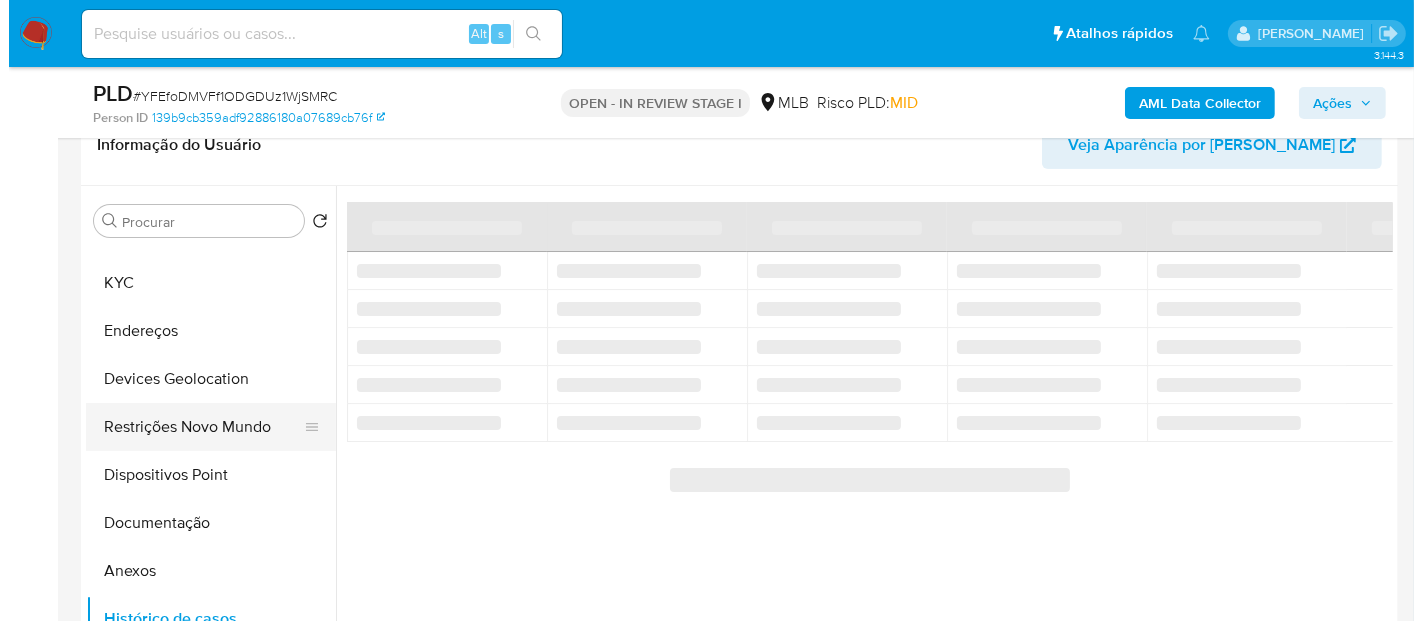scroll, scrollTop: 0, scrollLeft: 0, axis: both 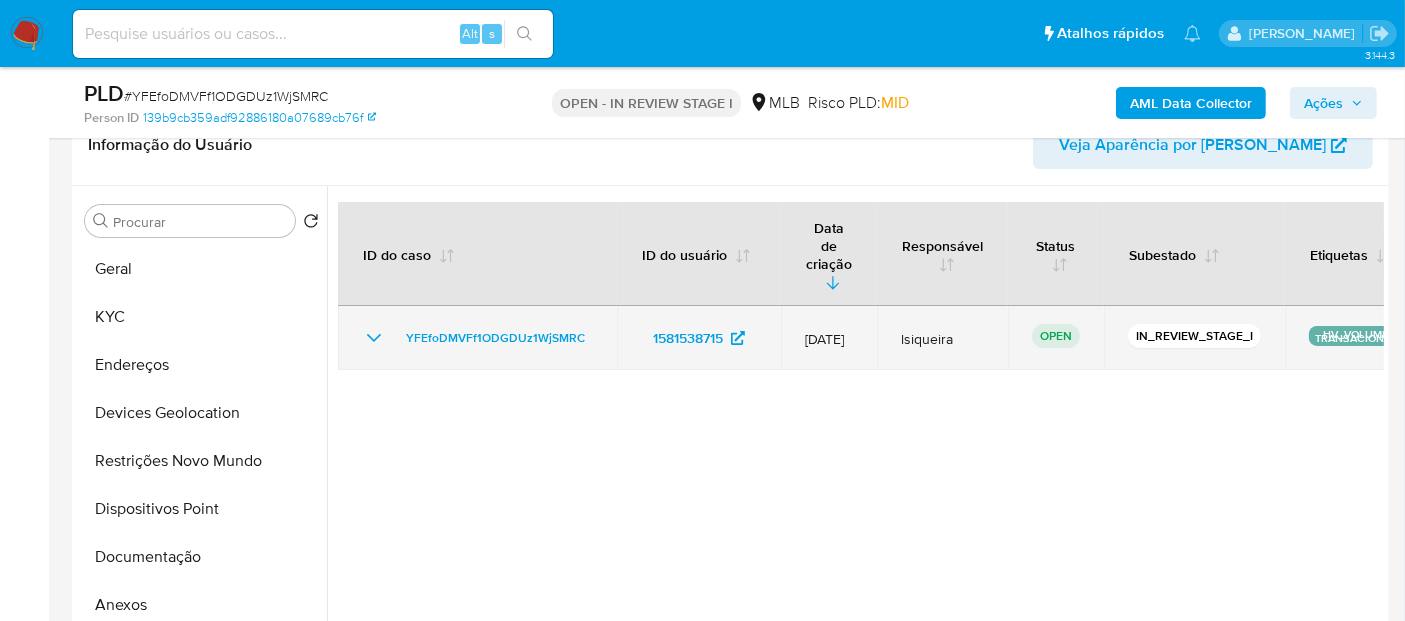click 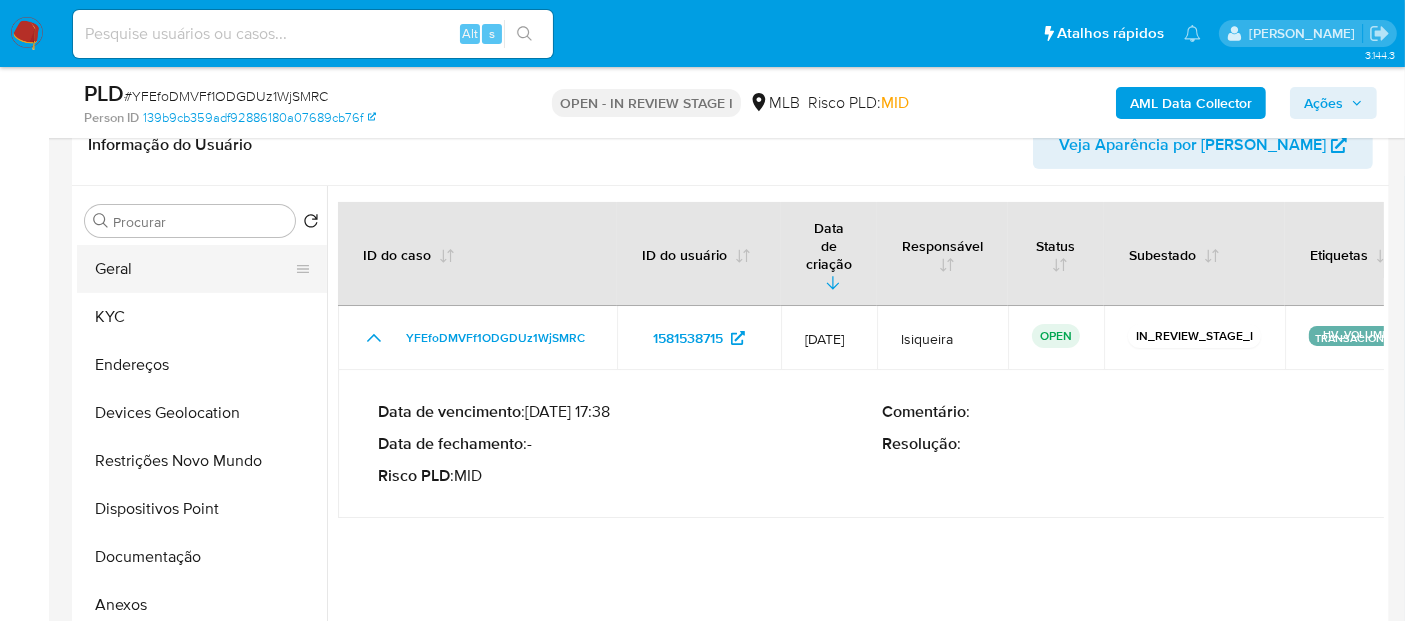 click on "Geral" at bounding box center (194, 269) 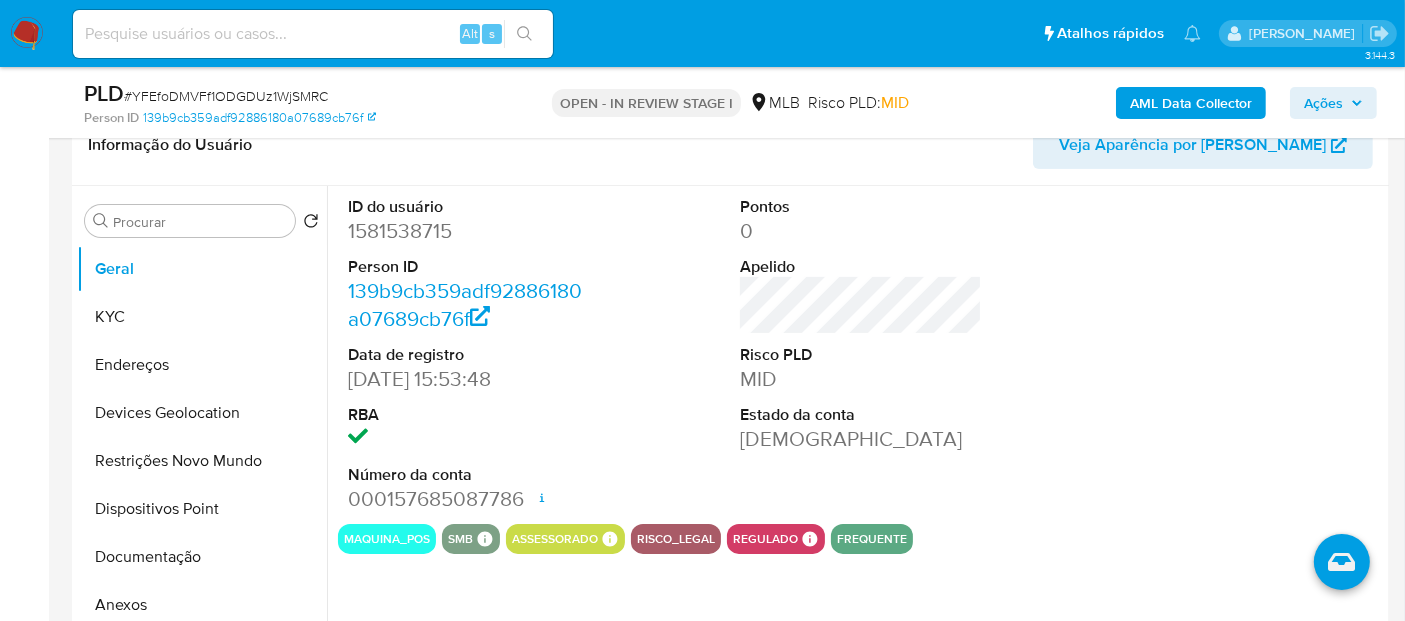click on "AML Data Collector" at bounding box center [1191, 103] 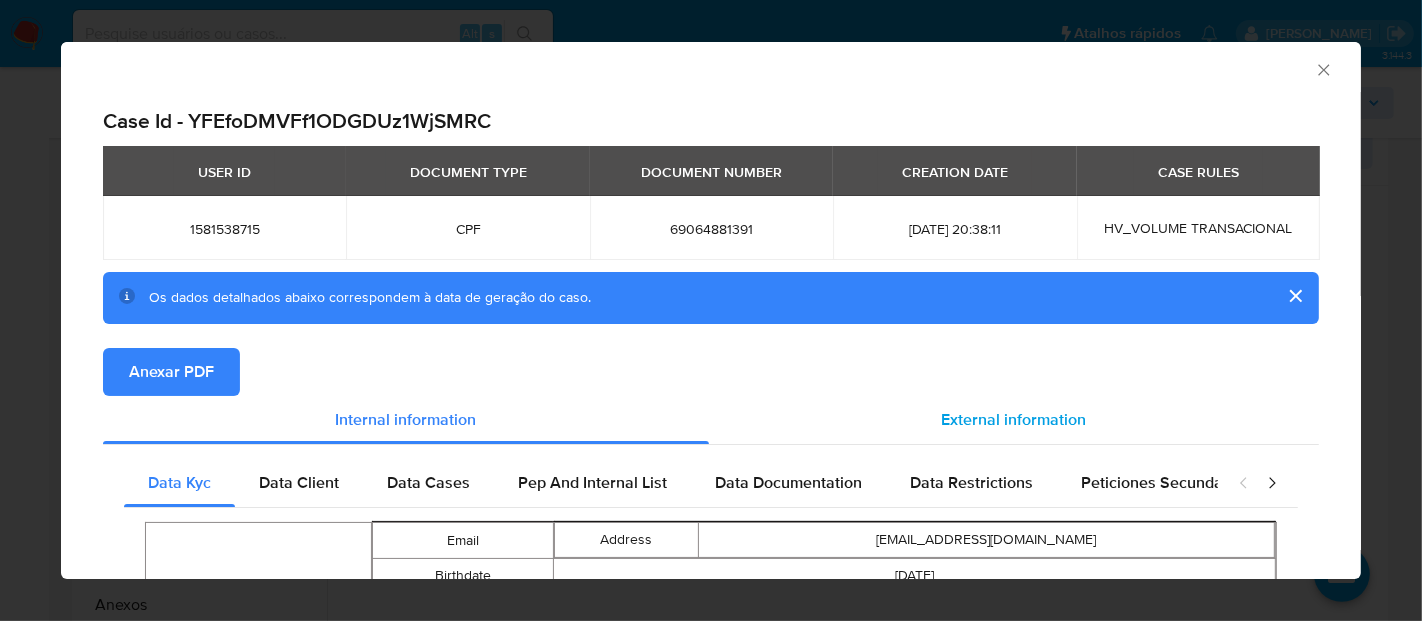 click on "External information" at bounding box center (1014, 419) 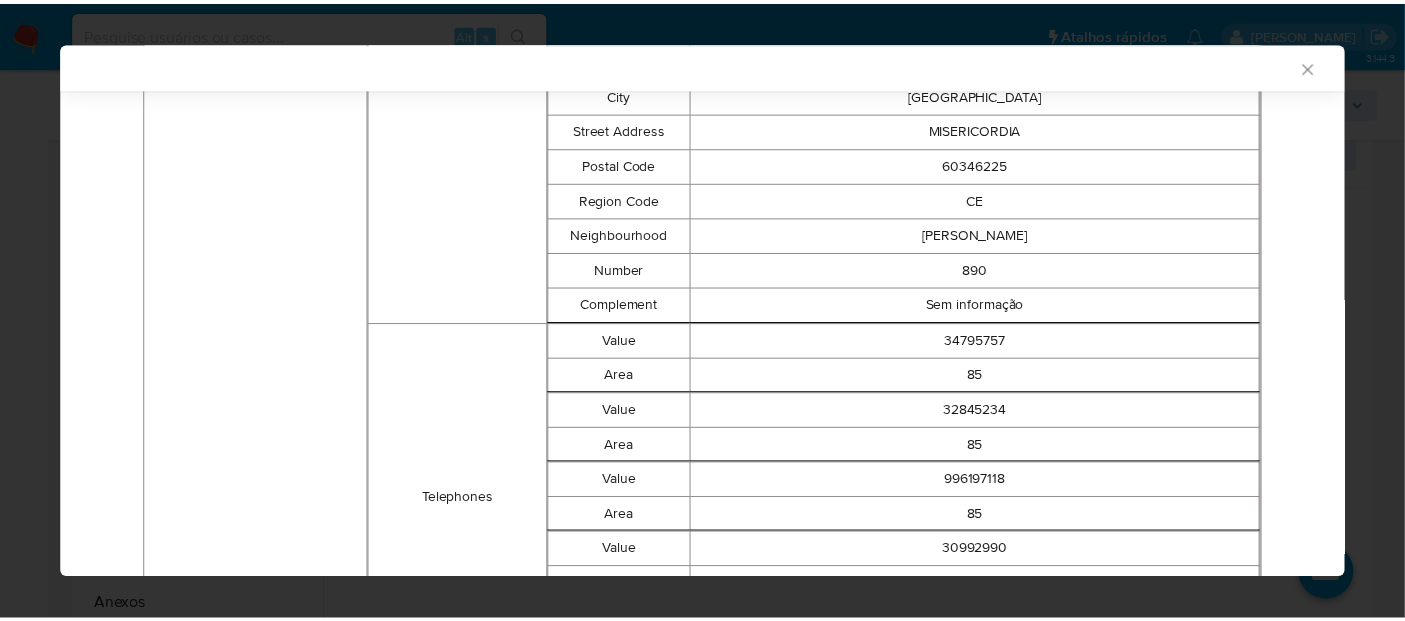 scroll, scrollTop: 2877, scrollLeft: 0, axis: vertical 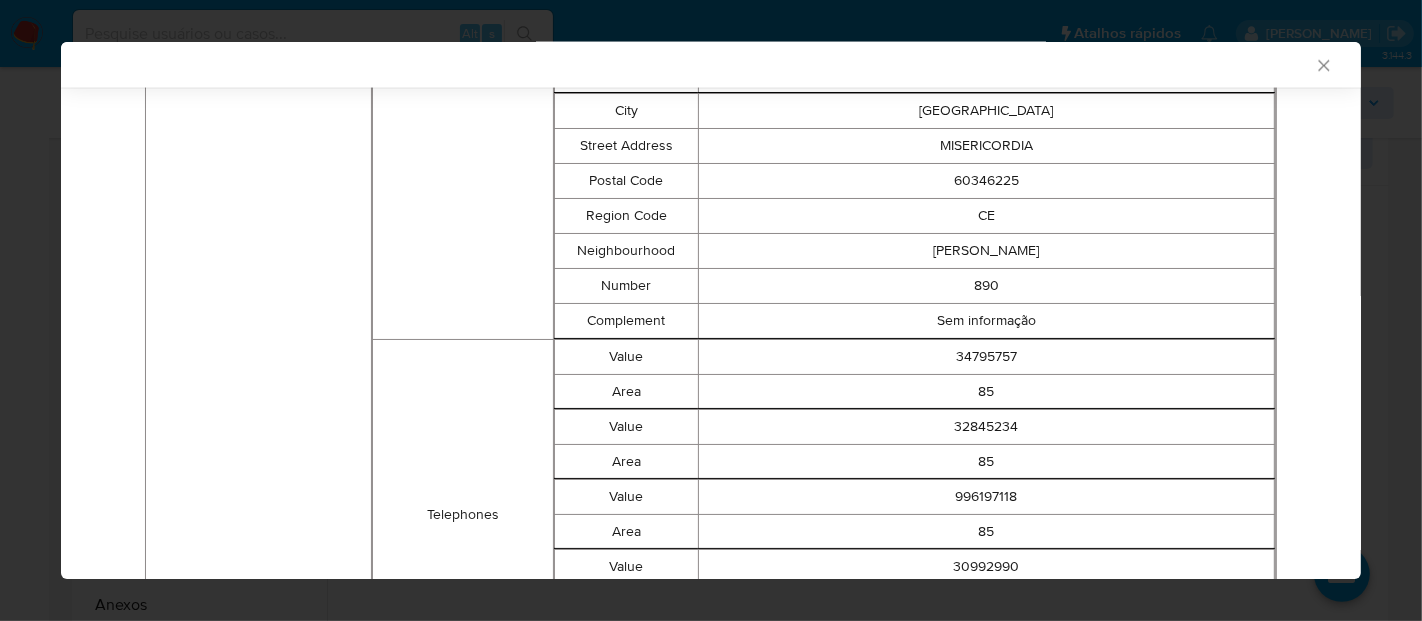 click 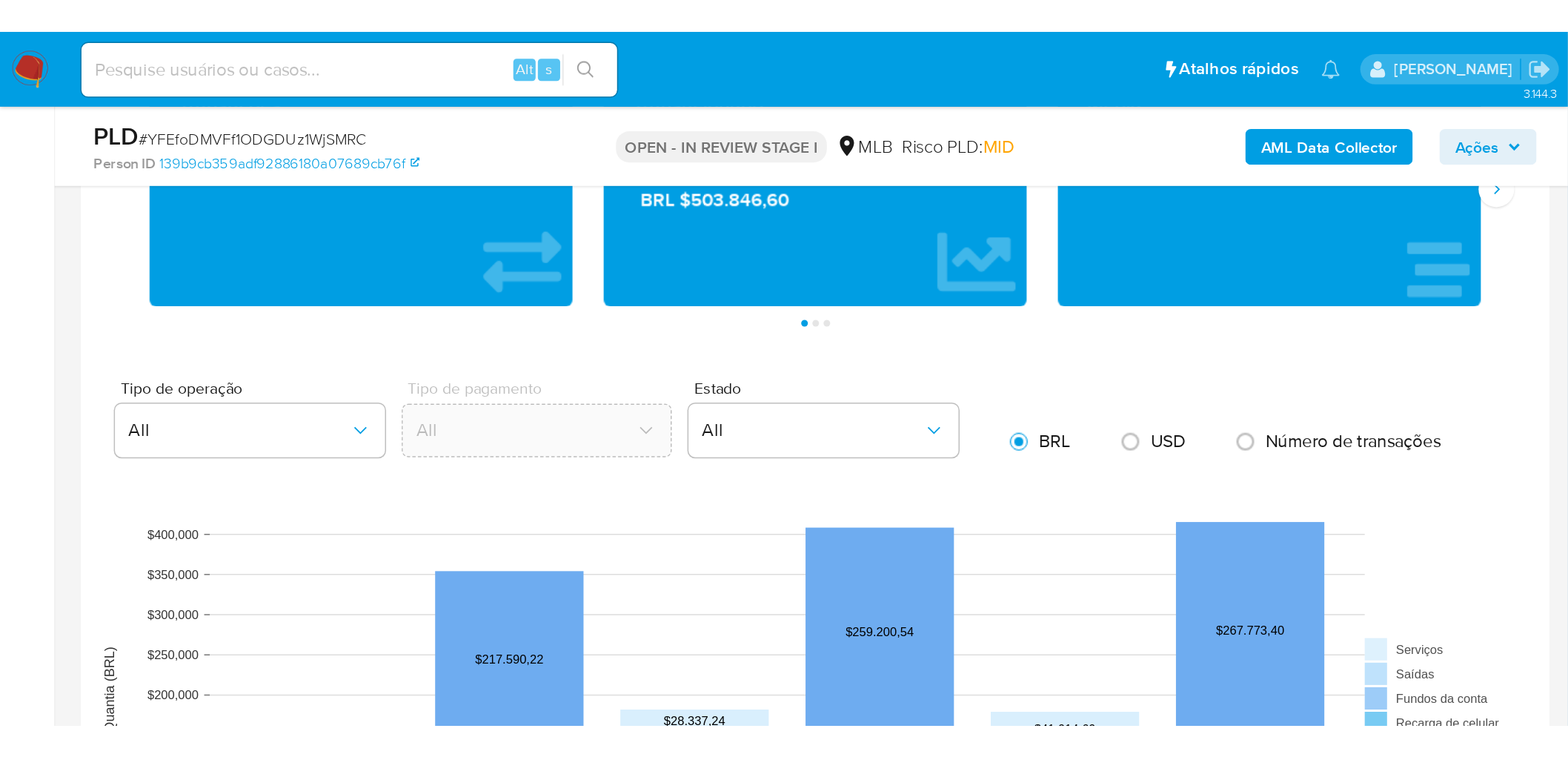 scroll, scrollTop: 988, scrollLeft: 0, axis: vertical 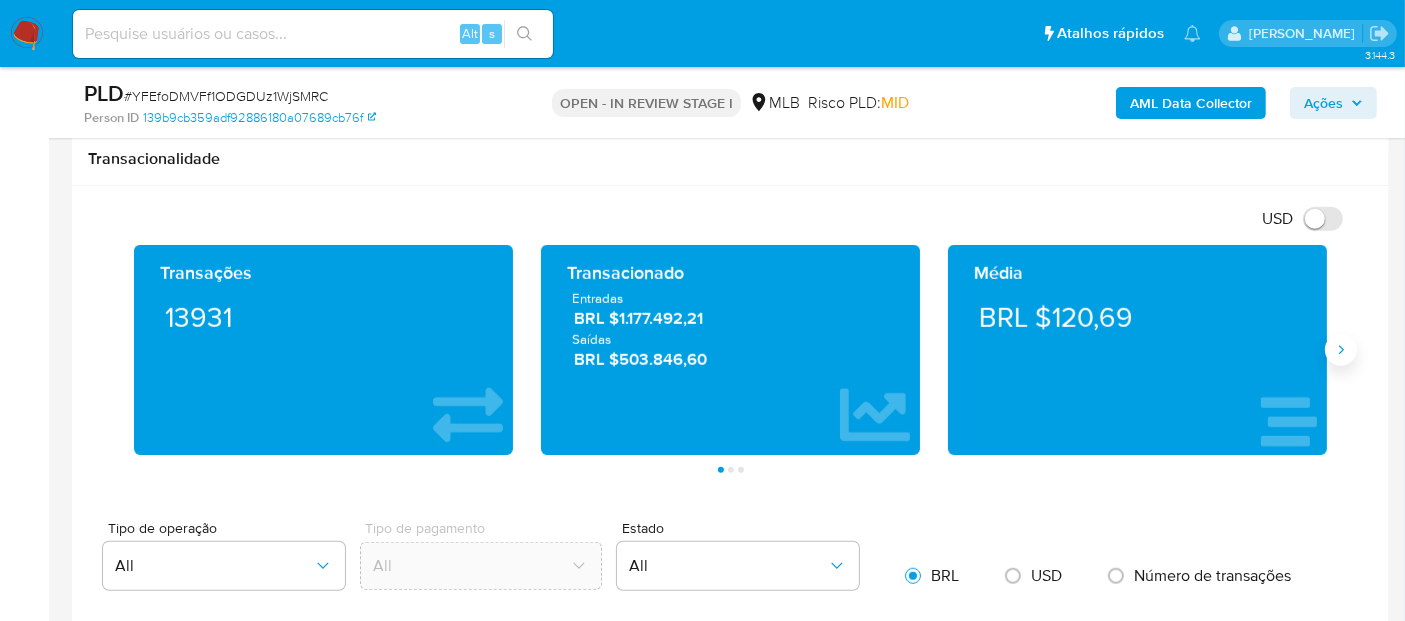 click at bounding box center (1341, 350) 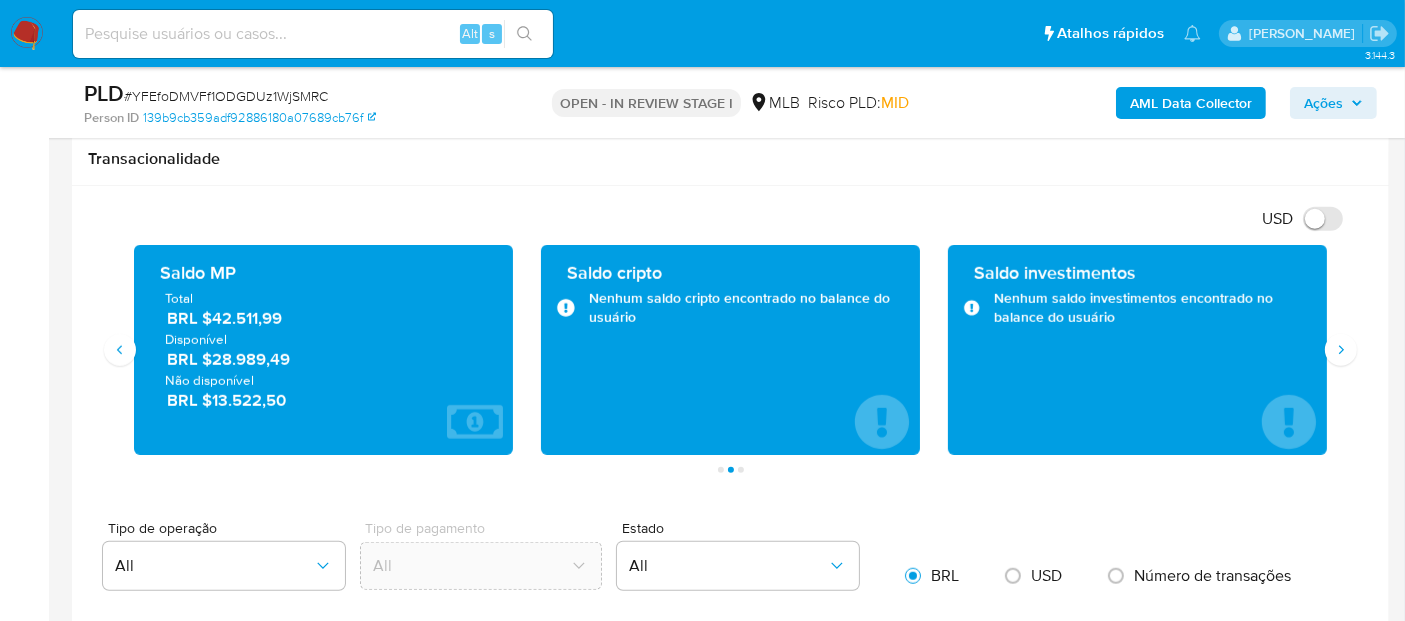 drag, startPoint x: 325, startPoint y: 359, endPoint x: 214, endPoint y: 353, distance: 111.16204 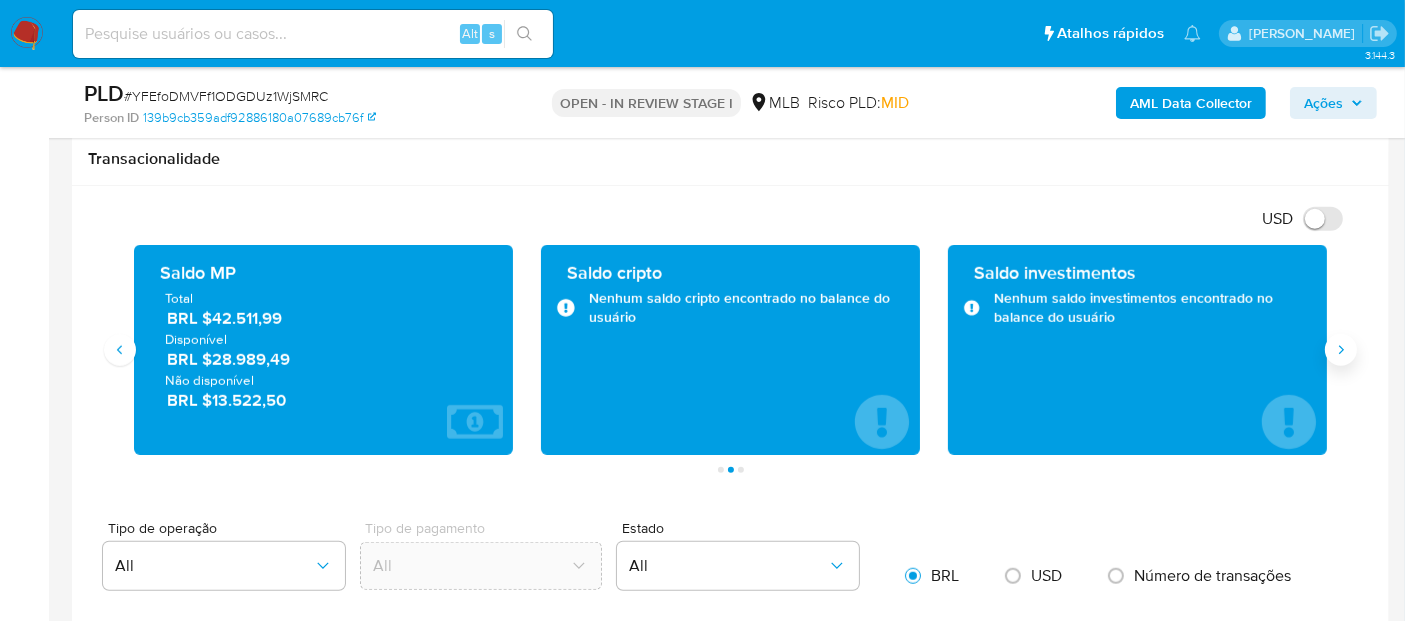 click 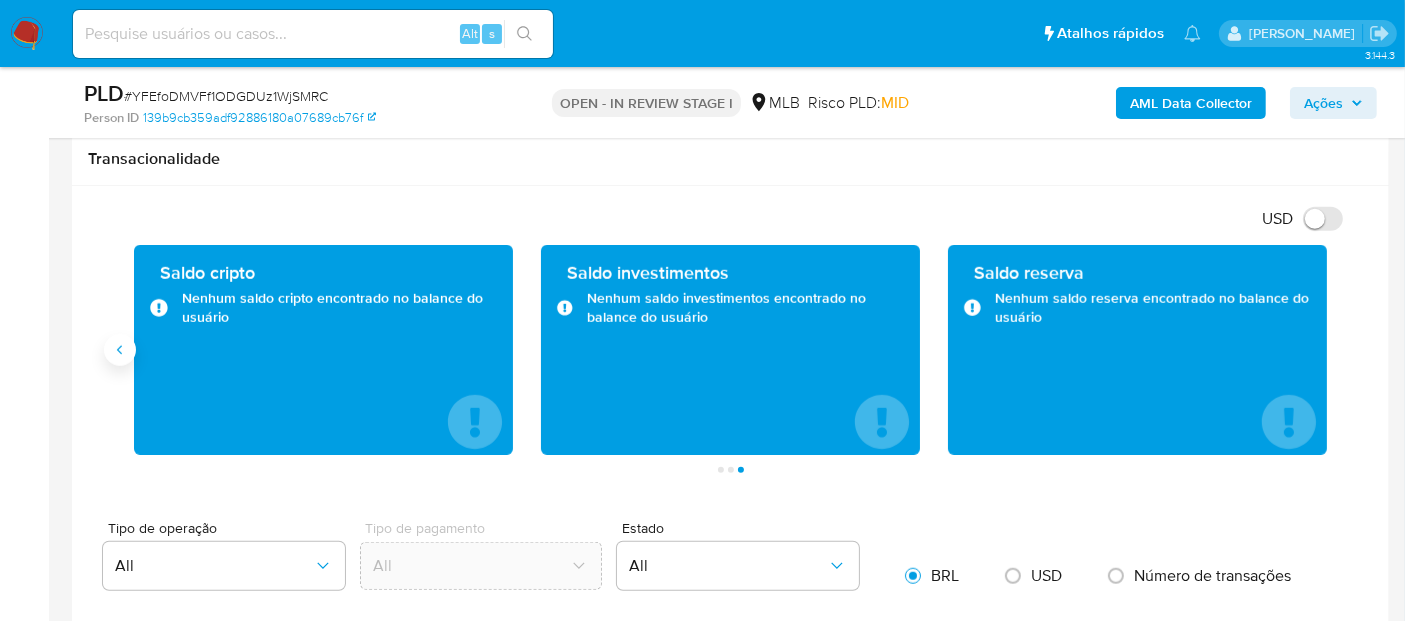 click at bounding box center [120, 350] 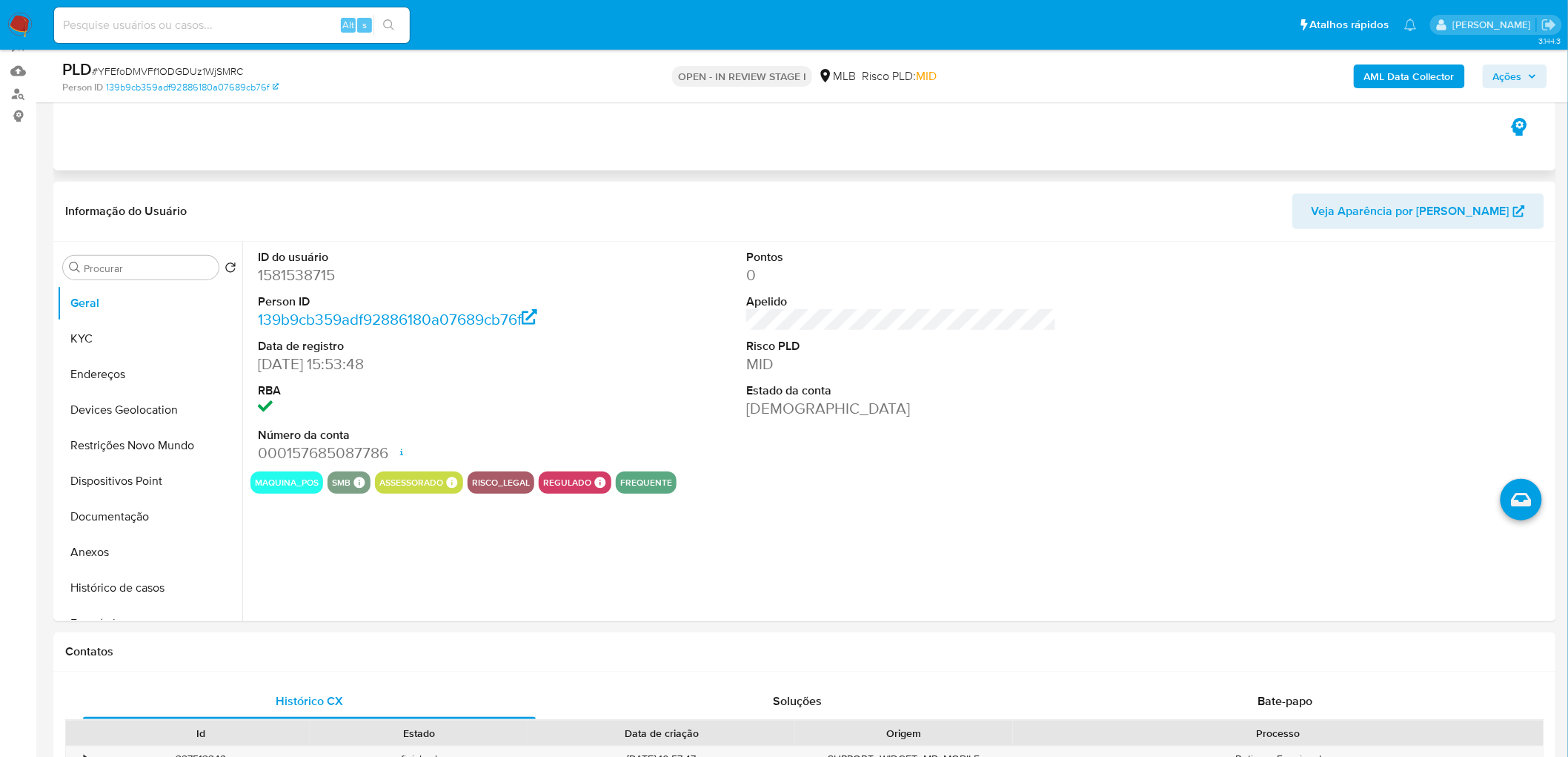 scroll, scrollTop: 0, scrollLeft: 0, axis: both 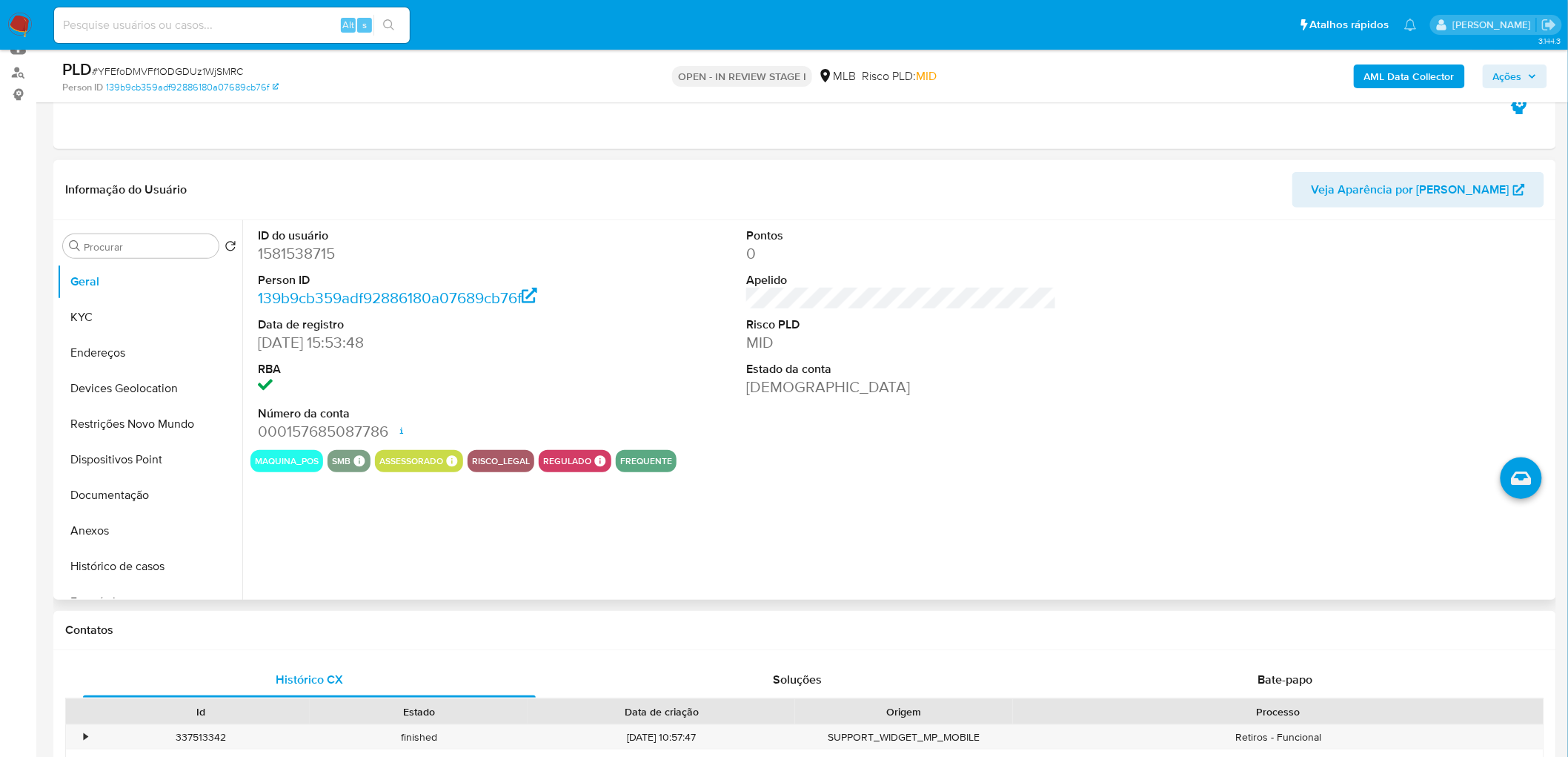 type 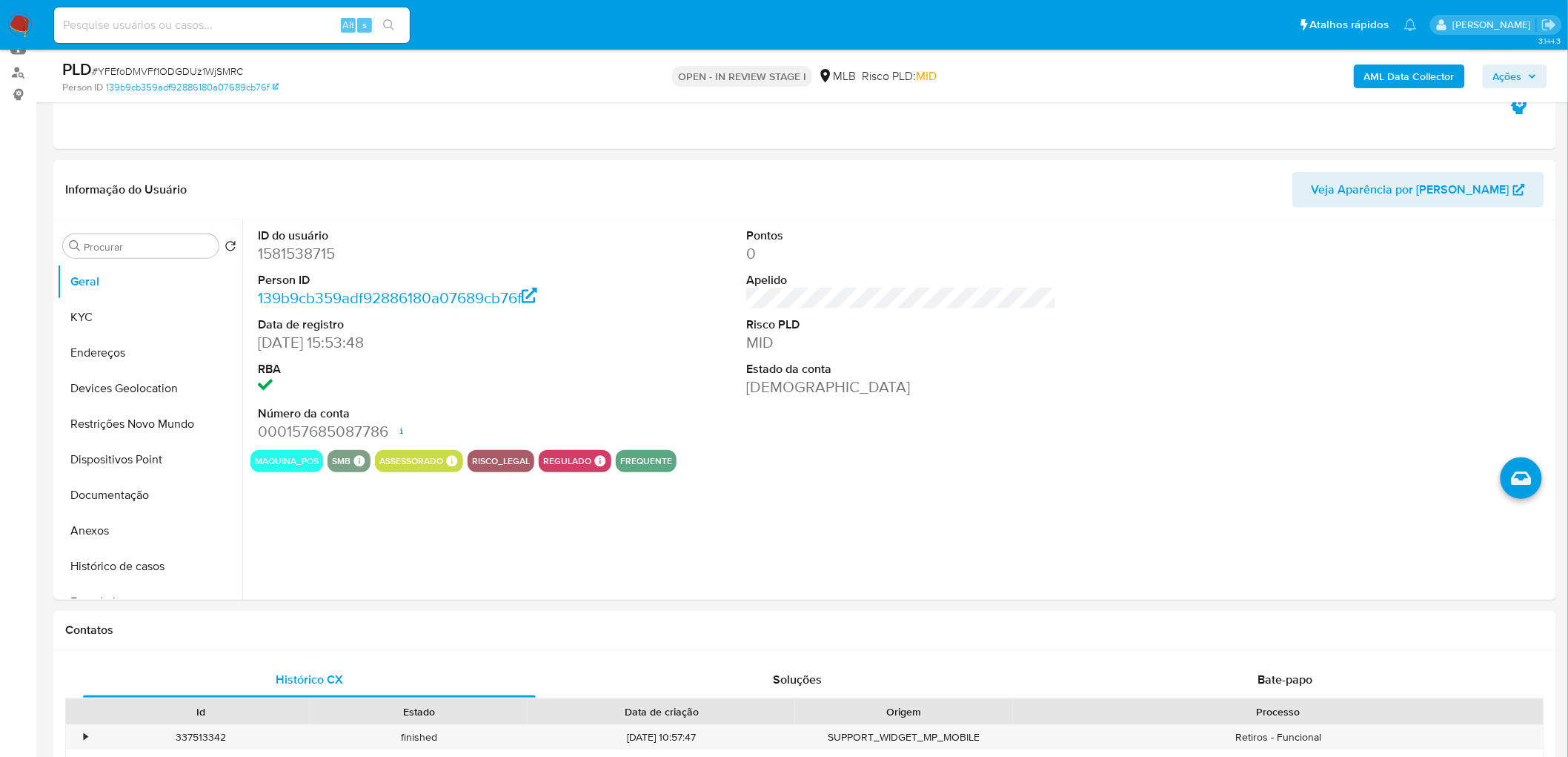 drag, startPoint x: 514, startPoint y: 228, endPoint x: 1072, endPoint y: 57, distance: 583.6137 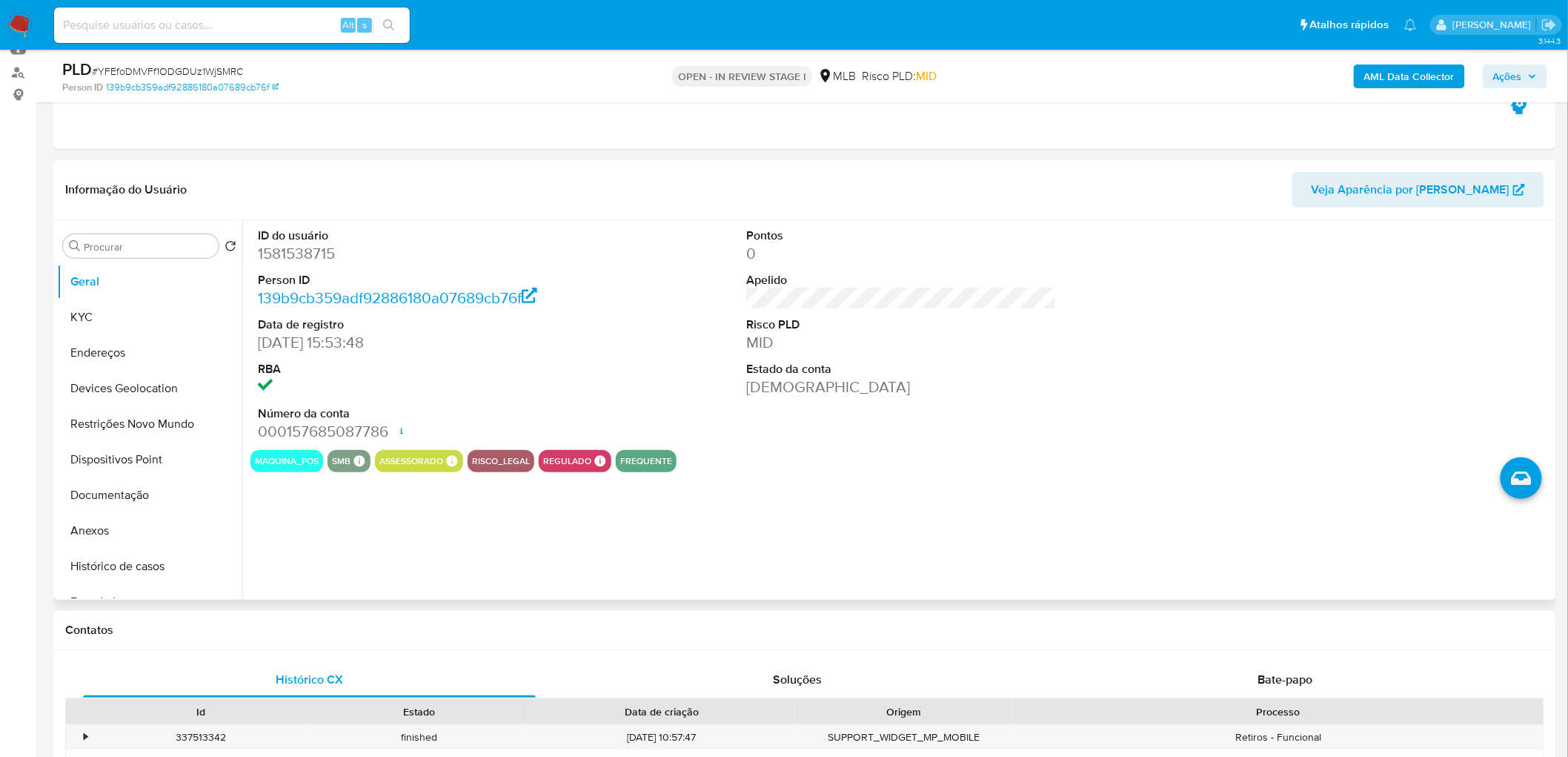 click on "ID do usuário 1581538715 Person ID 139b9cb359adf92886180a07689cb76f Data de registro 07/12/2023 15:53:48 RBA Número da conta 000157685087786   Data de abertura 07/12/2023 15:57 Status ACTIVE Pontos 0 Apelido Risco PLD MID Estado da conta Ativa" at bounding box center (901, 335) 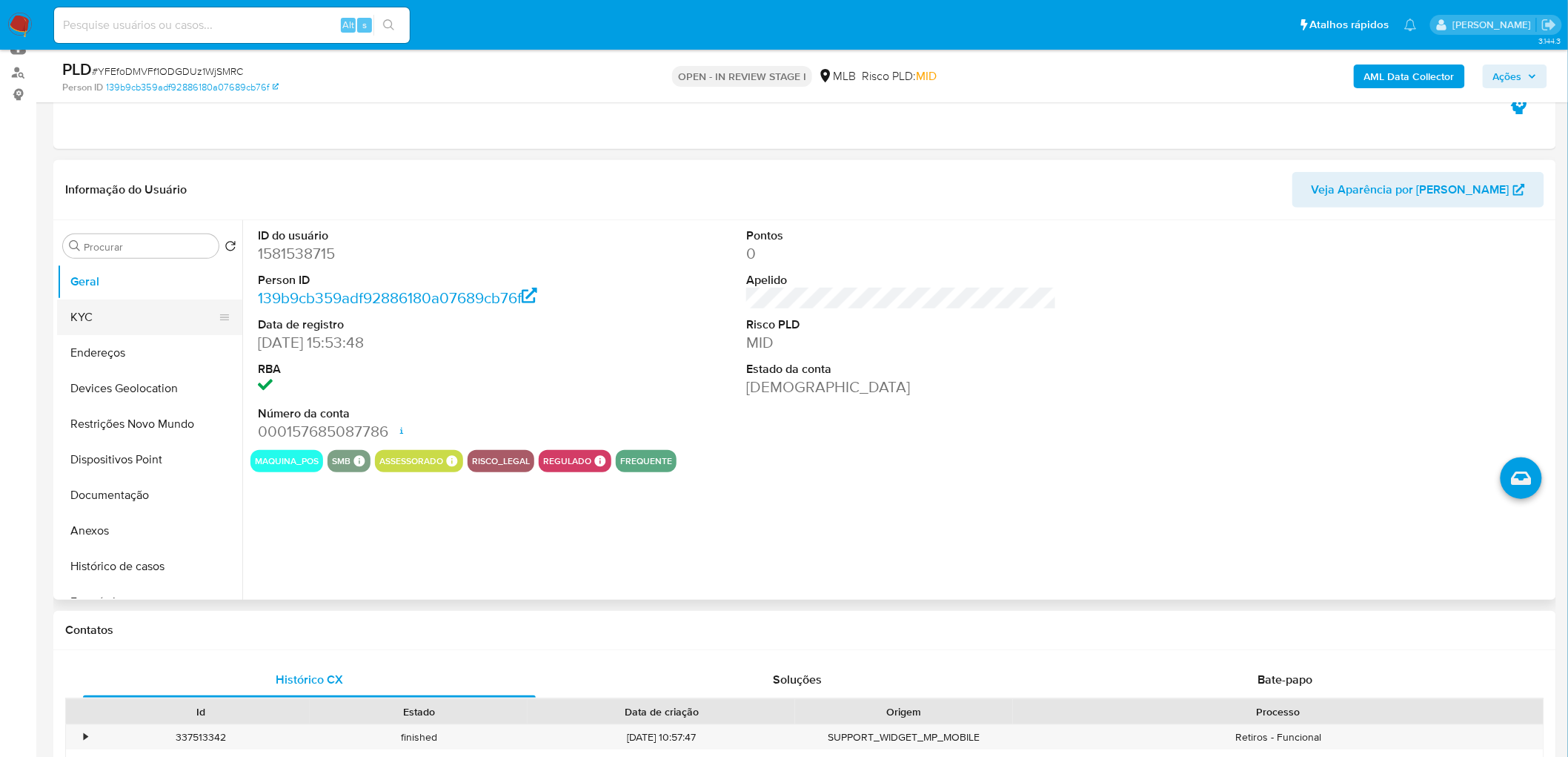 click on "KYC" at bounding box center (144, 317) 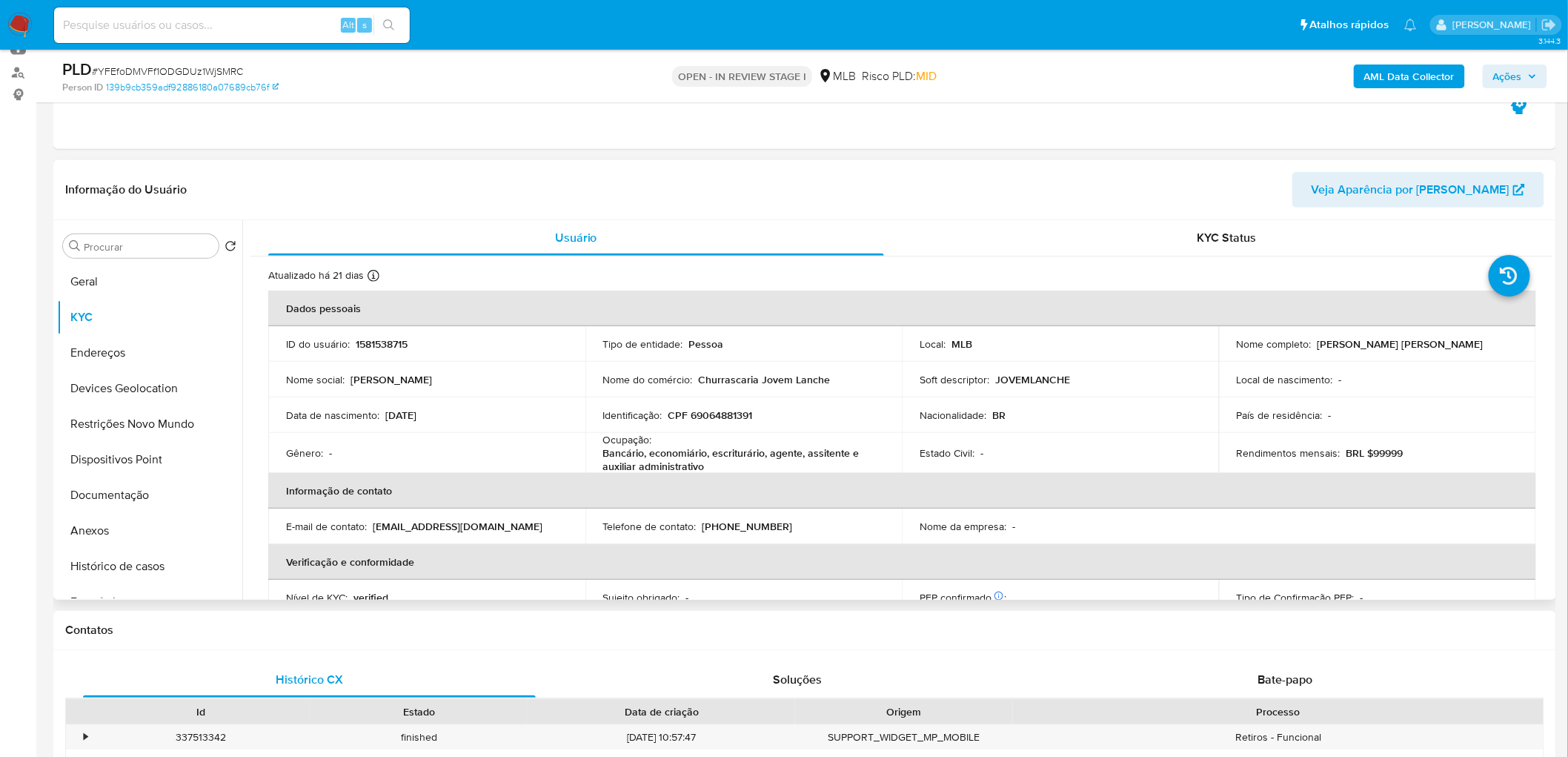 type 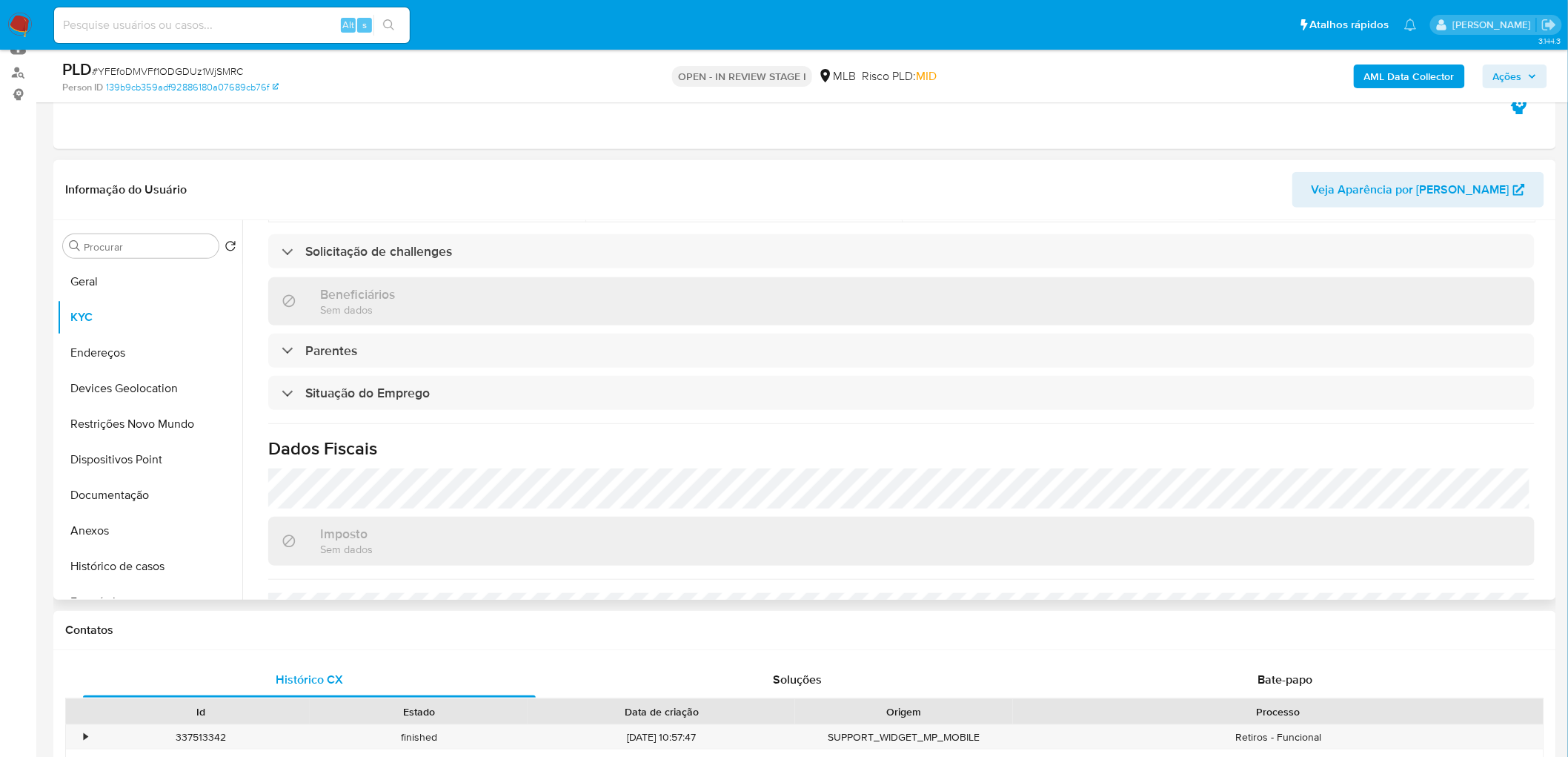 scroll, scrollTop: 621, scrollLeft: 0, axis: vertical 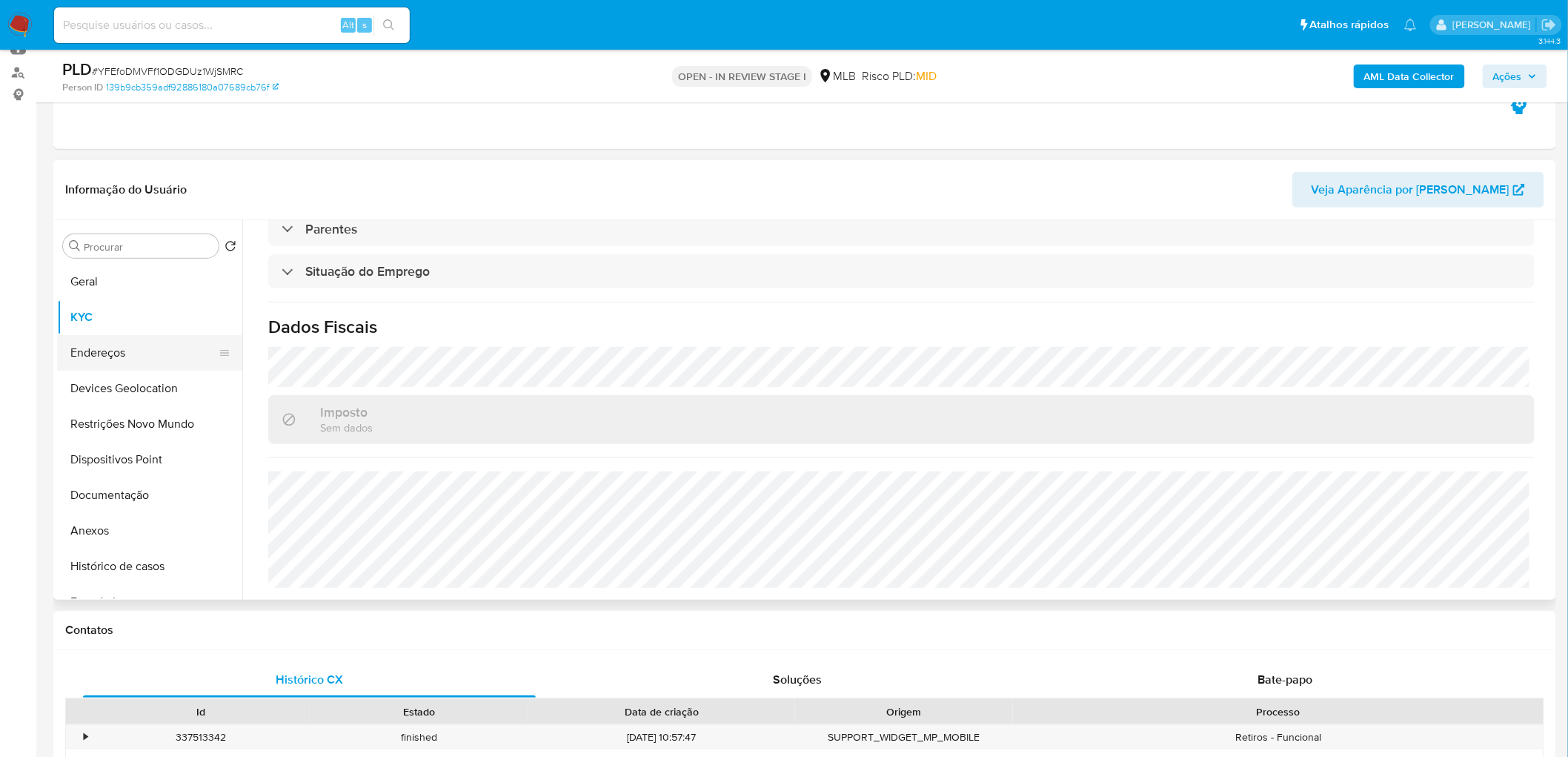 click on "Endereços" at bounding box center (144, 353) 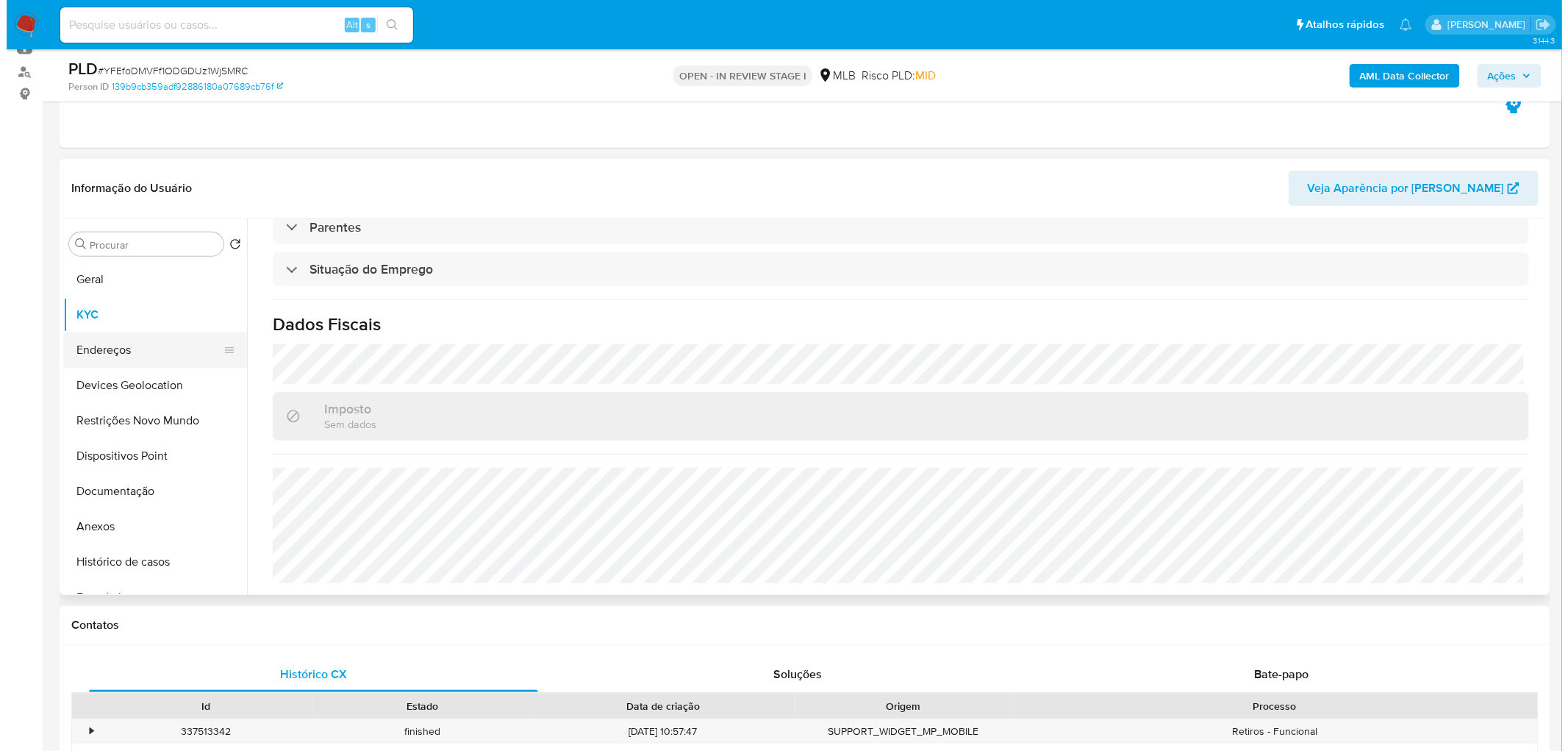 scroll, scrollTop: 0, scrollLeft: 0, axis: both 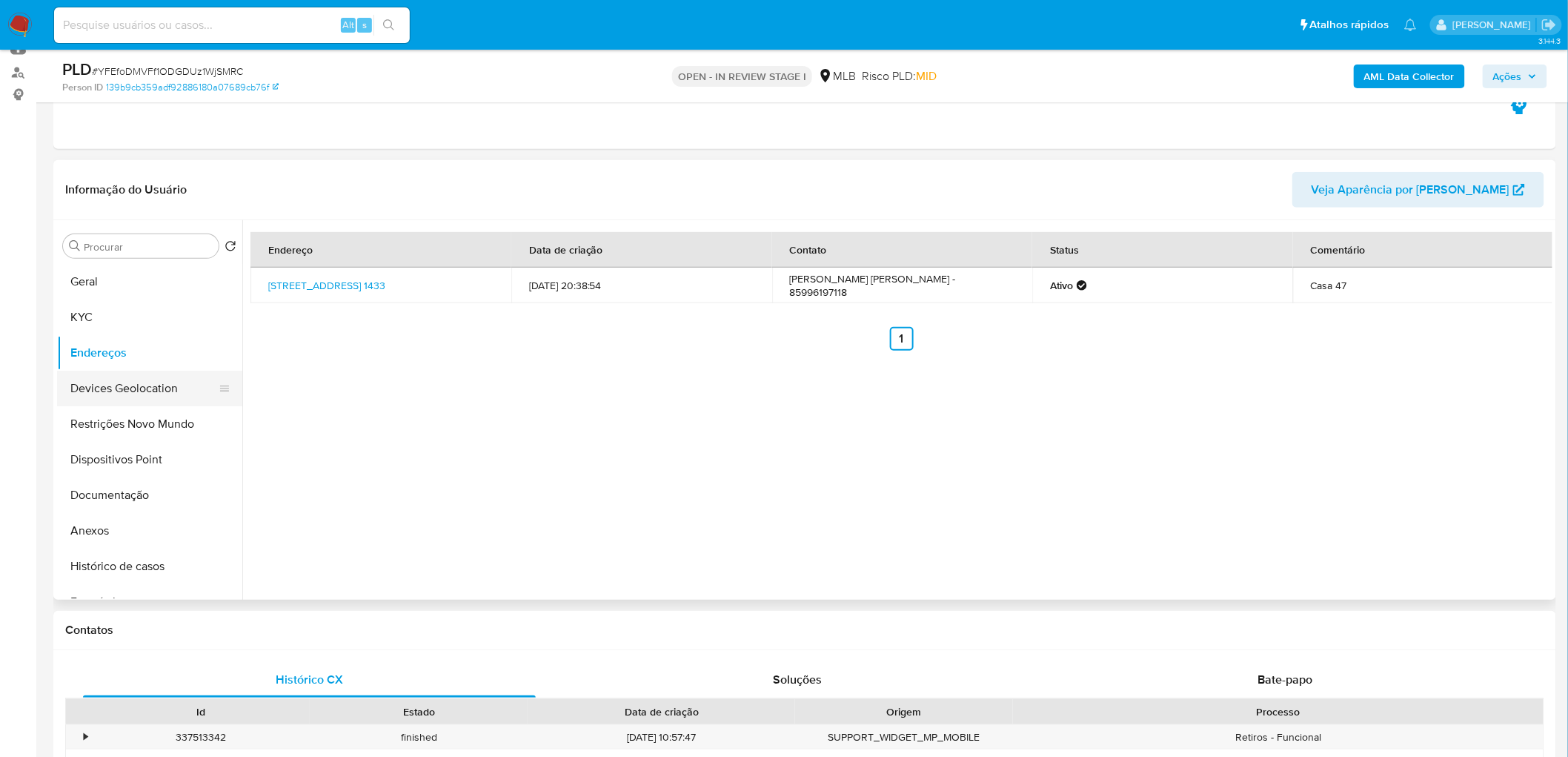 click on "Devices Geolocation" at bounding box center [144, 389] 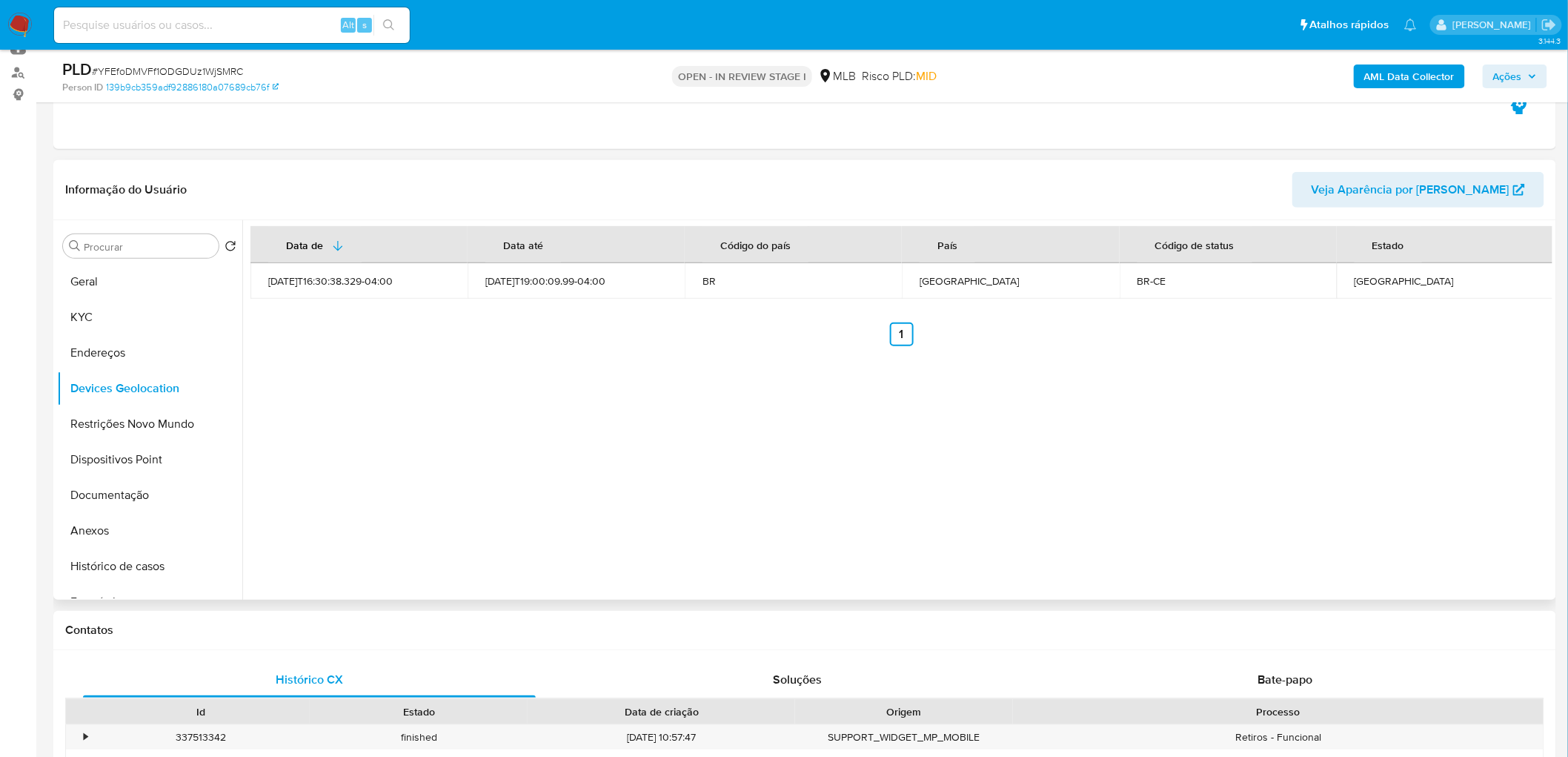click on "Data de     Data até     Código do país     País     Código de status     Estado     2023-12-07T16:30:38.329-04:00     2025-07-06T19:00:09.99-04:00     BR     Brasil     BR-CE     Ceará   Anterior 1 Siguiente" at bounding box center [897, 410] 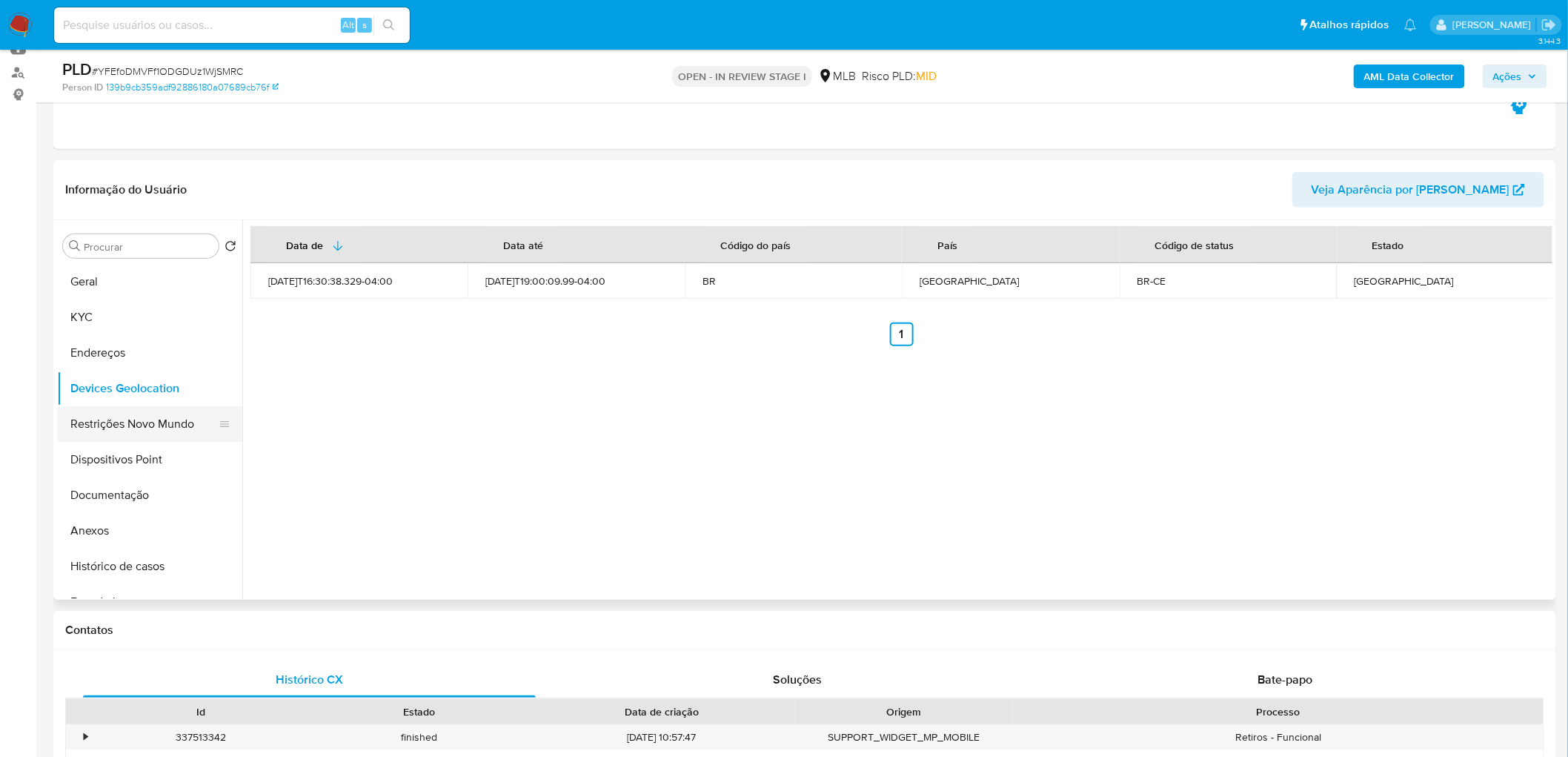 click on "Restrições Novo Mundo" at bounding box center [144, 424] 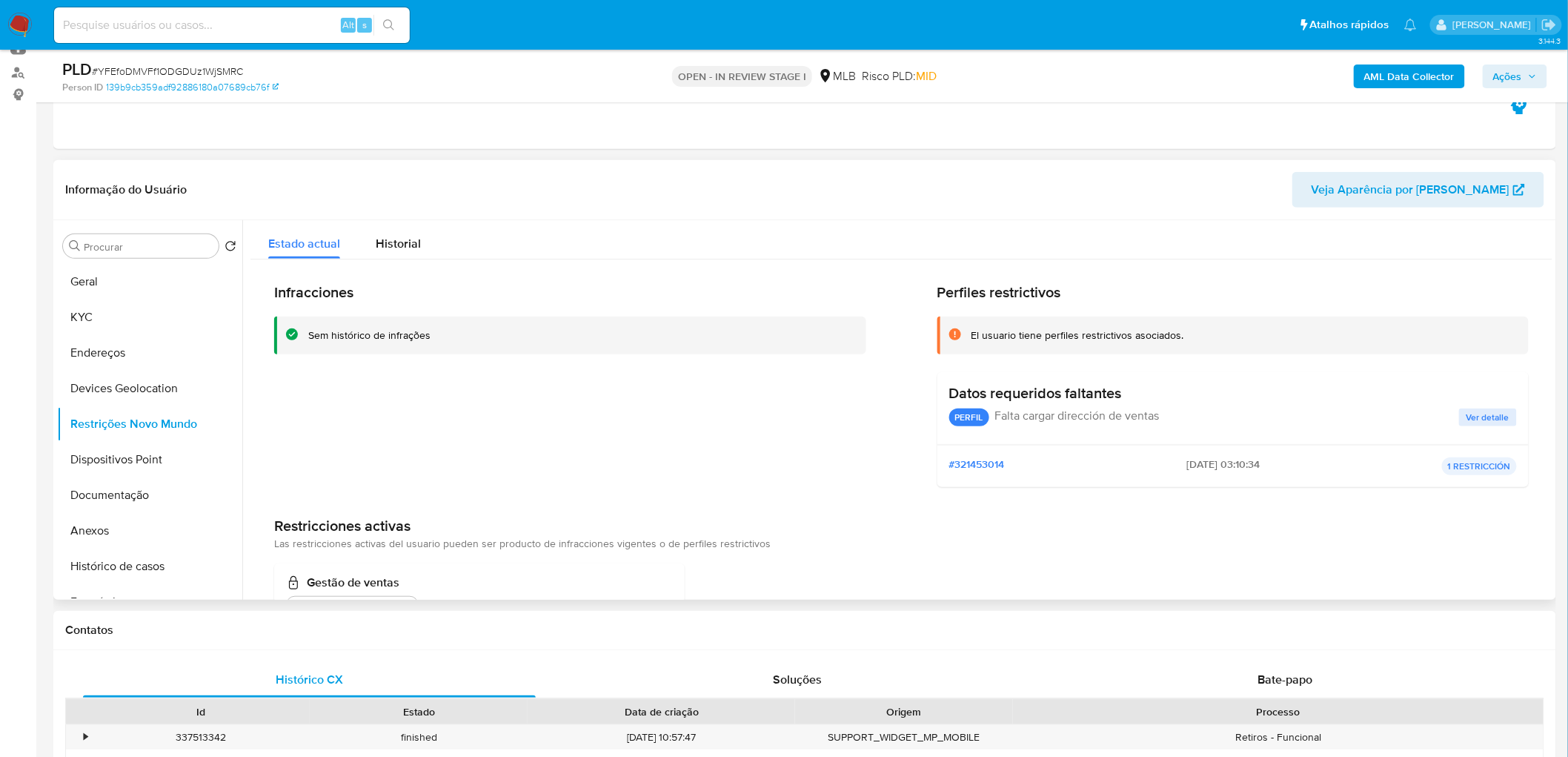 click on "Infracciones Sem histórico de infrações" at bounding box center (570, 391) 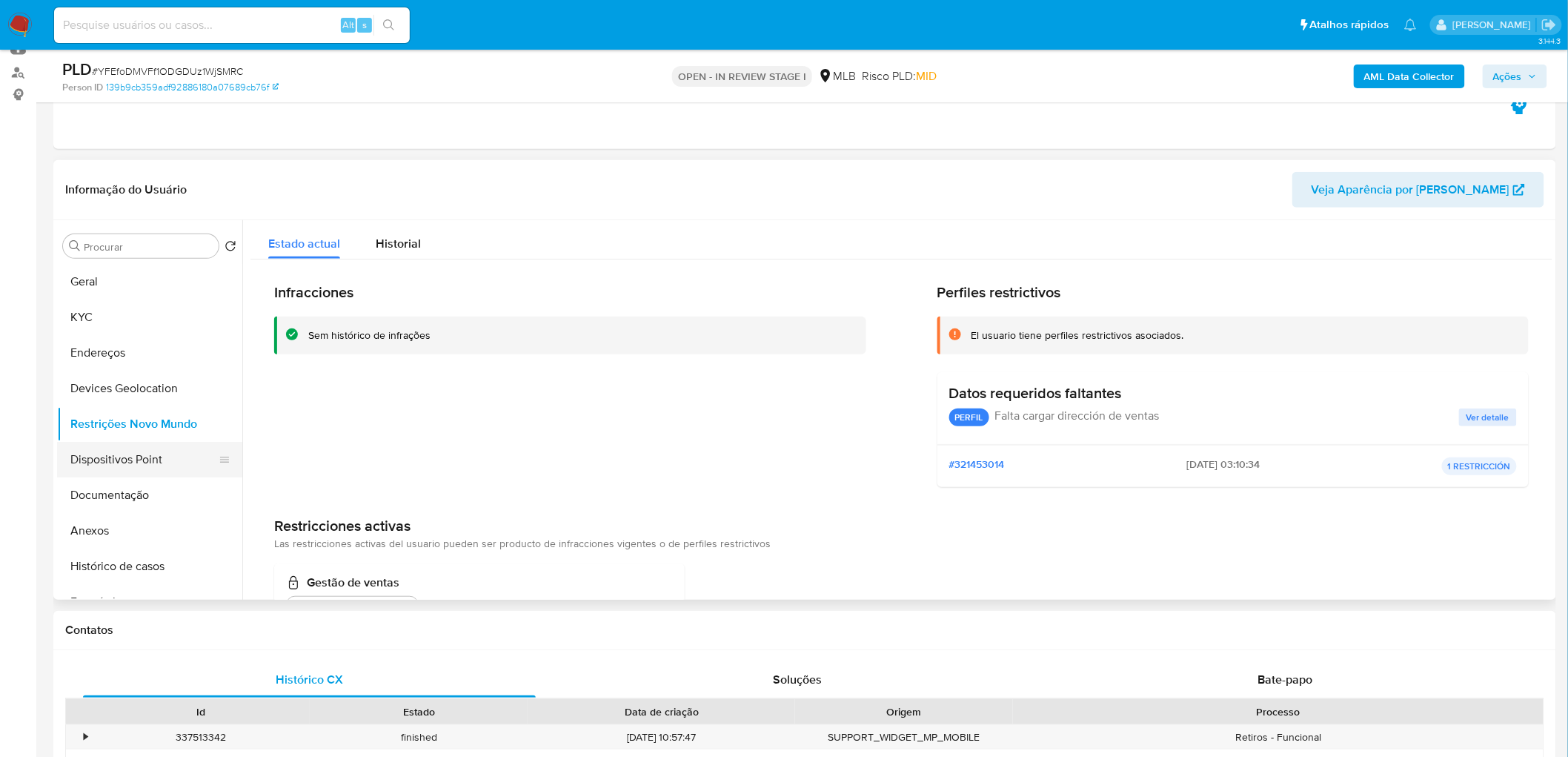 click on "Dispositivos Point" at bounding box center [144, 460] 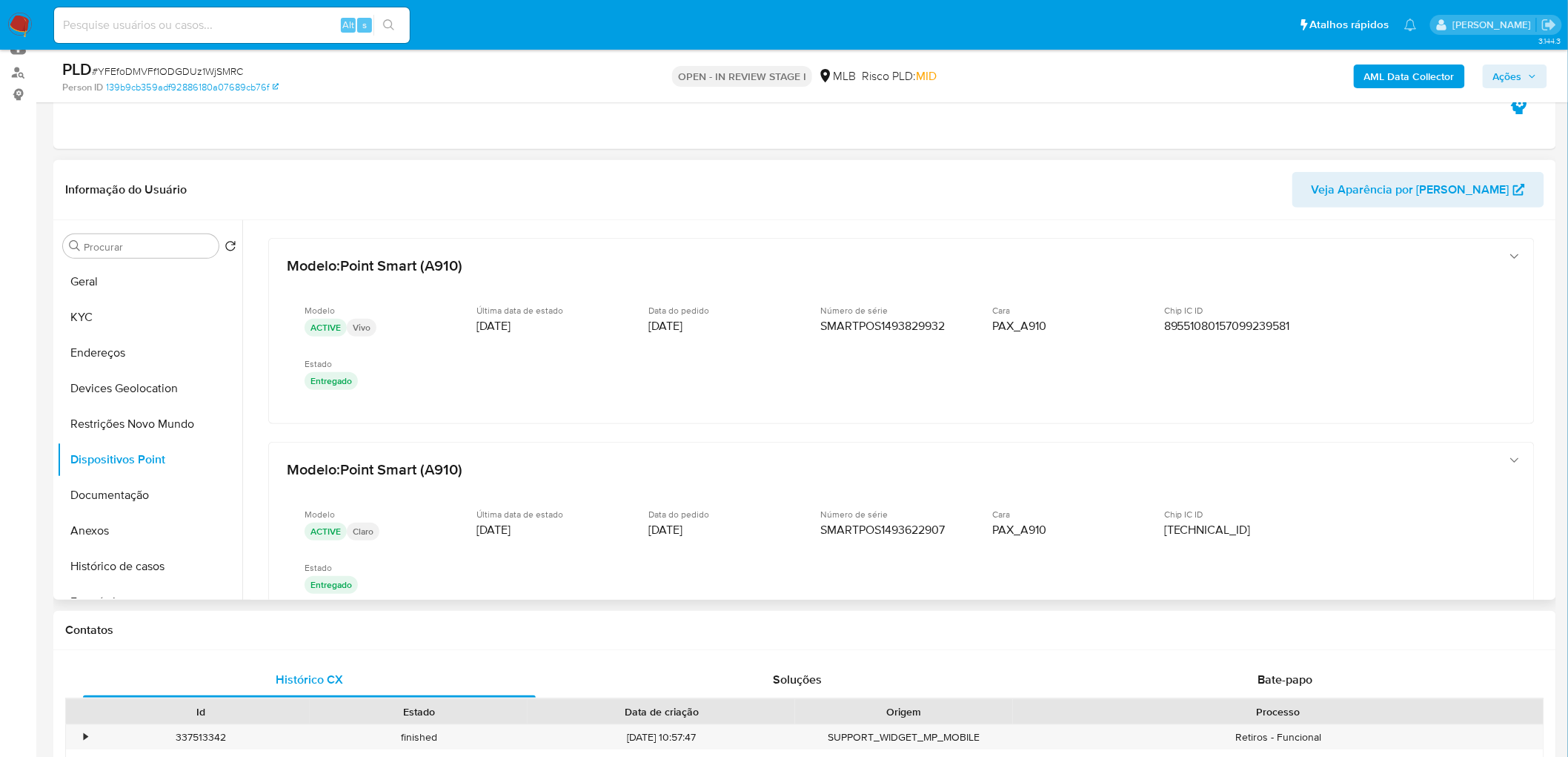 type 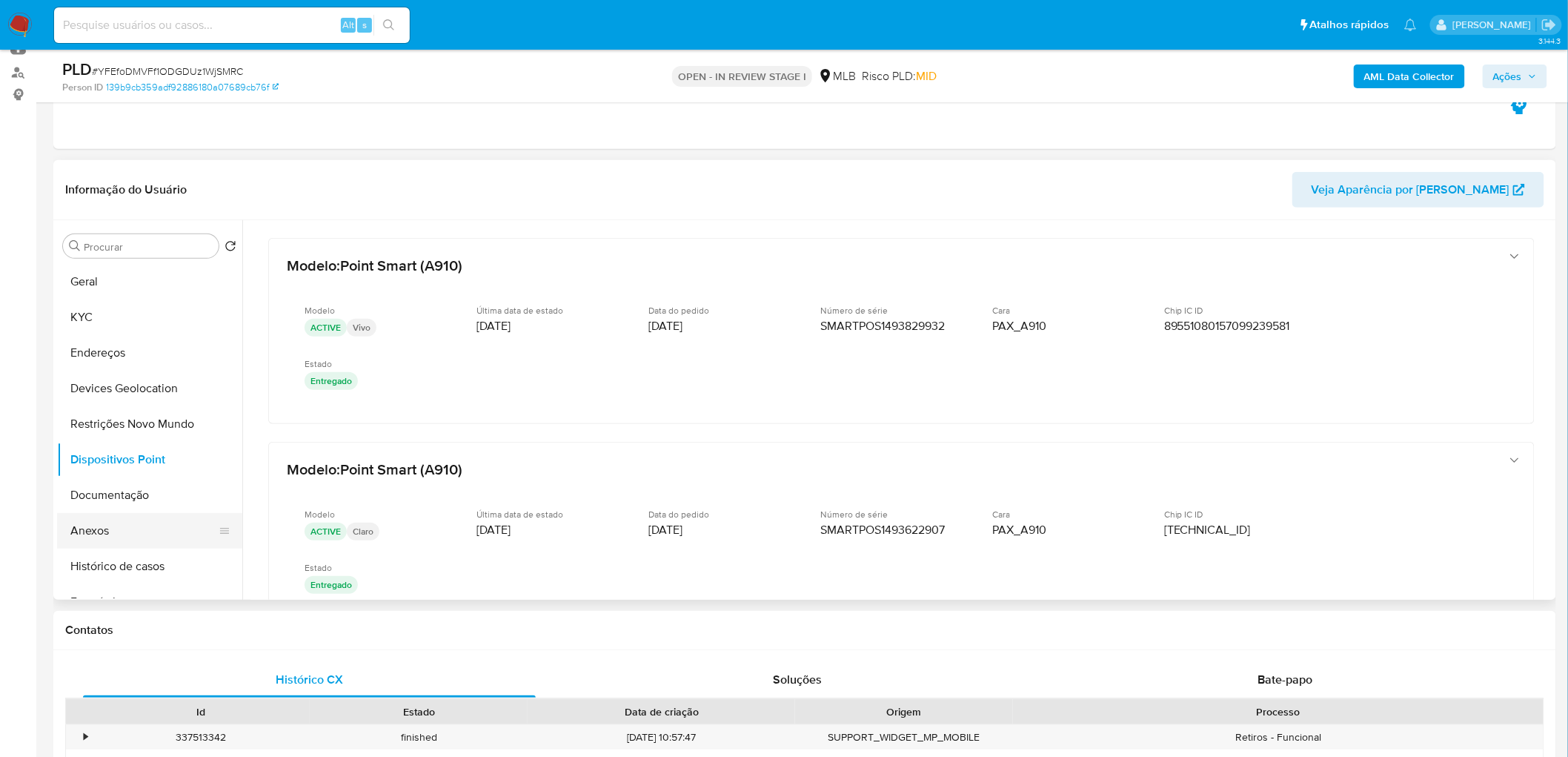 click on "Anexos" at bounding box center [144, 531] 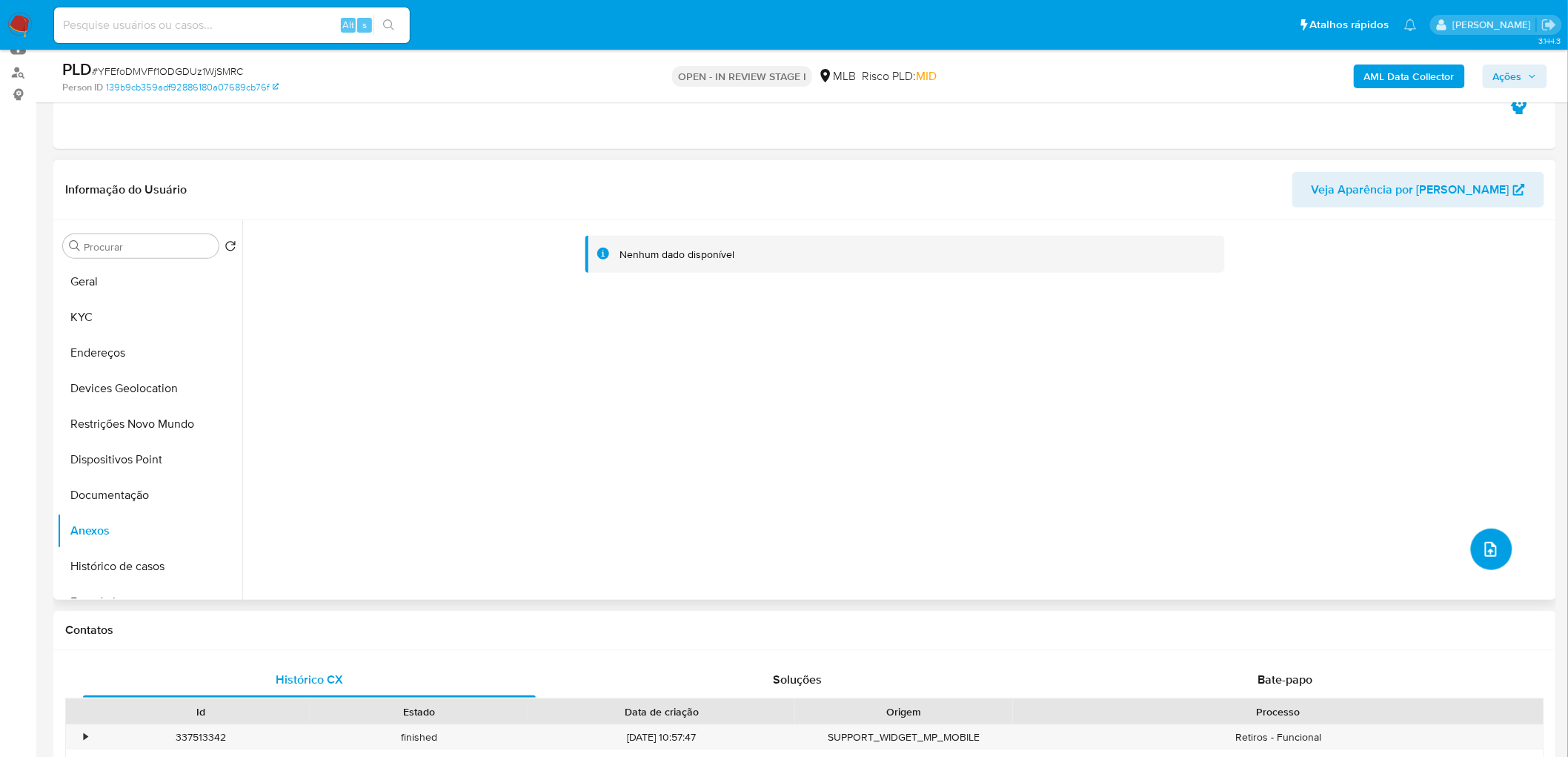 click 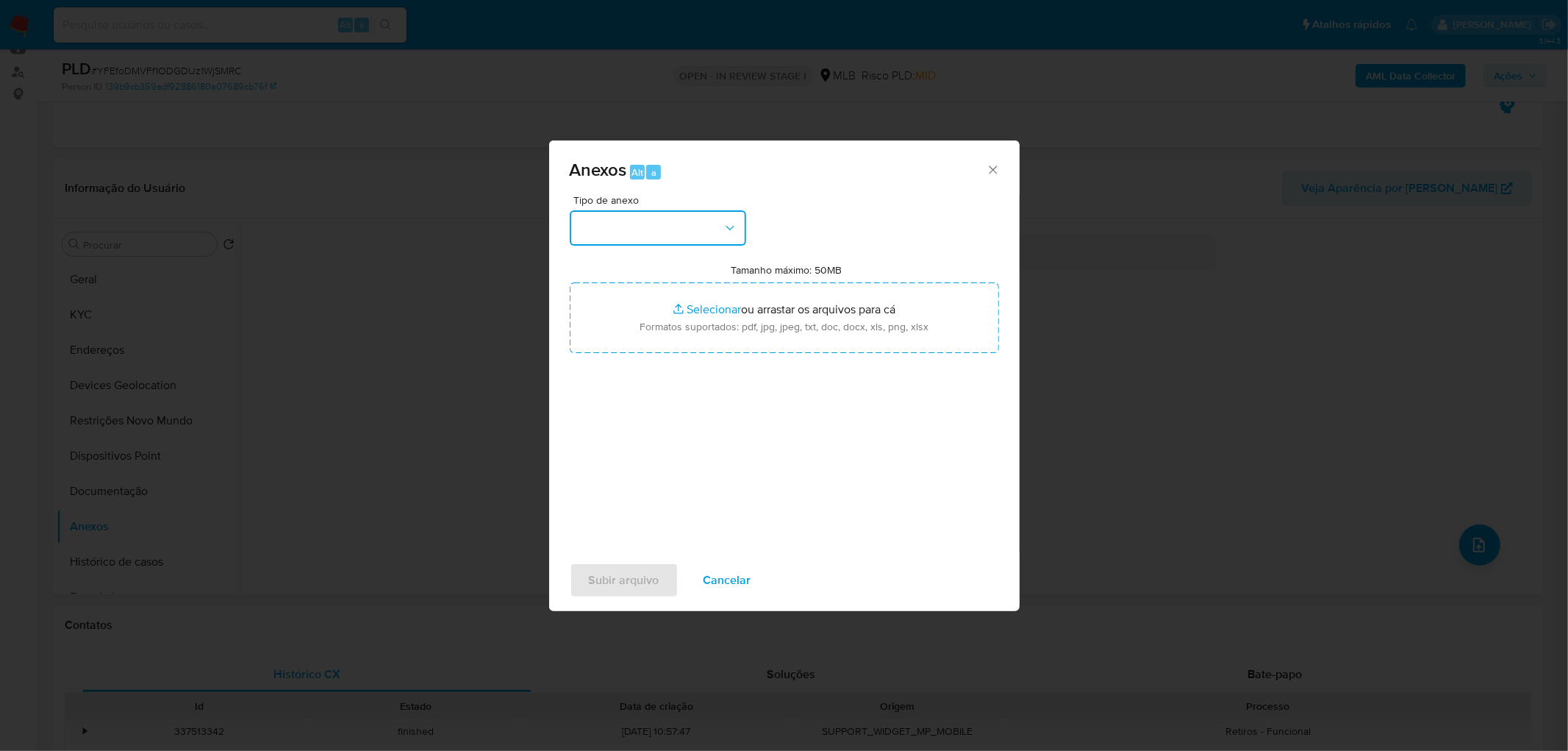 click at bounding box center [658, 228] 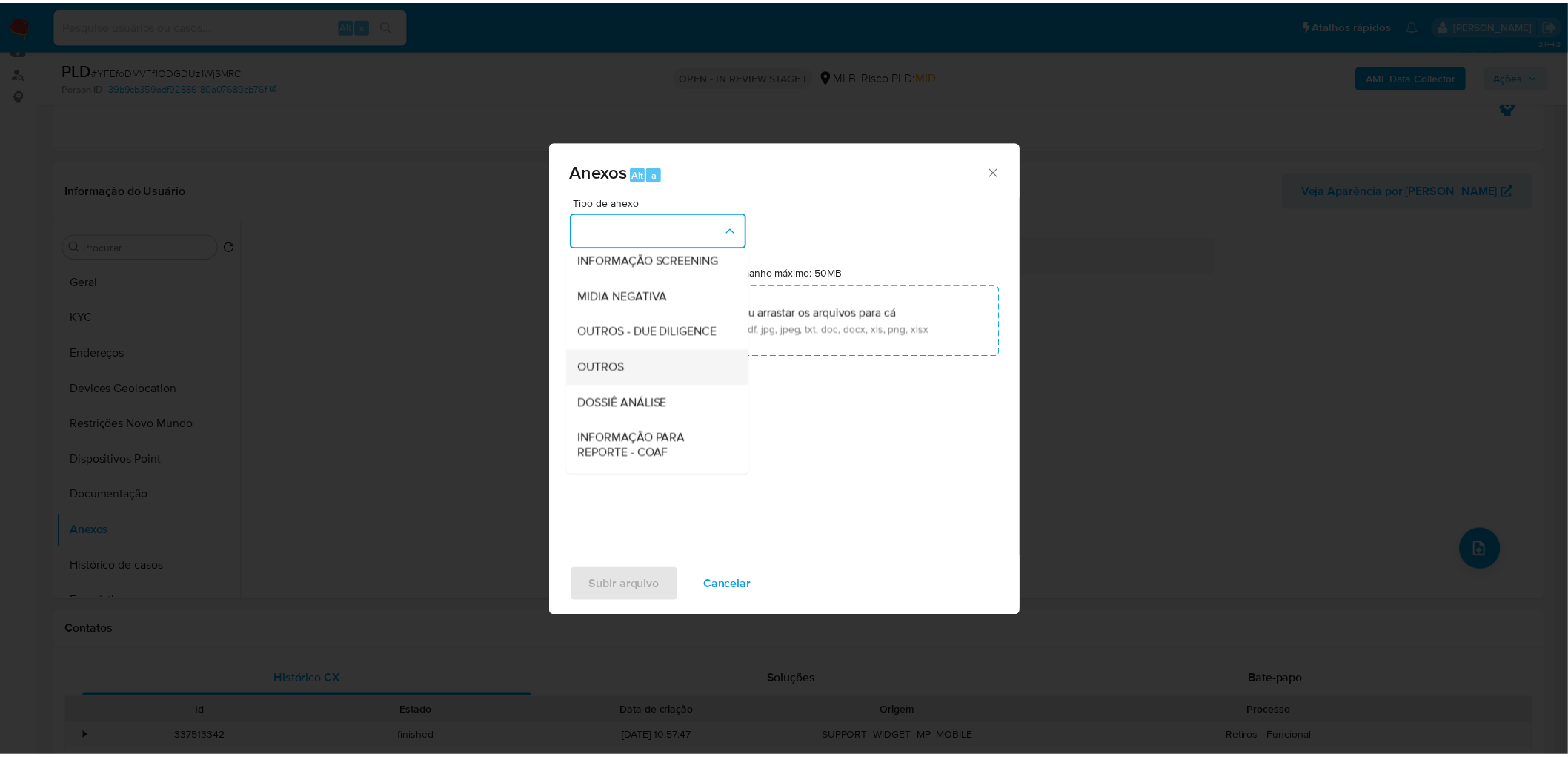 scroll, scrollTop: 165, scrollLeft: 0, axis: vertical 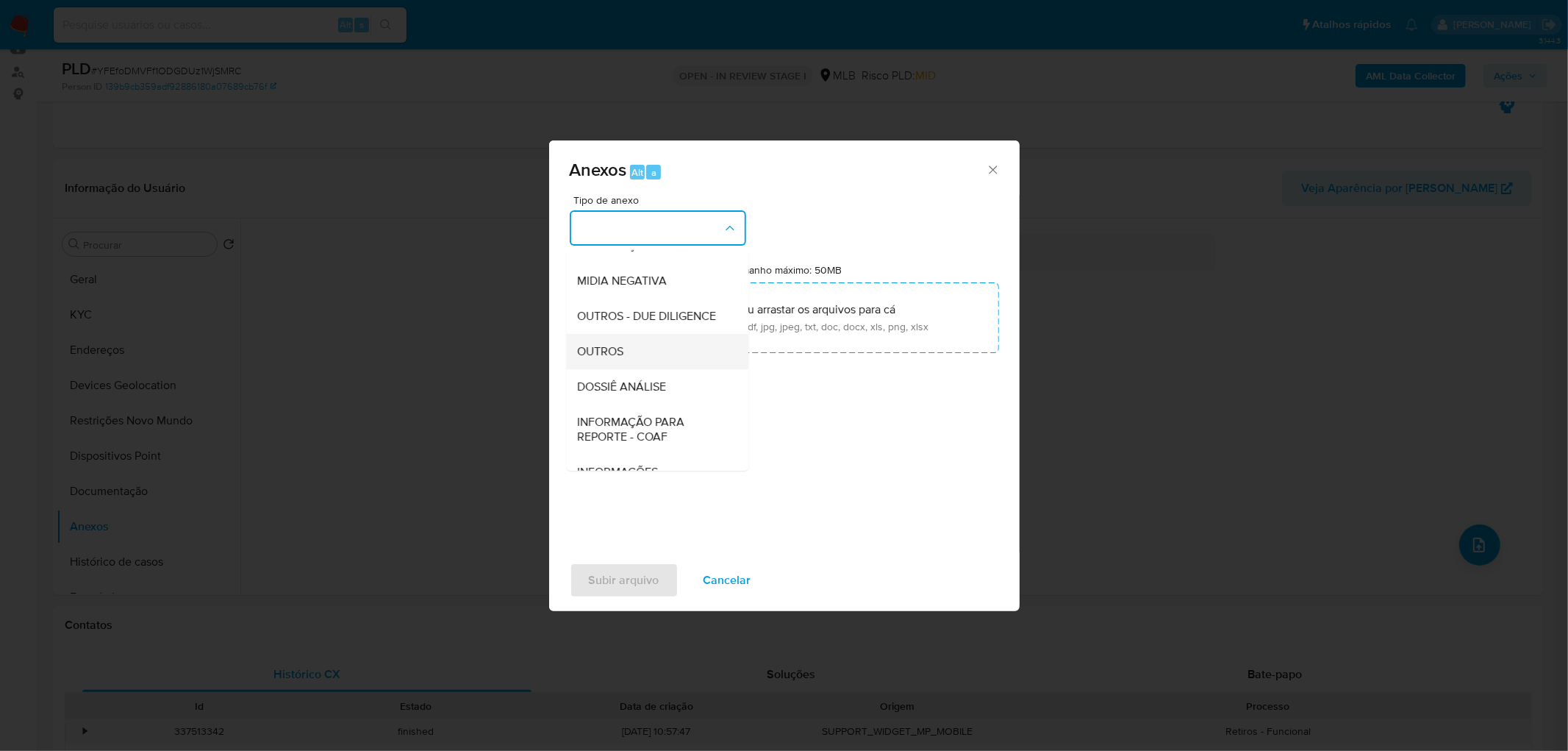 click on "OUTROS" at bounding box center (653, 352) 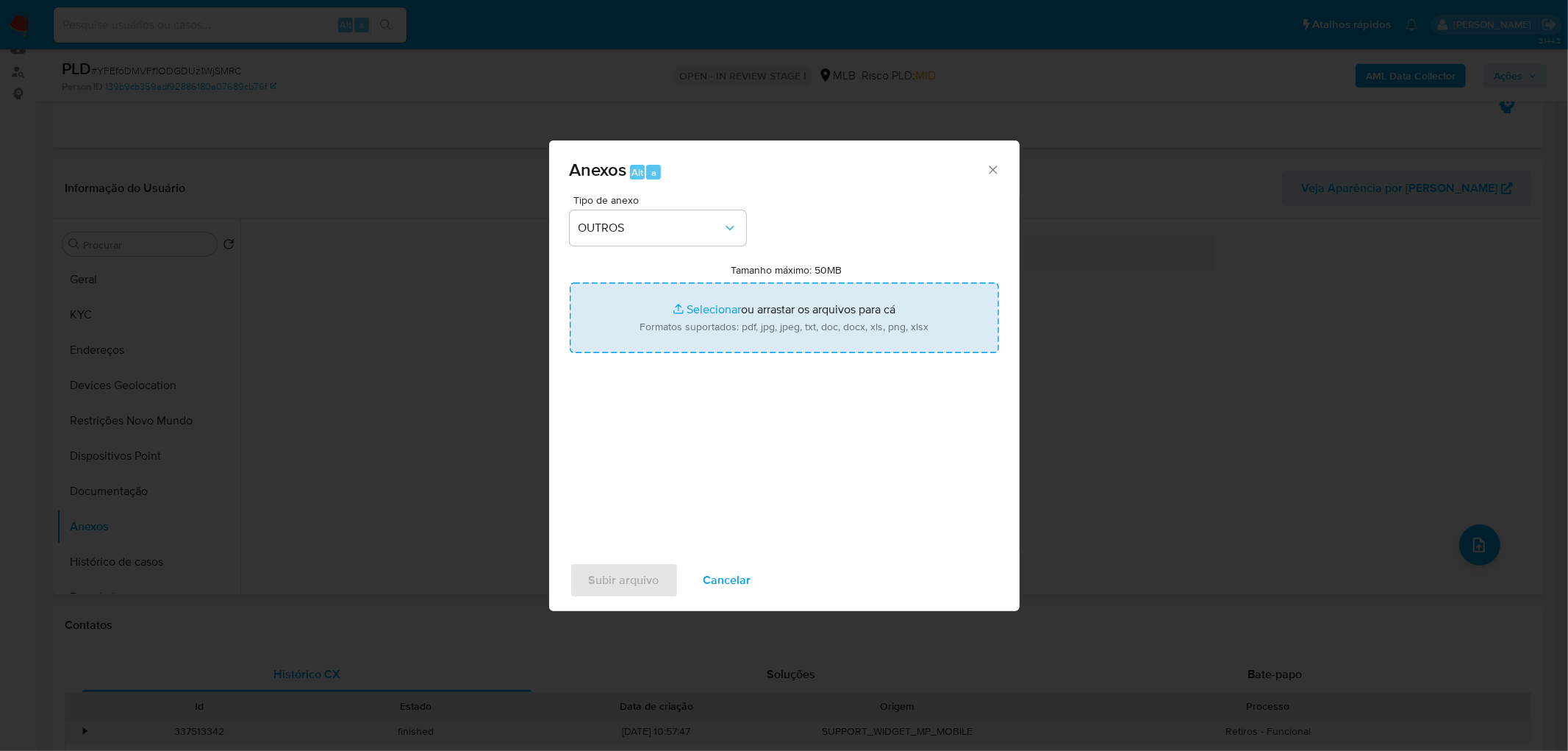 click on "Tamanho máximo: 50MB Selecionar arquivos" at bounding box center (784, 318) 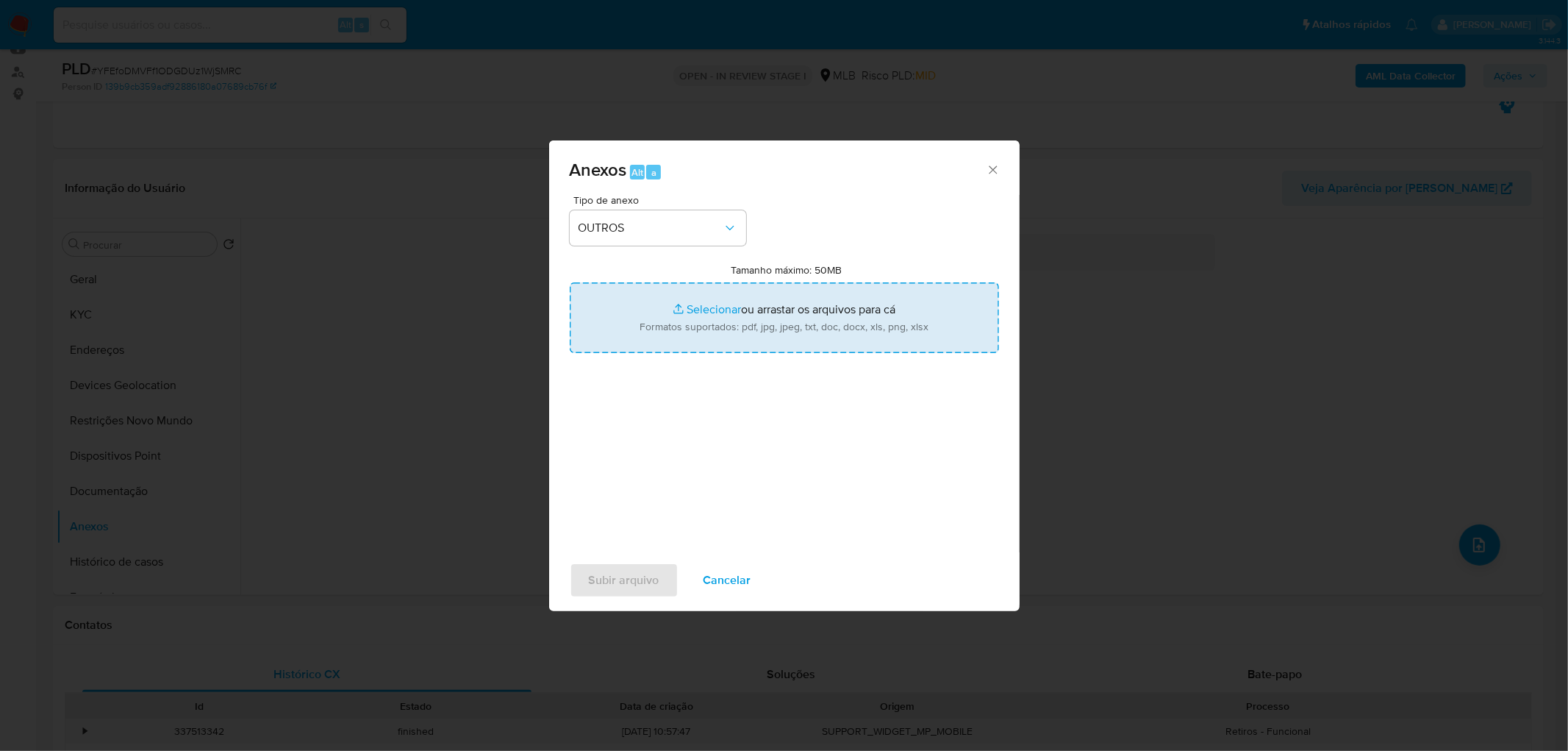 type on "C:\fakepath\Mulan 1581538715_2025_07_07_12_25_06.xlsx" 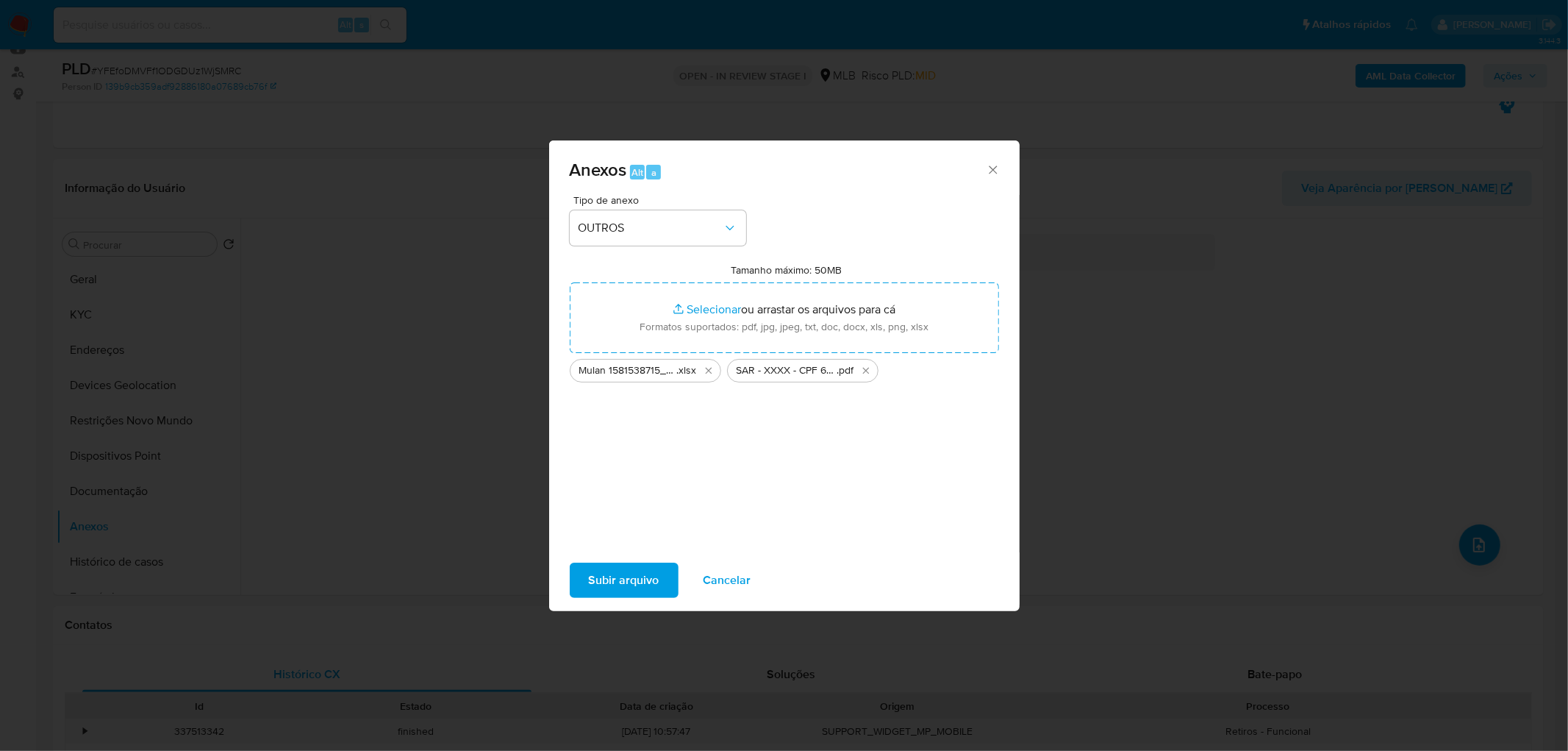 drag, startPoint x: 684, startPoint y: 318, endPoint x: 620, endPoint y: 581, distance: 270.6751 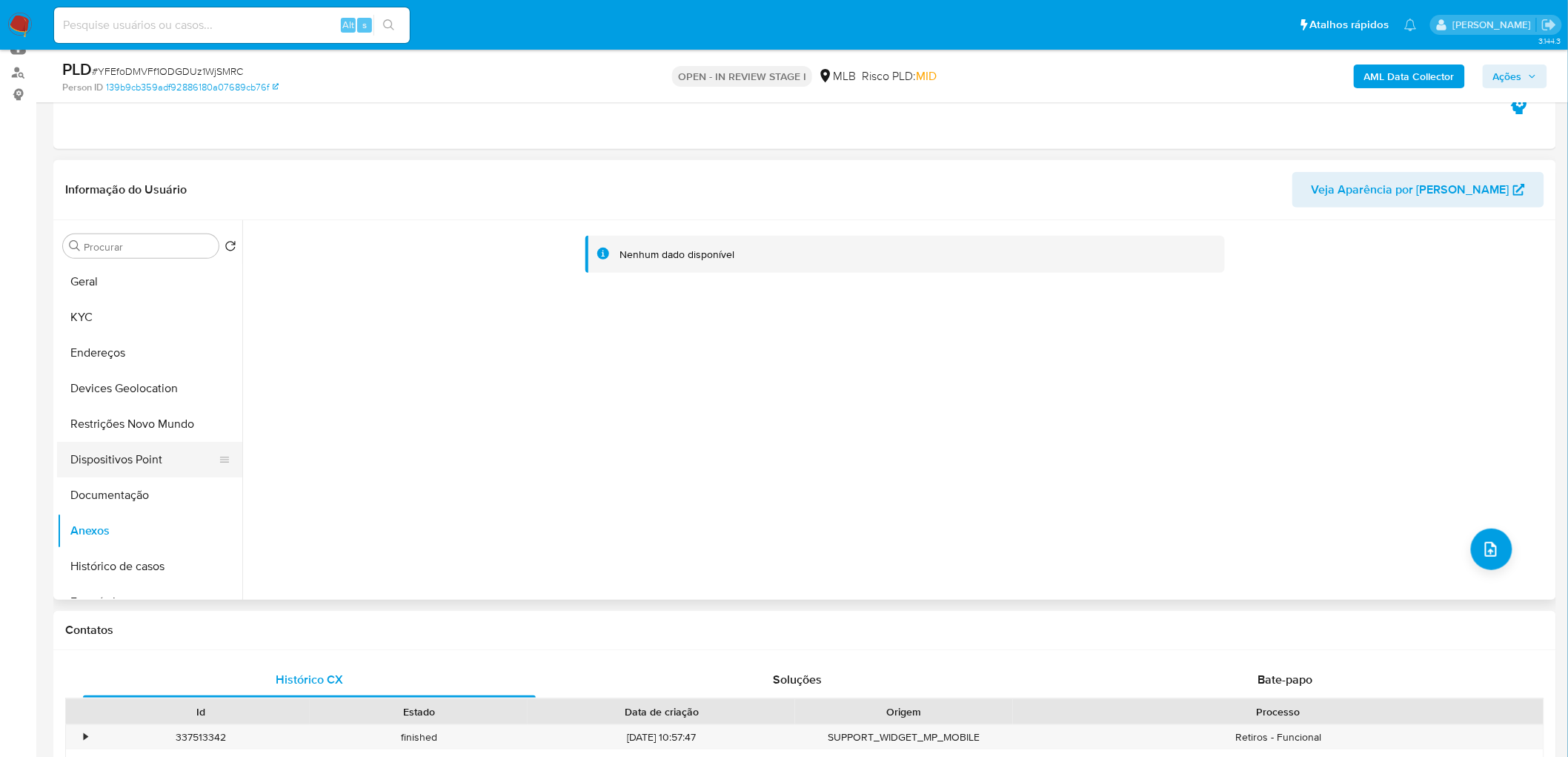 click on "Dispositivos Point" at bounding box center [144, 460] 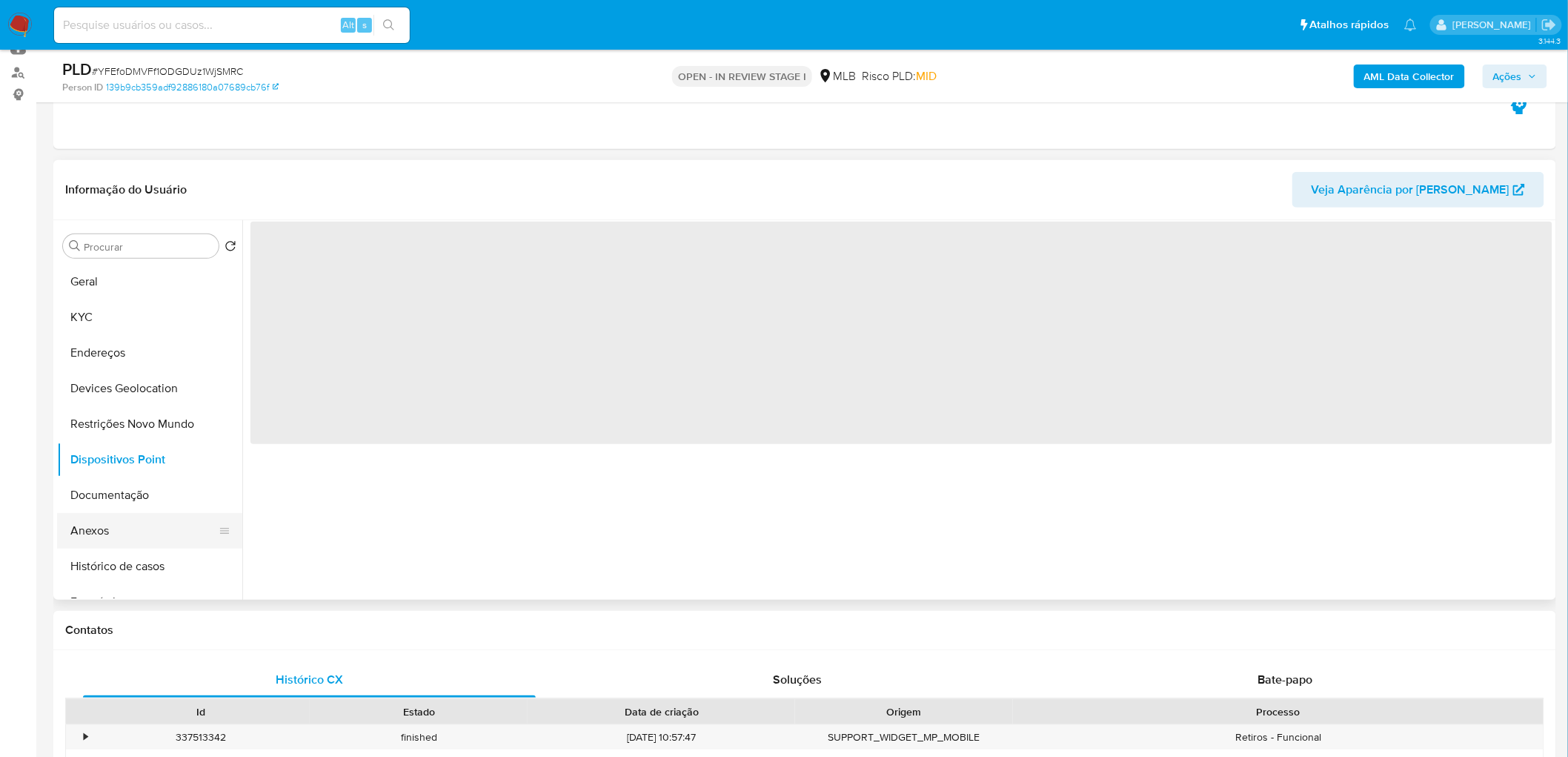 click on "Anexos" at bounding box center [144, 531] 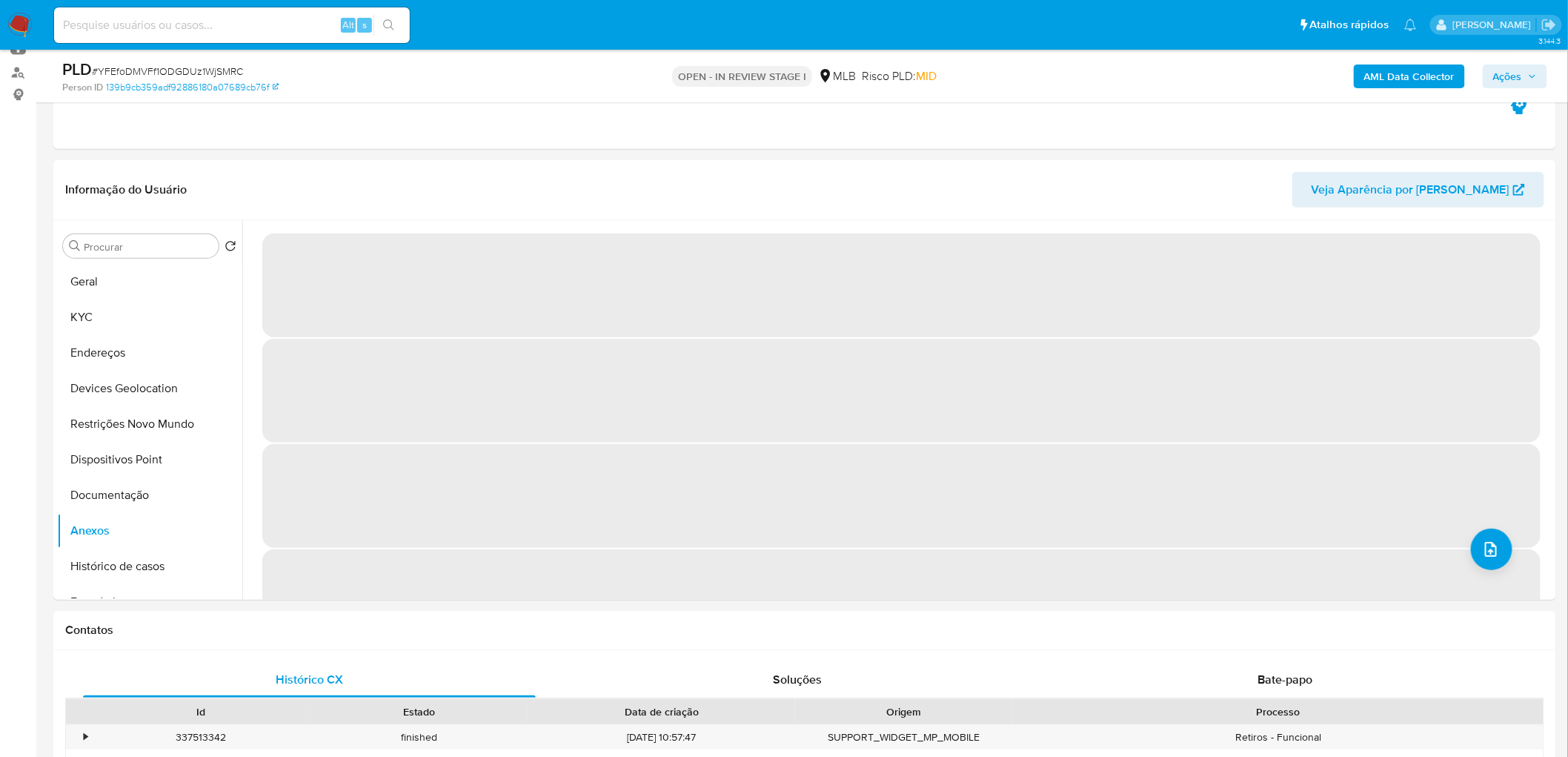 click 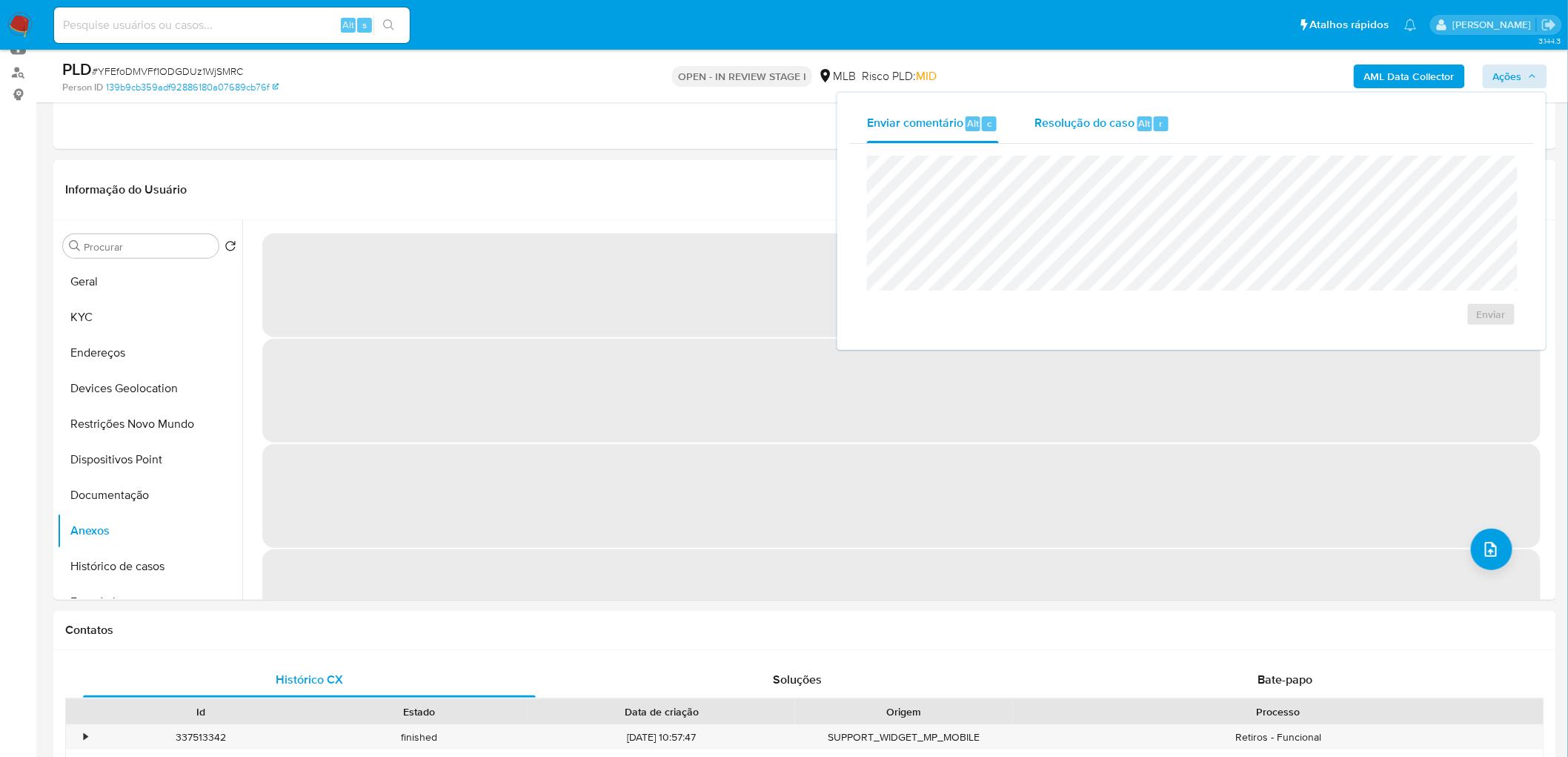 click on "Resolução do caso" at bounding box center (1084, 122) 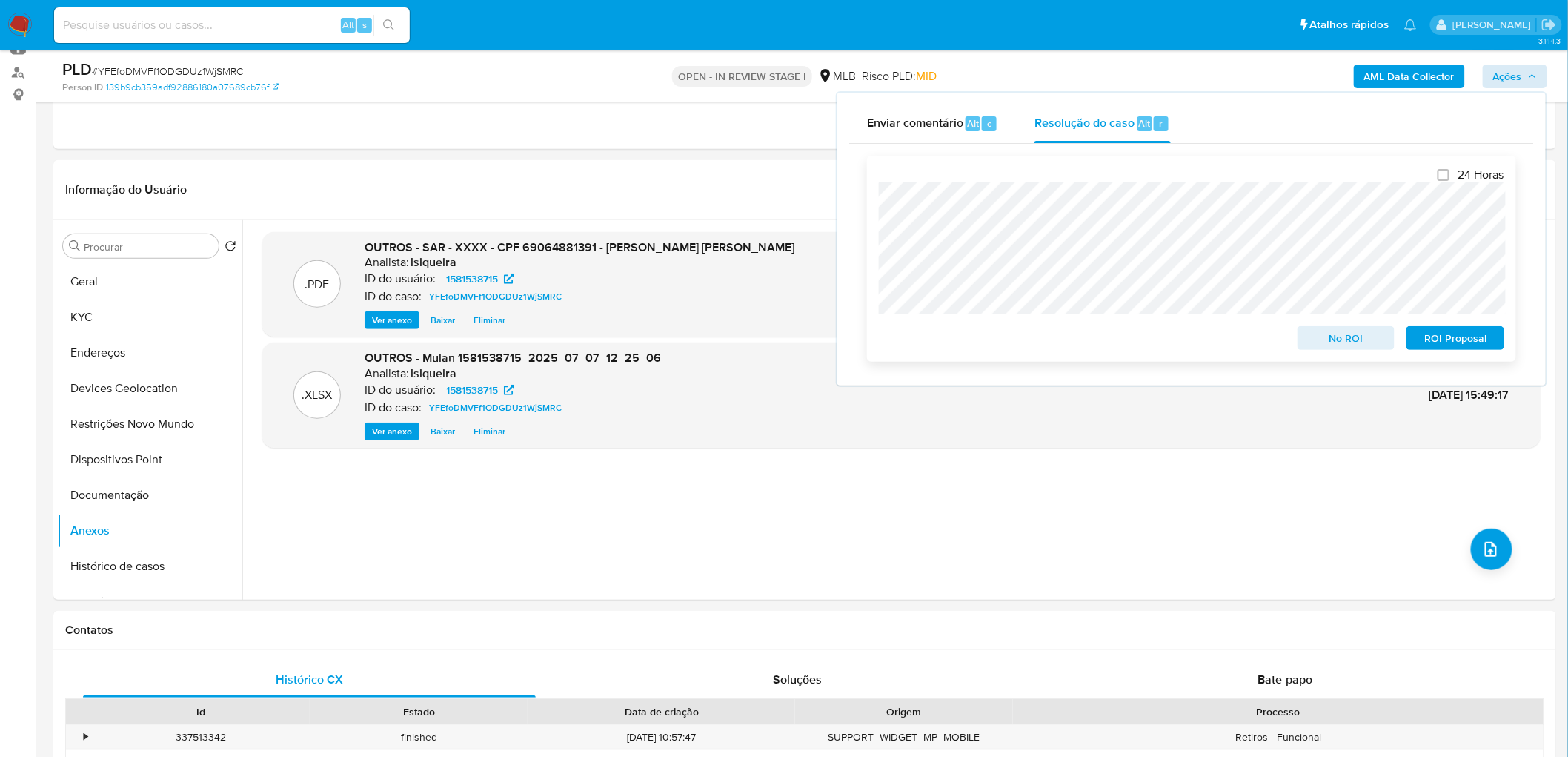 click on "ROI Proposal" at bounding box center (1455, 338) 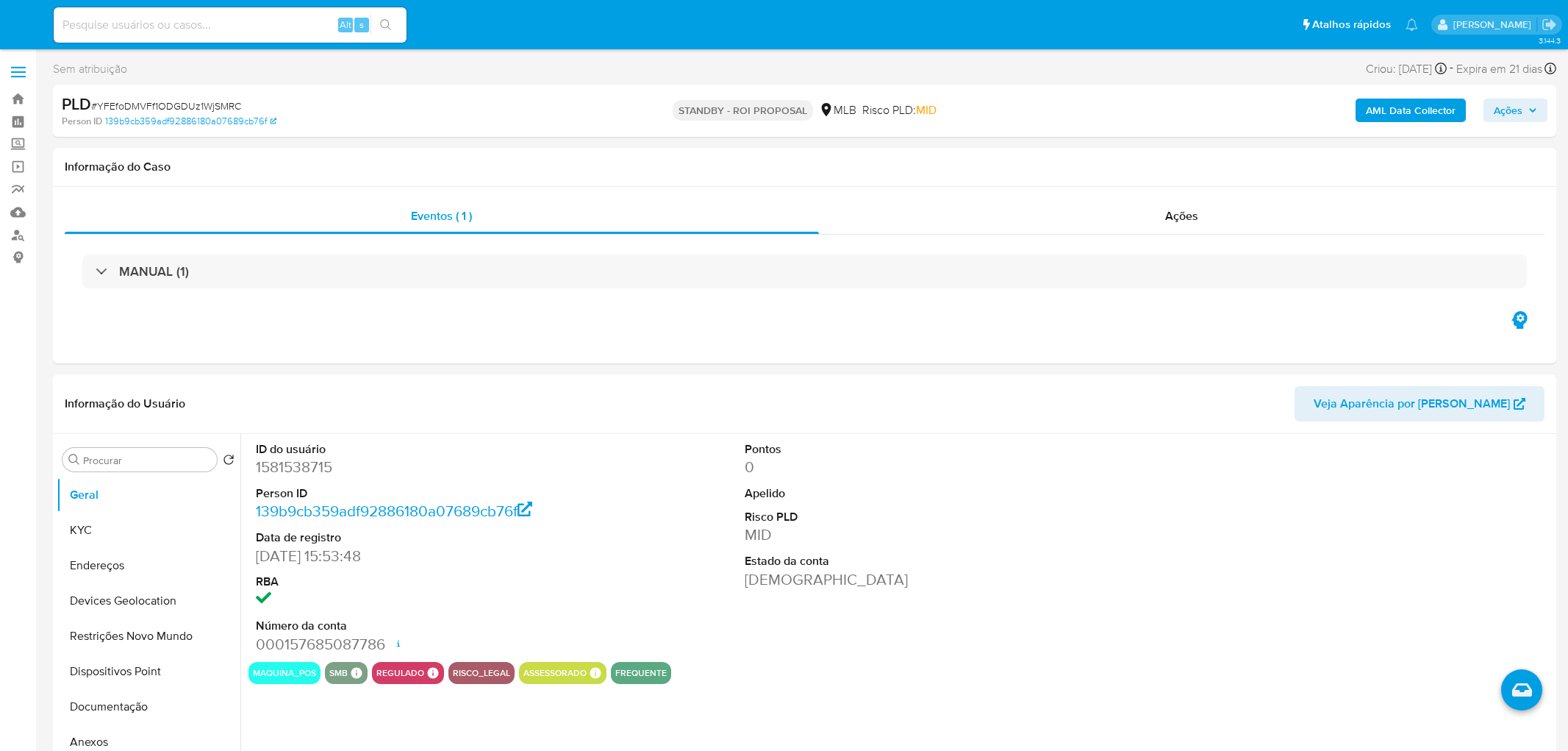 select on "10" 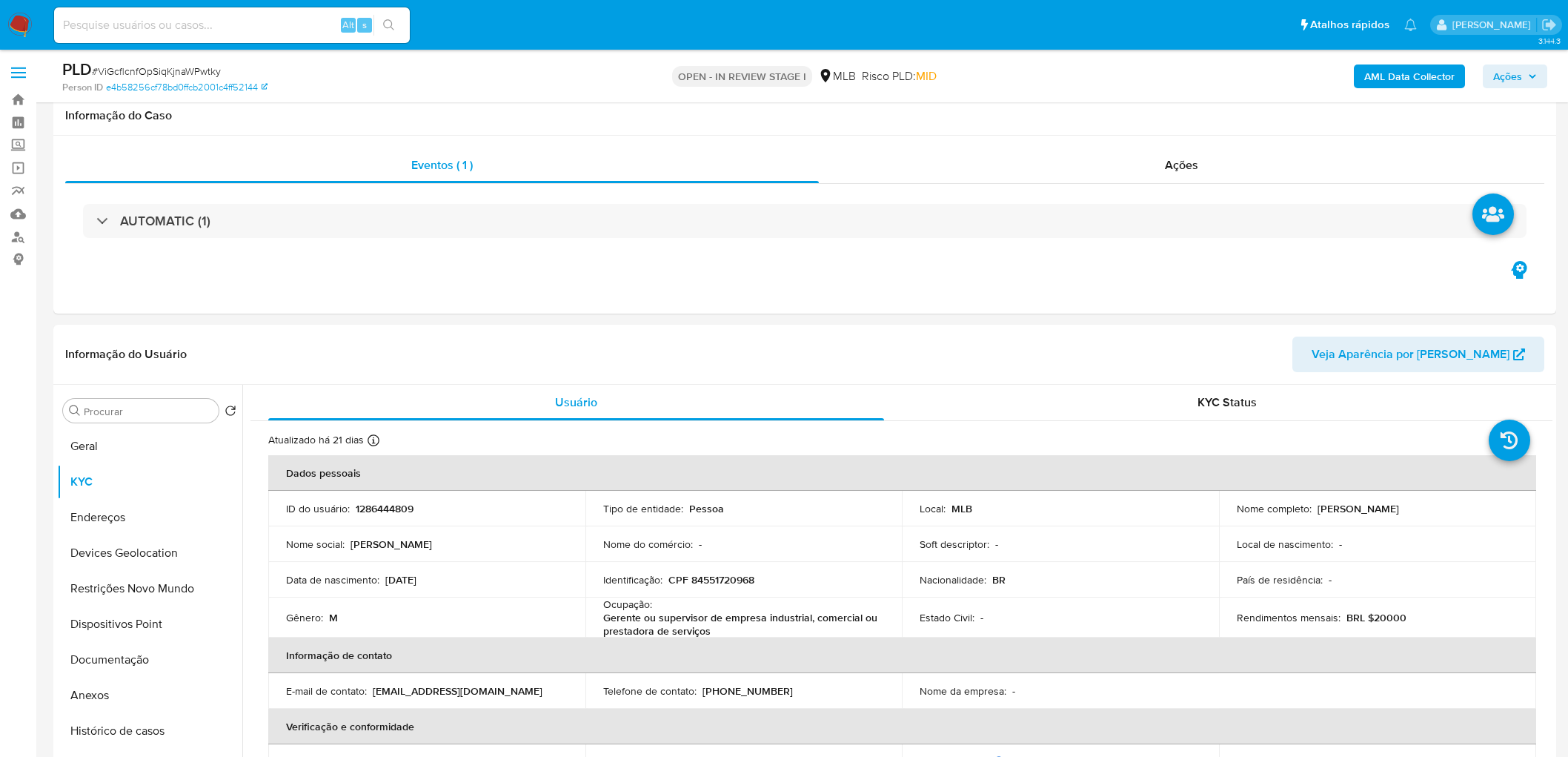 scroll, scrollTop: 411, scrollLeft: 0, axis: vertical 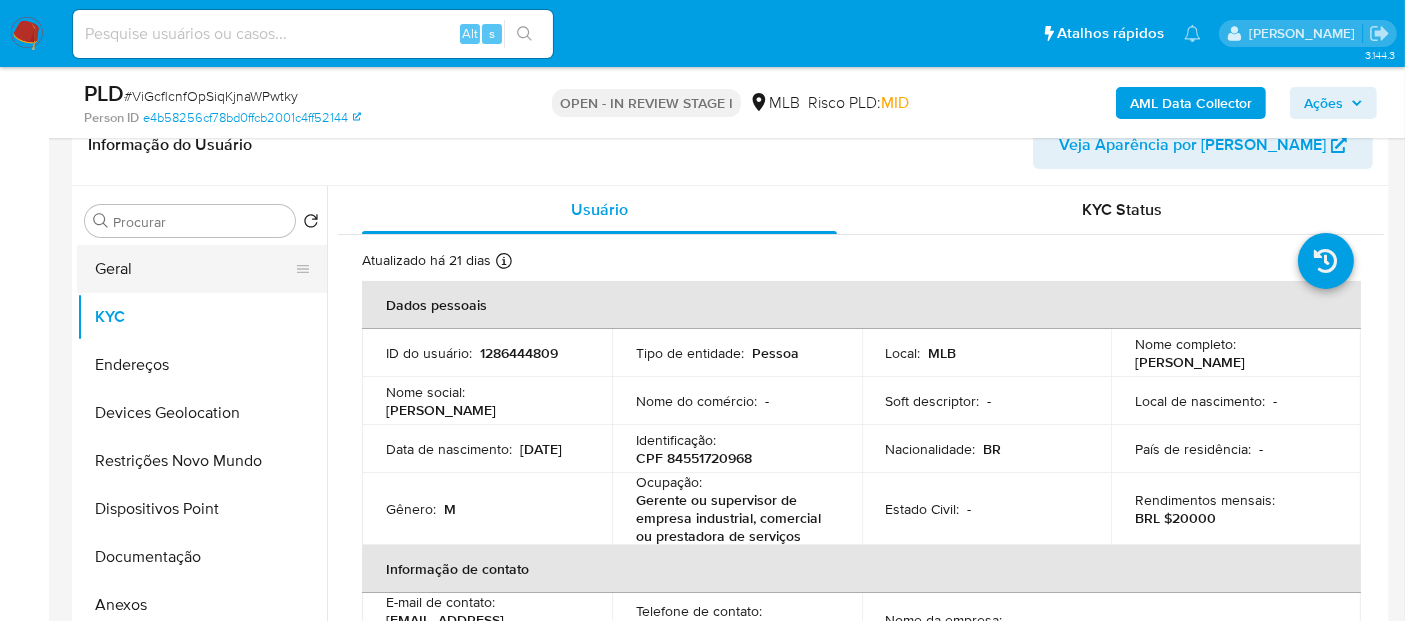 click on "Geral" at bounding box center [194, 269] 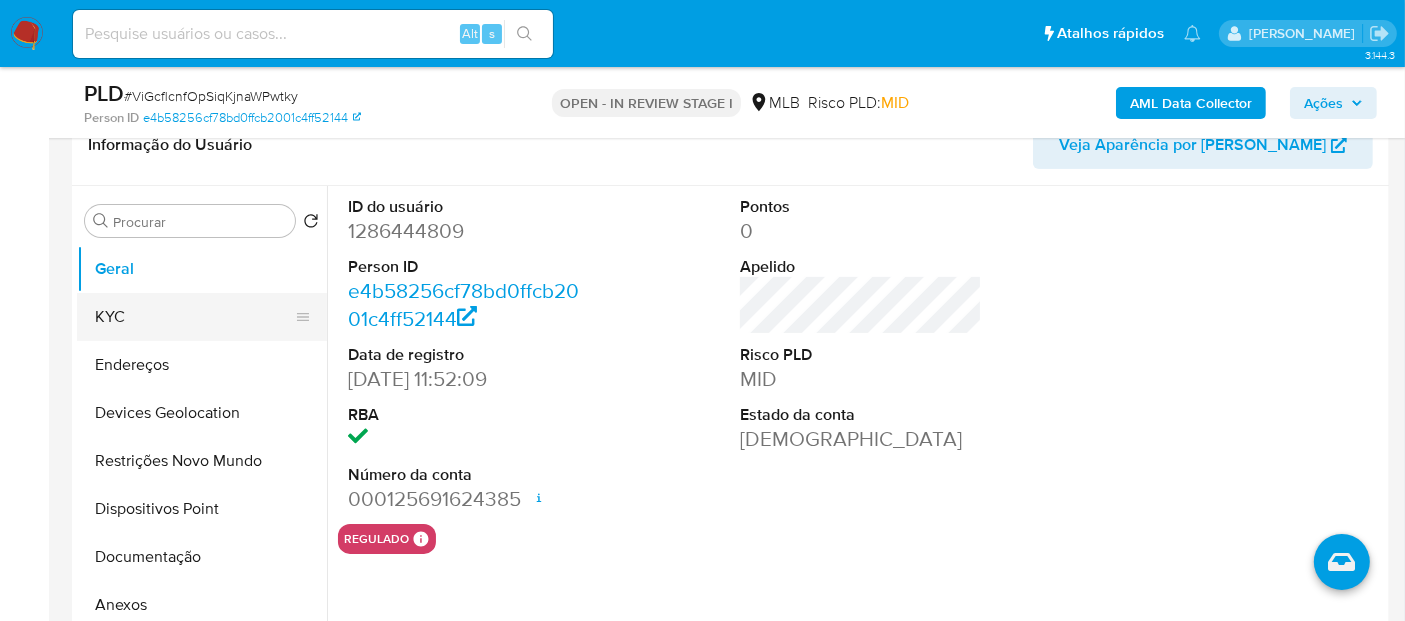 click on "KYC" at bounding box center (194, 317) 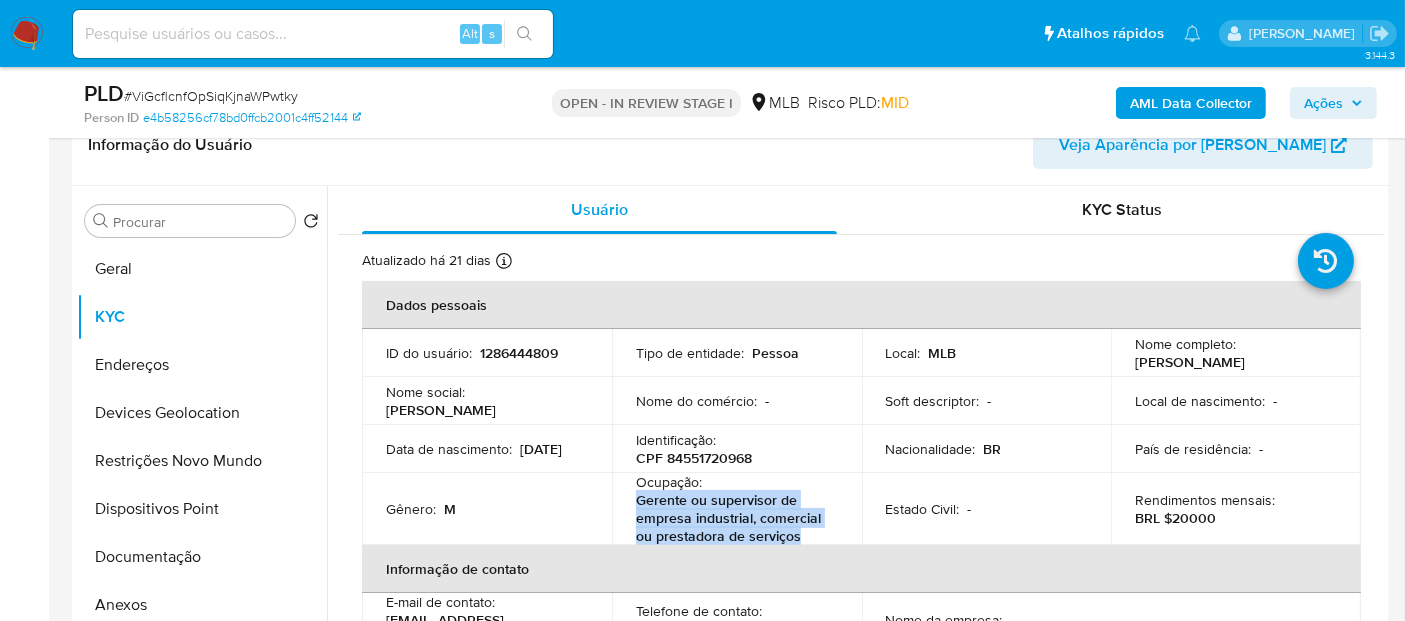 drag, startPoint x: 831, startPoint y: 539, endPoint x: 627, endPoint y: 501, distance: 207.50903 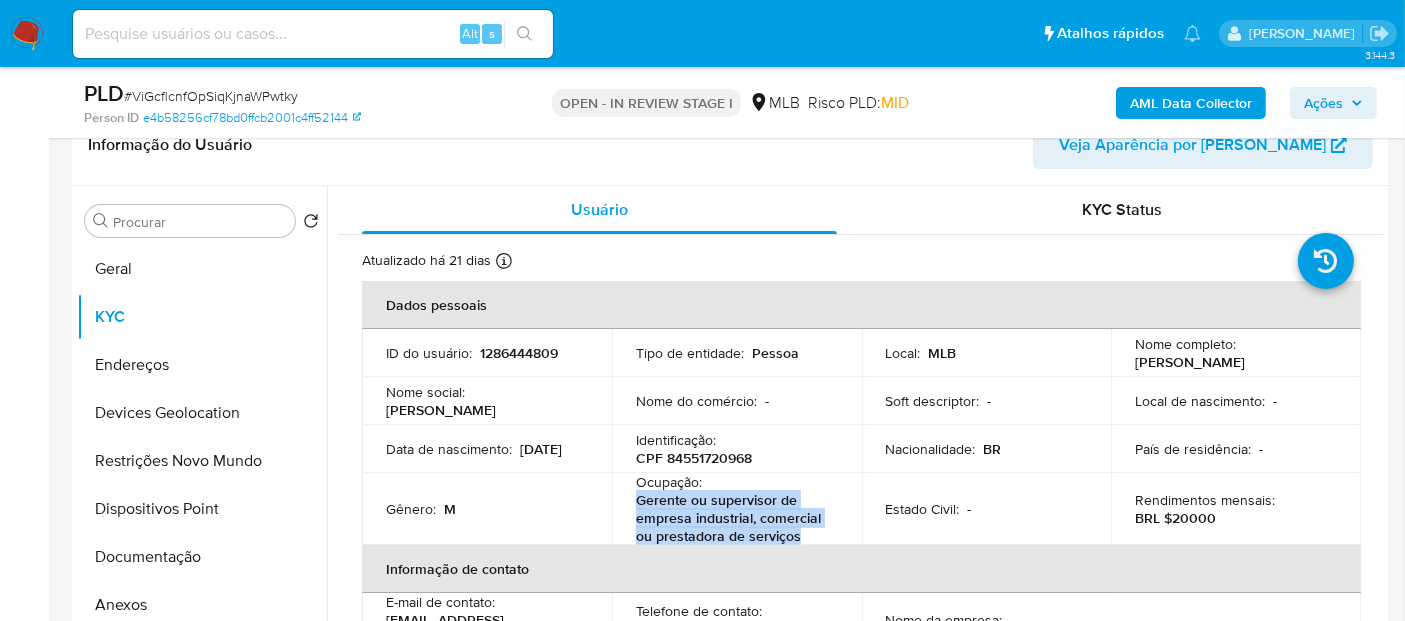 copy on "Gerente ou supervisor de empresa industrial, comercial ou prestadora de serviços" 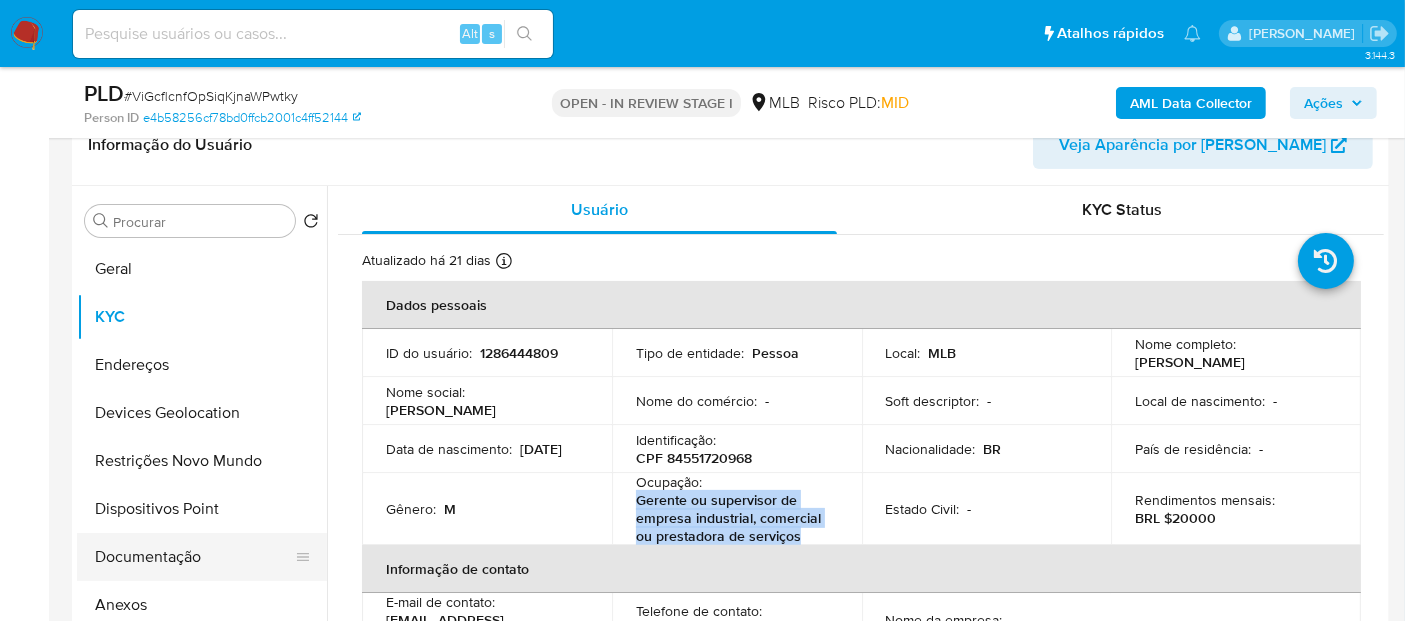 click on "Documentação" at bounding box center (194, 557) 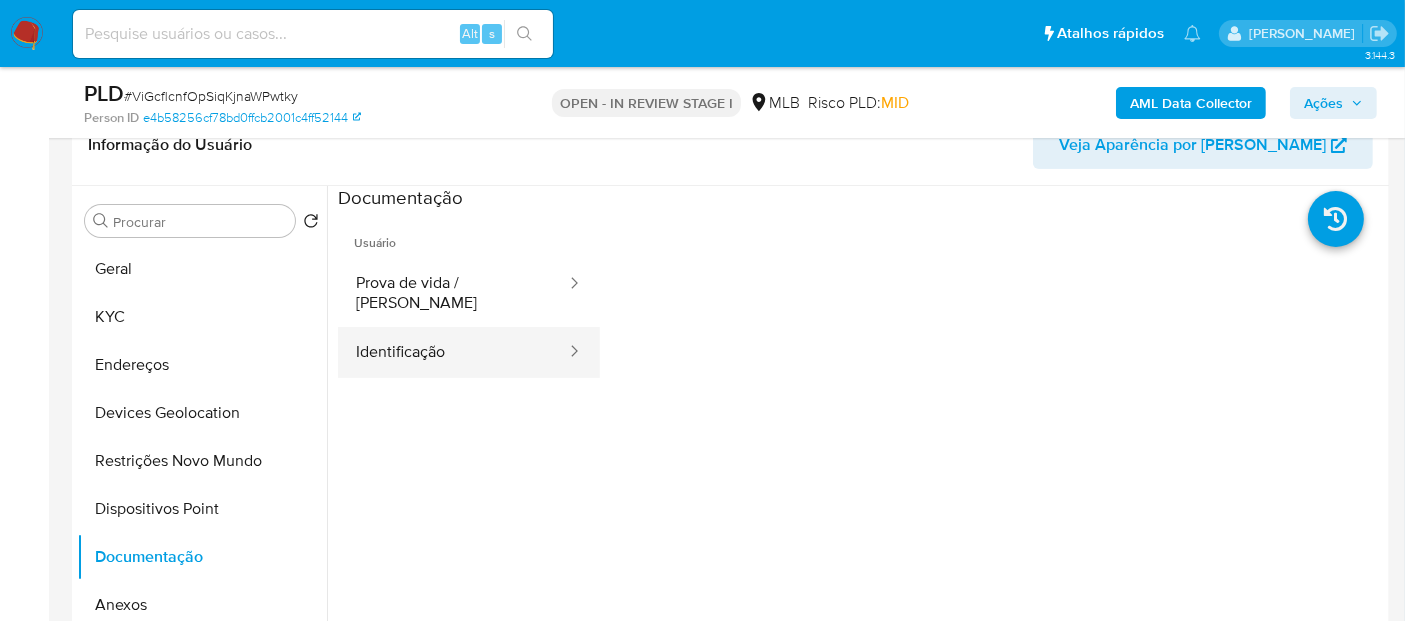 click on "Identificação" at bounding box center [453, 352] 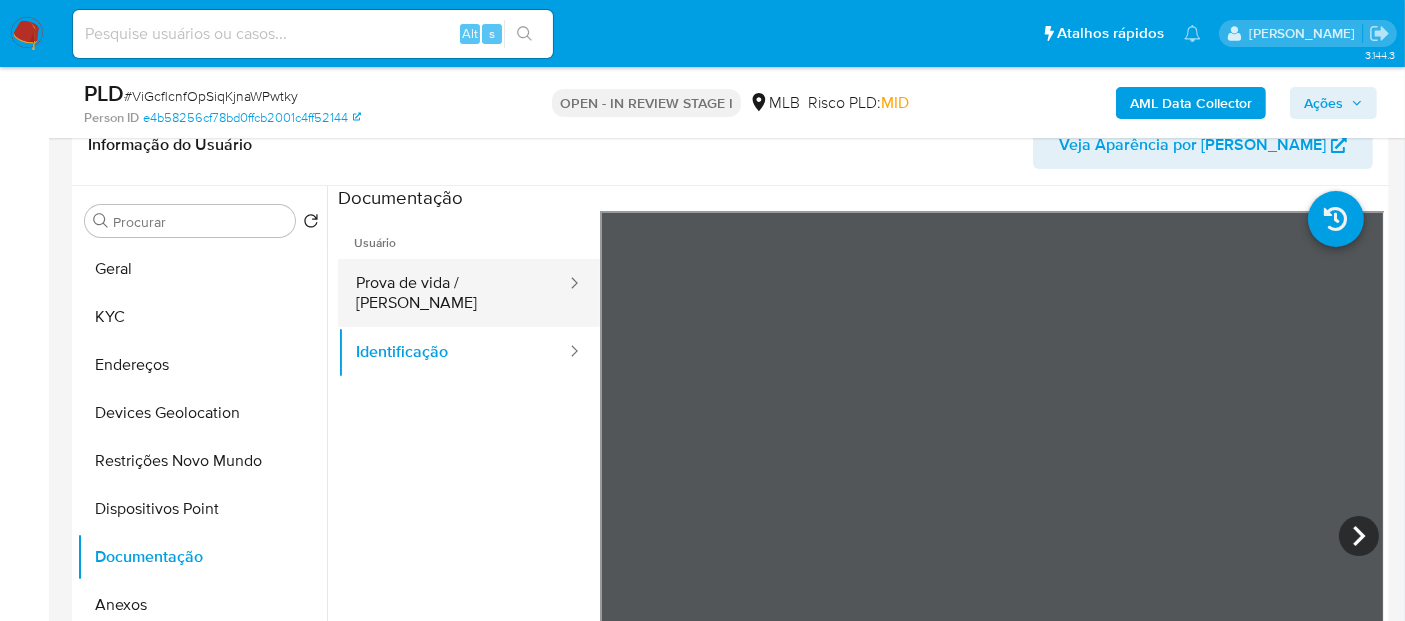 click on "Prova de vida / [PERSON_NAME]" at bounding box center [453, 293] 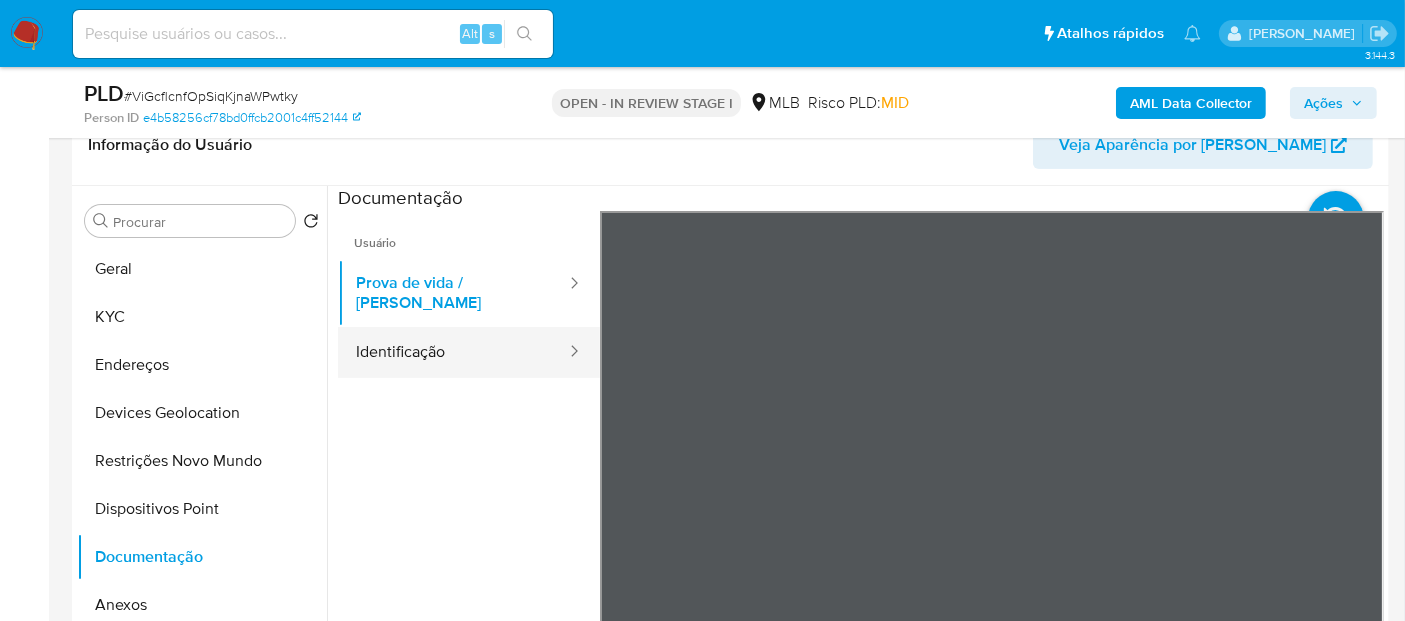 click on "Identificação" at bounding box center [453, 352] 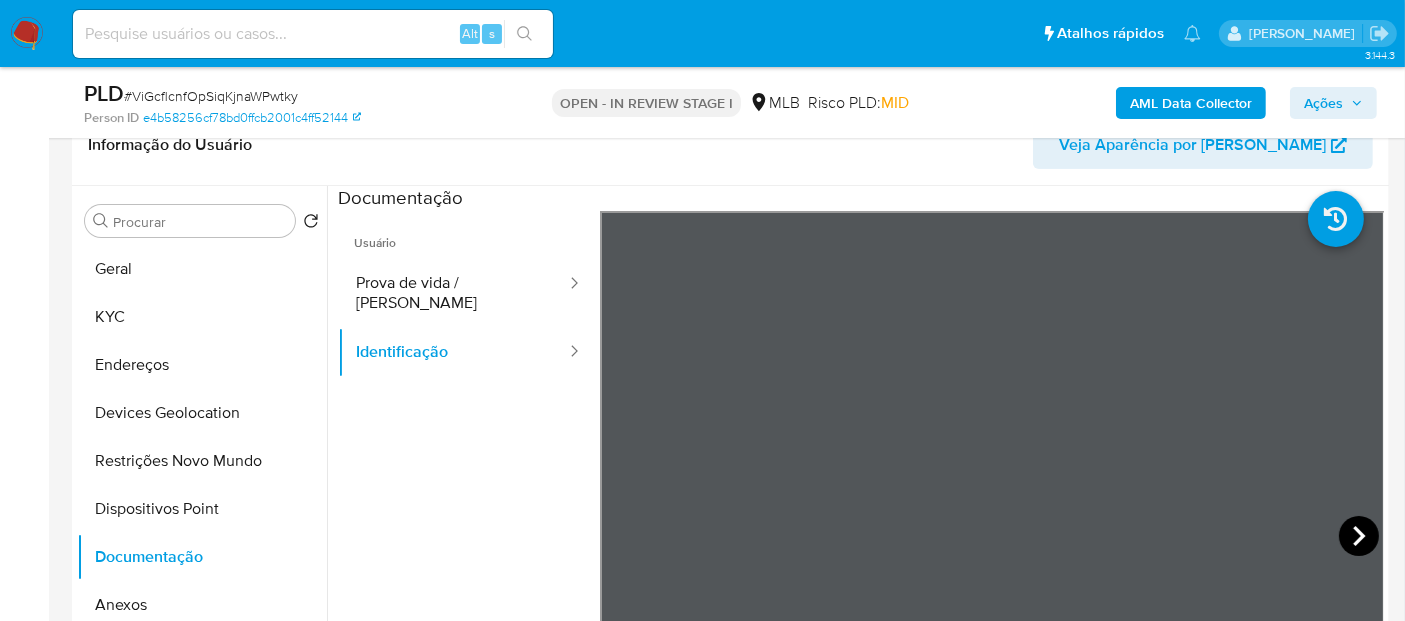 click 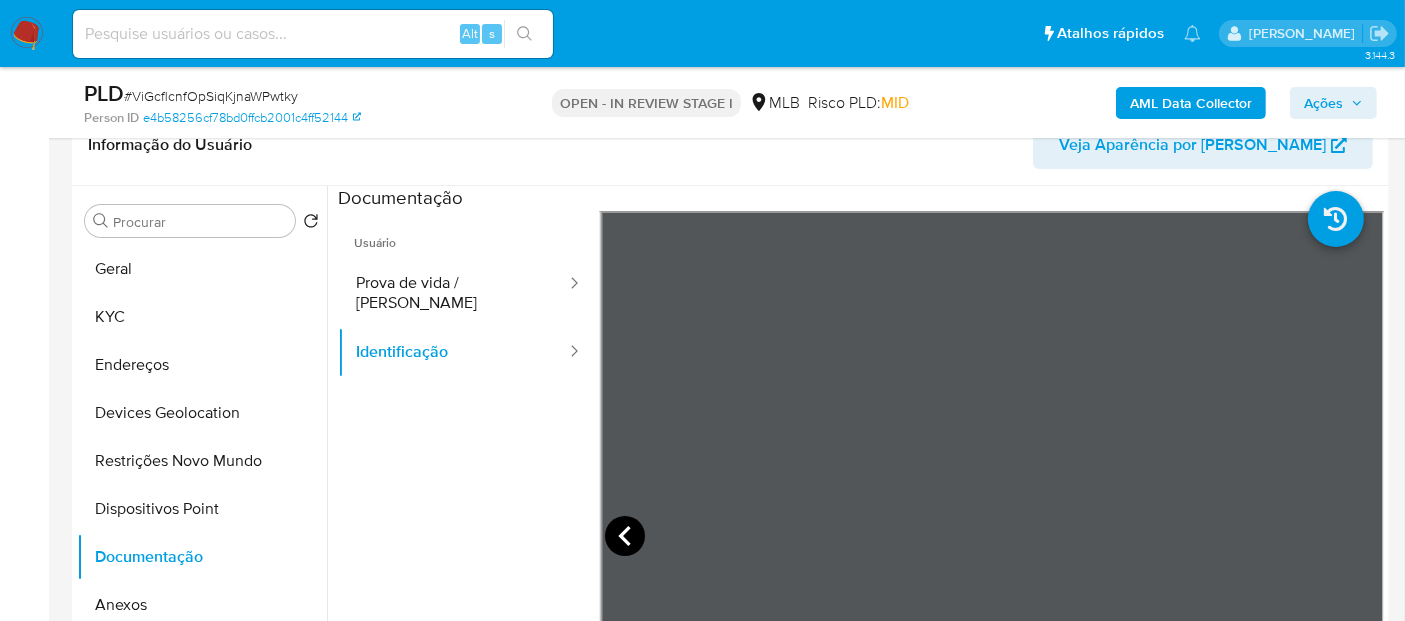 click at bounding box center [992, 539] 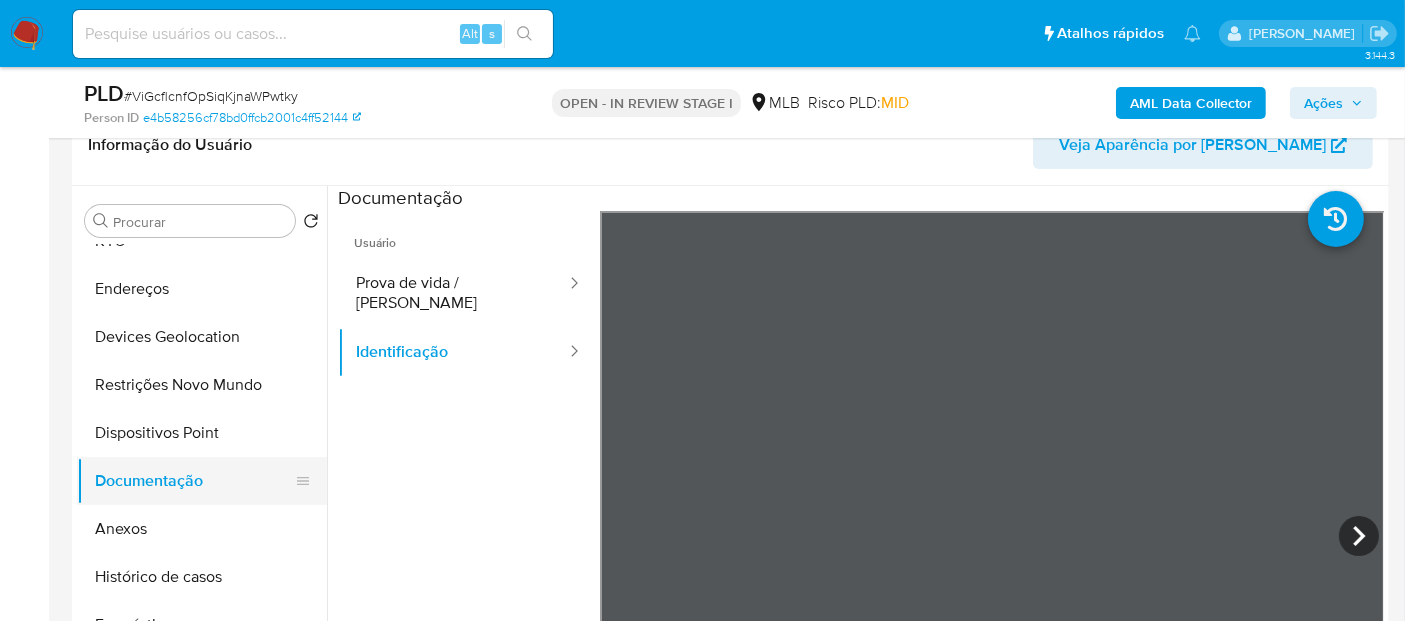scroll, scrollTop: 111, scrollLeft: 0, axis: vertical 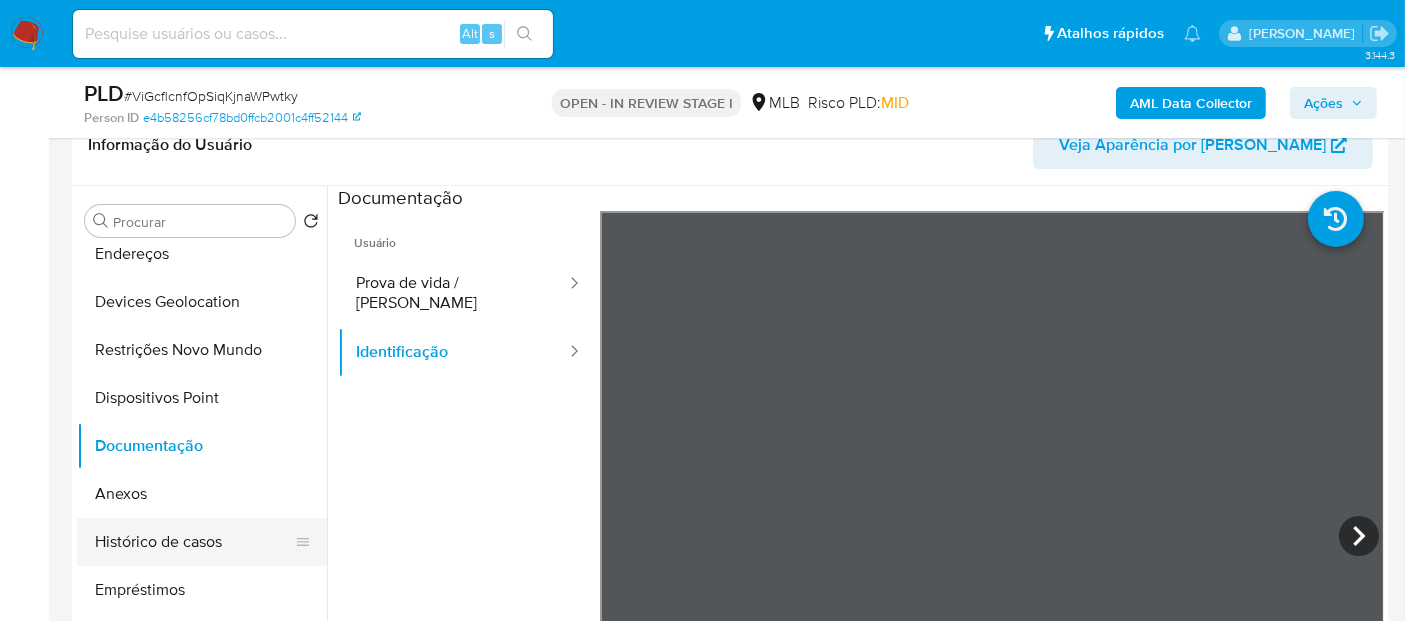 click on "Histórico de casos" at bounding box center [194, 542] 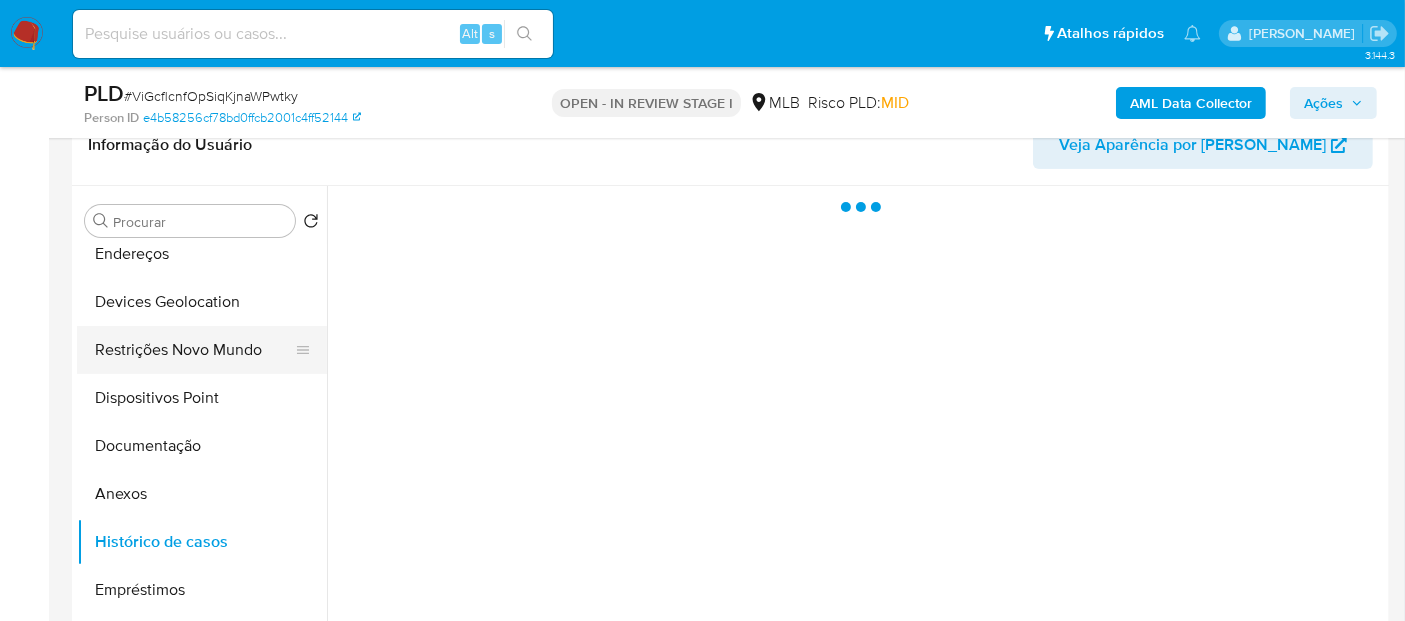 scroll, scrollTop: 0, scrollLeft: 0, axis: both 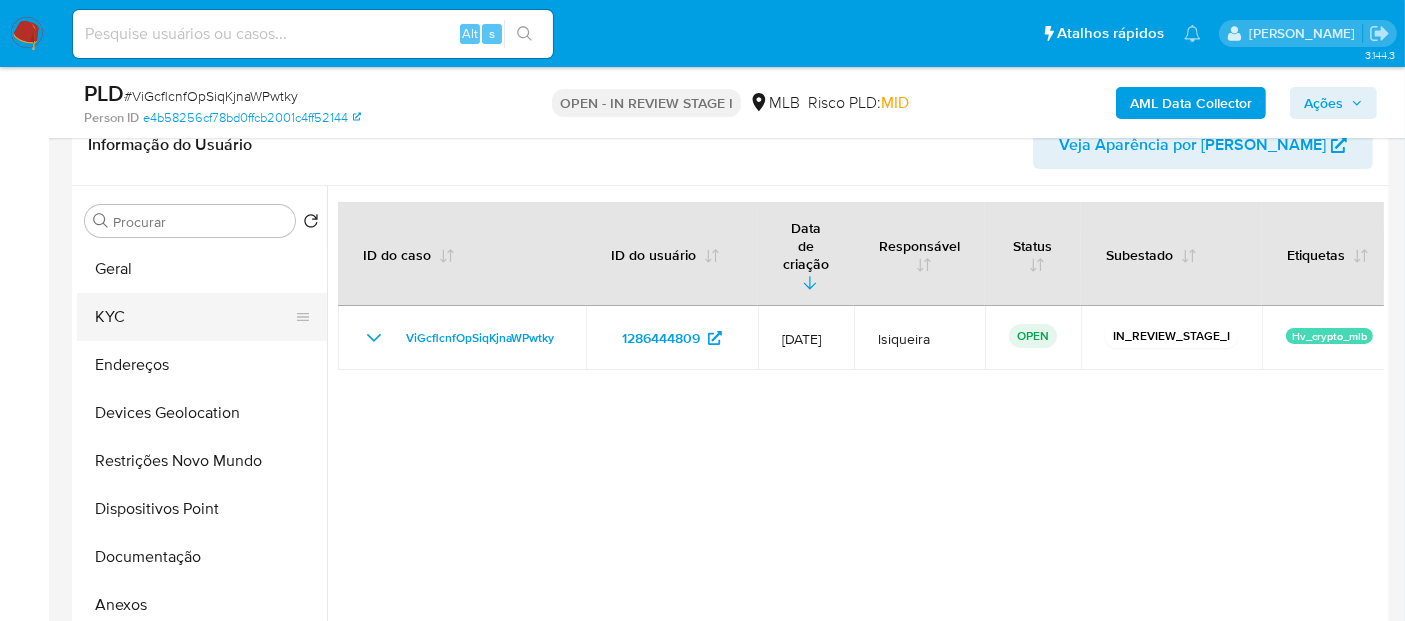 click on "KYC" at bounding box center [194, 317] 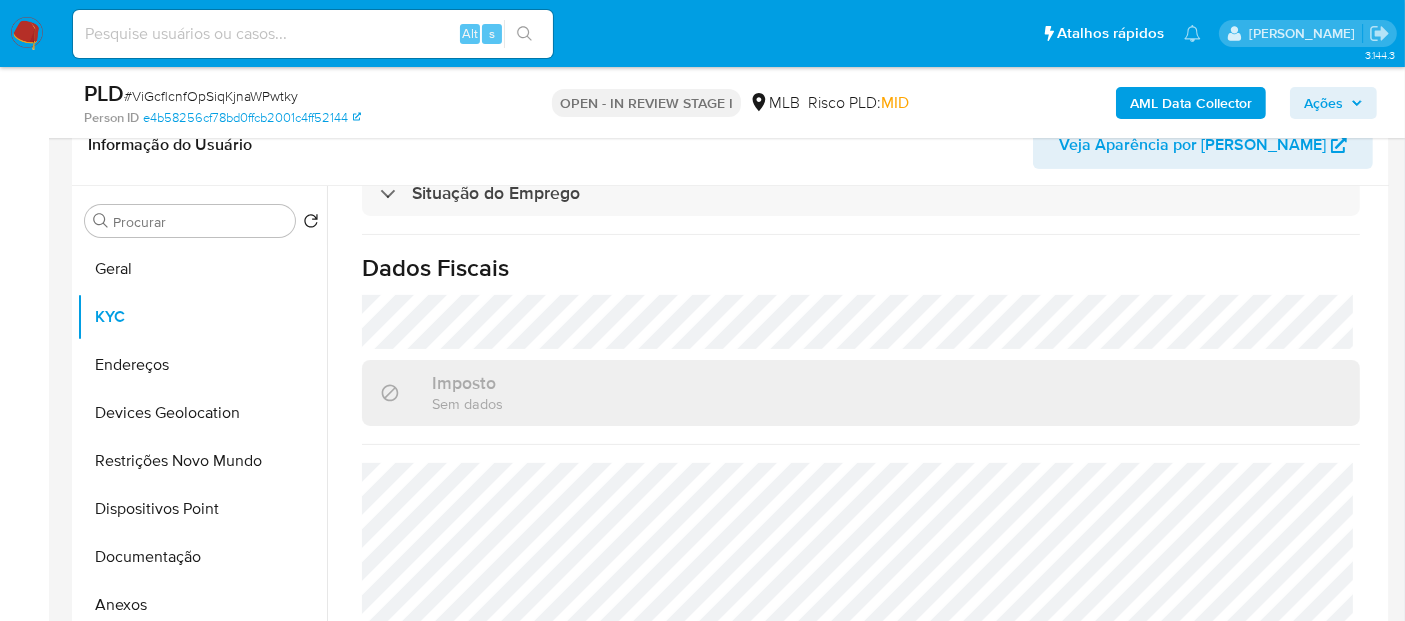 scroll, scrollTop: 932, scrollLeft: 0, axis: vertical 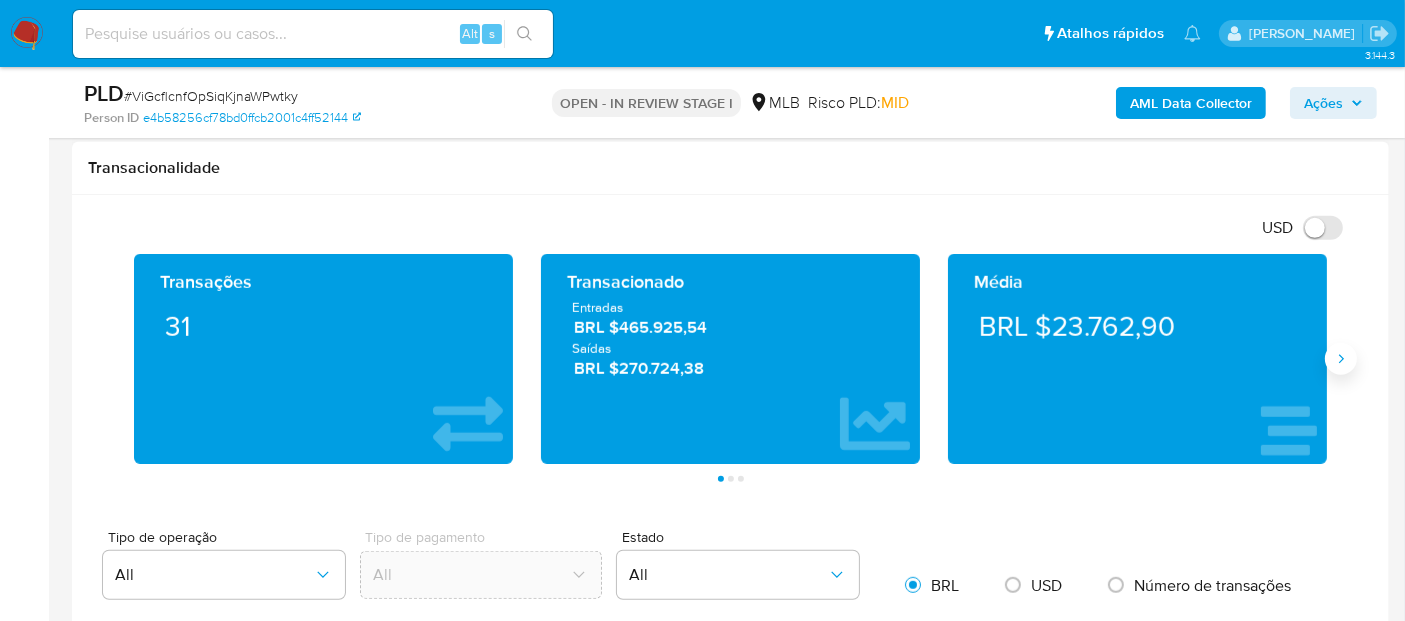 click 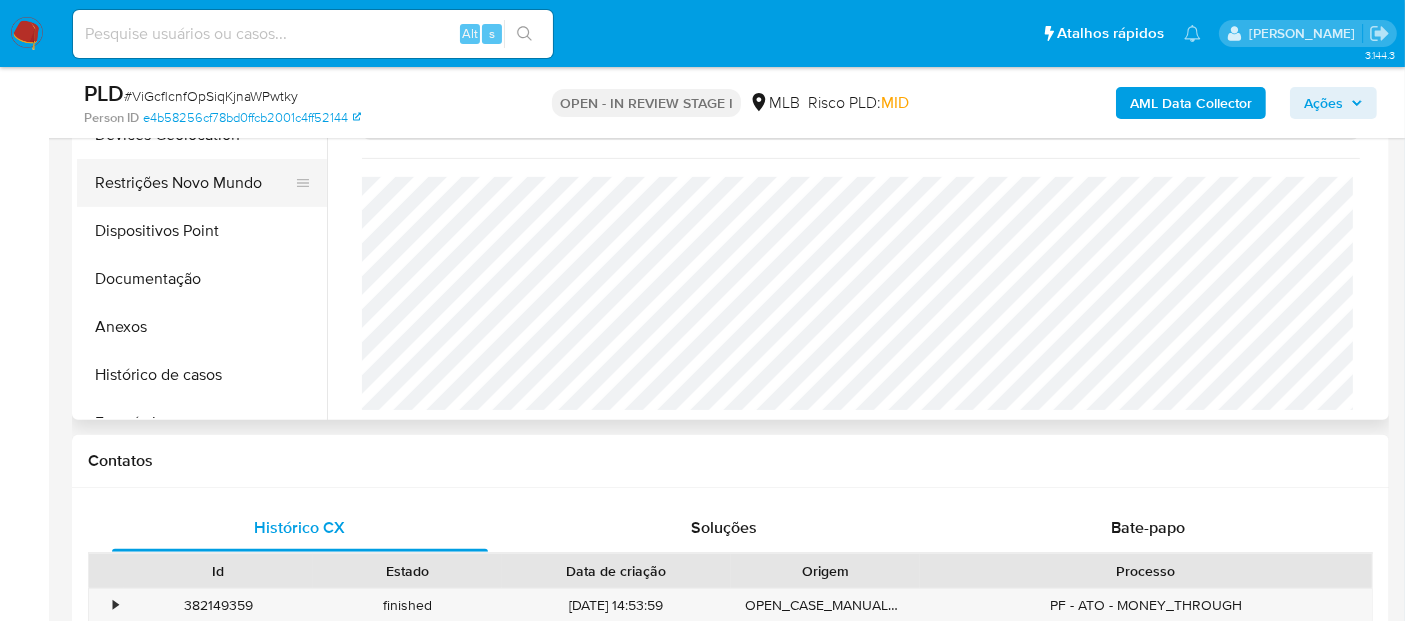 scroll, scrollTop: 444, scrollLeft: 0, axis: vertical 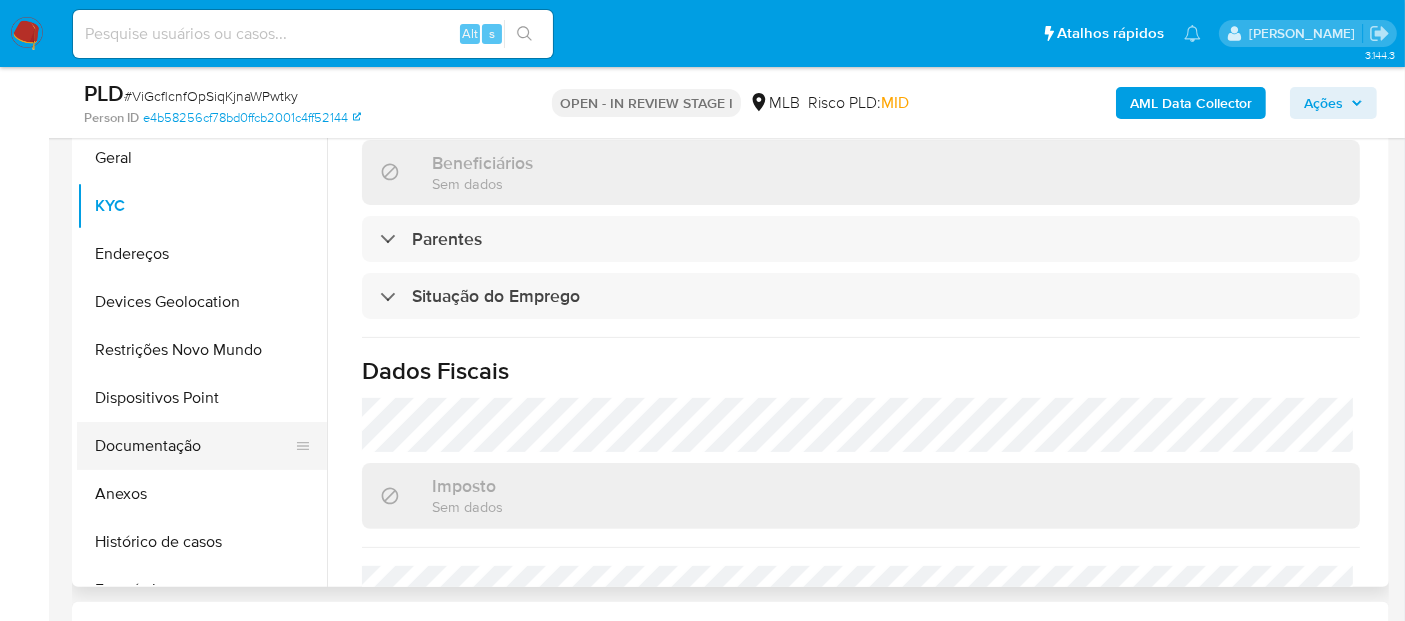 click on "Documentação" at bounding box center [194, 446] 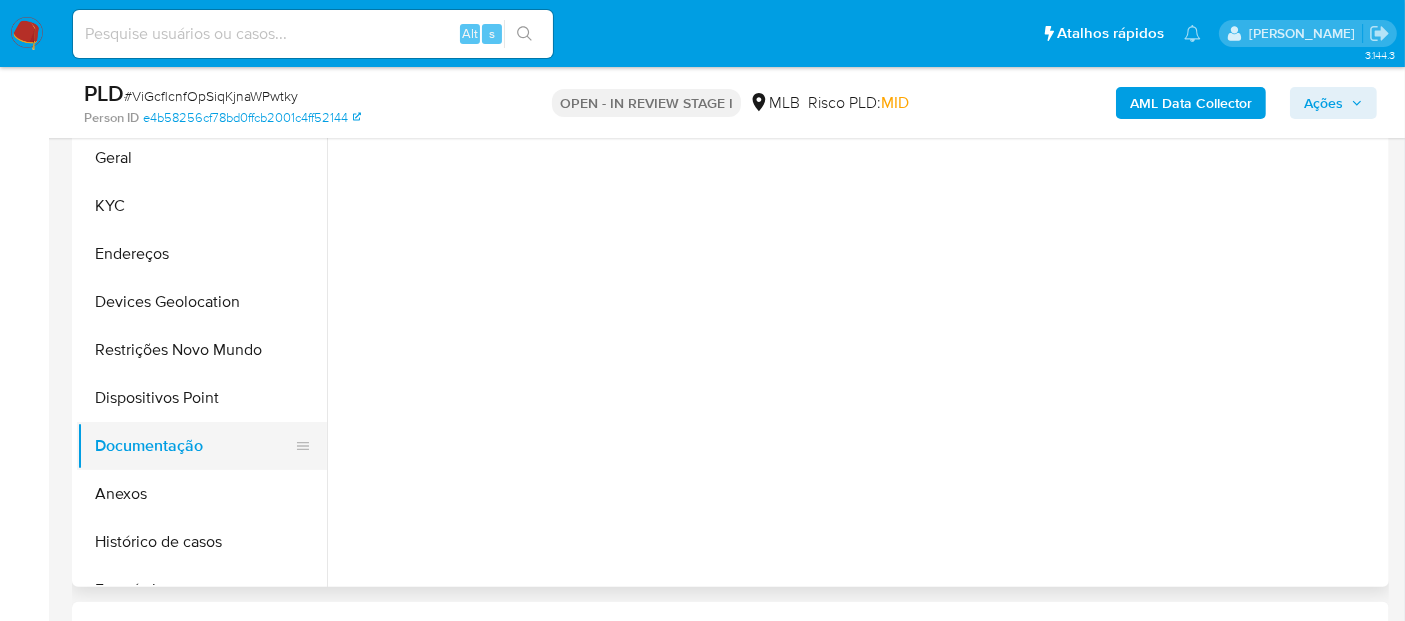 scroll, scrollTop: 0, scrollLeft: 0, axis: both 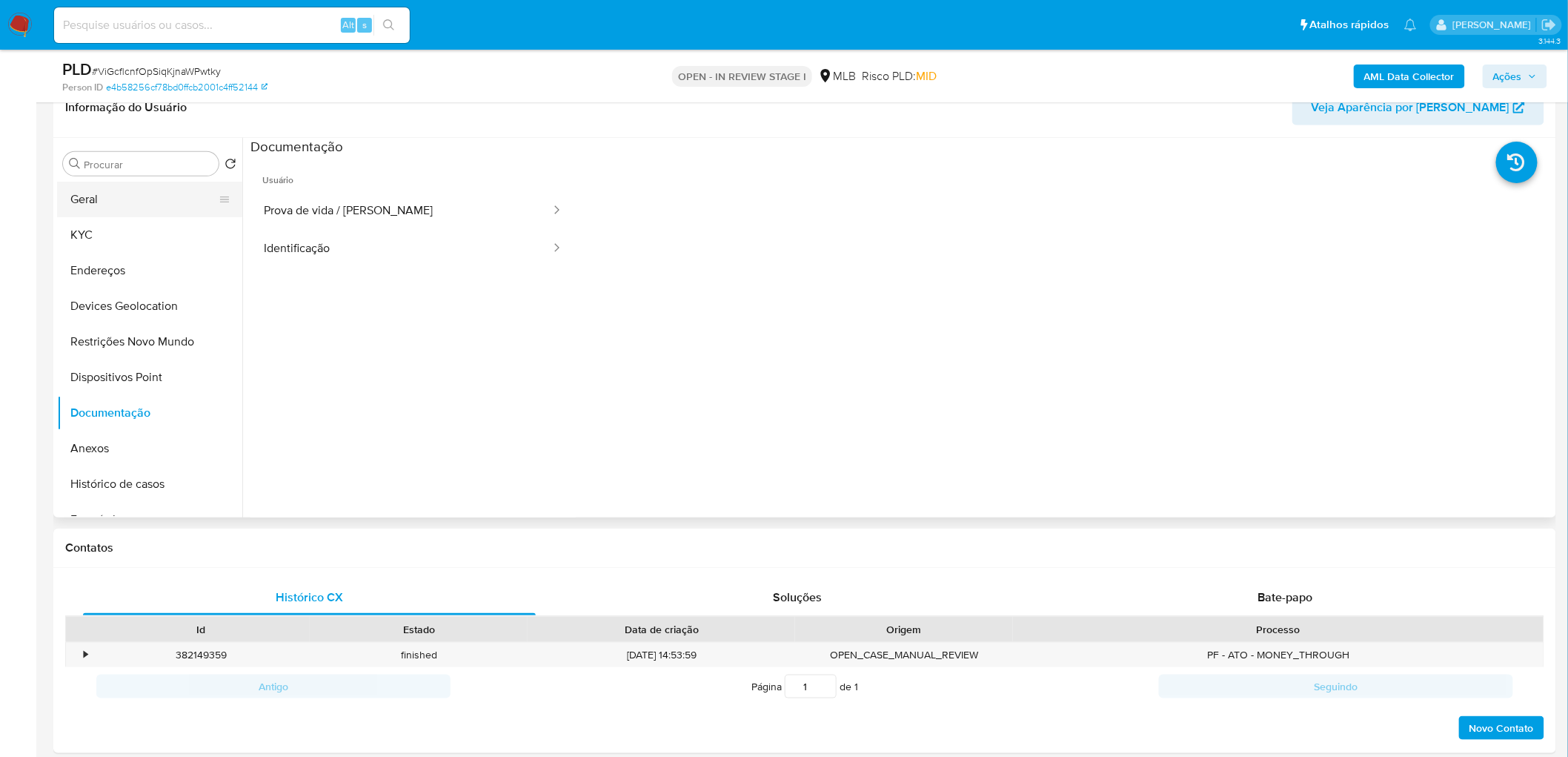 click on "Geral" at bounding box center [144, 199] 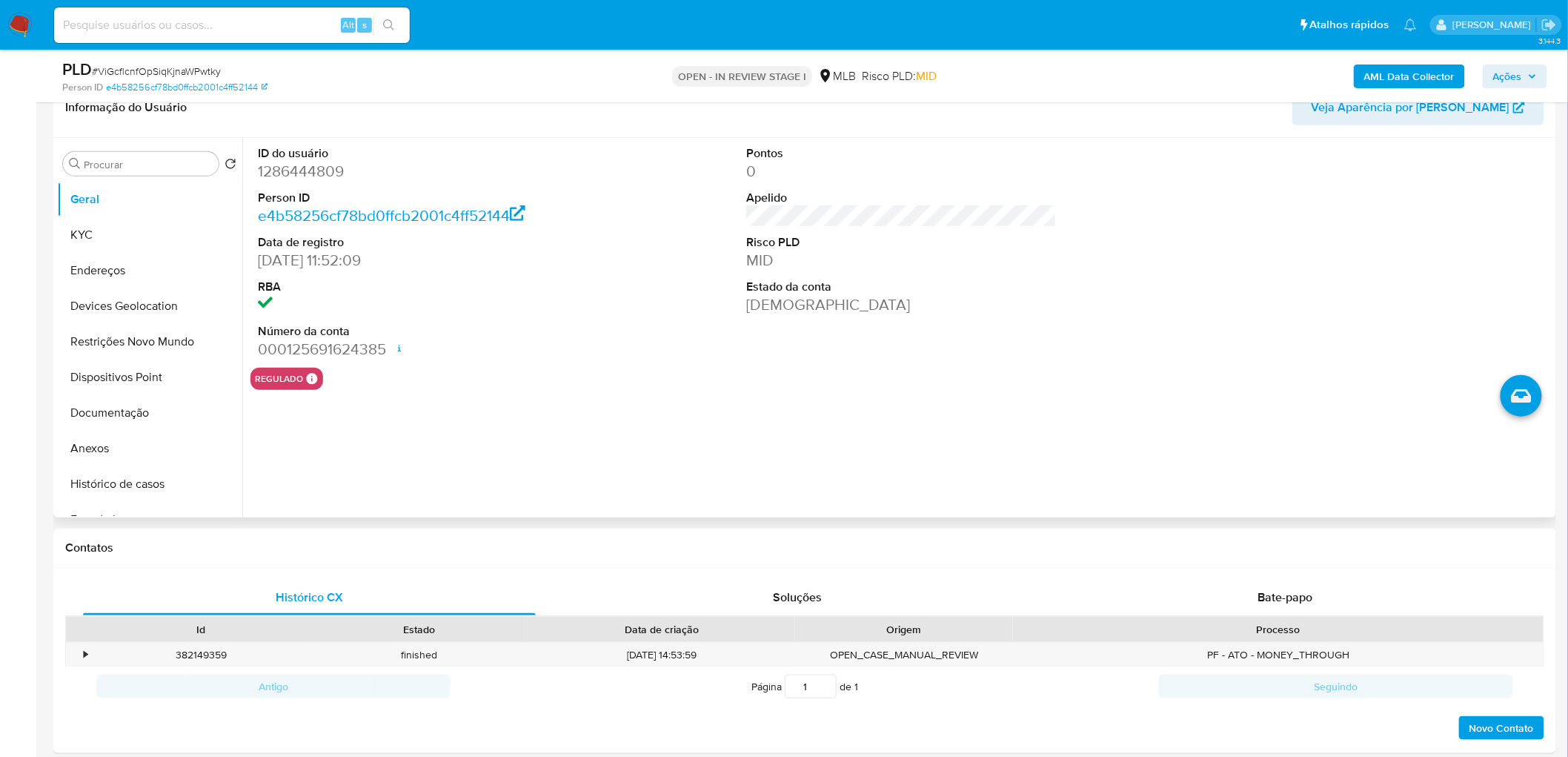 click on "ID do usuário 1286444809 Person ID e4b58256cf78bd0ffcb2001c4ff52144 Data de registro 13/01/2023 11:52:09 RBA Número da conta 000125691624385   Data de abertura 28/04/2025 10:28 Status ACTIVE Pontos 0 Apelido Risco PLD MID Estado da conta Ativa regulado   Regulado MLB BACEN COMPLIES Mark Id MLB_BACEN Compliant is_compliant Created At 2025-04-28T14:28:55.084090661Z" at bounding box center [897, 328] 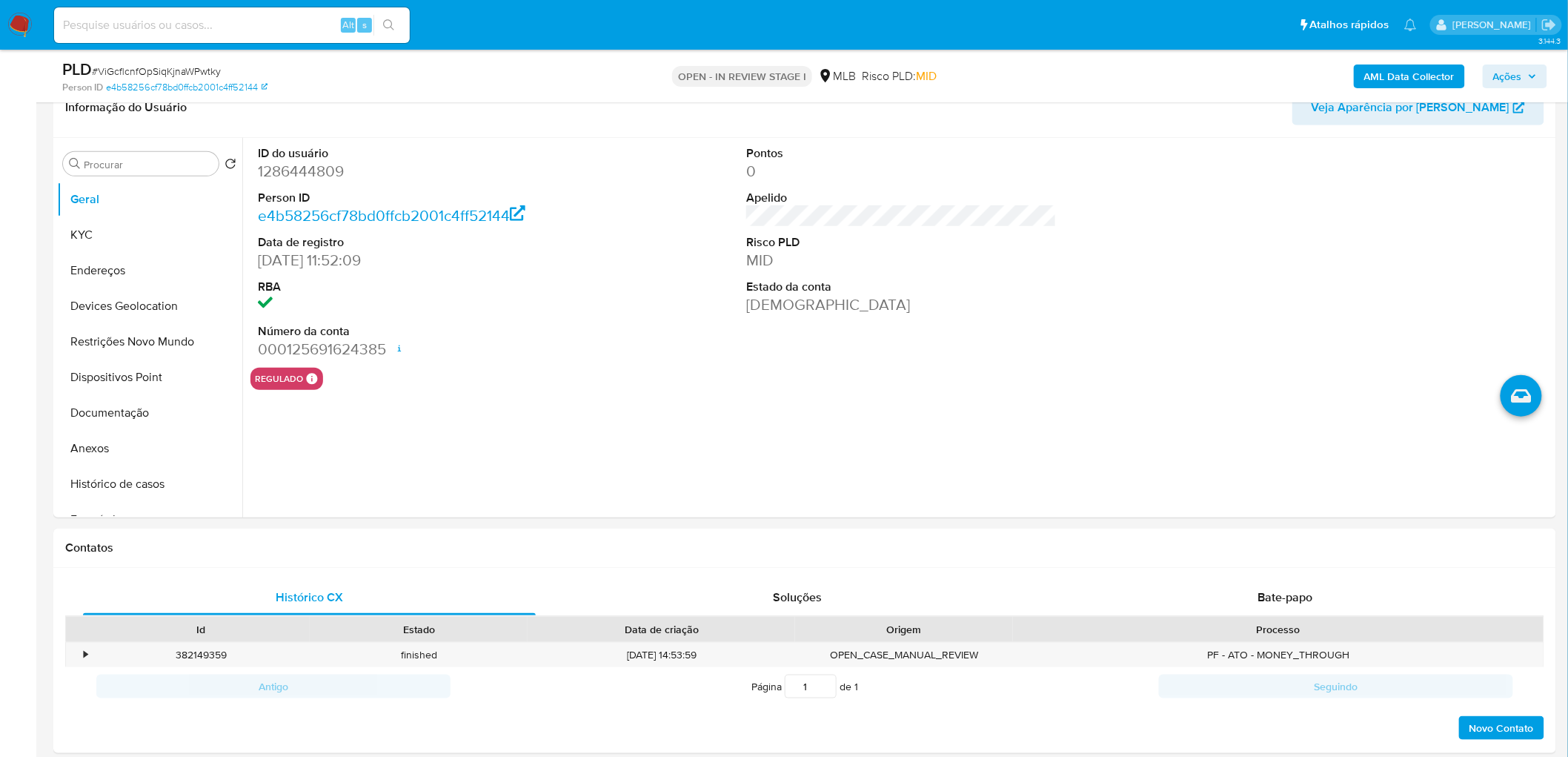 drag, startPoint x: 94, startPoint y: 235, endPoint x: 13, endPoint y: 250, distance: 82.3772 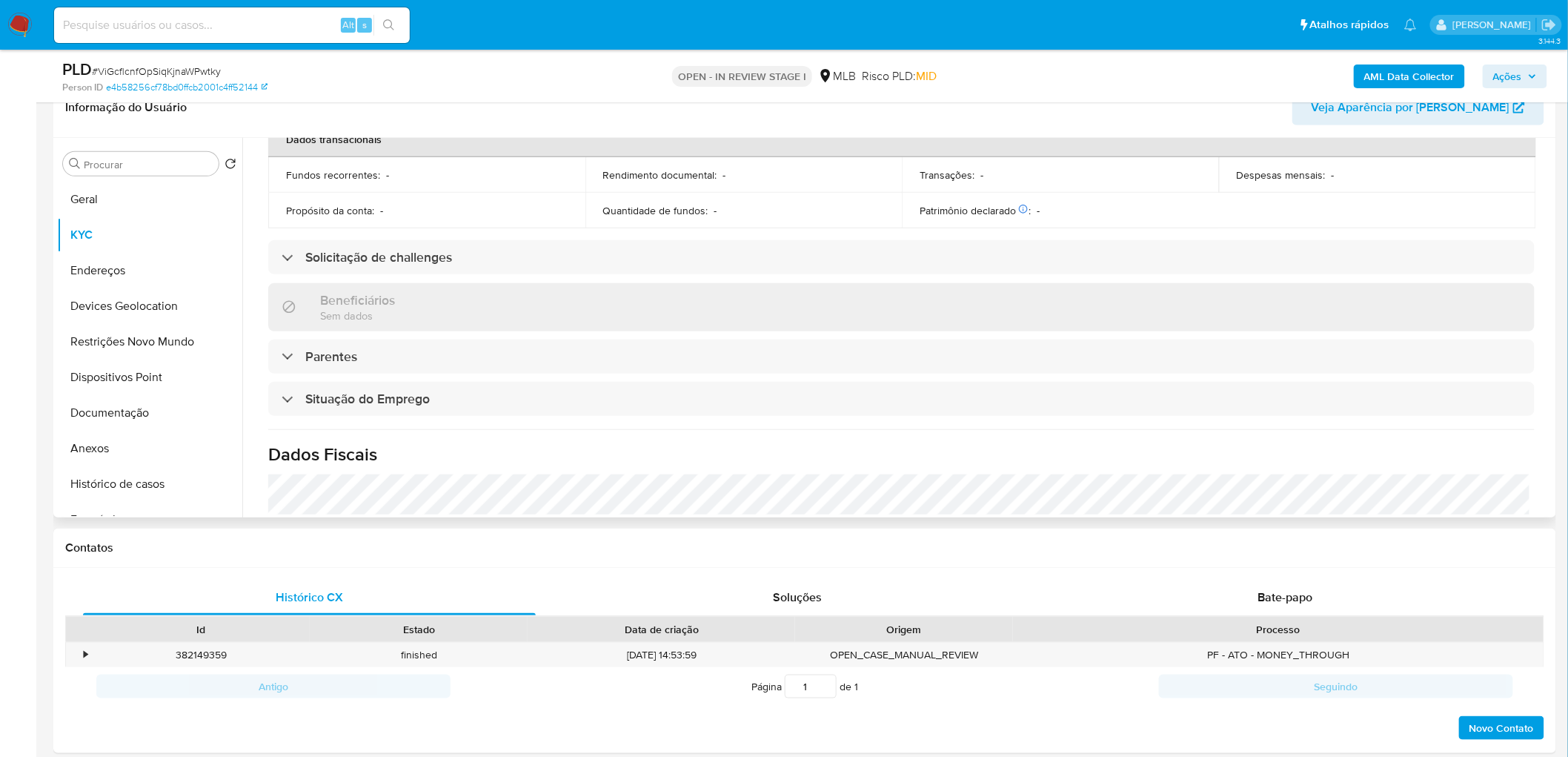 scroll, scrollTop: 621, scrollLeft: 0, axis: vertical 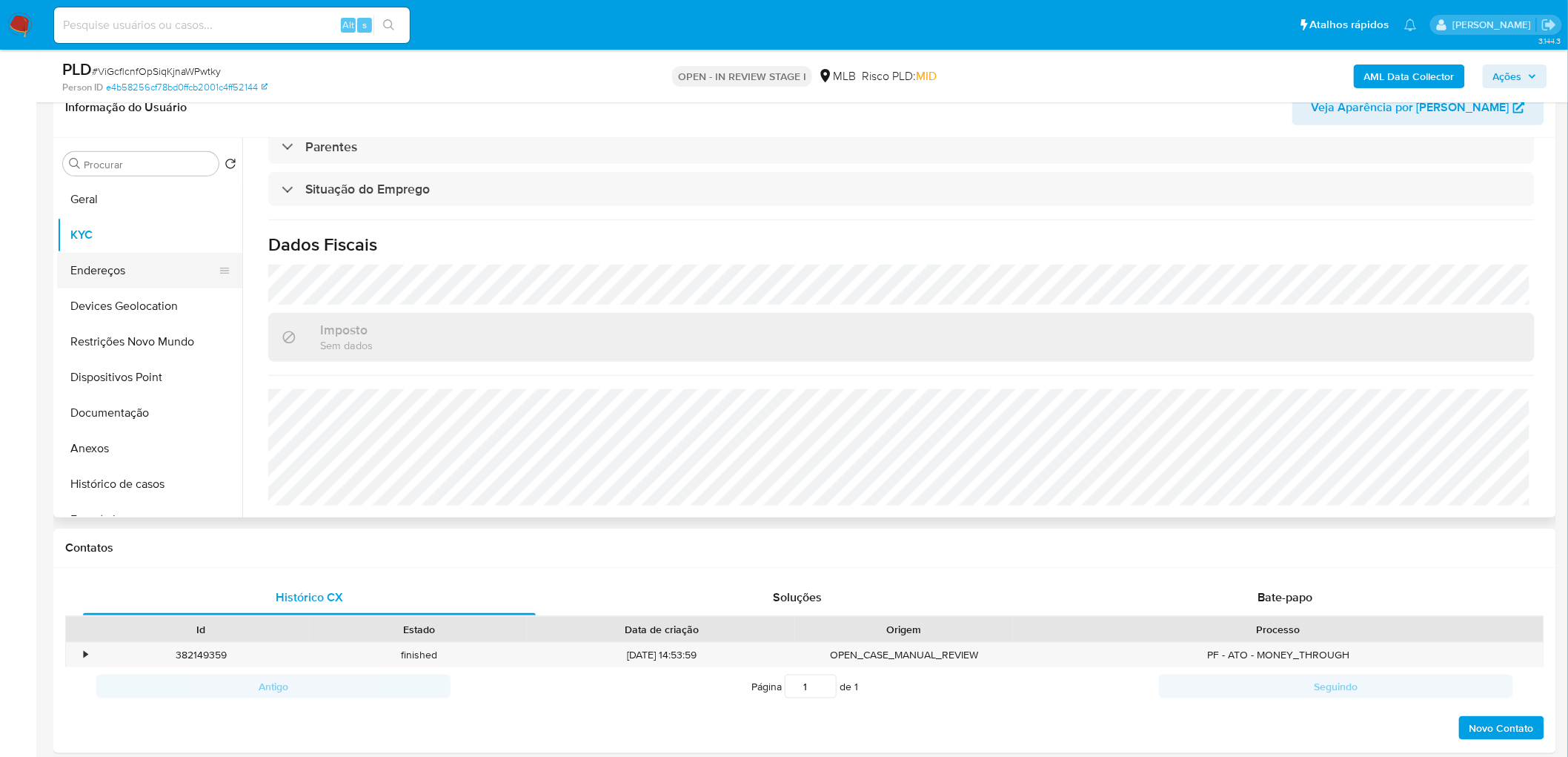 click on "Endereços" at bounding box center [144, 271] 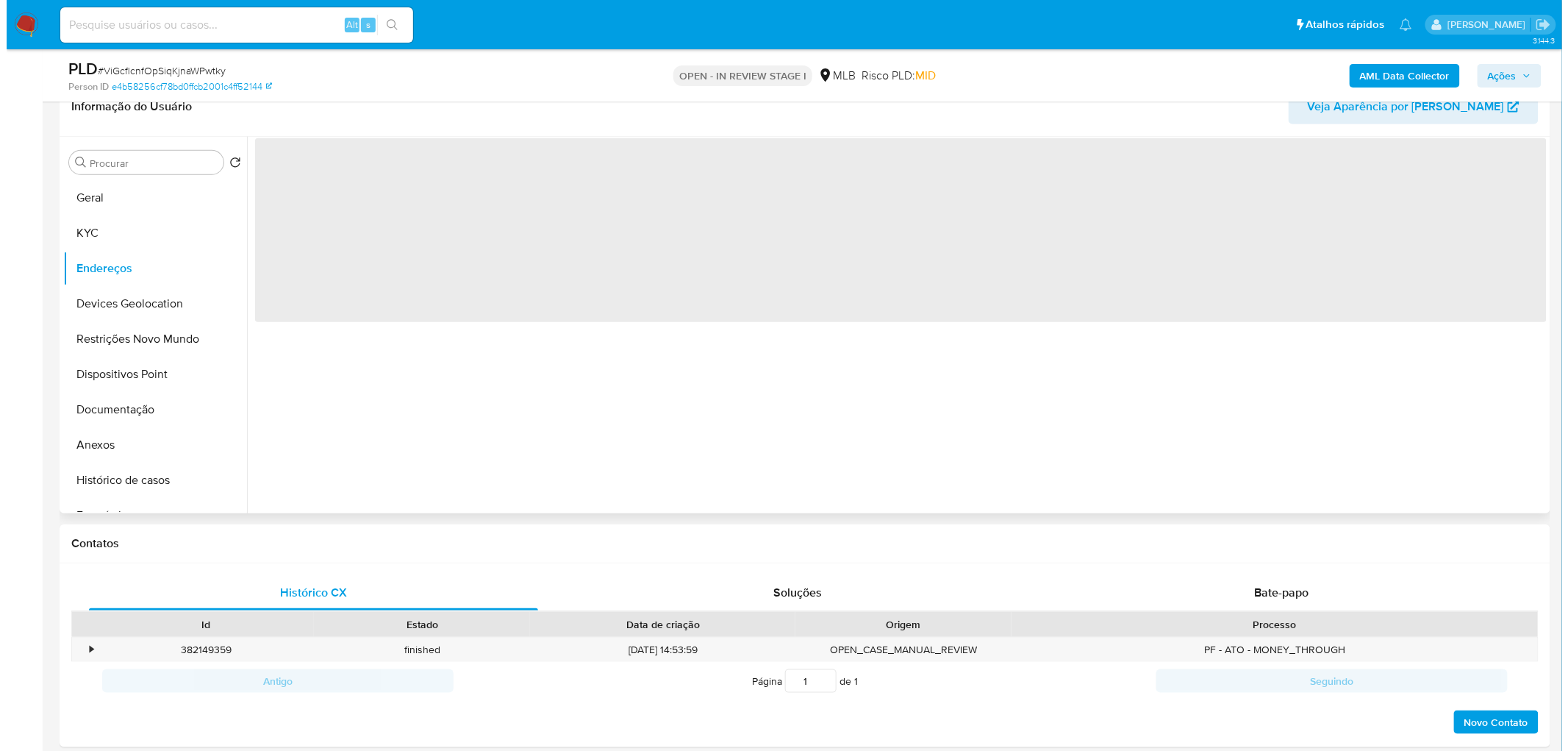 scroll, scrollTop: 0, scrollLeft: 0, axis: both 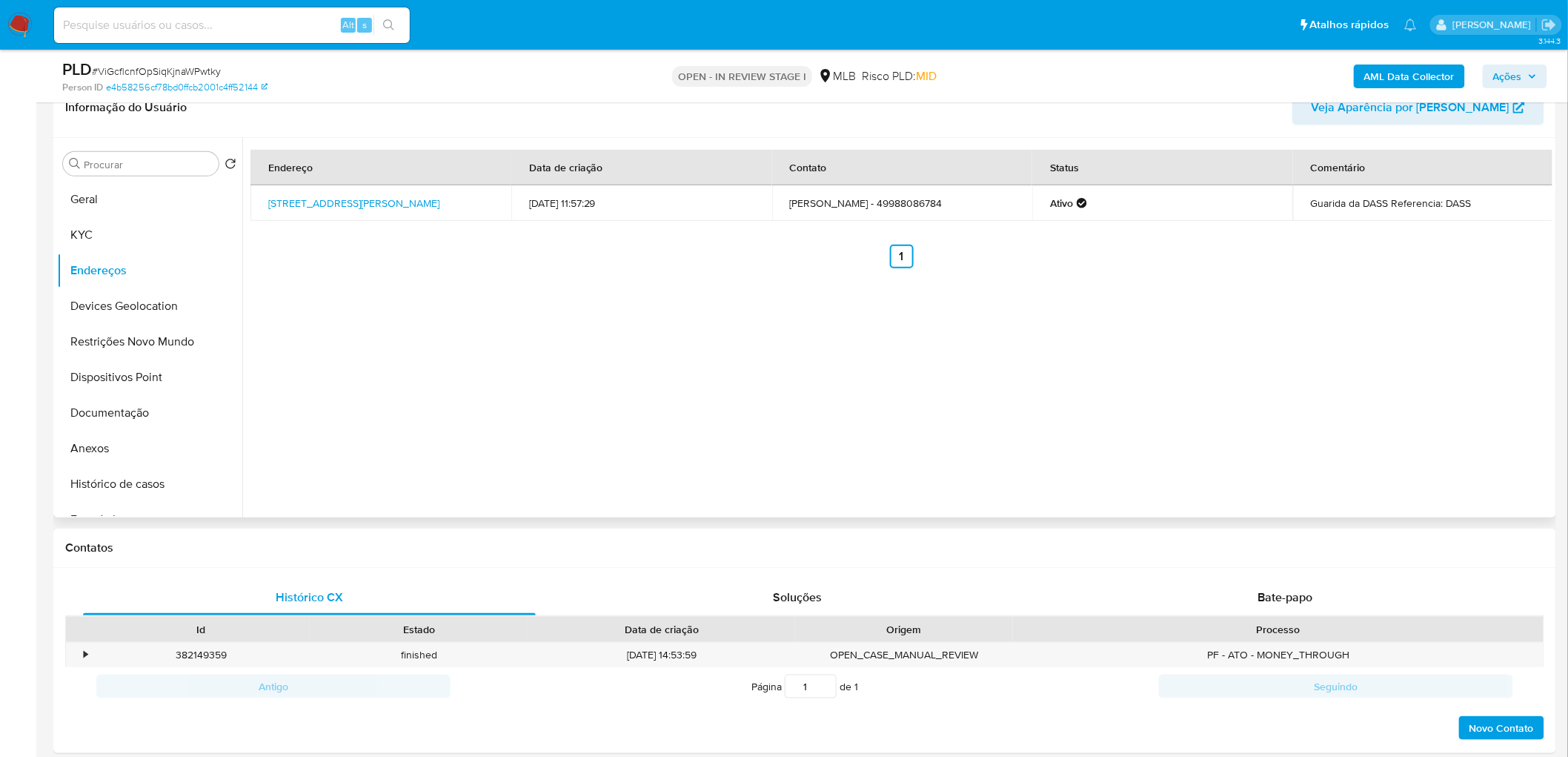 type 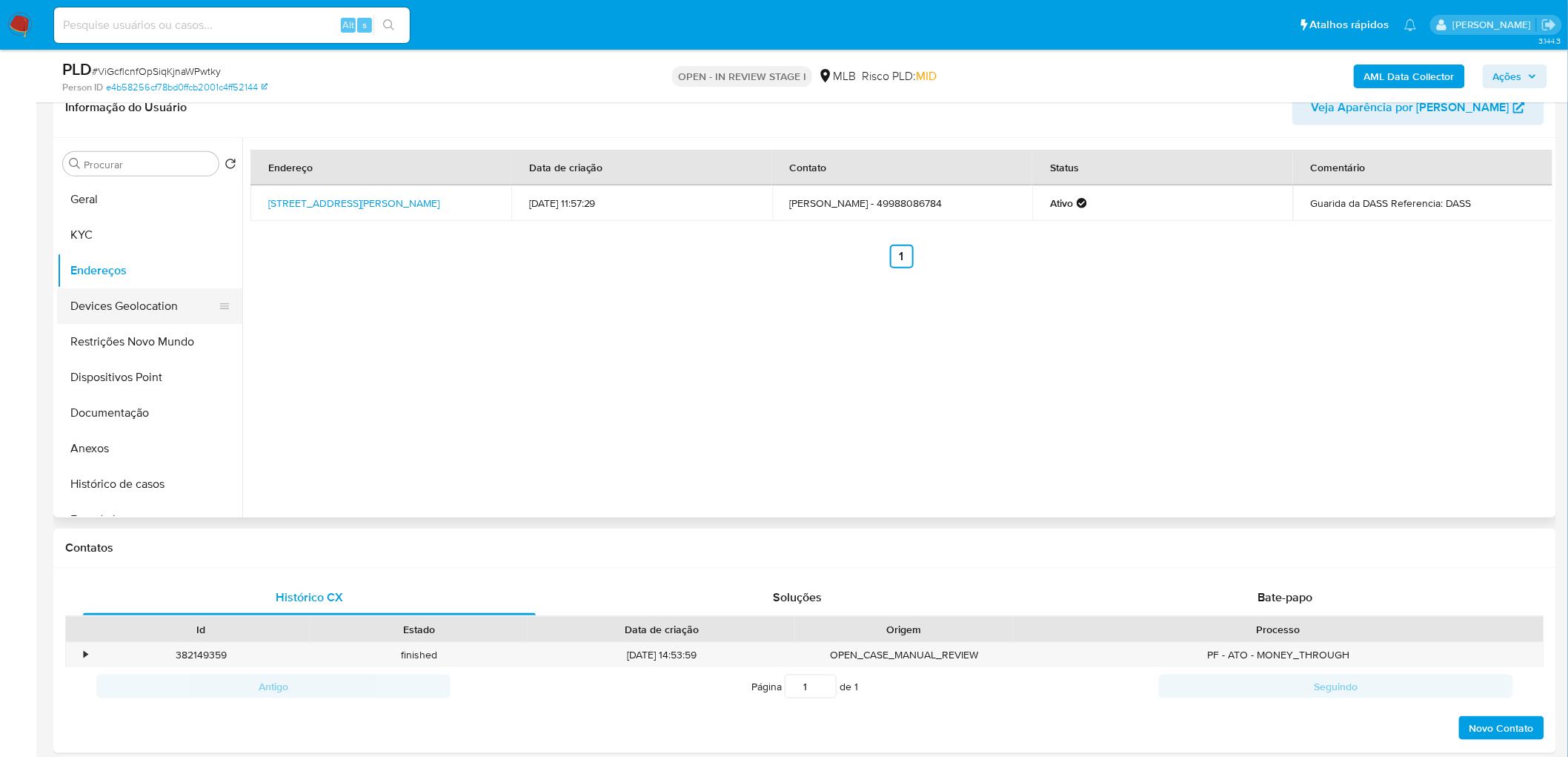 click on "Devices Geolocation" at bounding box center [144, 306] 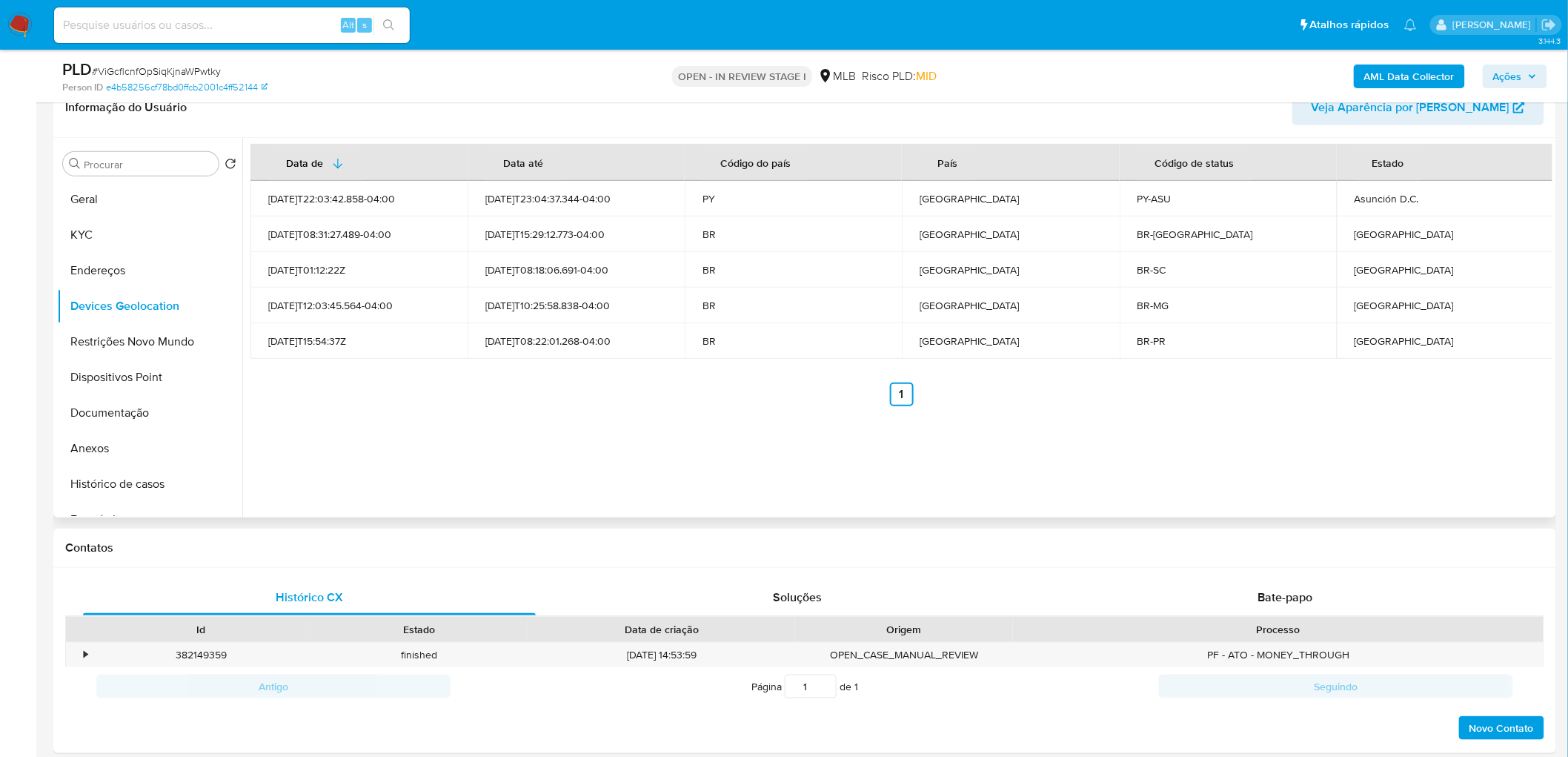 click on "Data de     Data até     Código do país     País     Código de status     Estado     2025-06-09T22:03:42.858-04:00     2025-06-12T23:04:37.344-04:00     PY     Paraguay     PY-ASU     Asunción D.C.     2025-04-25T08:31:27.489-04:00     2025-07-02T15:29:12.773-04:00     BR     Brasil     BR-RJ     Rio de Janeiro     2023-01-24T01:12:22Z     2025-07-03T08:18:06.691-04:00     BR     Brasil     BR-SC     Santa Catarina     2025-05-21T12:03:45.564-04:00     2025-06-02T10:25:58.838-04:00     BR     Brasil     BR-MG     Minas Gerais     2023-01-13T15:54:37Z     2025-06-27T08:22:01.268-04:00     BR     Brasil     BR-PR     Paraná   Anterior 1 Siguiente" at bounding box center [897, 328] 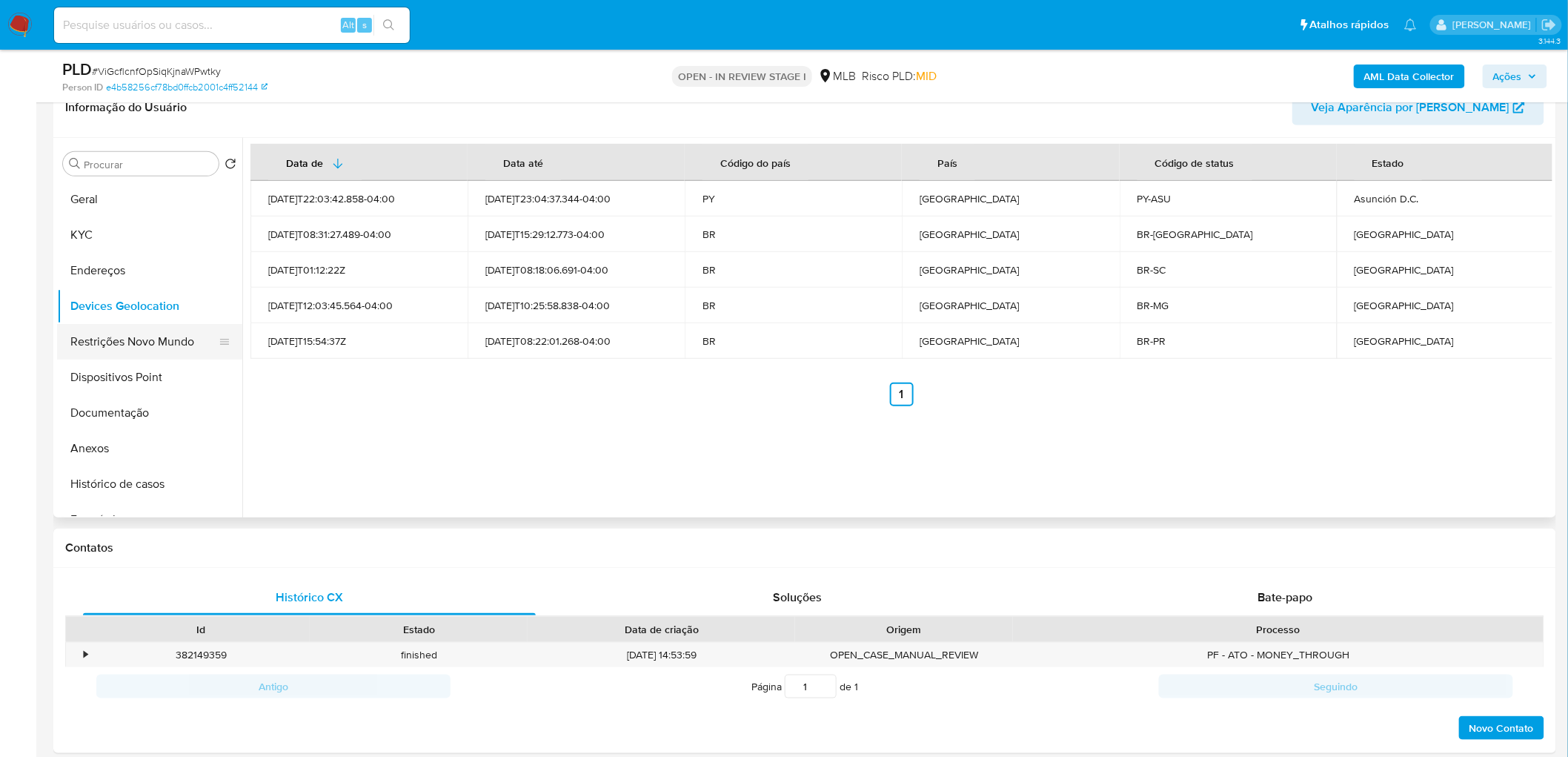 click on "Restrições Novo Mundo" at bounding box center (144, 342) 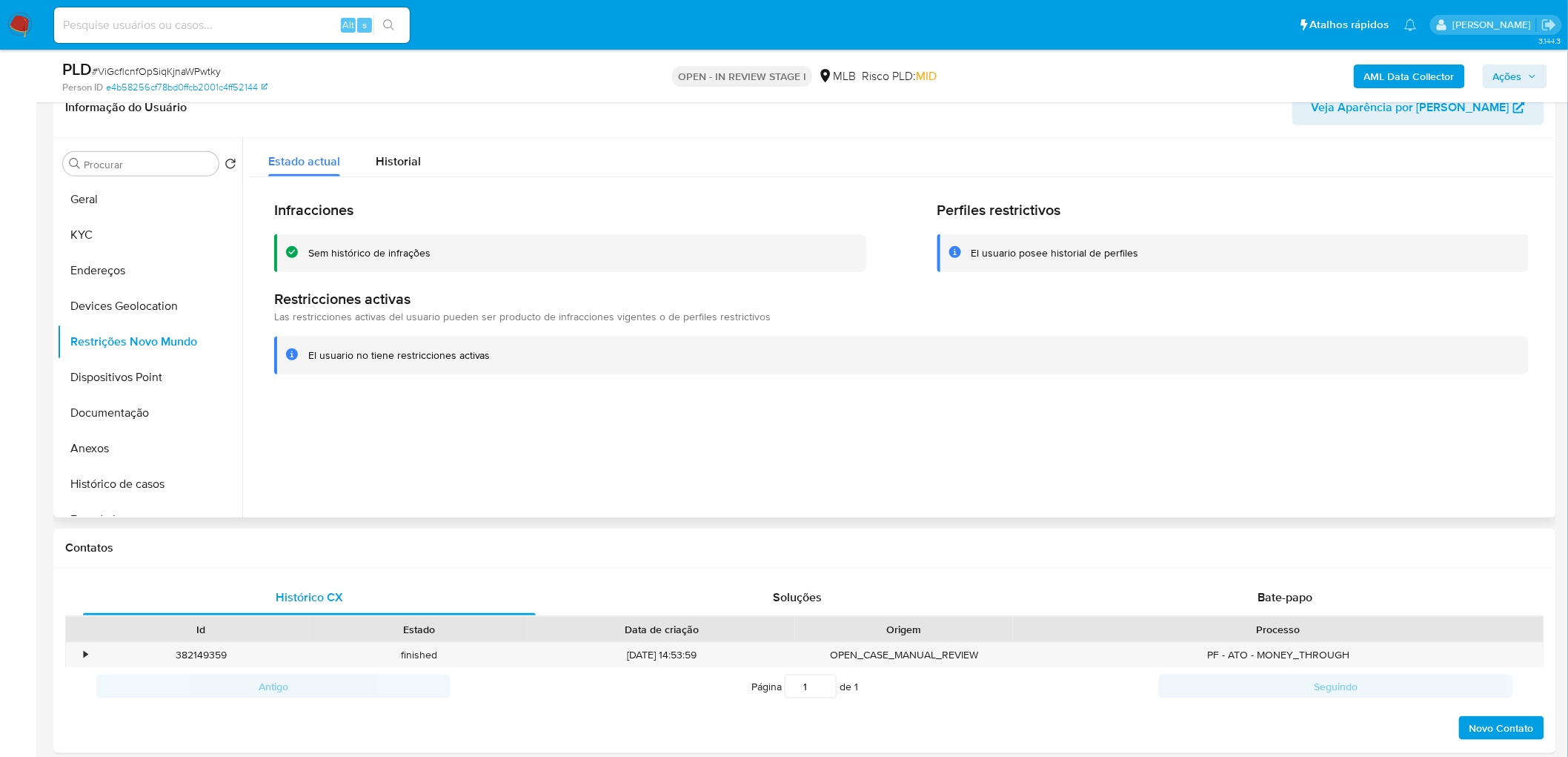 click at bounding box center [897, 328] 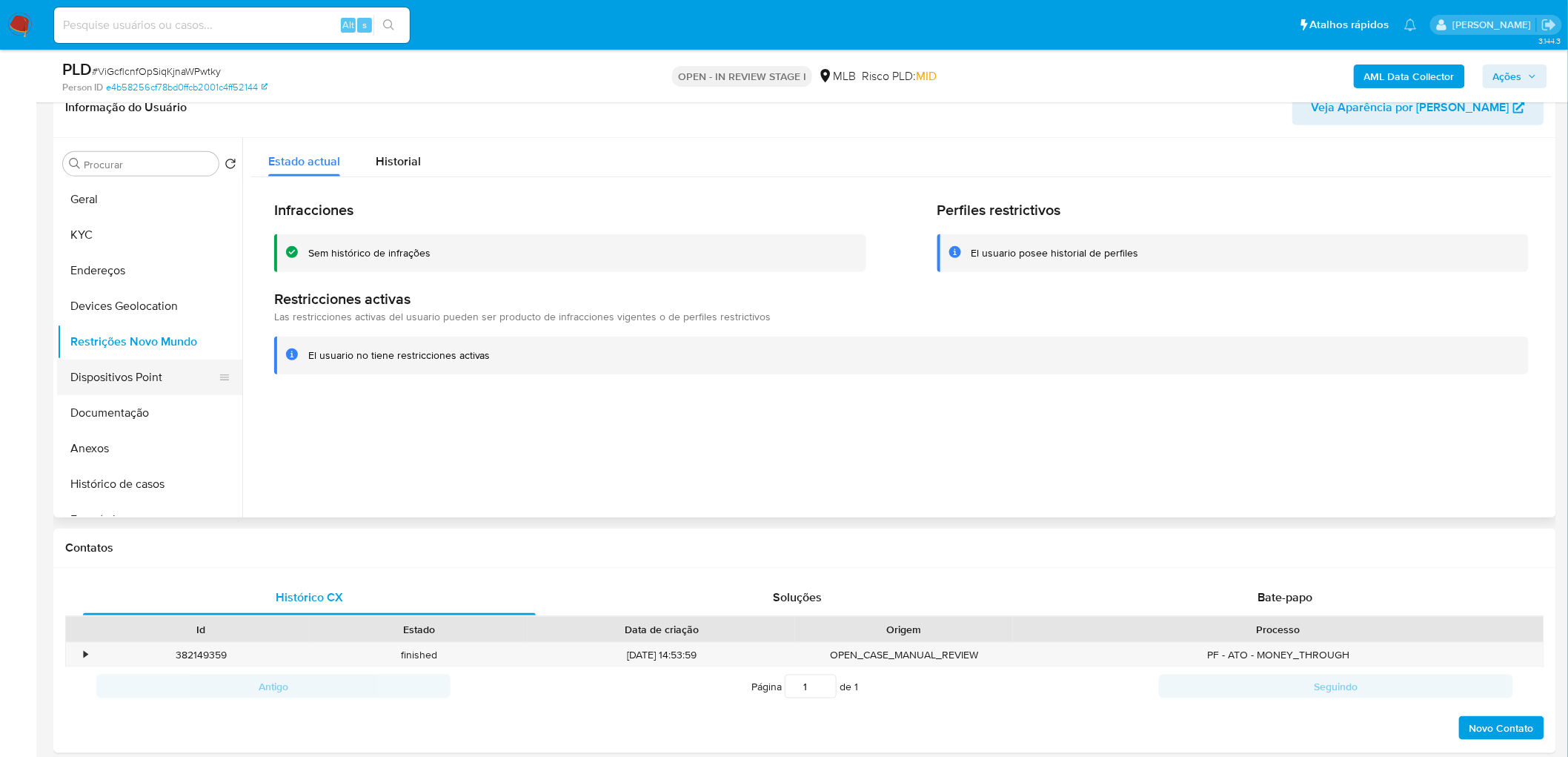 click on "Dispositivos Point" at bounding box center (144, 377) 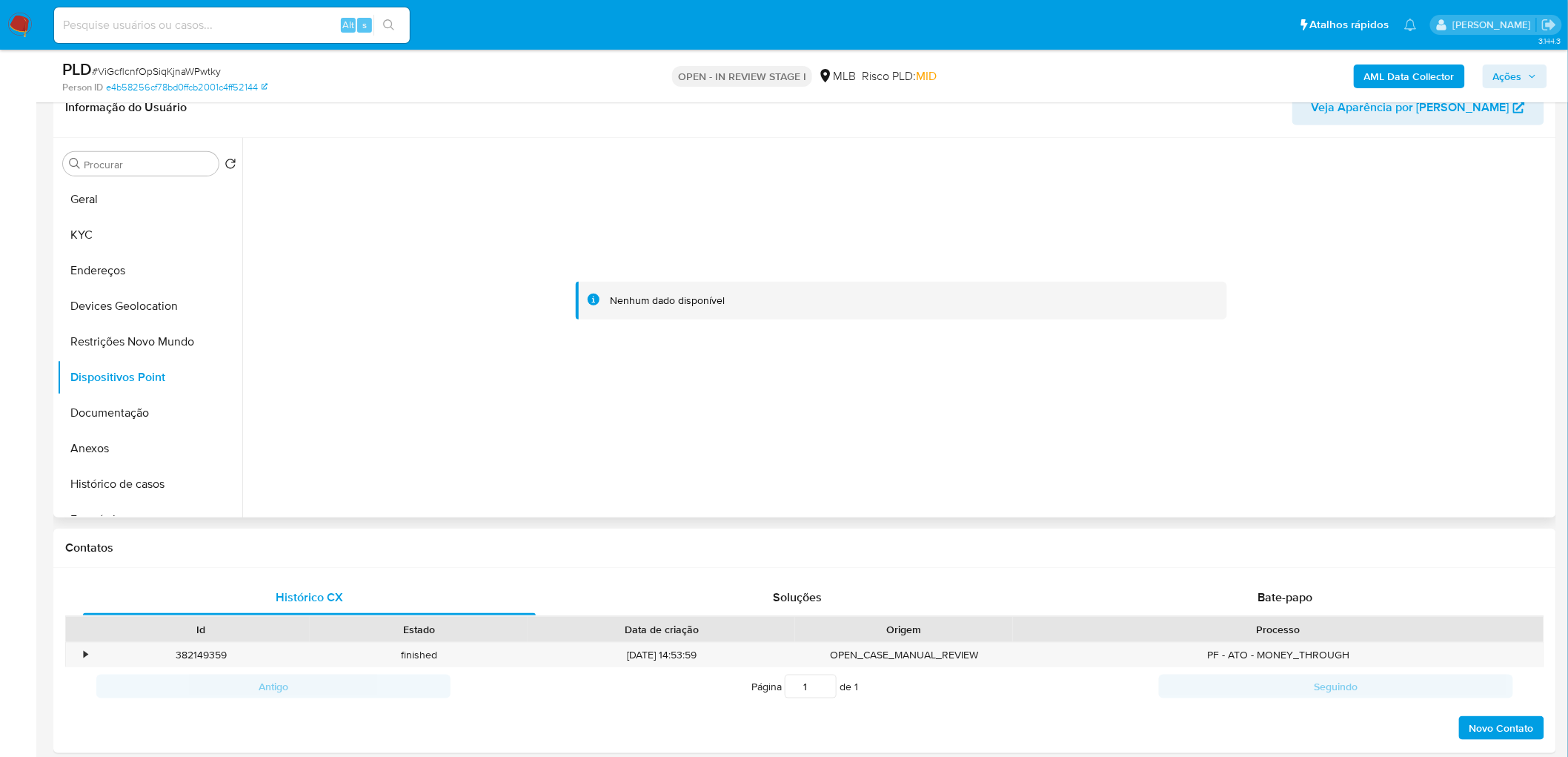 click at bounding box center [901, 301] 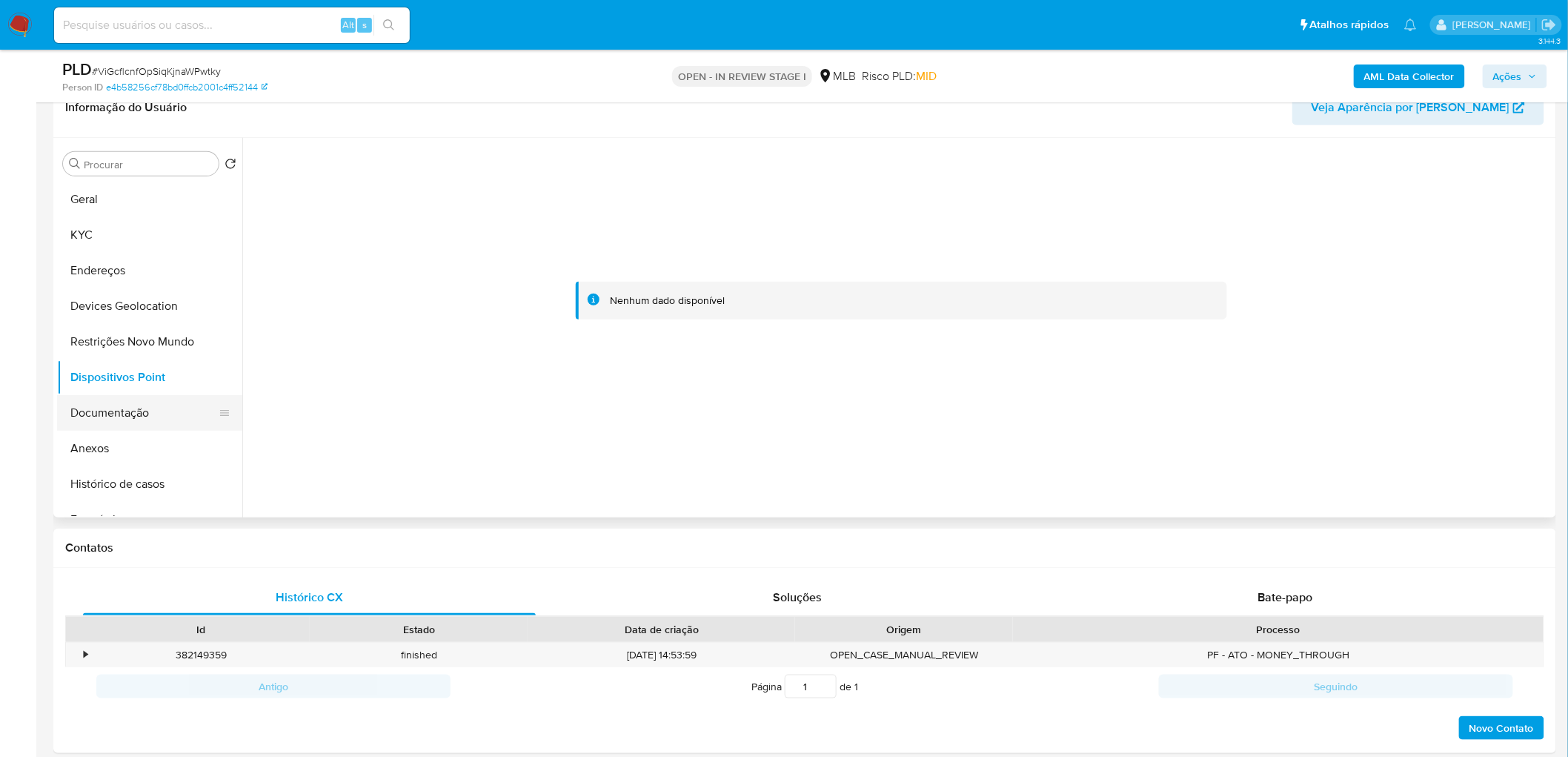 drag, startPoint x: 102, startPoint y: 453, endPoint x: 160, endPoint y: 426, distance: 63.97656 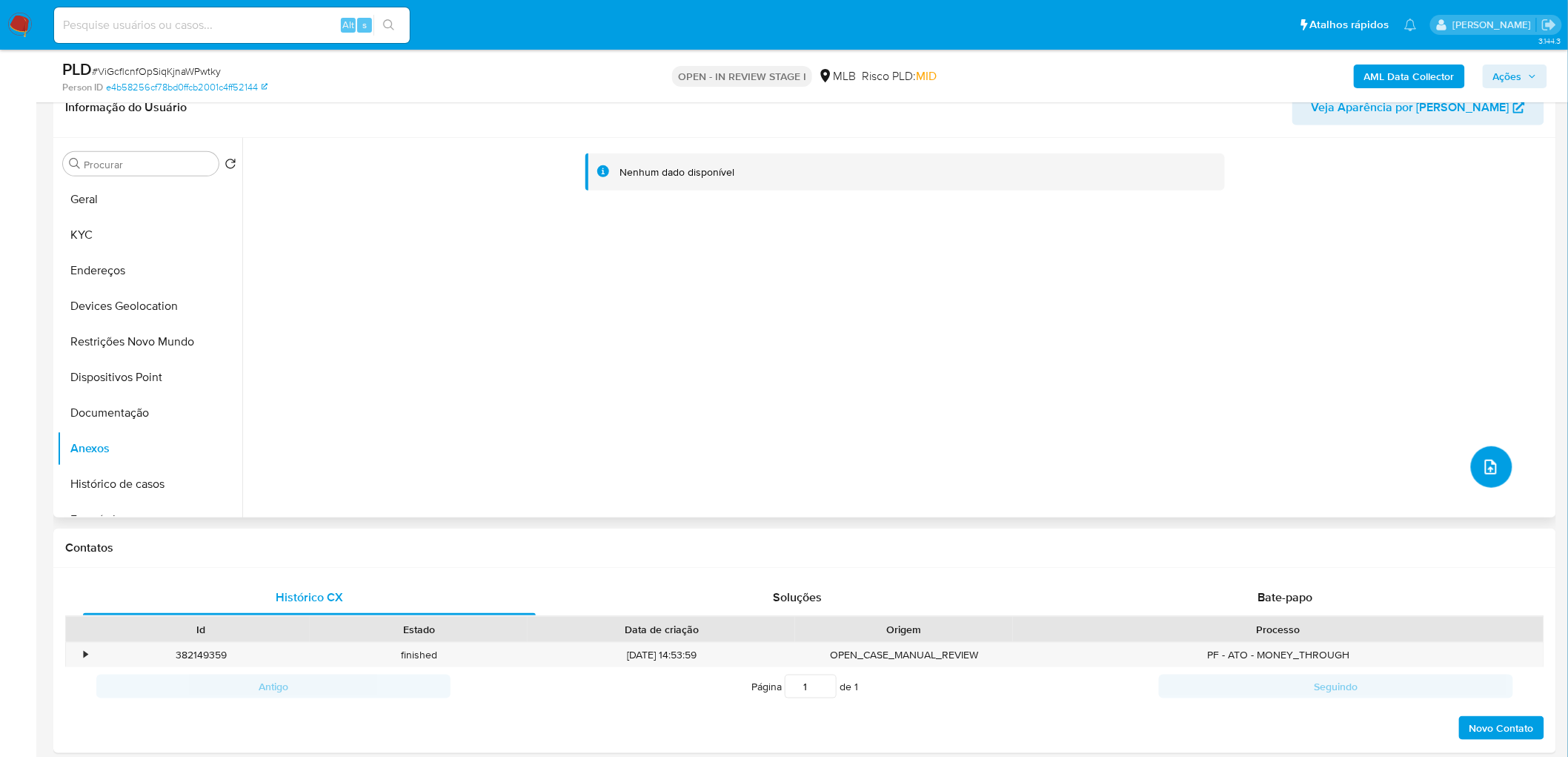 click at bounding box center (1492, 467) 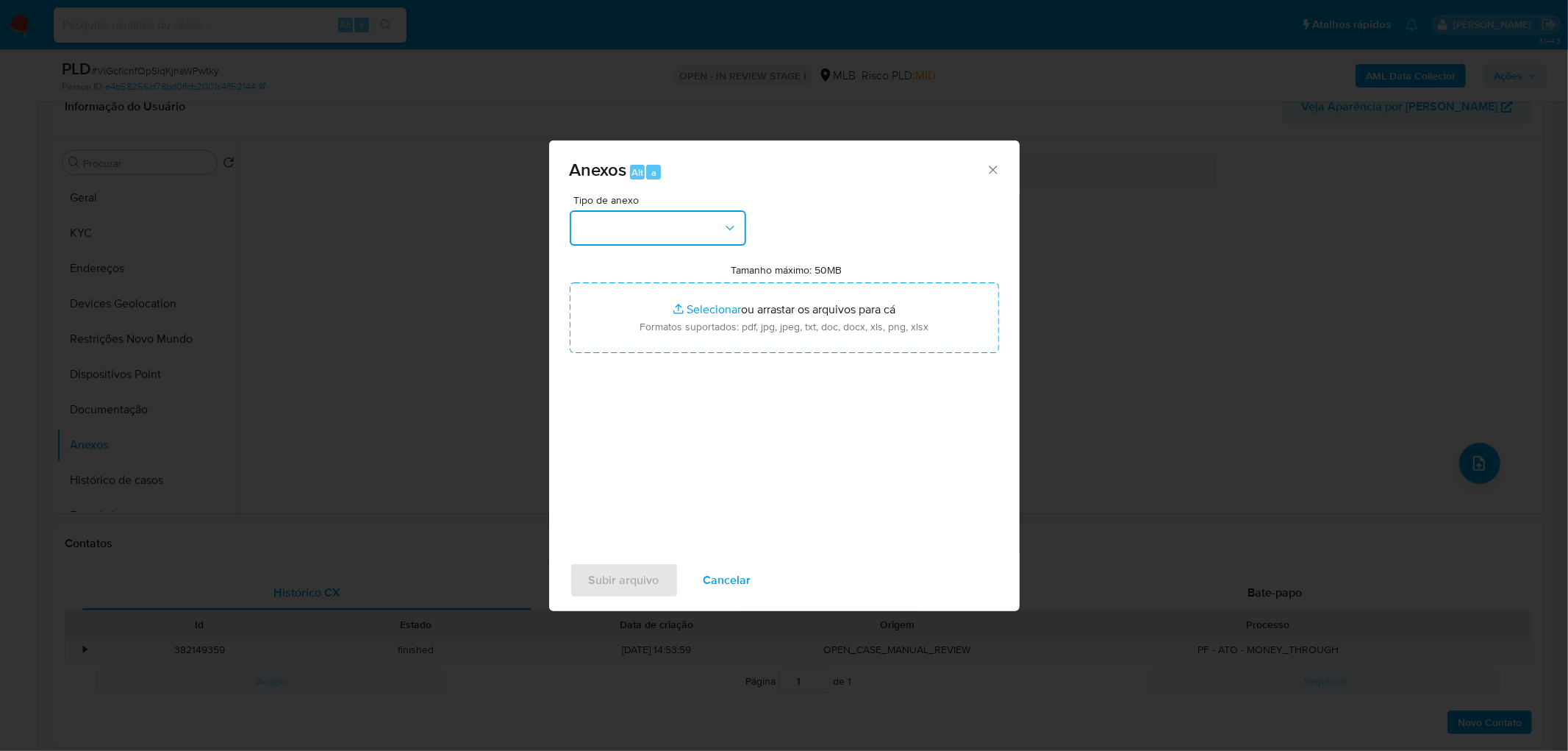 click at bounding box center (658, 228) 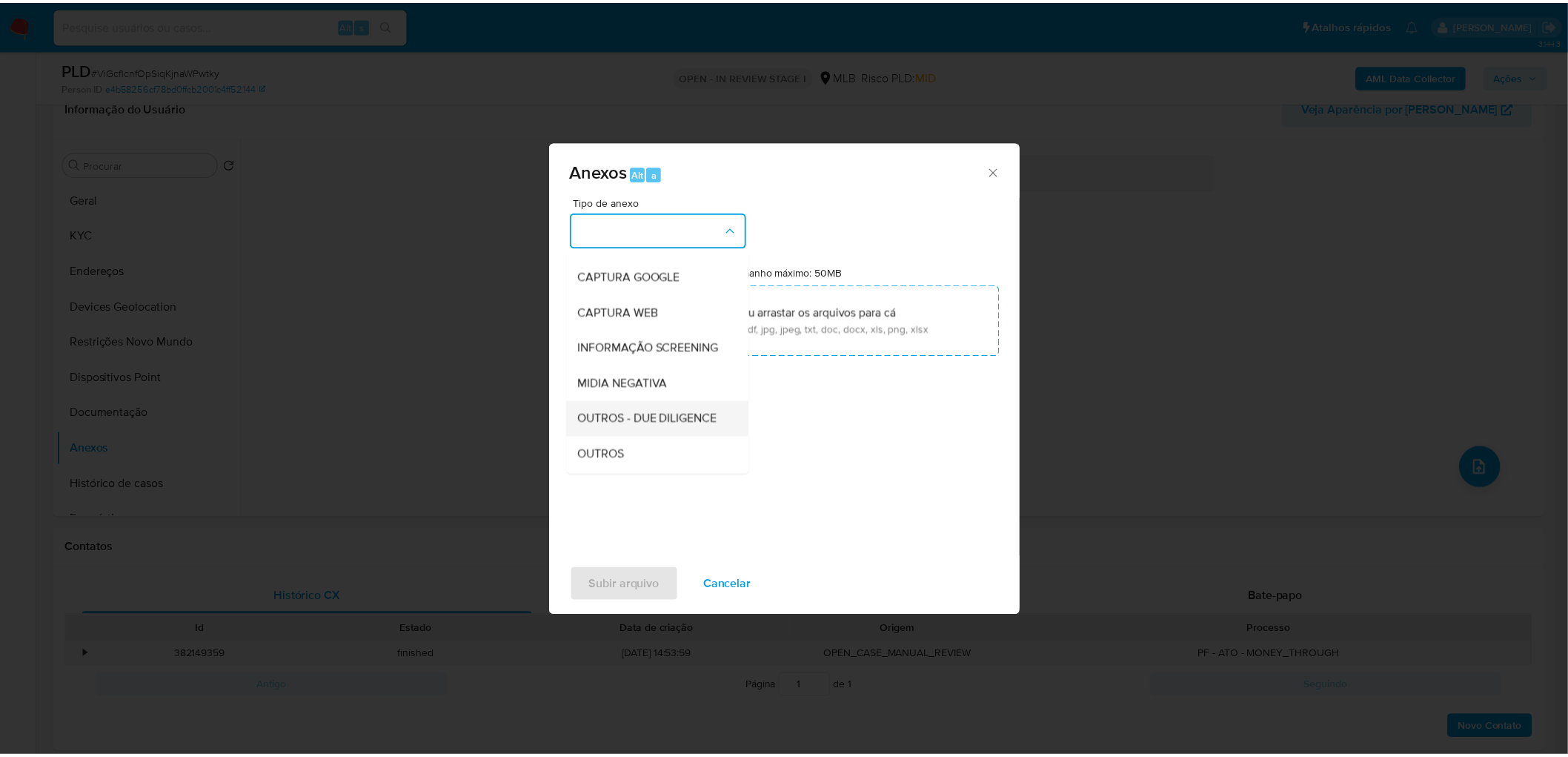 scroll, scrollTop: 165, scrollLeft: 0, axis: vertical 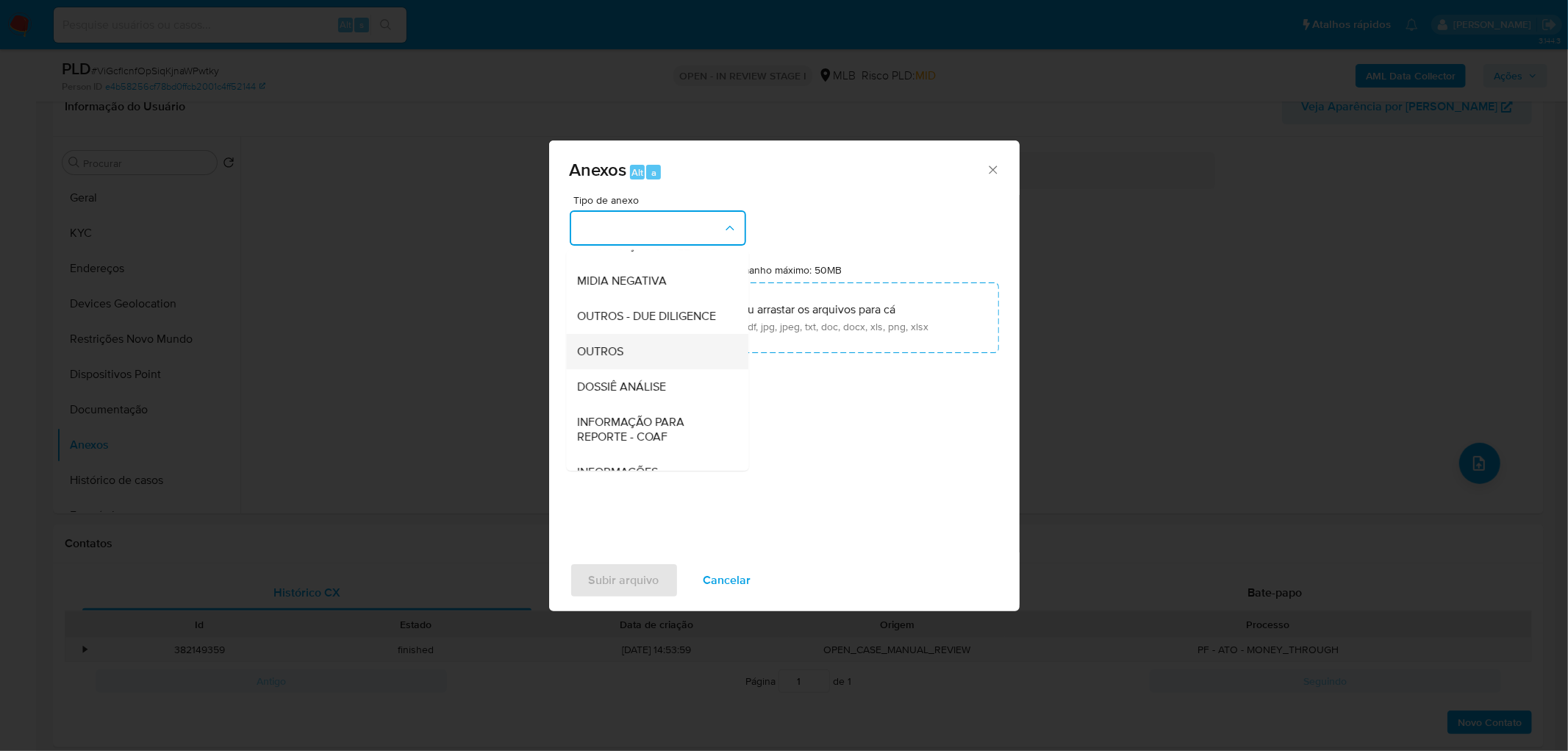 click on "OUTROS" at bounding box center [653, 352] 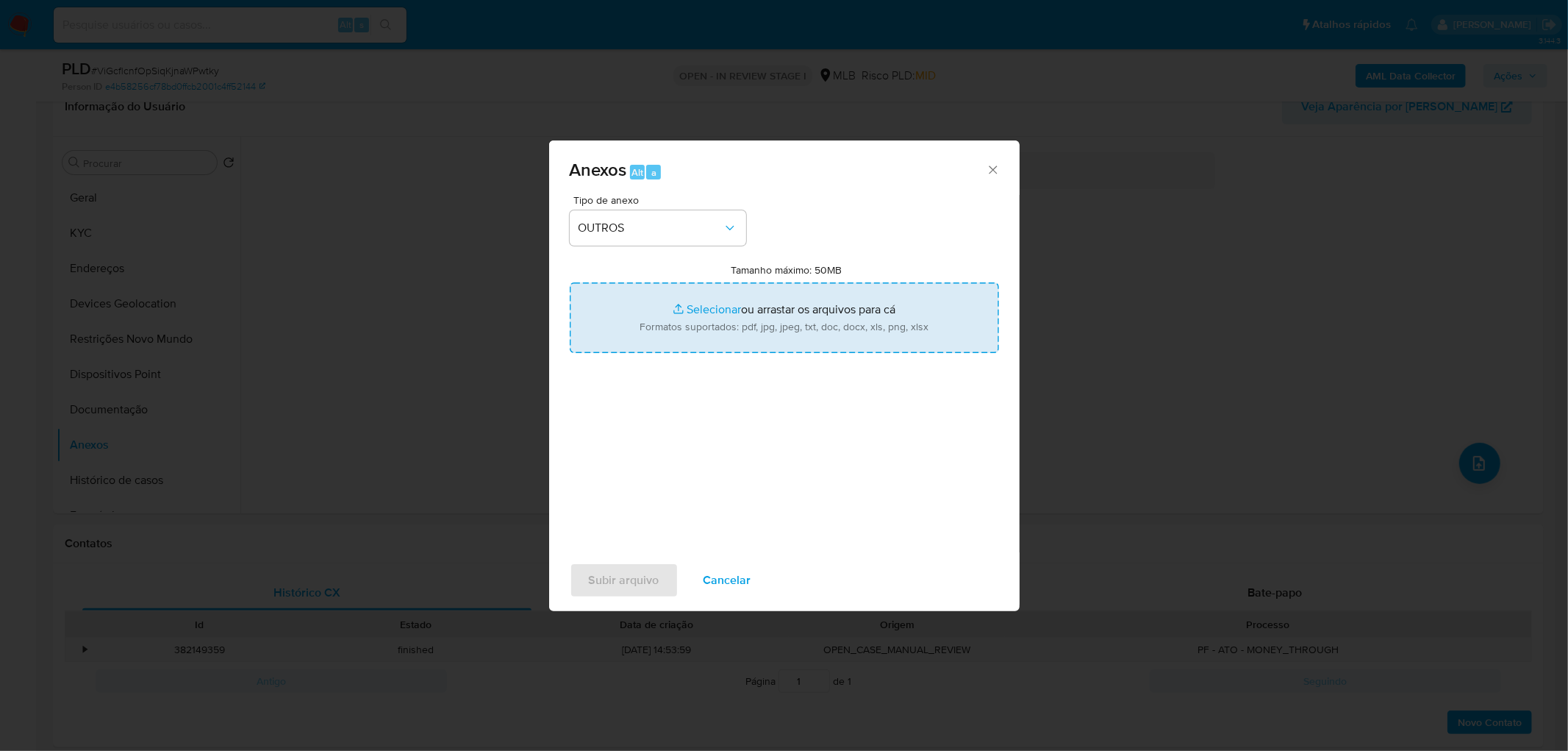 click on "Tamanho máximo: 50MB Selecionar arquivos" at bounding box center [784, 318] 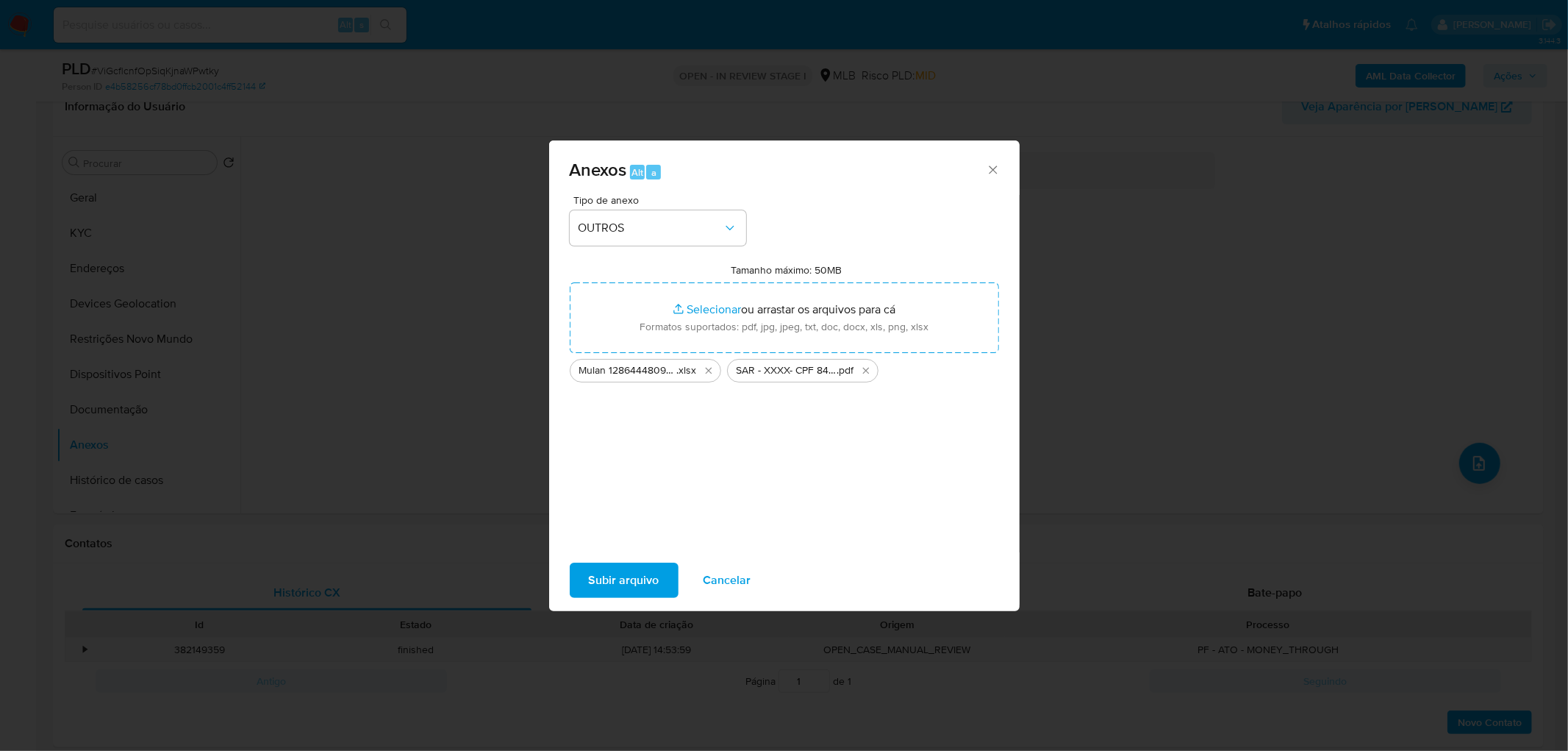 click on "Subir arquivo" at bounding box center [624, 580] 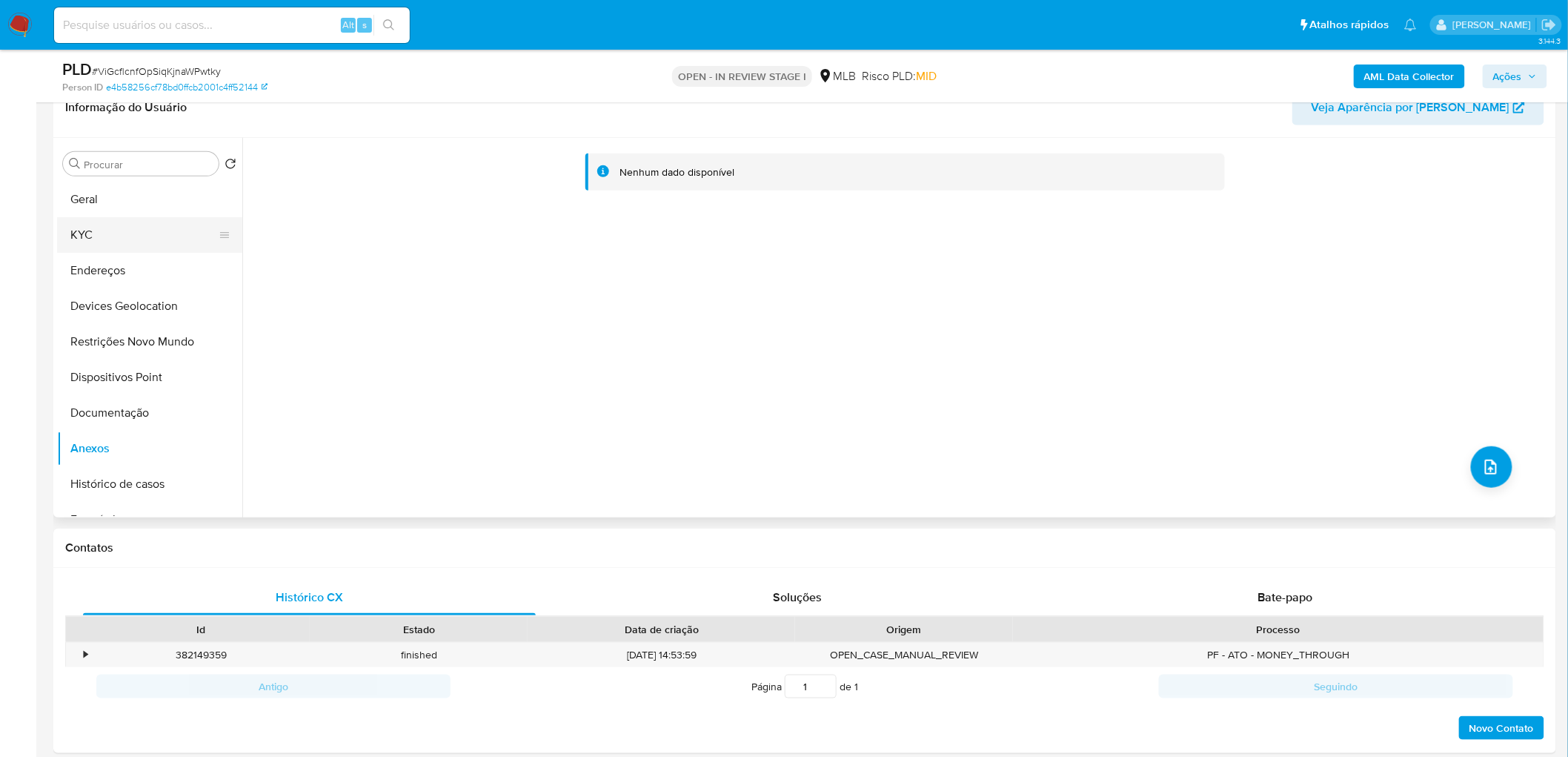 click on "KYC" at bounding box center (144, 235) 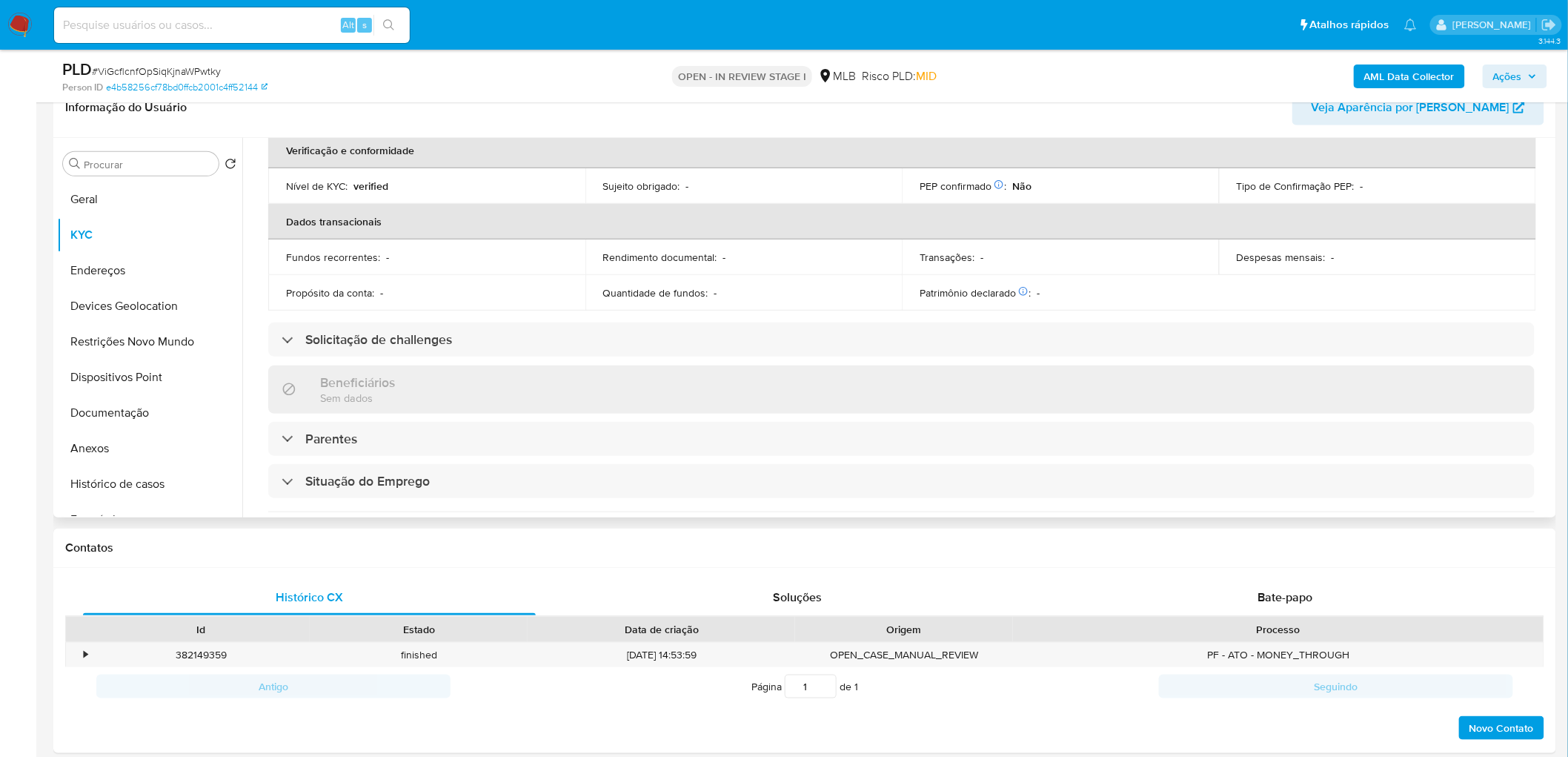 scroll, scrollTop: 82, scrollLeft: 0, axis: vertical 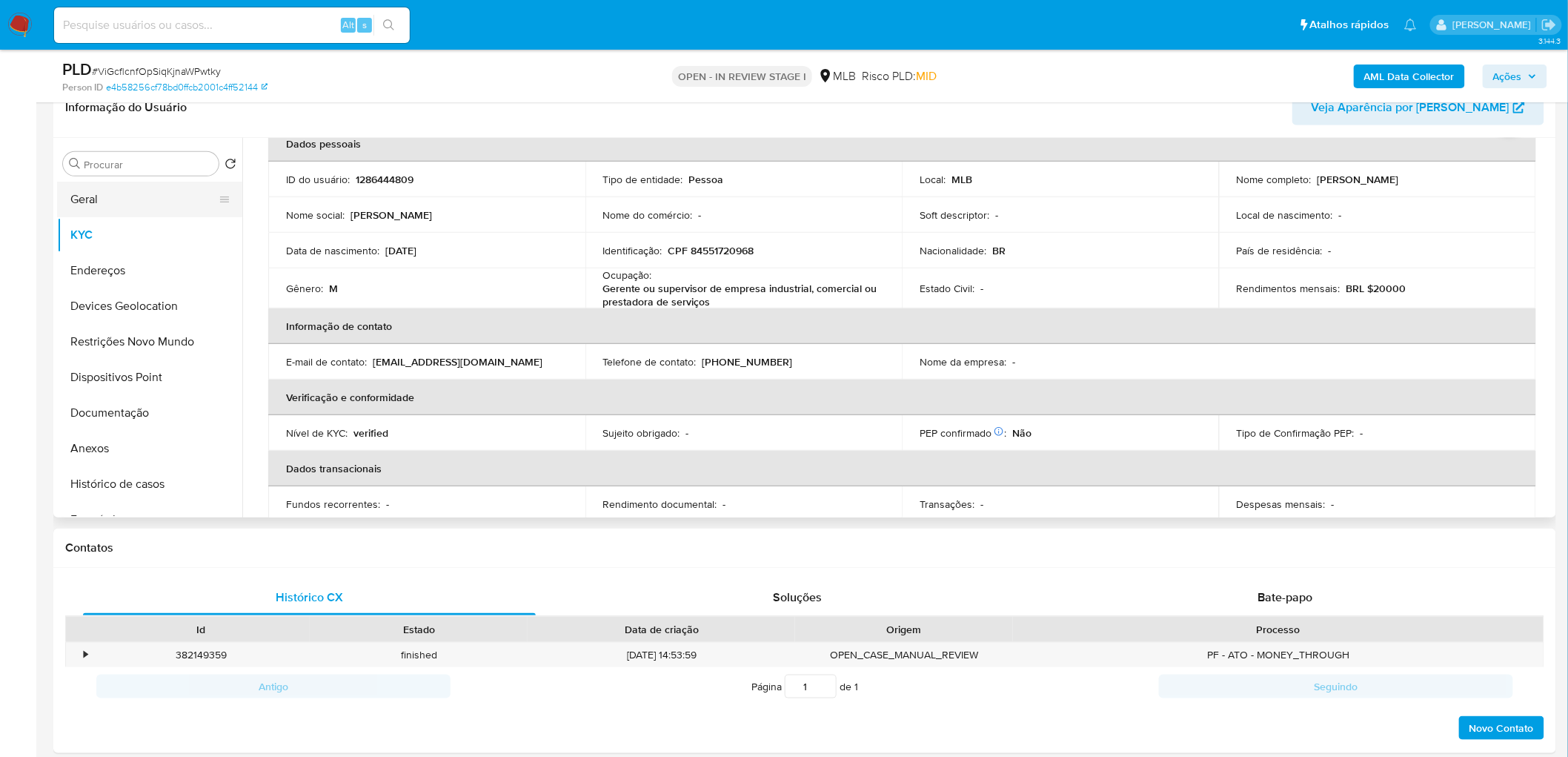 click on "Geral" at bounding box center (144, 199) 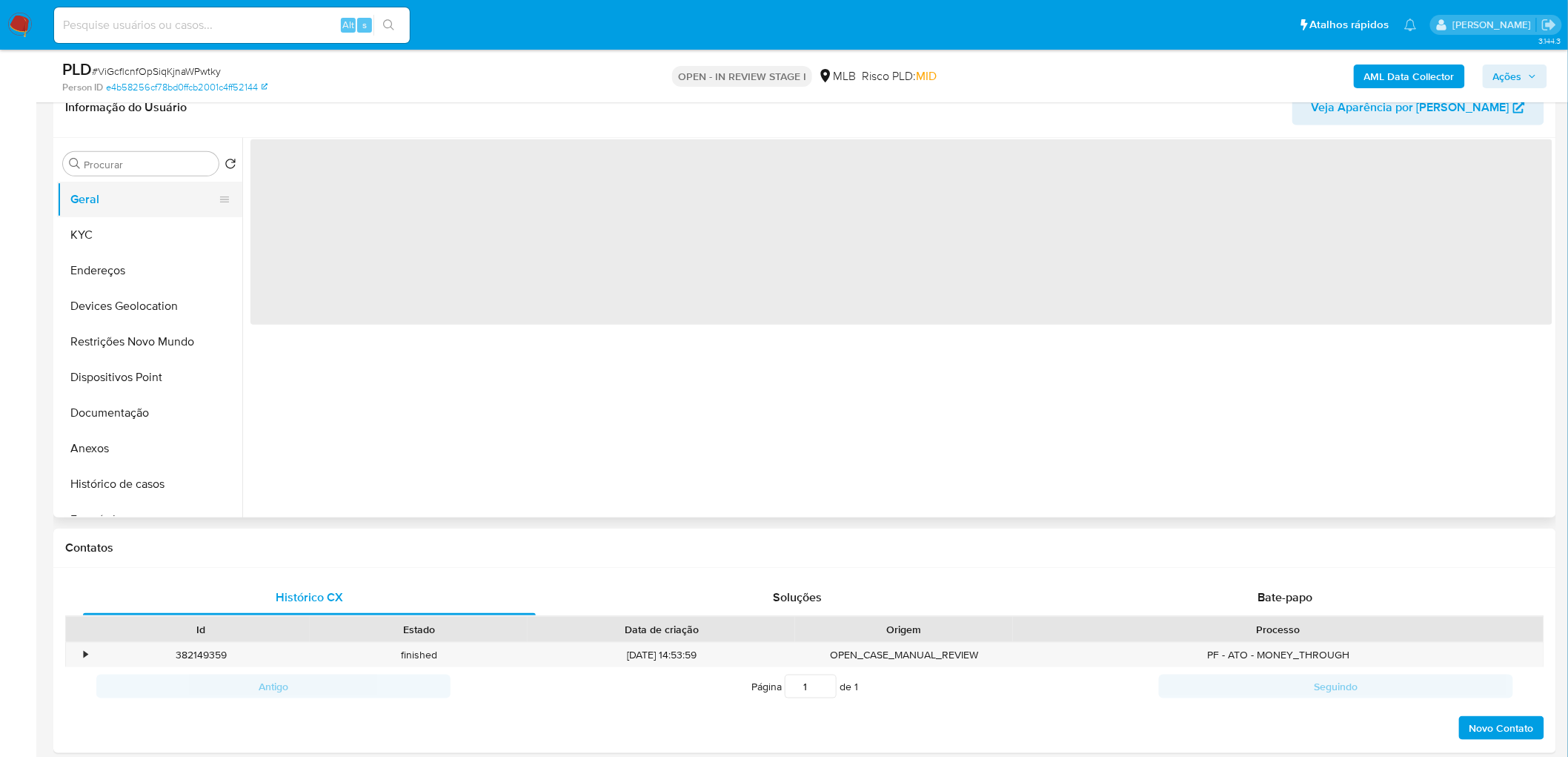 scroll, scrollTop: 0, scrollLeft: 0, axis: both 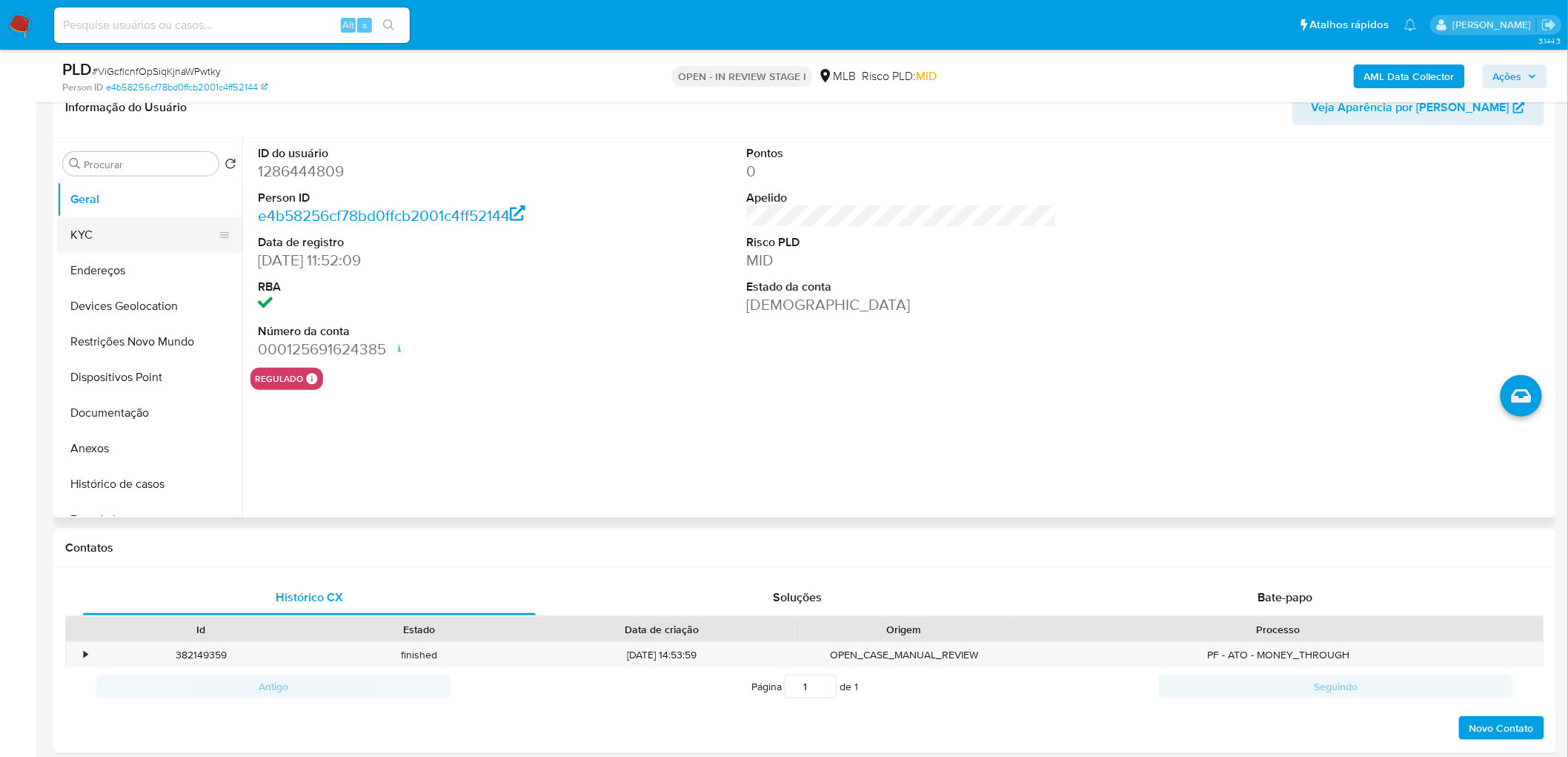 click on "KYC" at bounding box center (144, 235) 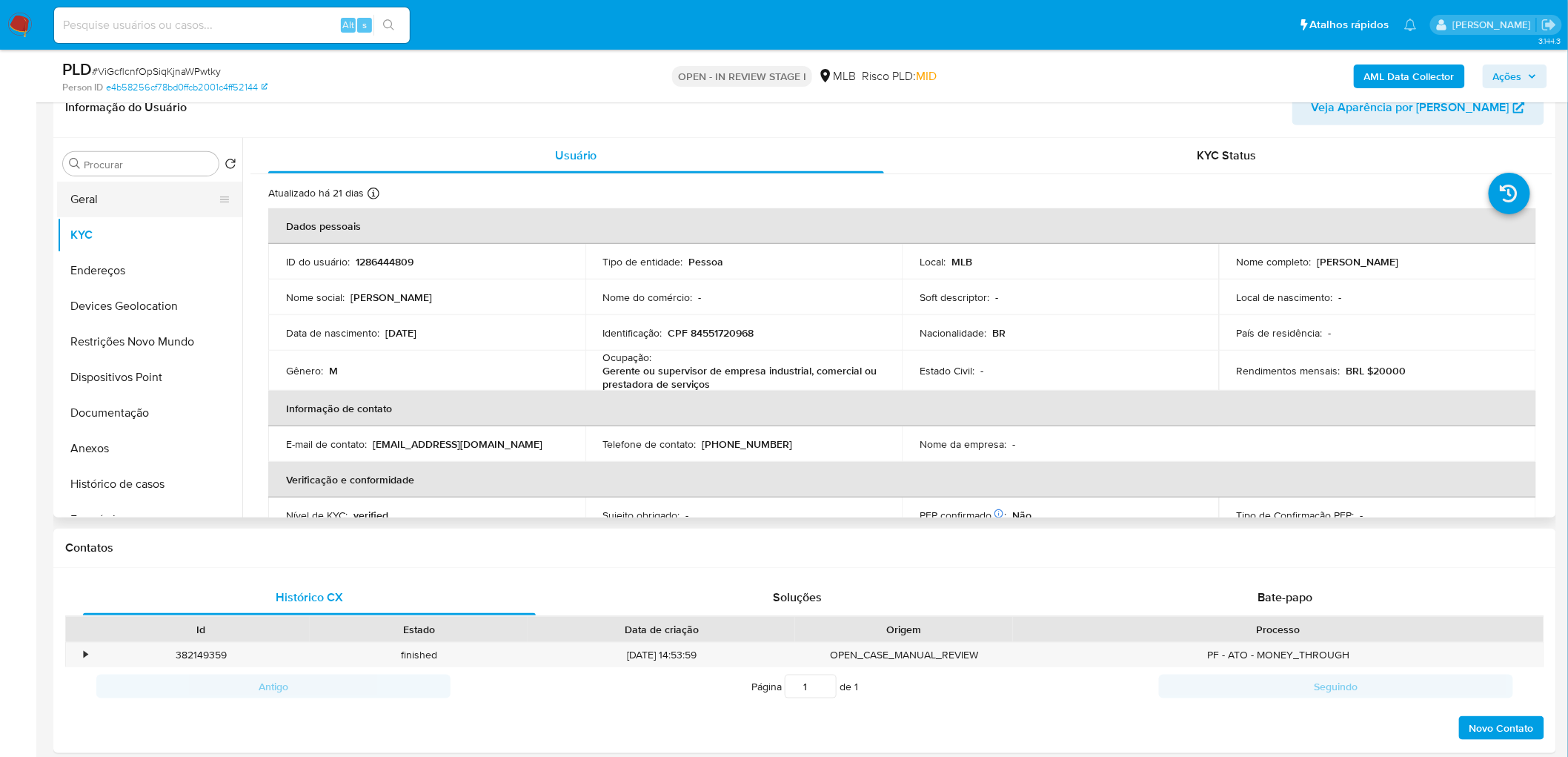 click on "Geral" at bounding box center (144, 199) 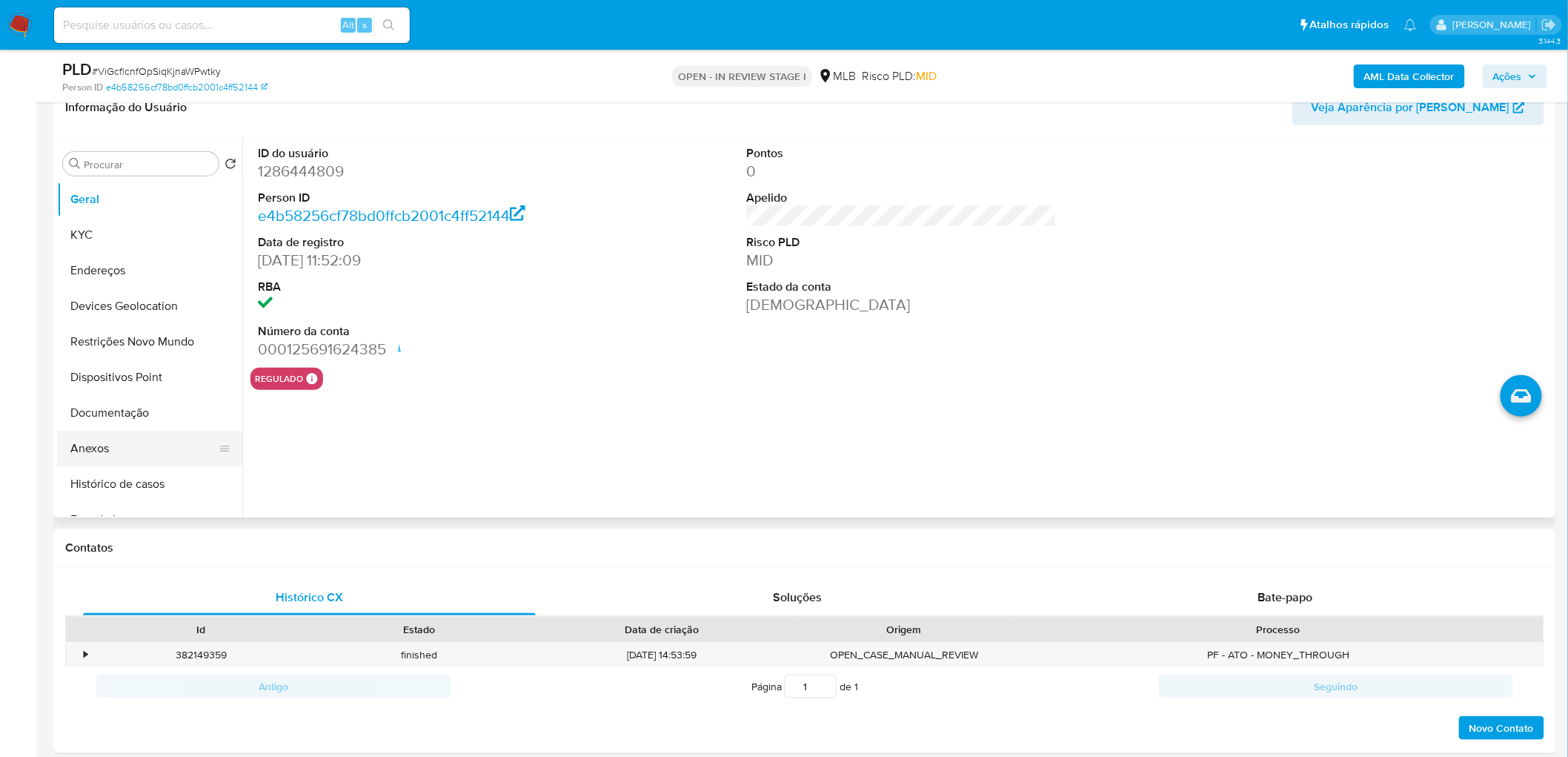 click on "Anexos" at bounding box center [144, 449] 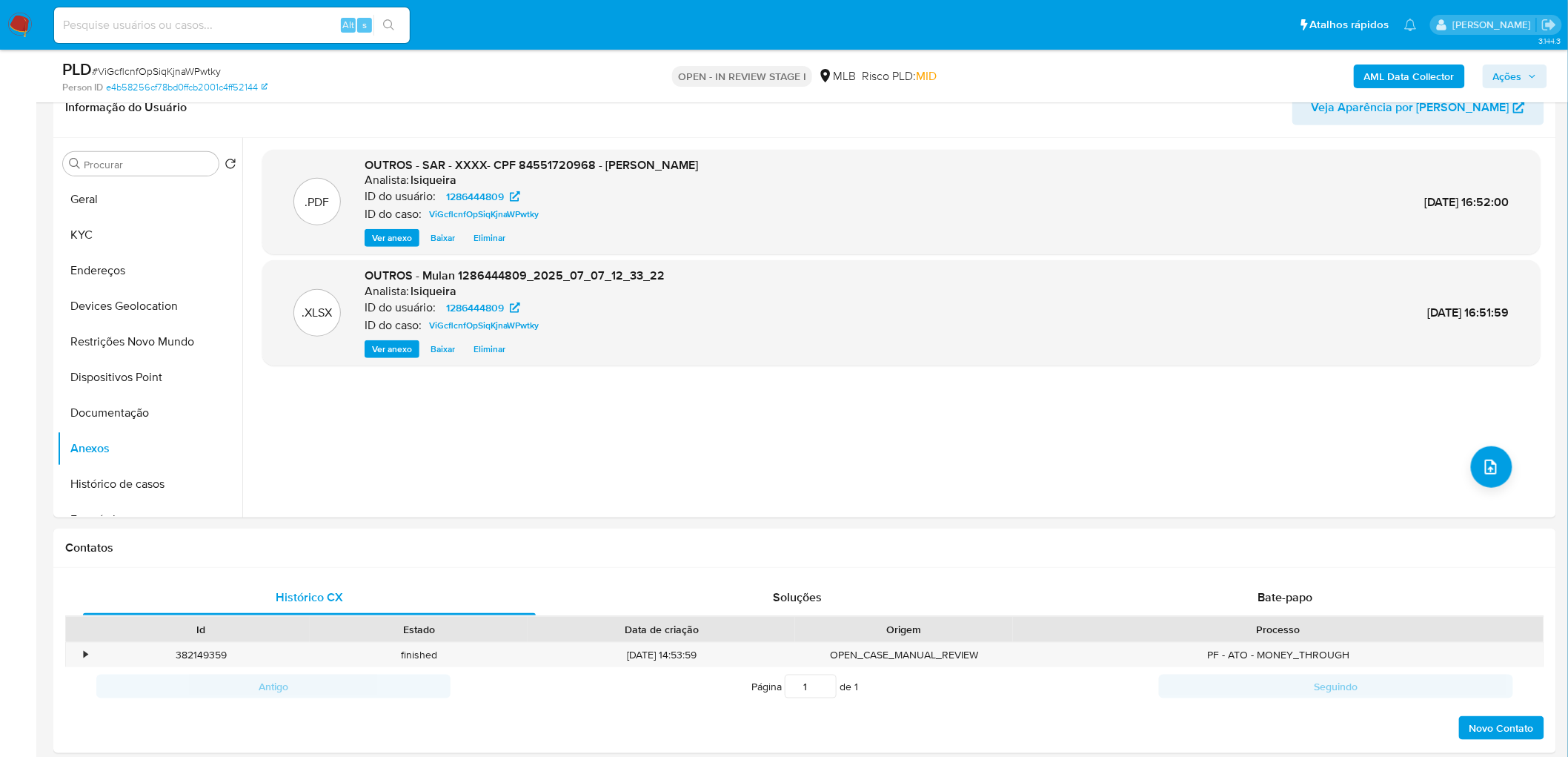click on "Ações" at bounding box center [1515, 76] 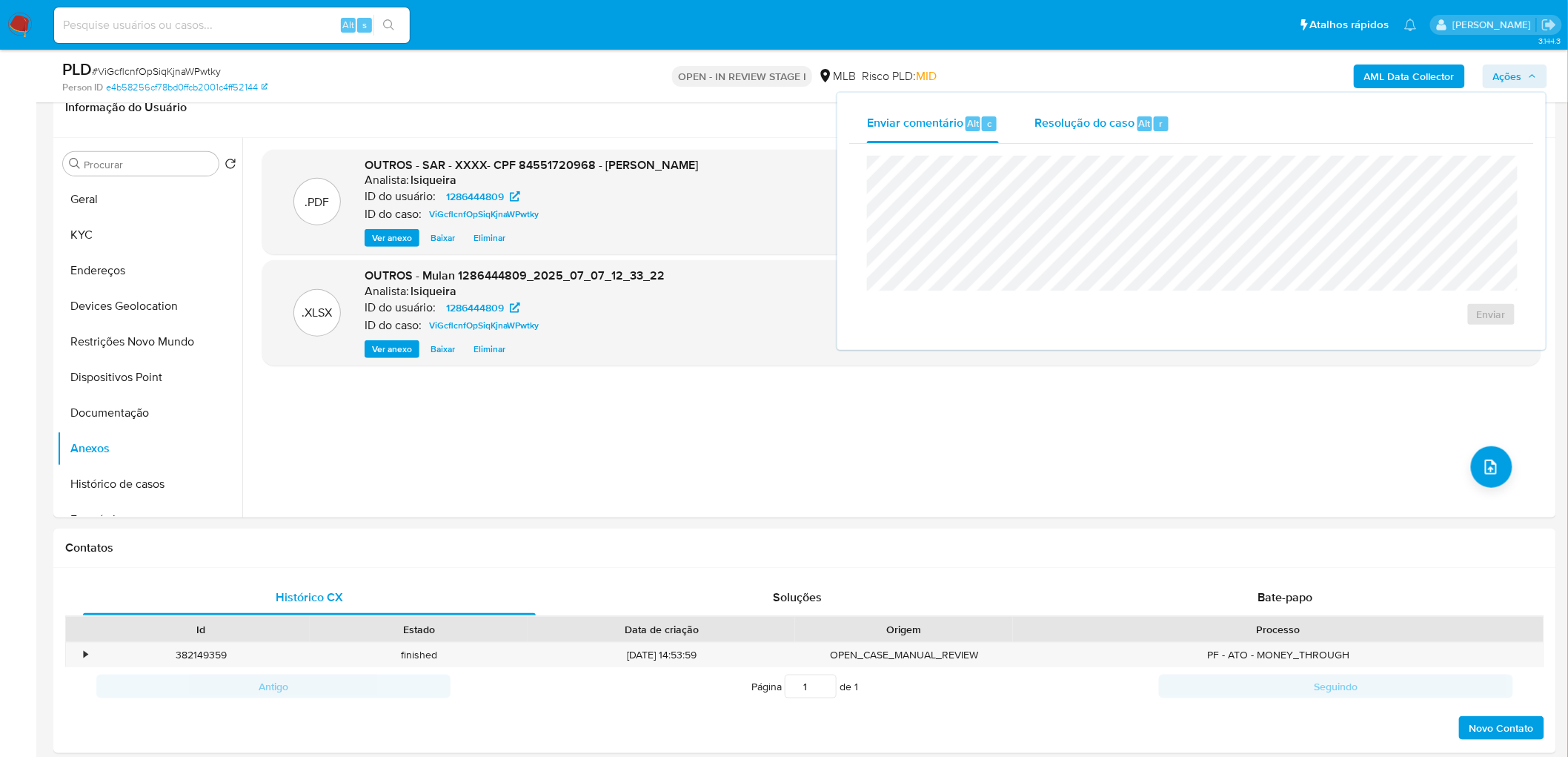 click on "Resolução do caso" at bounding box center [1084, 122] 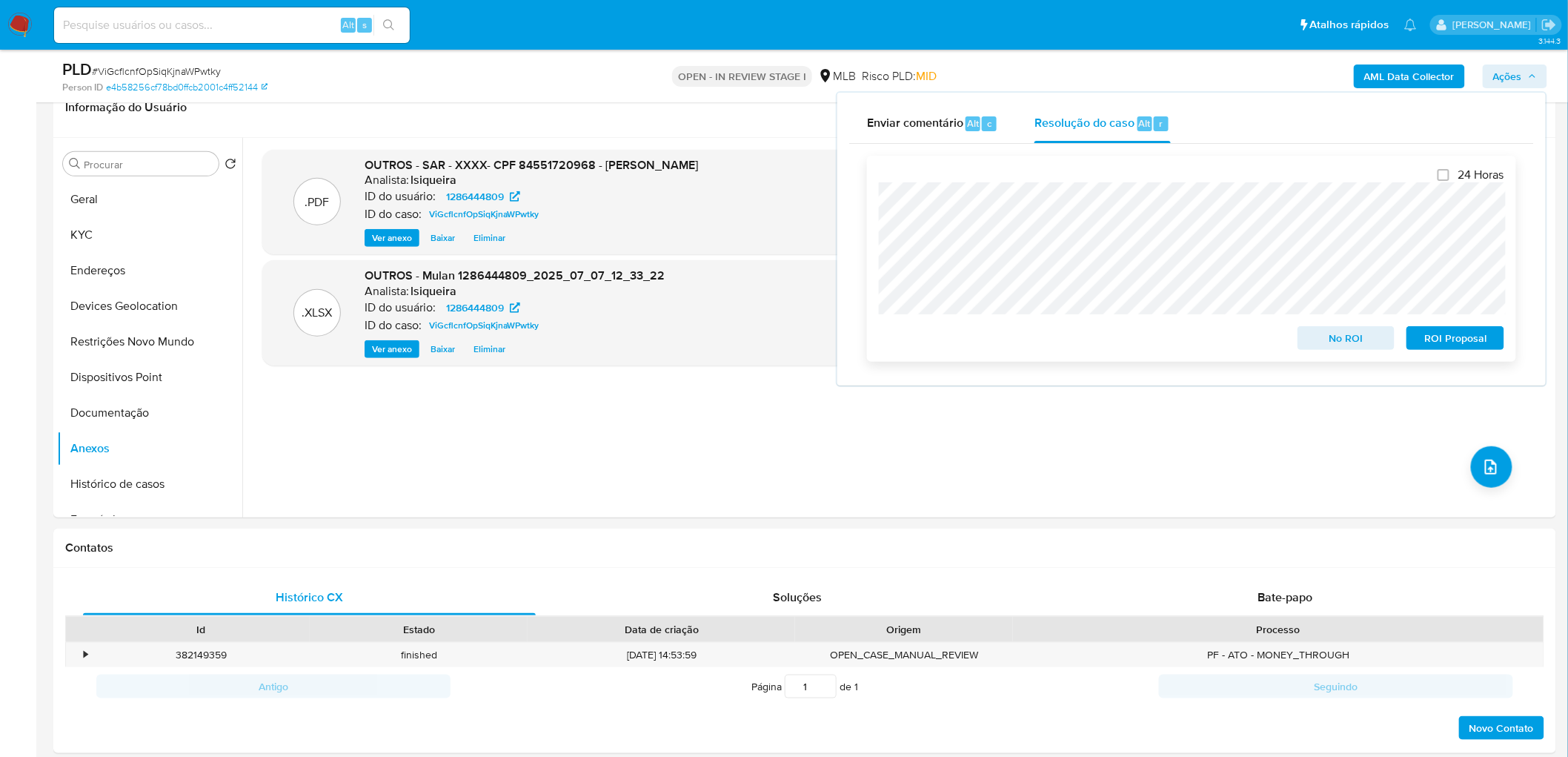 click on "ROI Proposal" at bounding box center (1455, 338) 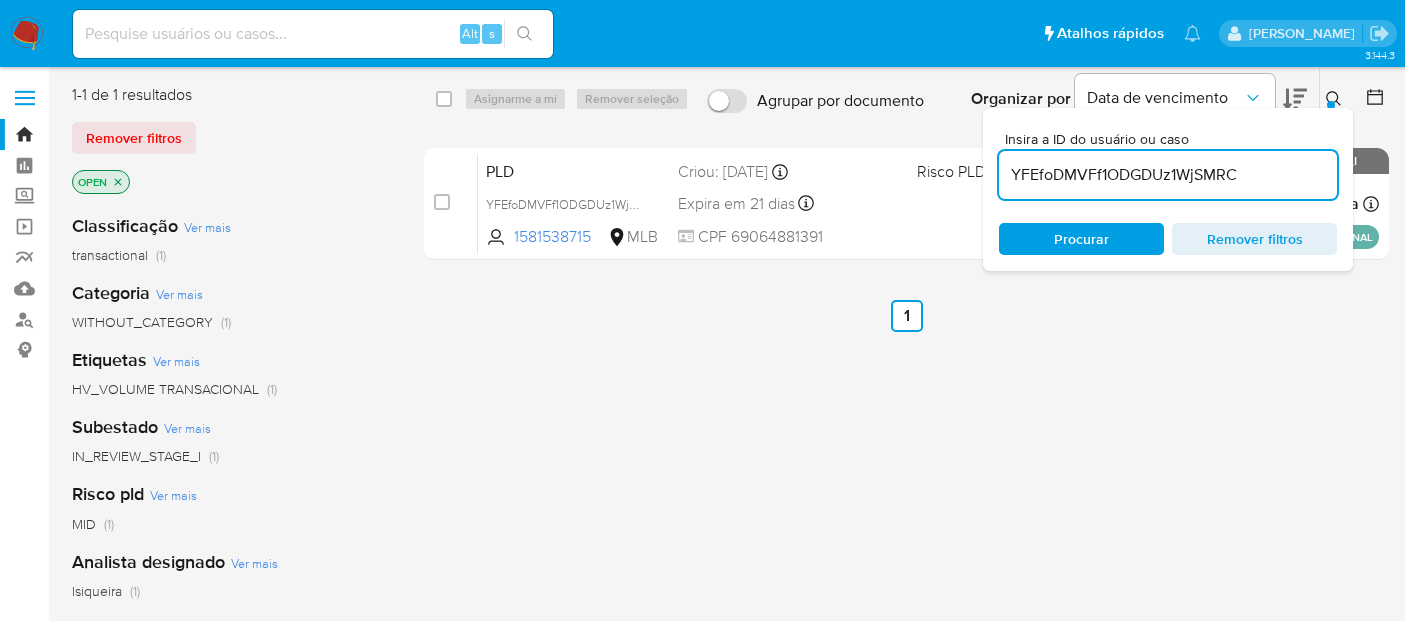 scroll, scrollTop: 0, scrollLeft: 0, axis: both 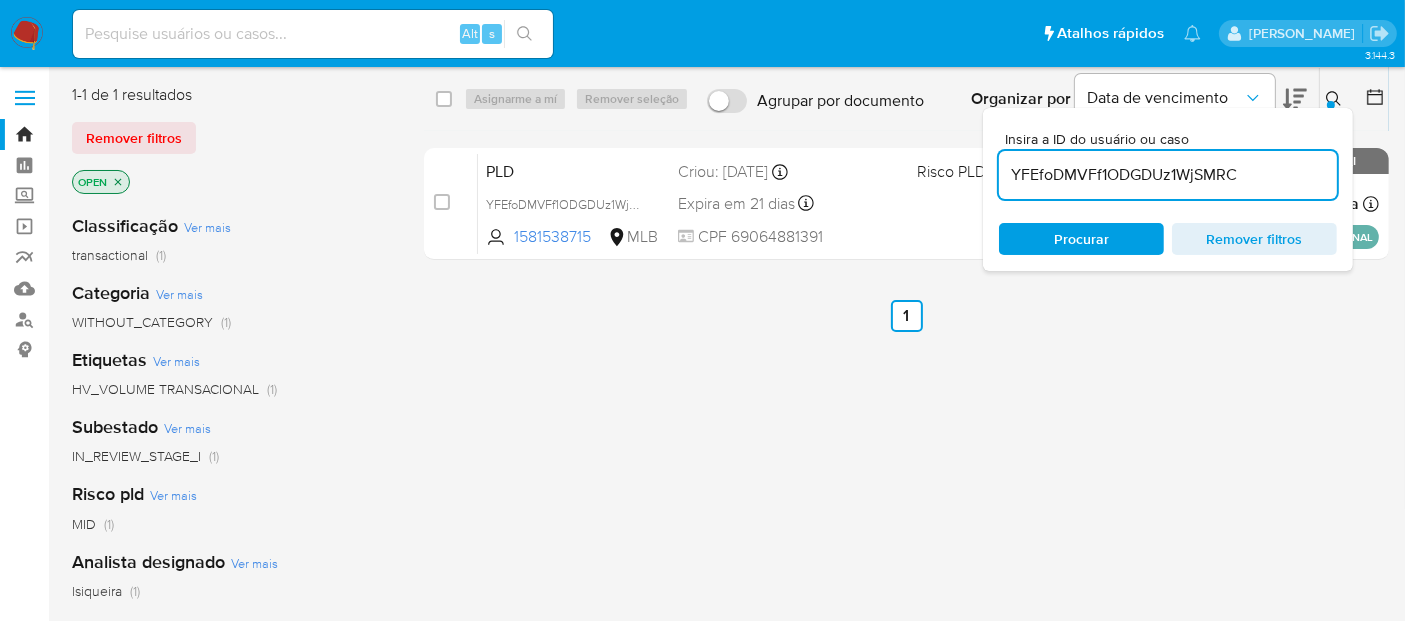click at bounding box center (27, 34) 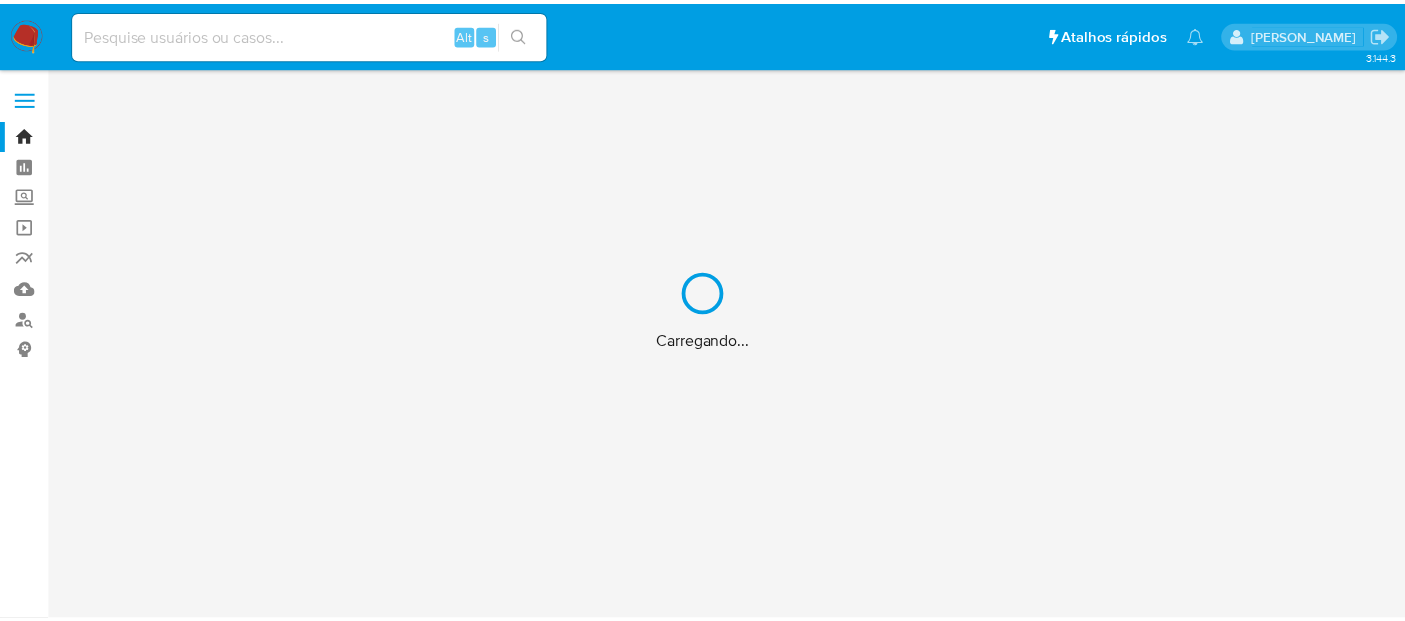 scroll, scrollTop: 0, scrollLeft: 0, axis: both 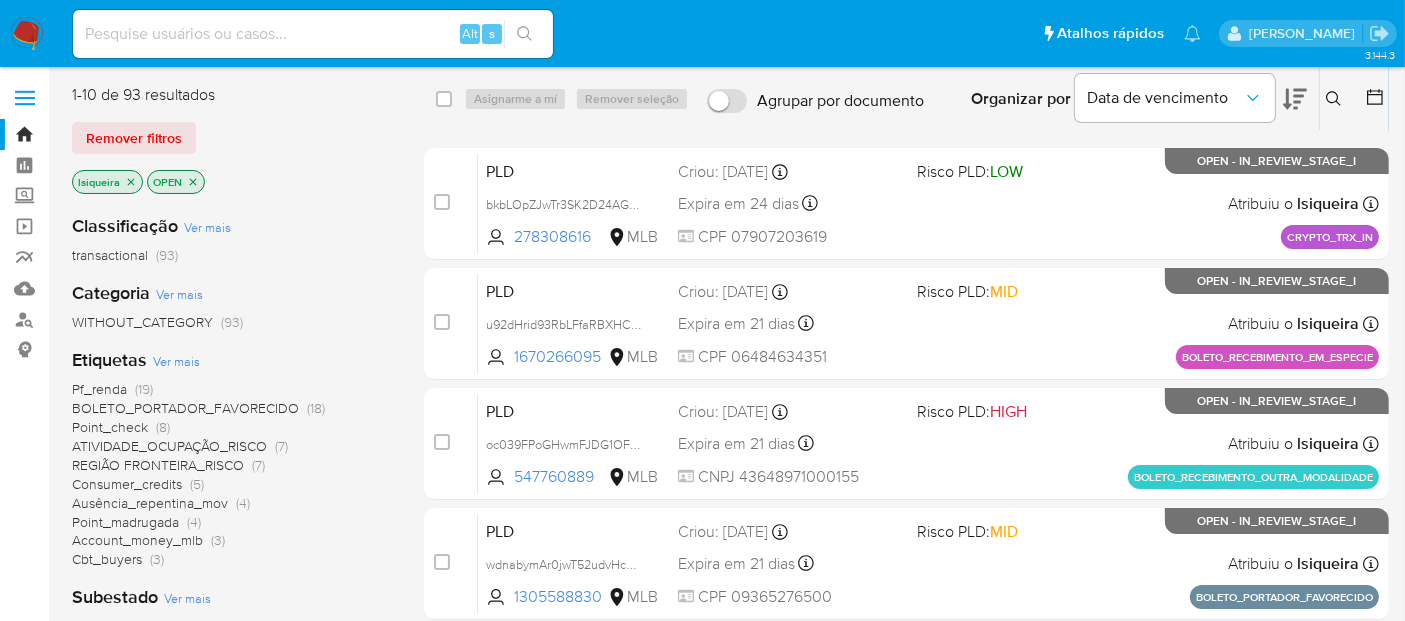 click on "Account_money_mlb" at bounding box center (137, 540) 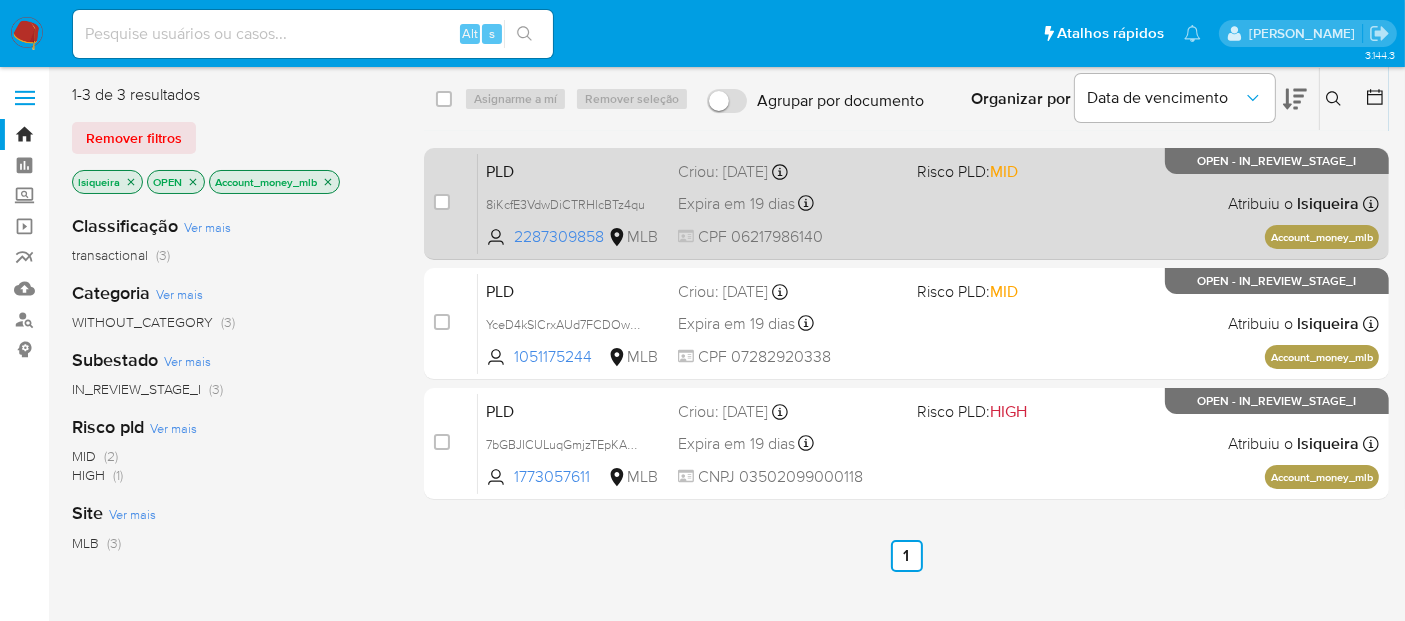 click on "PLD 8iKcfE3VdwDiCTRHlcBTz4qu 2287309858 MLB Risco PLD:  MID Criou: [DATE]   Criou: [DATE] 00:31:07 Expira em 19 dias   Expira em [DATE] 00:31:07 CPF   06217986140 Atribuiu o   lsiqueira   Asignado el: [DATE] 14:24:05 Account_money_mlb OPEN - IN_REVIEW_STAGE_I" at bounding box center (928, 203) 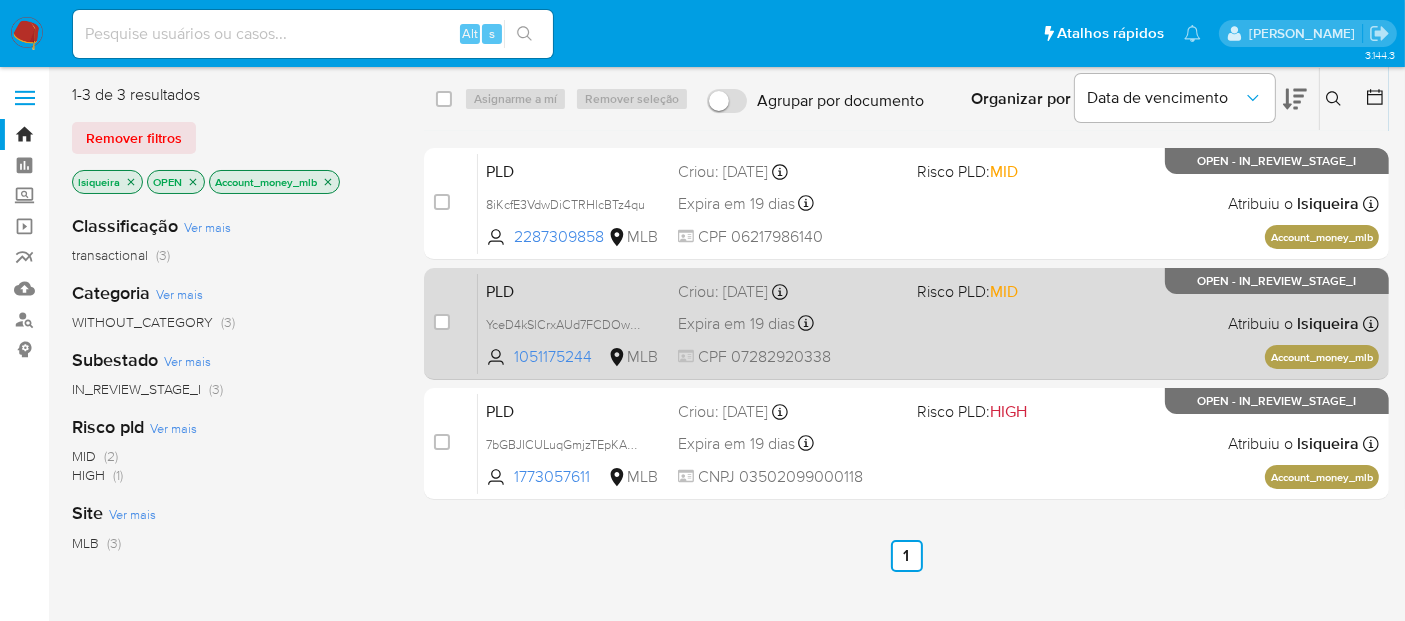 click on "PLD YceD4kSlCrxAUd7FCDOwF87j 1051175244 MLB Risco PLD:  MID Criou: [DATE]   Criou: [DATE] 00:29:48 Expira em 19 dias   Expira em [DATE] 00:29:48 CPF   07282920338 Atribuiu o   lsiqueira   Asignado el: [DATE] 14:23:58 Account_money_mlb OPEN - IN_REVIEW_STAGE_I" at bounding box center (928, 323) 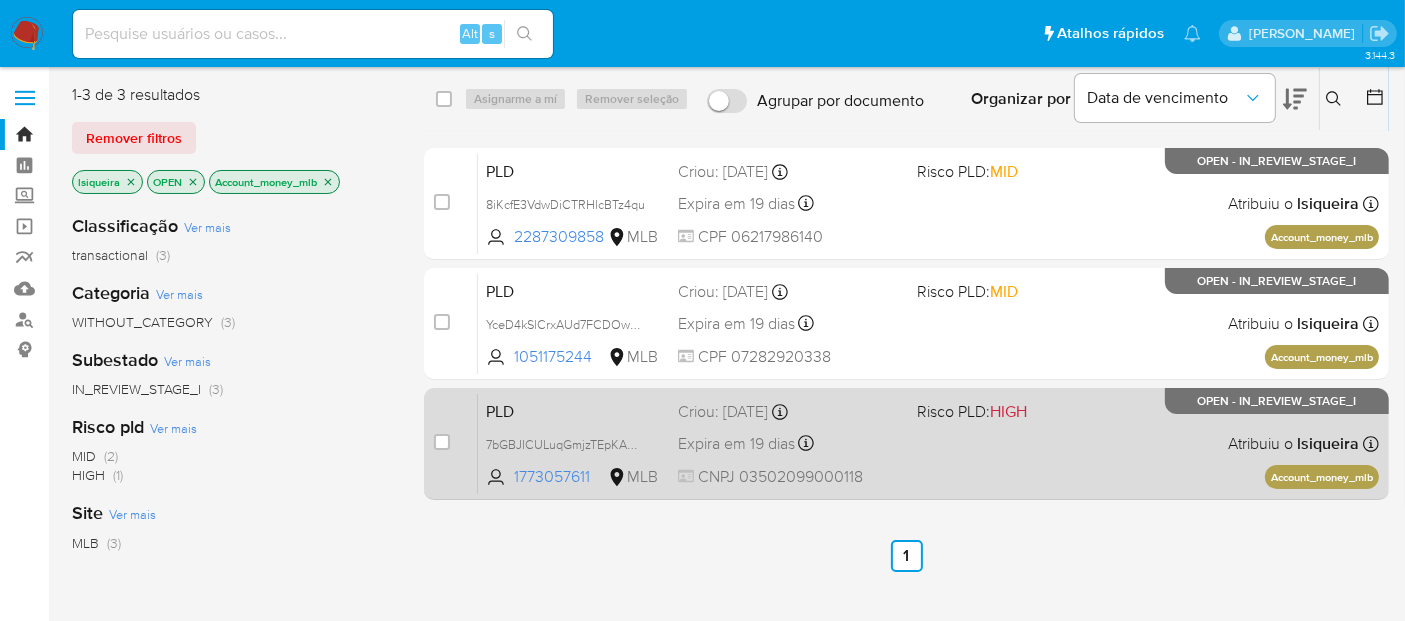 click on "Risco PLD:  HIGH" at bounding box center [1028, 410] 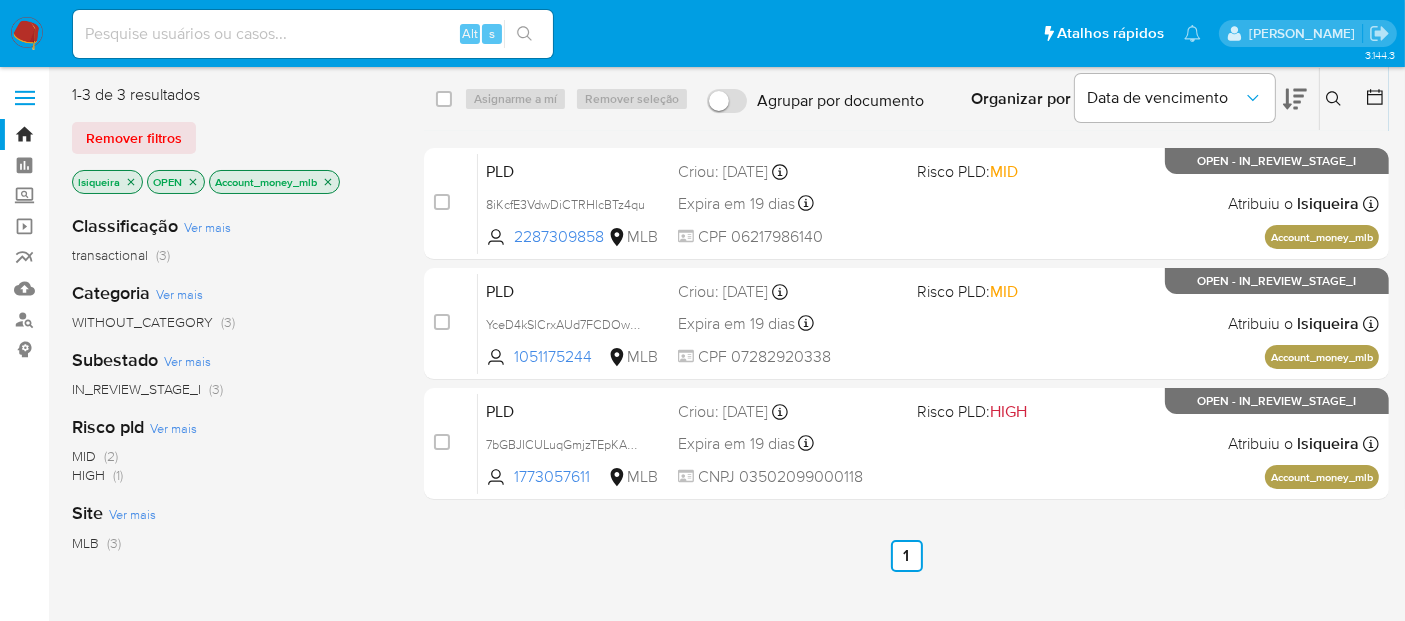 click at bounding box center (27, 34) 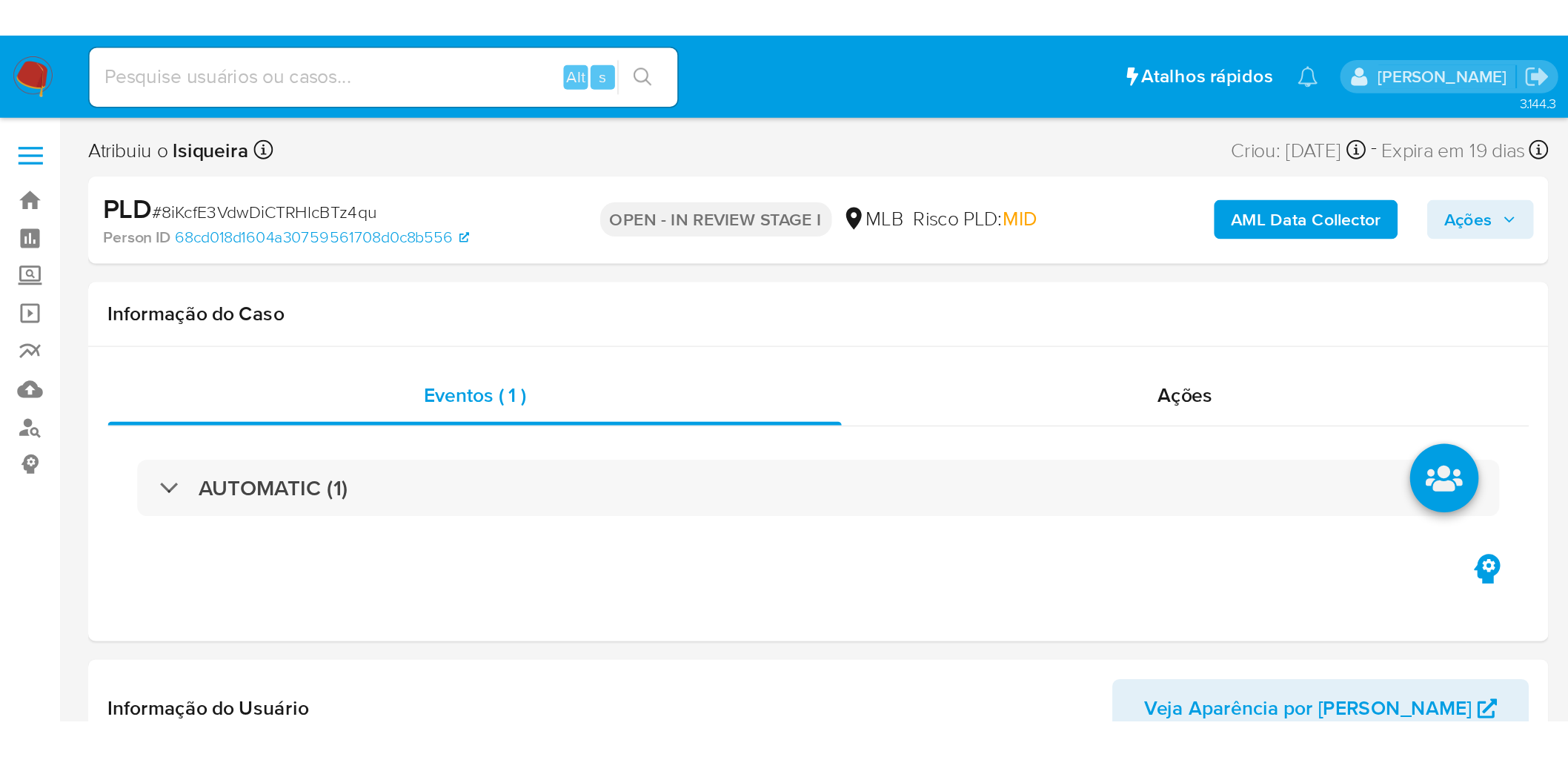 scroll, scrollTop: 0, scrollLeft: 0, axis: both 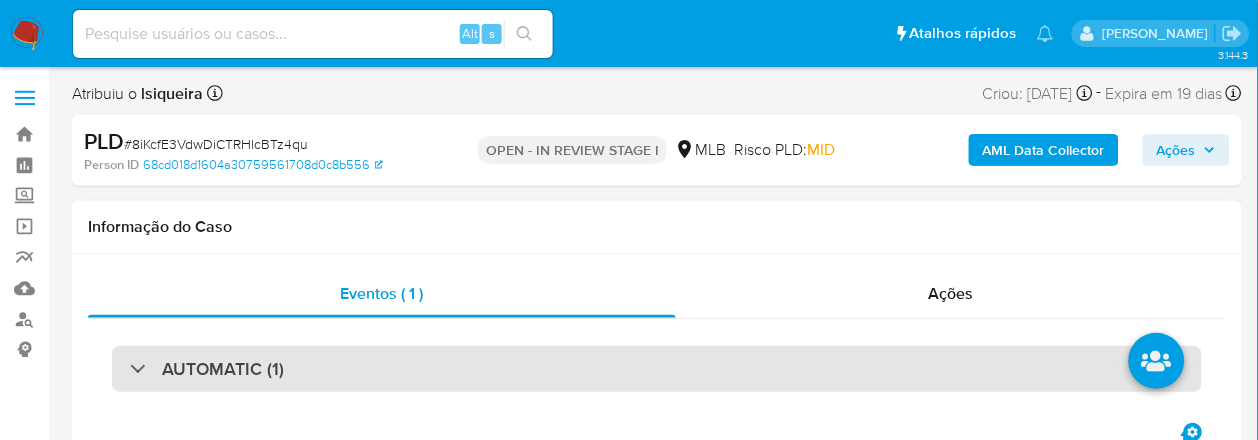 select on "10" 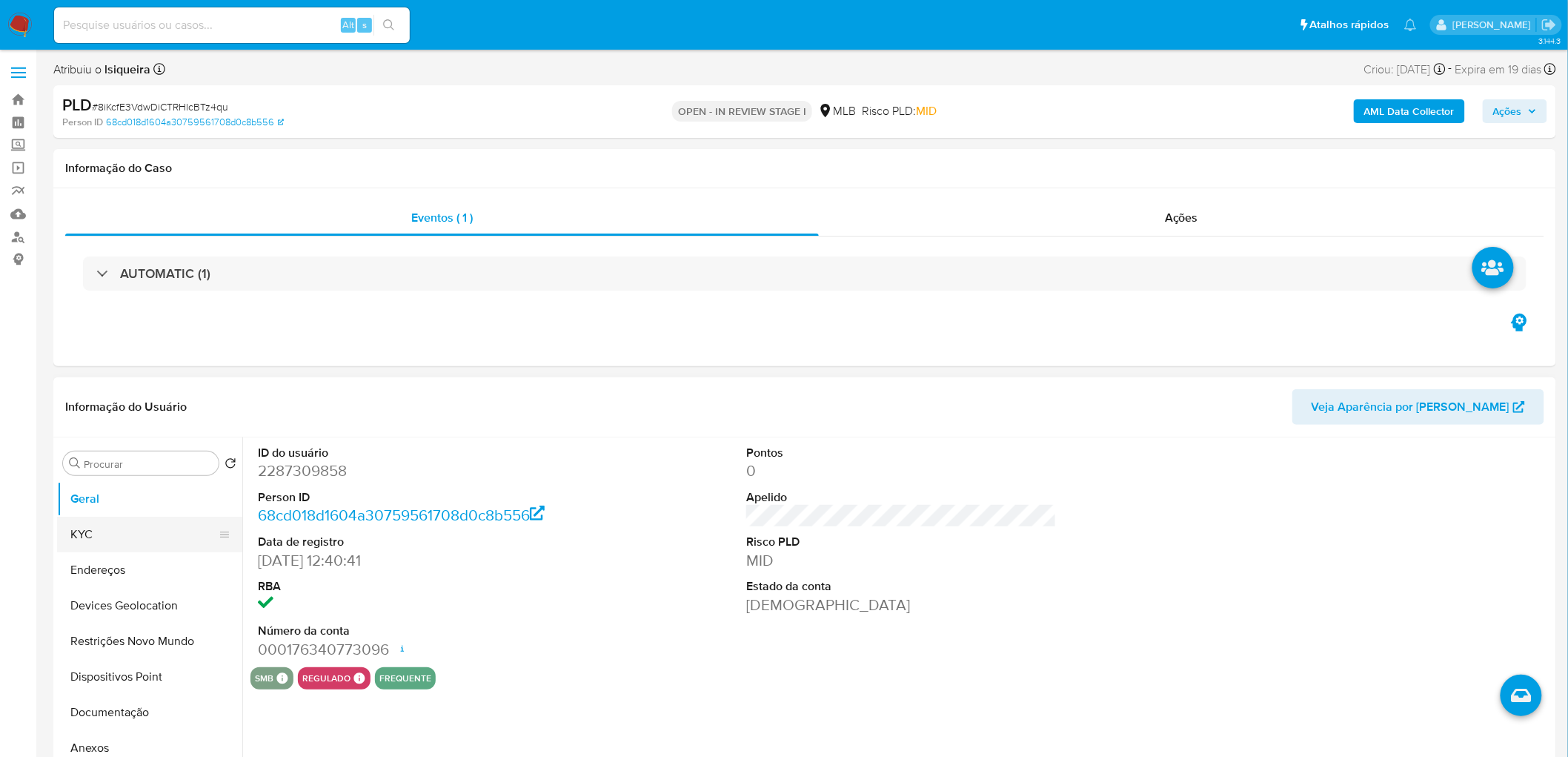 click on "KYC" at bounding box center [144, 535] 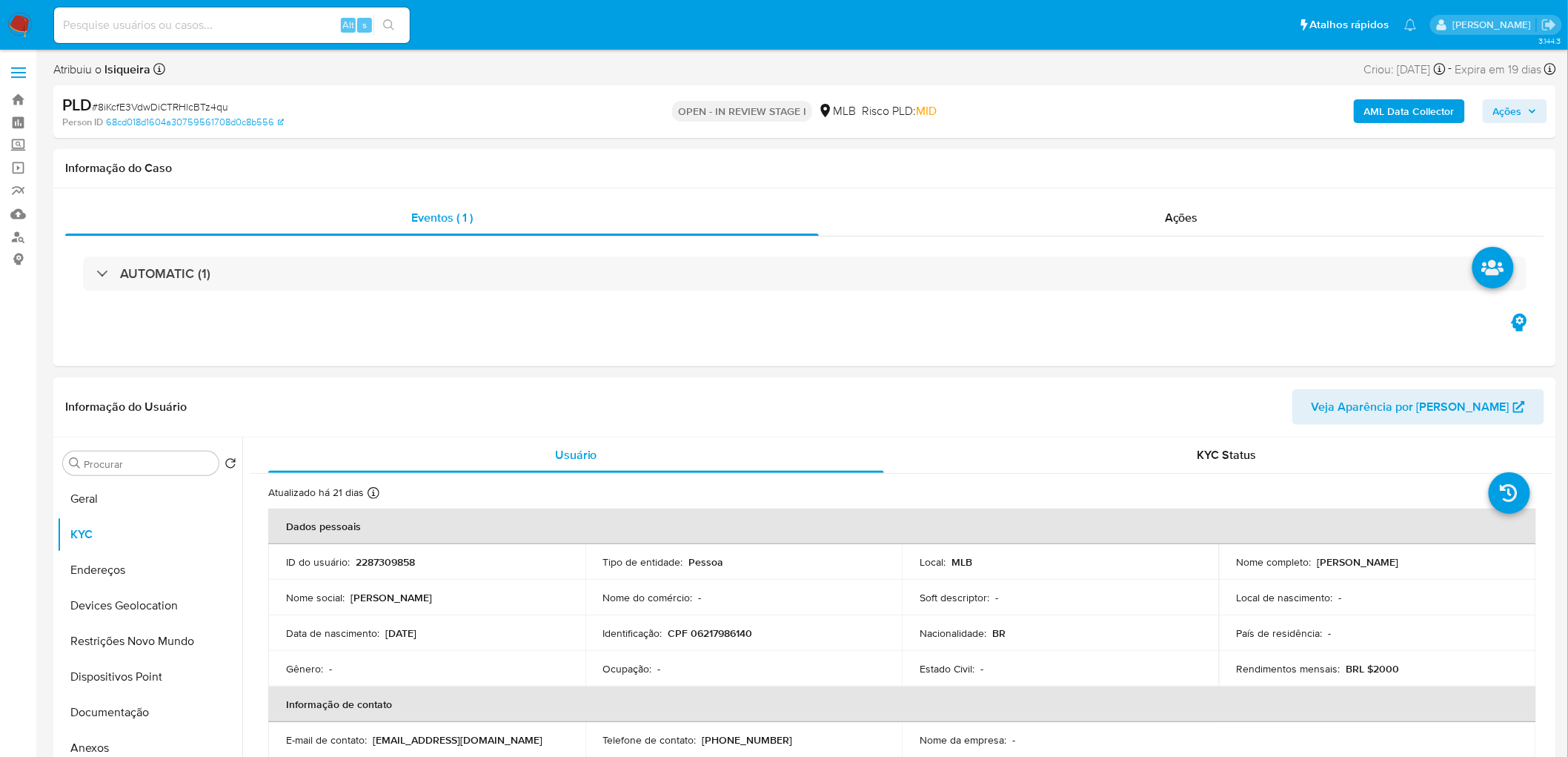 drag, startPoint x: 1492, startPoint y: 557, endPoint x: 1314, endPoint y: 564, distance: 178.13759 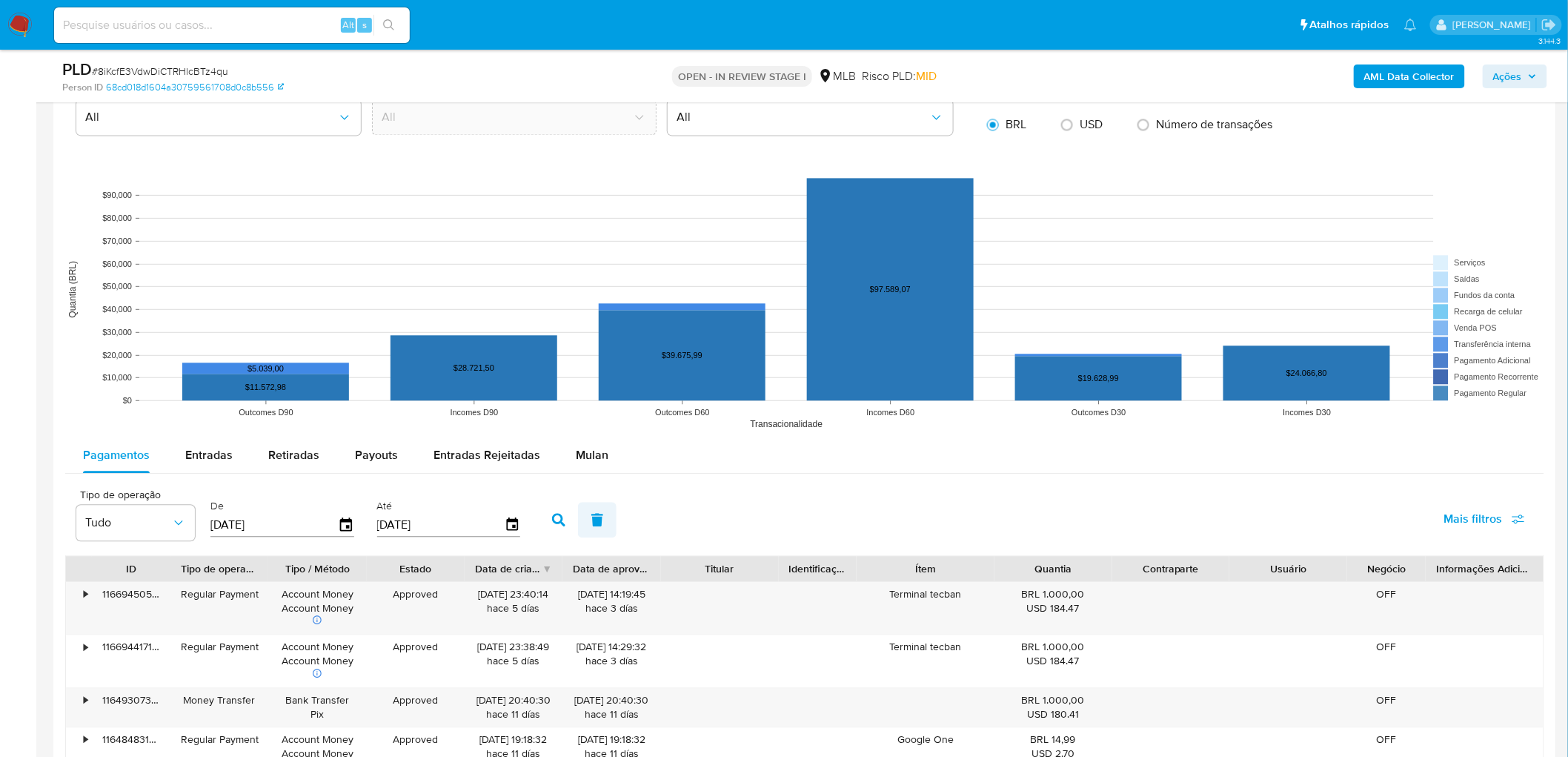 scroll, scrollTop: 1318, scrollLeft: 0, axis: vertical 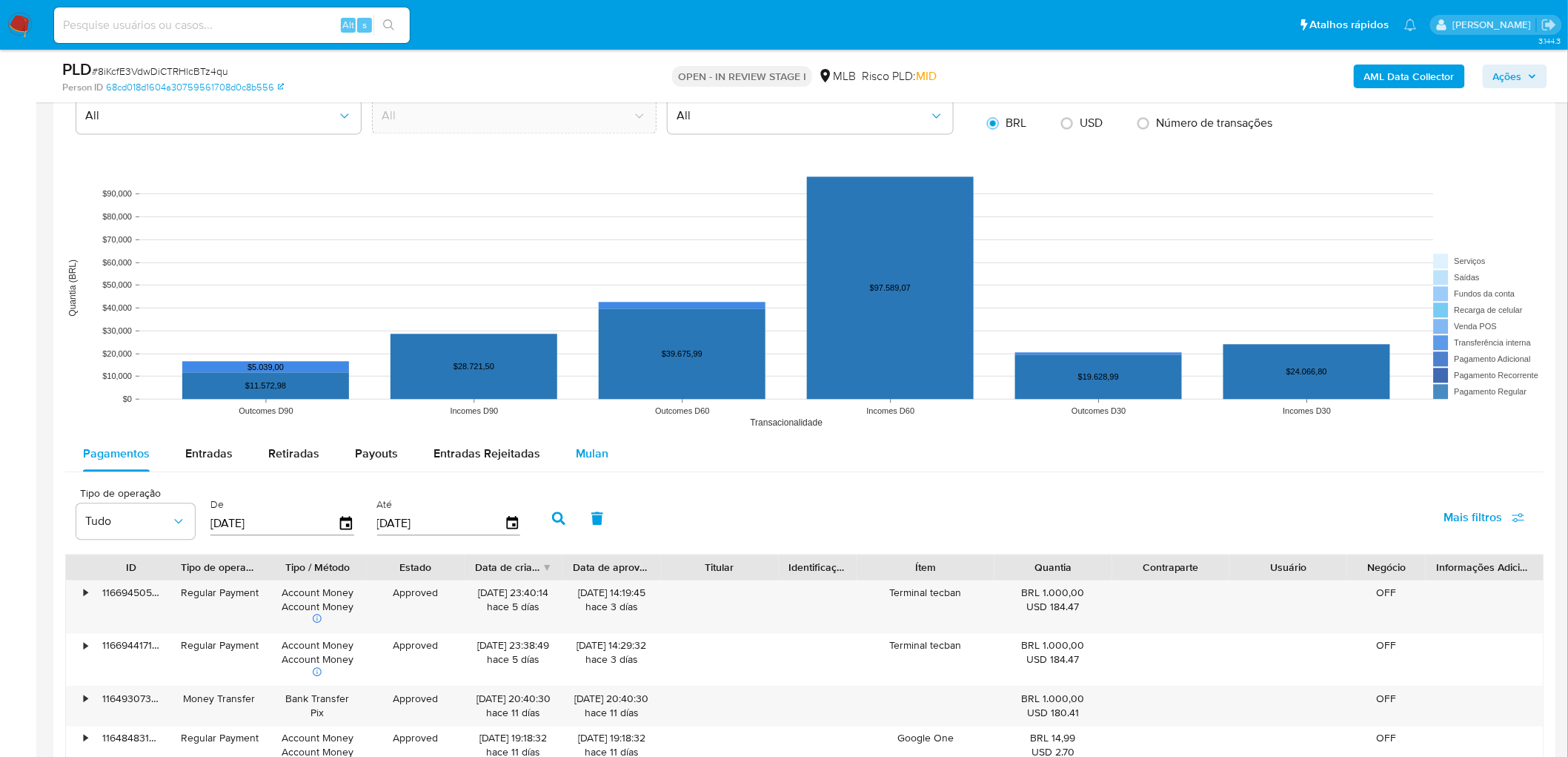 click on "Mulan" at bounding box center [592, 454] 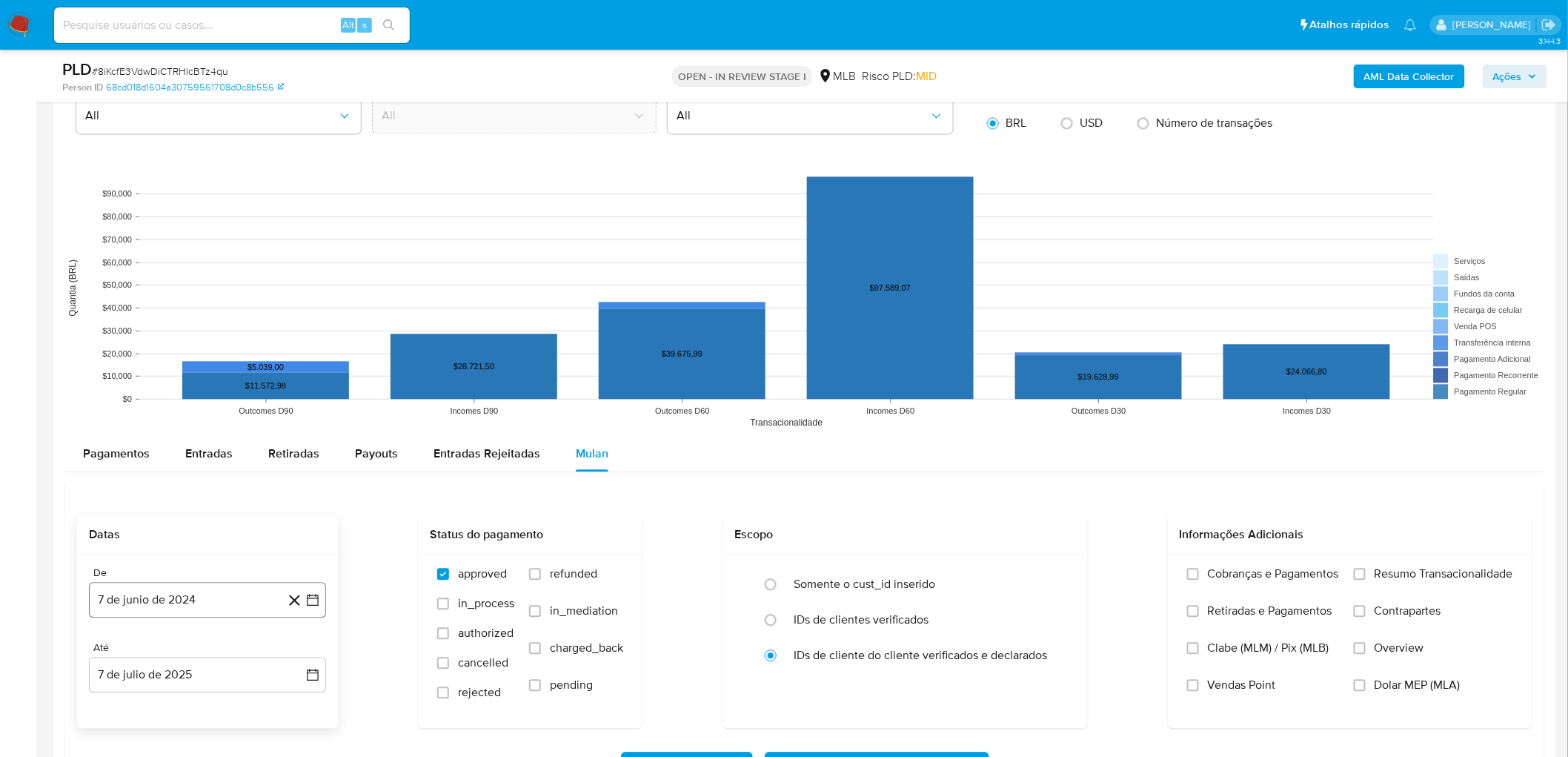 click on "7 de junio de 2024" at bounding box center (207, 600) 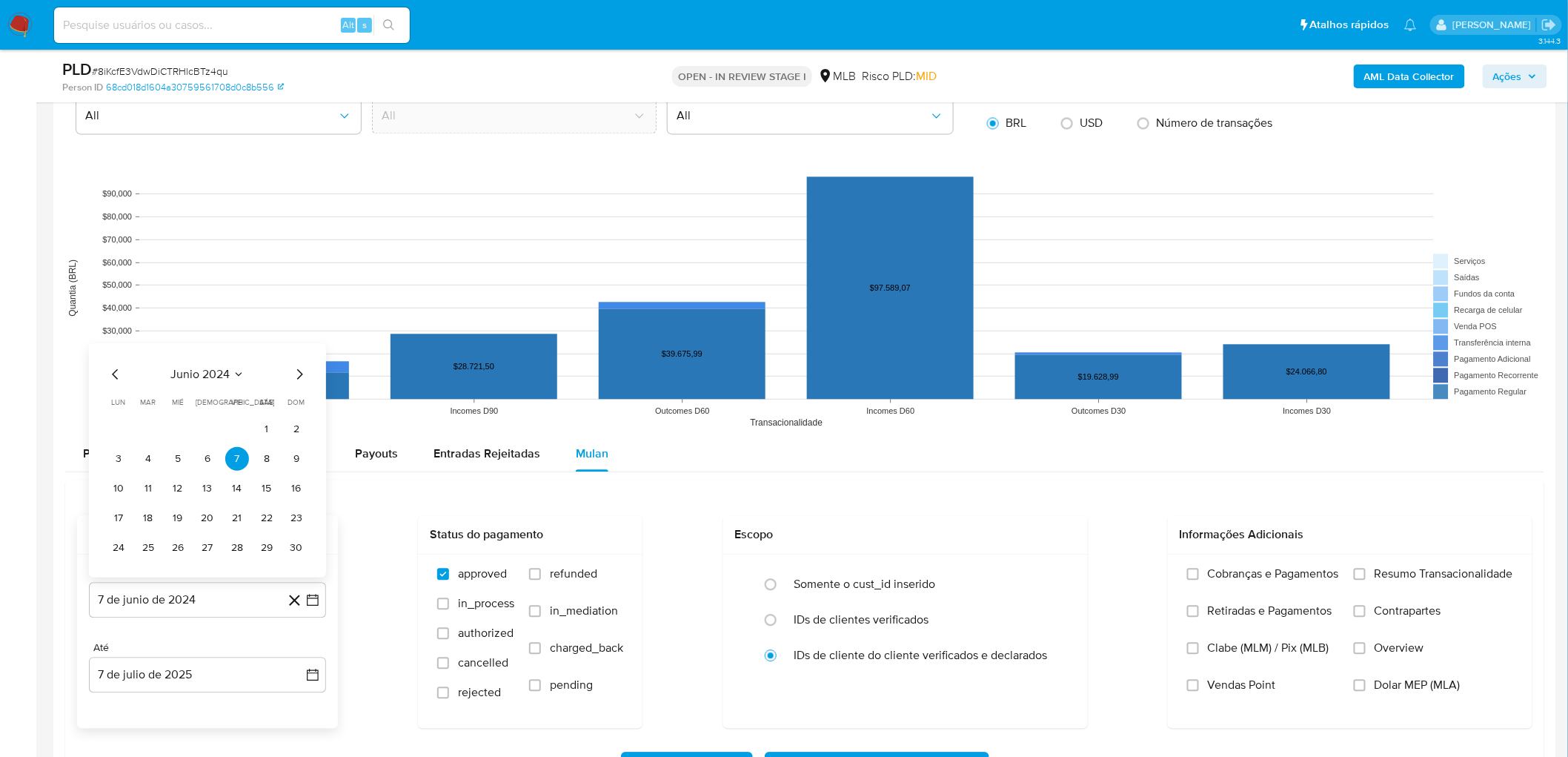 click on "junio 2024" at bounding box center (200, 374) 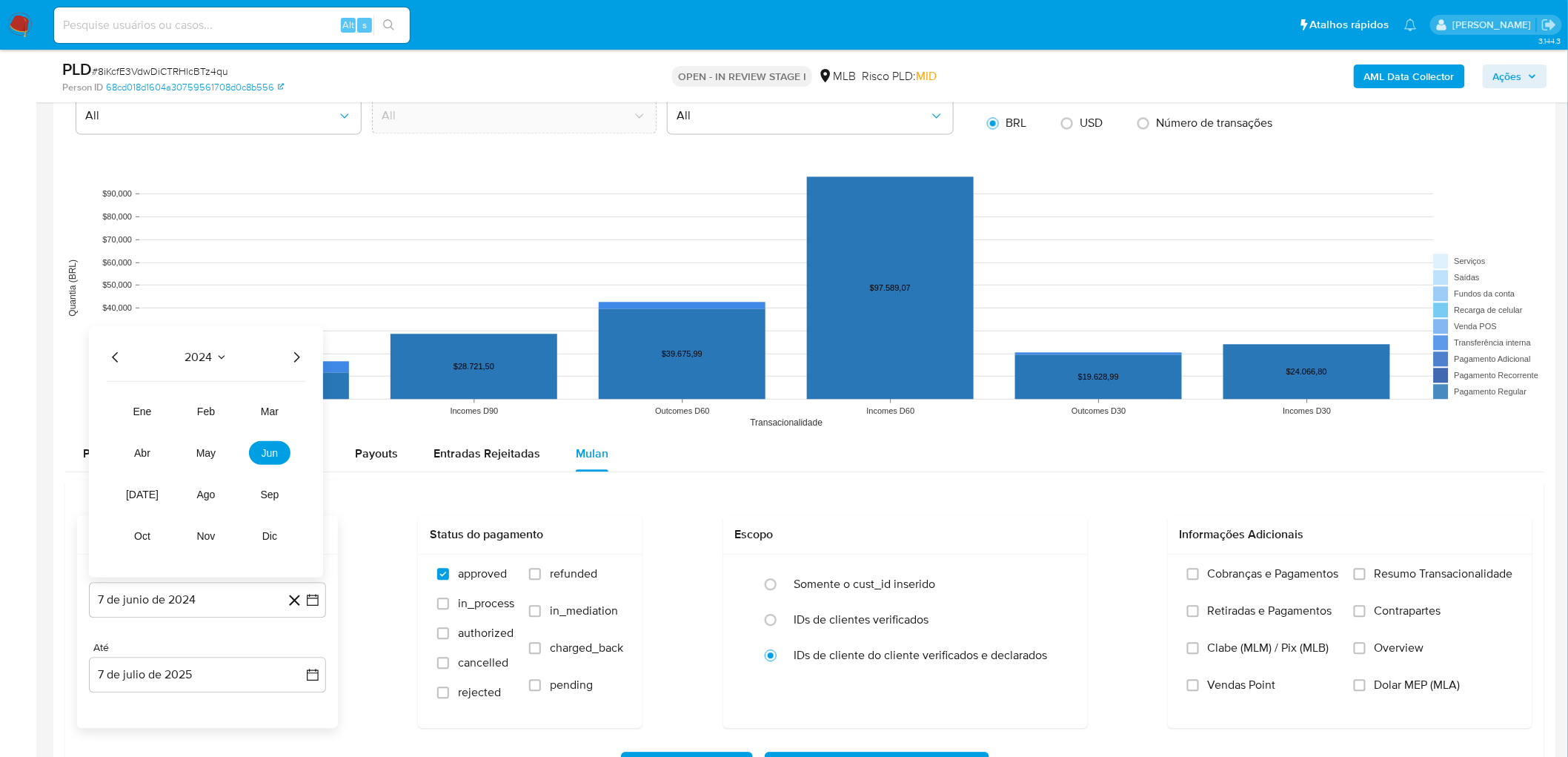 click 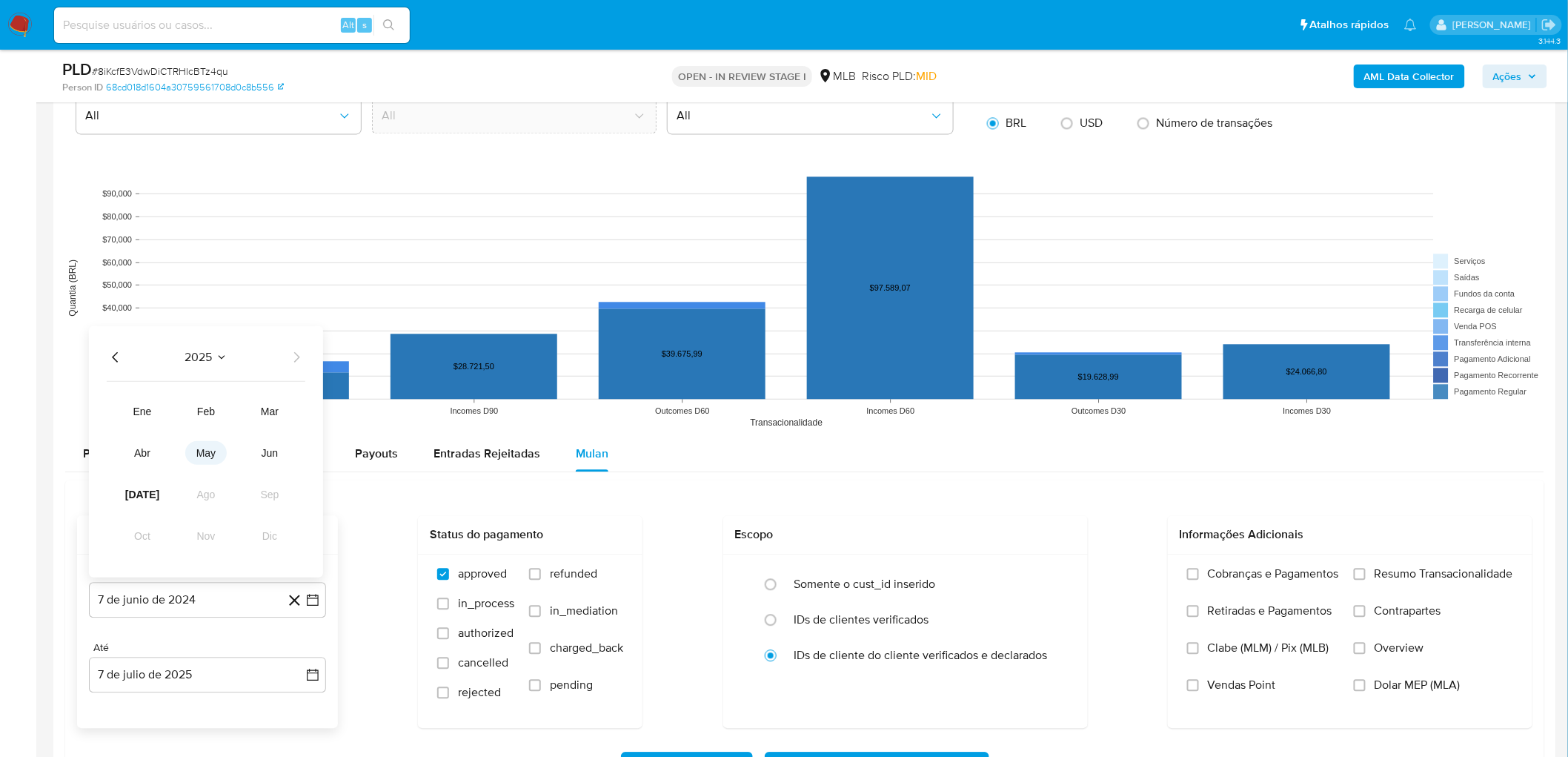 click on "may" at bounding box center [206, 452] 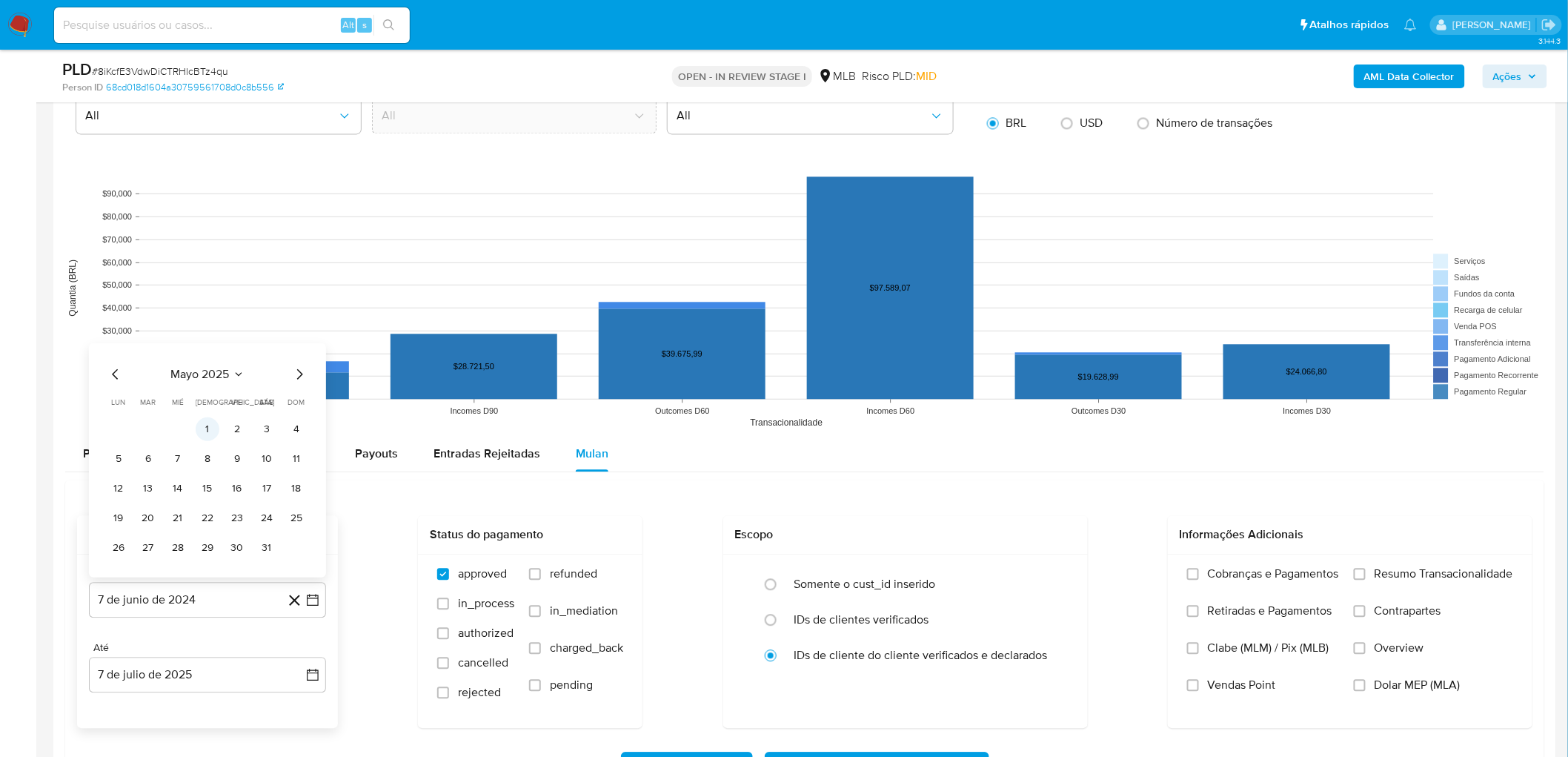 click on "1" at bounding box center (207, 429) 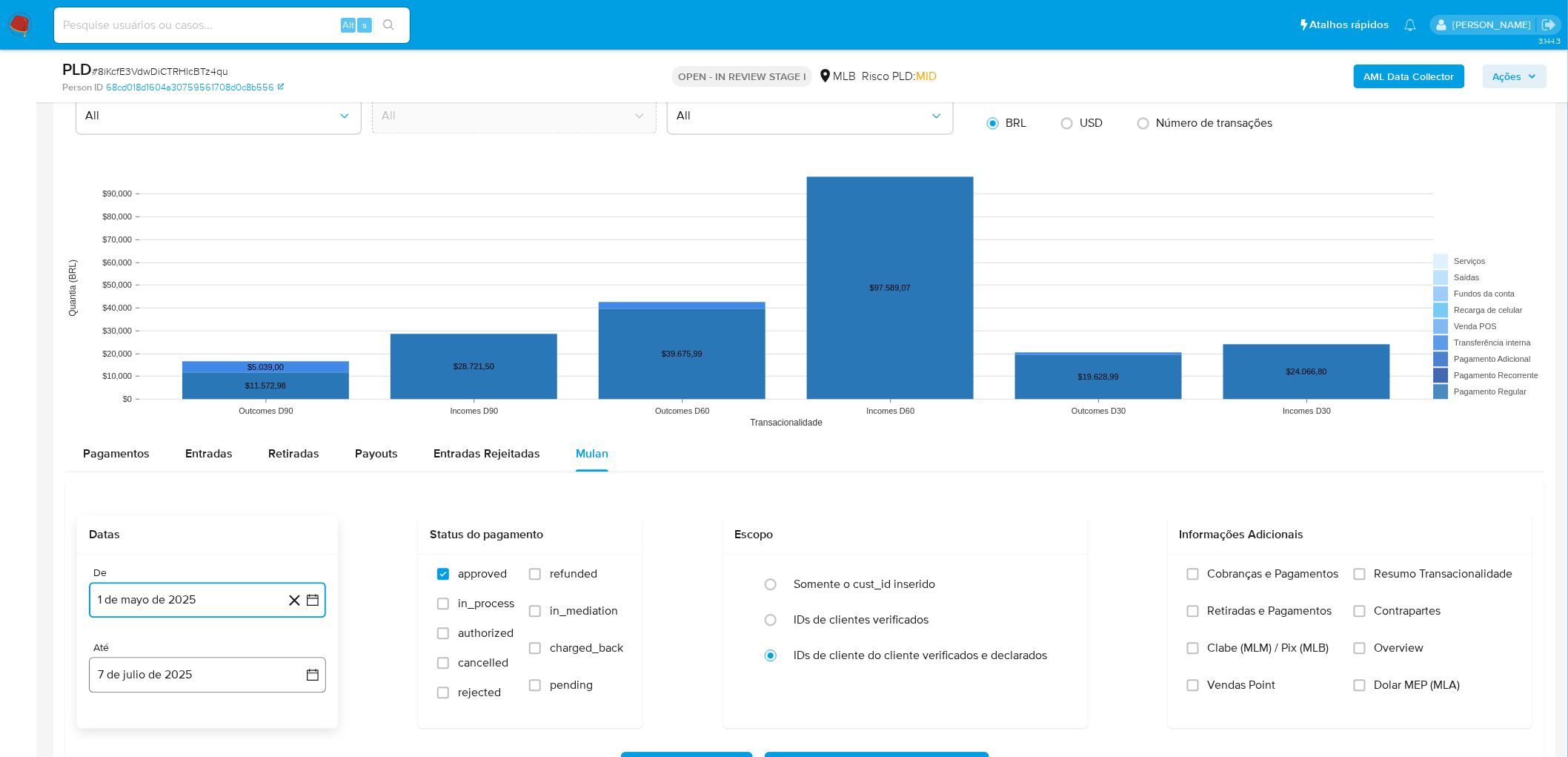 click on "7 de julio de 2025" at bounding box center (207, 675) 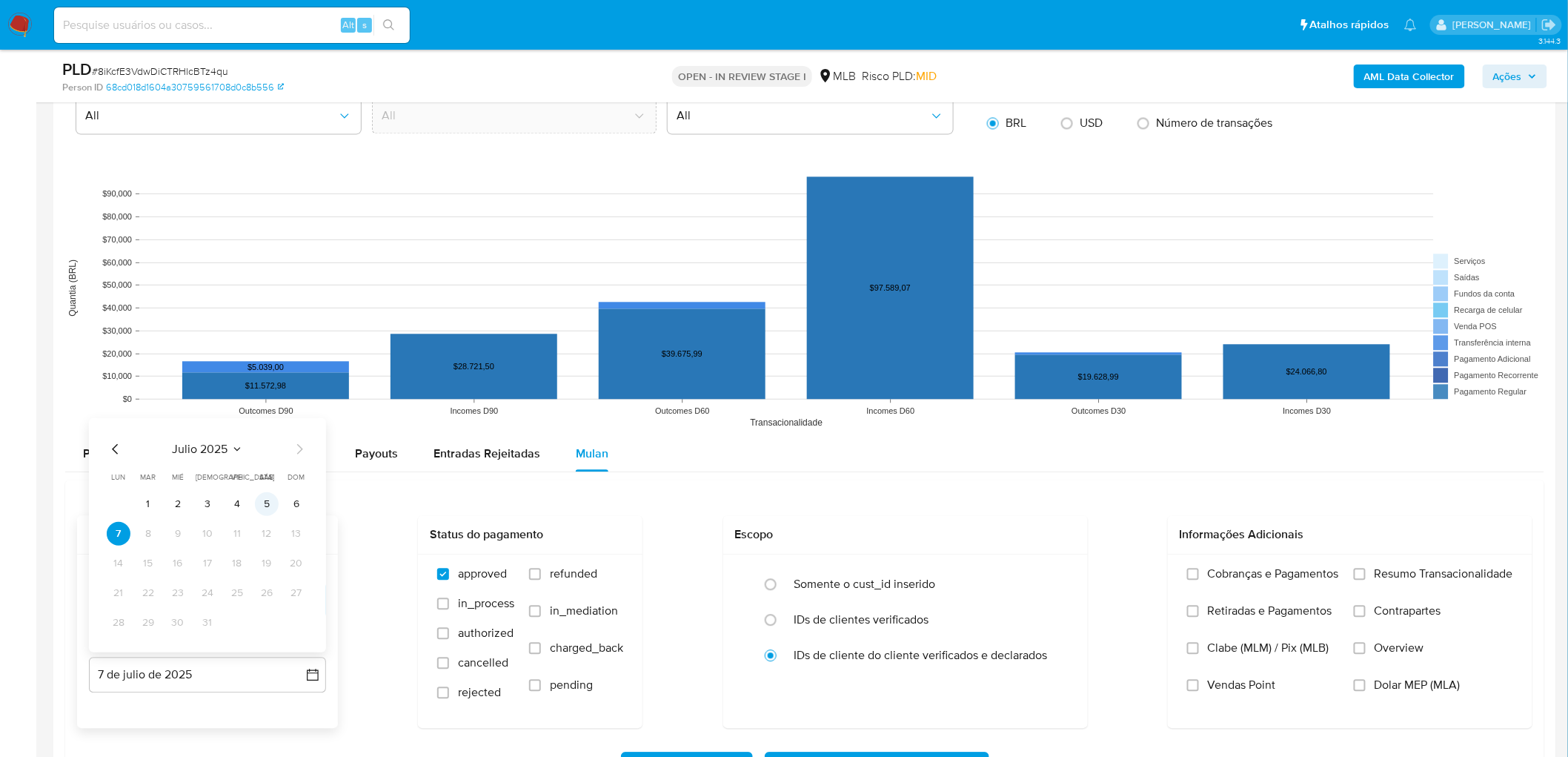 click on "5" at bounding box center [267, 503] 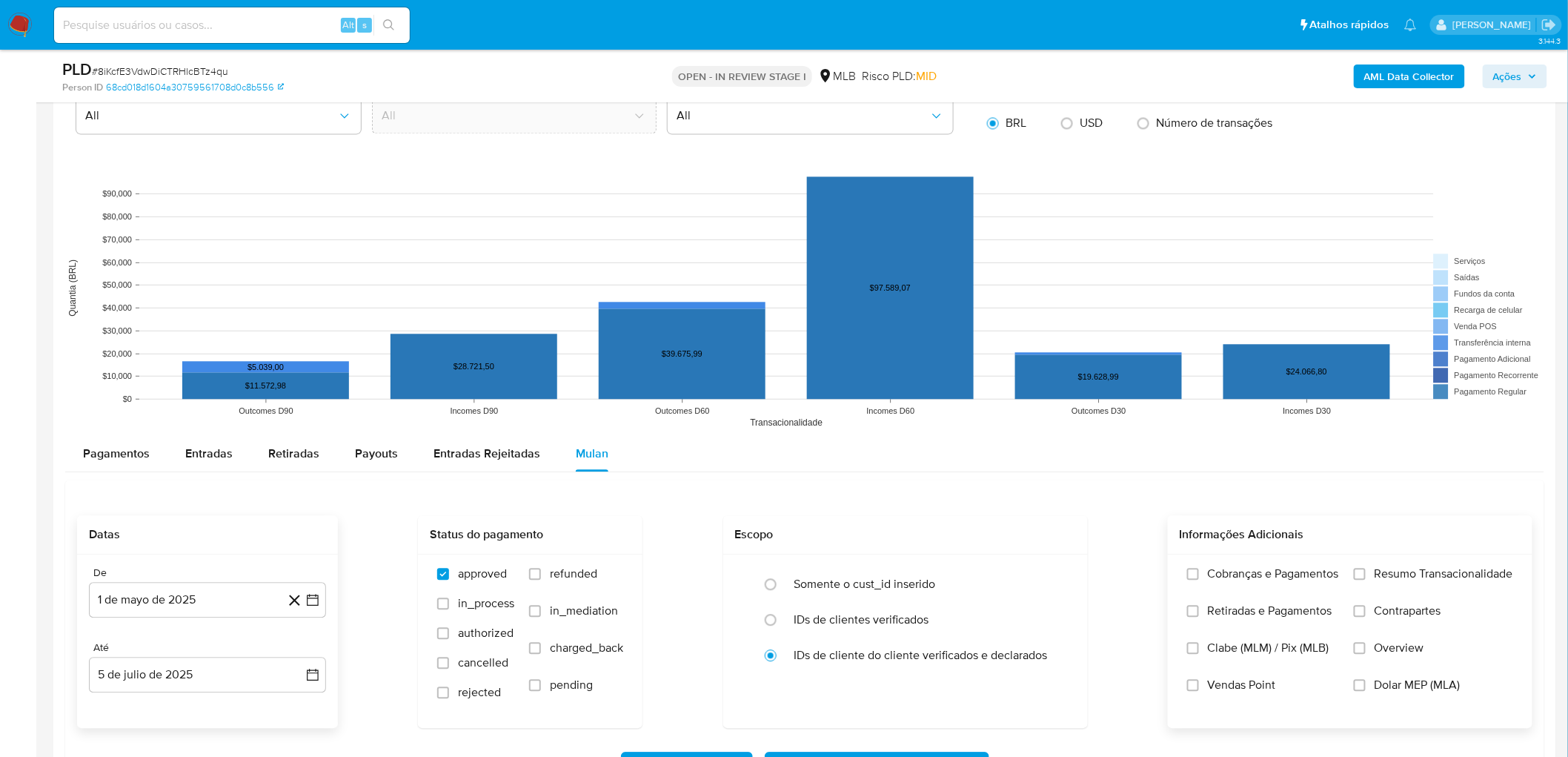 click on "Resumo Transacionalidade" at bounding box center [1444, 574] 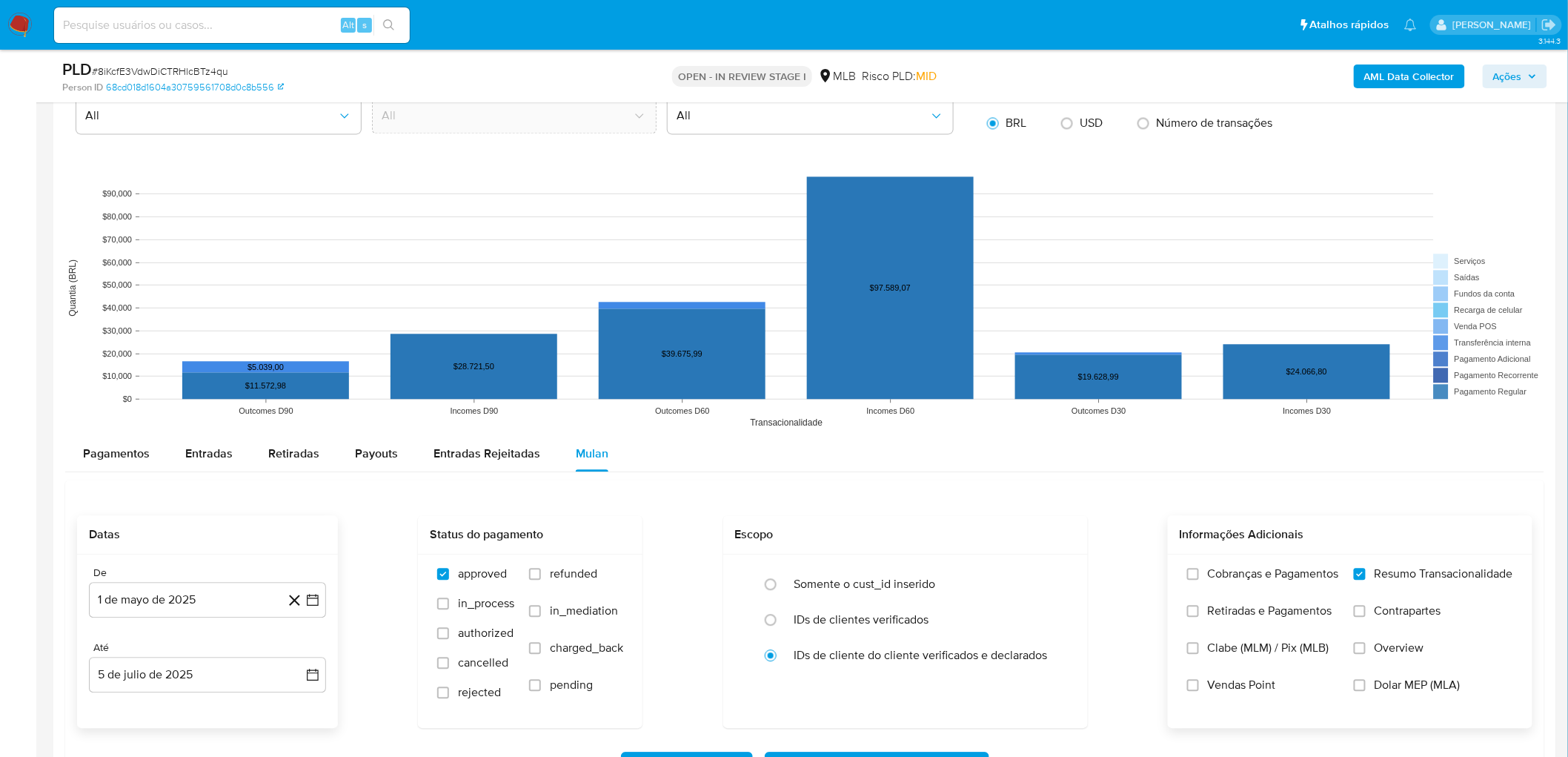 click on "Vendas Point" at bounding box center (1263, 696) 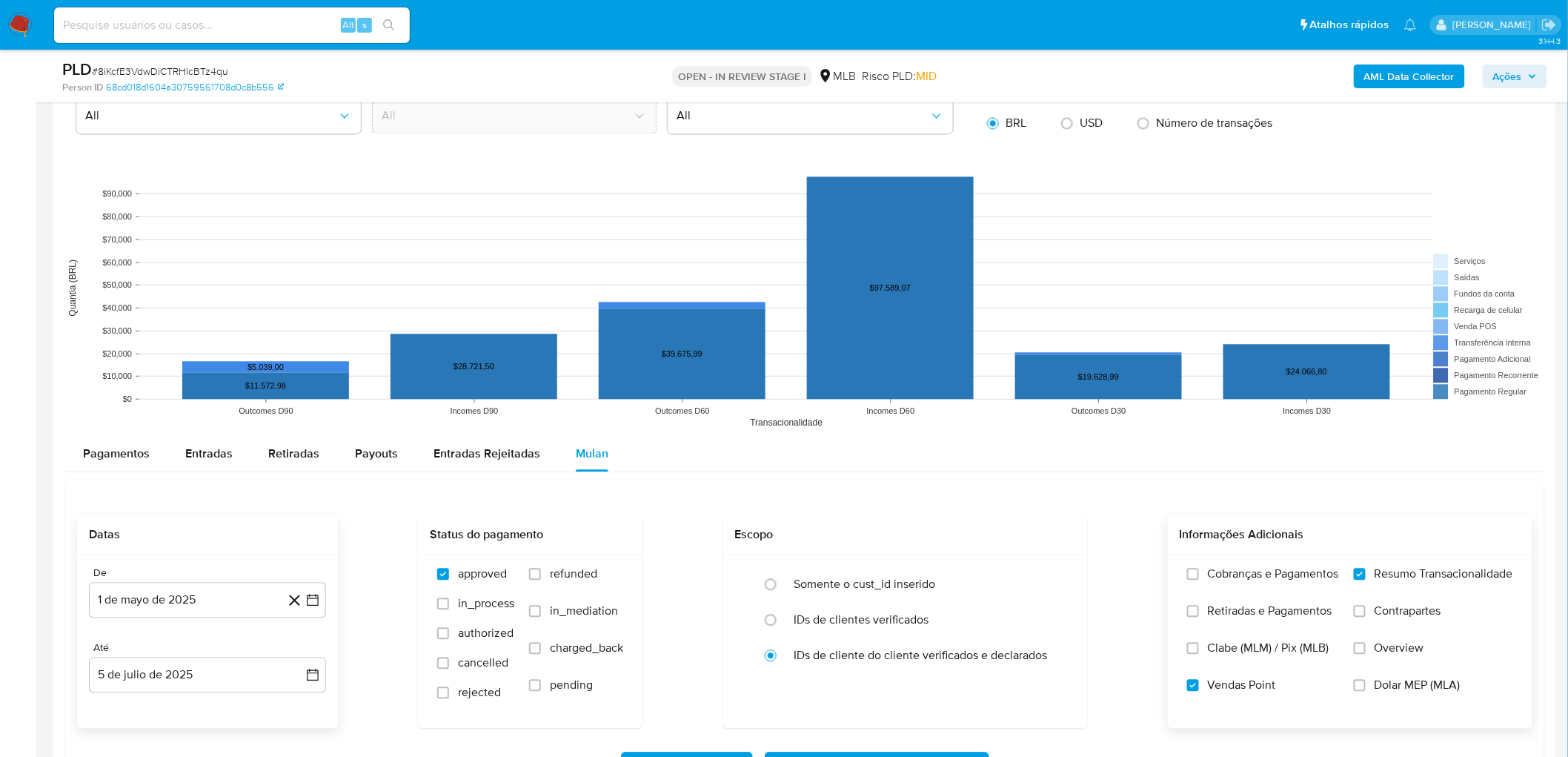 scroll, scrollTop: 1565, scrollLeft: 0, axis: vertical 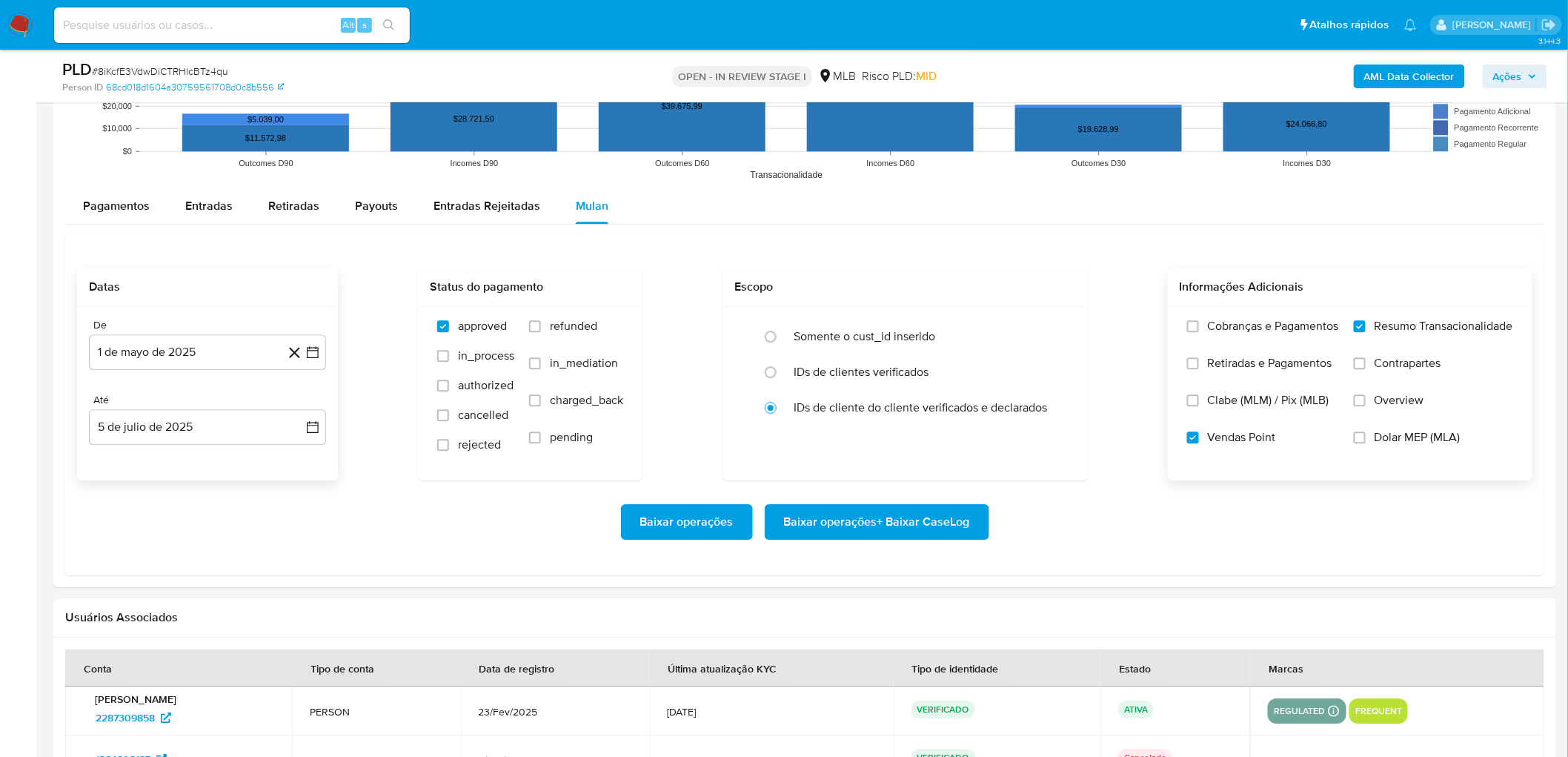 click on "Baixar operações  +   Baixar CaseLog" at bounding box center (877, 522) 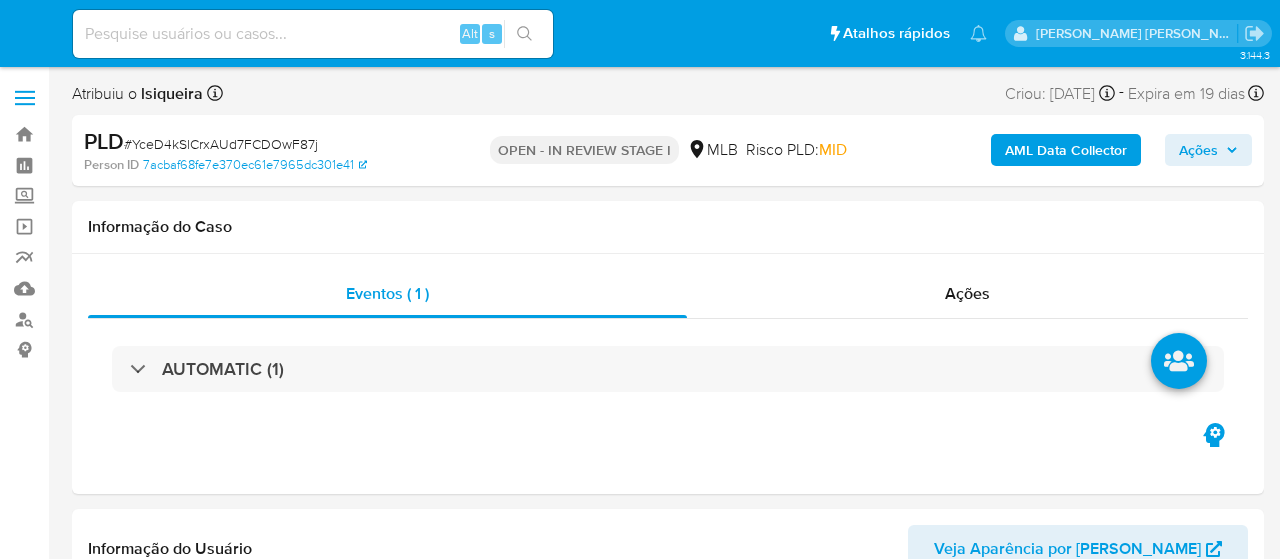select on "10" 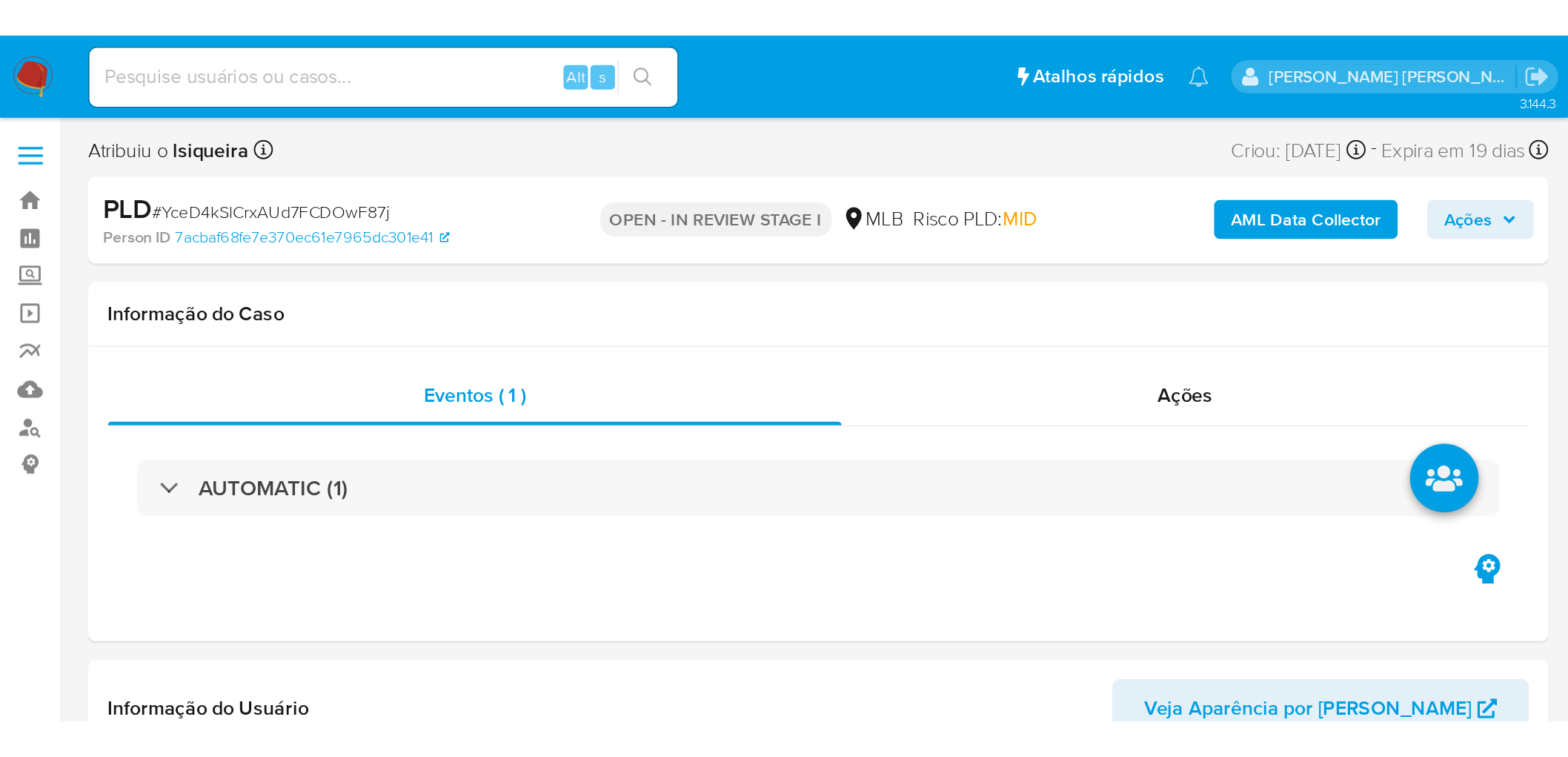 scroll, scrollTop: 0, scrollLeft: 0, axis: both 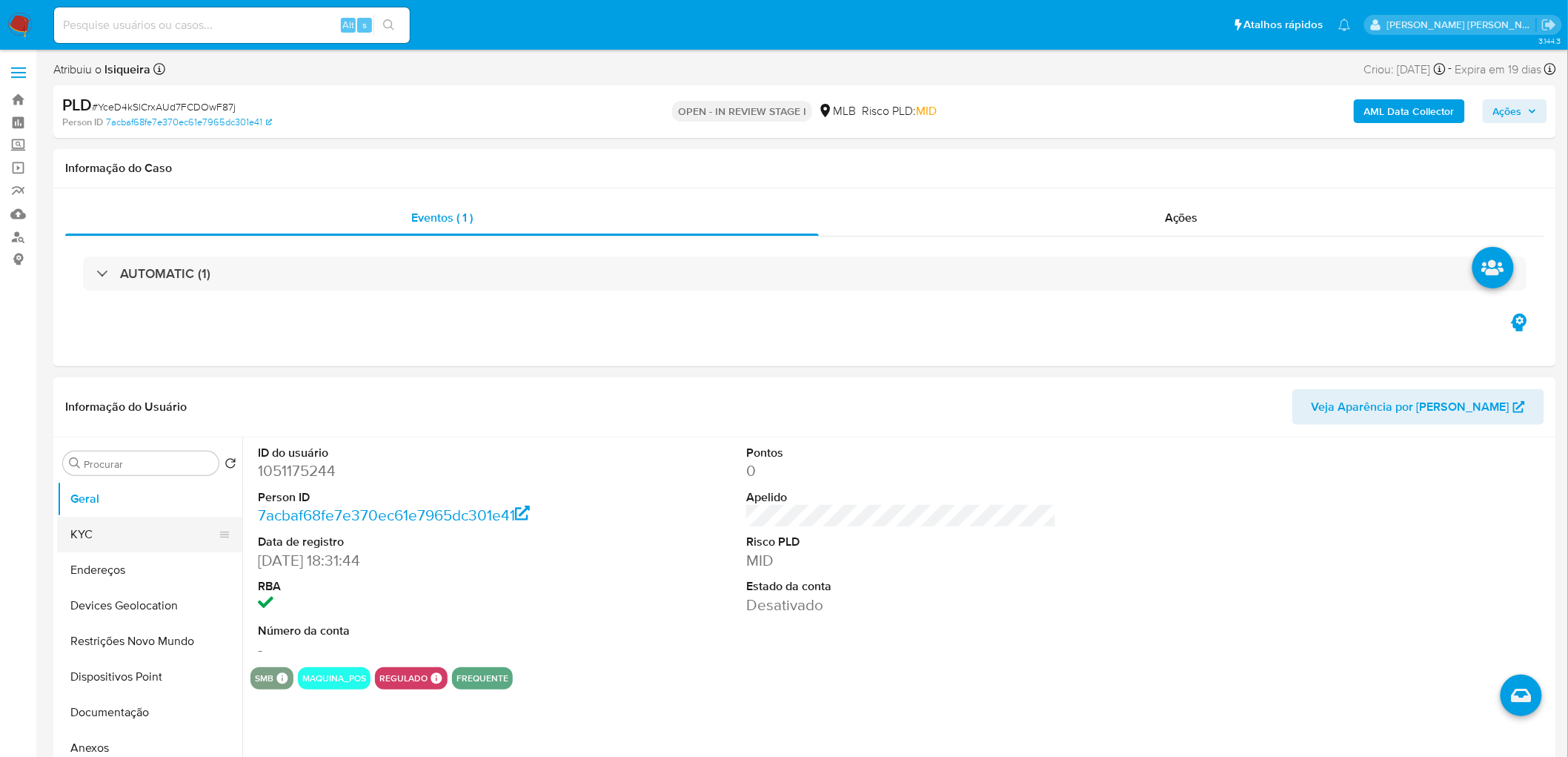 drag, startPoint x: 156, startPoint y: 525, endPoint x: 179, endPoint y: 525, distance: 23 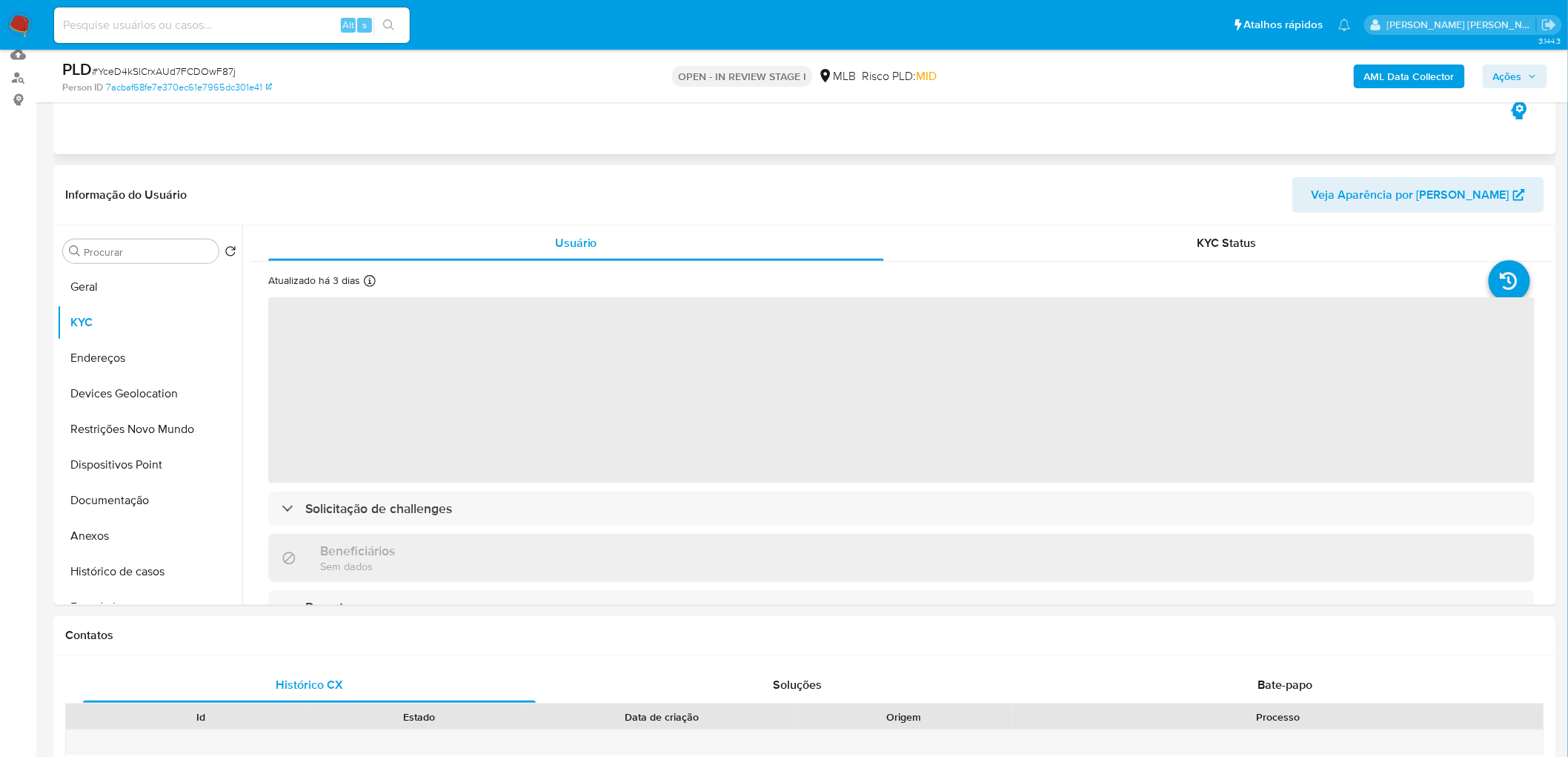 scroll, scrollTop: 165, scrollLeft: 0, axis: vertical 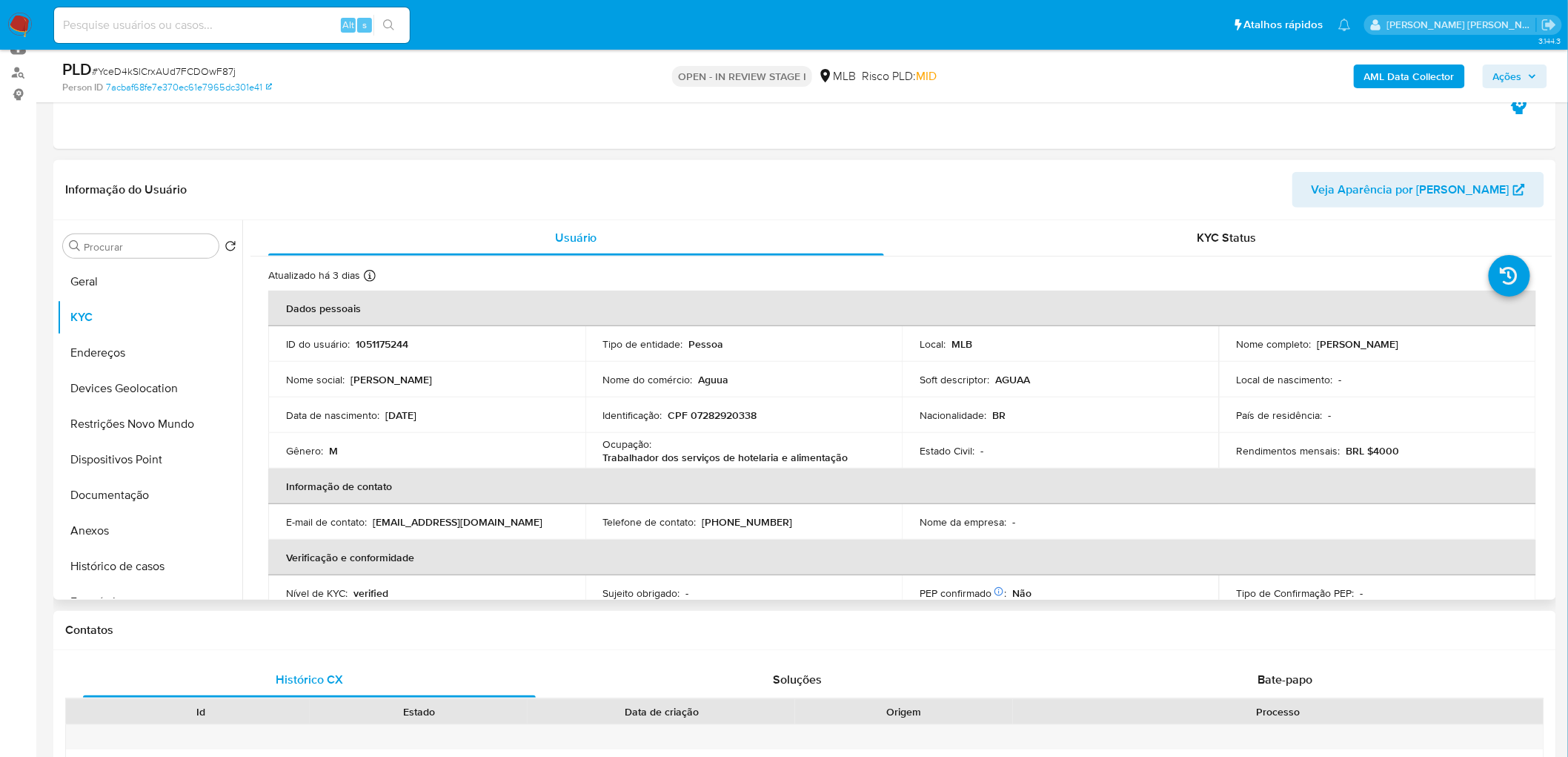 drag, startPoint x: 1446, startPoint y: 345, endPoint x: 1315, endPoint y: 344, distance: 131.00382 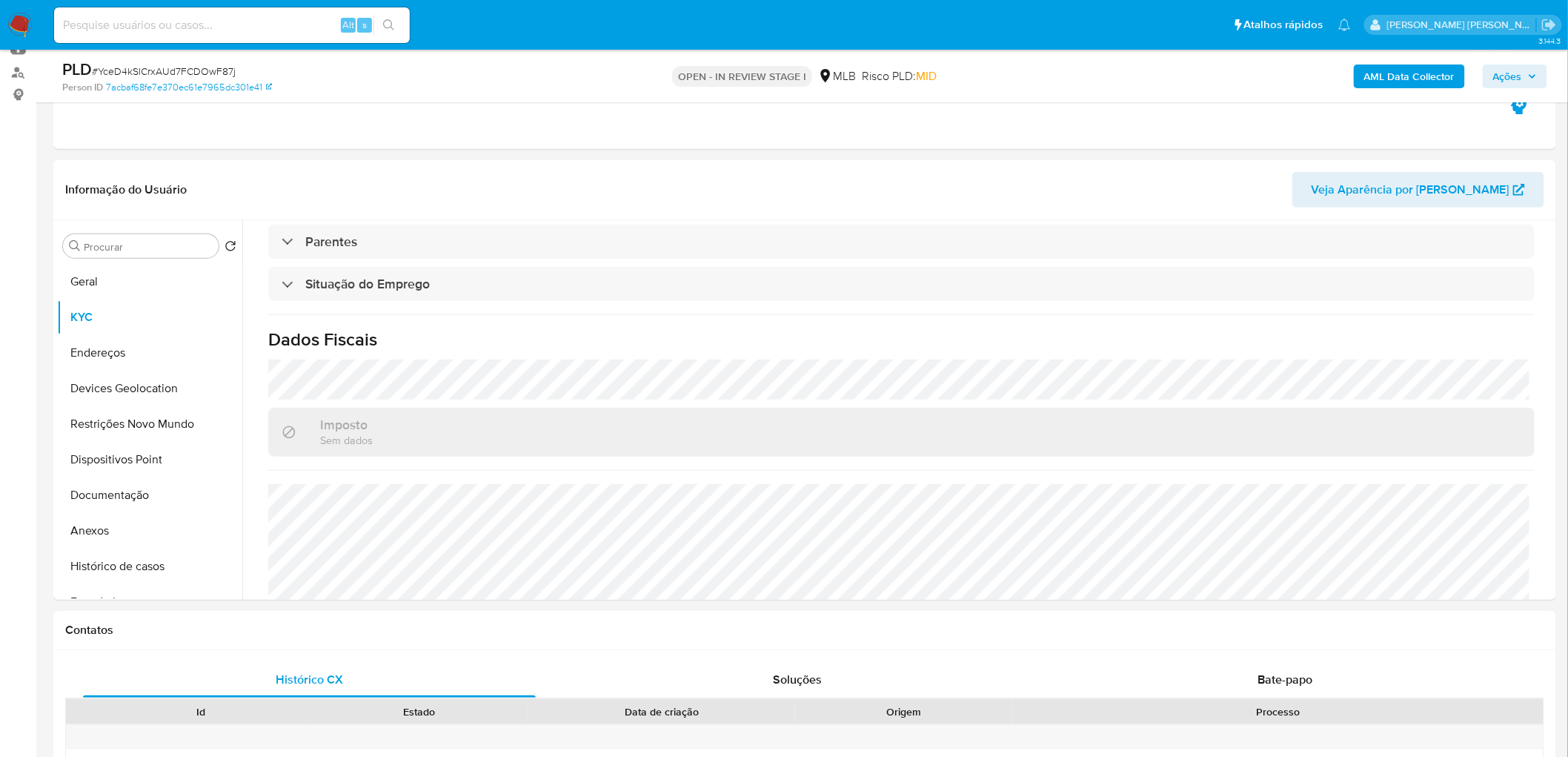 scroll, scrollTop: 617, scrollLeft: 0, axis: vertical 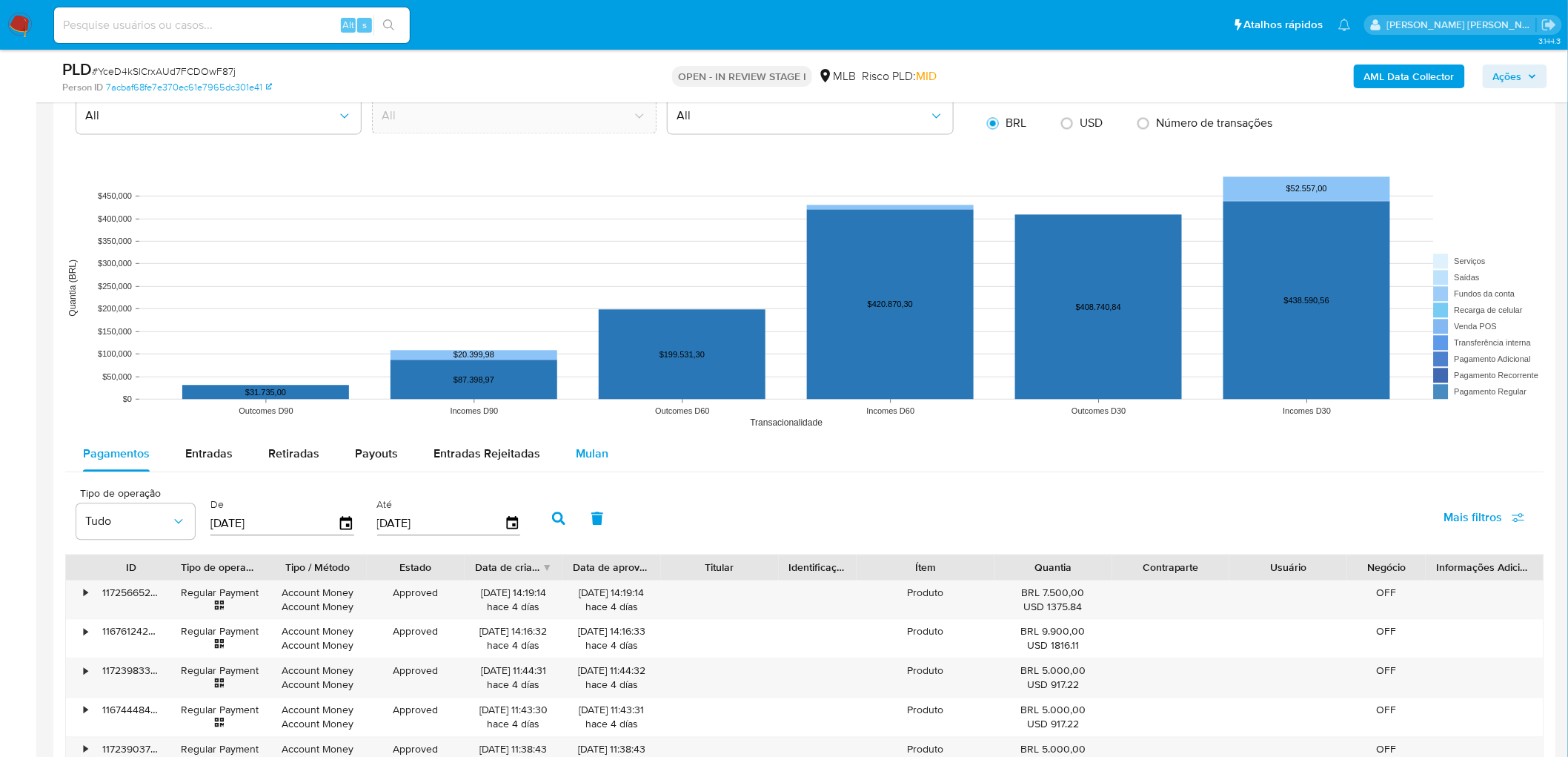click on "Mulan" at bounding box center (592, 453) 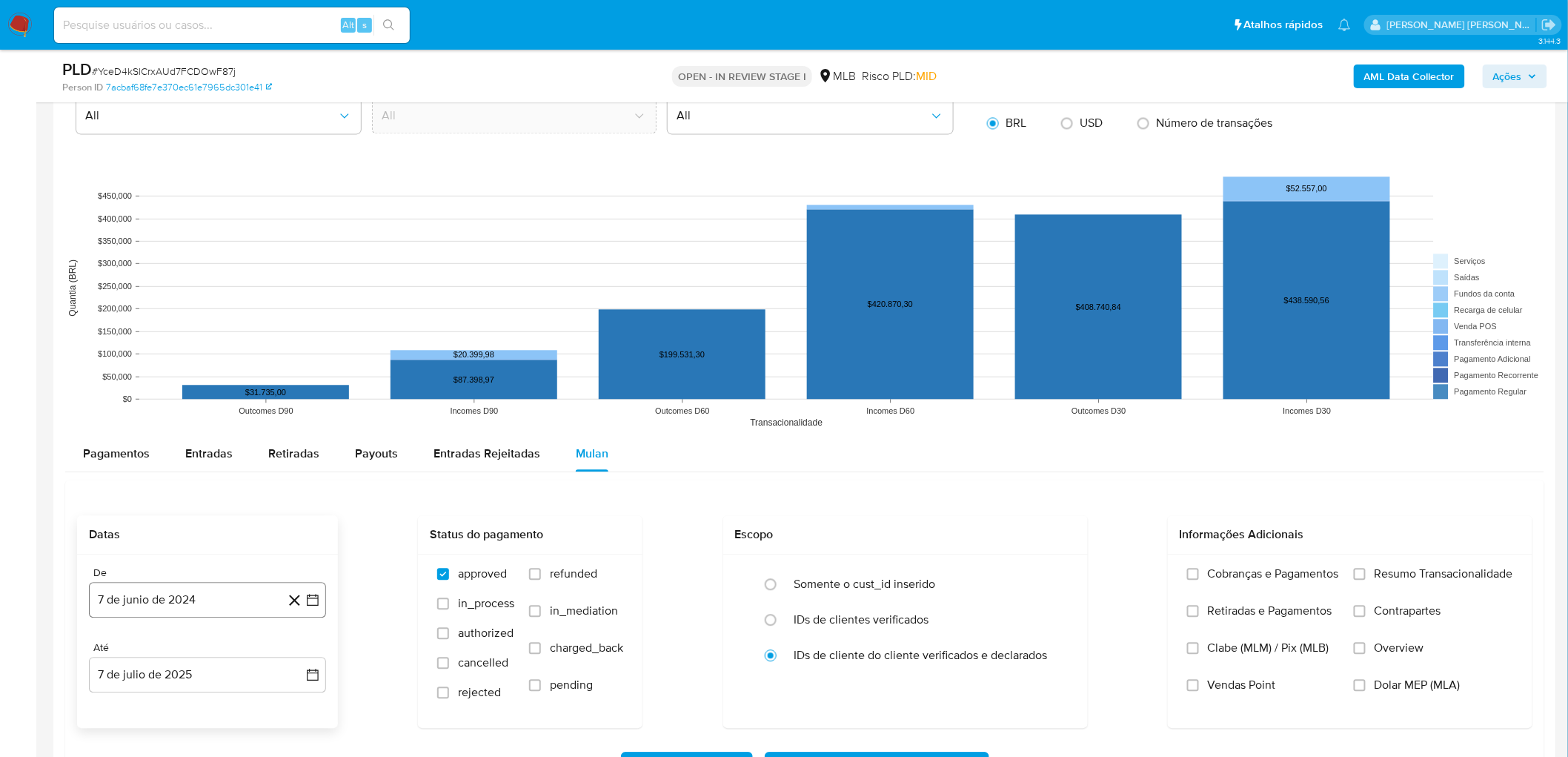 click on "7 de junio de 2024" at bounding box center (207, 600) 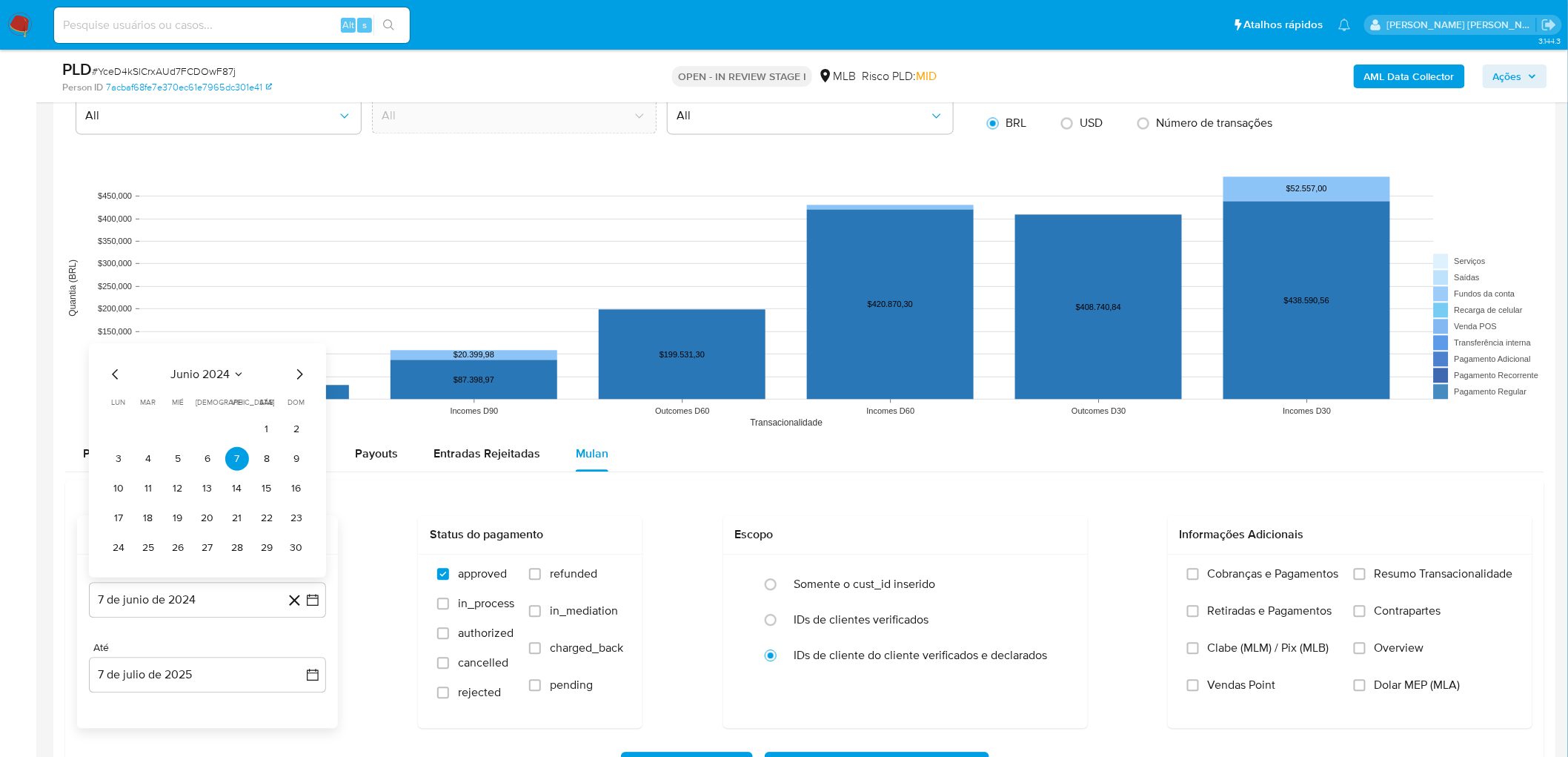 click on "junio 2024" at bounding box center (200, 374) 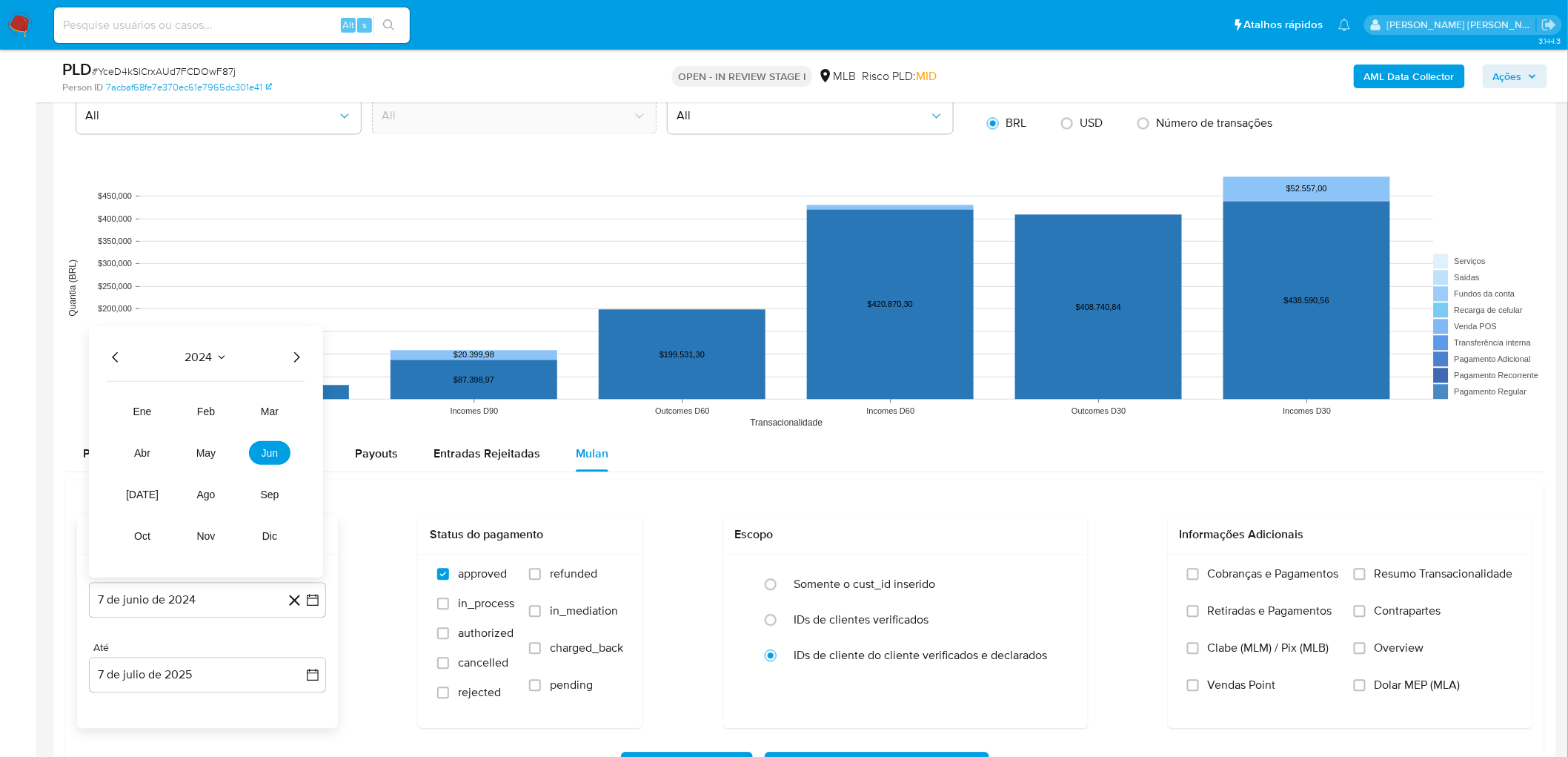 click 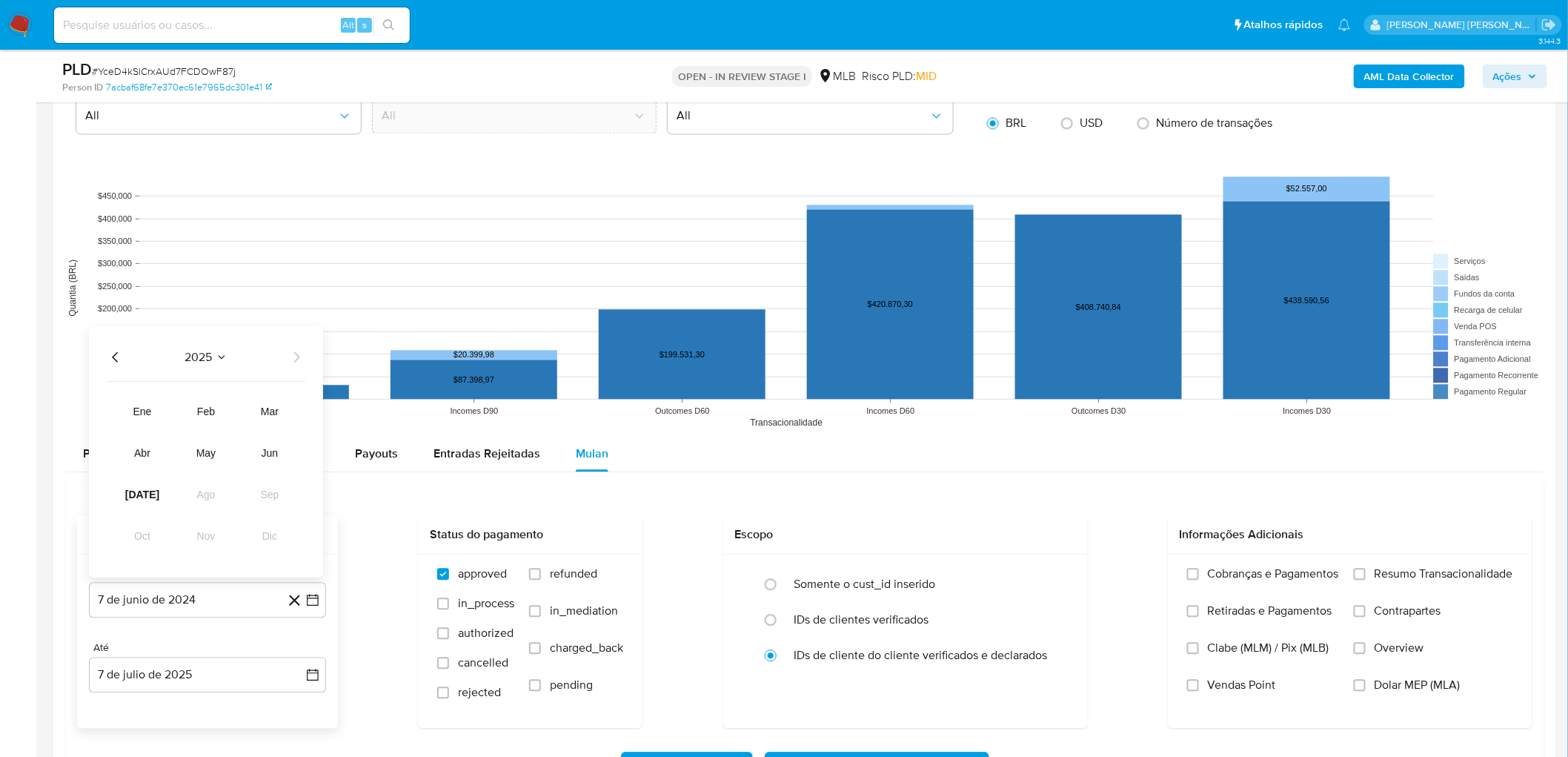 click on "ene feb mar abr may jun [DATE] ago sep oct nov dic" at bounding box center (206, 473) 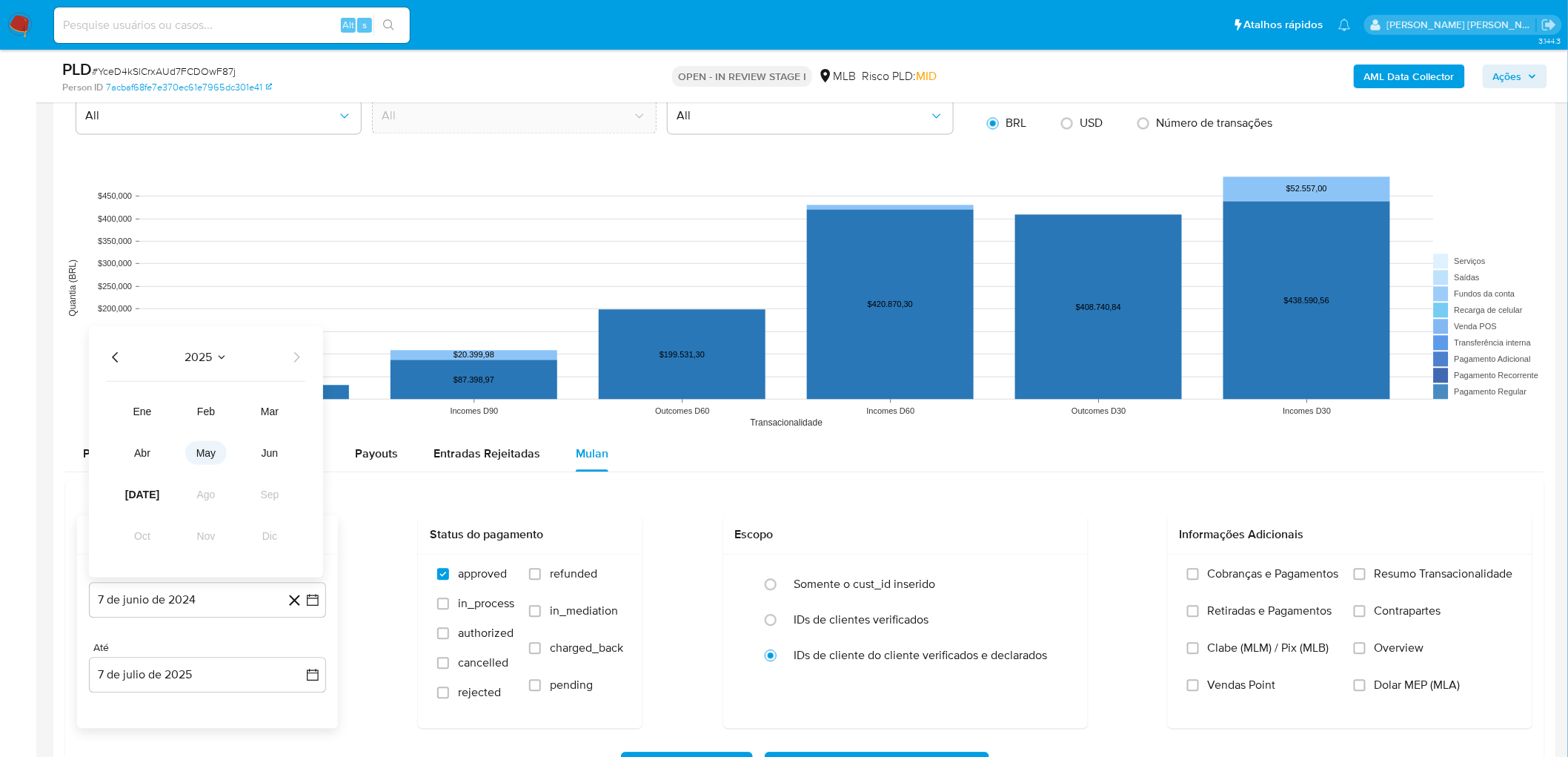 click on "may" at bounding box center [206, 452] 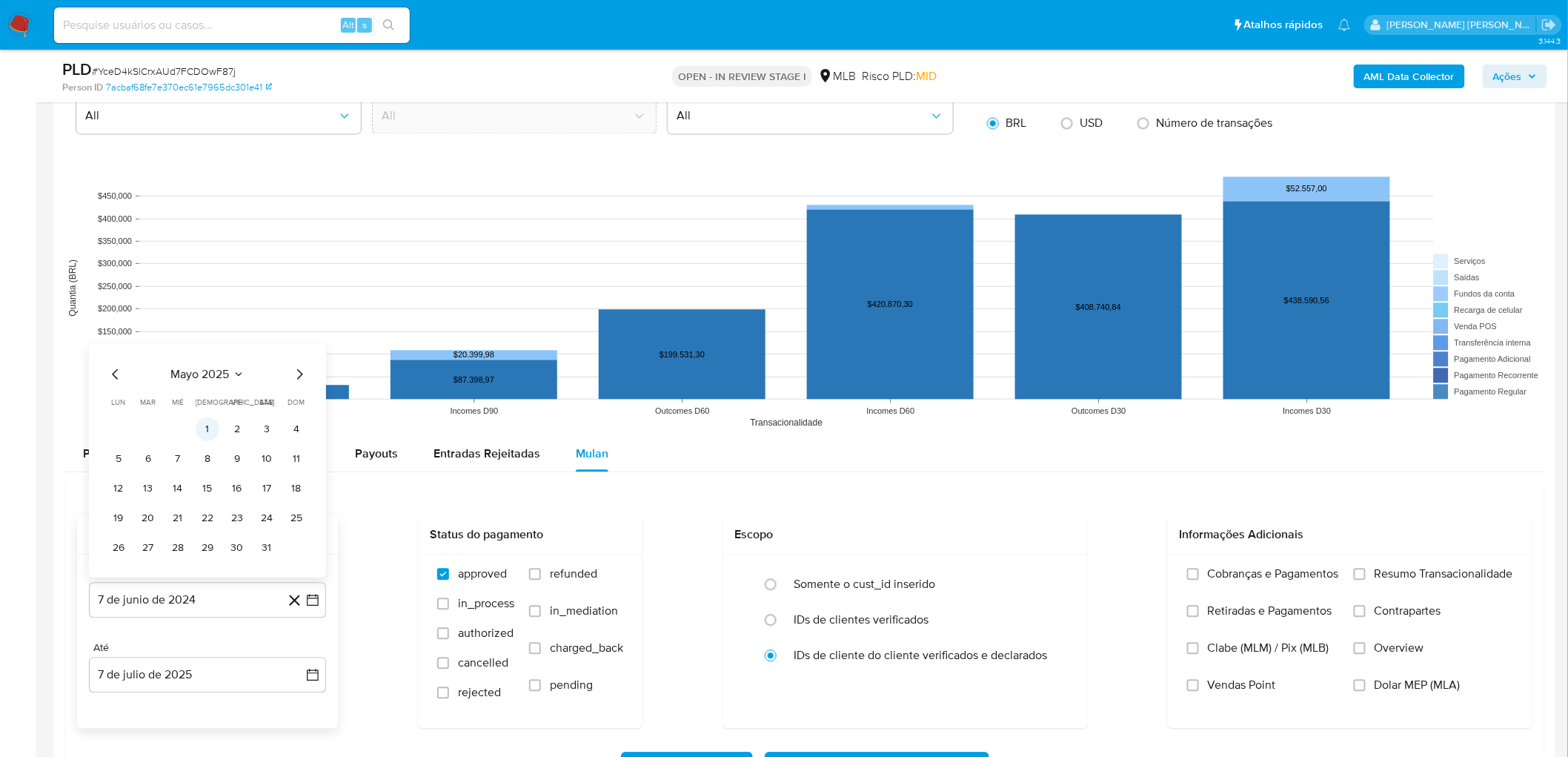 click on "1" at bounding box center (207, 429) 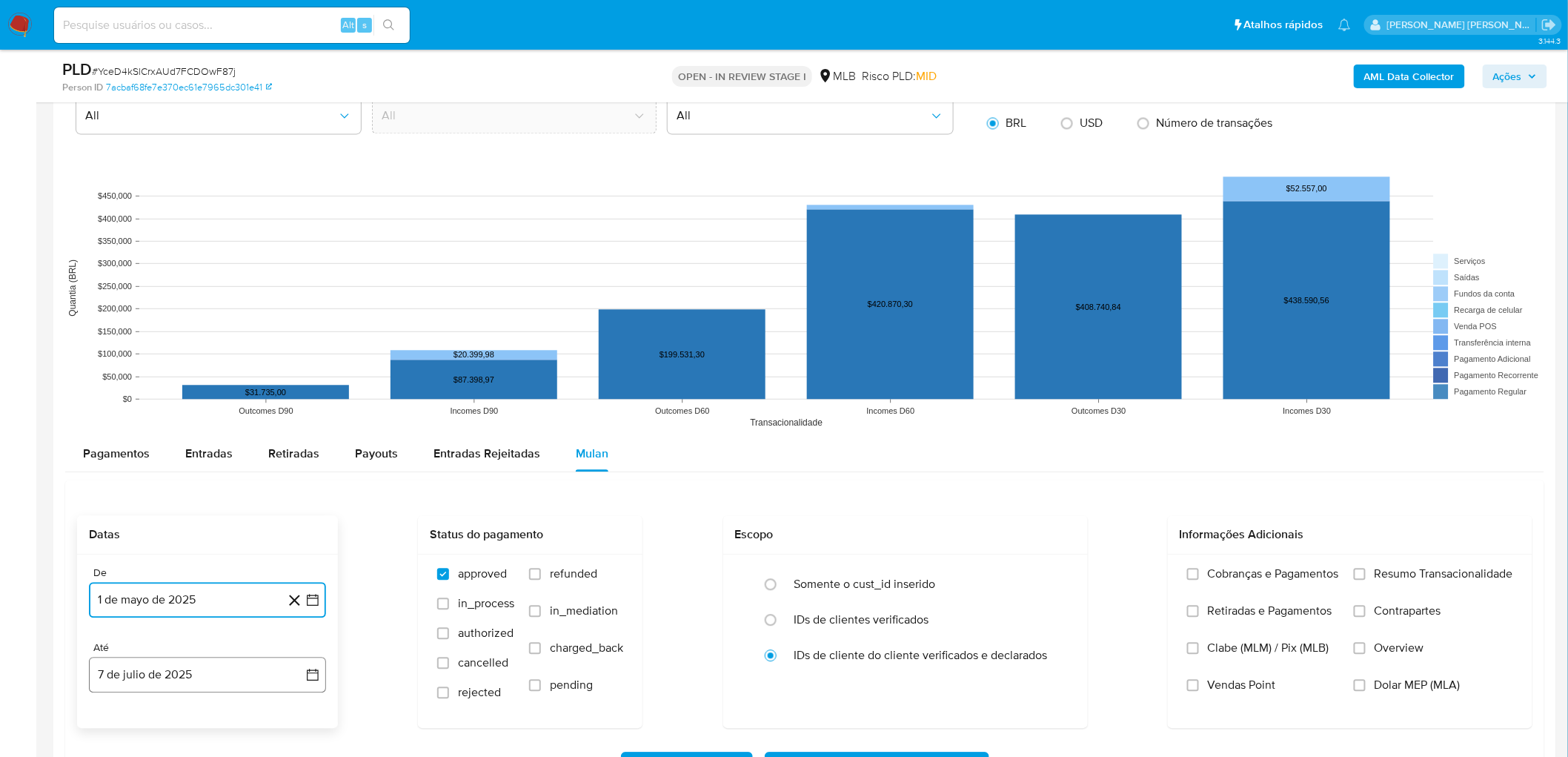 click on "7 de julio de 2025" at bounding box center (207, 675) 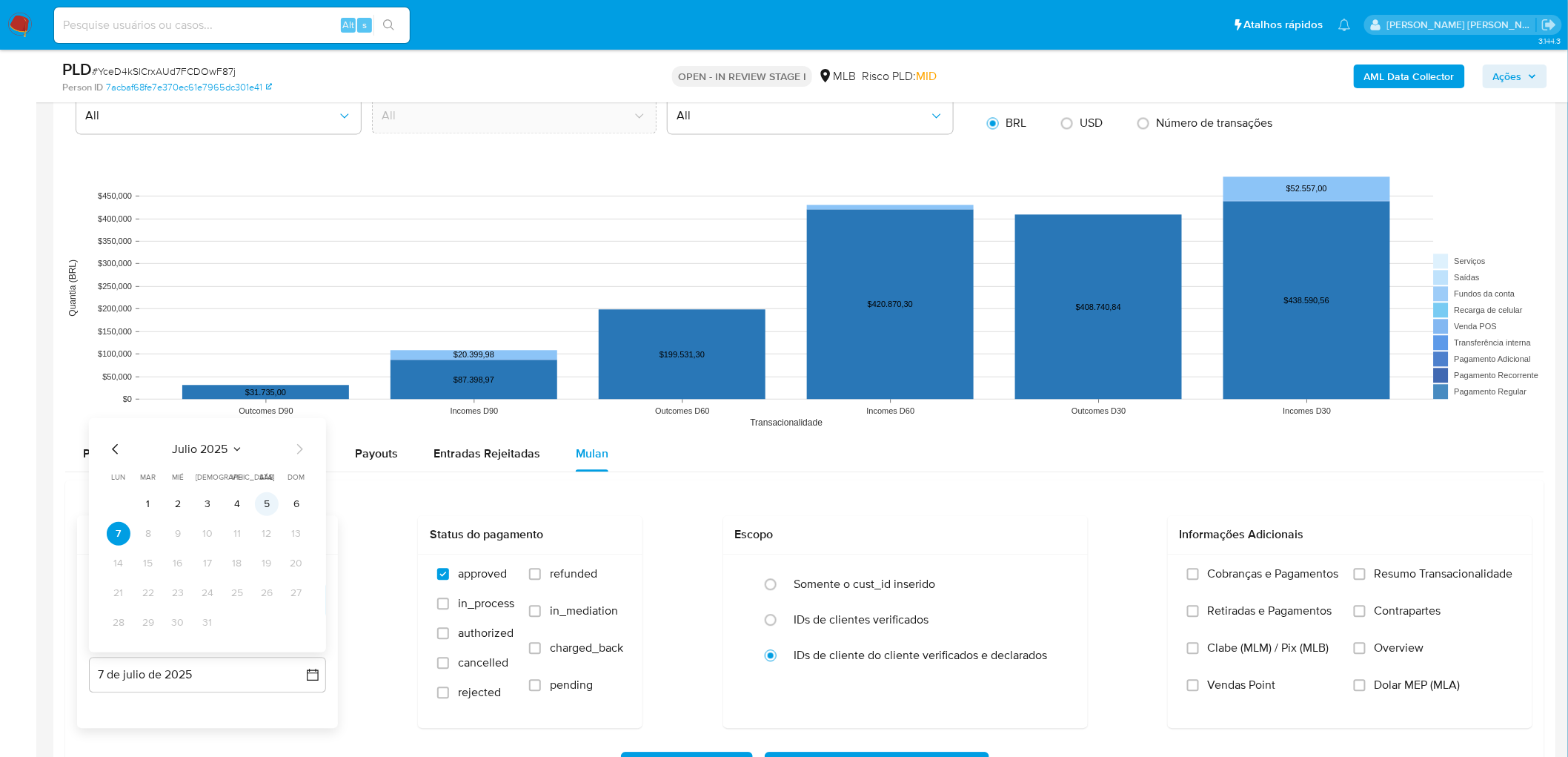 click on "5" at bounding box center [267, 503] 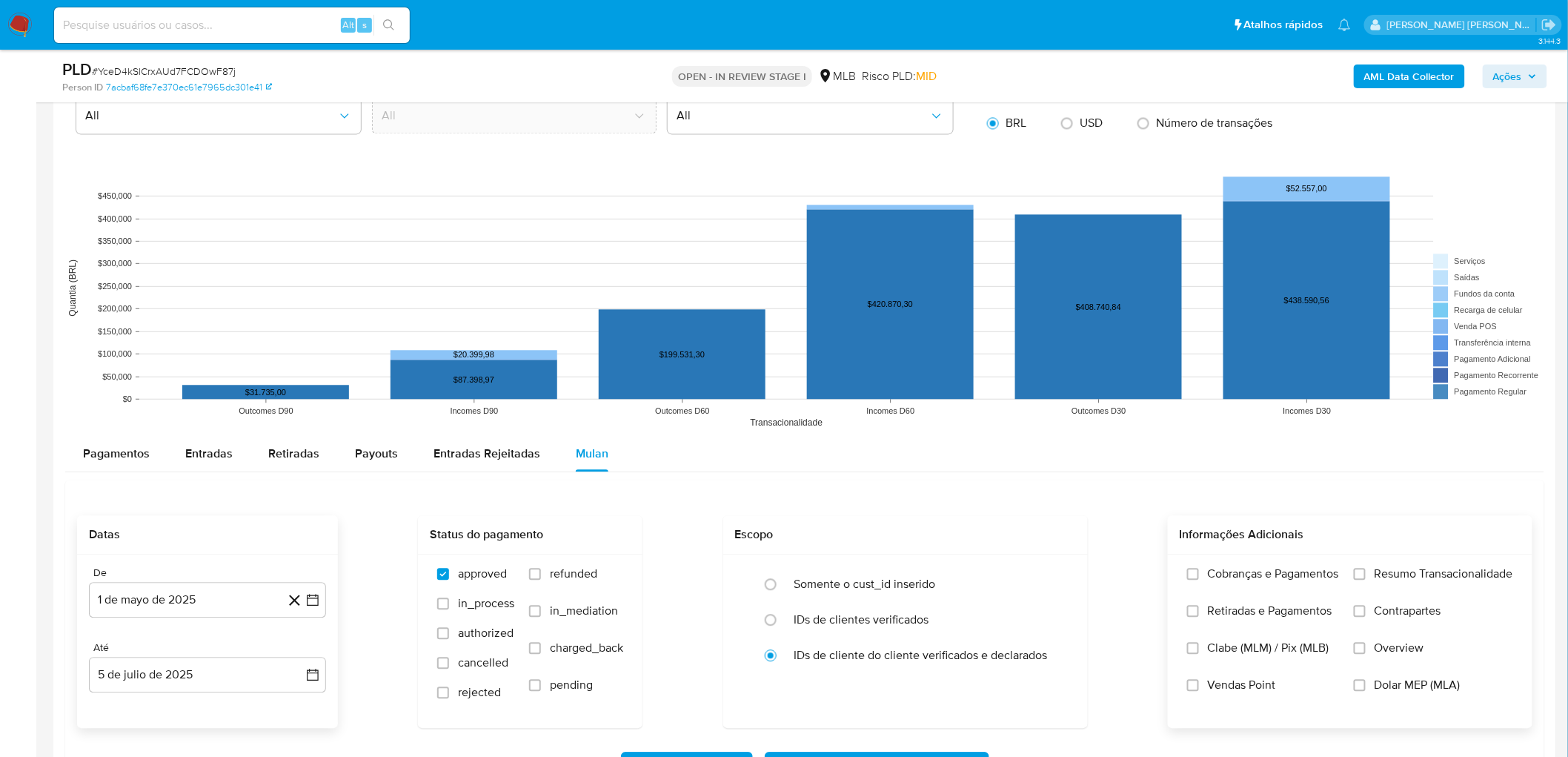 click on "Resumo Transacionalidade" at bounding box center [1444, 574] 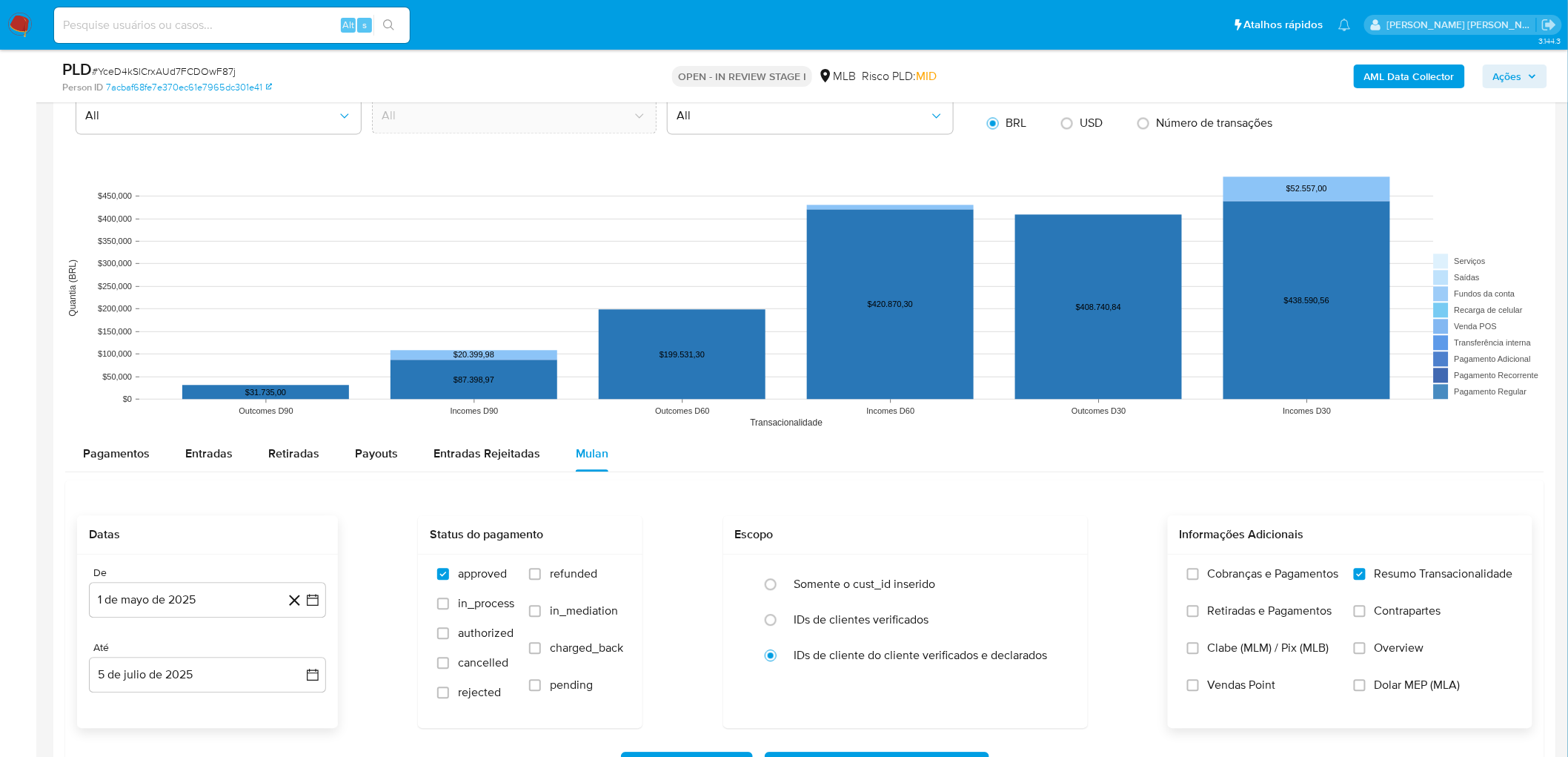 click on "Vendas Point" at bounding box center [1263, 696] 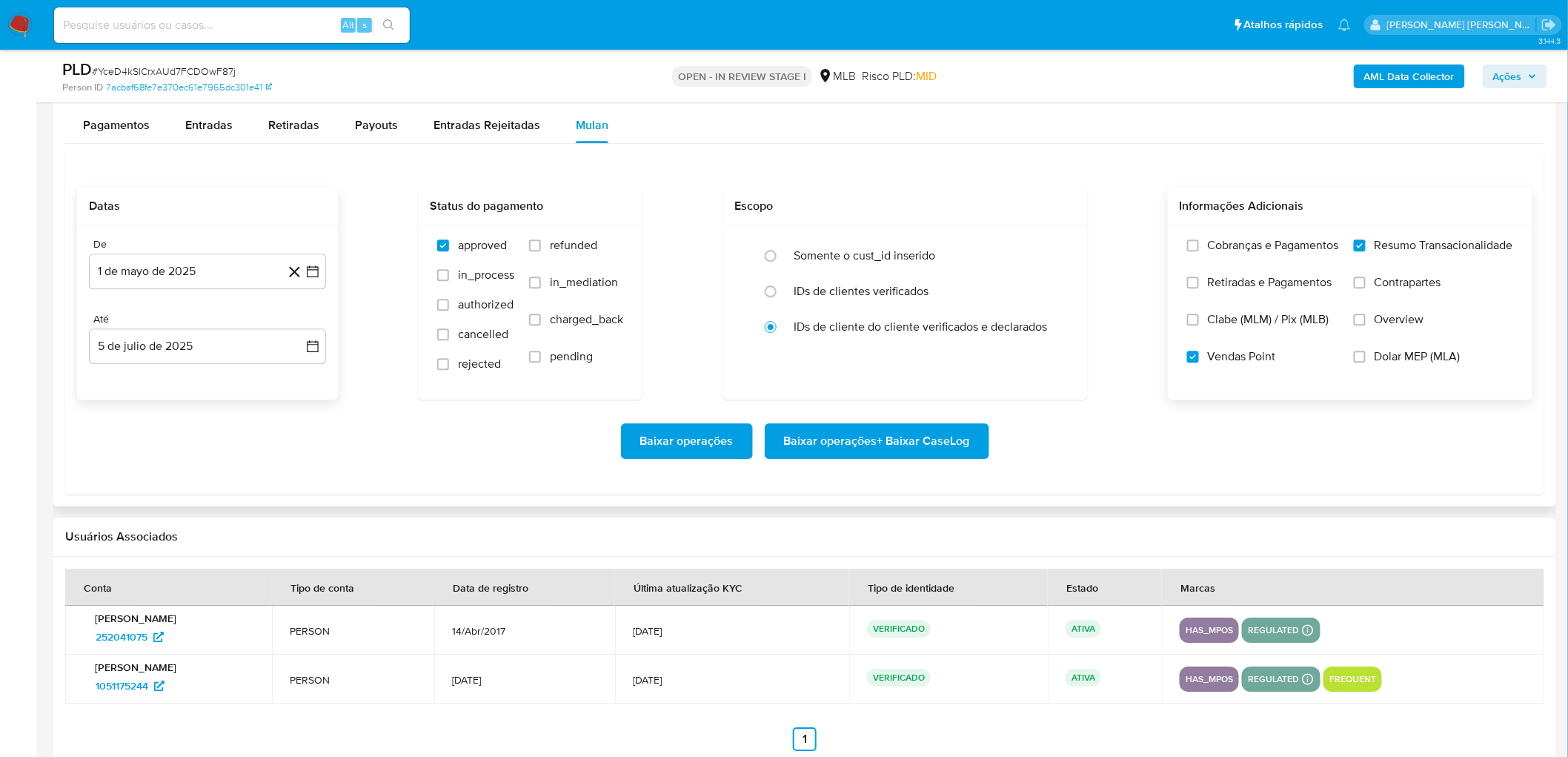 scroll, scrollTop: 1647, scrollLeft: 0, axis: vertical 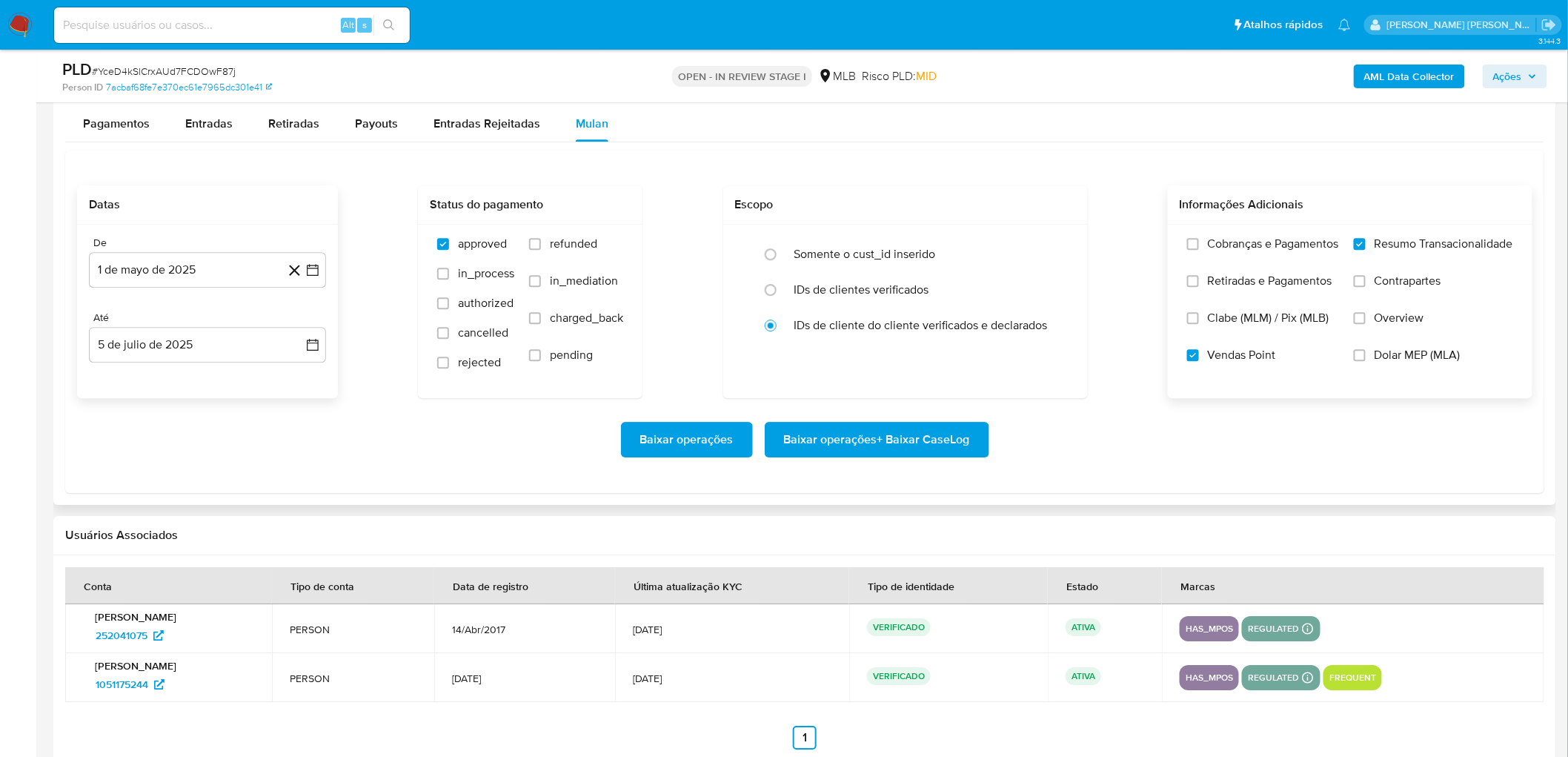 click on "Baixar operações  +   Baixar CaseLog" at bounding box center [877, 440] 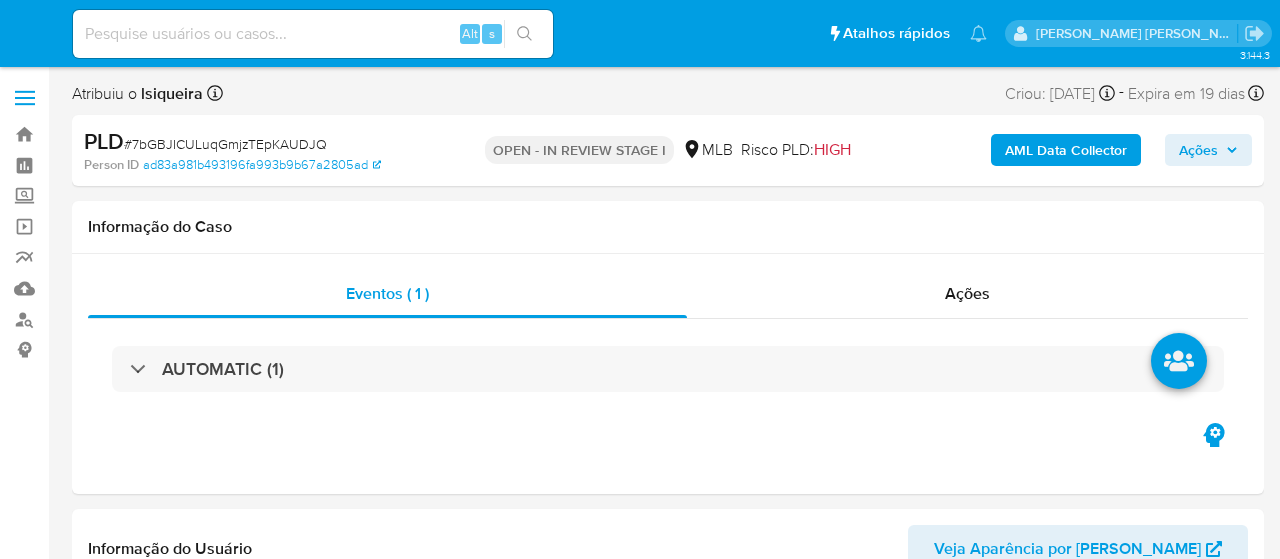select on "10" 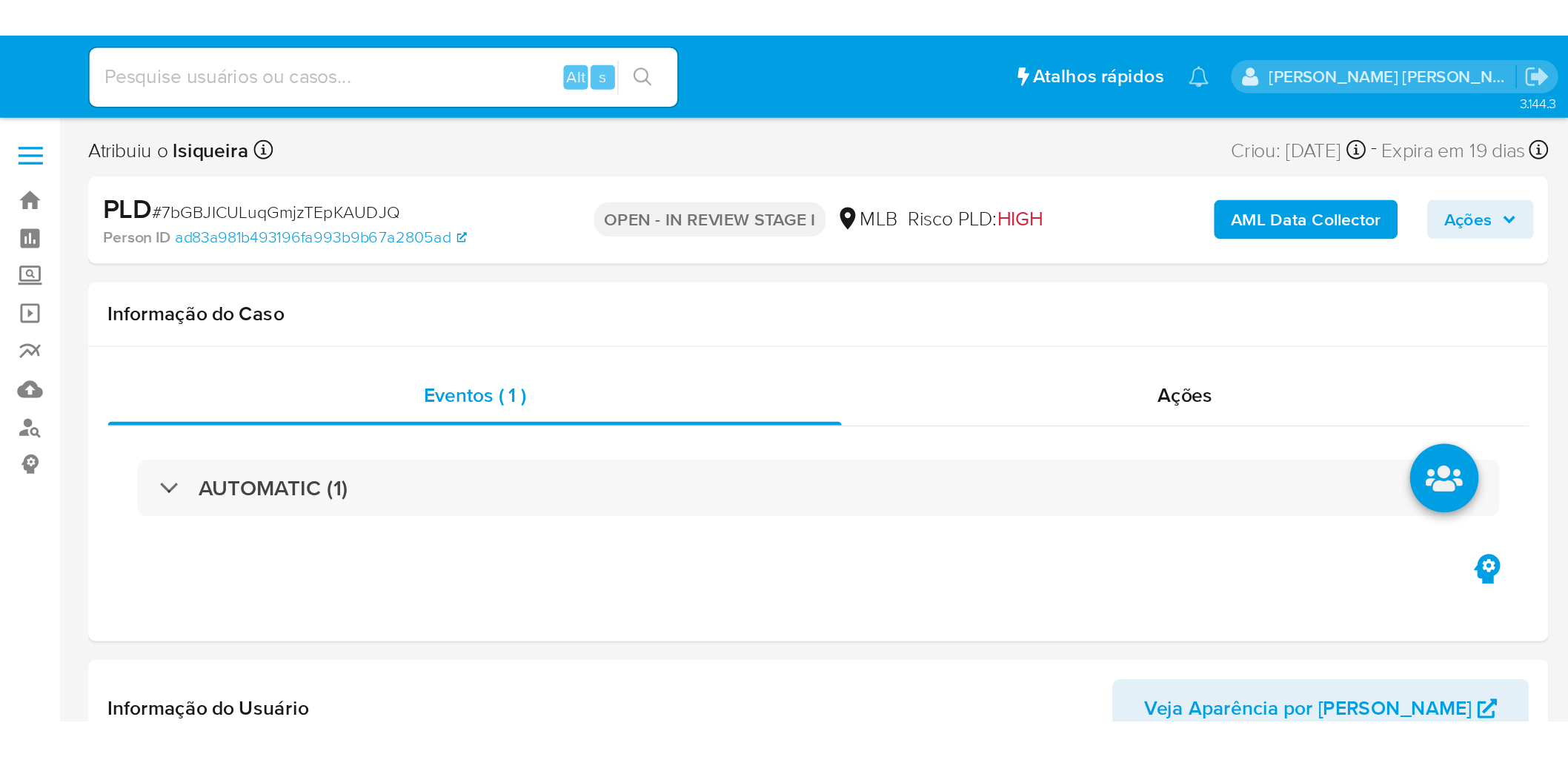 scroll, scrollTop: 0, scrollLeft: 0, axis: both 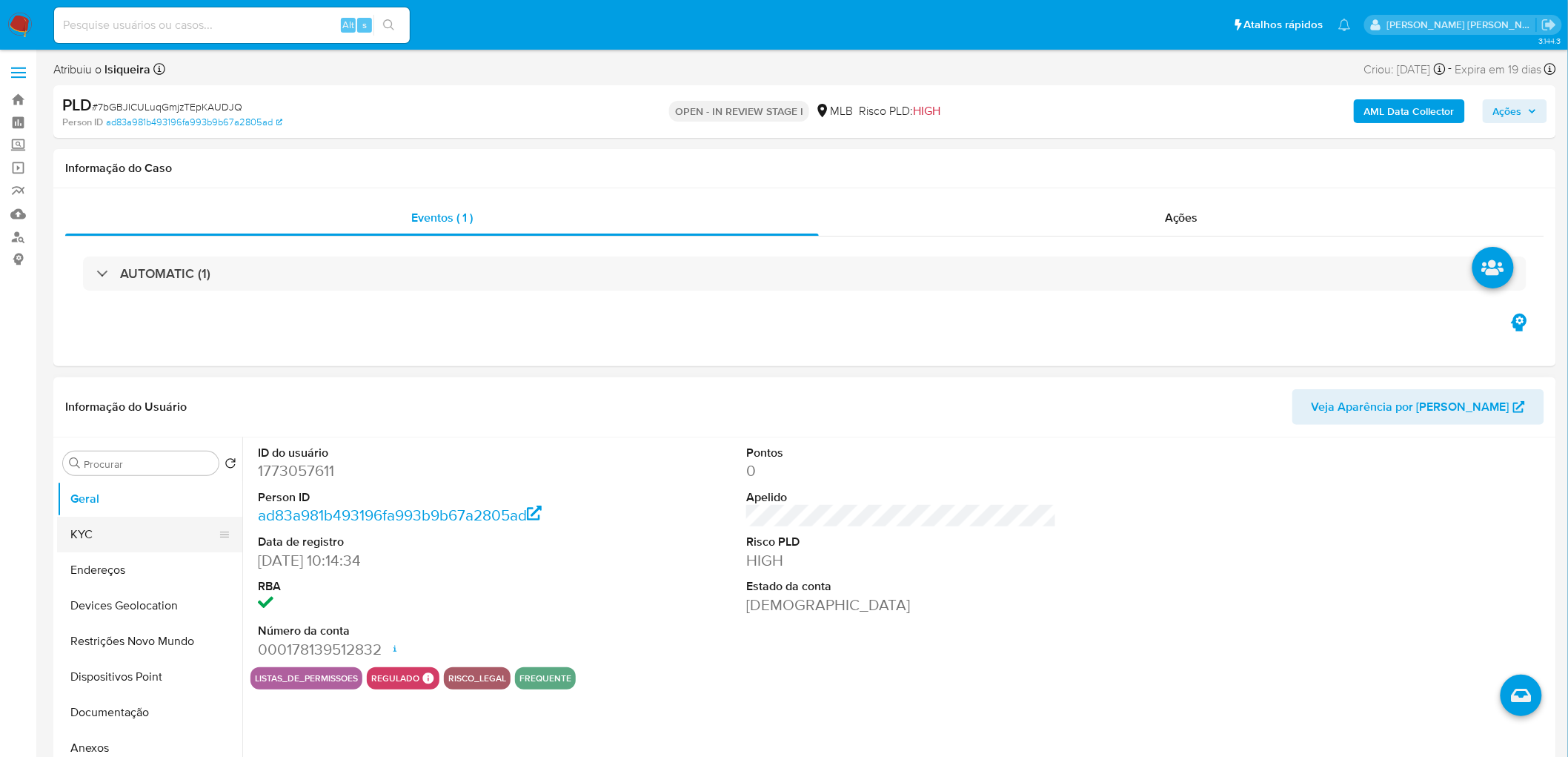 click on "KYC" at bounding box center [144, 535] 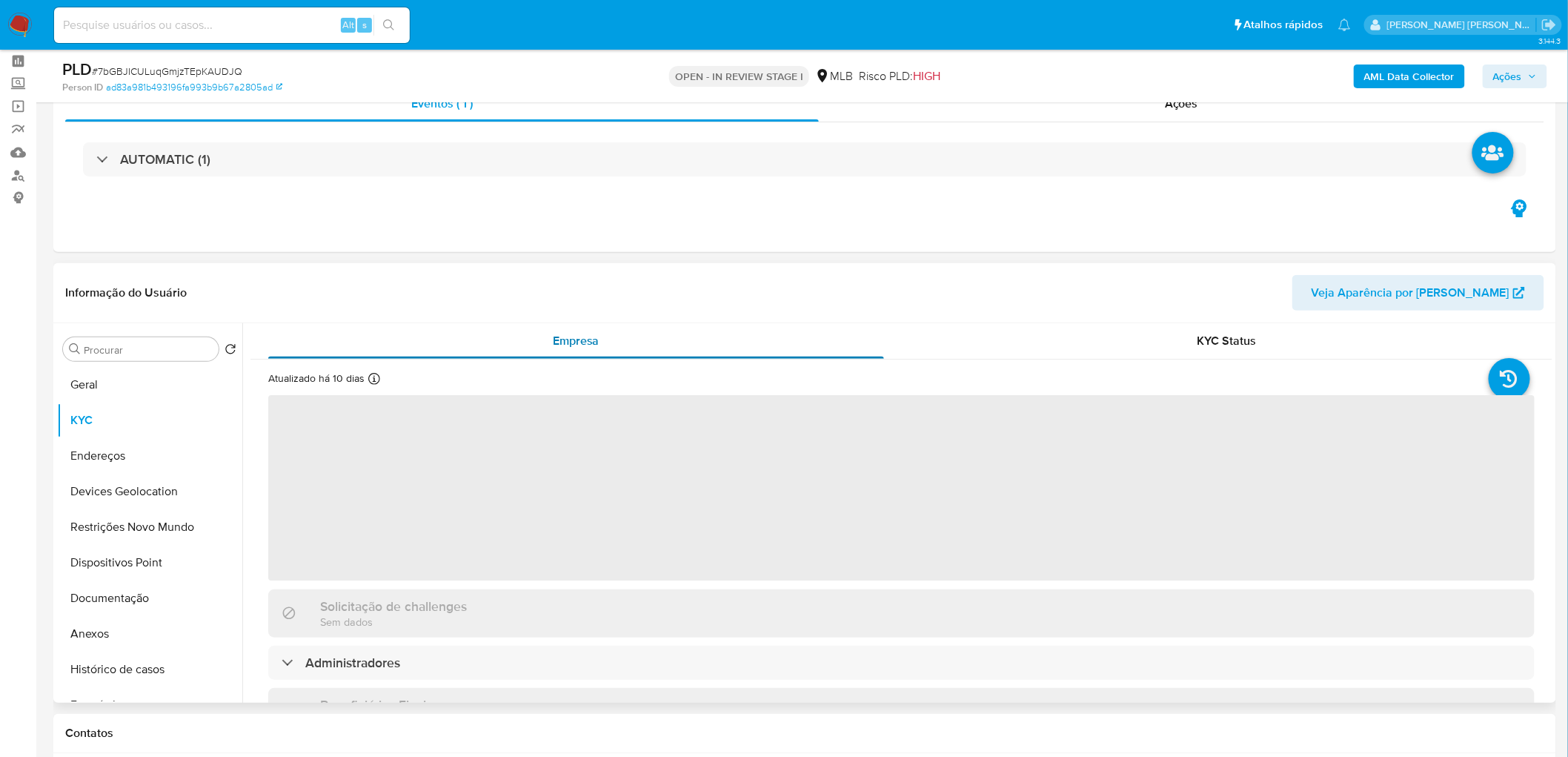 scroll, scrollTop: 165, scrollLeft: 0, axis: vertical 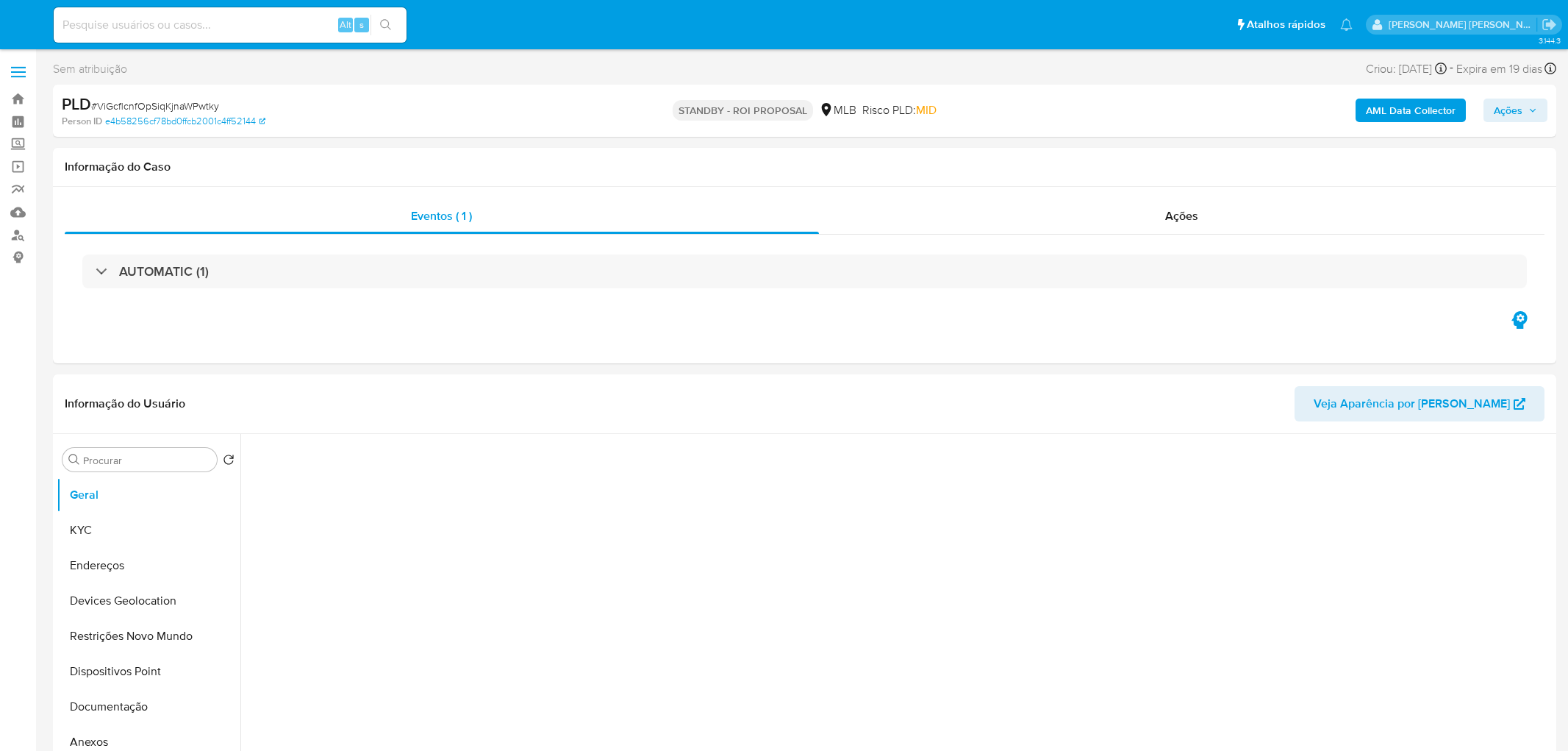 select on "10" 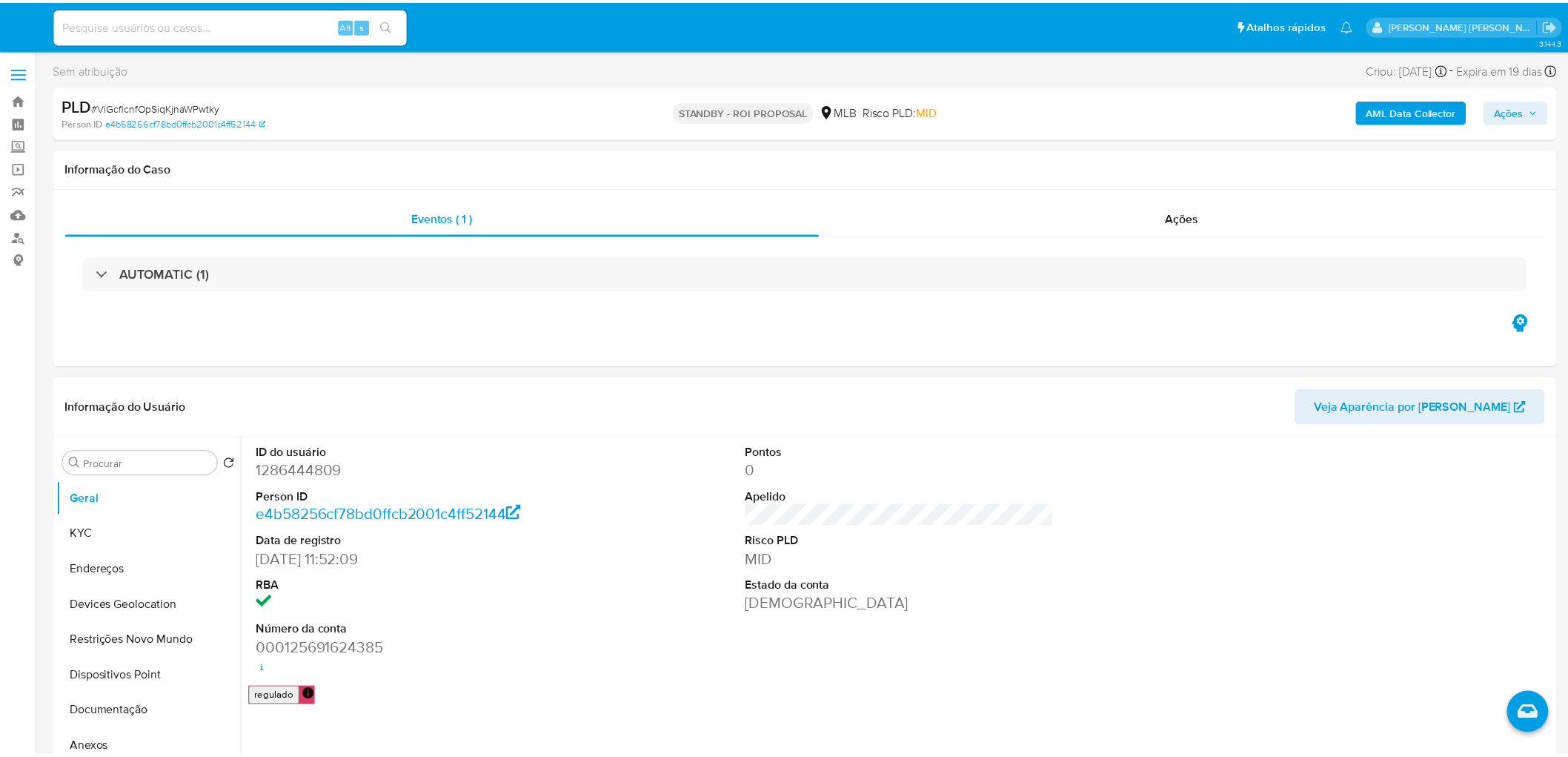 scroll, scrollTop: 0, scrollLeft: 0, axis: both 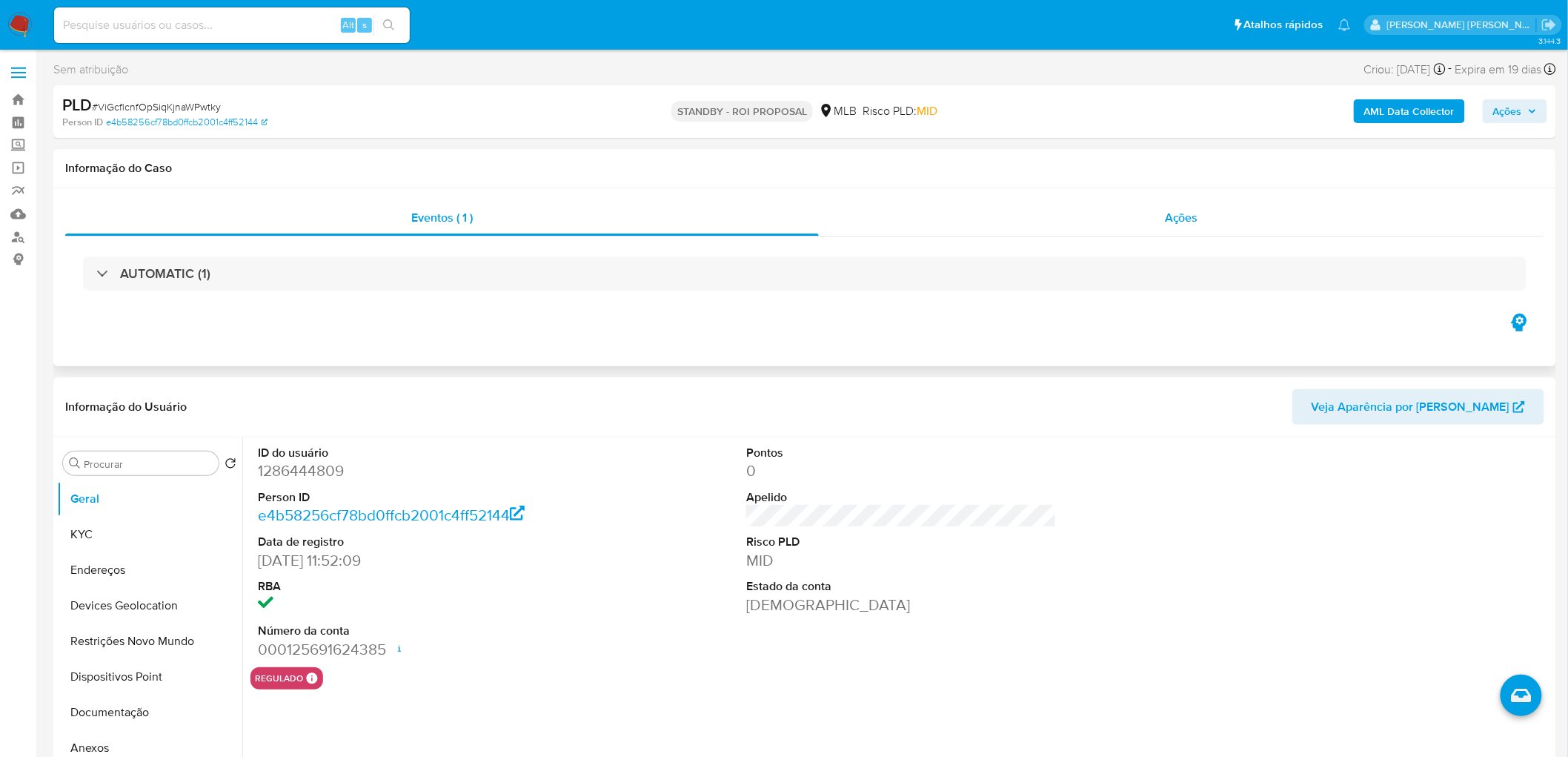 click on "Ações" at bounding box center [1181, 218] 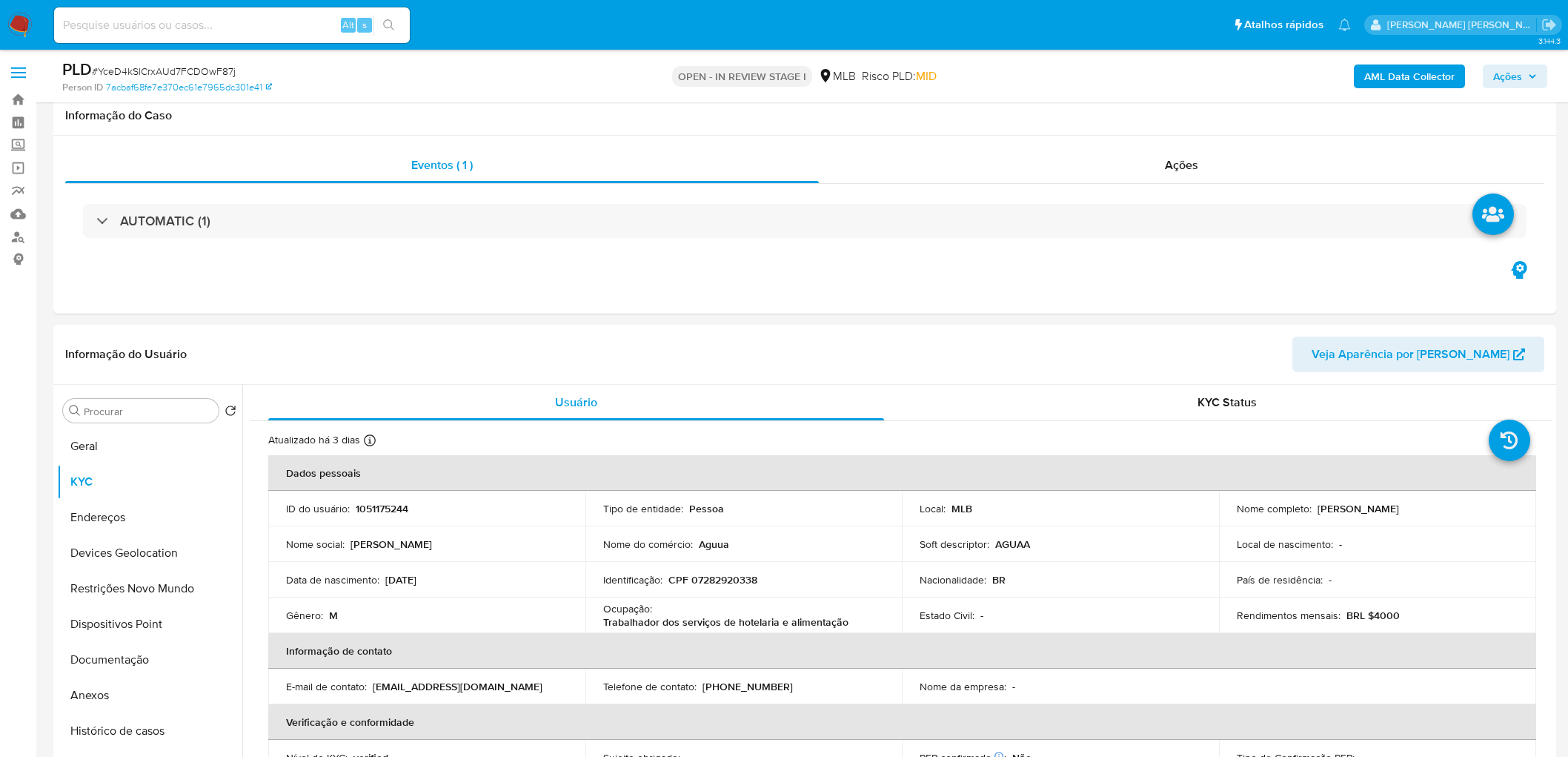 scroll, scrollTop: 1647, scrollLeft: 0, axis: vertical 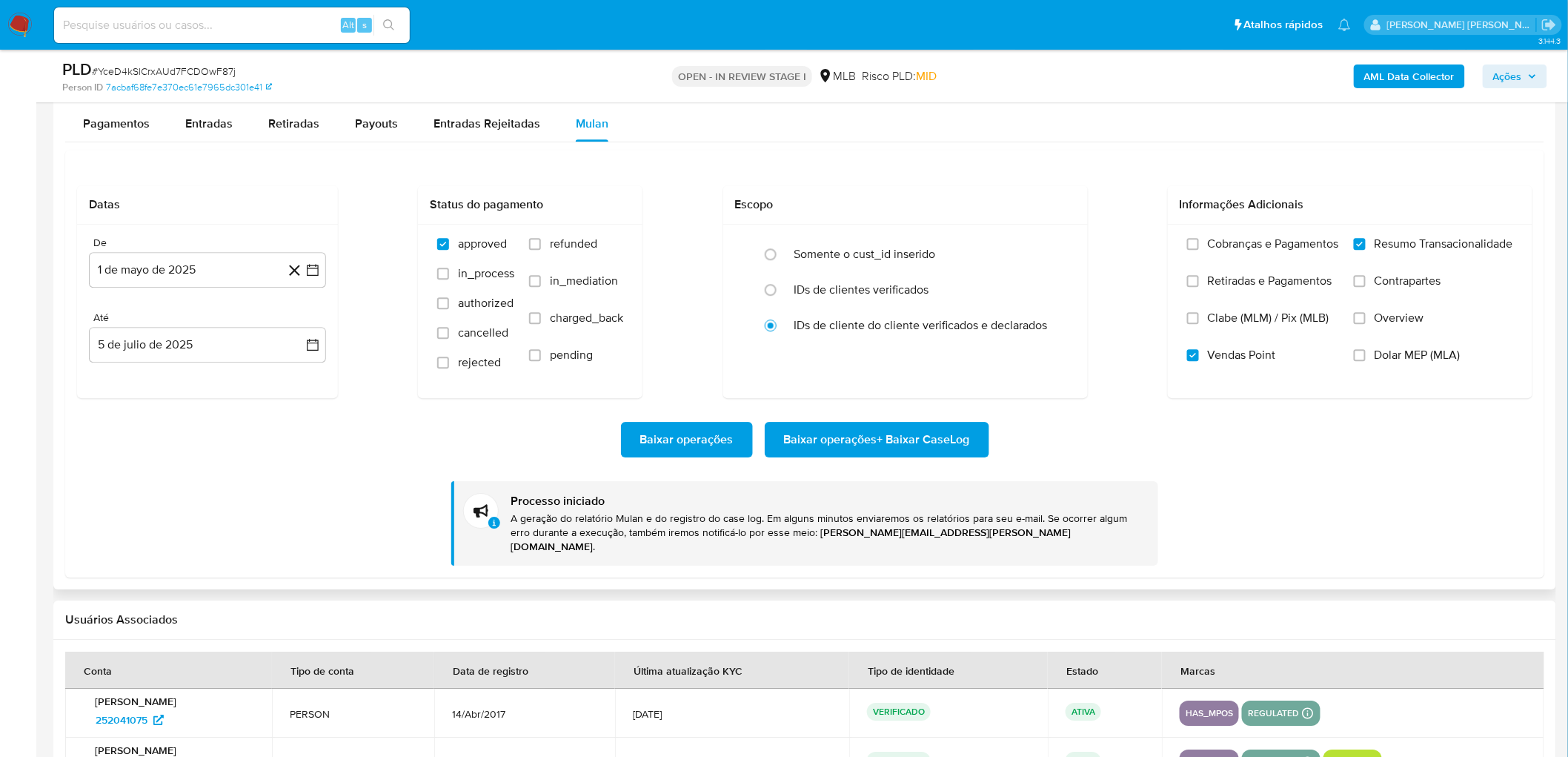 click on "Baixar operações Baixar operações  +   Baixar CaseLog" at bounding box center (805, 440) 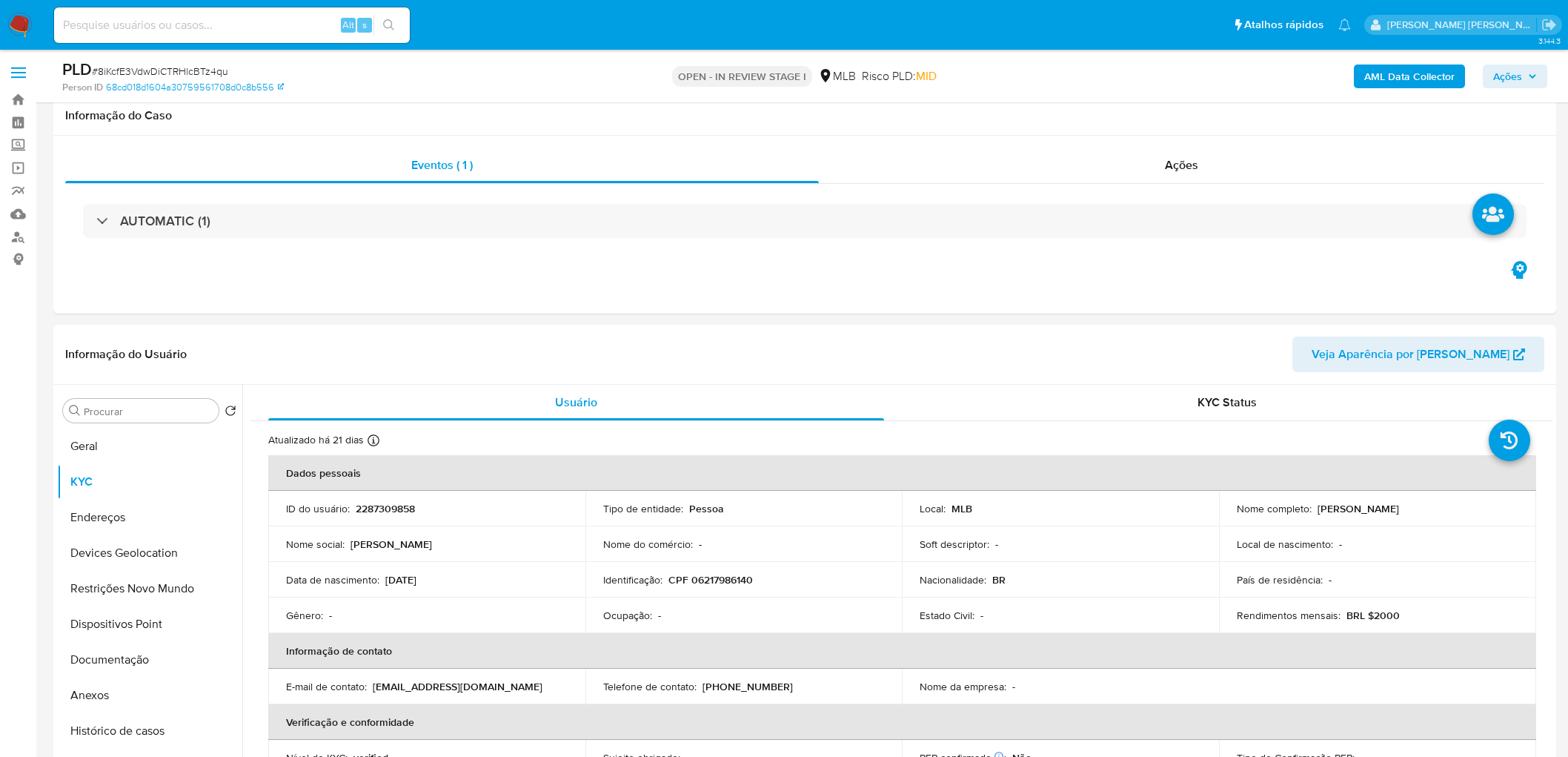 scroll, scrollTop: 1565, scrollLeft: 0, axis: vertical 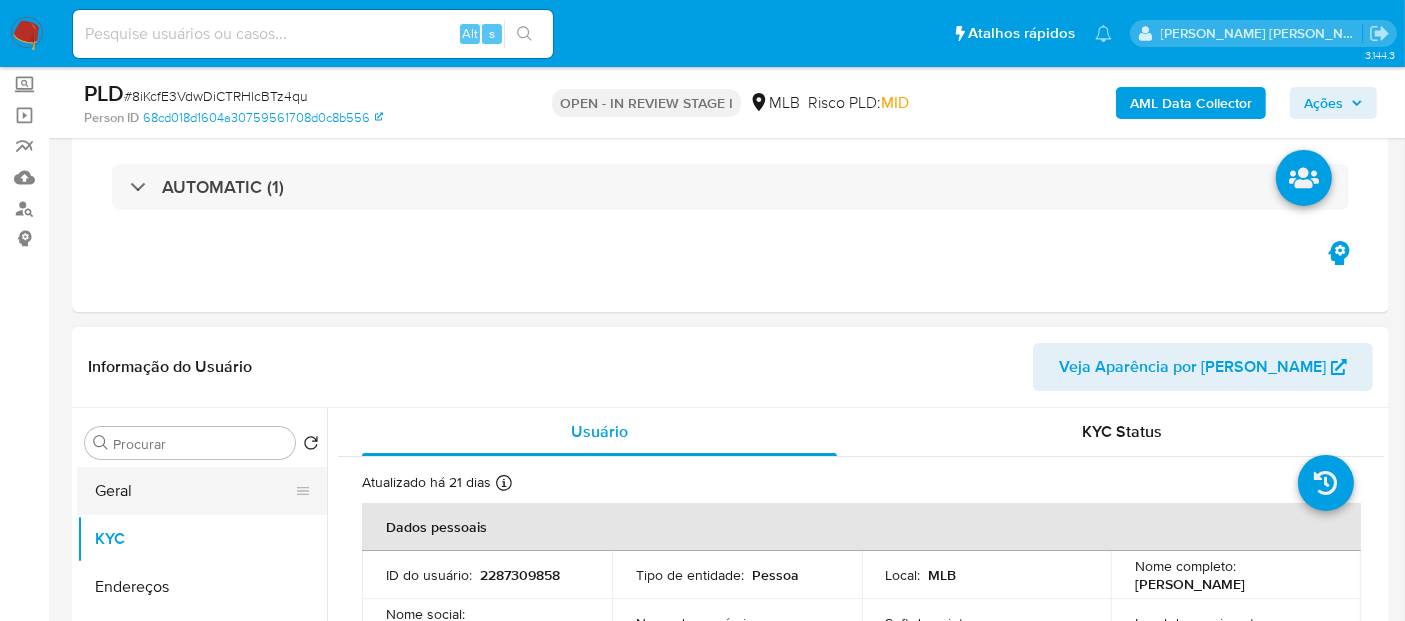 click on "Geral" at bounding box center [194, 491] 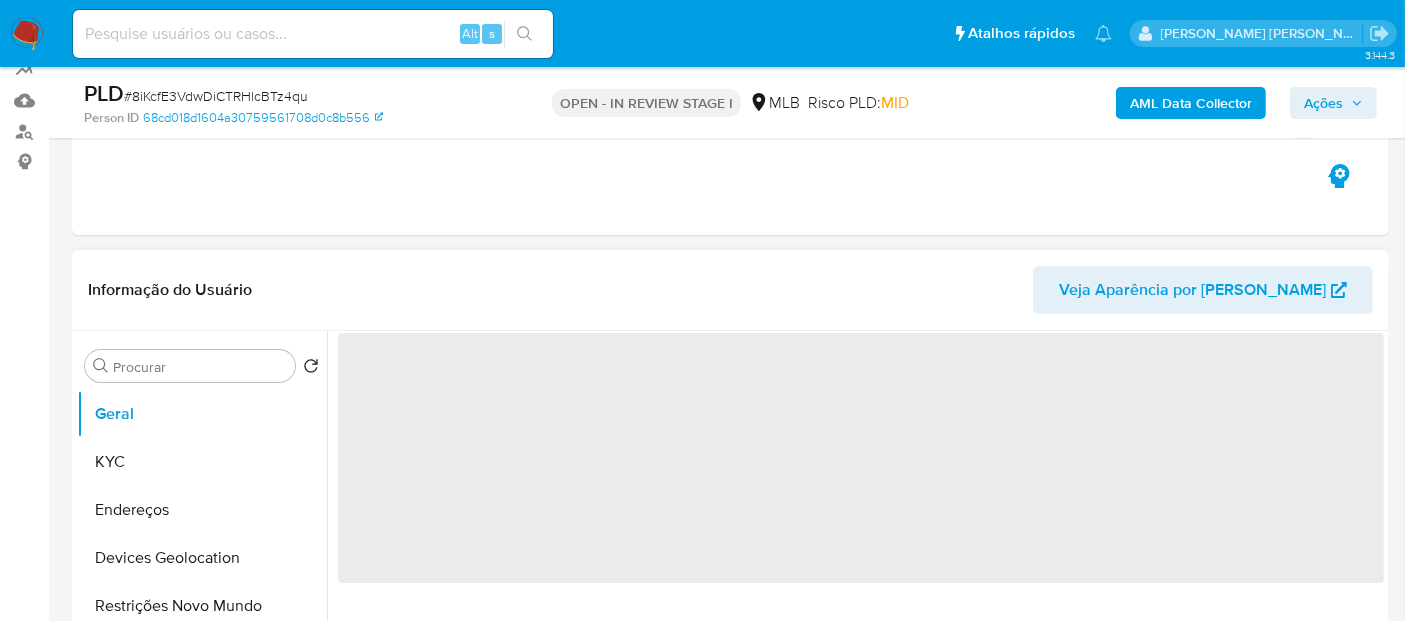 scroll, scrollTop: 222, scrollLeft: 0, axis: vertical 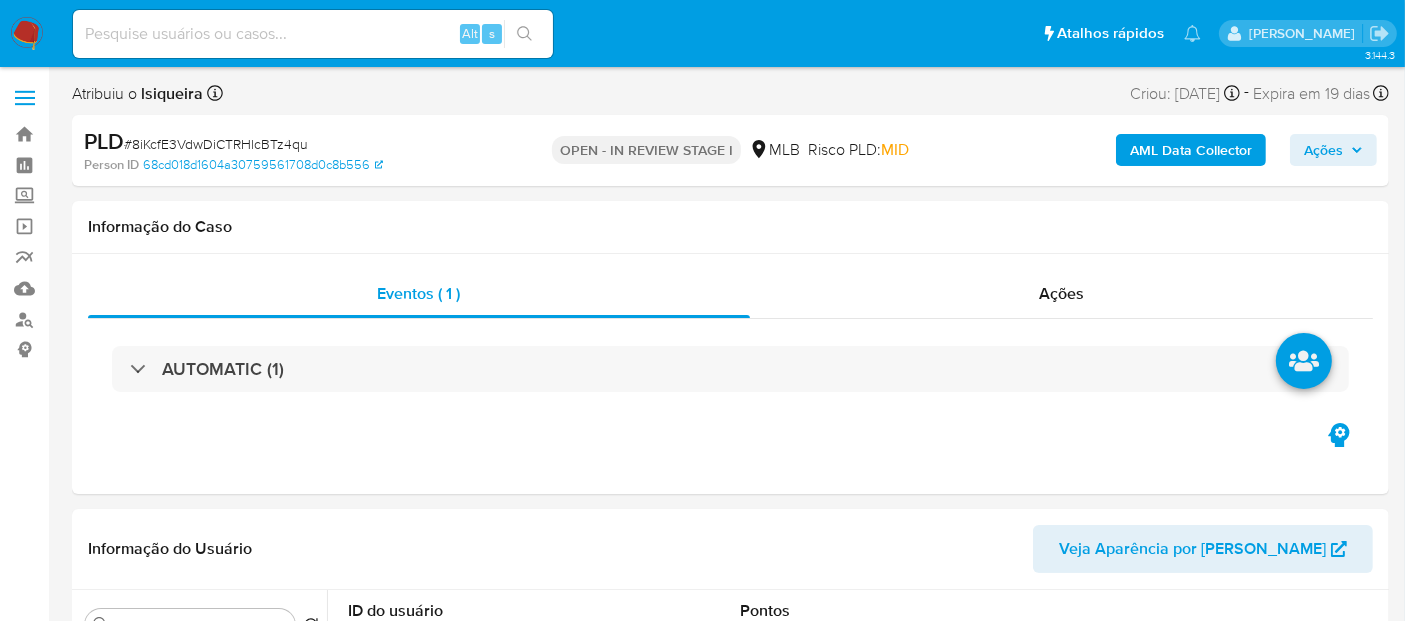 select on "10" 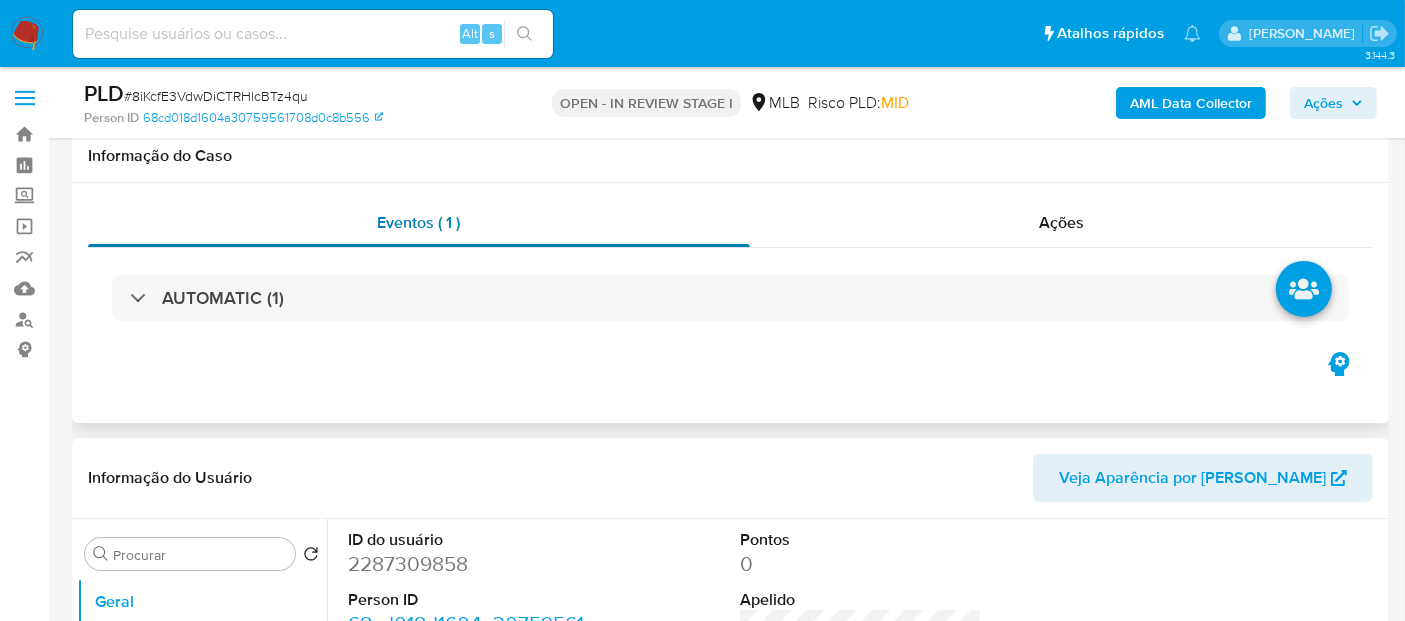 scroll, scrollTop: 333, scrollLeft: 0, axis: vertical 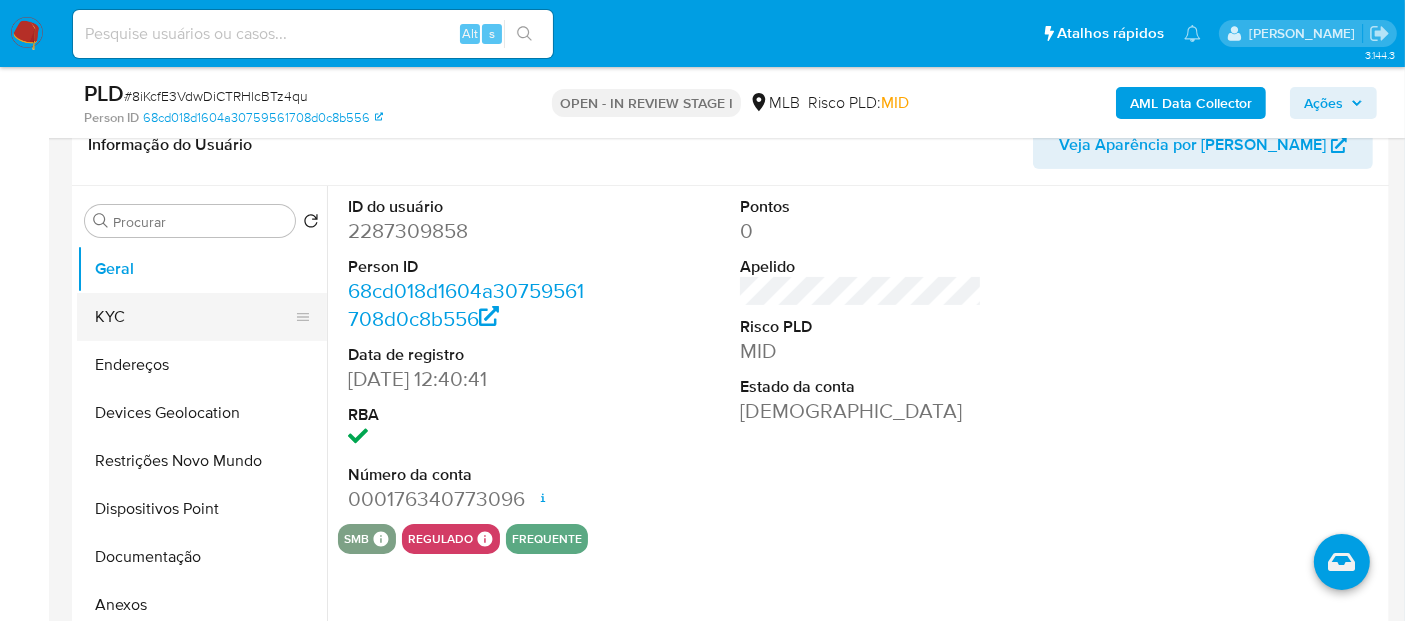 click on "KYC" at bounding box center [194, 317] 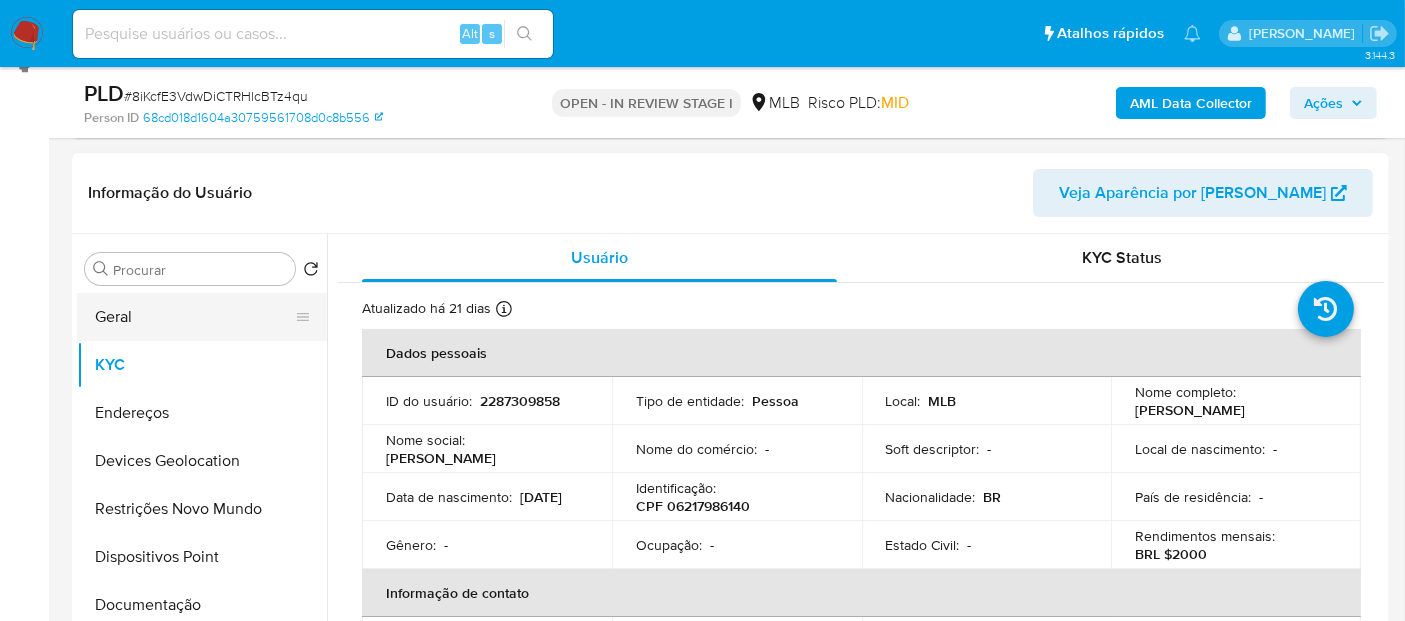 click on "Procurar   Retornar ao pedido padrão Geral KYC Endereços Devices Geolocation Restrições Novo Mundo Dispositivos Point Documentação Anexos Histórico de casos Empréstimos Financiamento de Veículos Lista Interna Dados Modificados Adiantamentos de Dinheiro Cartões Contas Bancárias Detalhe da geolocalização Fecha Compliant Histórico de Risco PLD Histórico de conversas IV Challenges Insurtech Items Listas Externas Marcas AML Perfis Relacionados" at bounding box center (202, 491) 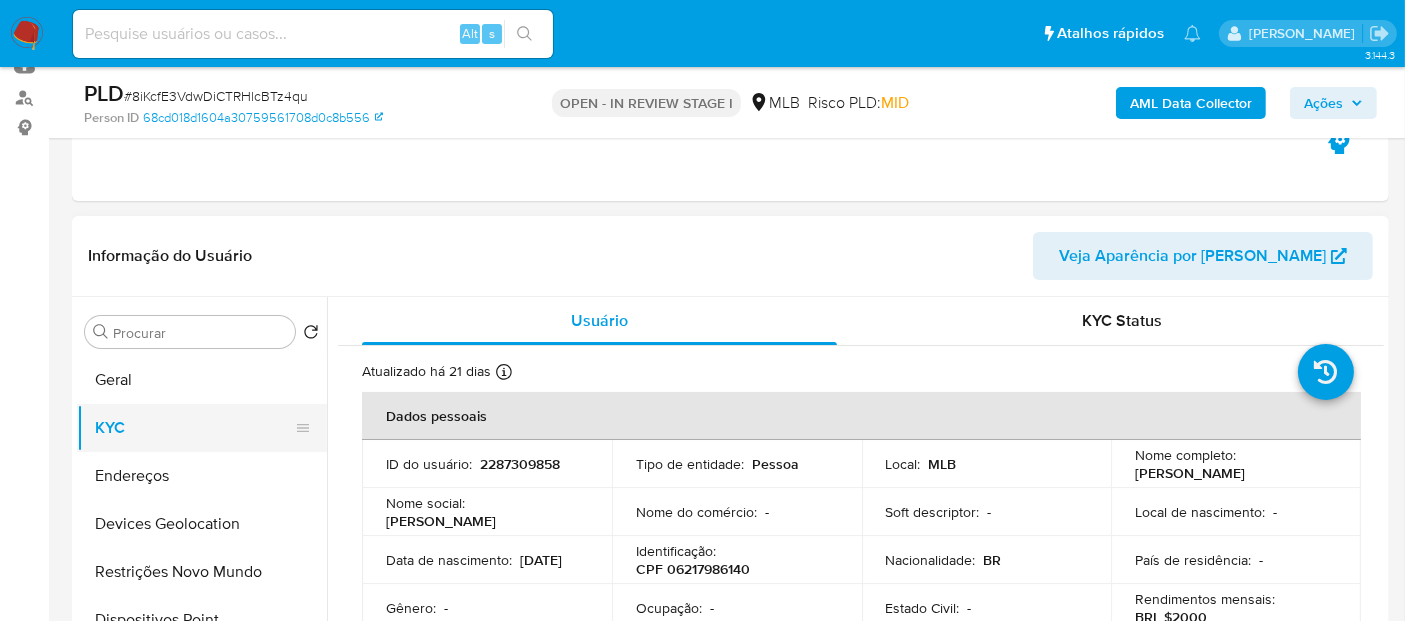 click on "KYC" at bounding box center (194, 428) 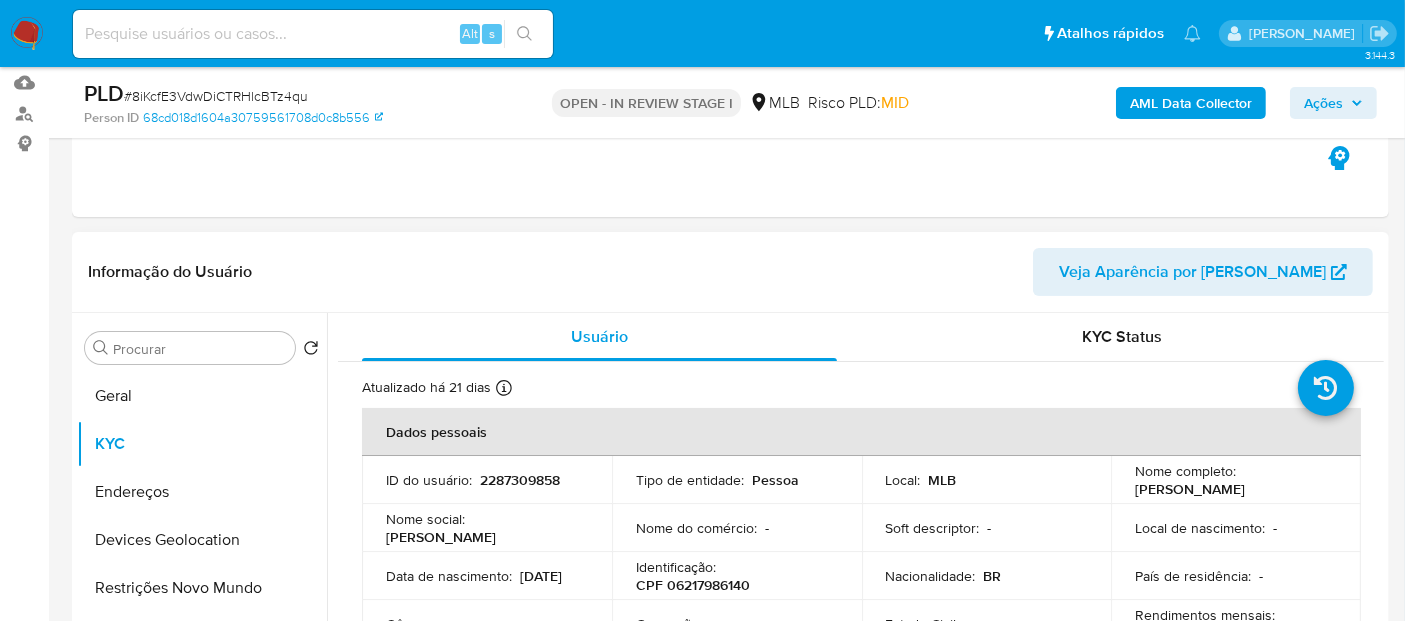 scroll, scrollTop: 111, scrollLeft: 0, axis: vertical 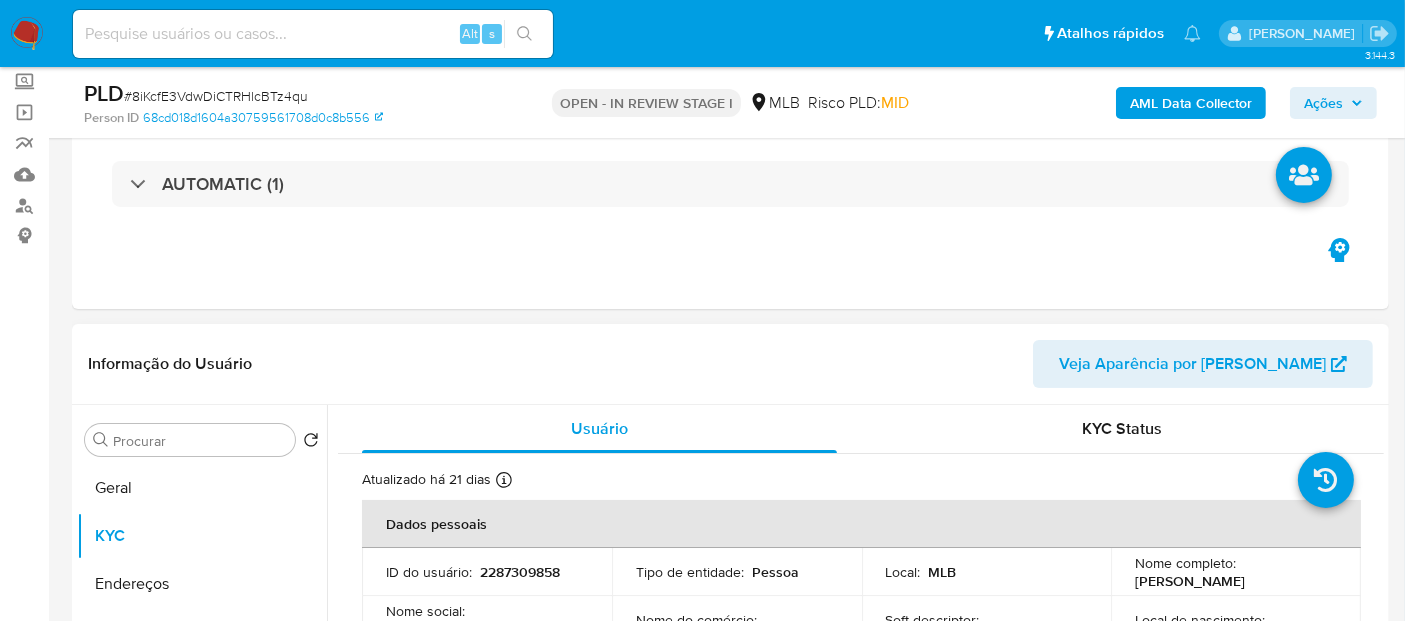 click on "Informação do Usuário Veja Aparência por Pessoa" at bounding box center (730, 364) 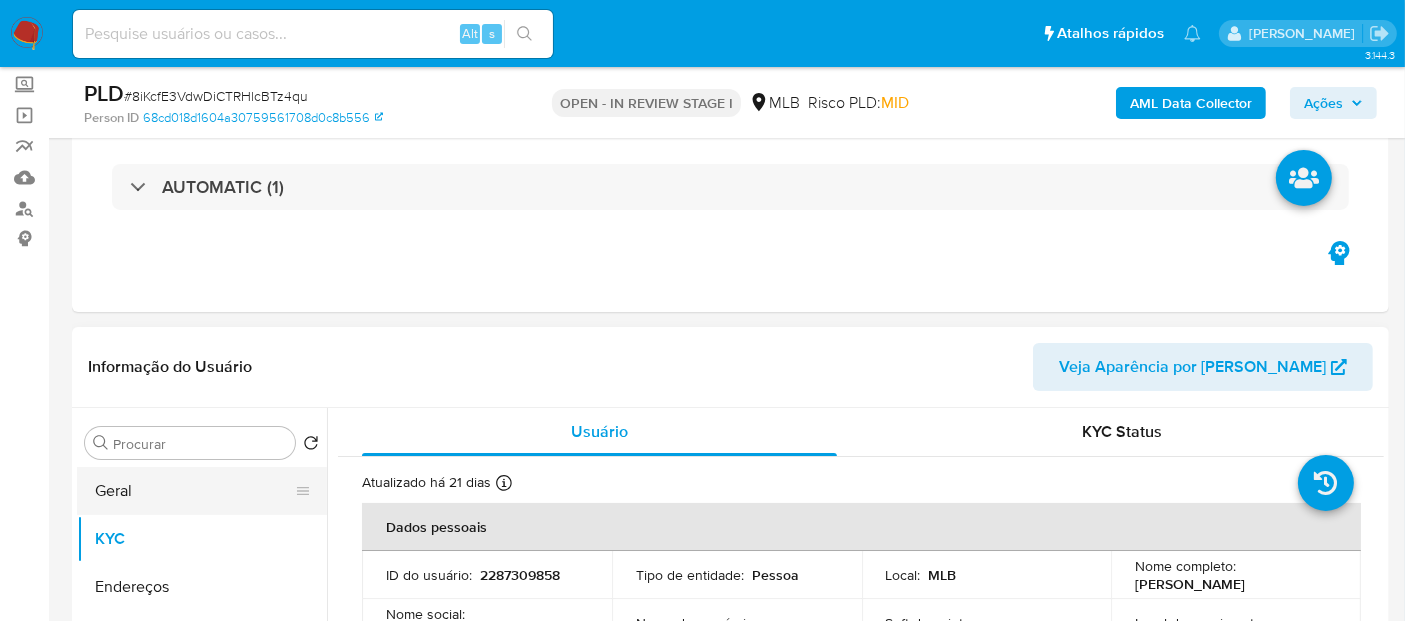click on "Geral" at bounding box center [194, 491] 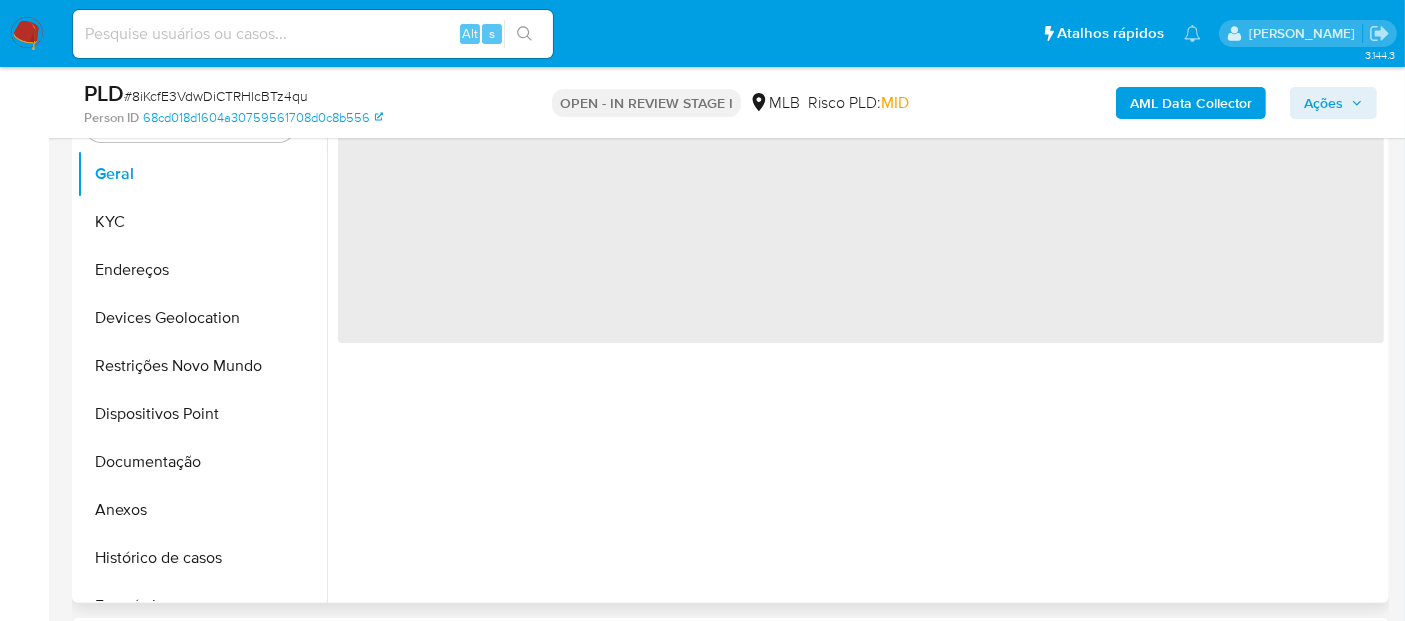 scroll, scrollTop: 333, scrollLeft: 0, axis: vertical 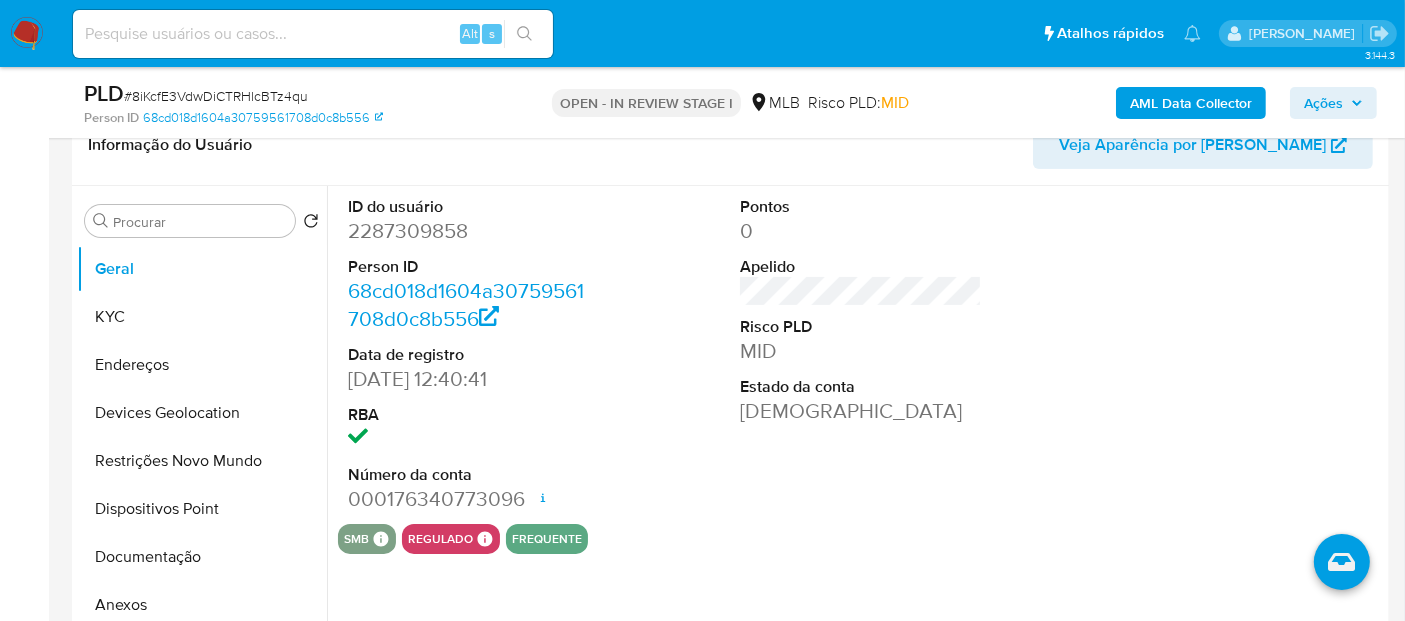 click on "Data de registro" at bounding box center (469, 355) 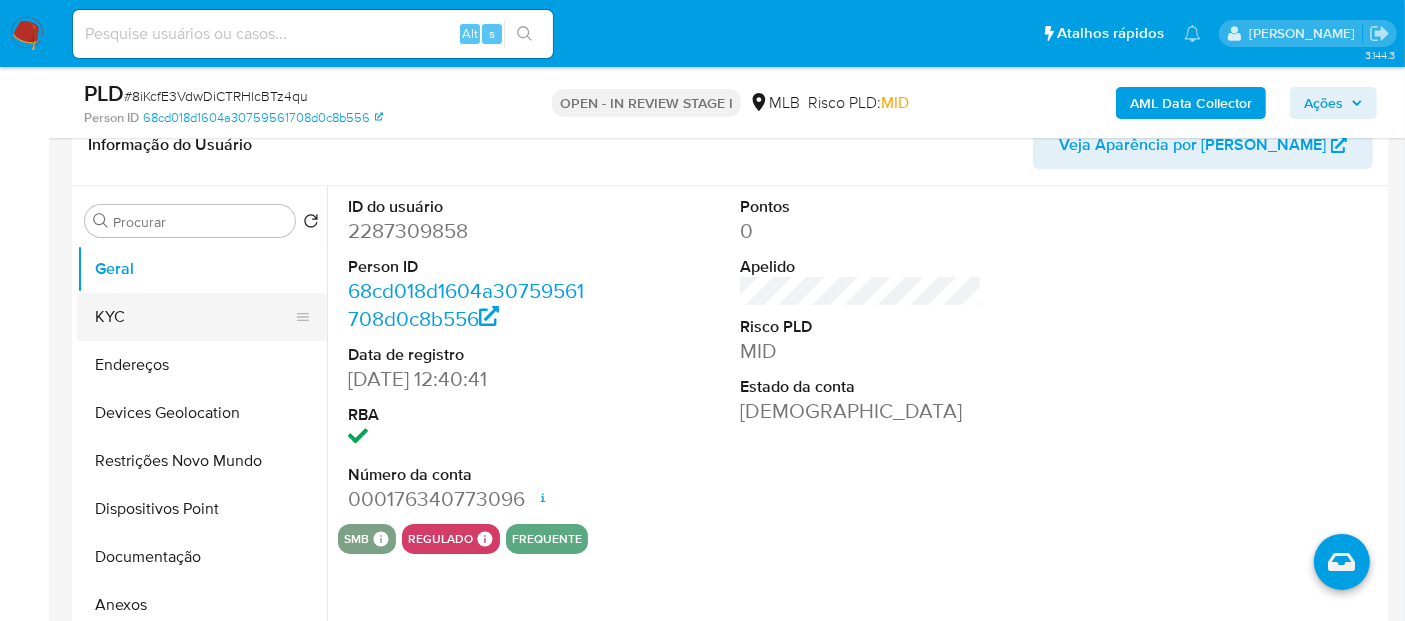click on "KYC" at bounding box center [194, 317] 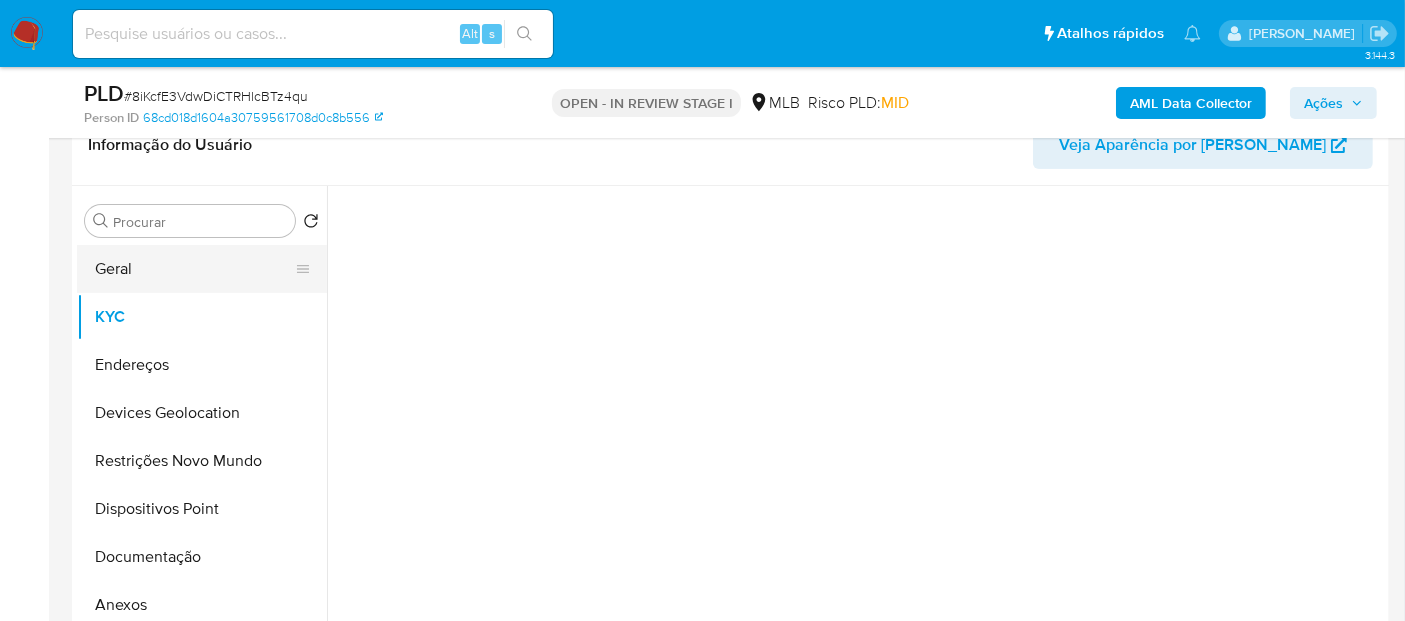 click on "Geral" at bounding box center (194, 269) 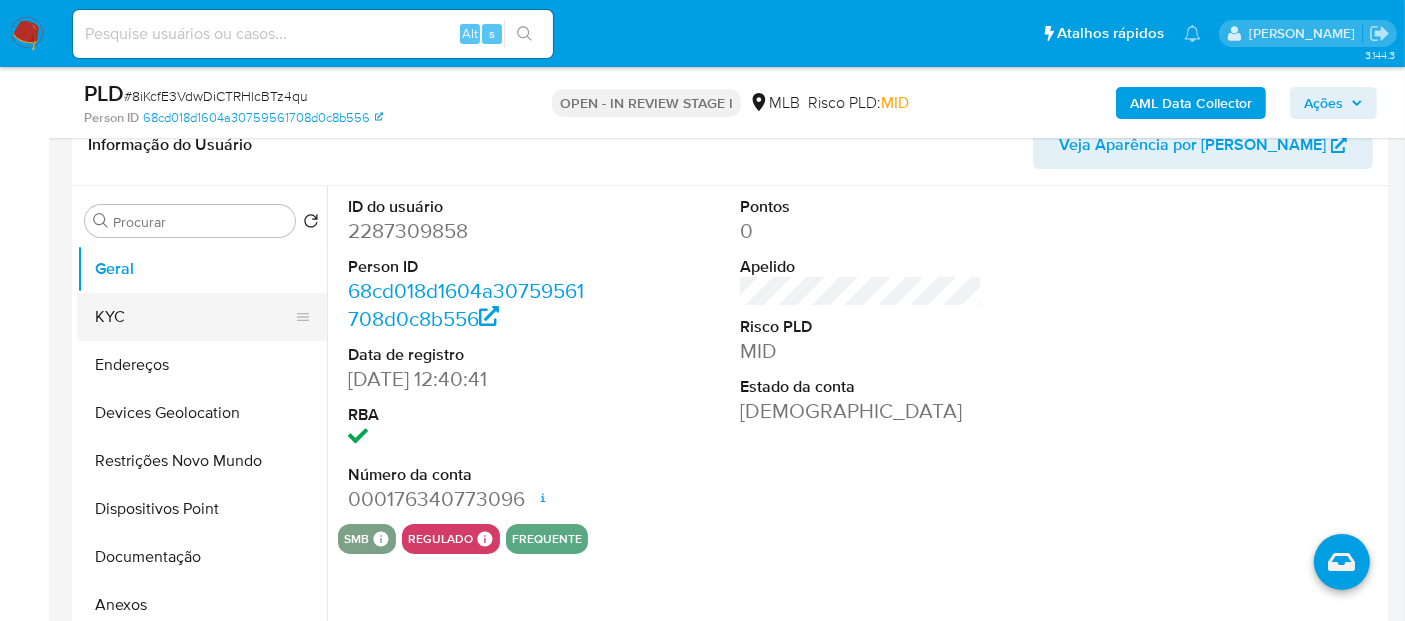 click on "KYC" at bounding box center (194, 317) 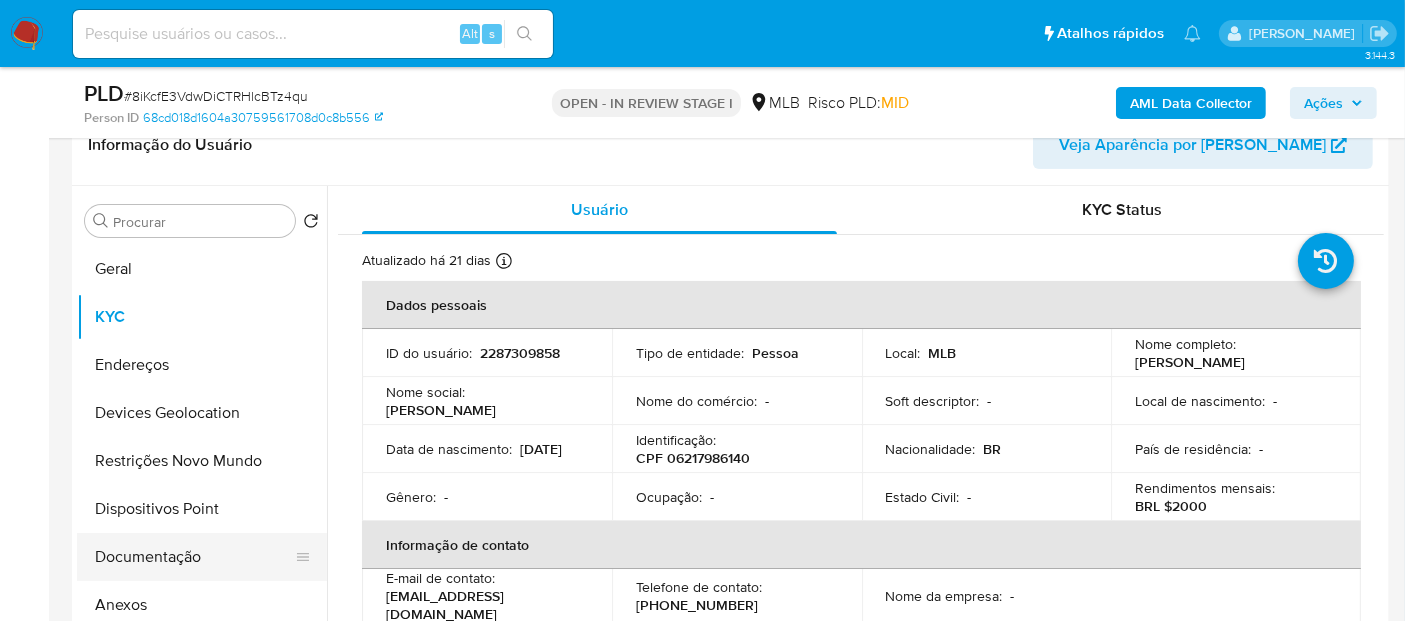 click on "Documentação" at bounding box center (194, 557) 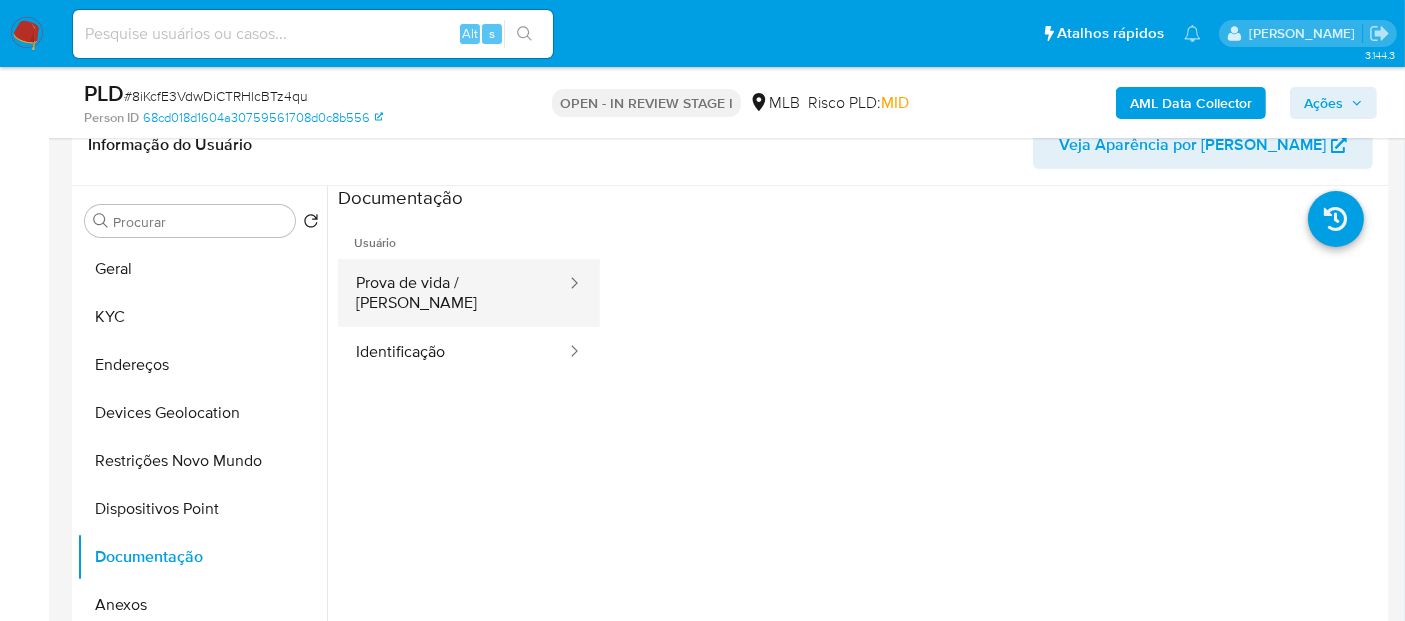 click on "Prova de vida / Selfie" at bounding box center [453, 293] 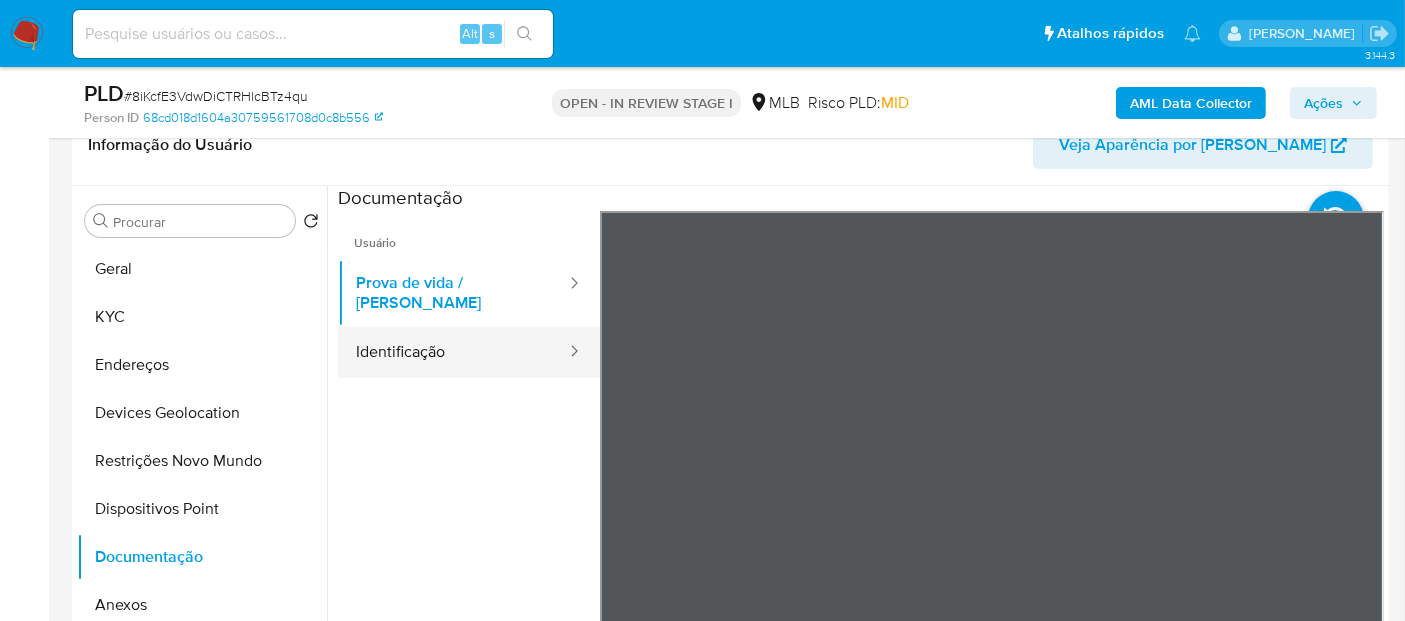 click on "Identificação" at bounding box center [453, 352] 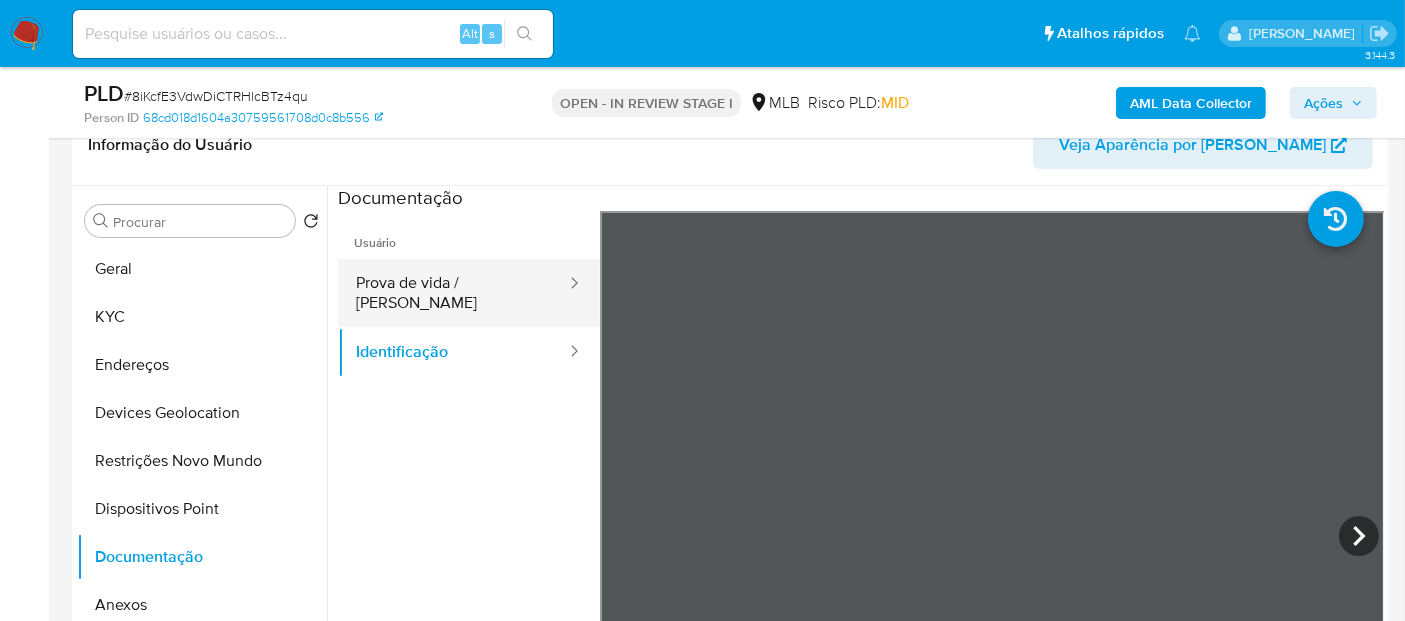 click on "Prova de vida / Selfie" at bounding box center [453, 293] 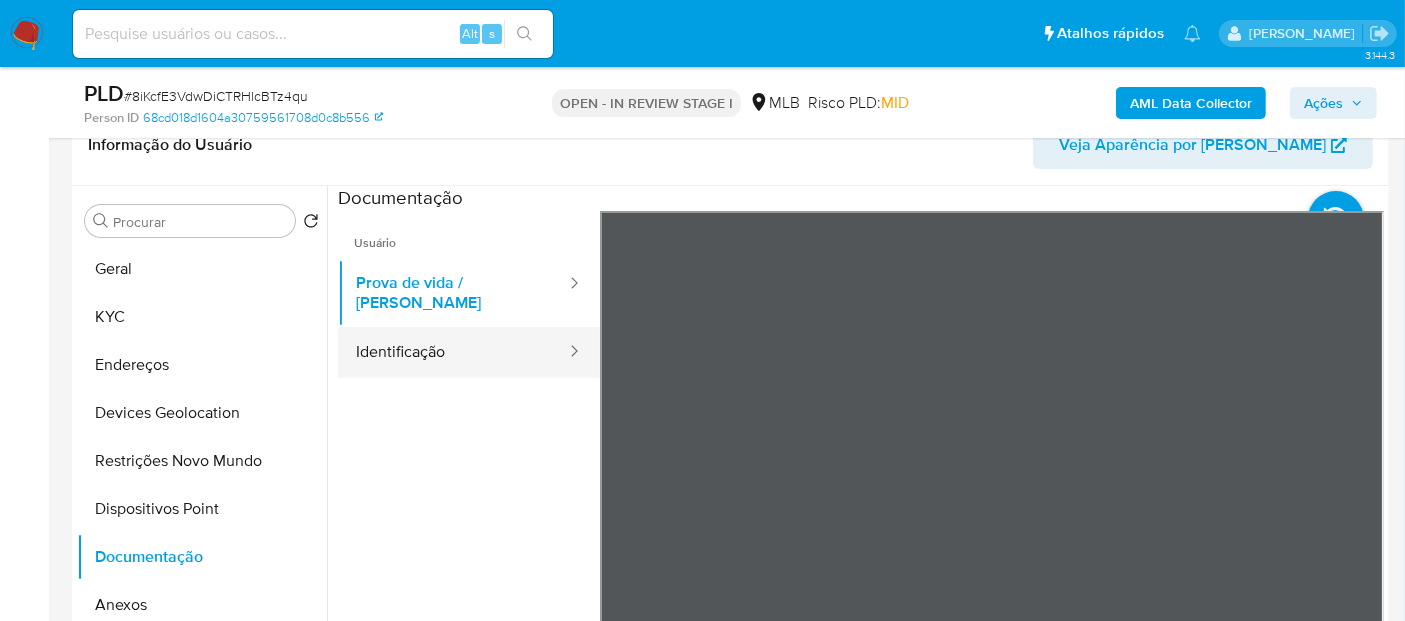 click on "Identificação" at bounding box center [453, 352] 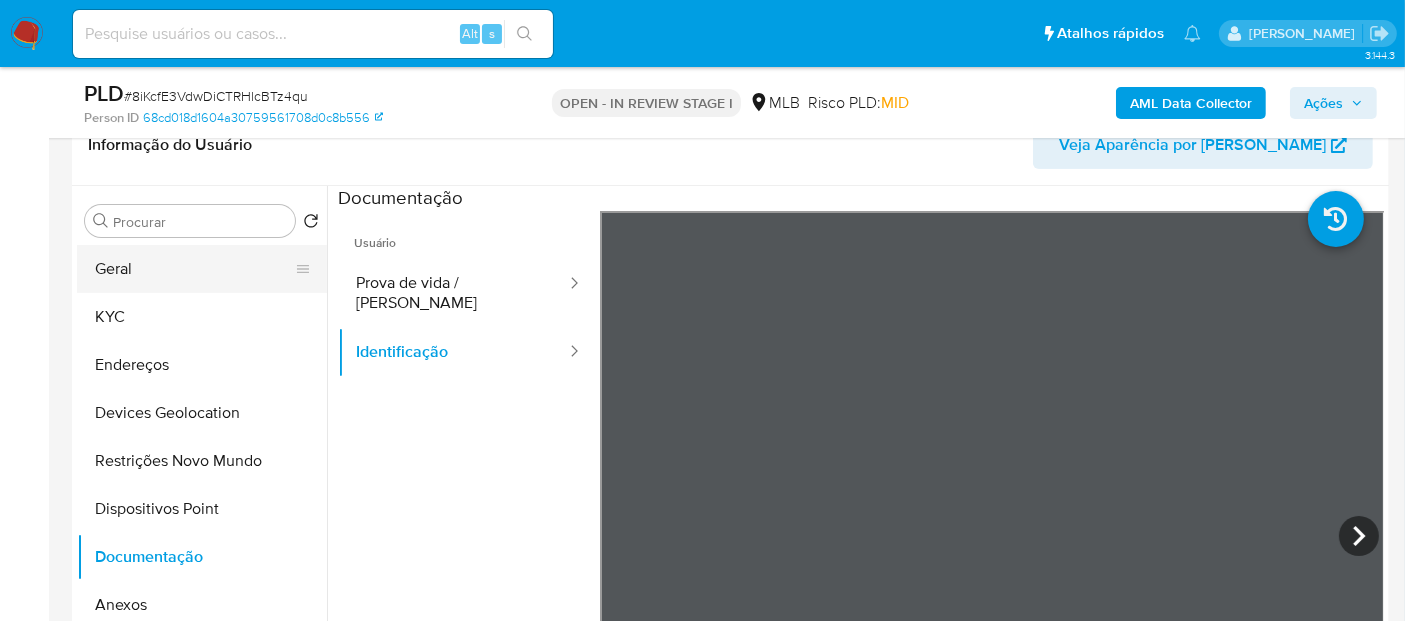 click on "Geral" at bounding box center (194, 269) 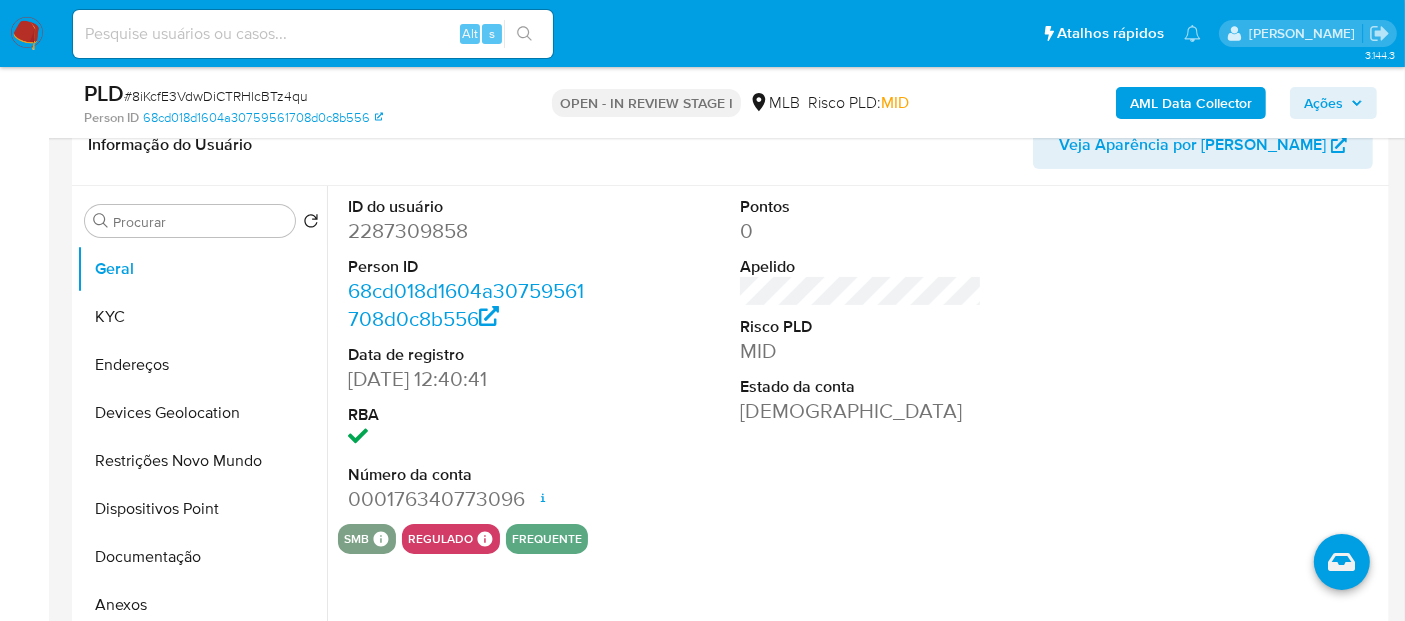 drag, startPoint x: 577, startPoint y: 463, endPoint x: 457, endPoint y: 465, distance: 120.01666 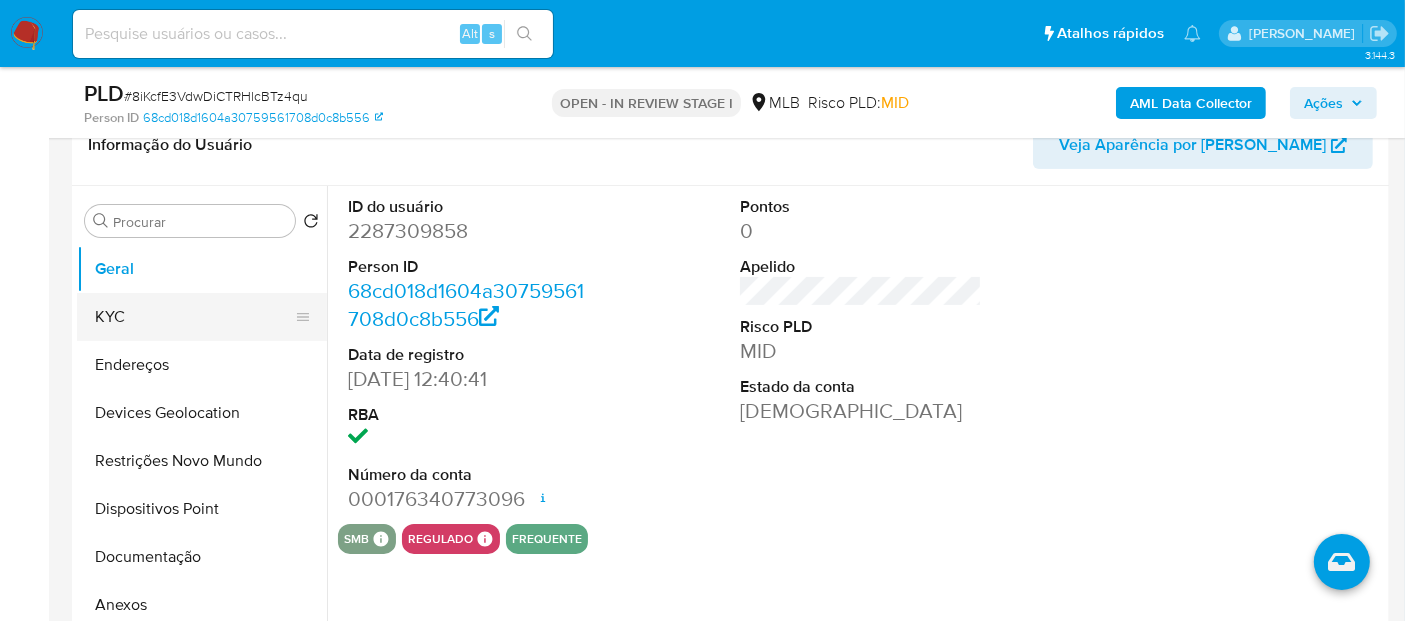 click on "KYC" at bounding box center (194, 317) 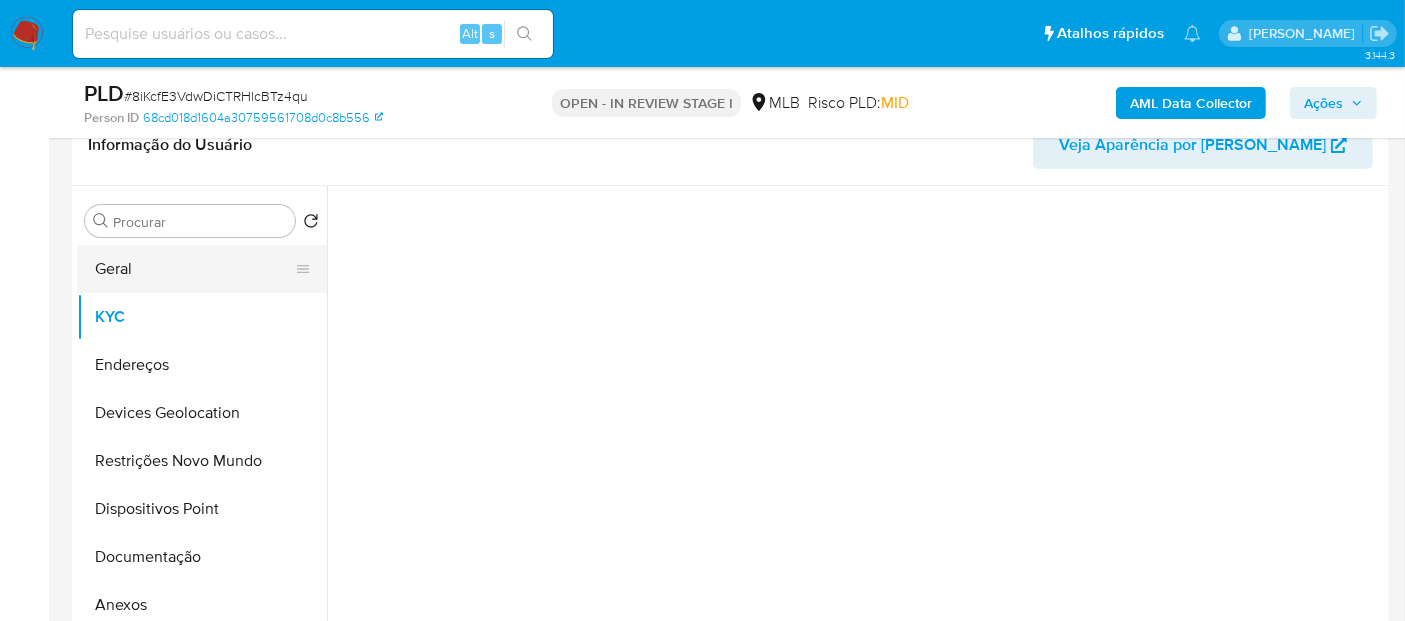 click on "Geral" at bounding box center [194, 269] 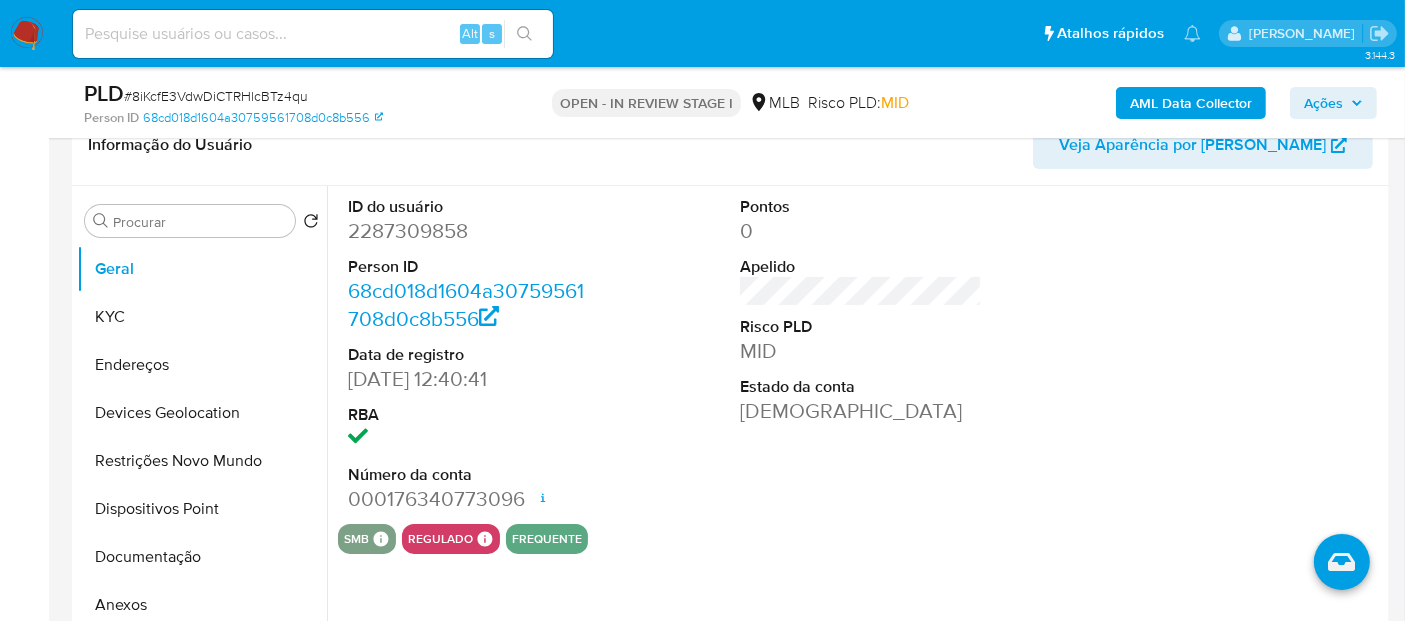 click on "Pontos 0 Apelido Risco PLD MID Estado da conta Ativa" at bounding box center [861, 355] 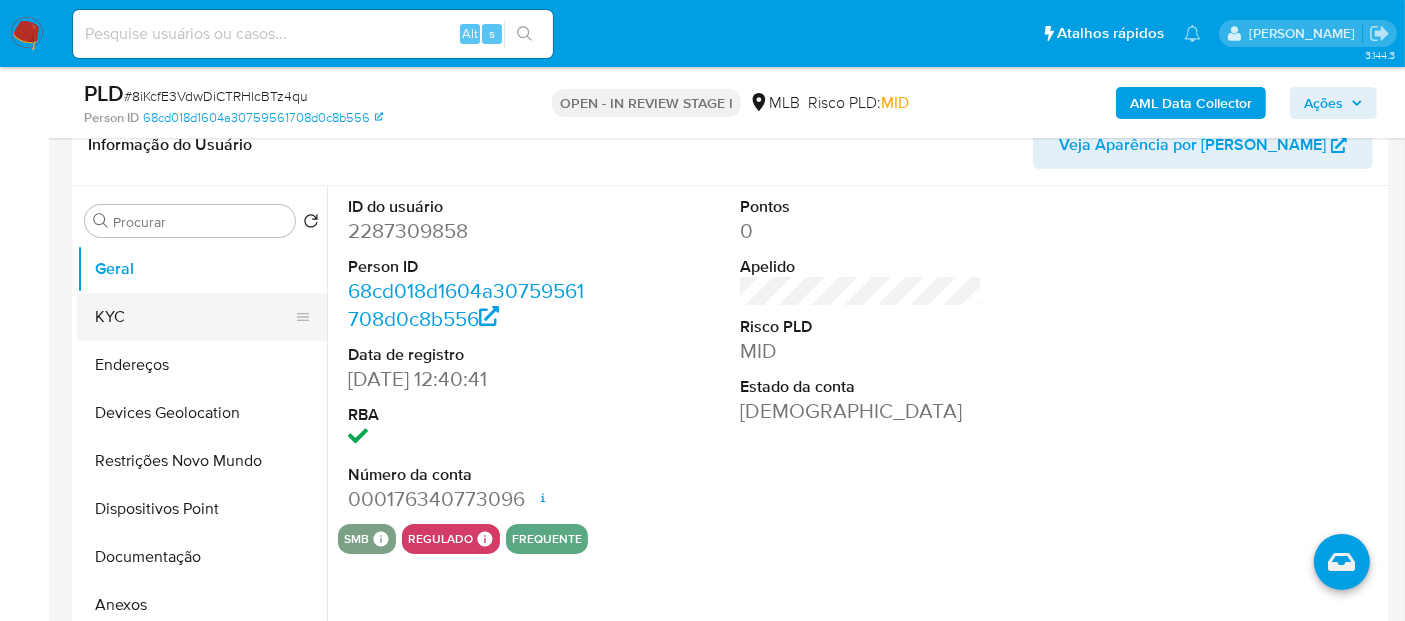 click on "KYC" at bounding box center [194, 317] 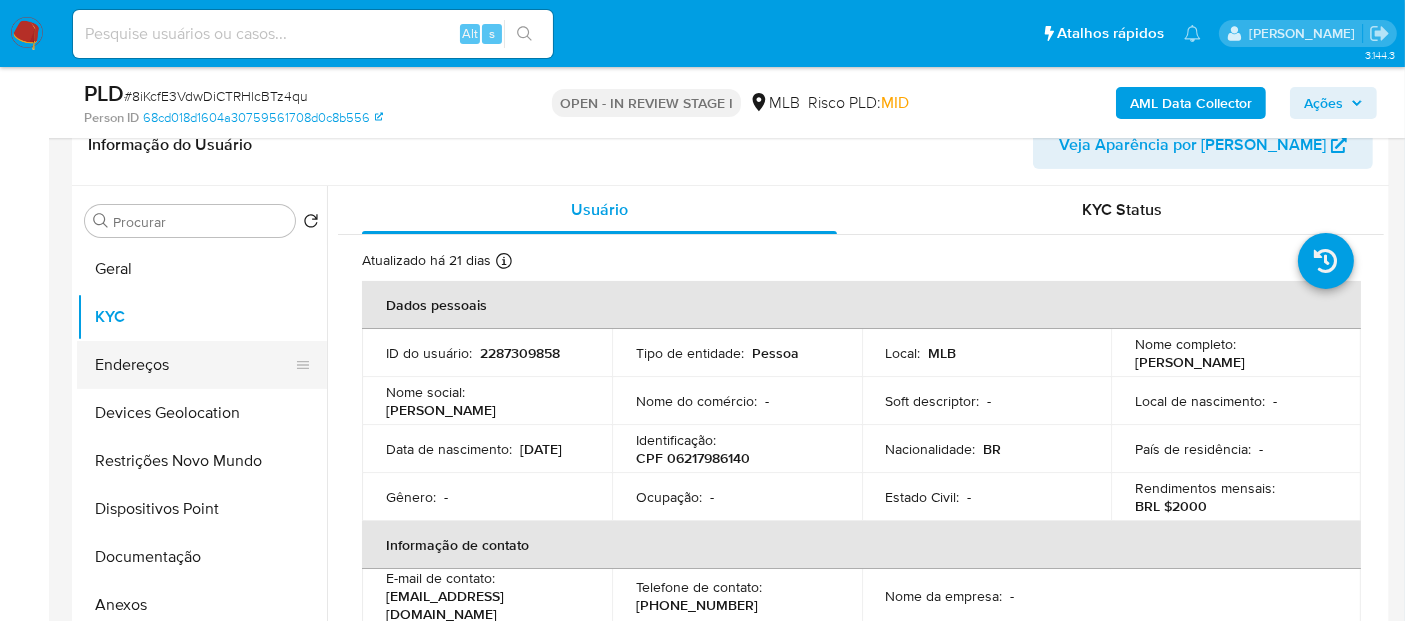 click on "Endereços" at bounding box center (194, 365) 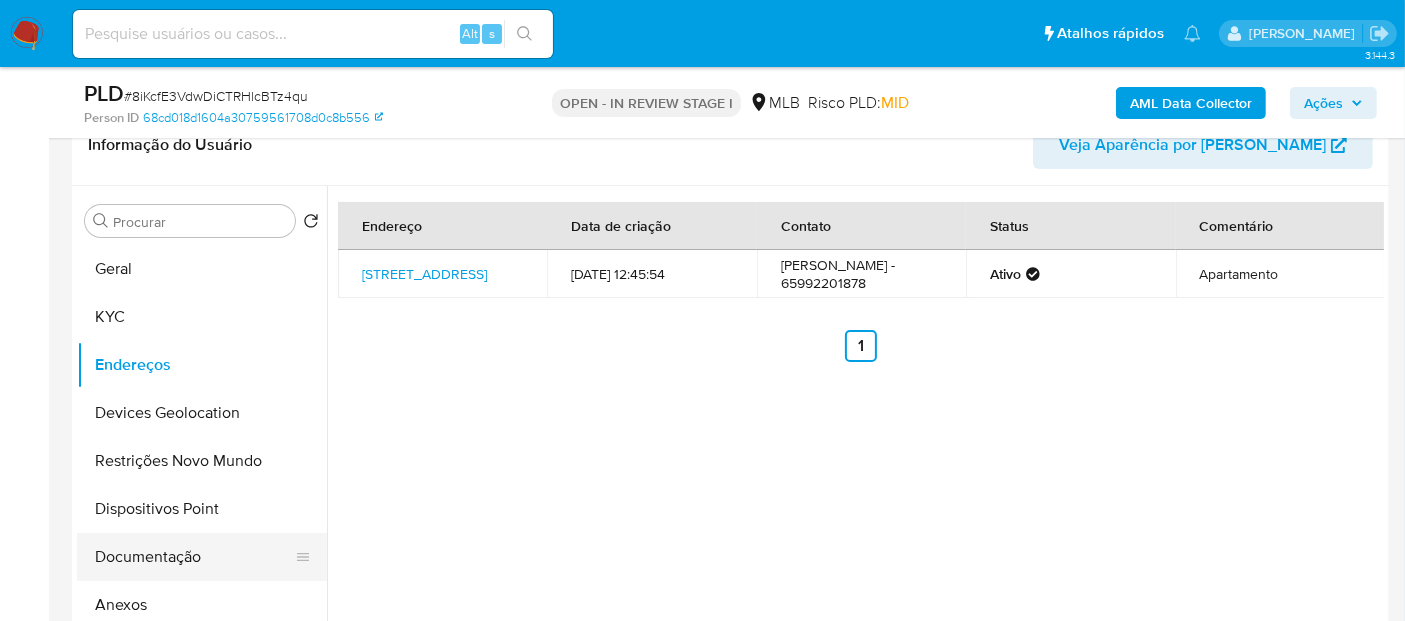 click on "Documentação" at bounding box center [194, 557] 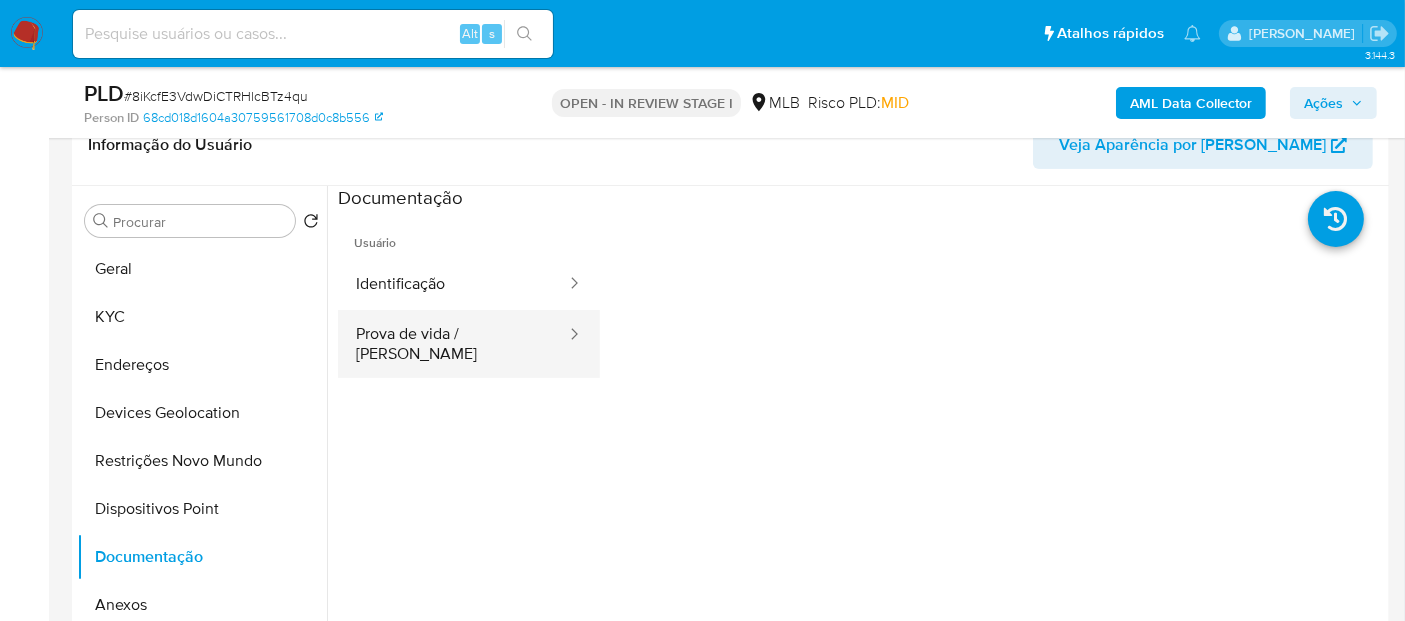 click on "Prova de vida / Selfie" at bounding box center (453, 344) 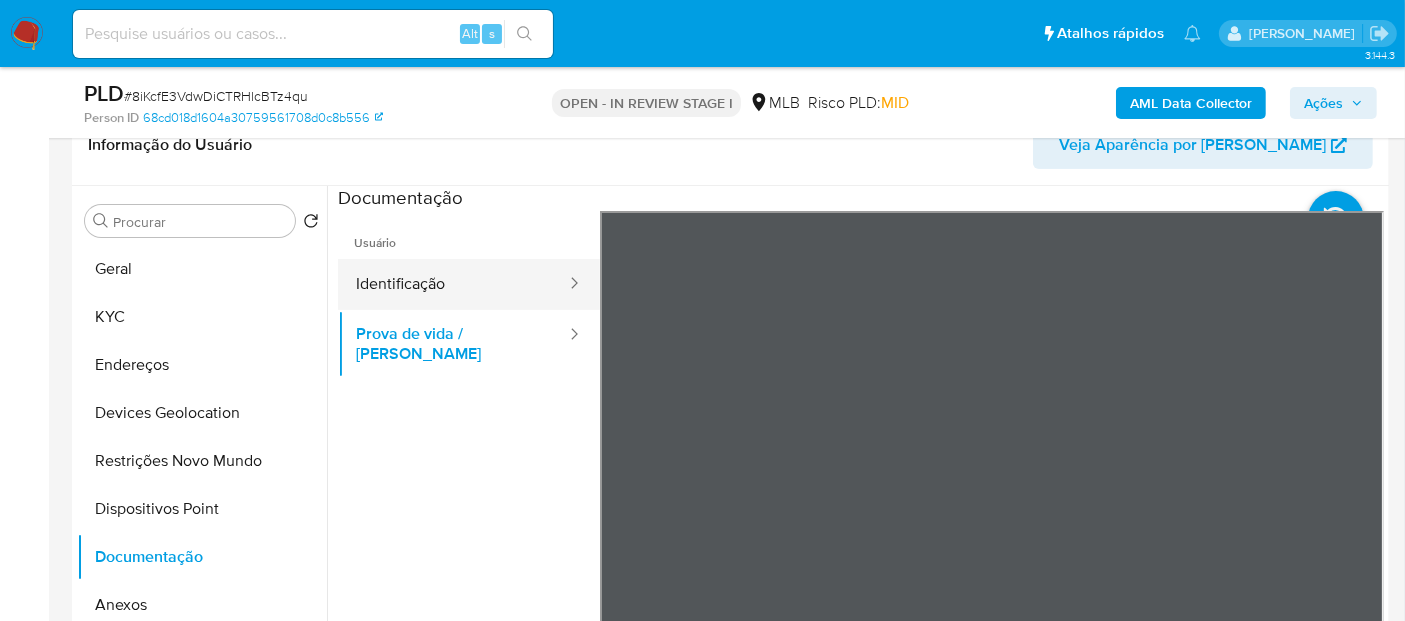 click on "Identificação" at bounding box center (453, 284) 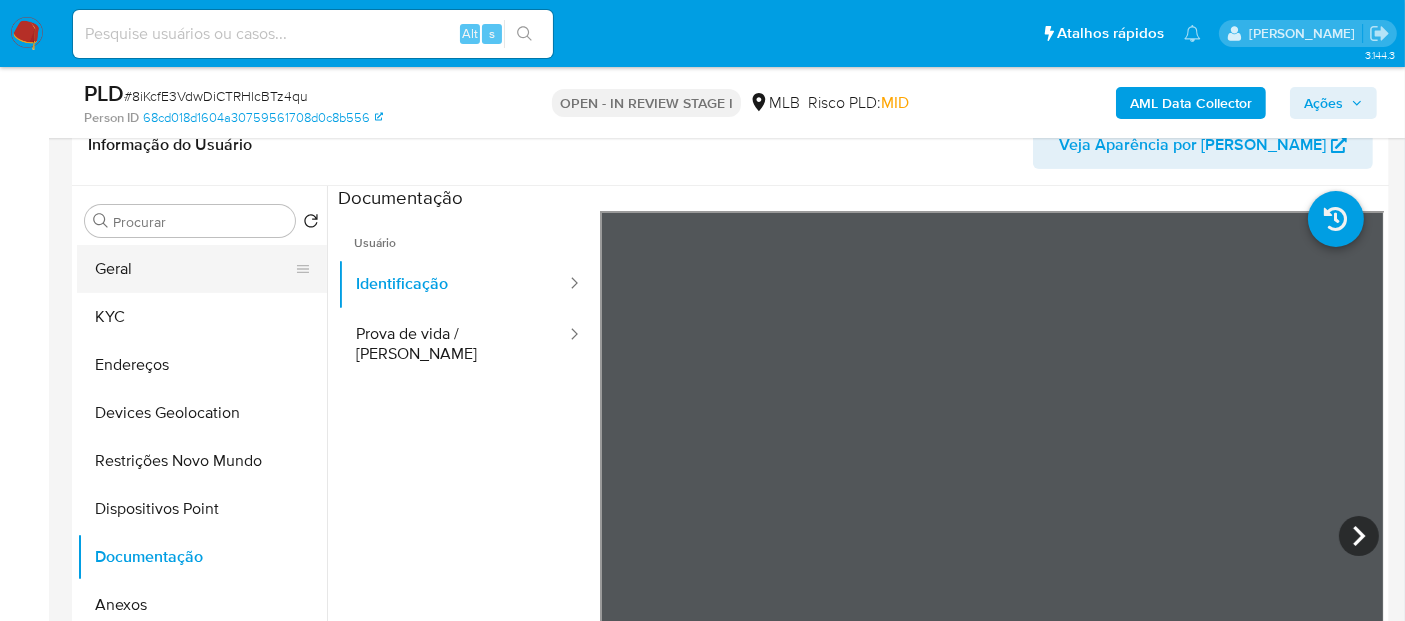 click on "Geral" at bounding box center [194, 269] 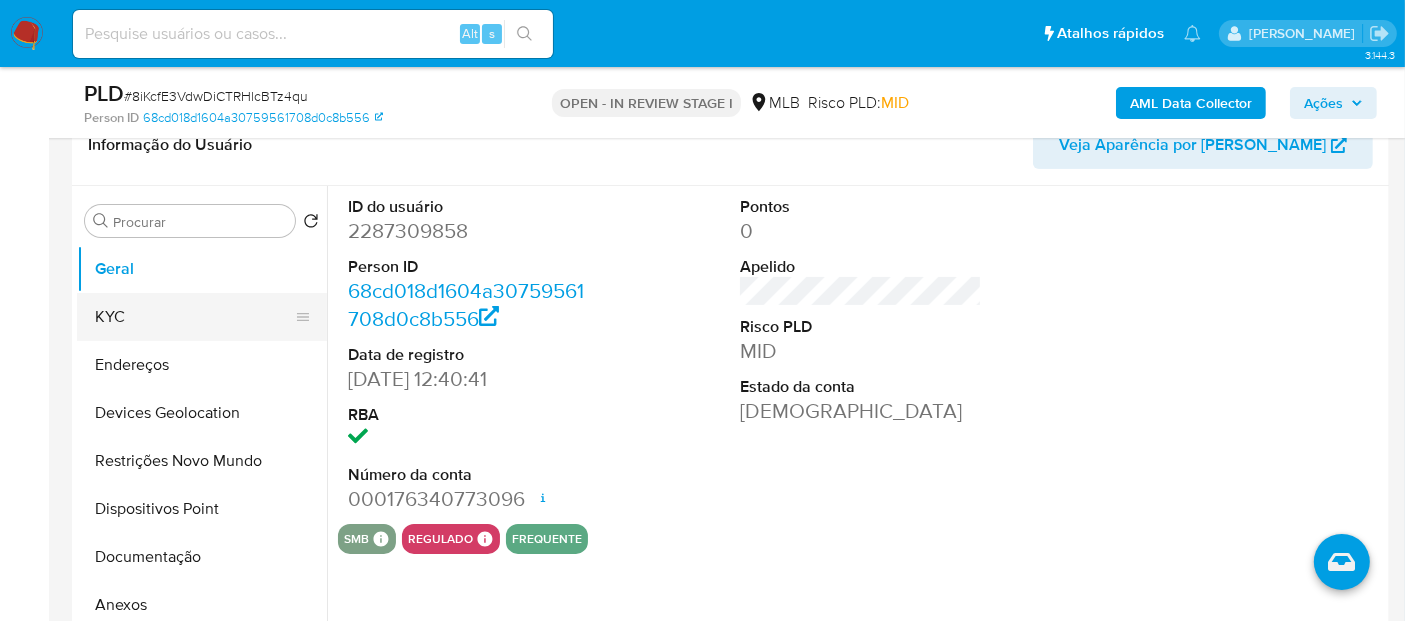 click on "KYC" at bounding box center (194, 317) 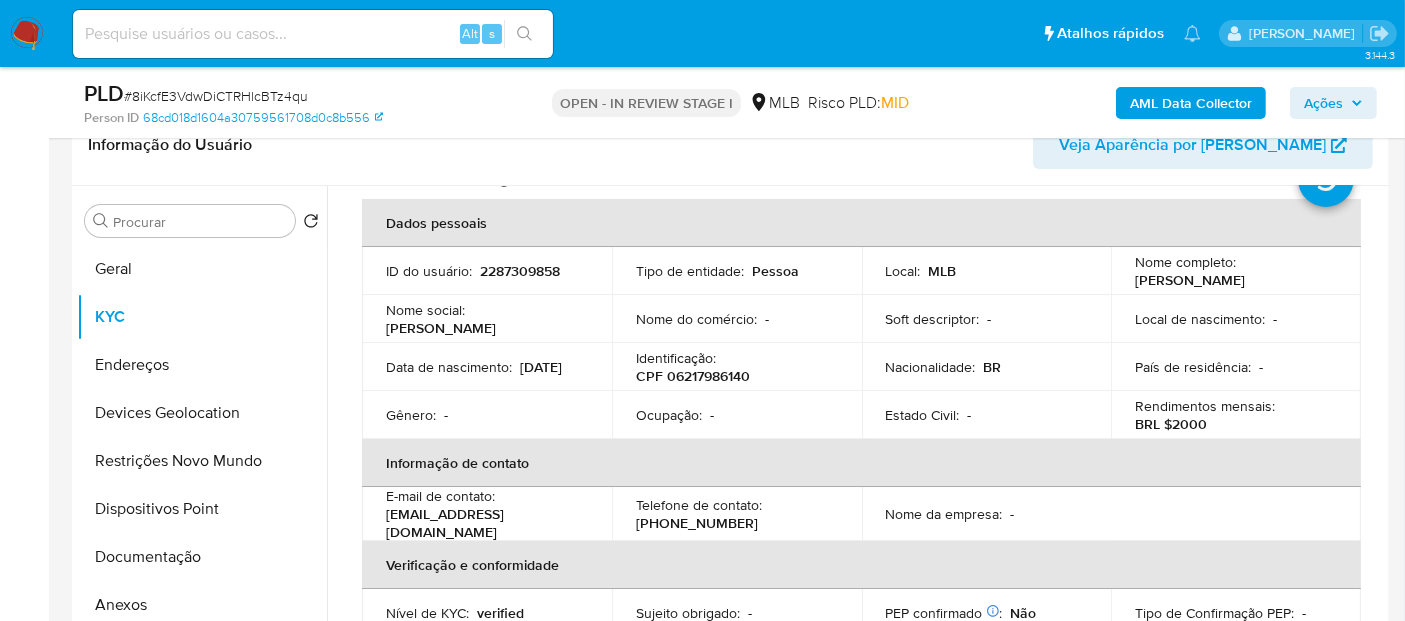 scroll, scrollTop: 222, scrollLeft: 0, axis: vertical 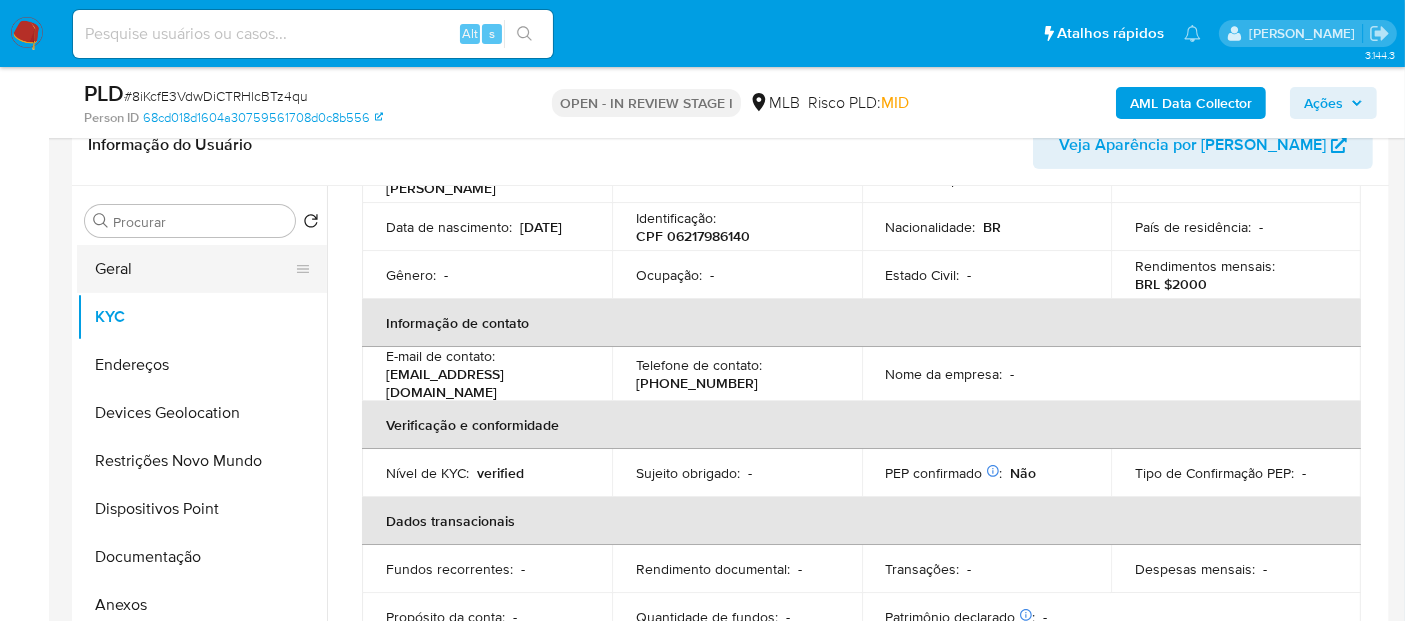 click on "Geral" at bounding box center [194, 269] 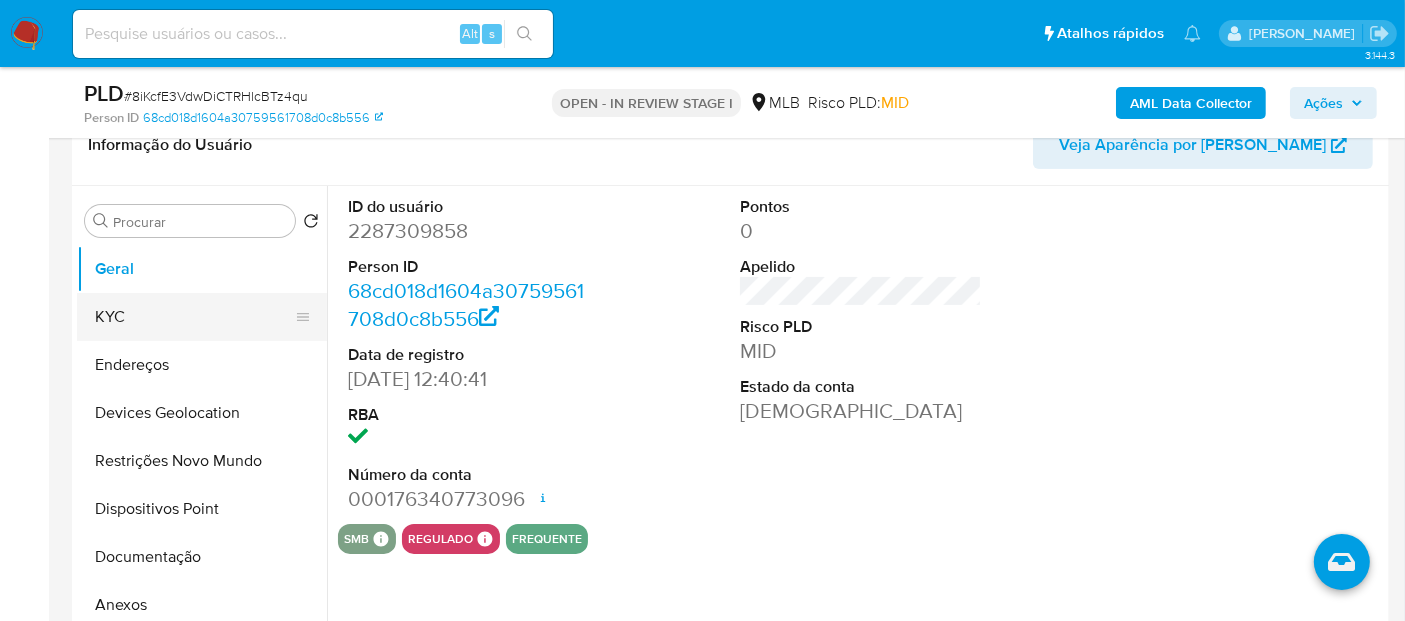 click on "KYC" at bounding box center [194, 317] 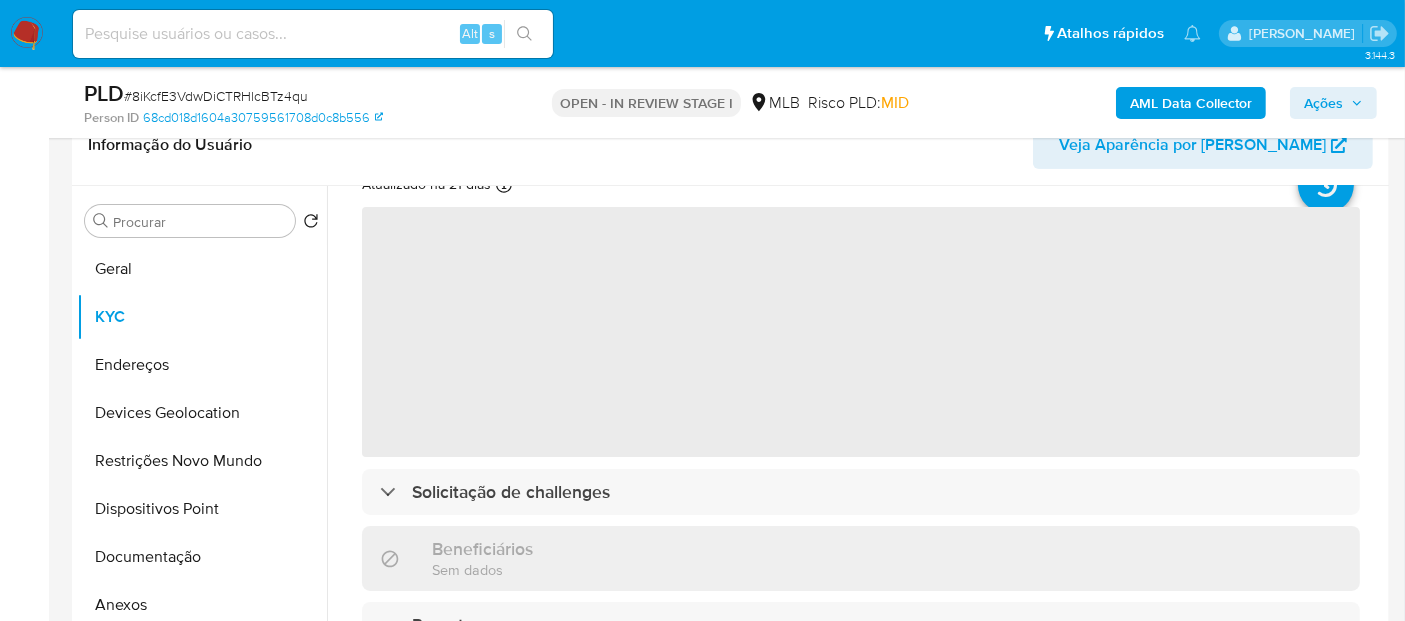 scroll, scrollTop: 111, scrollLeft: 0, axis: vertical 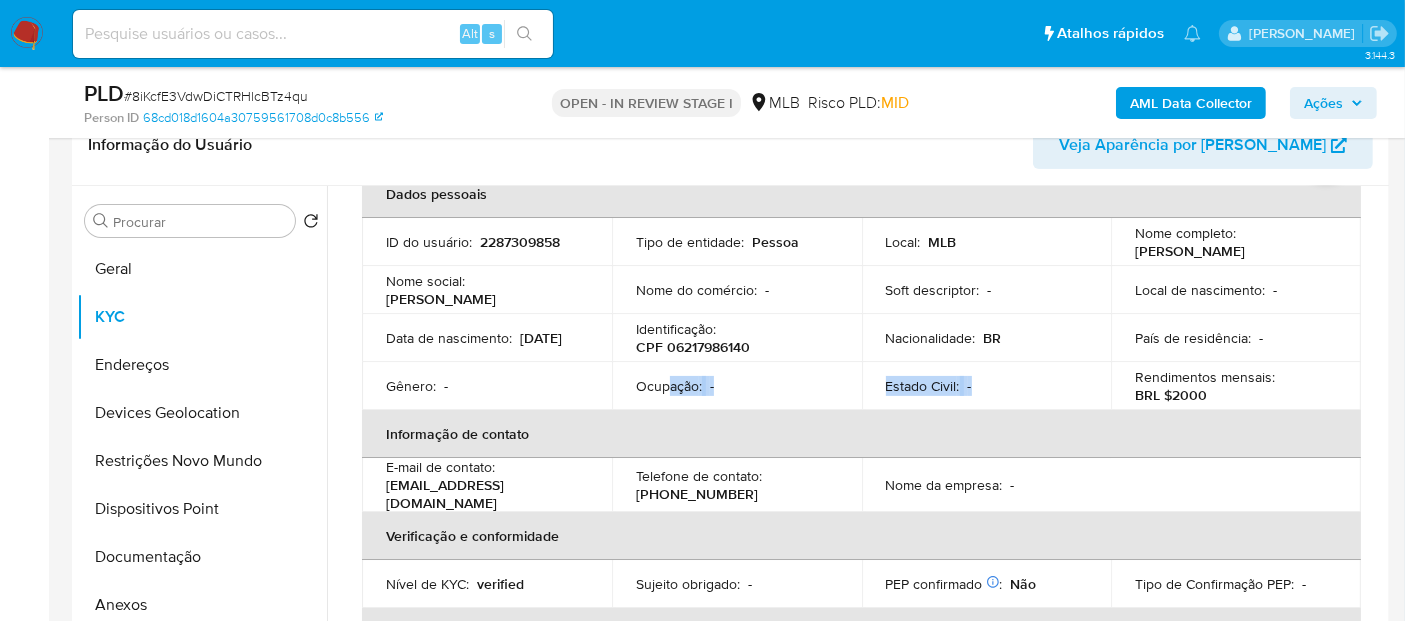 drag, startPoint x: 998, startPoint y: 397, endPoint x: 554, endPoint y: 413, distance: 444.2882 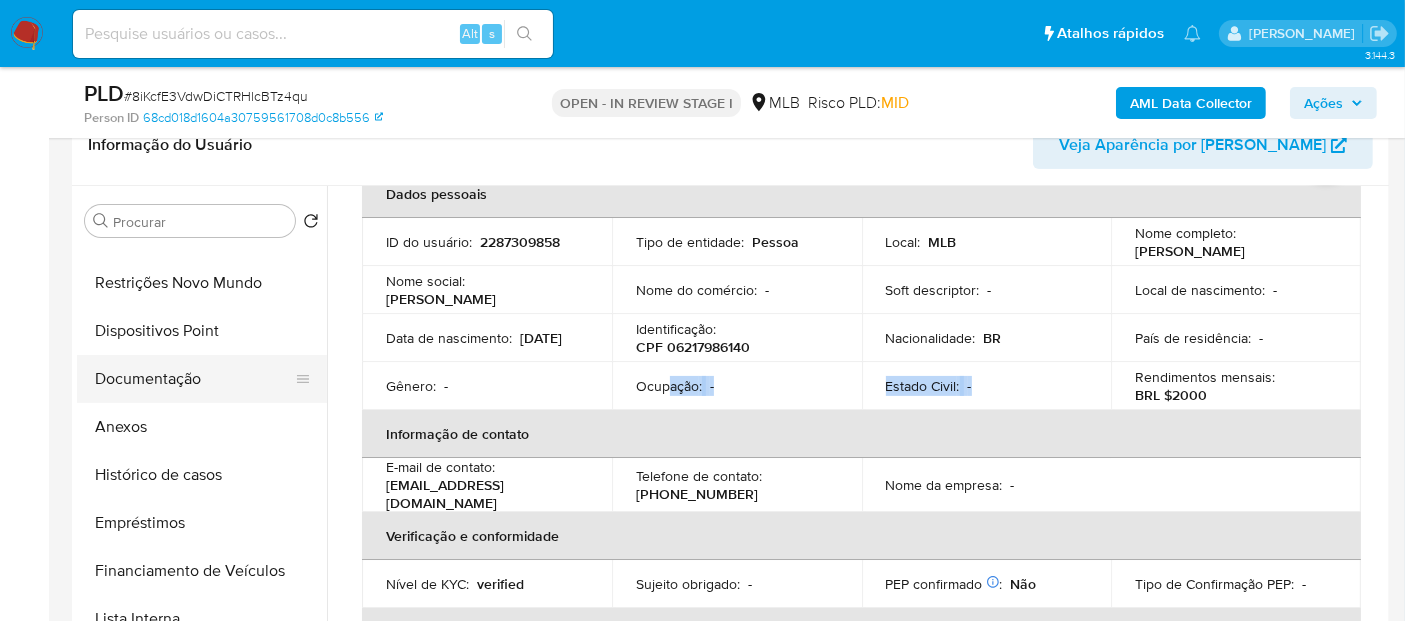 scroll, scrollTop: 111, scrollLeft: 0, axis: vertical 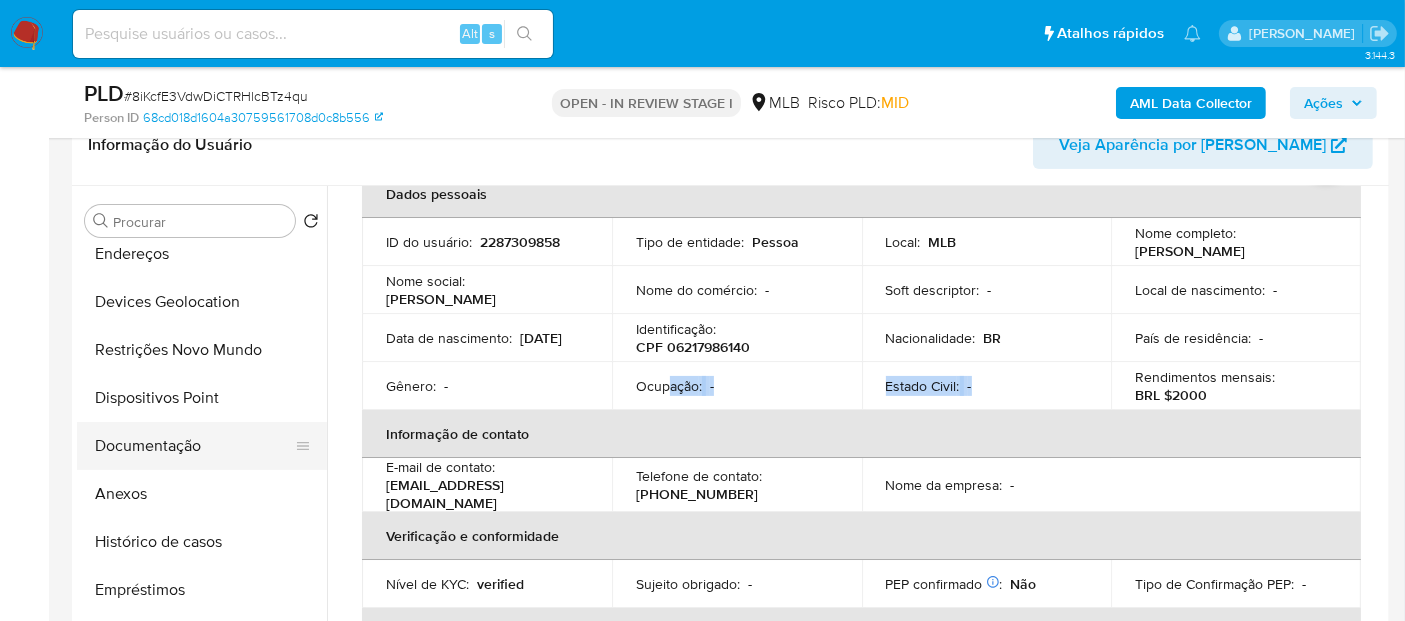 click on "Documentação" at bounding box center (194, 446) 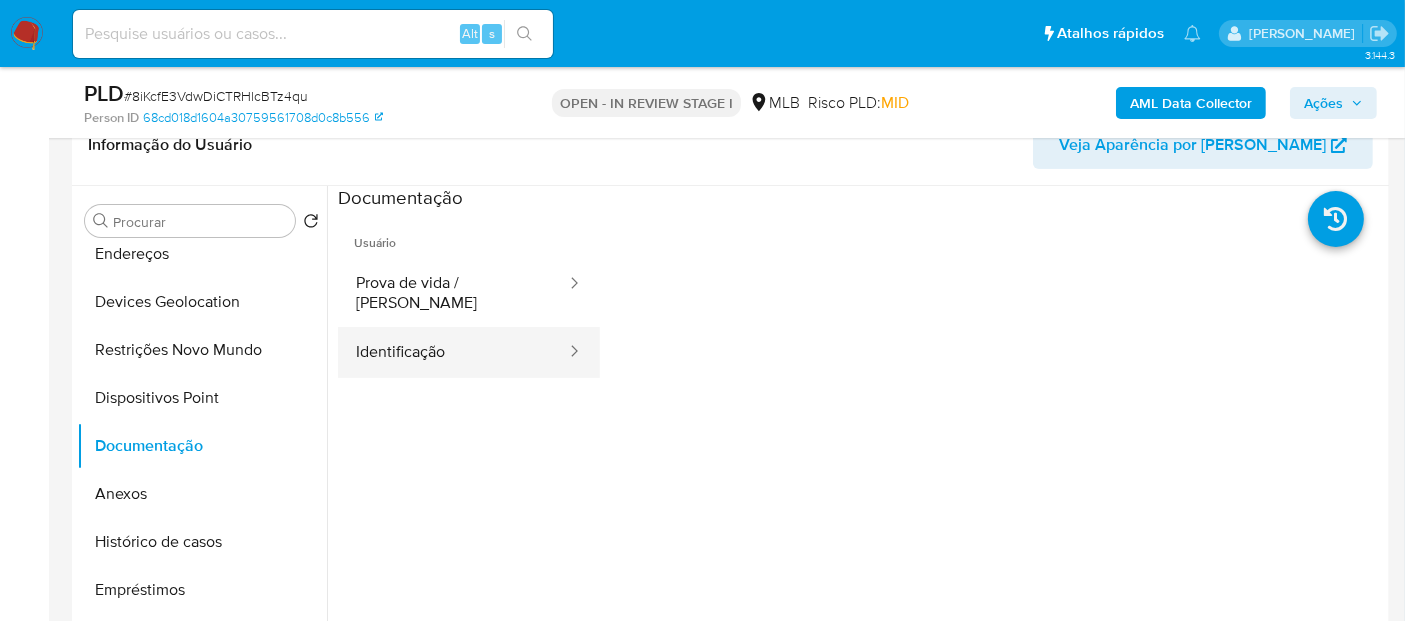 click on "Identificação" at bounding box center (453, 352) 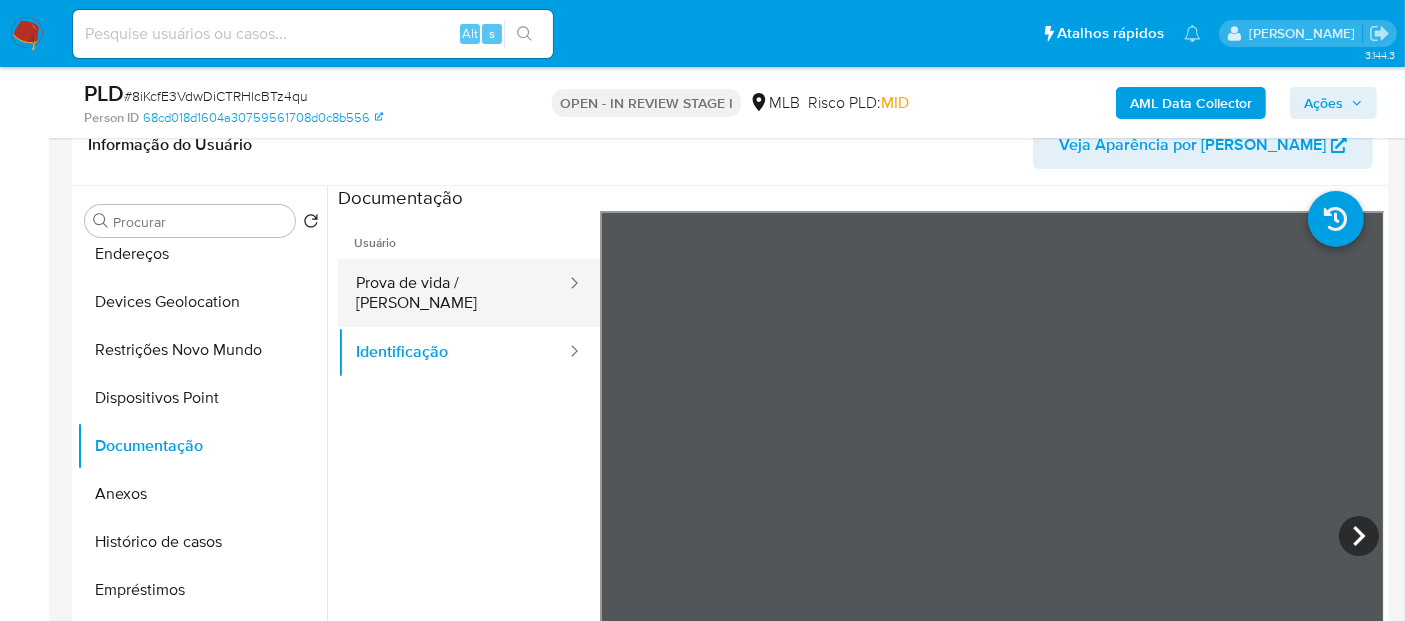 click on "Prova de vida / Selfie" at bounding box center (453, 293) 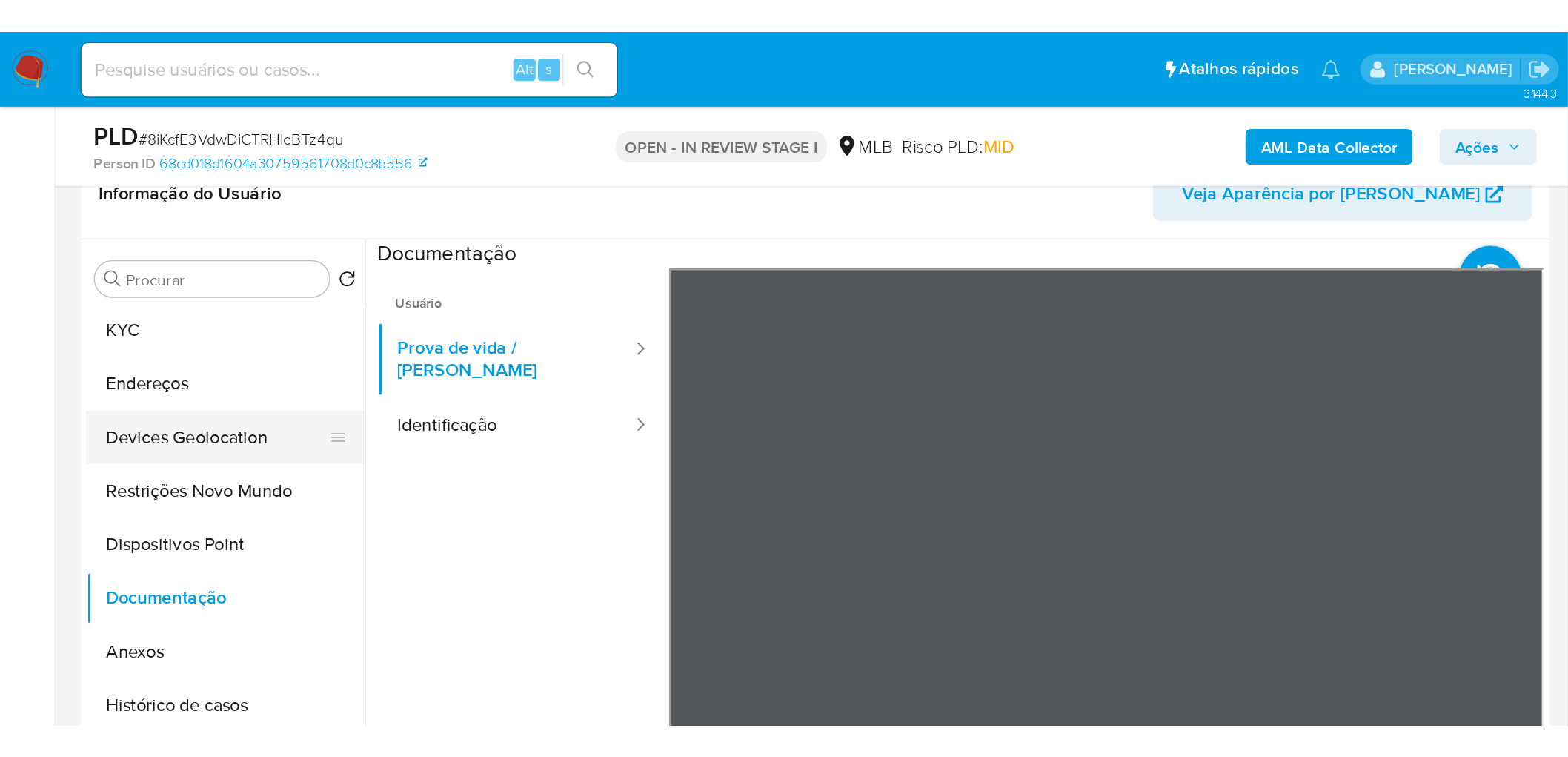 scroll, scrollTop: 0, scrollLeft: 0, axis: both 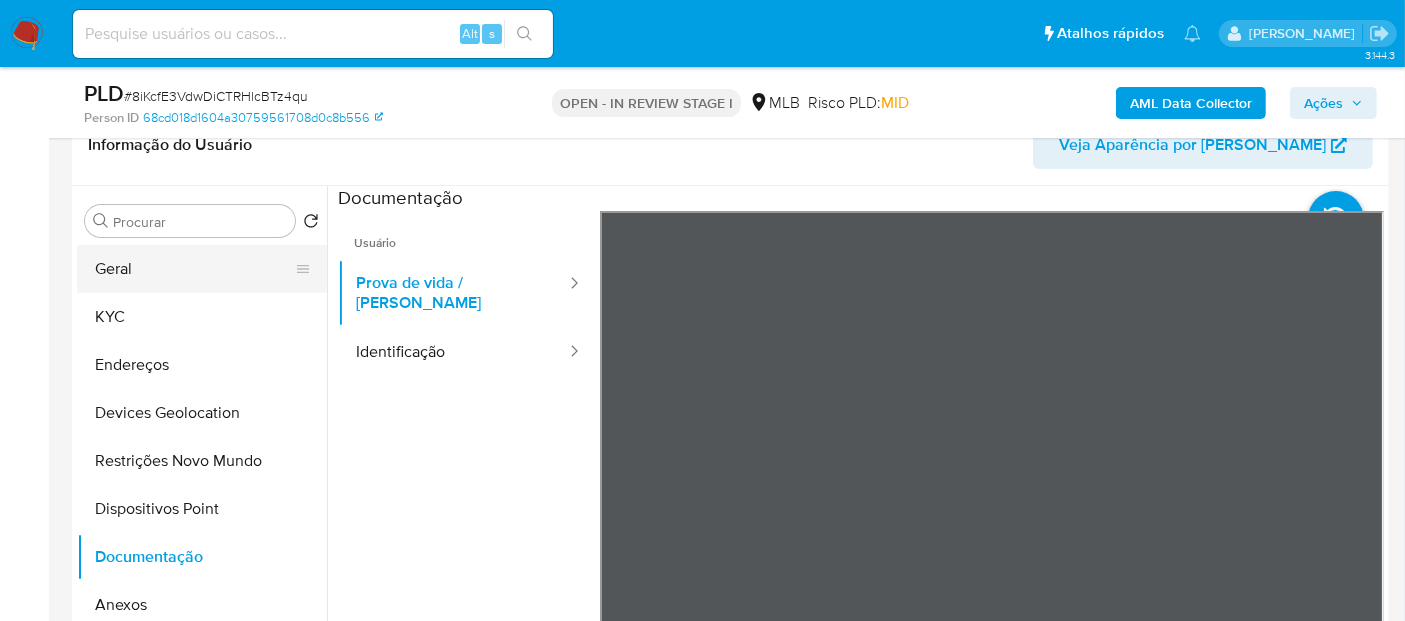 click on "Geral" at bounding box center [194, 269] 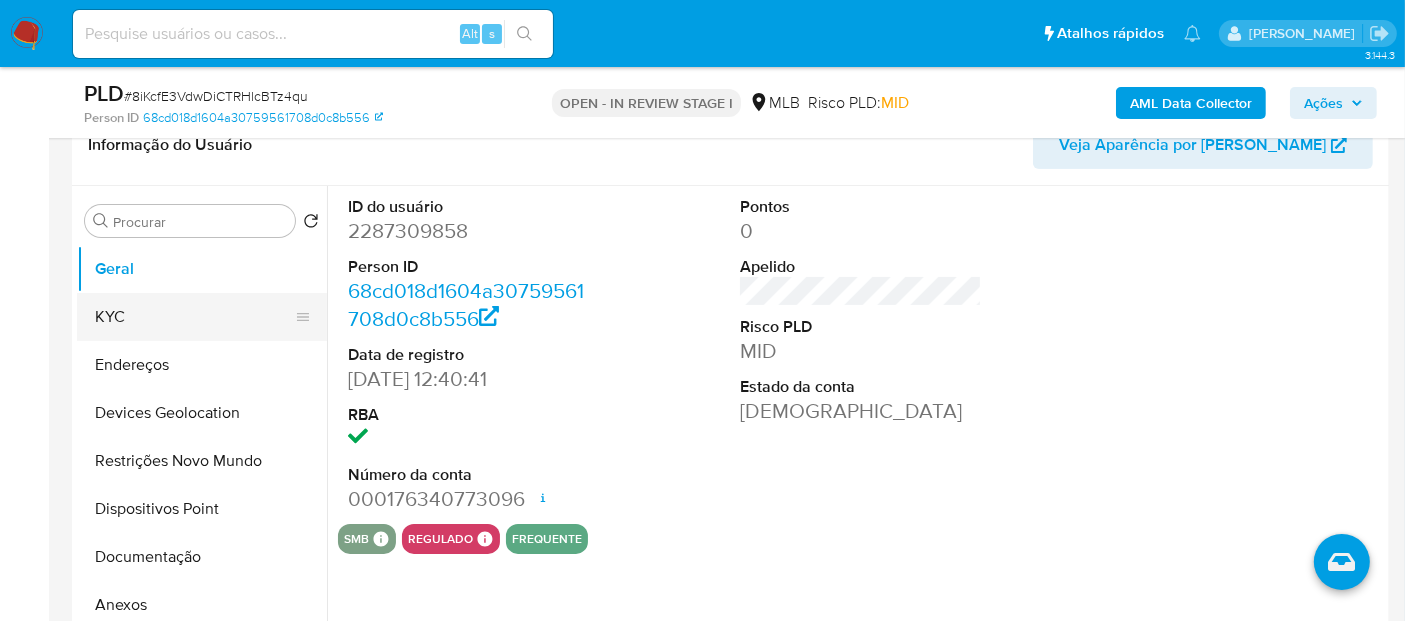 click on "KYC" at bounding box center [194, 317] 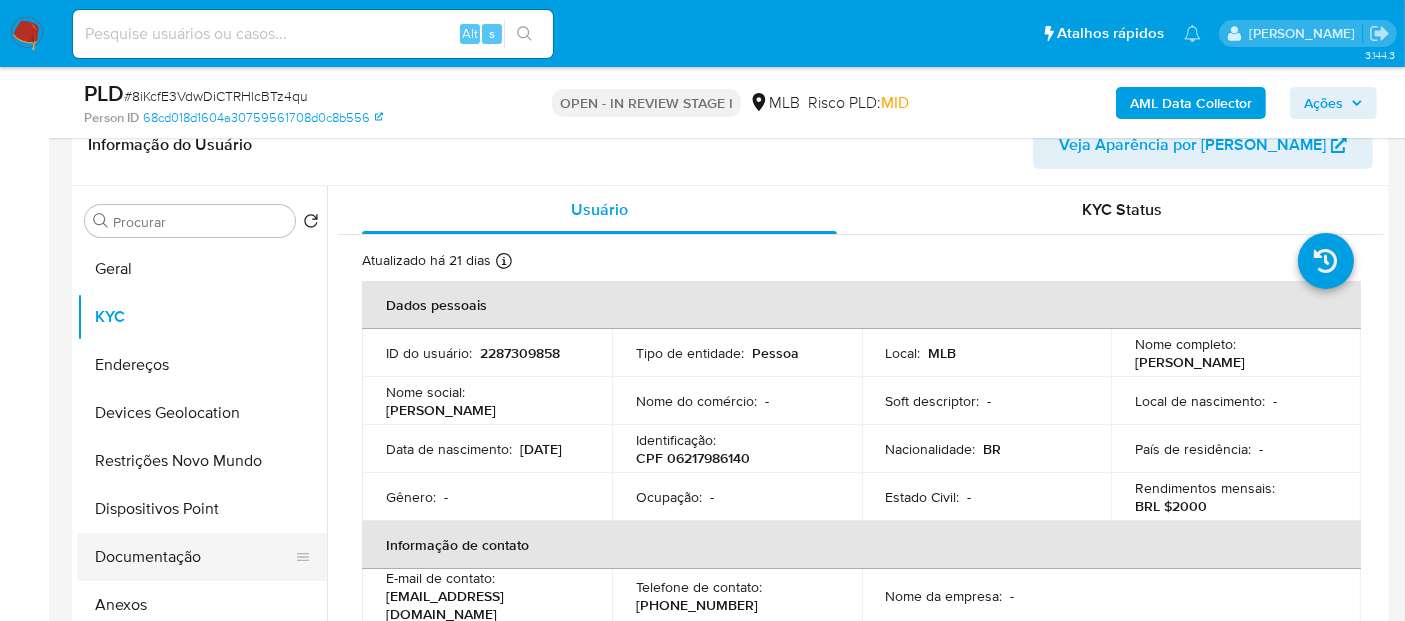 click on "Documentação" at bounding box center (194, 557) 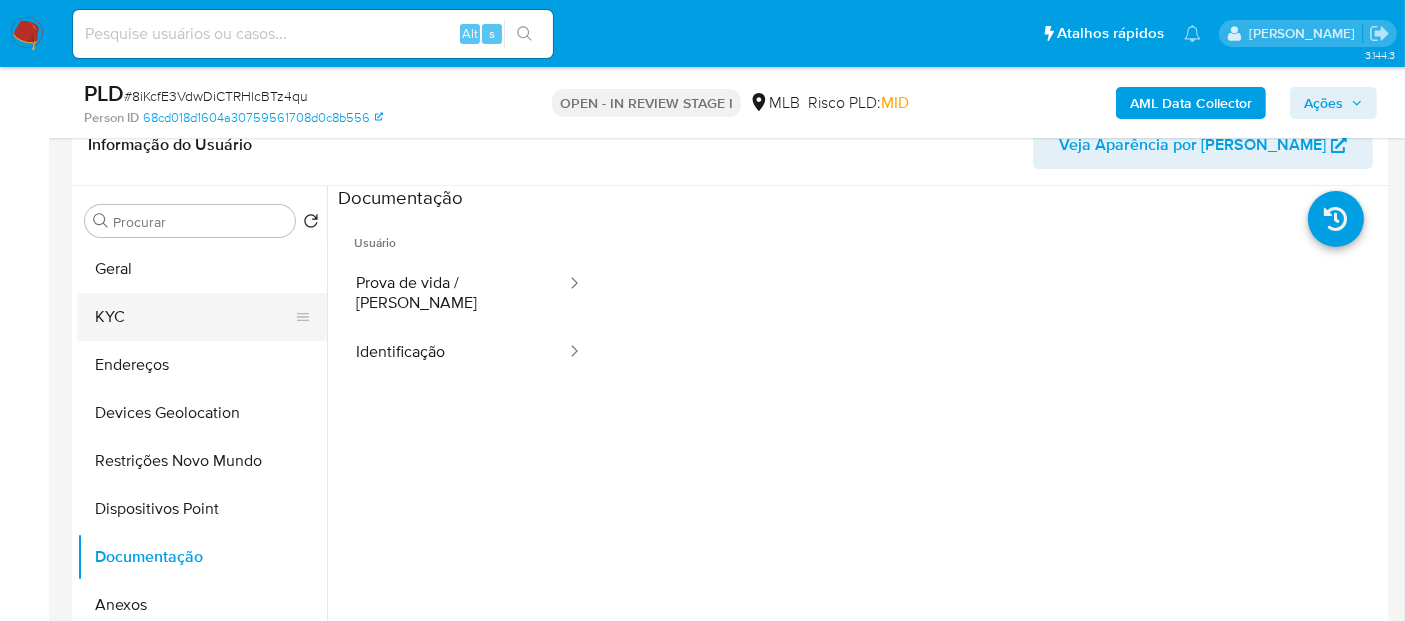 click on "KYC" at bounding box center (194, 317) 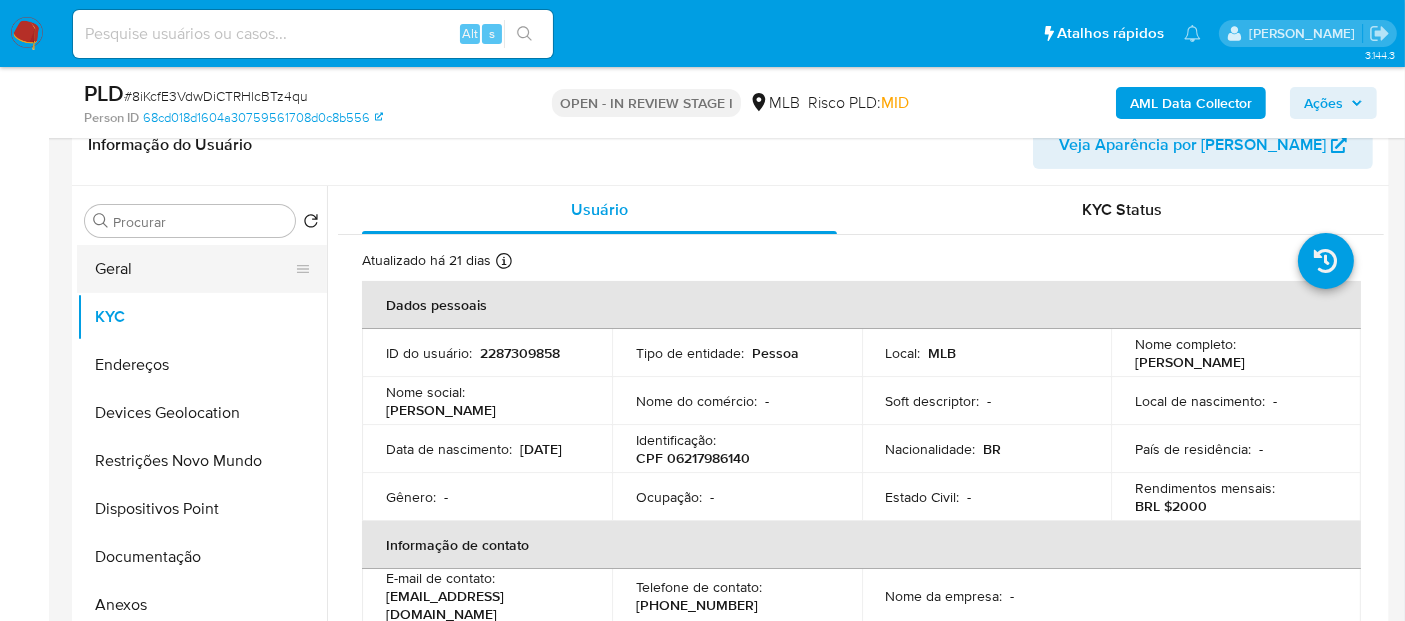 click on "Geral" at bounding box center [194, 269] 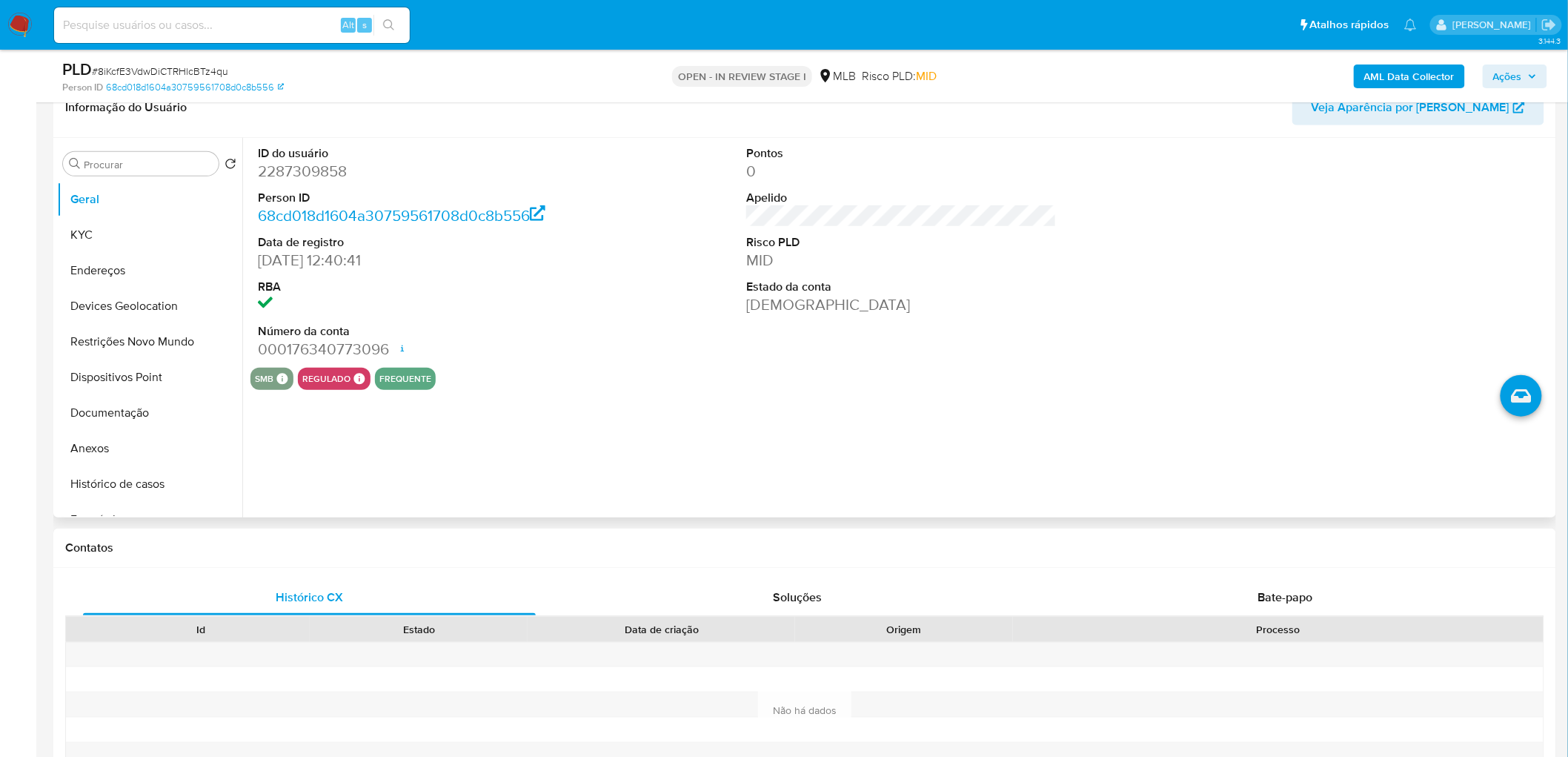 click on "ID do usuário 2287309858 Person ID 68cd018d1604a30759561708d0c8b556 Data de registro 23/02/2025 12:40:41 RBA Número da conta 000176340773096   Data de abertura 17/03/2025 11:30 Status ACTIVE Pontos 0 Apelido Risco PLD MID Estado da conta Ativa smb   SMB SMB Advisor Email - Advisor Name - regulado   Regulado MLB BACEN COMPLIES Mark Id MLB_BACEN Compliant is_compliant Created At 2025-03-17T15:30:49.459549816Z frequente" at bounding box center [897, 328] 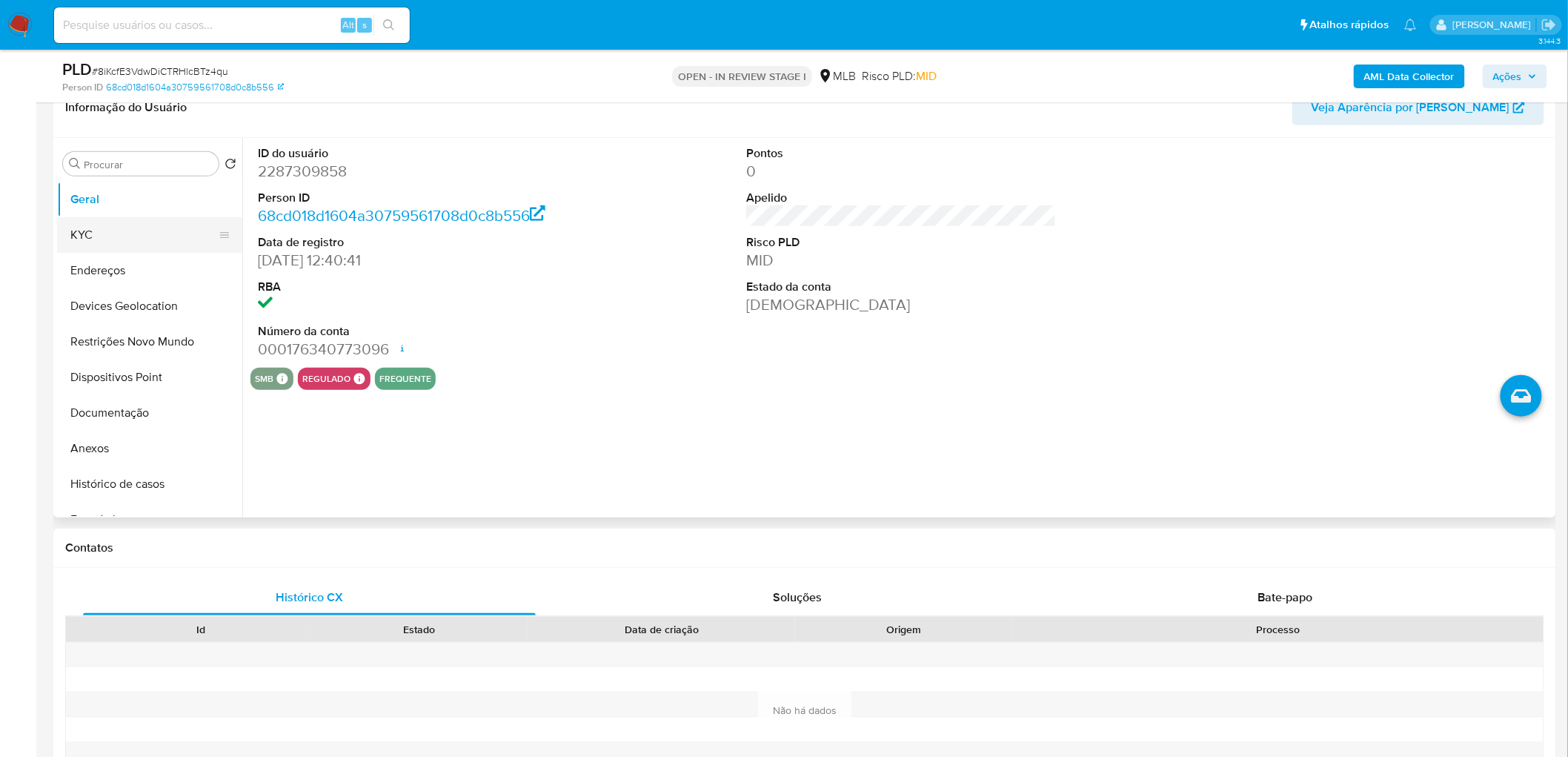 click on "KYC" at bounding box center (144, 235) 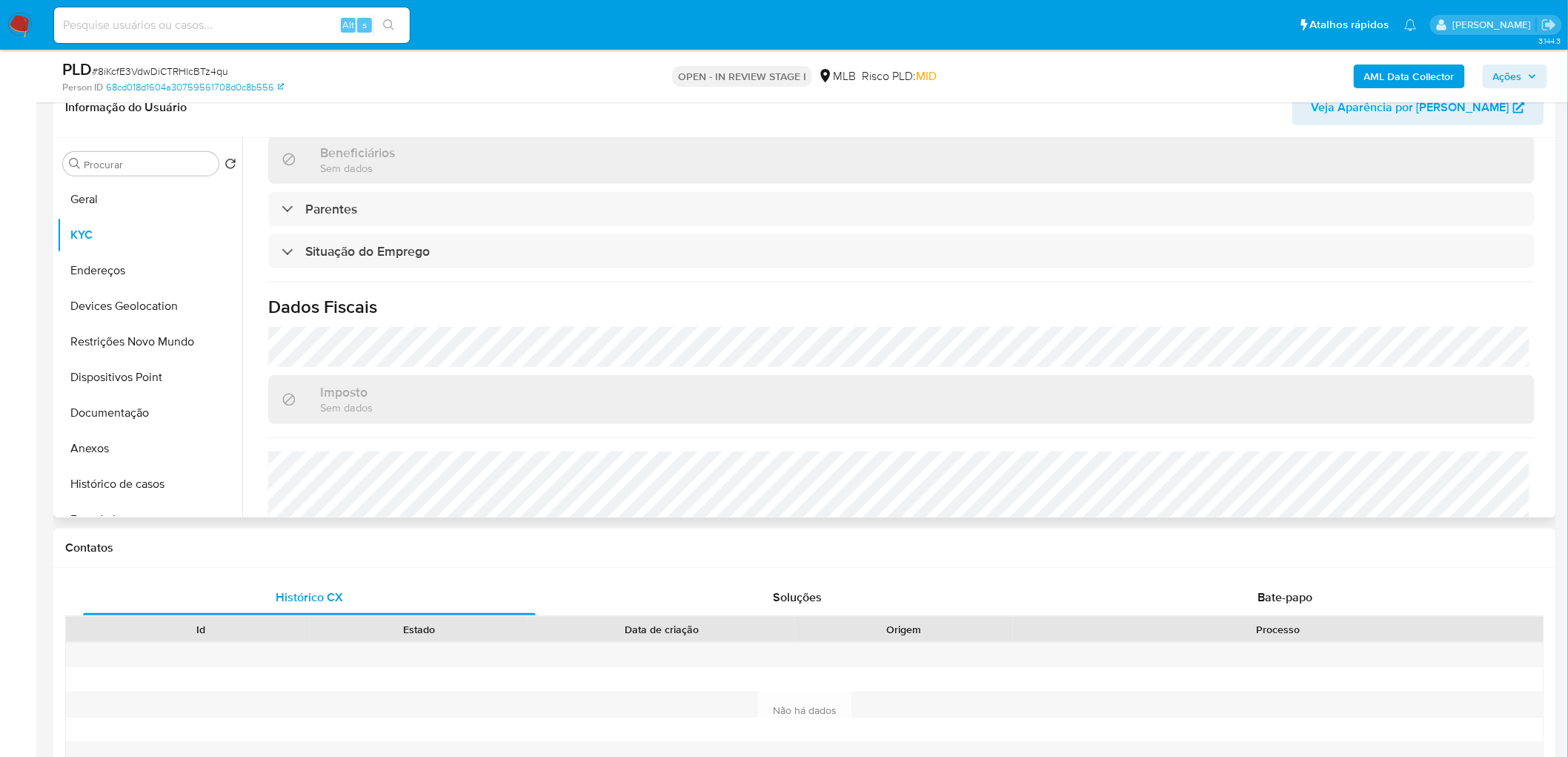 scroll, scrollTop: 617, scrollLeft: 0, axis: vertical 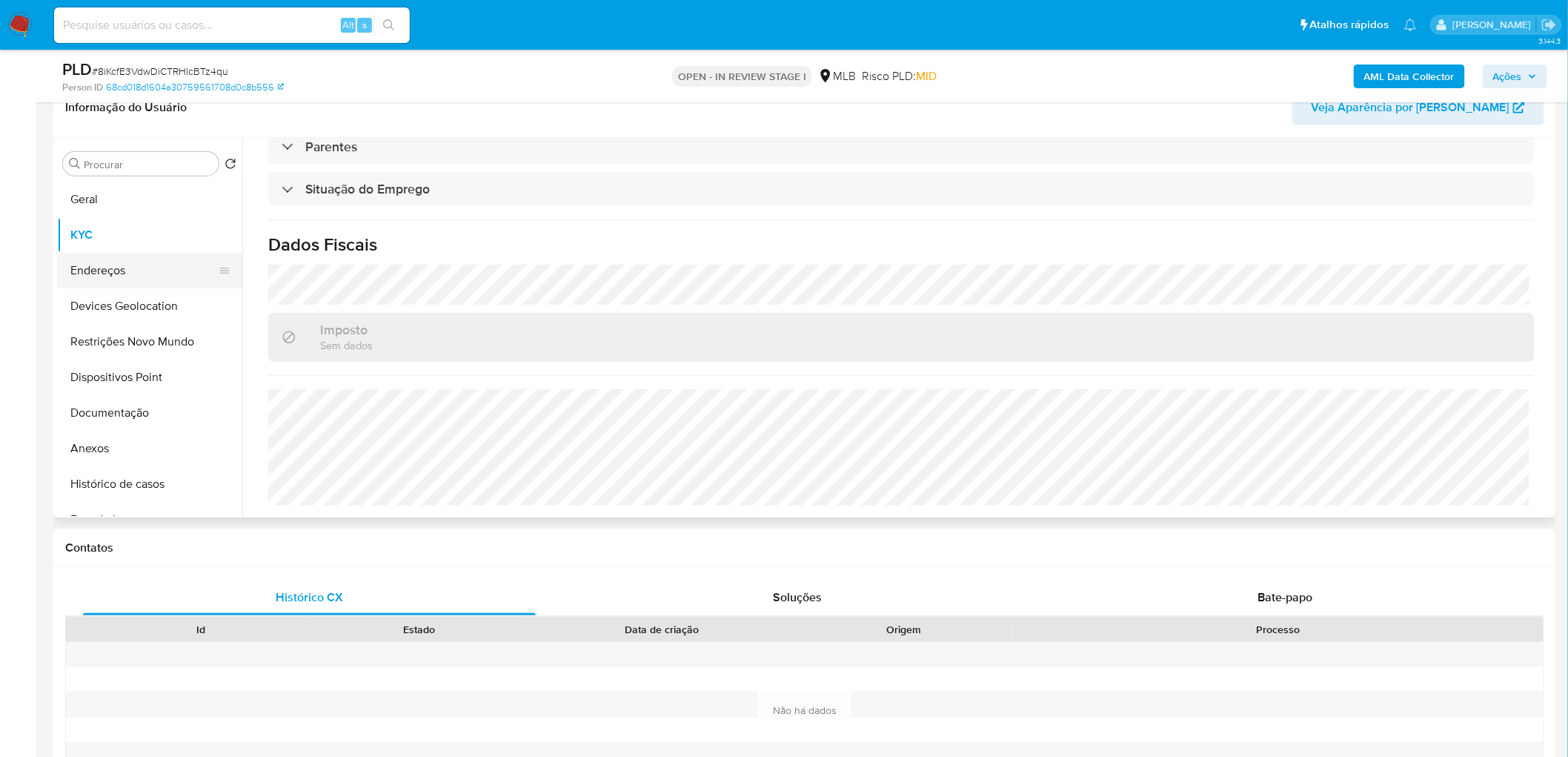 click on "Endereços" at bounding box center [144, 271] 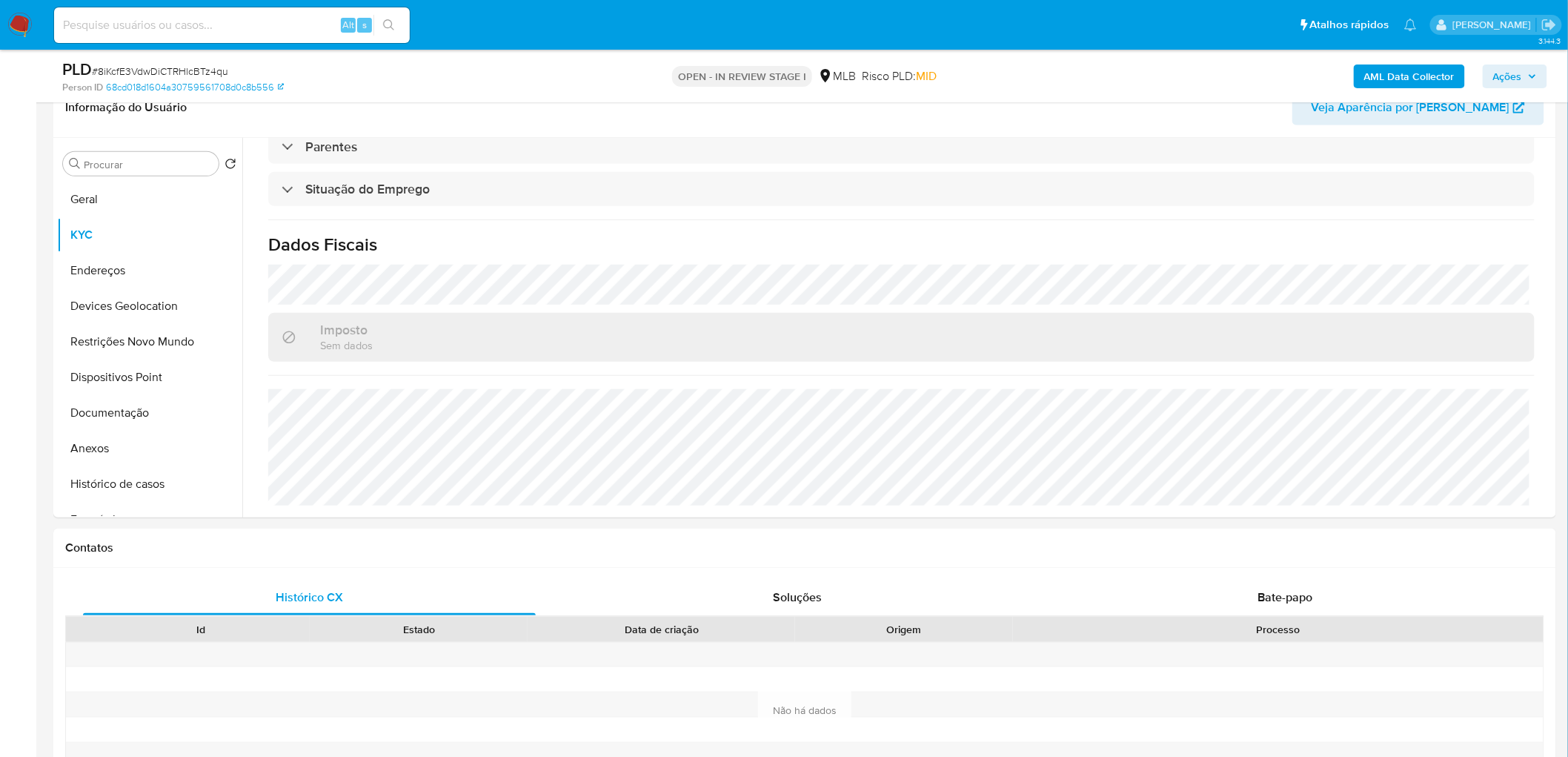scroll, scrollTop: 0, scrollLeft: 0, axis: both 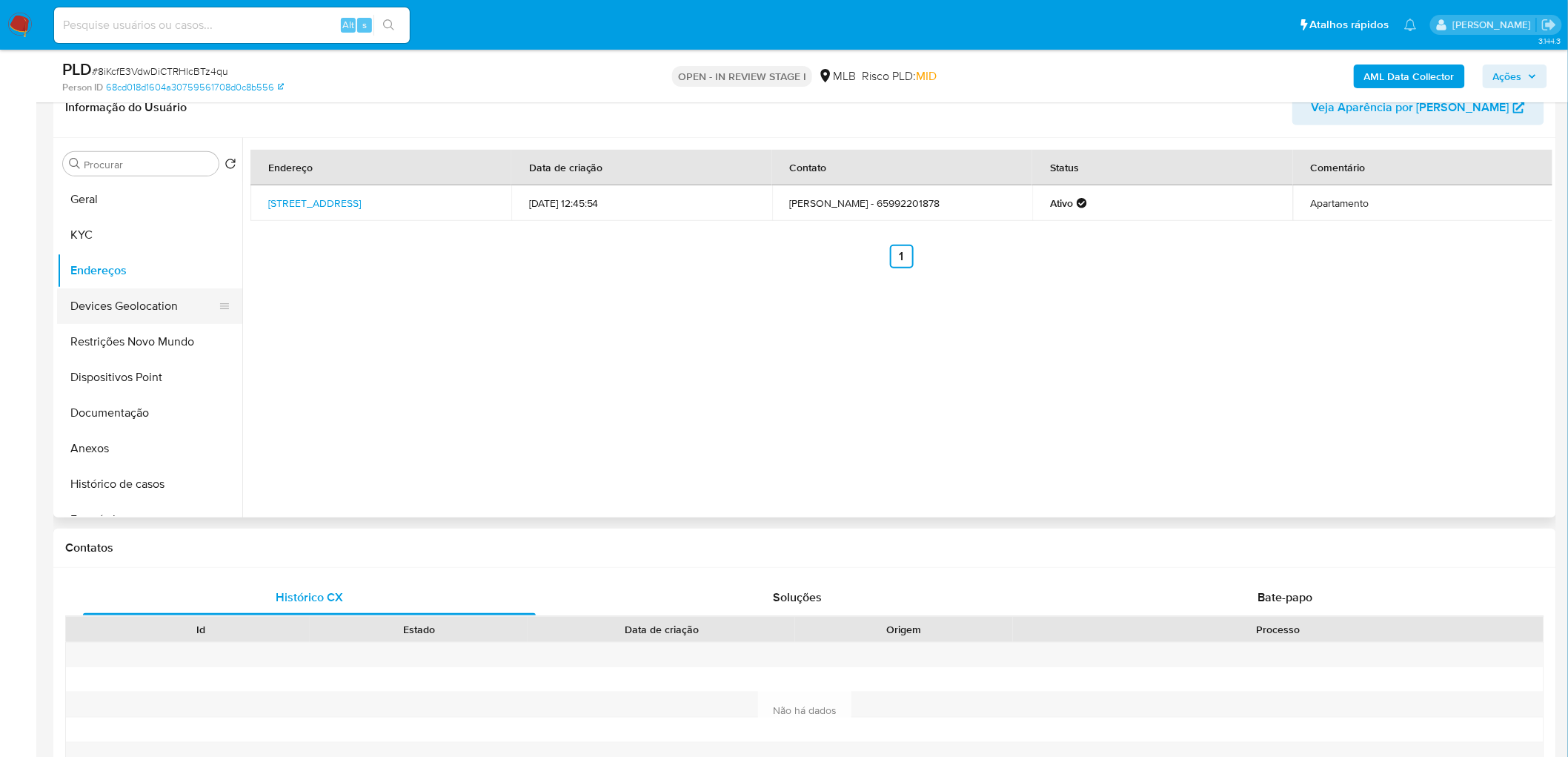 click on "Devices Geolocation" at bounding box center (144, 306) 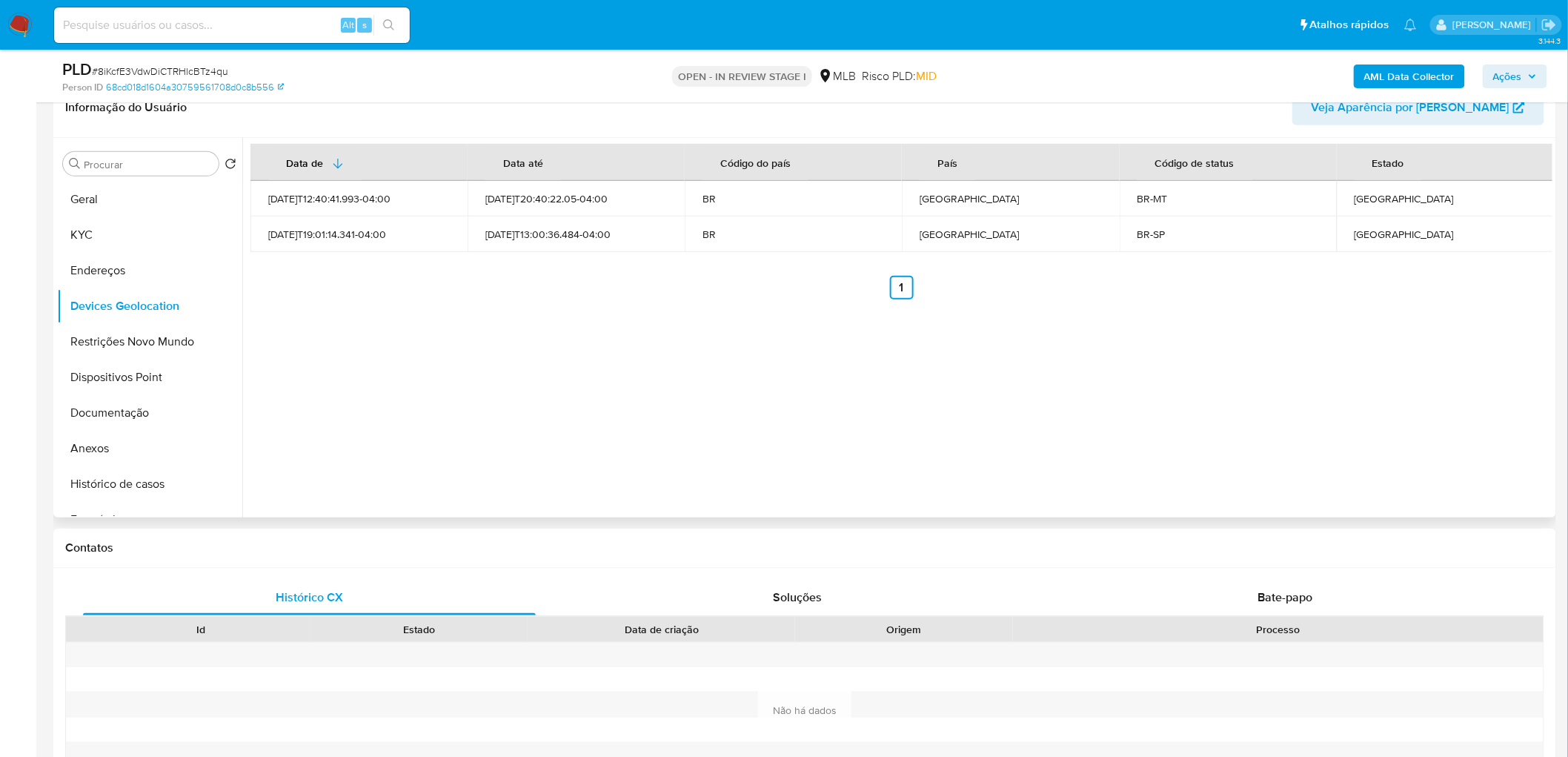 click on "Data de     Data até     Código do país     País     Código de status     Estado     2025-02-23T12:40:41.993-04:00     2025-06-26T20:40:22.05-04:00     BR     Brasil     BR-MT     Mato Grosso     2025-04-07T19:01:14.341-04:00     2025-06-14T13:00:36.484-04:00     BR     Brasil     BR-SP     São Paulo   Anterior 1 Siguiente" at bounding box center [897, 328] 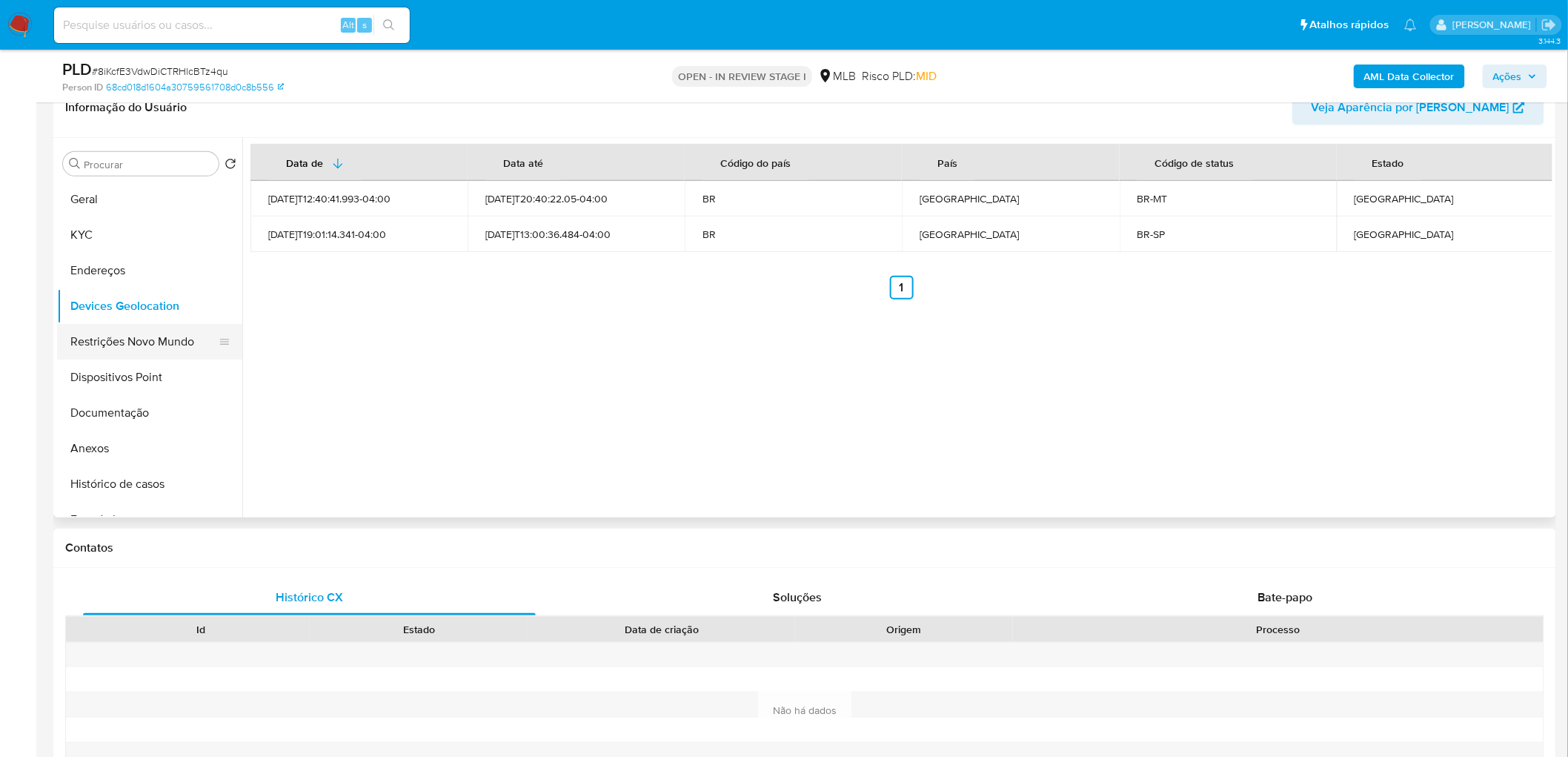 click on "Restrições Novo Mundo" at bounding box center (144, 342) 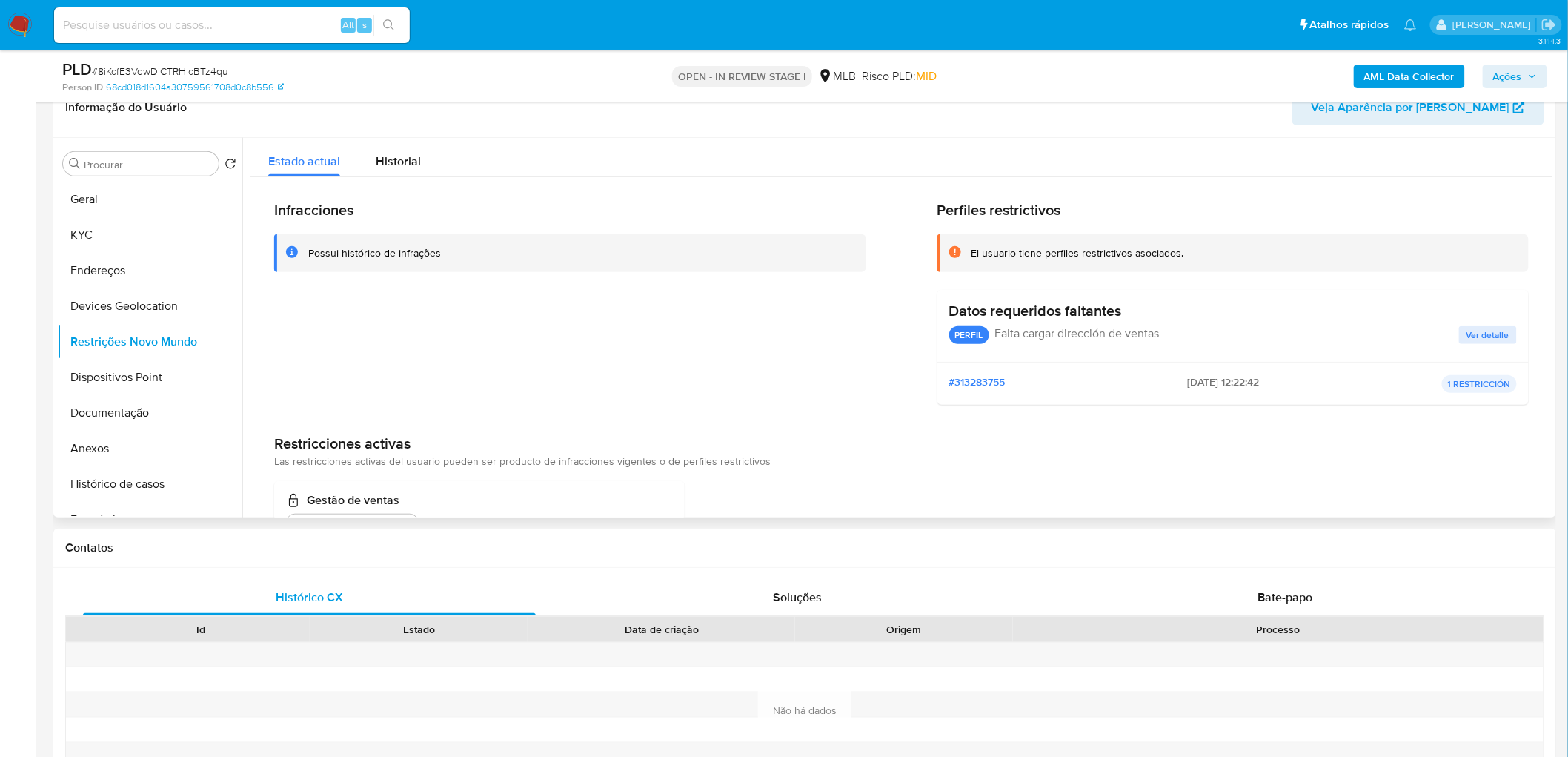 click on "Infracciones Possui histórico de infrações" at bounding box center (570, 308) 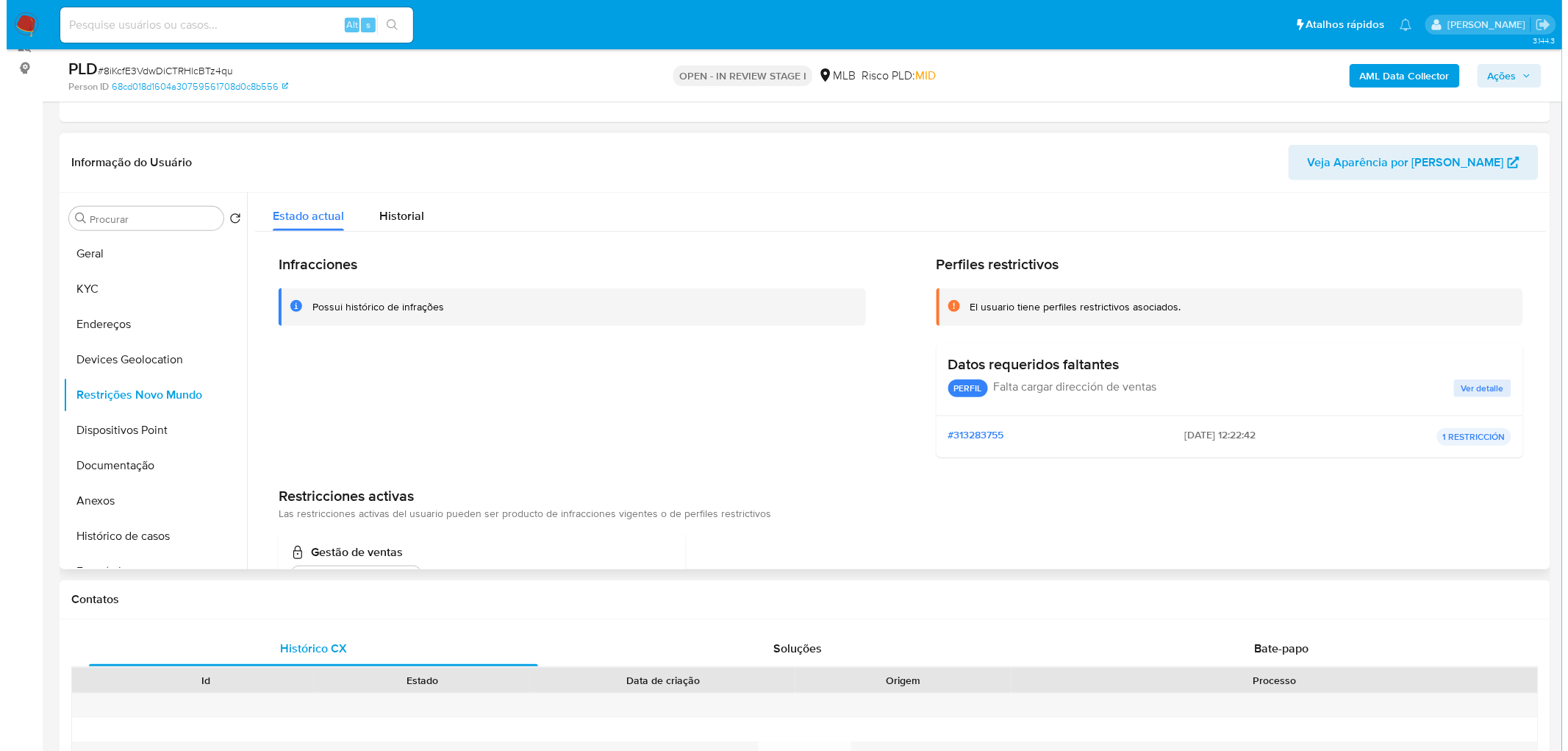 scroll, scrollTop: 163, scrollLeft: 0, axis: vertical 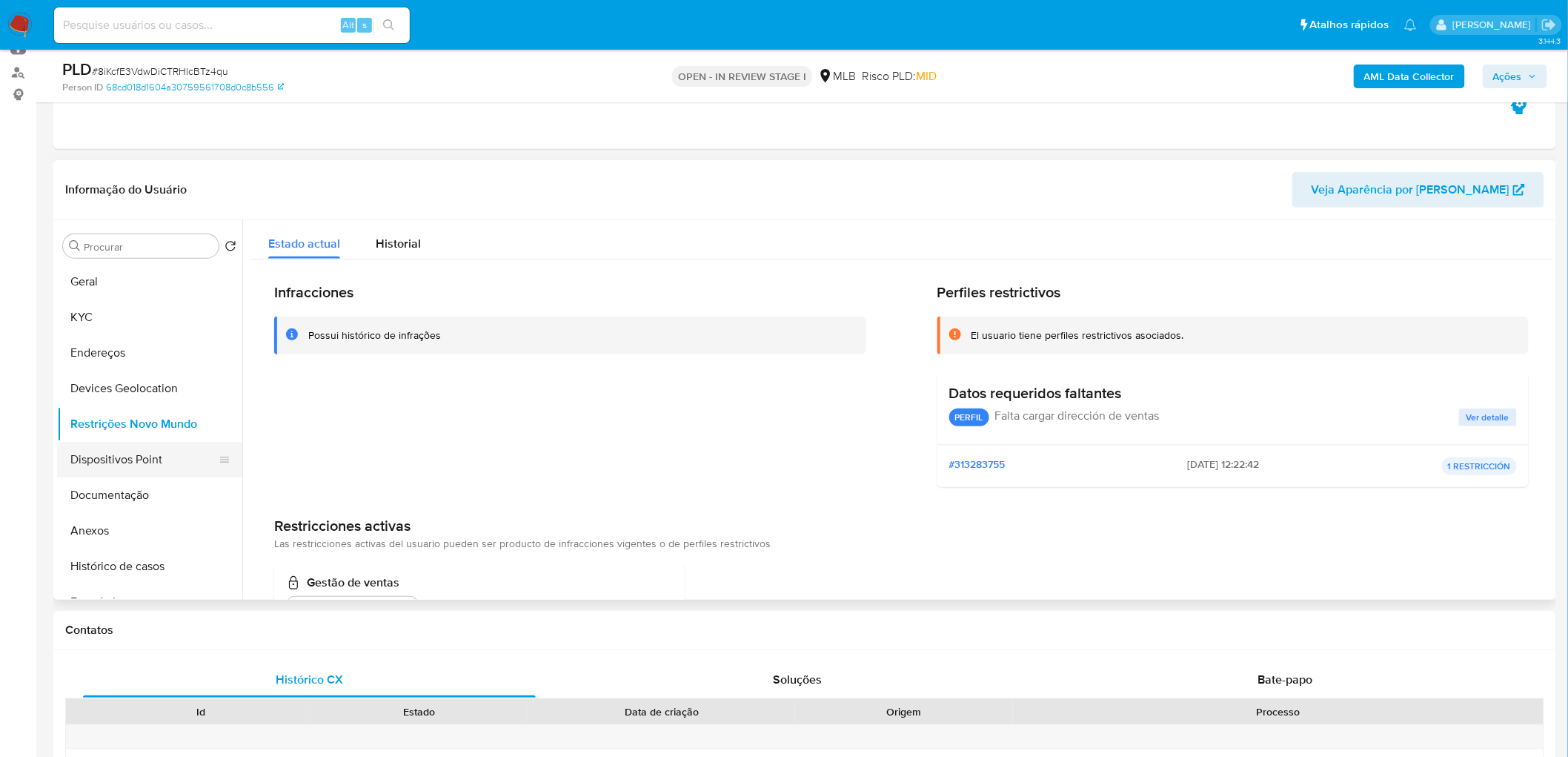 click on "Dispositivos Point" at bounding box center [144, 460] 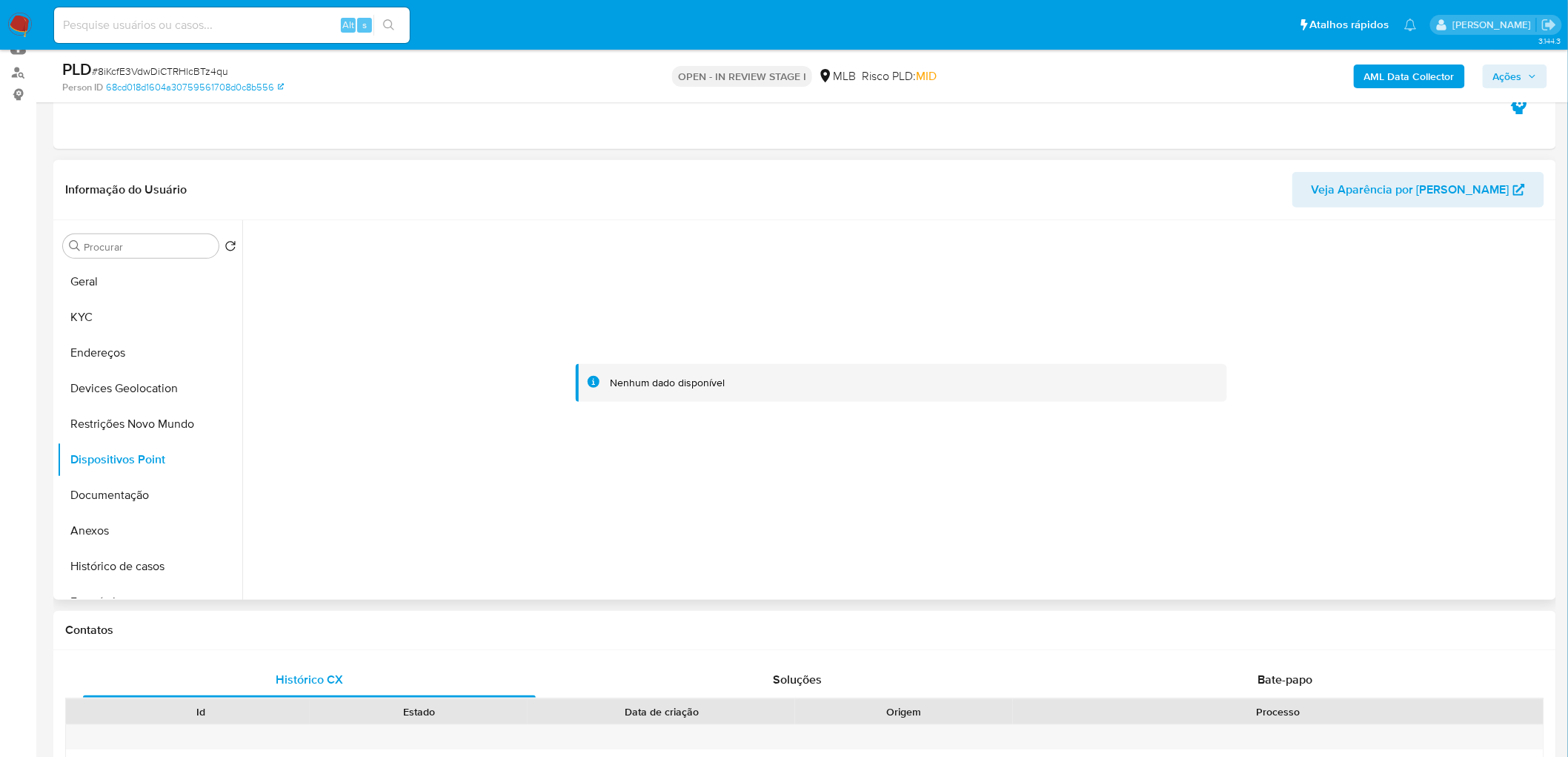 type 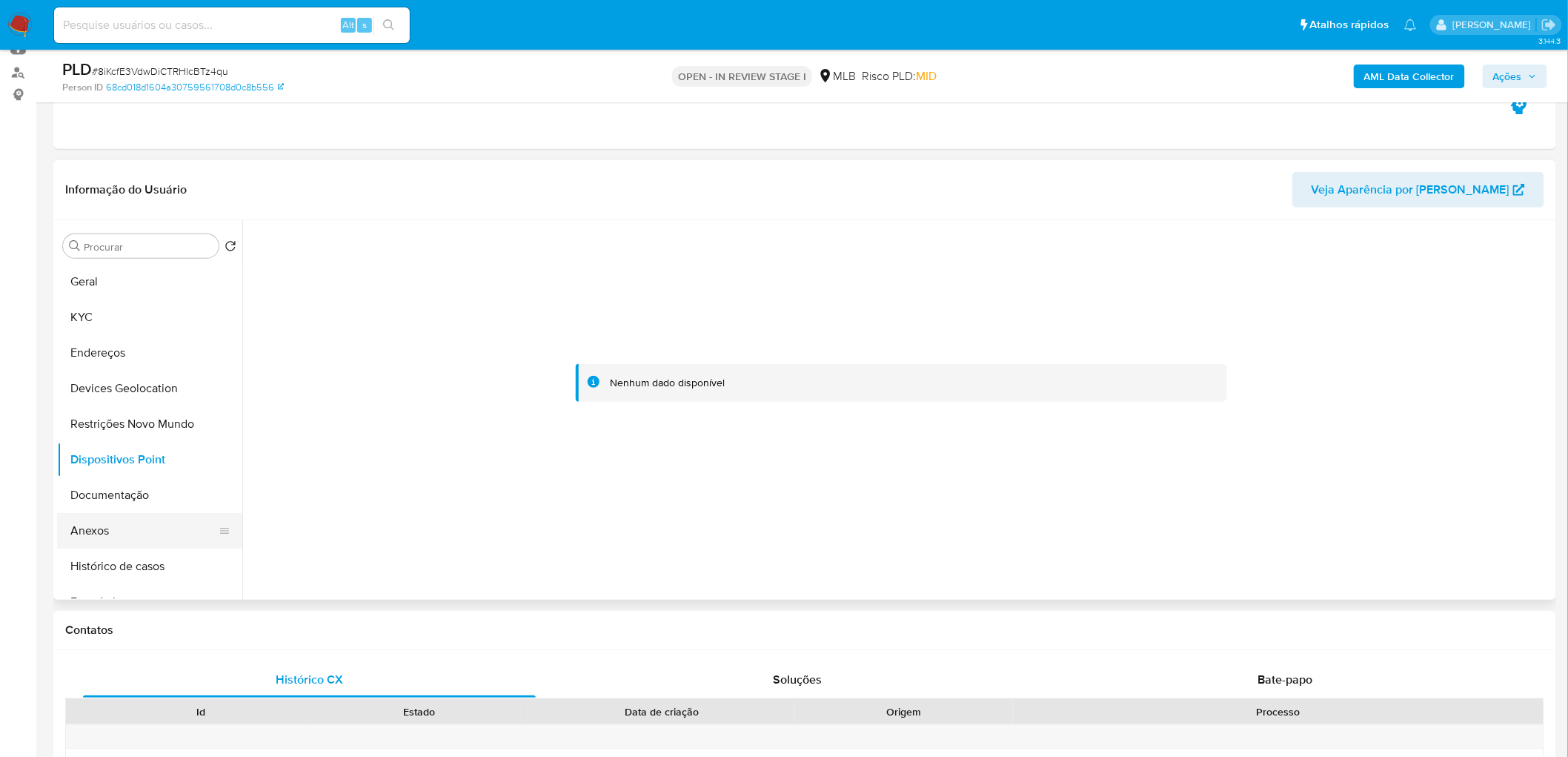click on "Anexos" at bounding box center [144, 531] 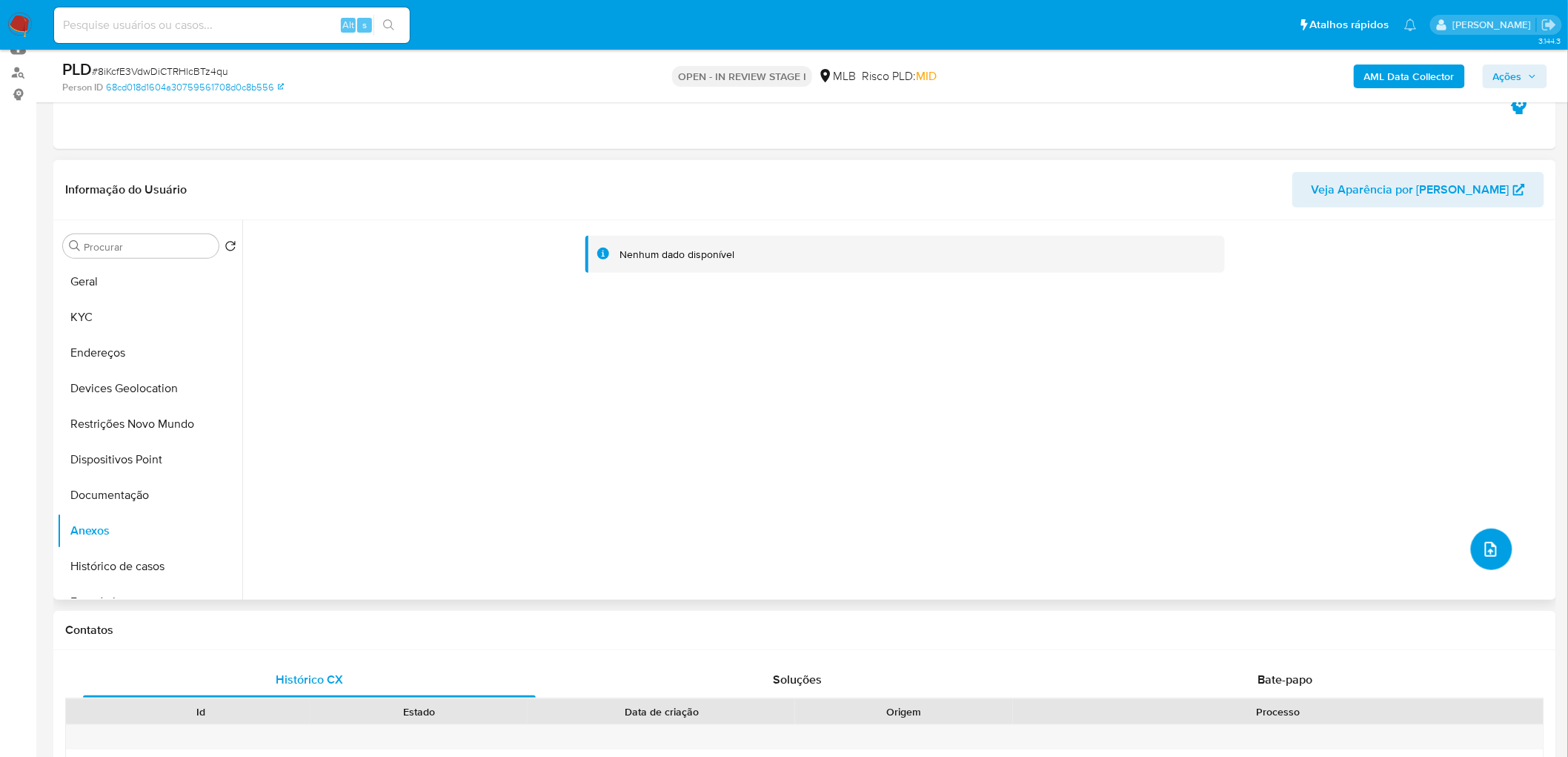 click 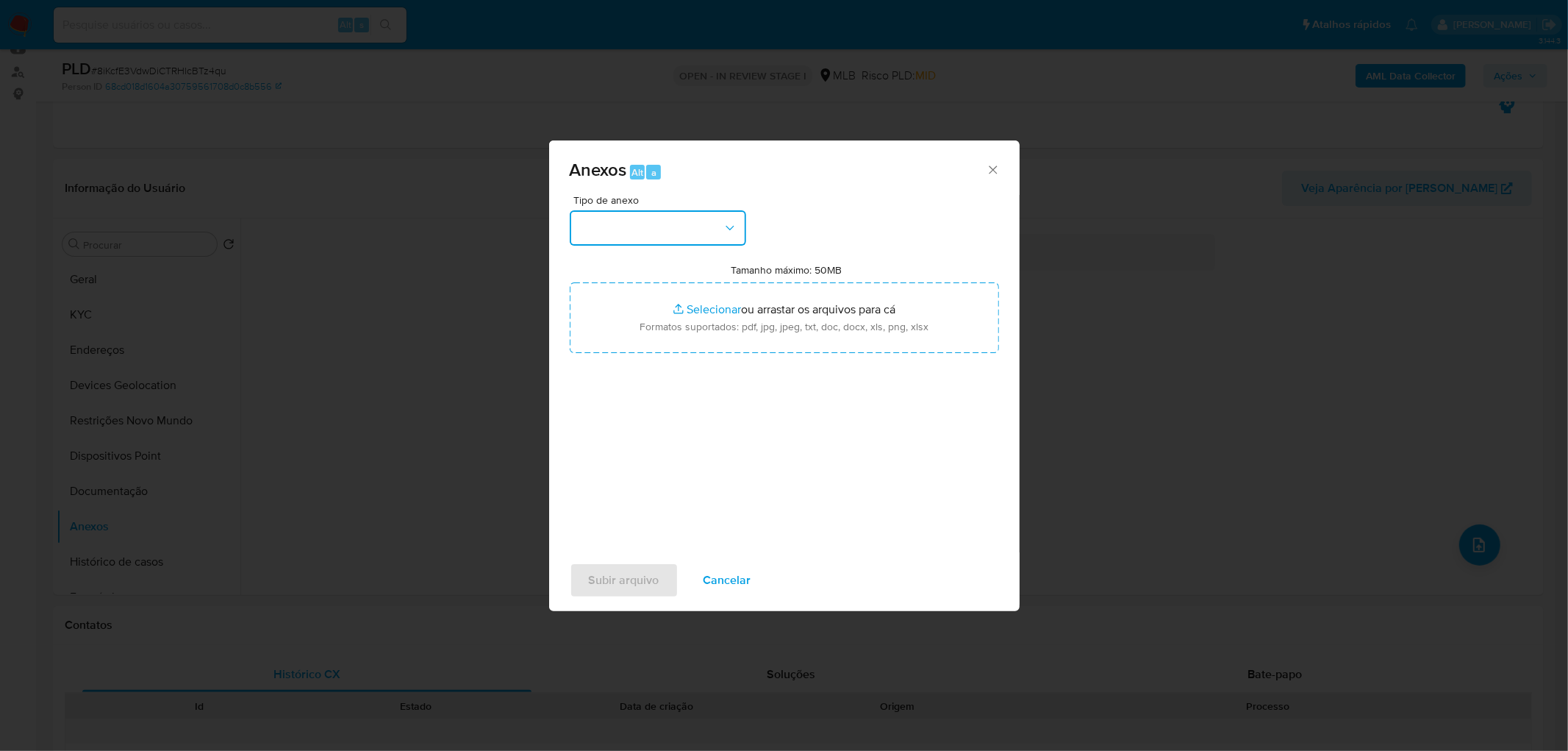 click at bounding box center (658, 228) 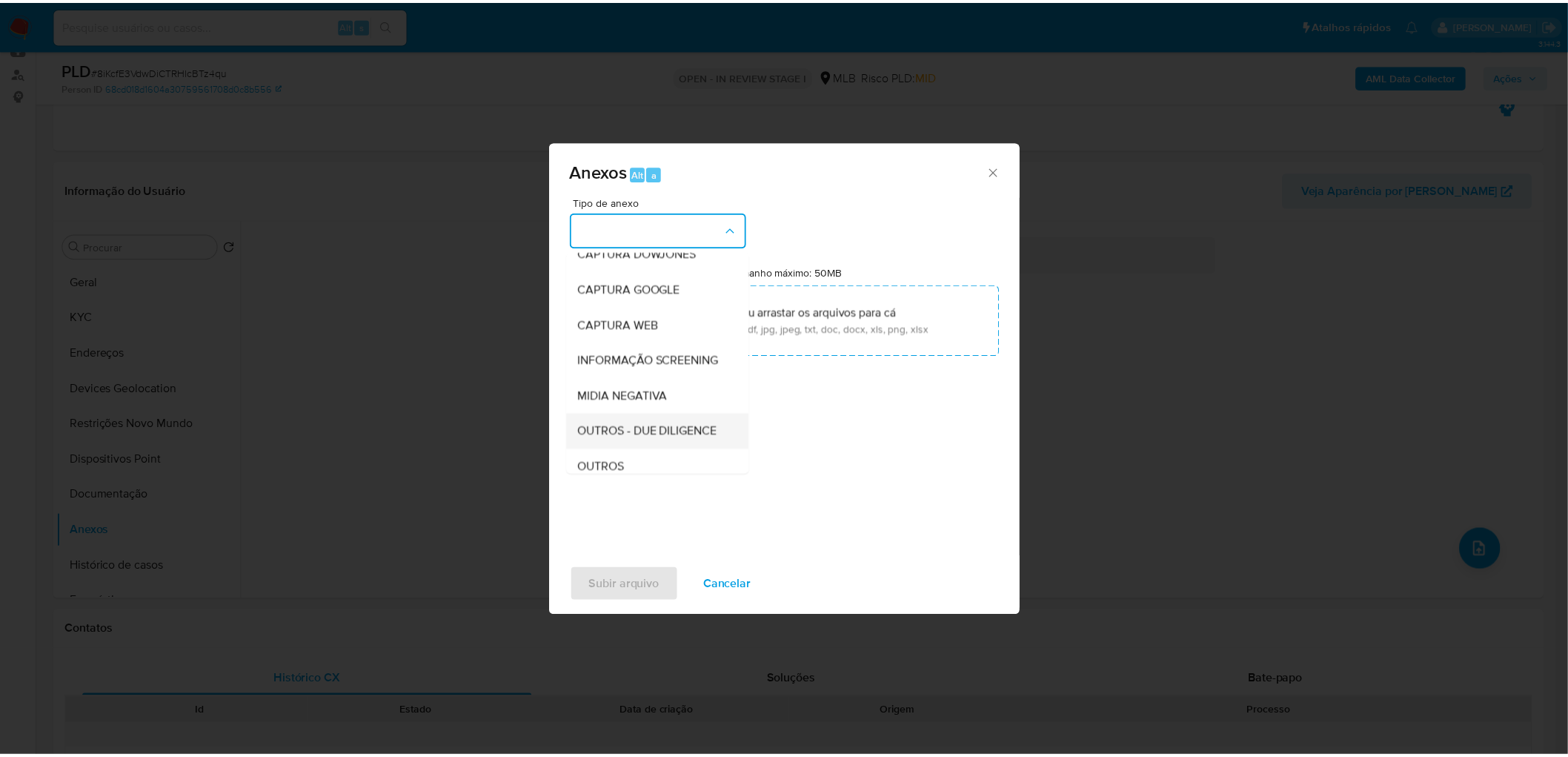 scroll, scrollTop: 165, scrollLeft: 0, axis: vertical 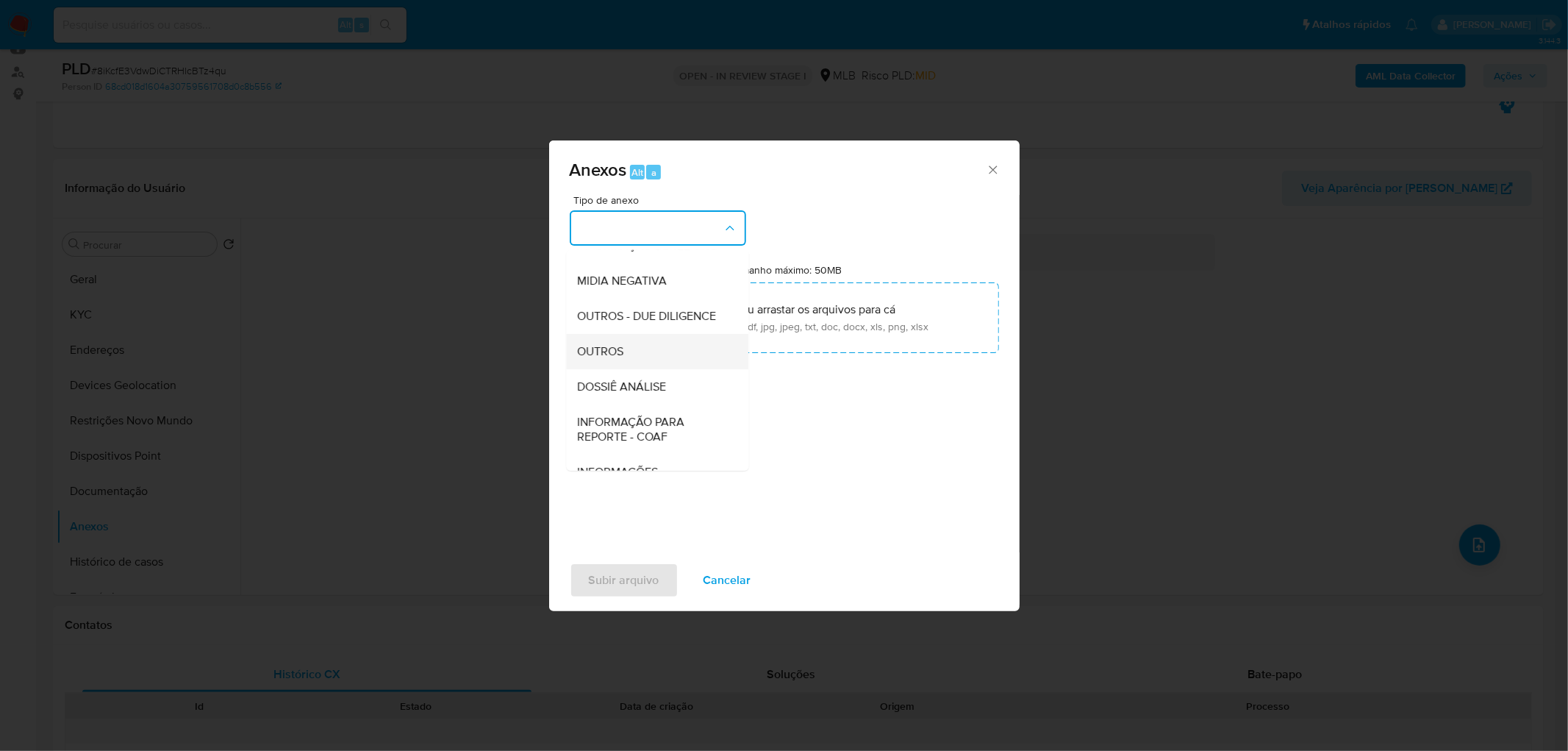 click on "OUTROS" at bounding box center (653, 352) 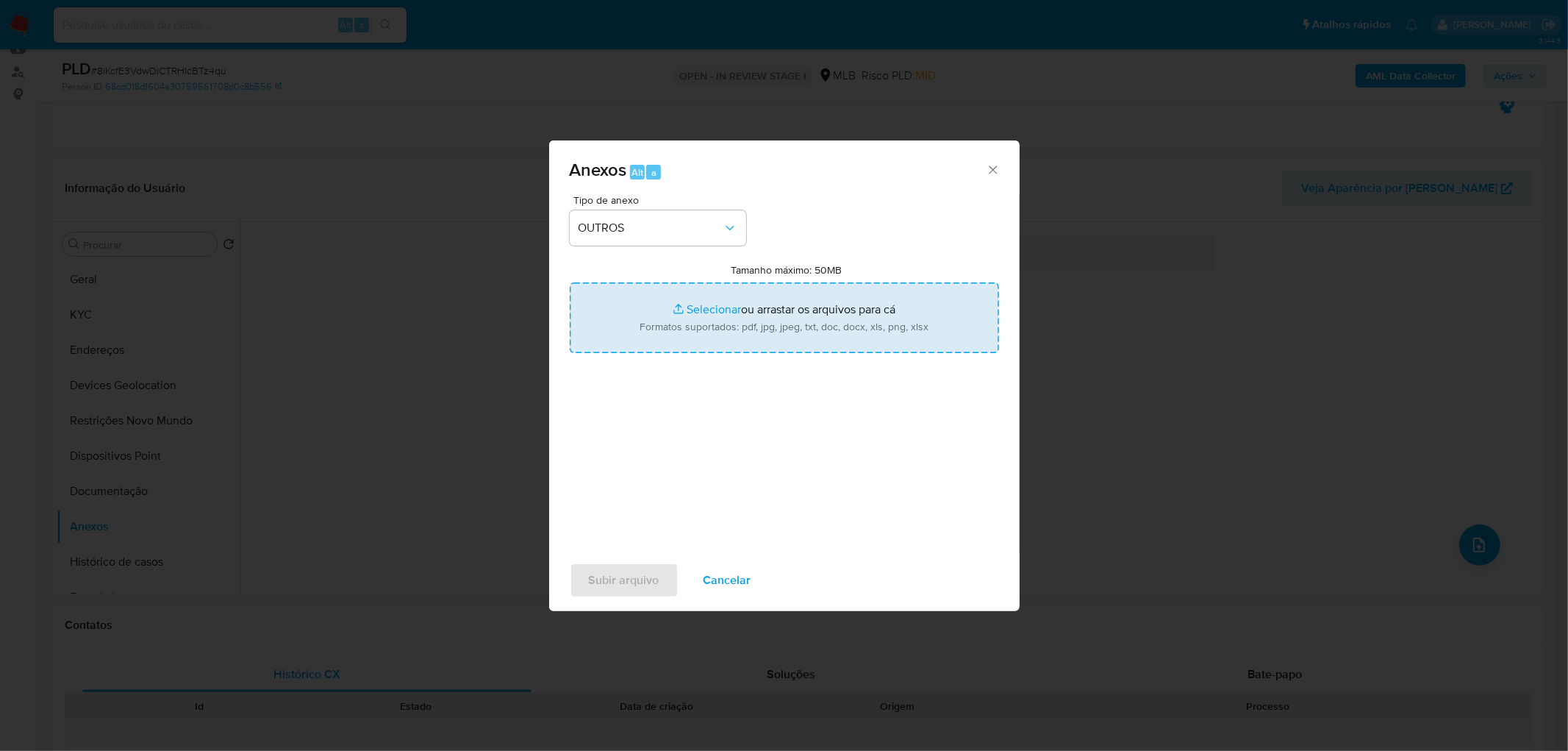 click on "Tamanho máximo: 50MB Selecionar arquivos" at bounding box center (784, 318) 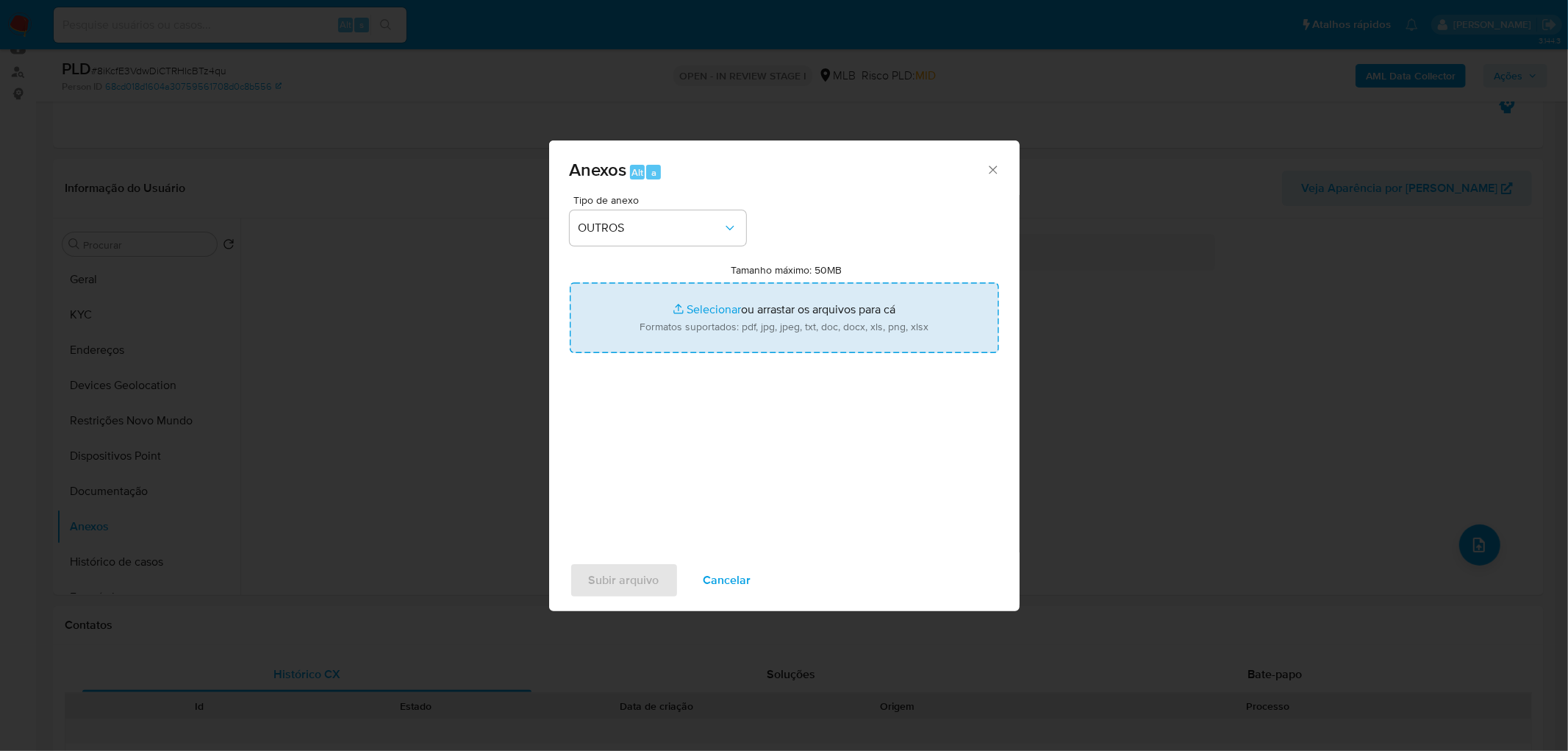 type on "C:\fakepath\Mulan 2287309858_2025_07_07_15_10_39.xlsx" 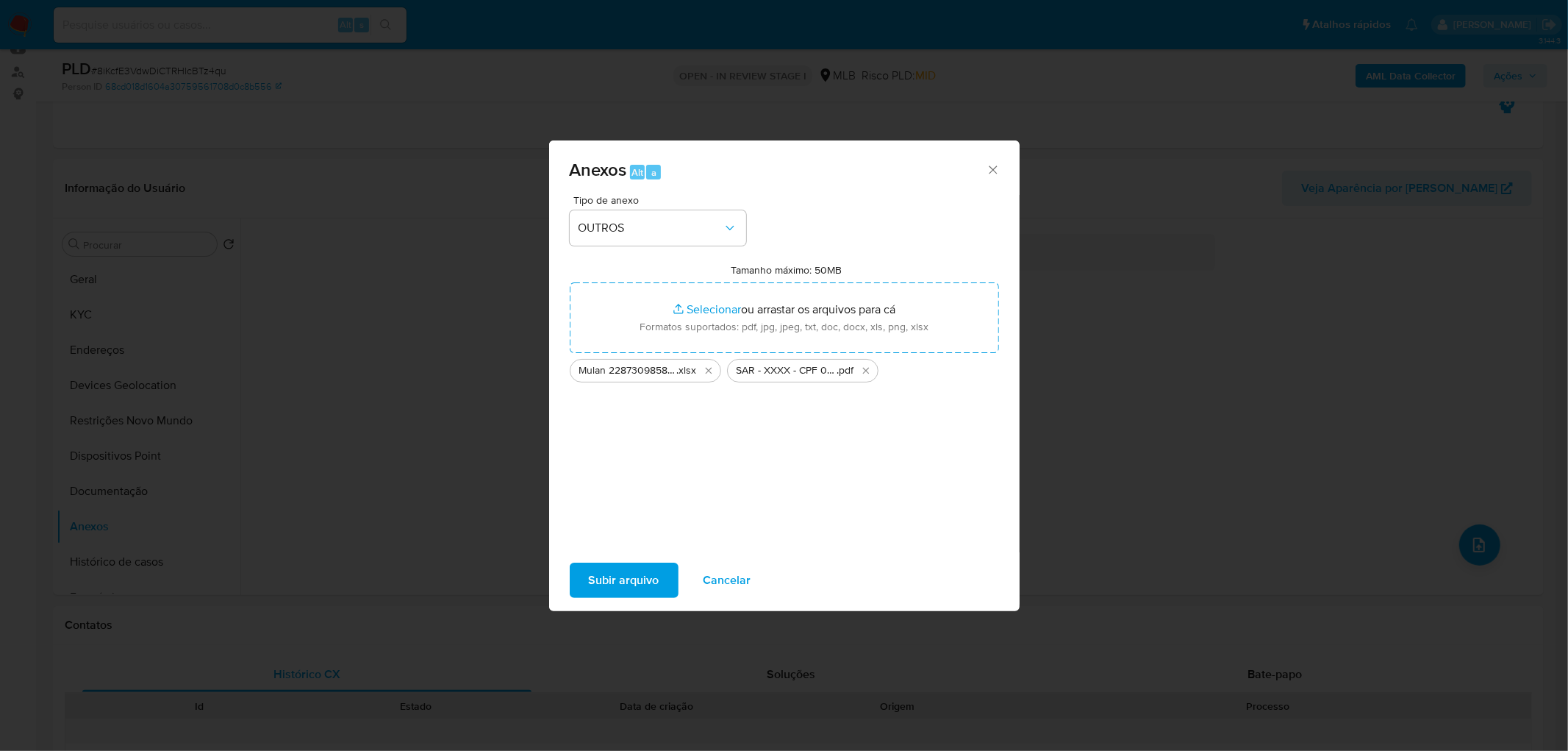 click on "Subir arquivo" at bounding box center (624, 580) 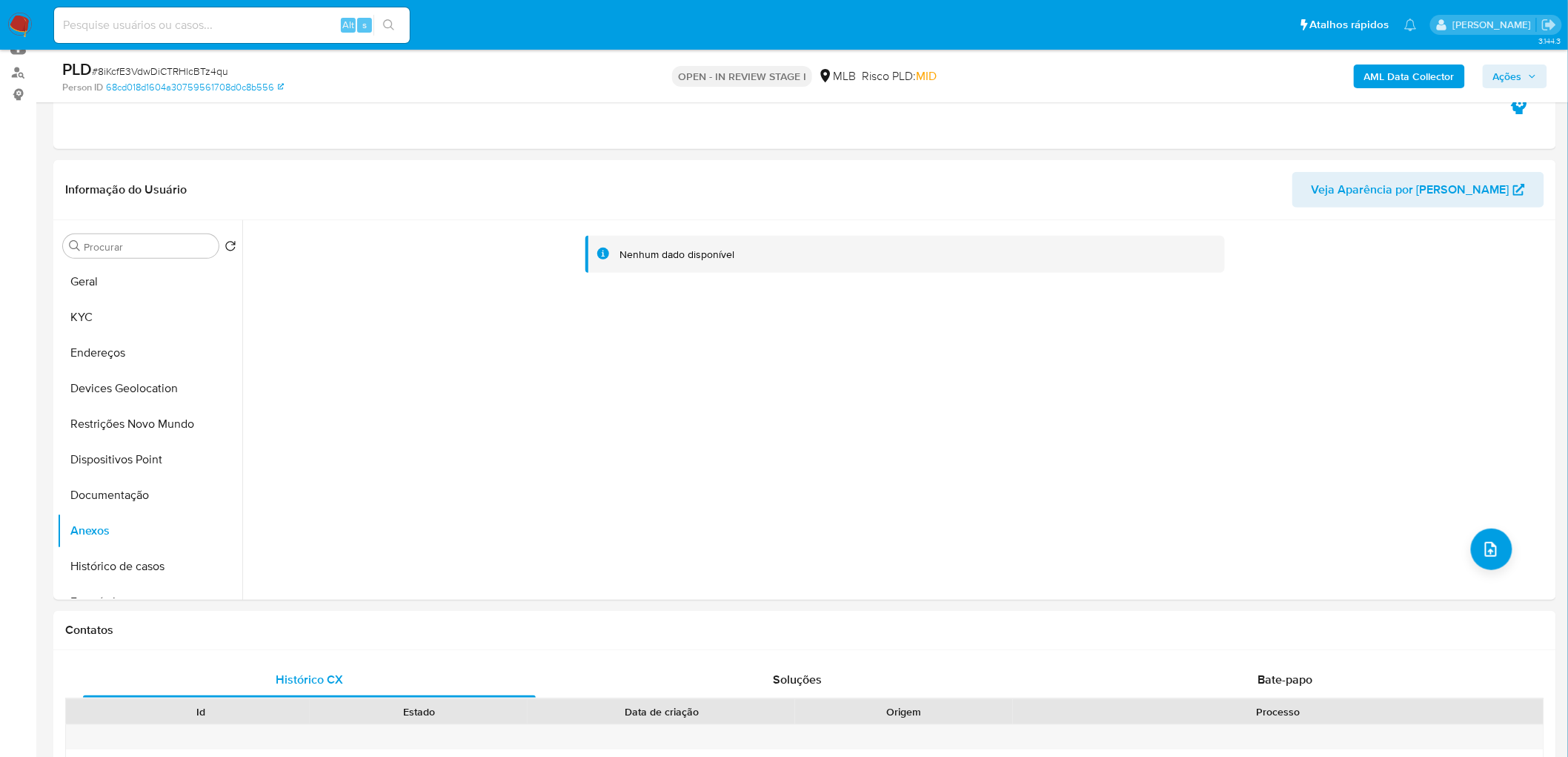 click on "Documentação" at bounding box center [150, 495] 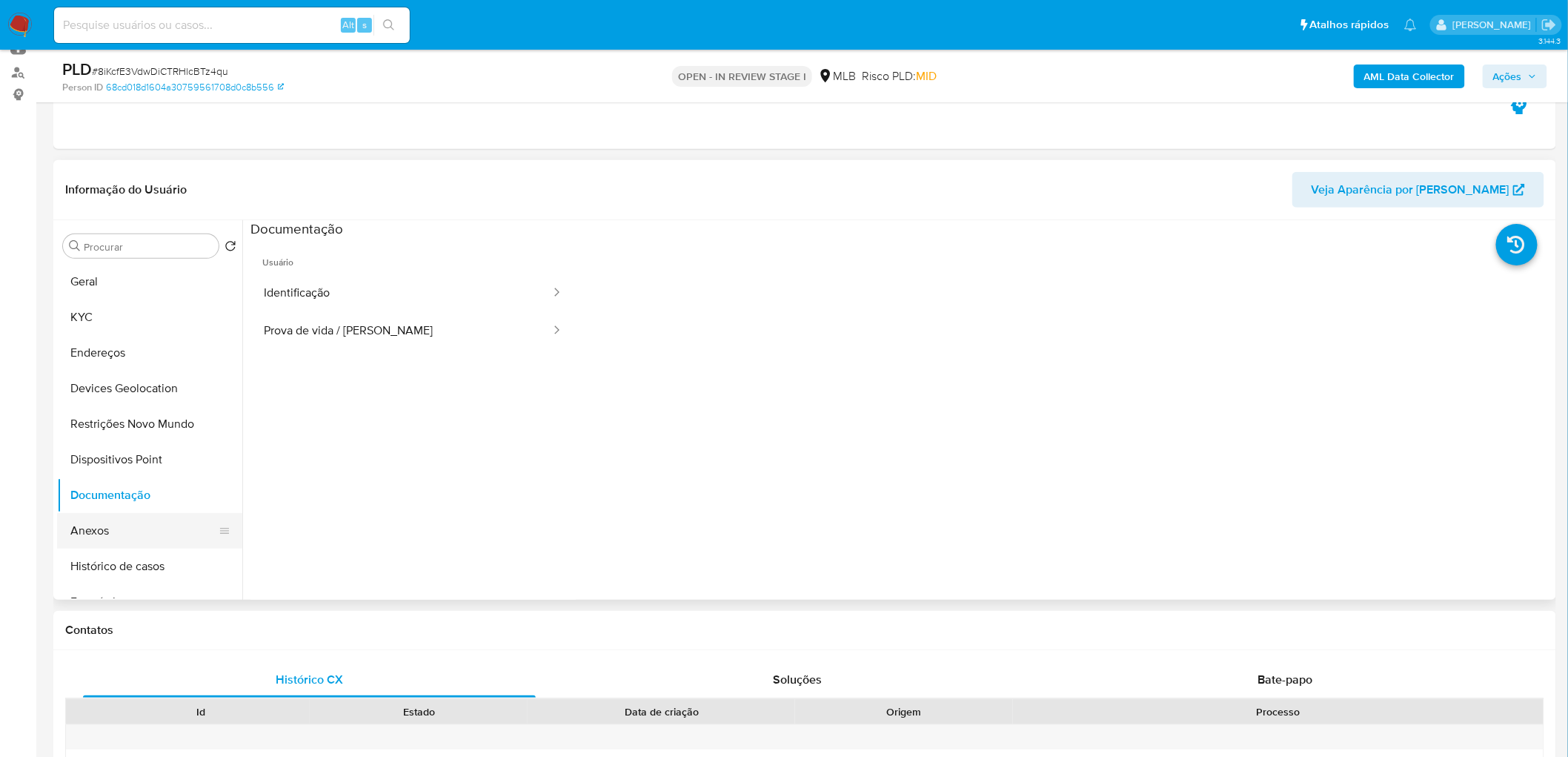 click on "Anexos" at bounding box center (144, 531) 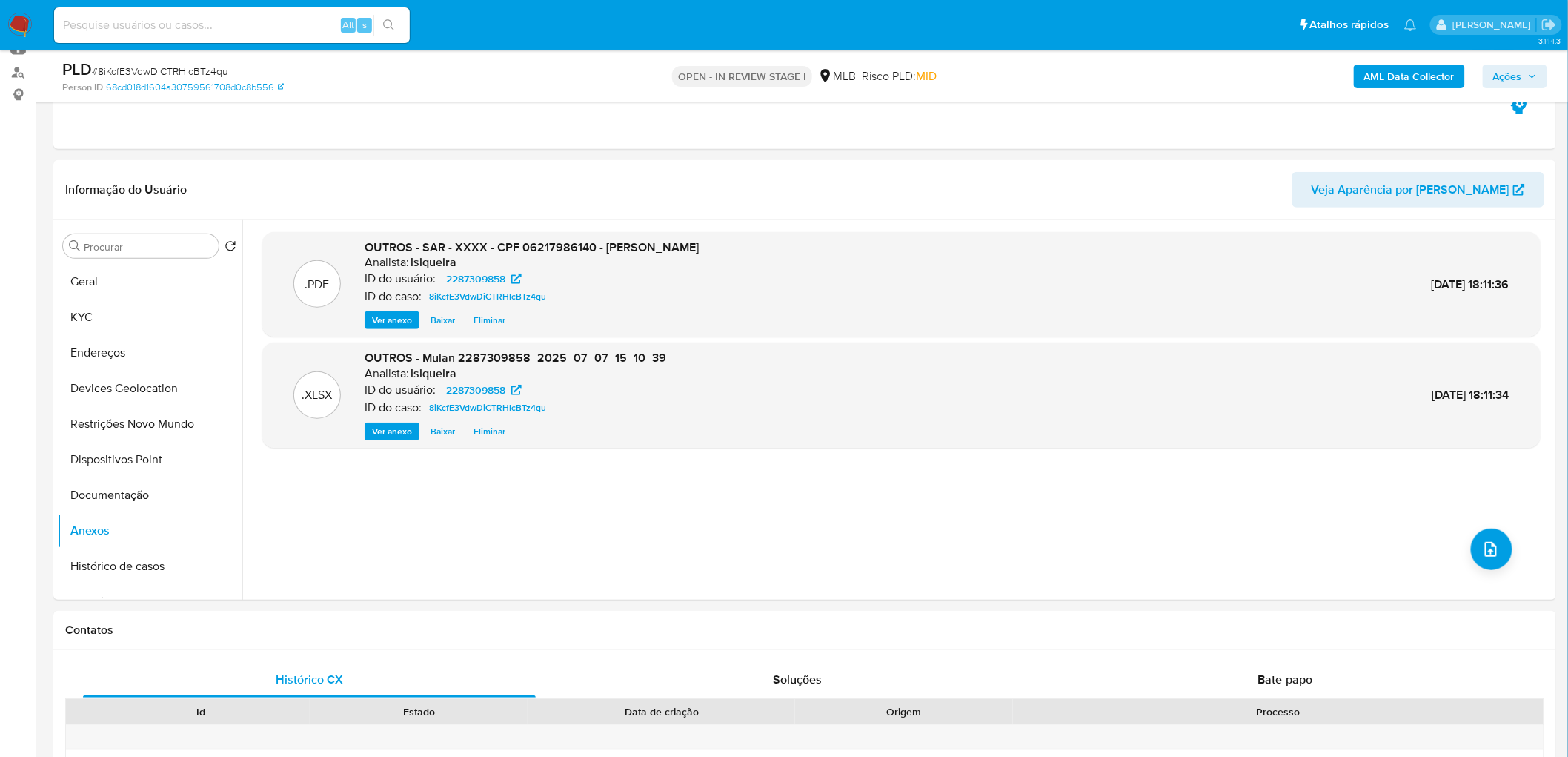 click 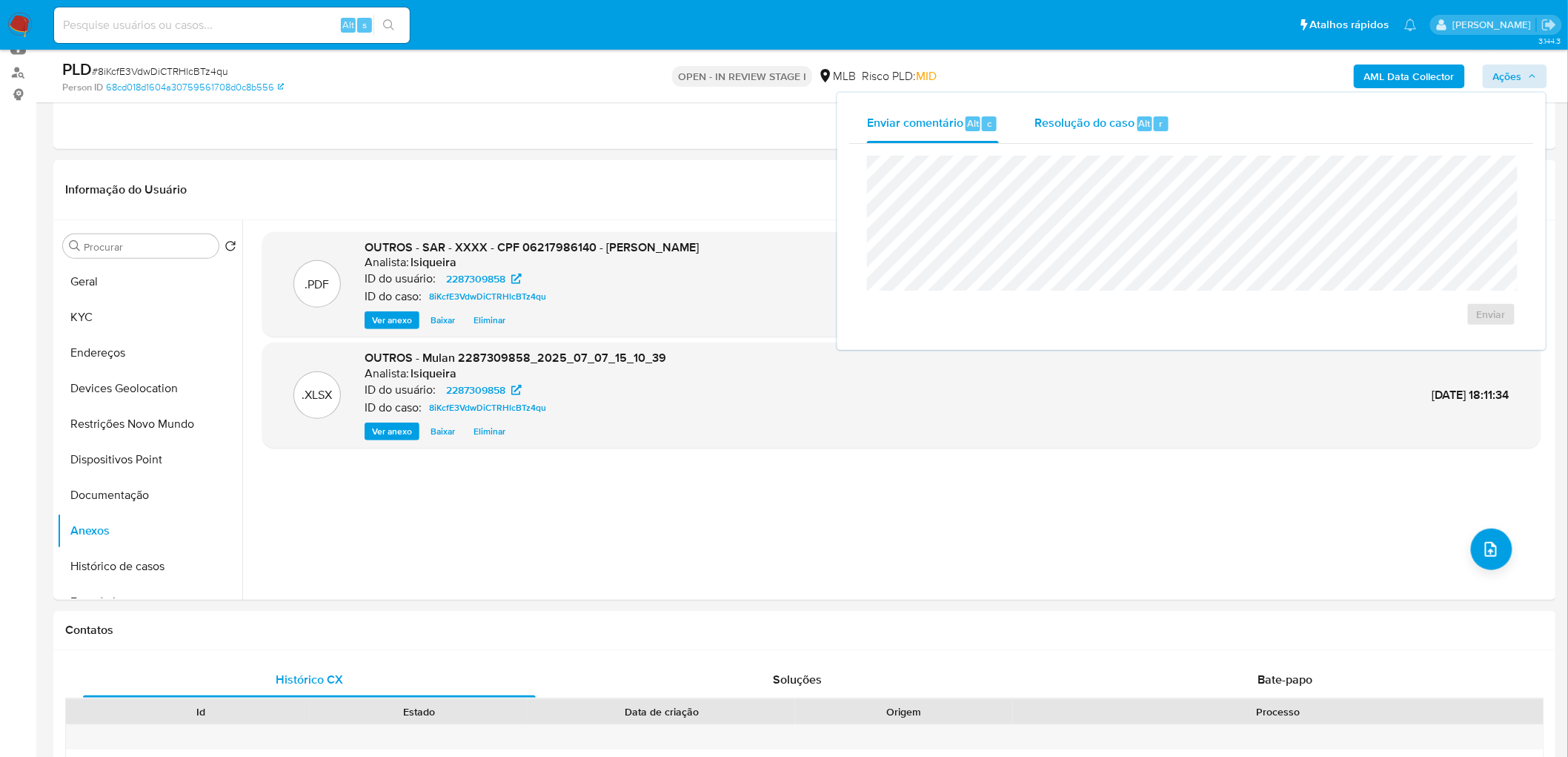 click on "Resolução do caso" at bounding box center [1084, 122] 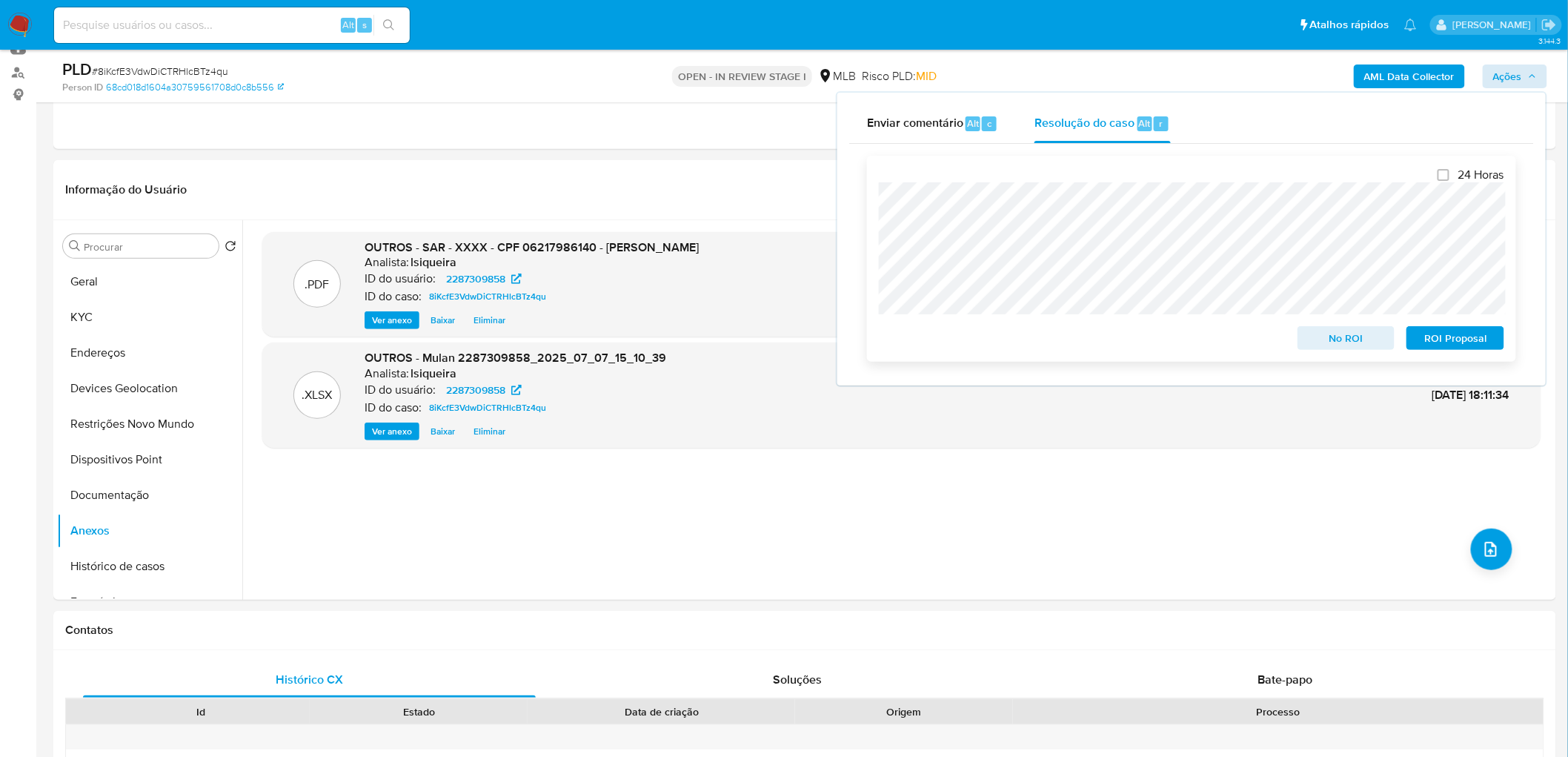 click on "ROI Proposal" at bounding box center (1455, 338) 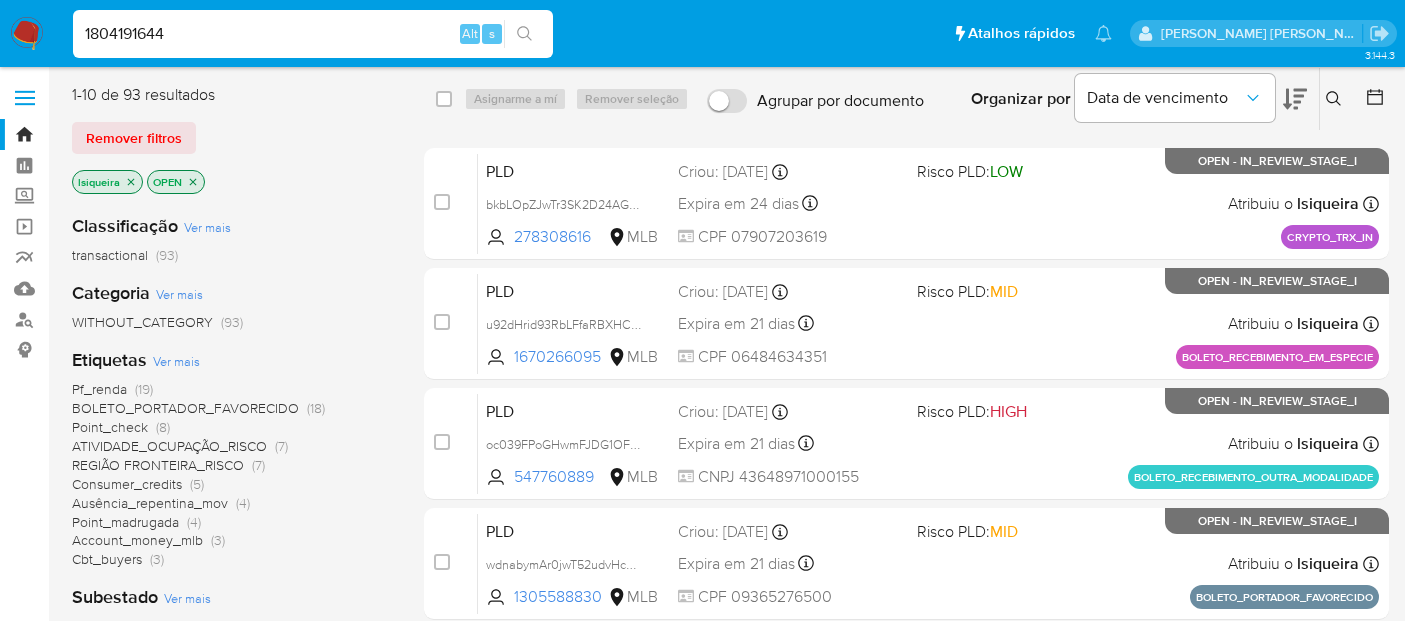 scroll, scrollTop: 0, scrollLeft: 0, axis: both 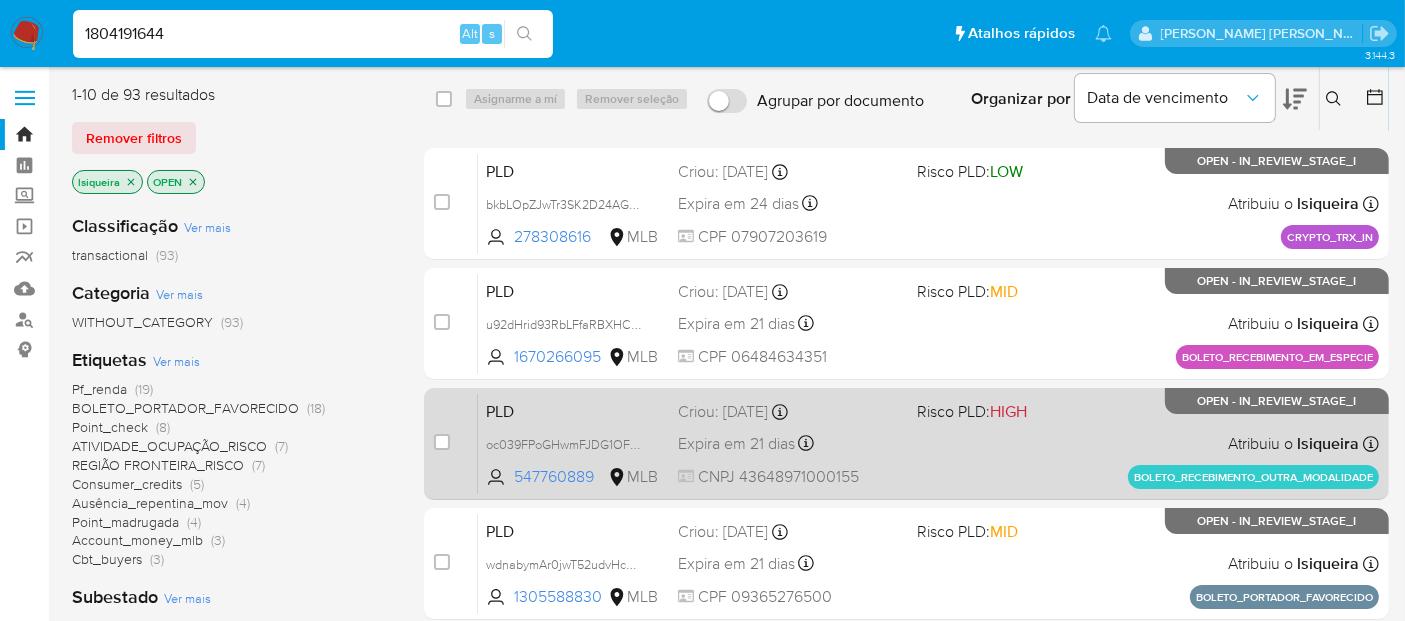 type on "1804191644" 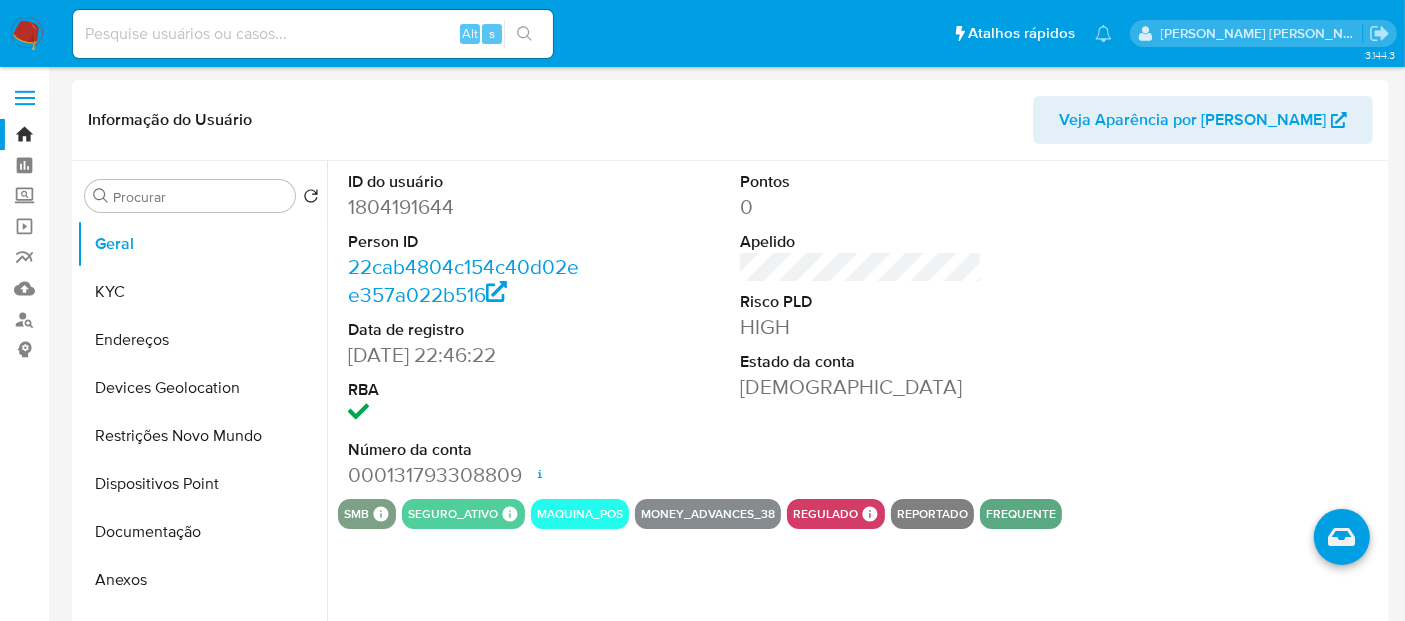 select on "10" 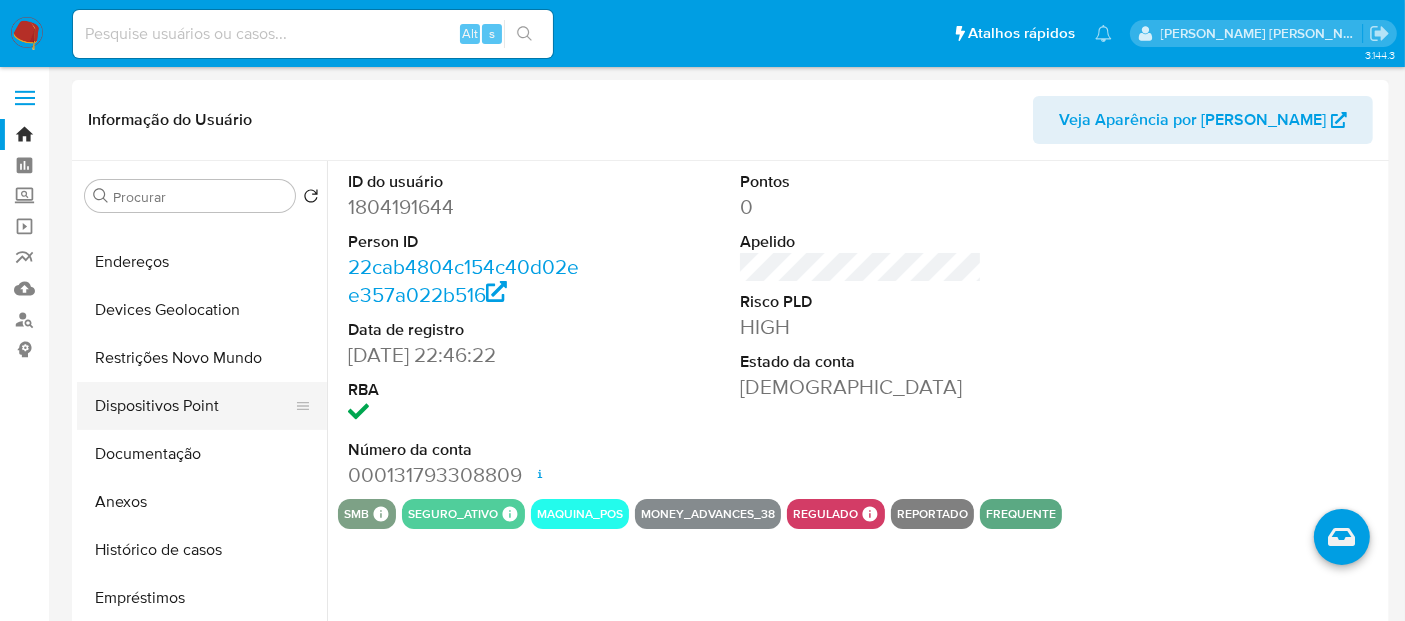 scroll, scrollTop: 111, scrollLeft: 0, axis: vertical 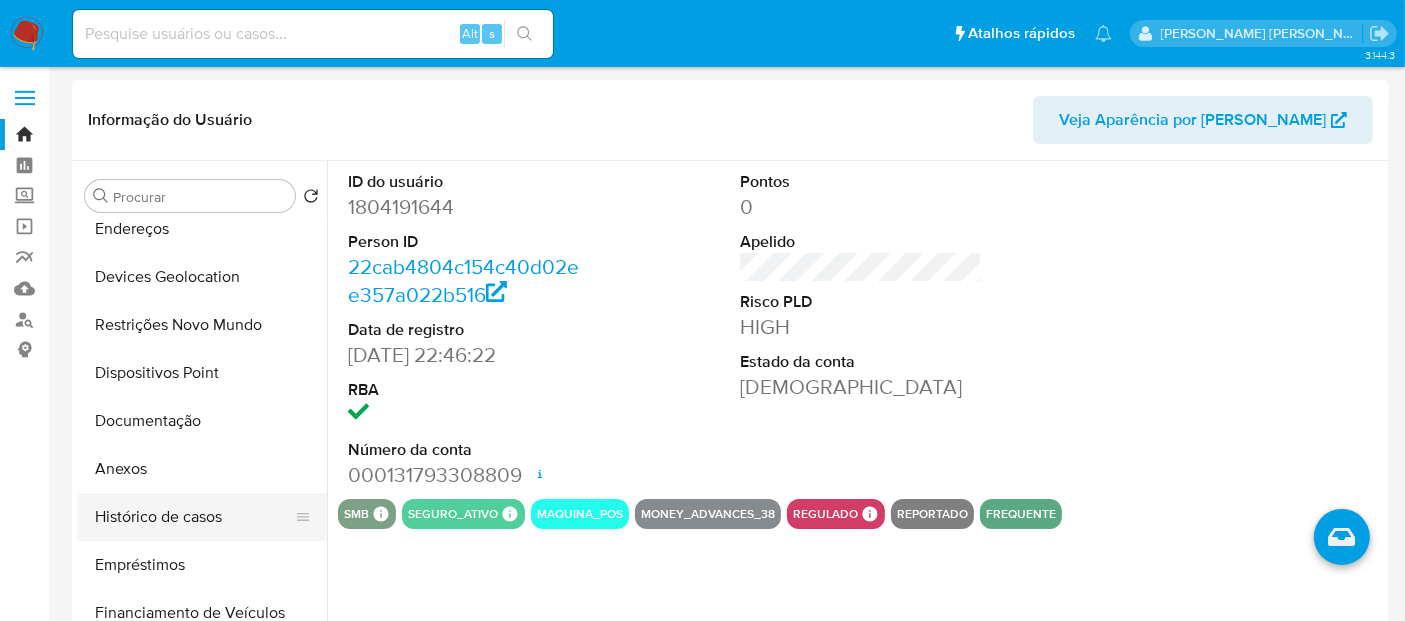 click on "Histórico de casos" at bounding box center (194, 517) 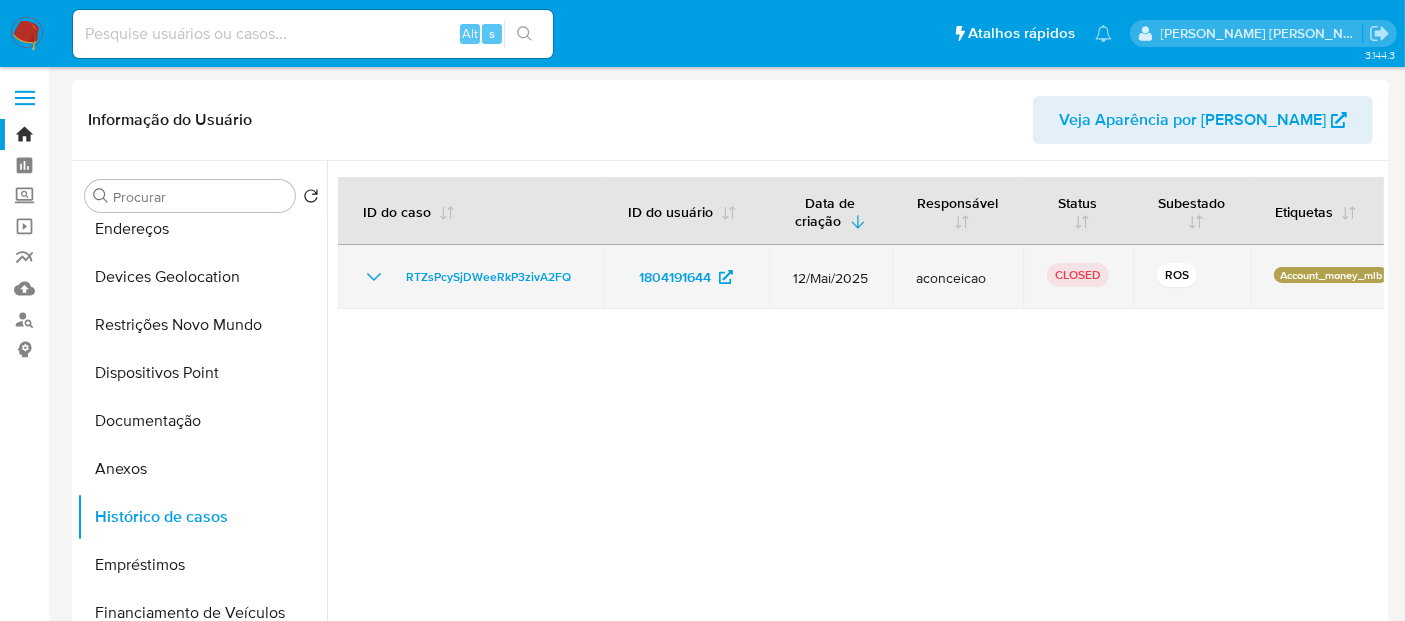 click on "RTZsPcySjDWeeRkP3zivA2FQ" at bounding box center (470, 277) 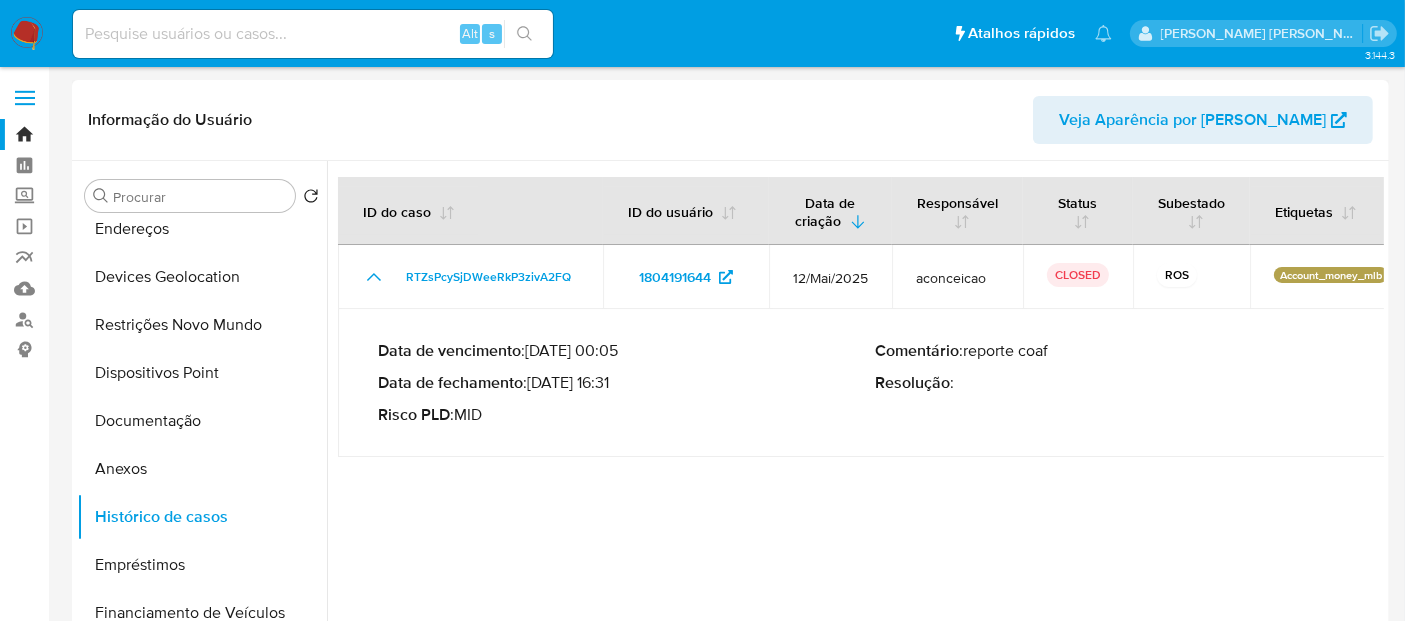 drag, startPoint x: 619, startPoint y: 380, endPoint x: 537, endPoint y: 378, distance: 82.02438 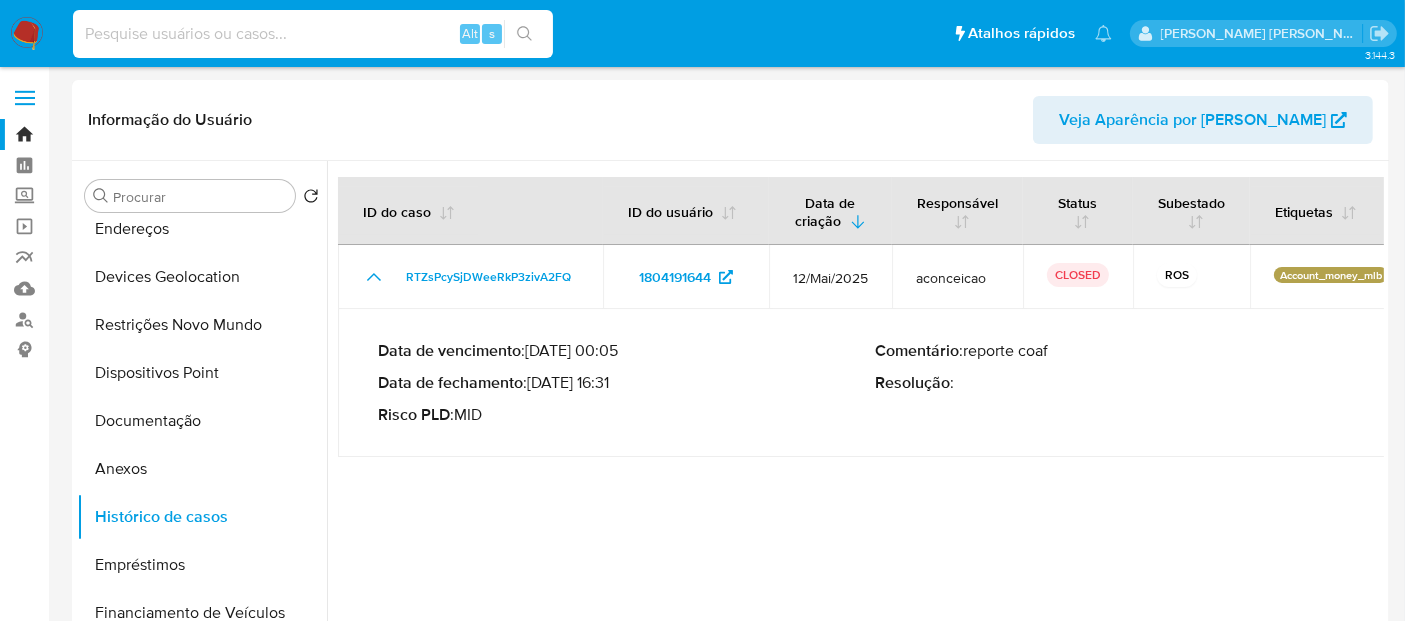 click at bounding box center [313, 34] 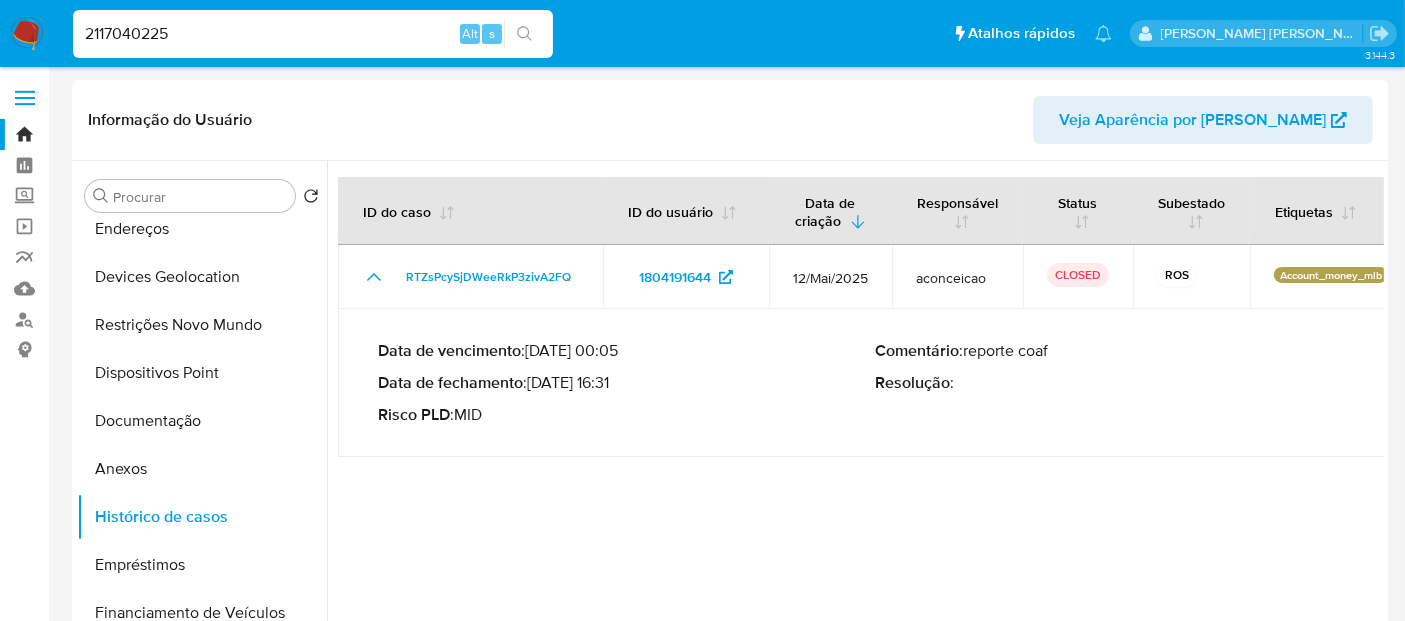 type on "2117040225" 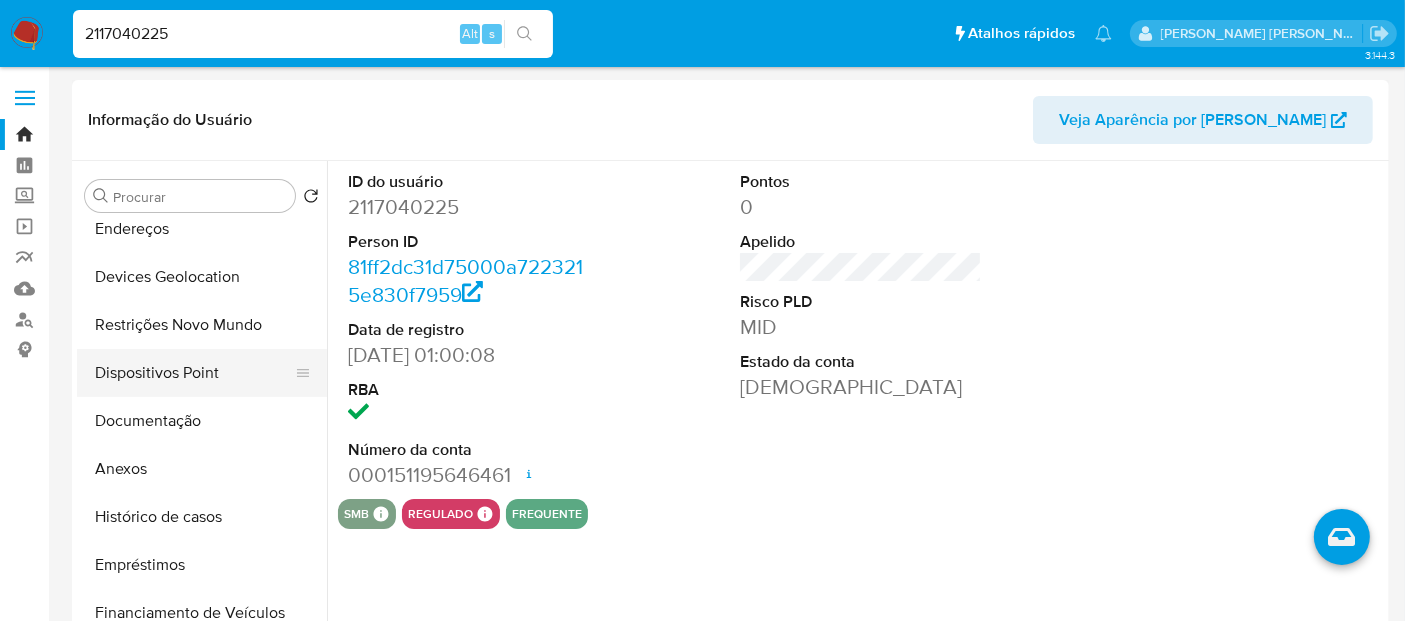 scroll, scrollTop: 9, scrollLeft: 0, axis: vertical 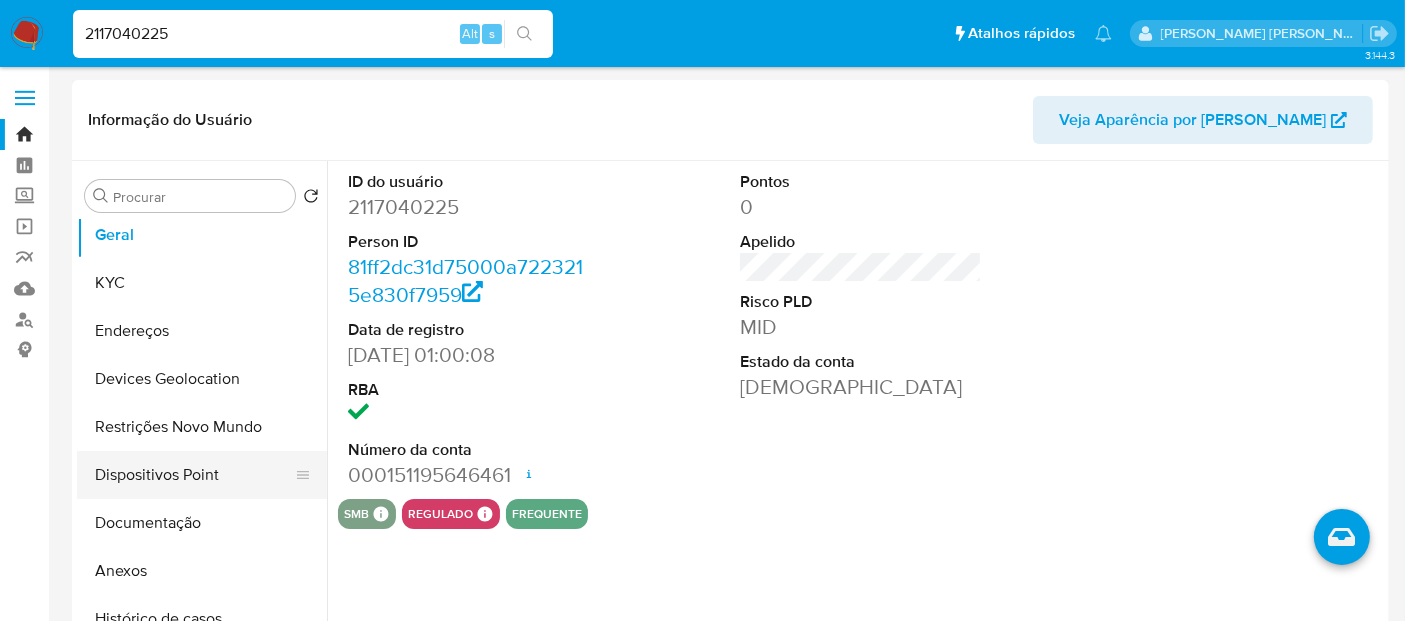 select on "10" 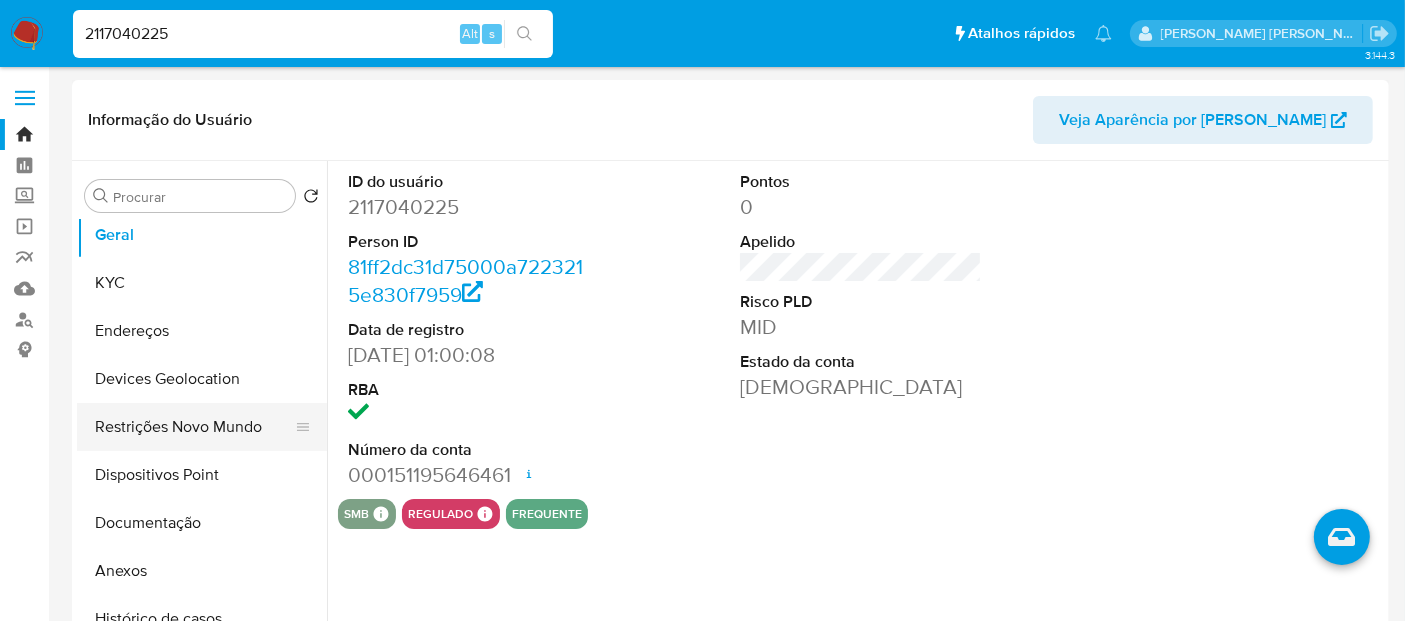 scroll, scrollTop: 0, scrollLeft: 0, axis: both 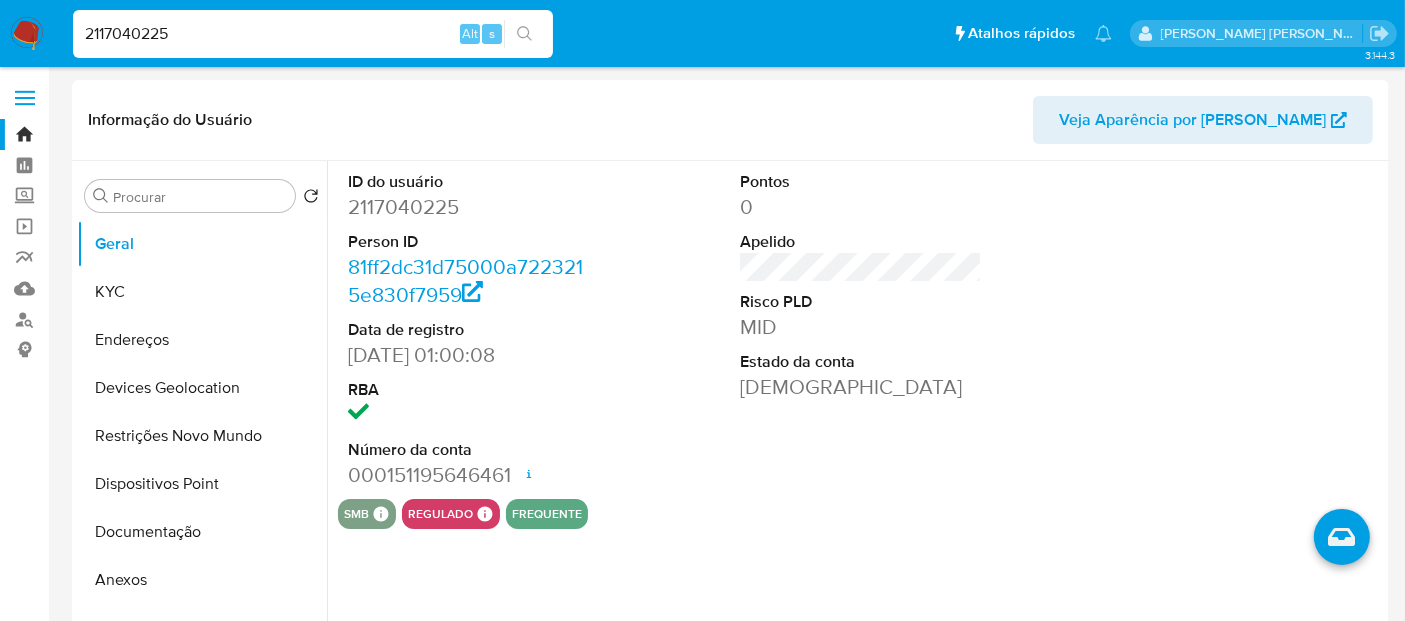 click at bounding box center [27, 34] 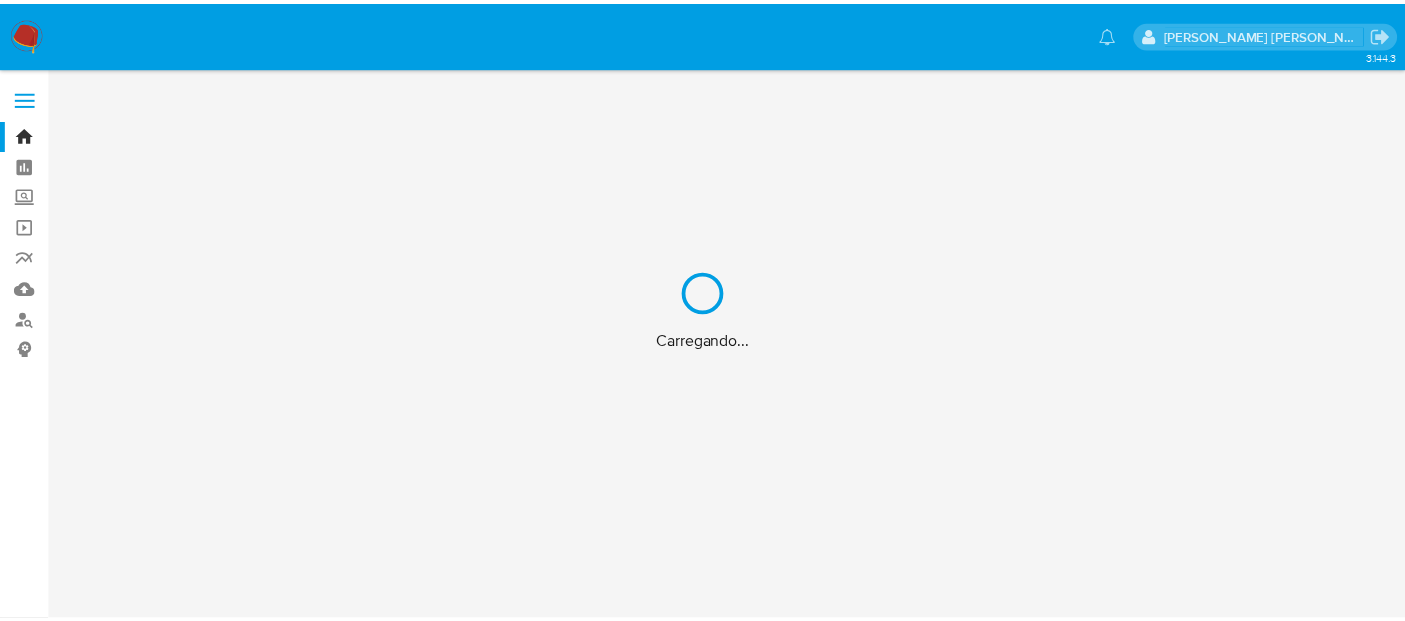 scroll, scrollTop: 0, scrollLeft: 0, axis: both 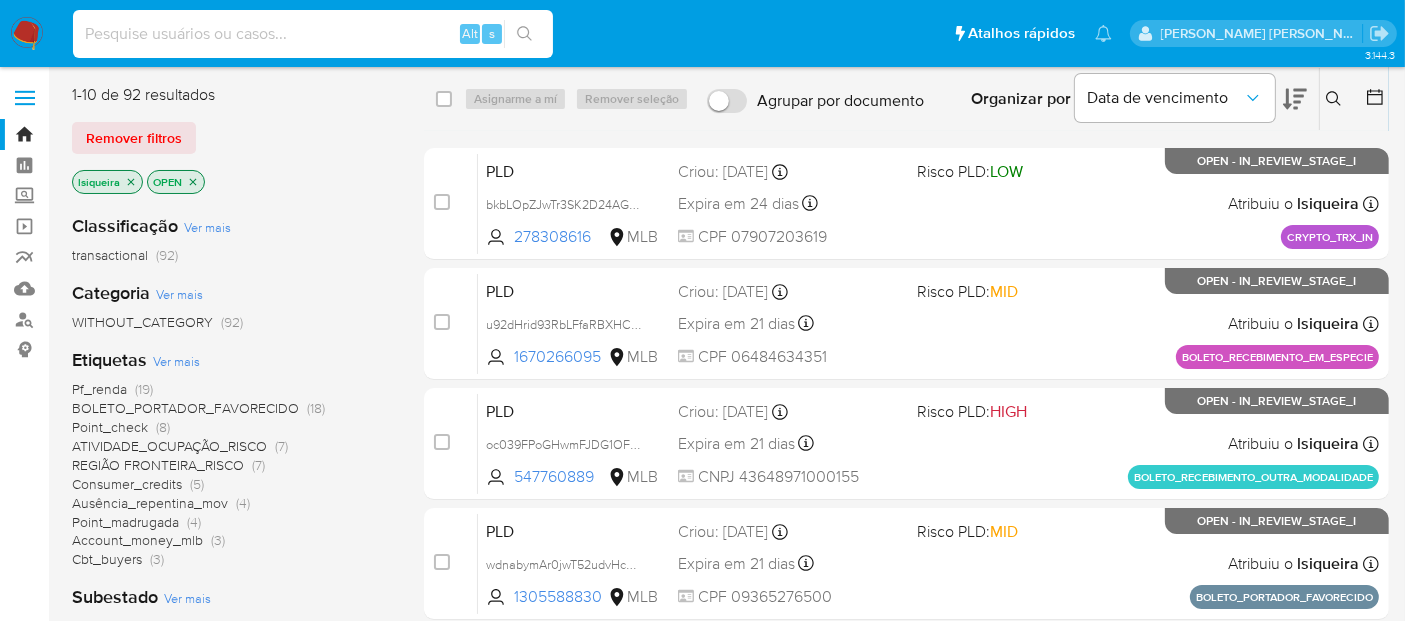 click at bounding box center (313, 34) 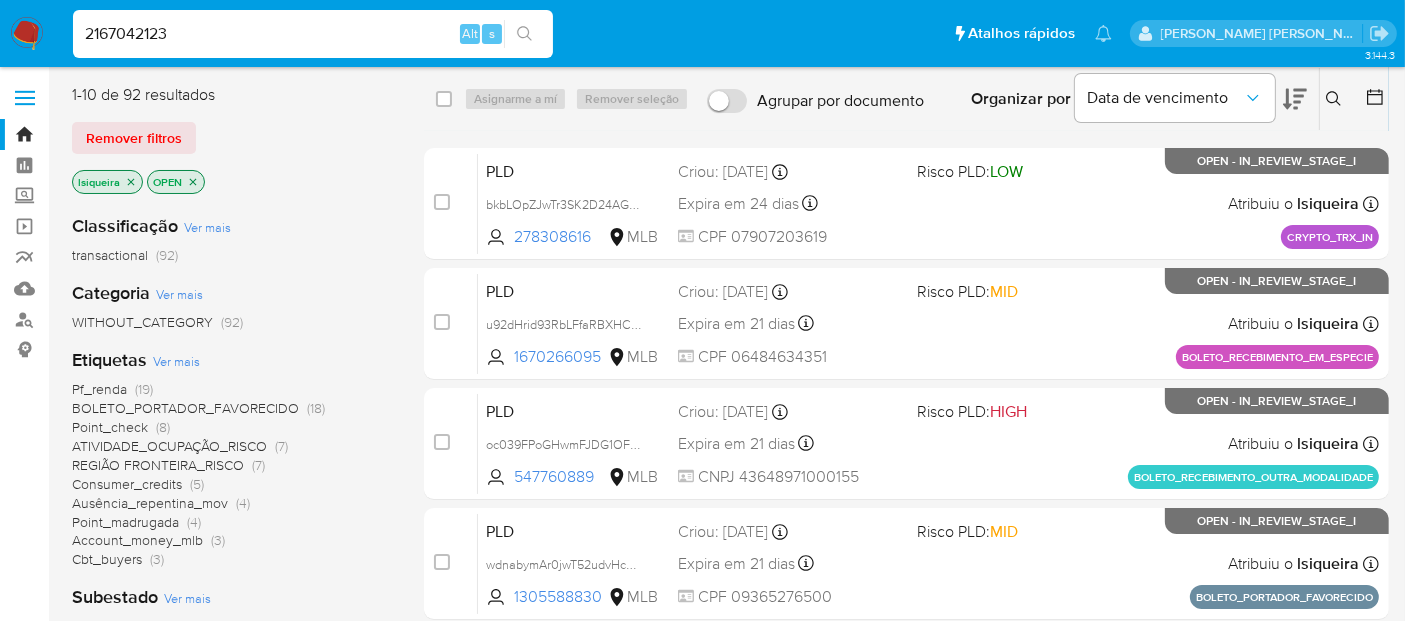 type on "2167042123" 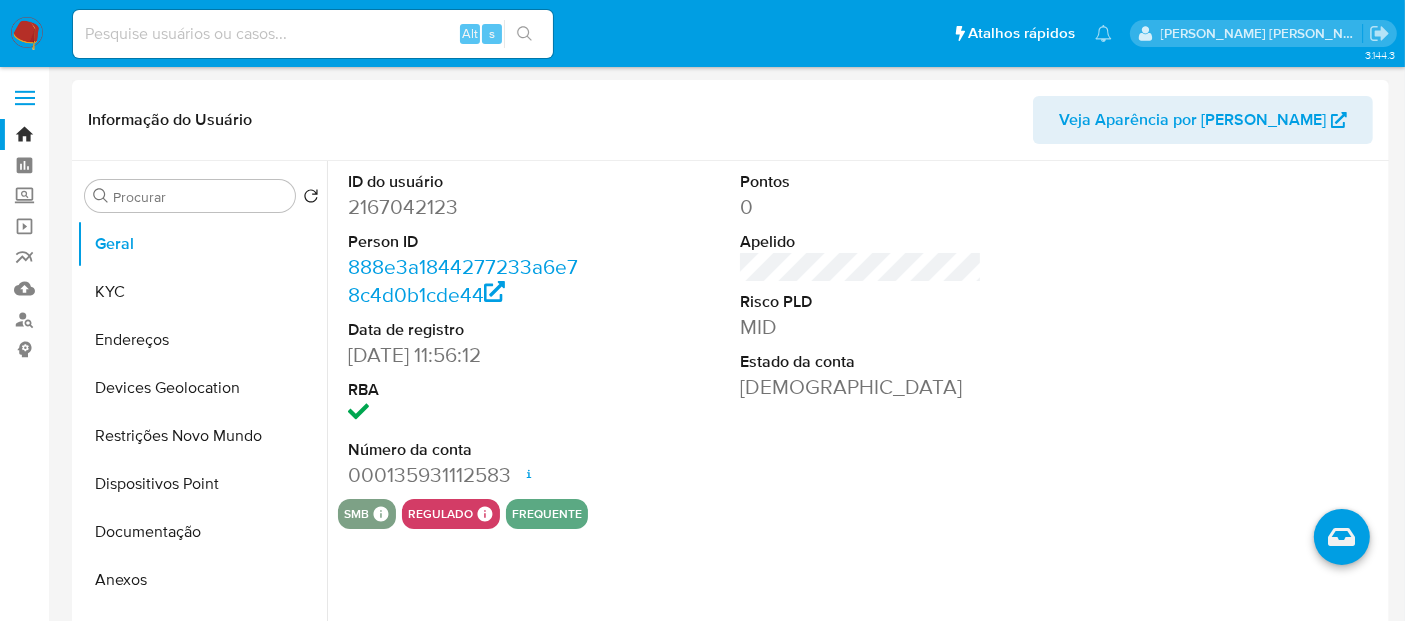select on "10" 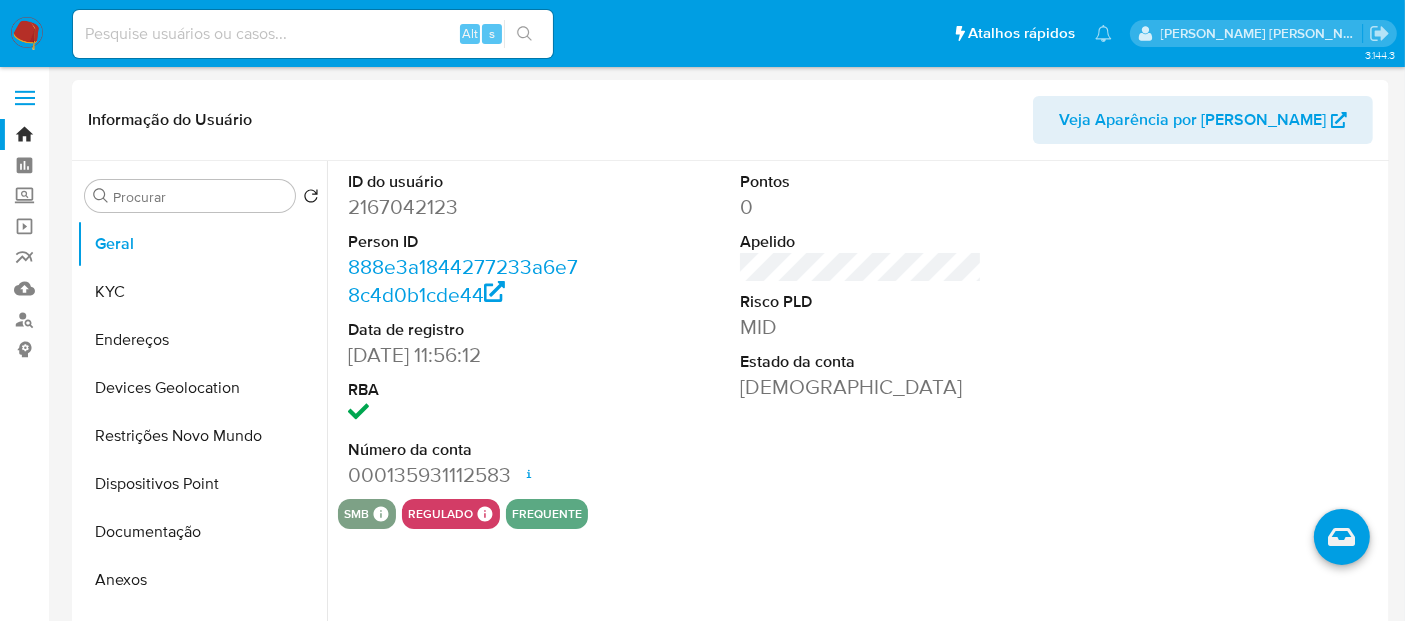 click at bounding box center [313, 34] 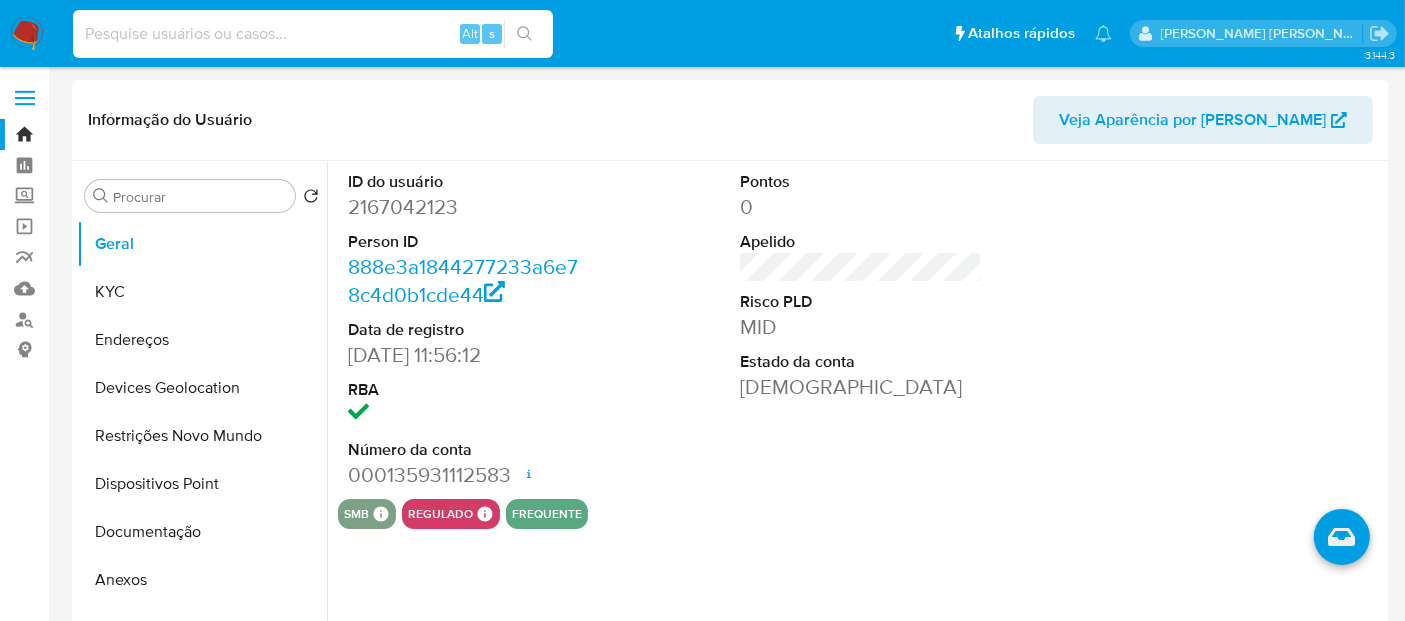 paste on "2430330652" 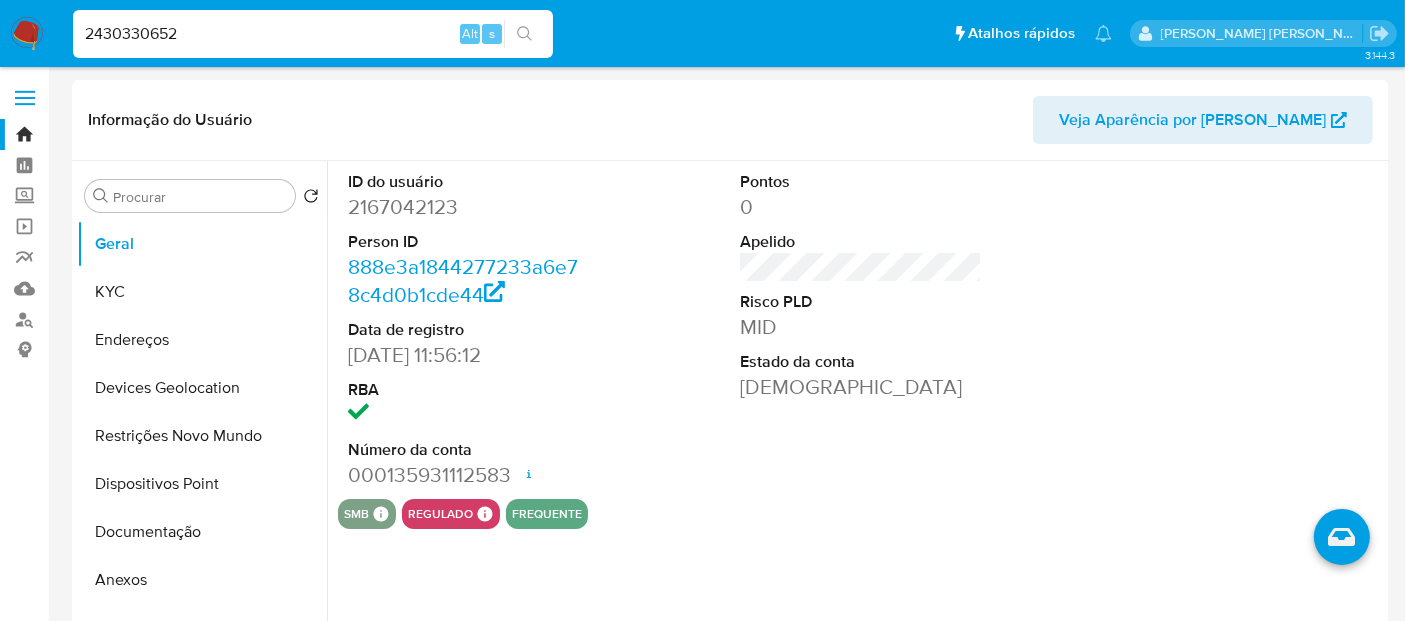 type on "2430330652" 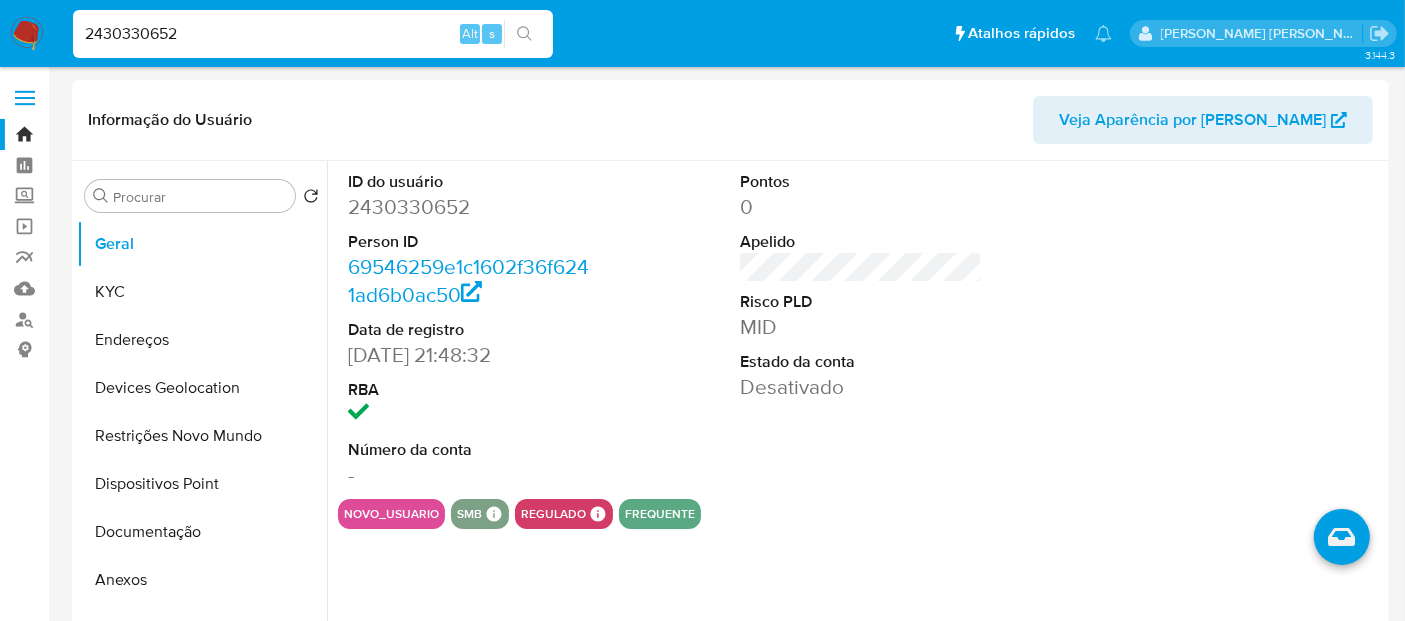 select on "10" 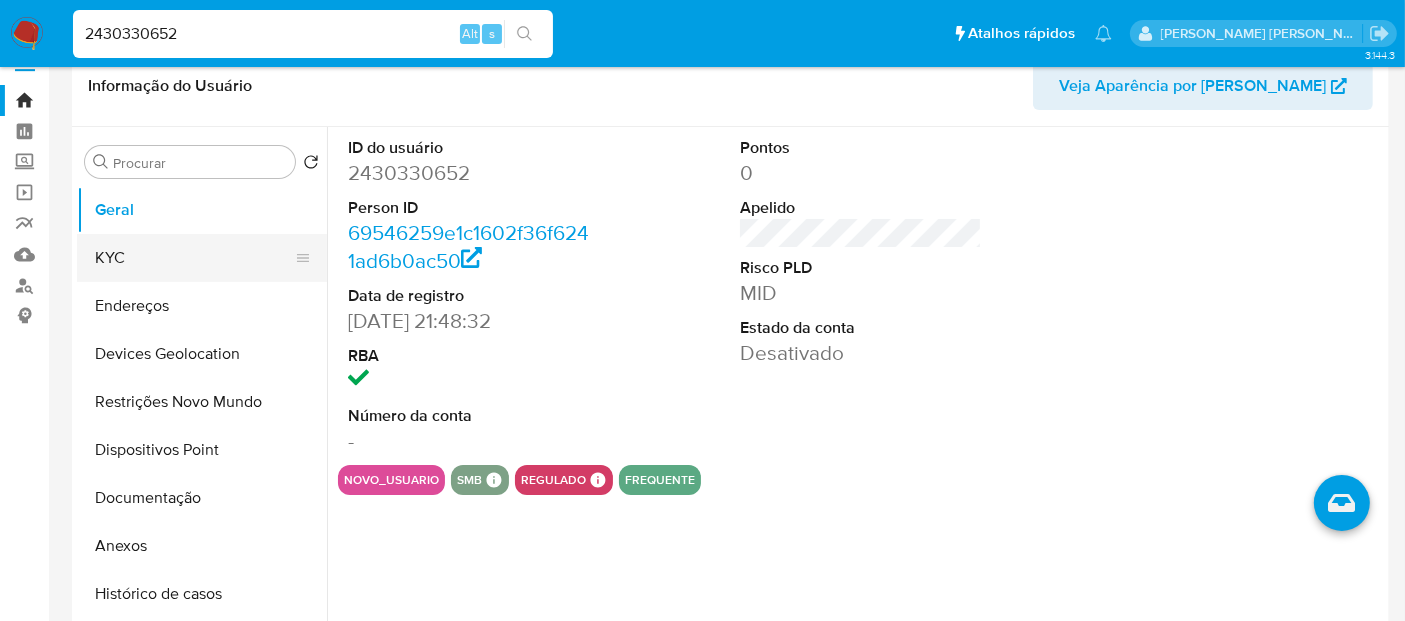 scroll, scrollTop: 0, scrollLeft: 0, axis: both 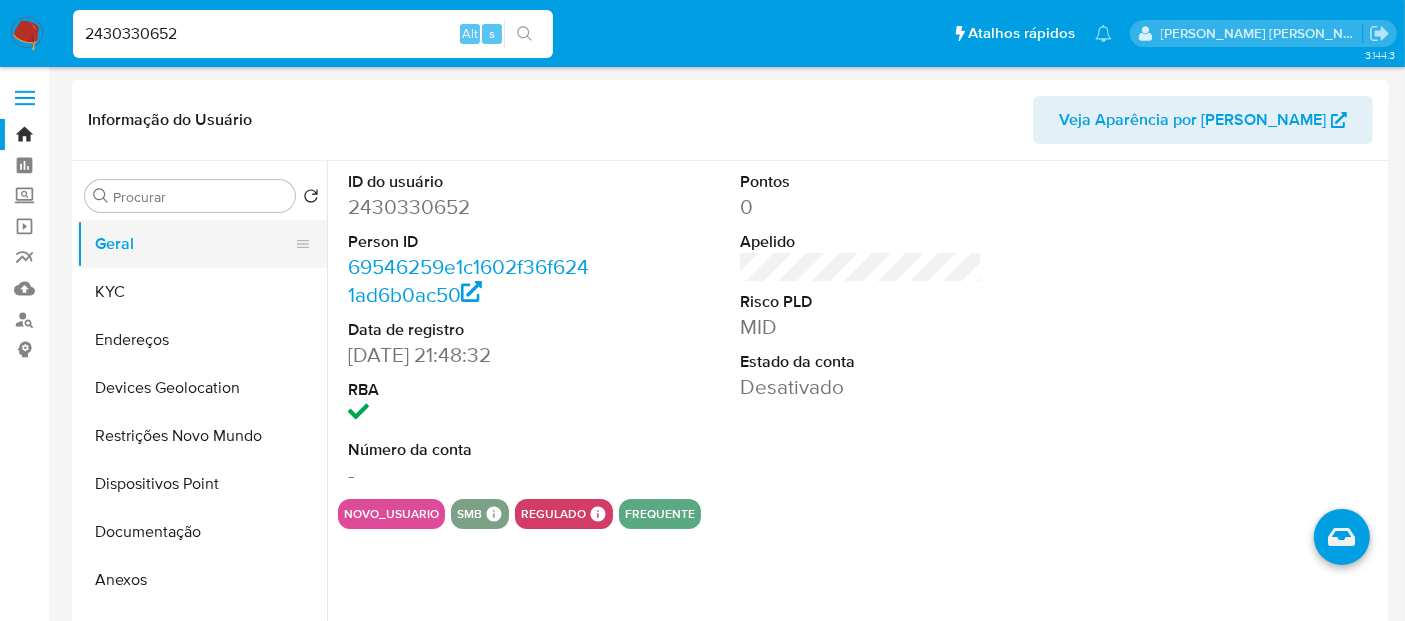 click on "Geral" at bounding box center [194, 244] 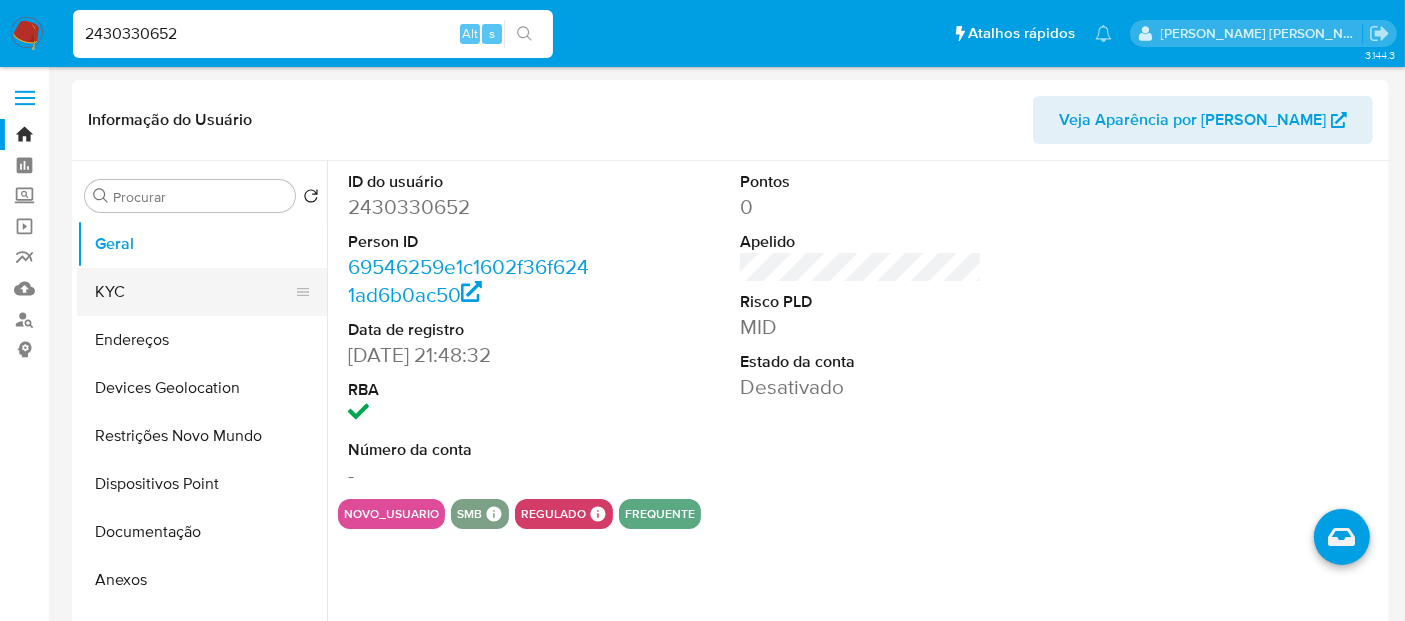 click on "KYC" at bounding box center [194, 292] 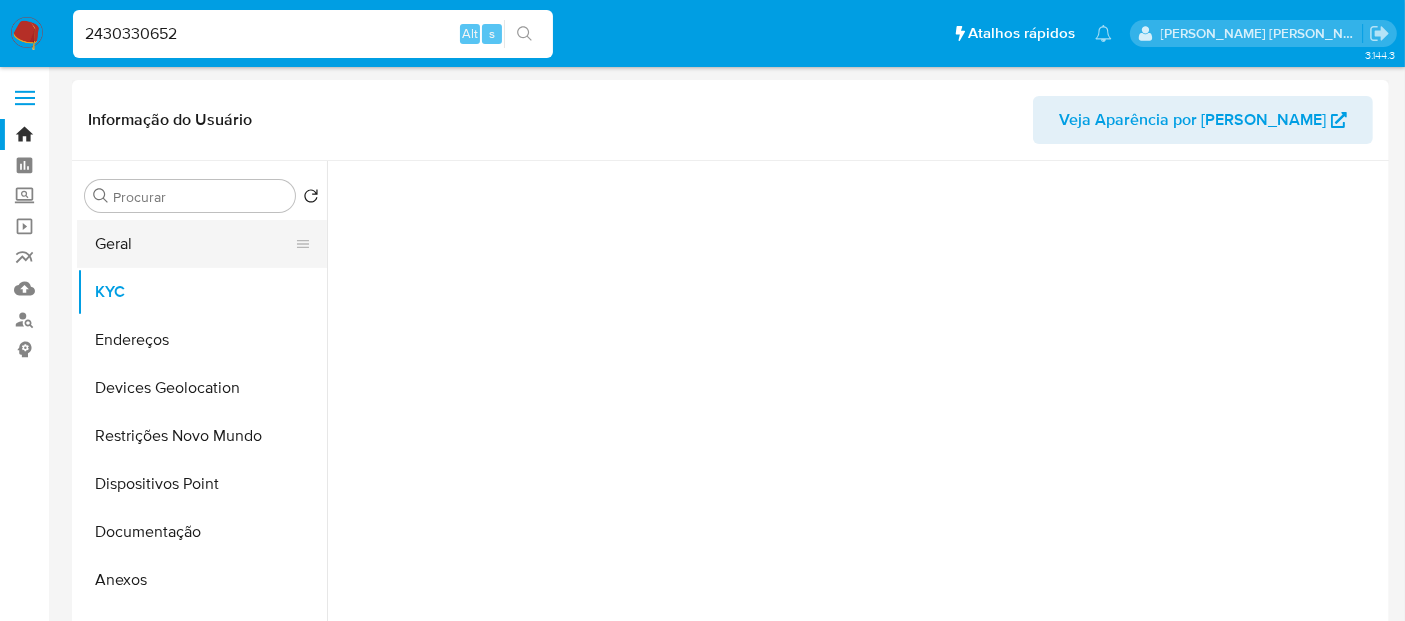 click on "Geral" at bounding box center [194, 244] 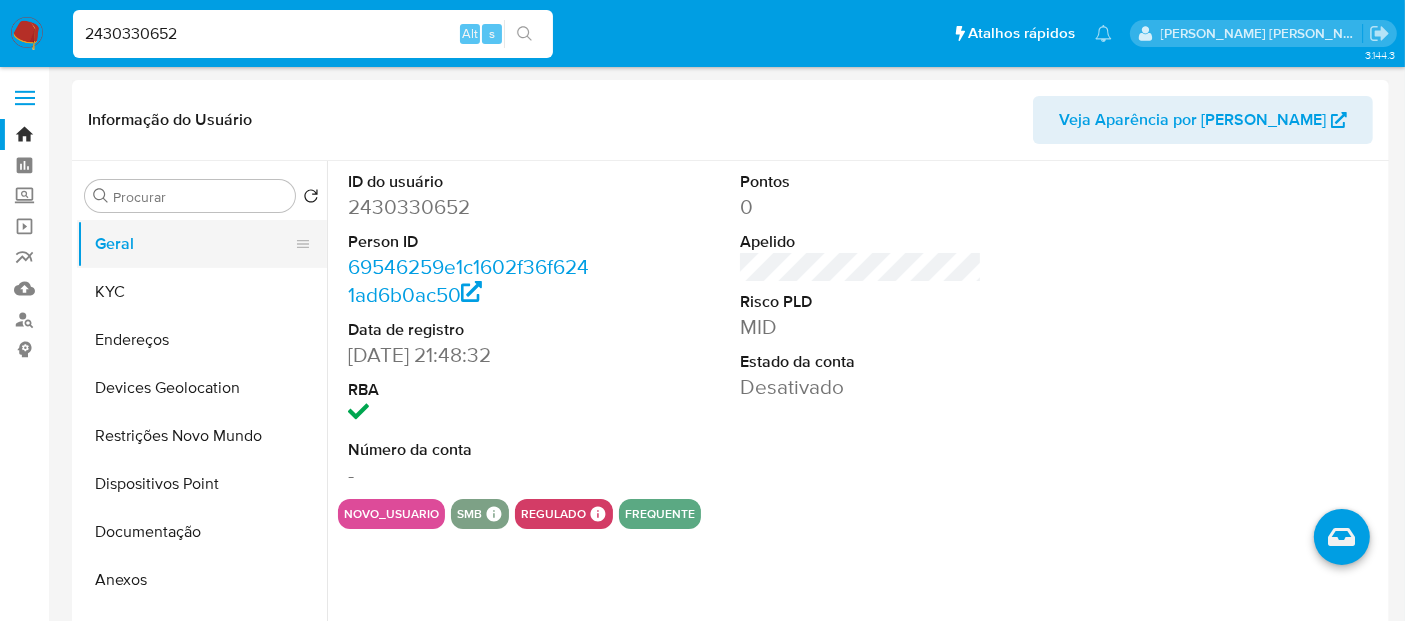 click on "Geral" at bounding box center [194, 244] 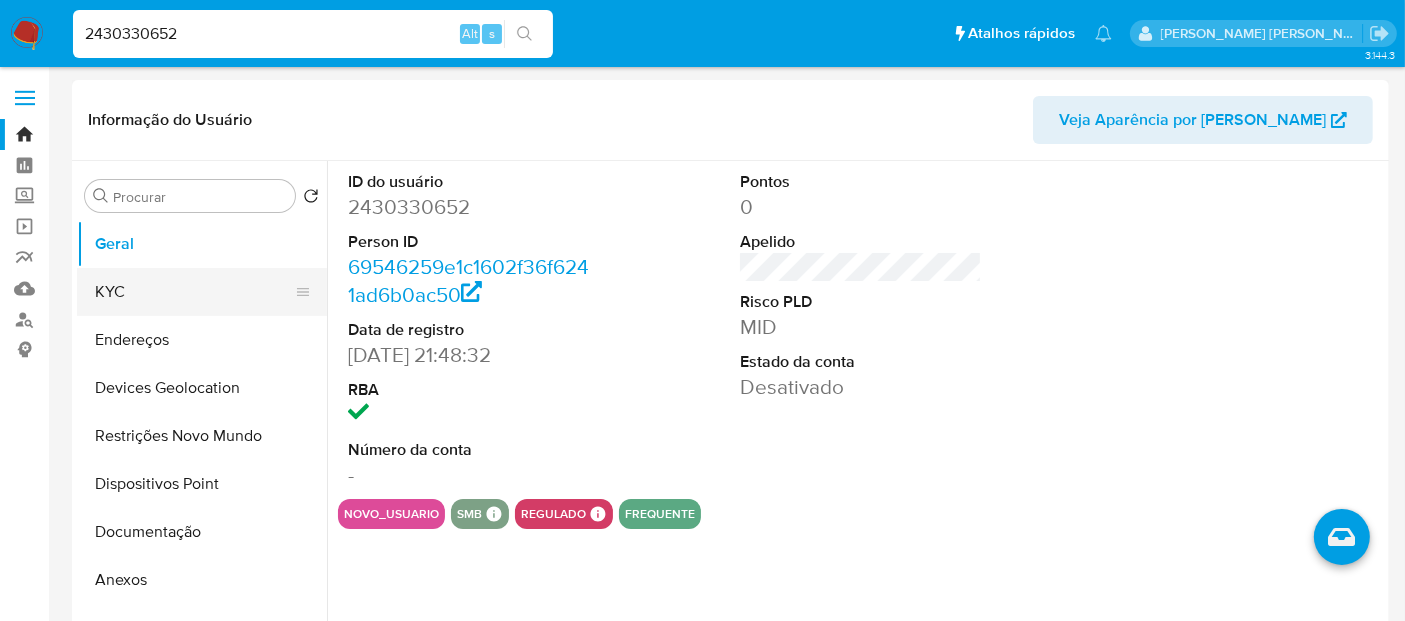 click on "KYC" at bounding box center [194, 292] 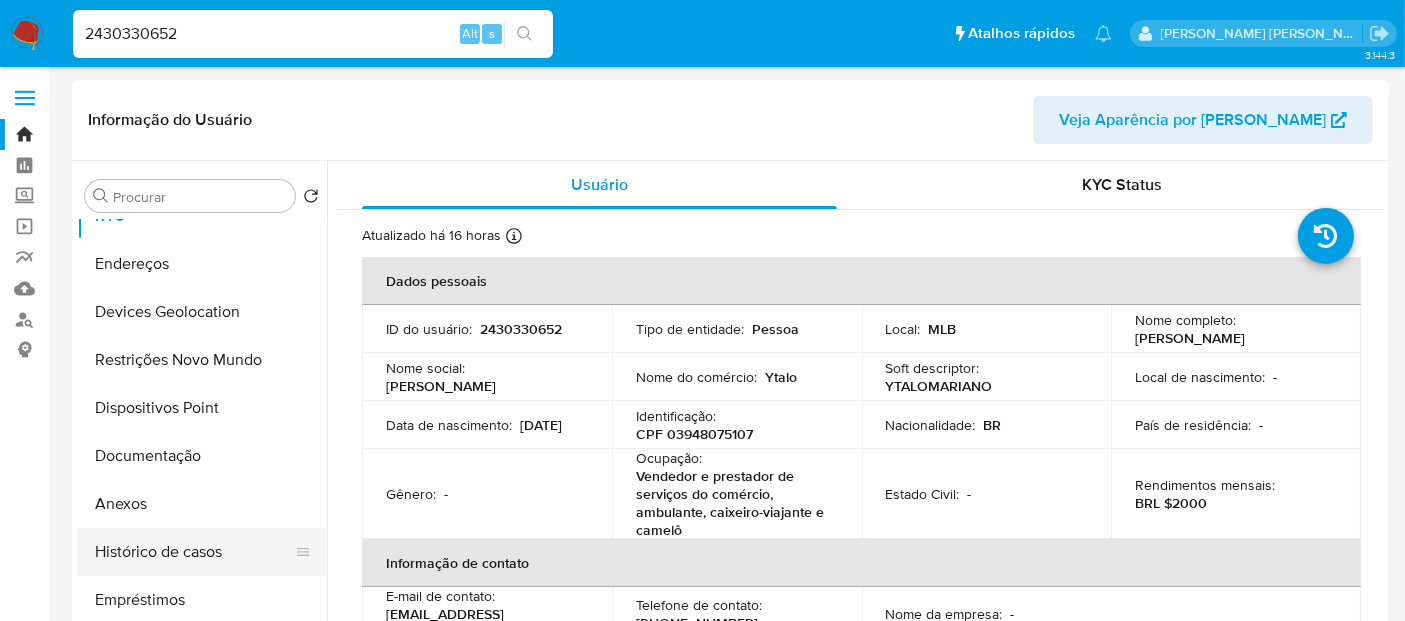 scroll, scrollTop: 111, scrollLeft: 0, axis: vertical 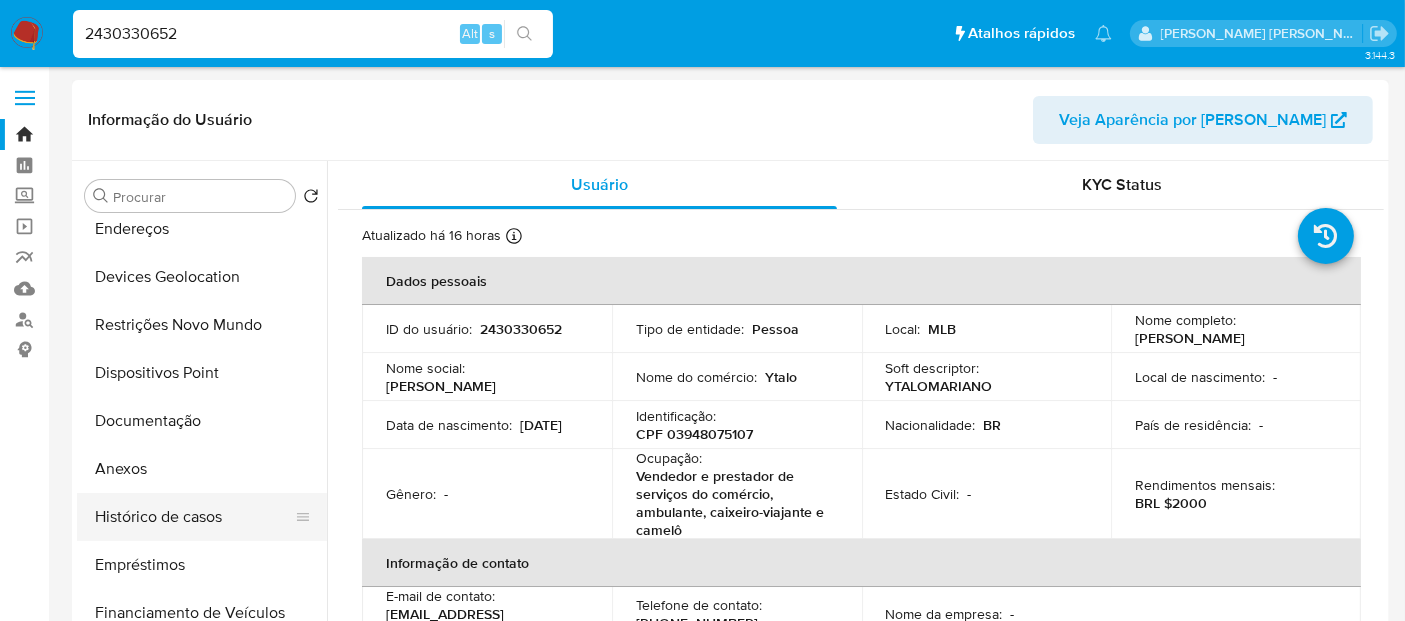 click on "Histórico de casos" at bounding box center (194, 517) 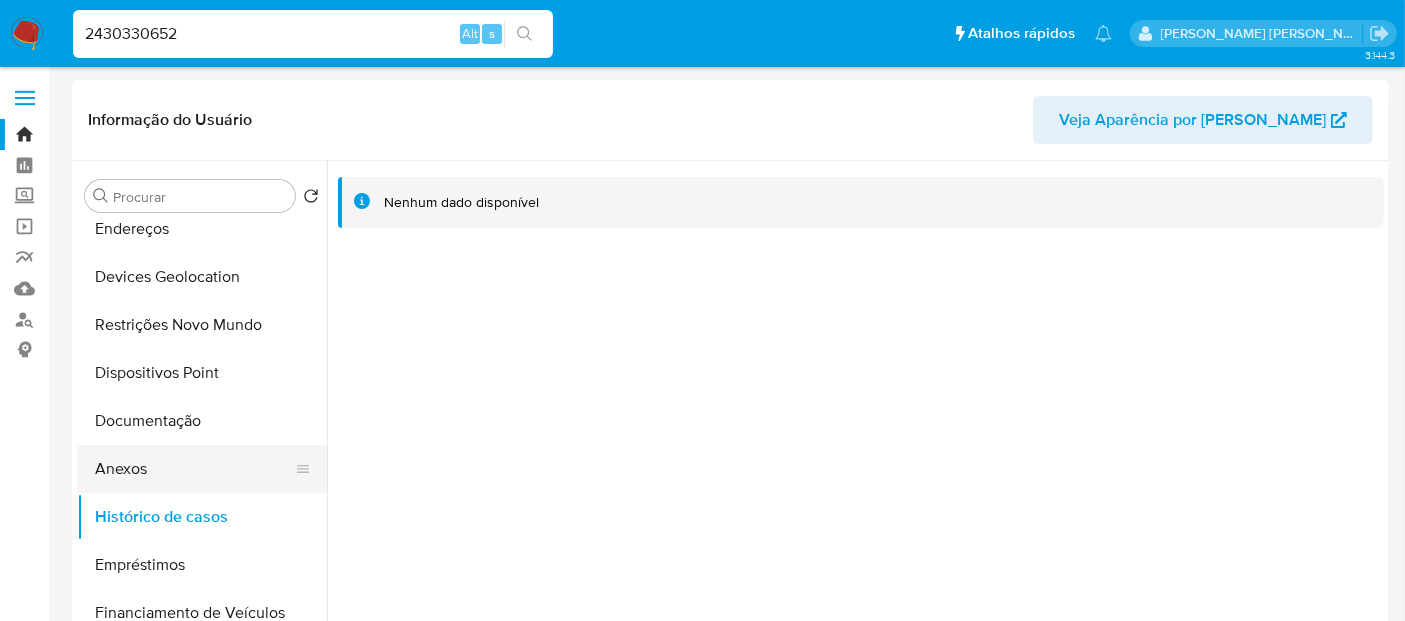 click on "Anexos" at bounding box center [194, 469] 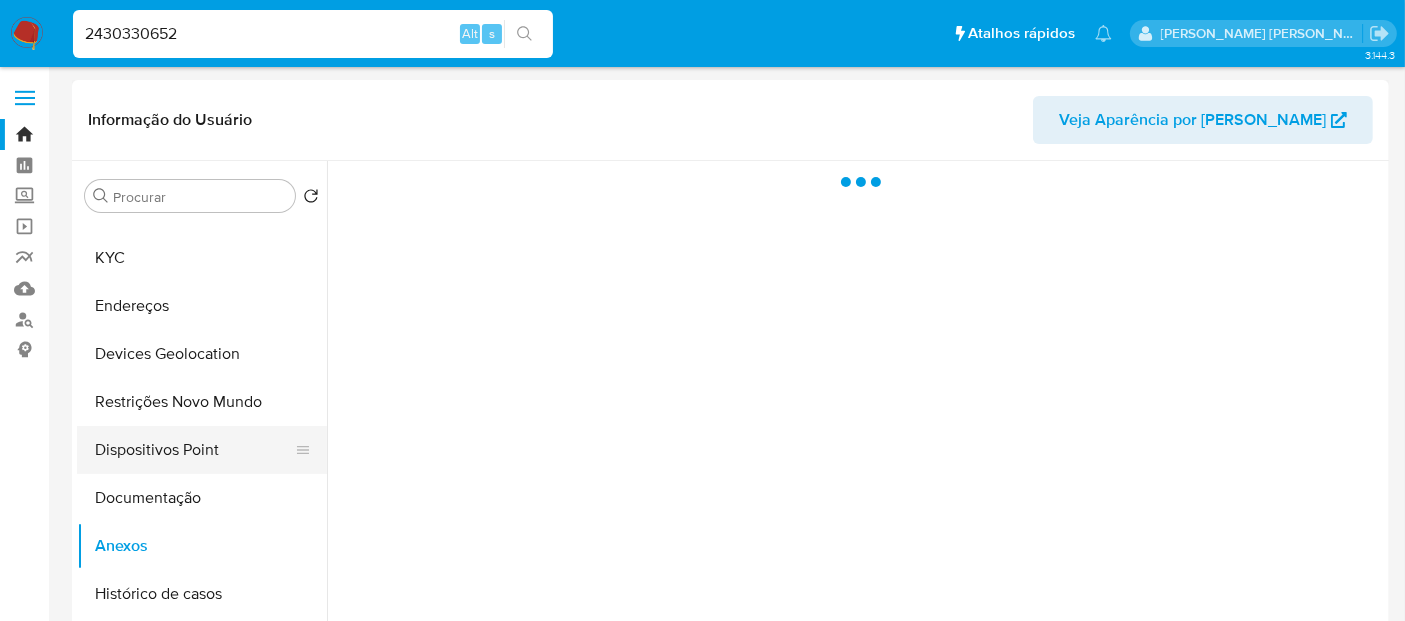 scroll, scrollTop: 0, scrollLeft: 0, axis: both 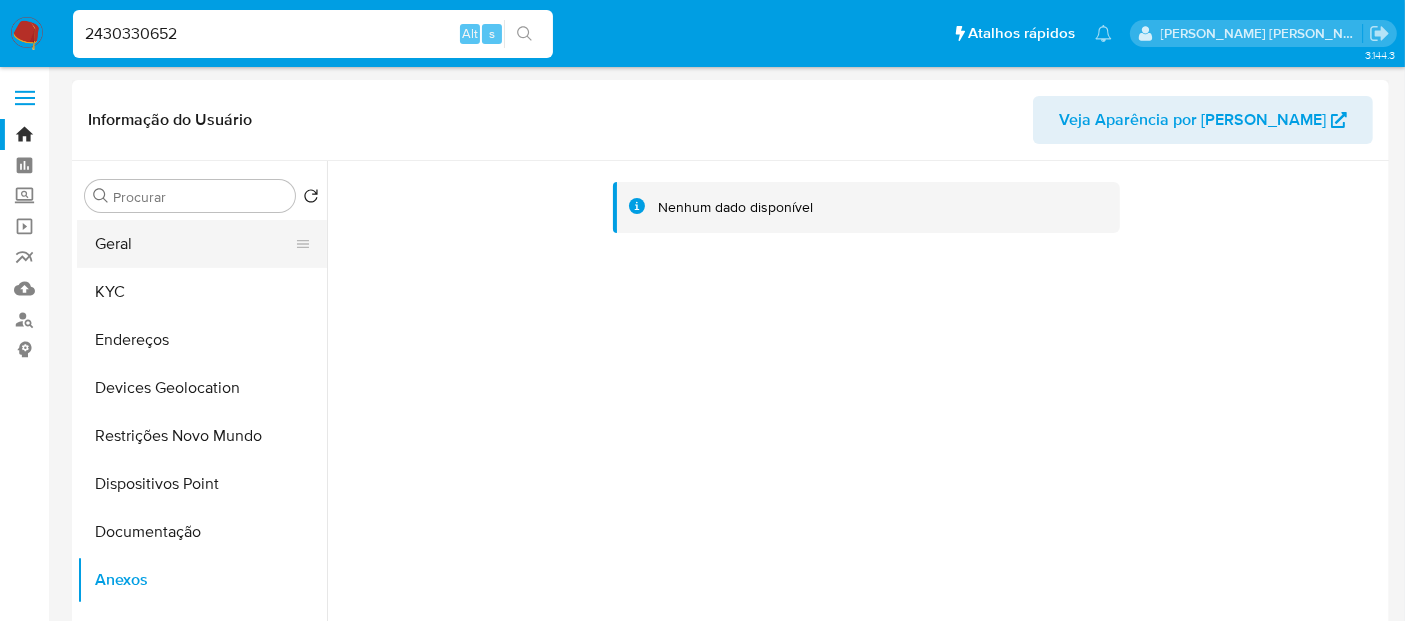 click on "Geral" at bounding box center (194, 244) 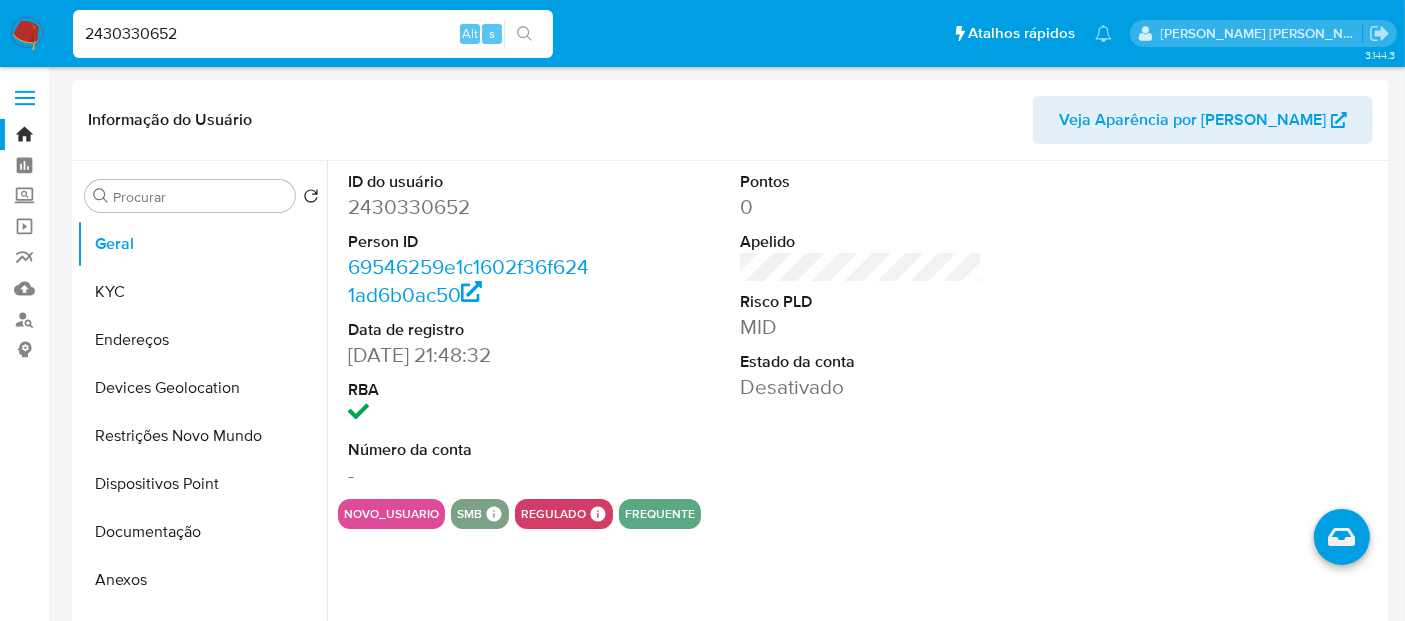 click at bounding box center [27, 34] 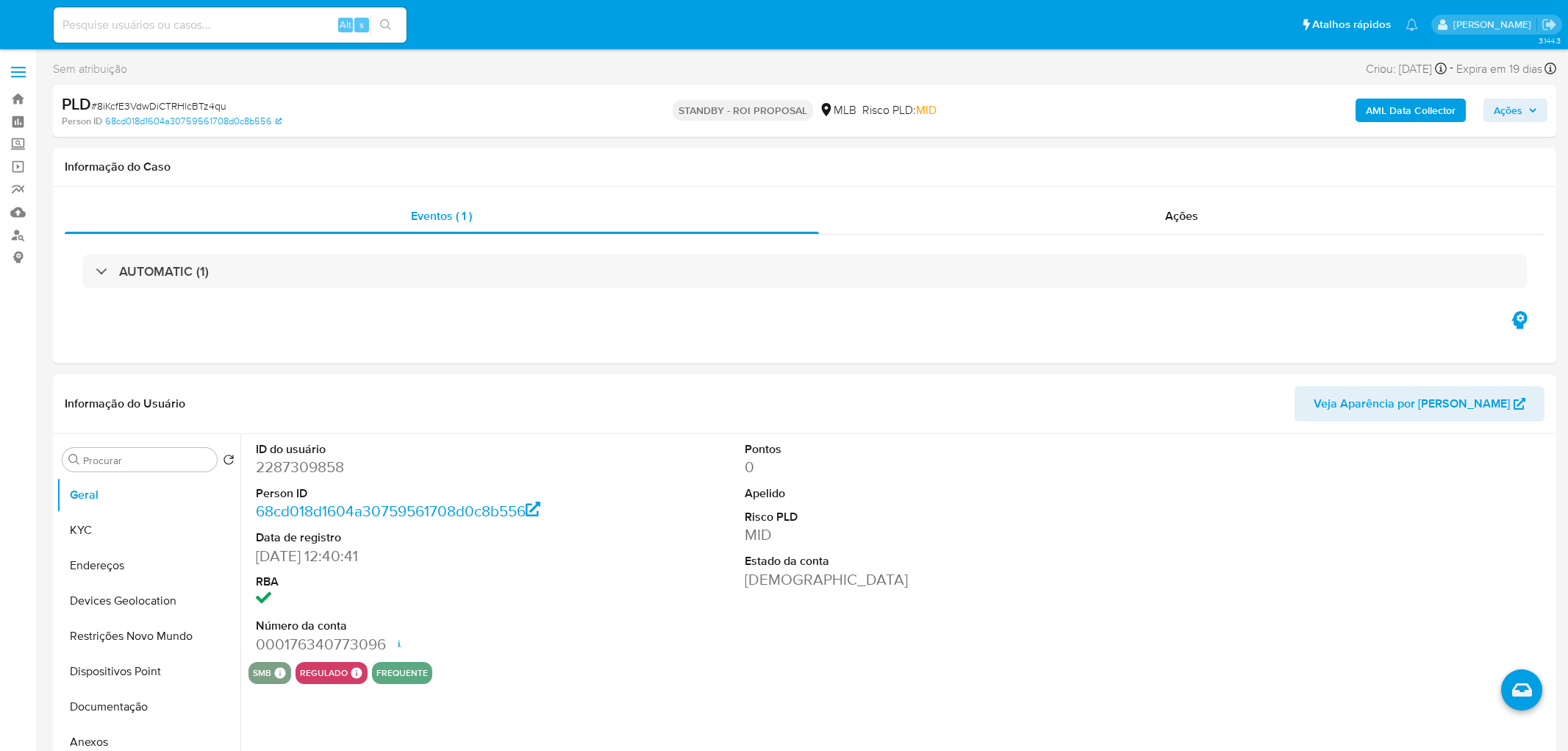 select on "10" 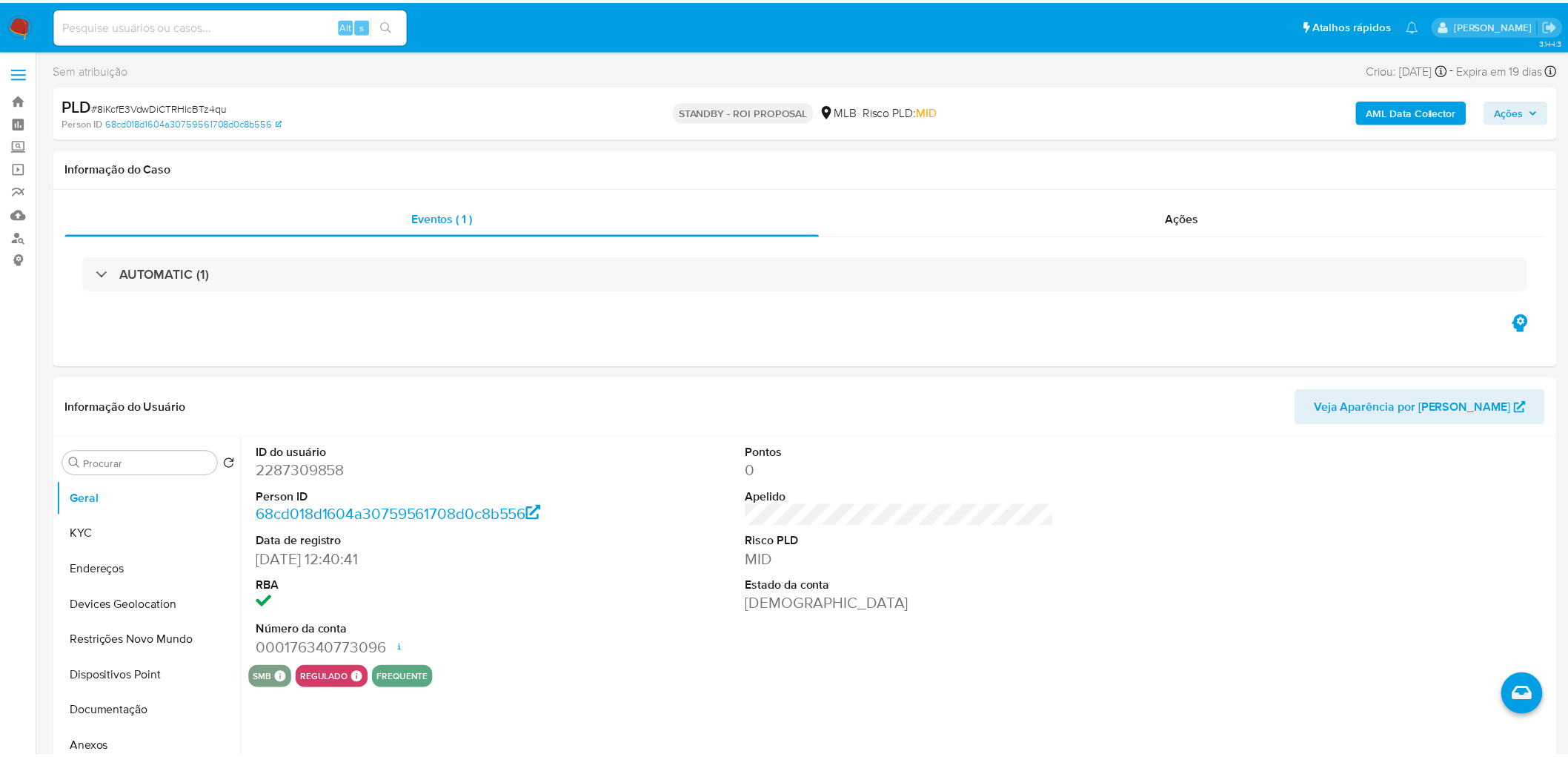 scroll, scrollTop: 0, scrollLeft: 0, axis: both 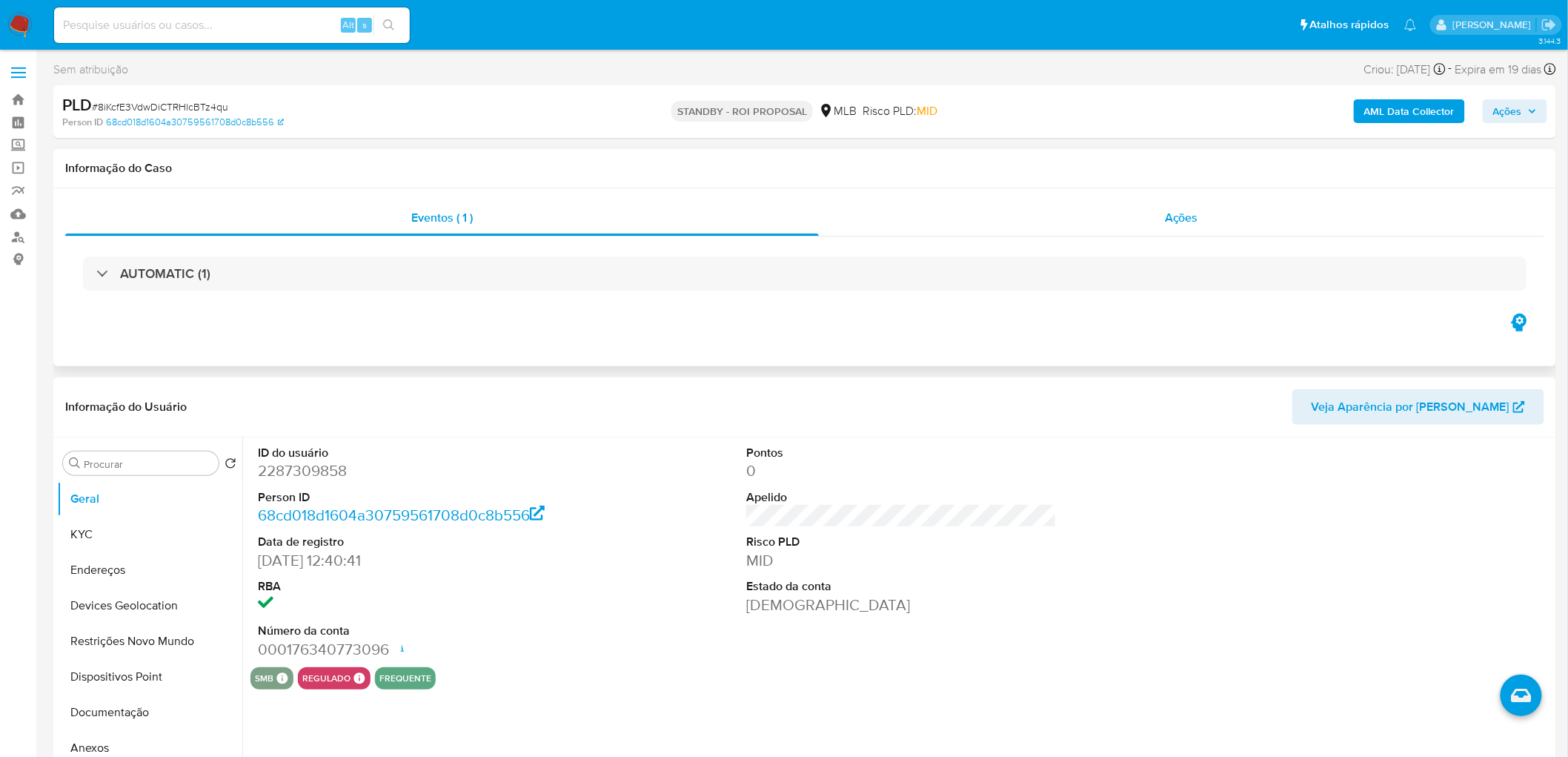 click on "Ações" at bounding box center (1181, 218) 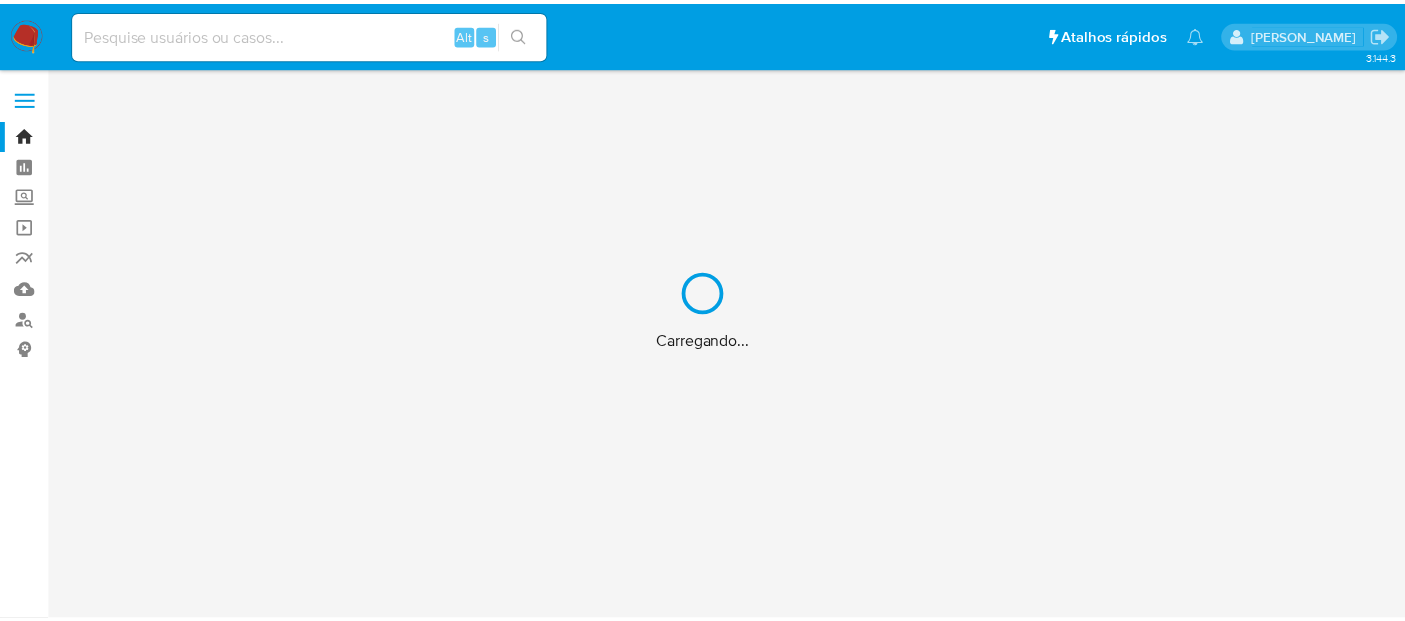 scroll, scrollTop: 0, scrollLeft: 0, axis: both 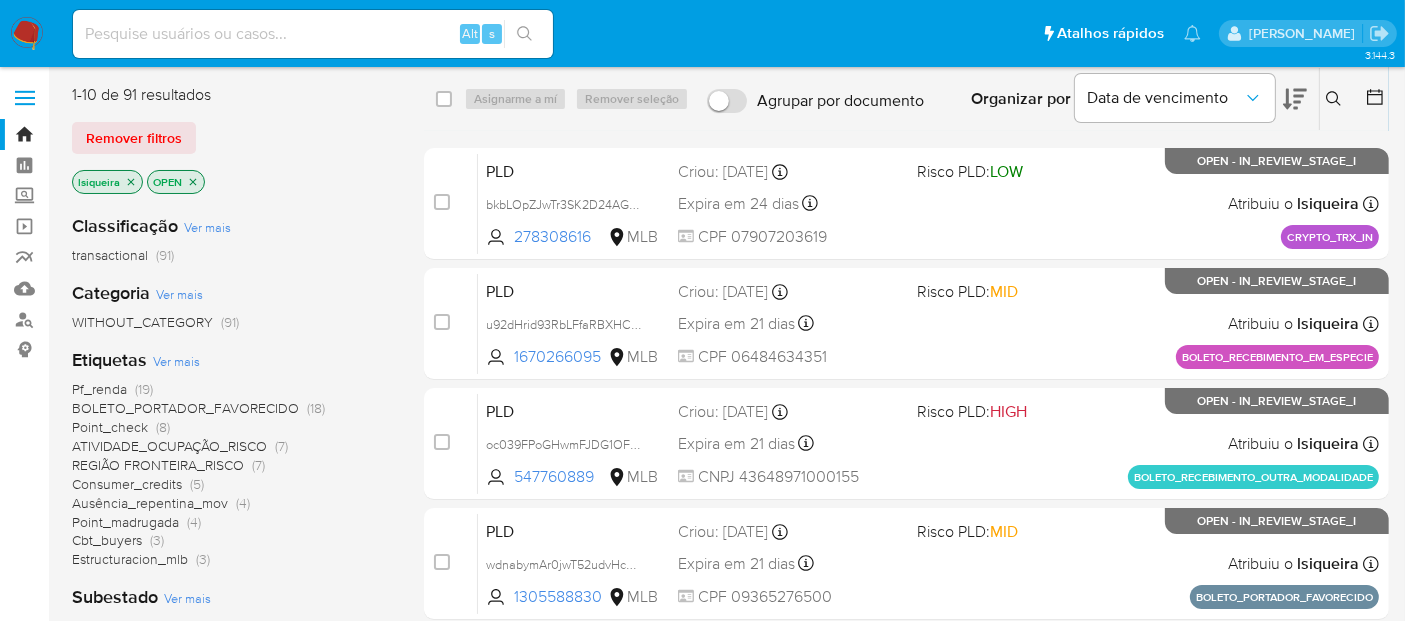 click at bounding box center [27, 34] 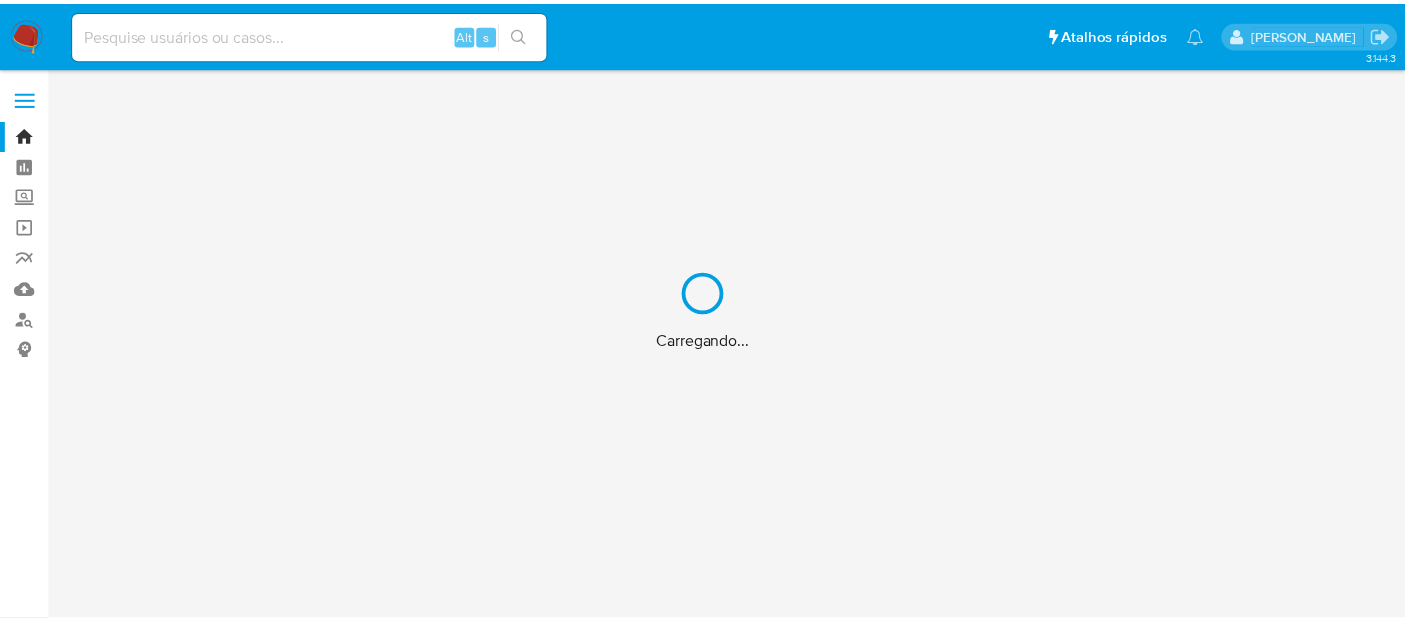 scroll, scrollTop: 0, scrollLeft: 0, axis: both 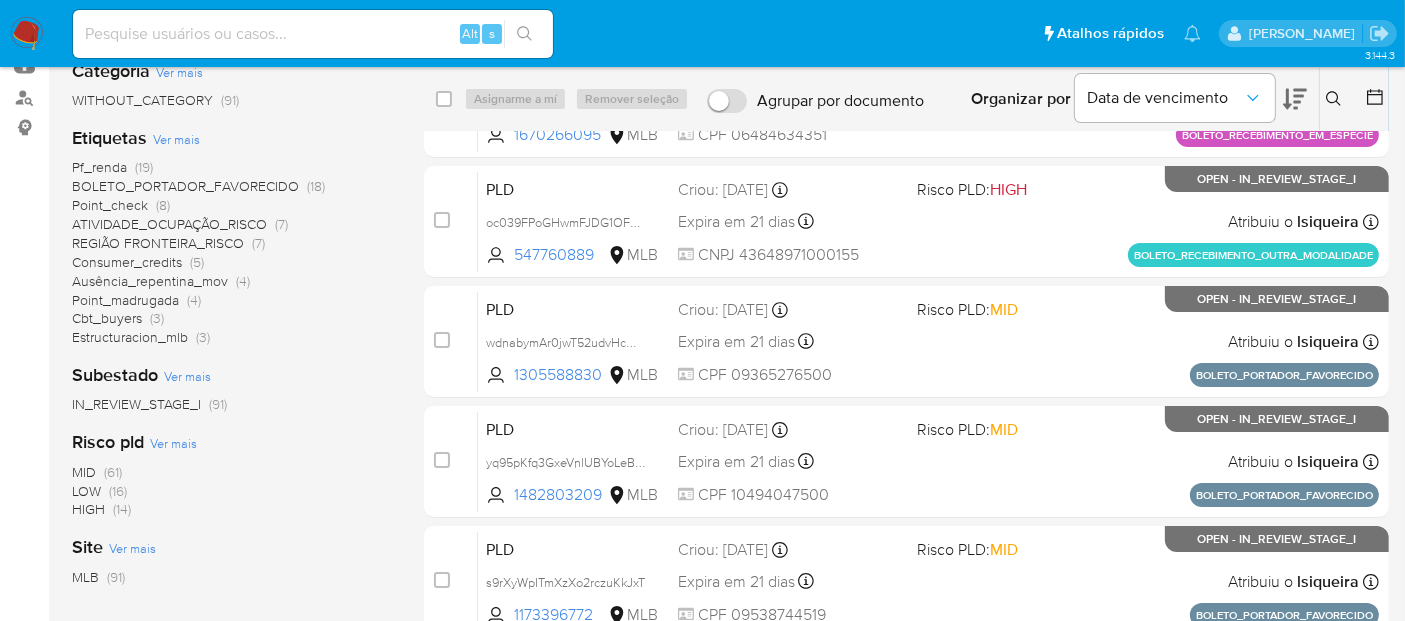 click on "Pf_renda" at bounding box center [99, 167] 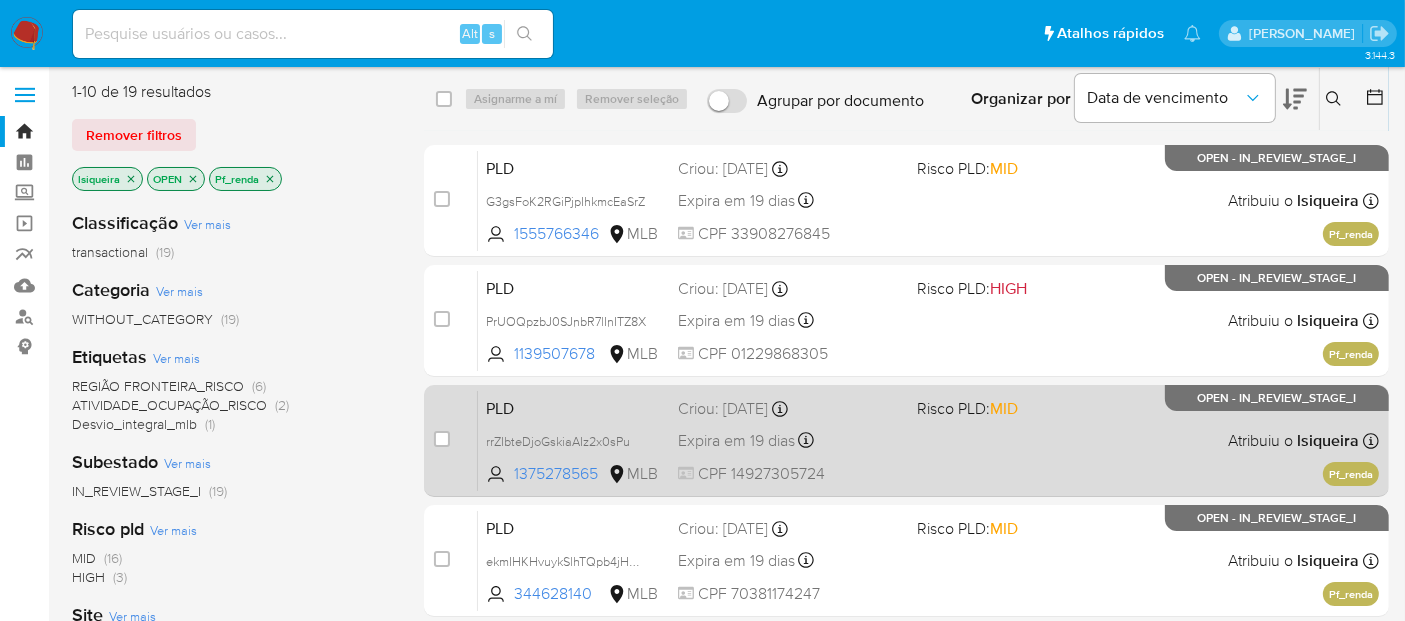 scroll, scrollTop: 0, scrollLeft: 0, axis: both 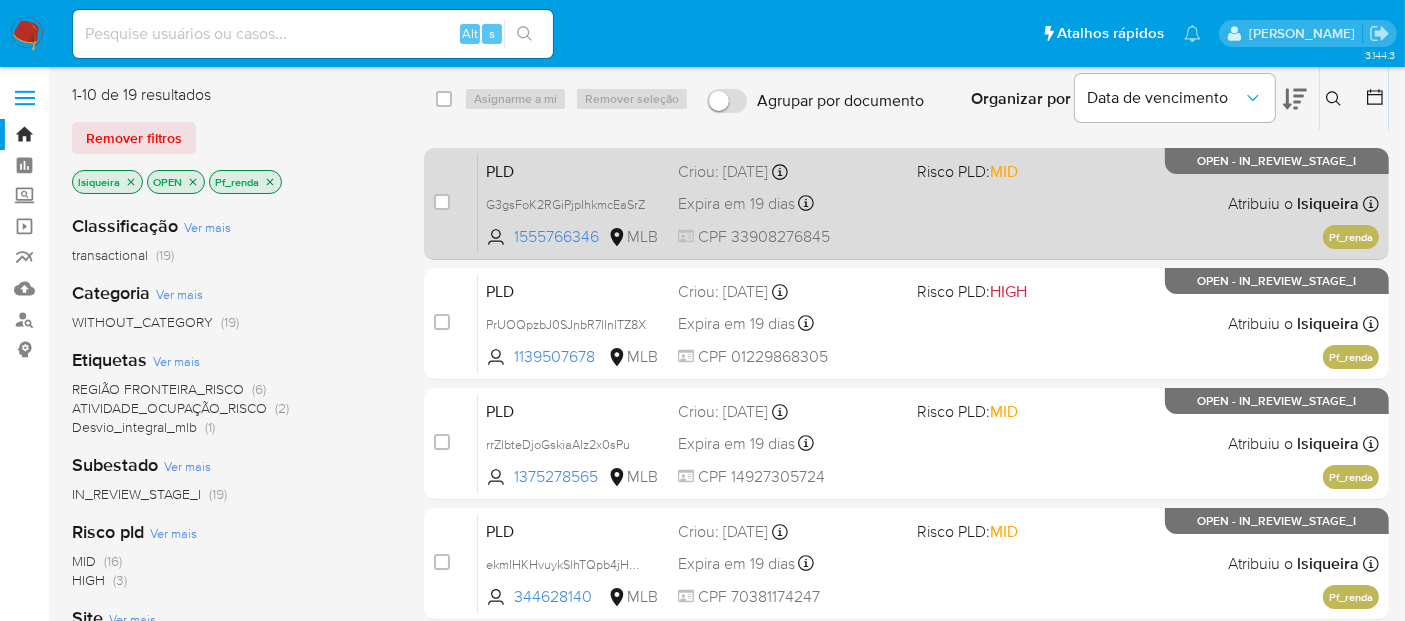 click on "PLD G3gsFoK2RGiPjpIhkmcEaSrZ 1555766346 MLB Risco PLD:  MID Criou: [DATE]   Criou: [DATE] 00:32:16 Expira em 19 dias   Expira em [DATE] 00:32:17 CPF   33908276845 Atribuiu o   lsiqueira   Asignado el: [DATE] 14:26:32 Pf_renda OPEN - IN_REVIEW_STAGE_I" at bounding box center [928, 203] 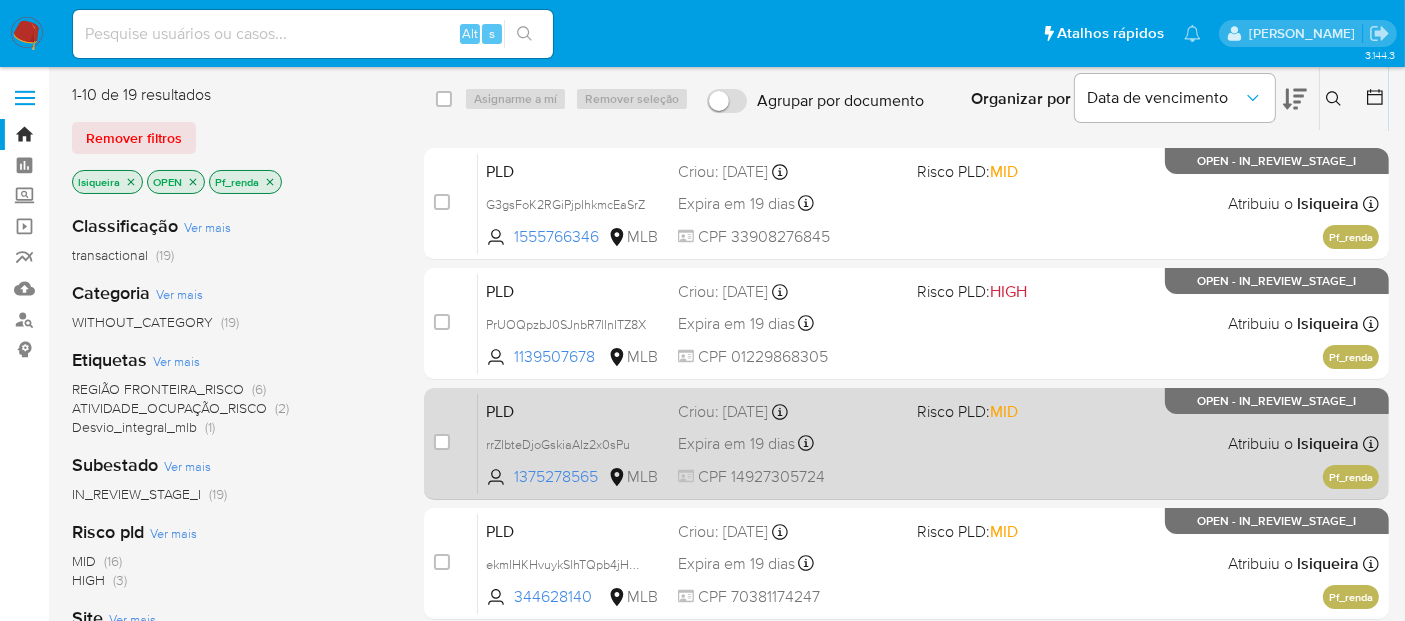 drag, startPoint x: 837, startPoint y: 475, endPoint x: 728, endPoint y: 474, distance: 109.004585 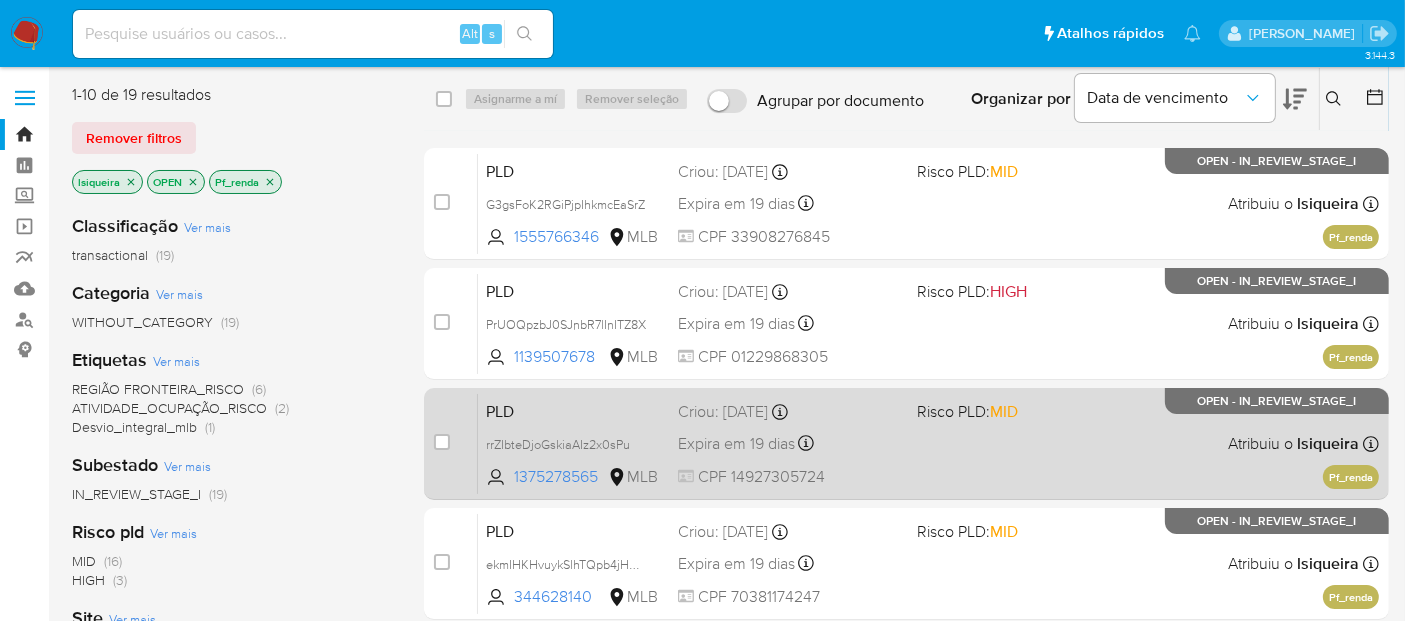 click on "Expira em 19 dias   Expira em [DATE] 00:32:02" at bounding box center (789, 443) 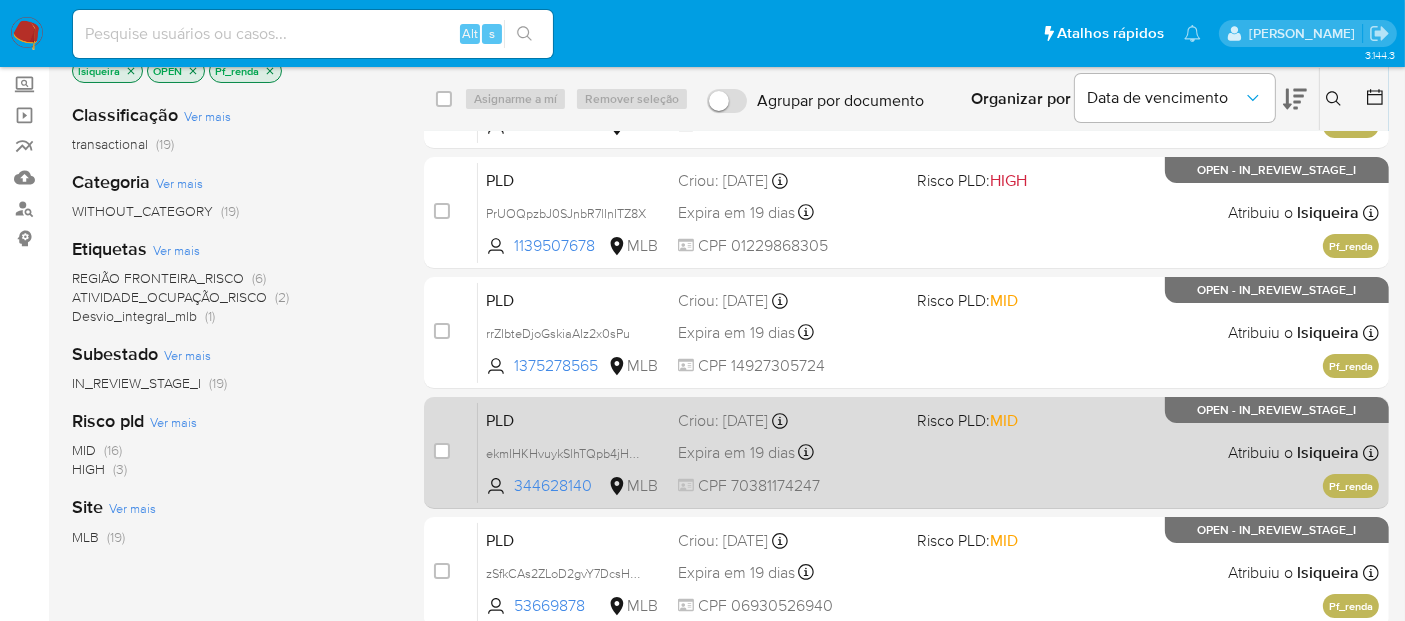 drag, startPoint x: 838, startPoint y: 484, endPoint x: 734, endPoint y: 489, distance: 104.120125 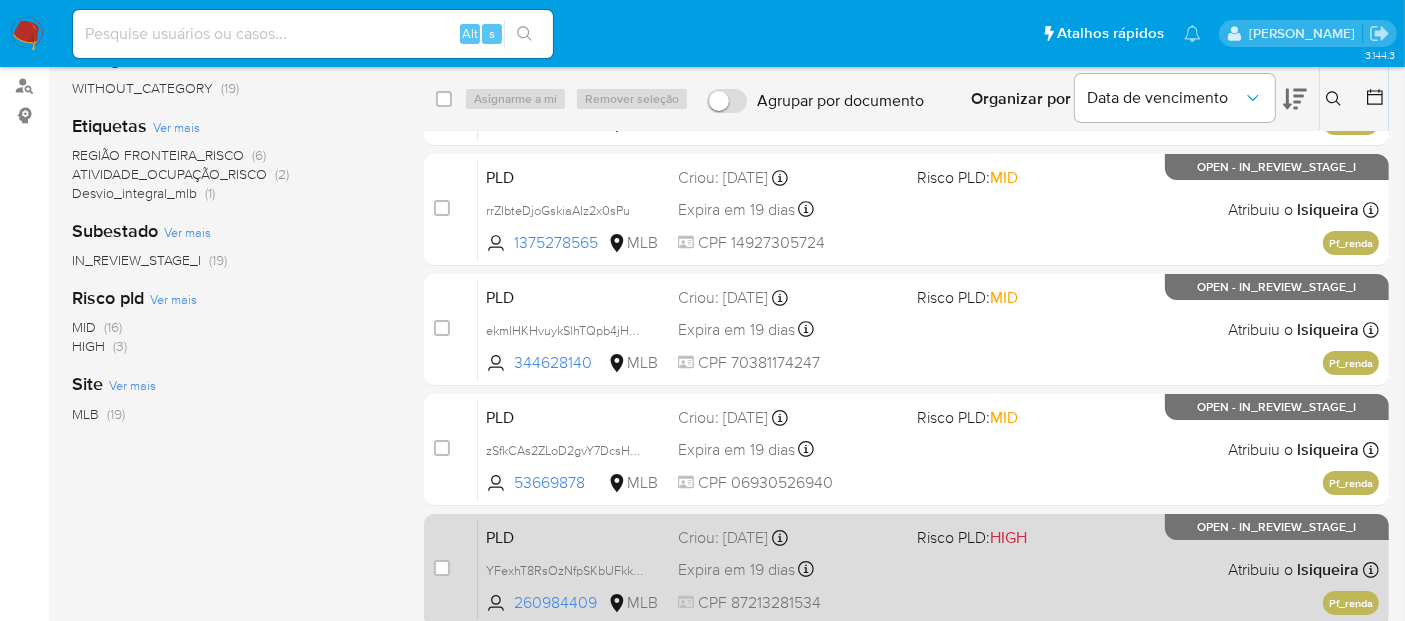 scroll, scrollTop: 333, scrollLeft: 0, axis: vertical 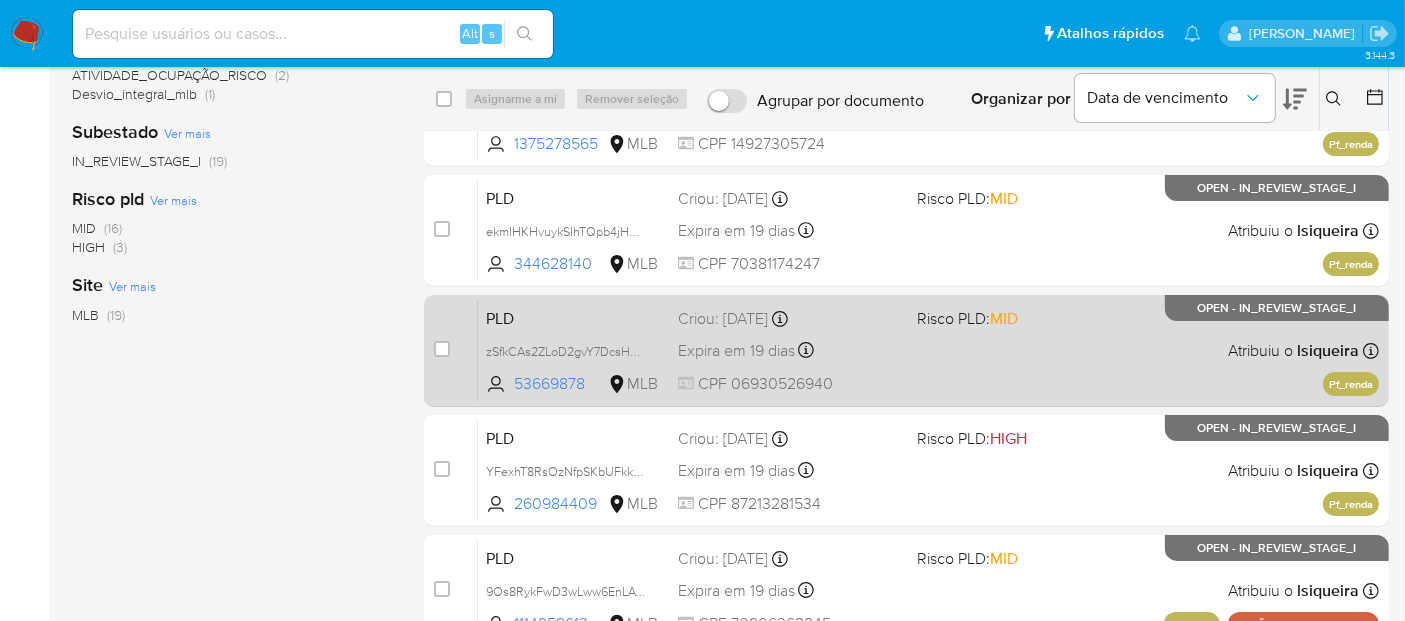drag, startPoint x: 855, startPoint y: 388, endPoint x: 730, endPoint y: 394, distance: 125.14392 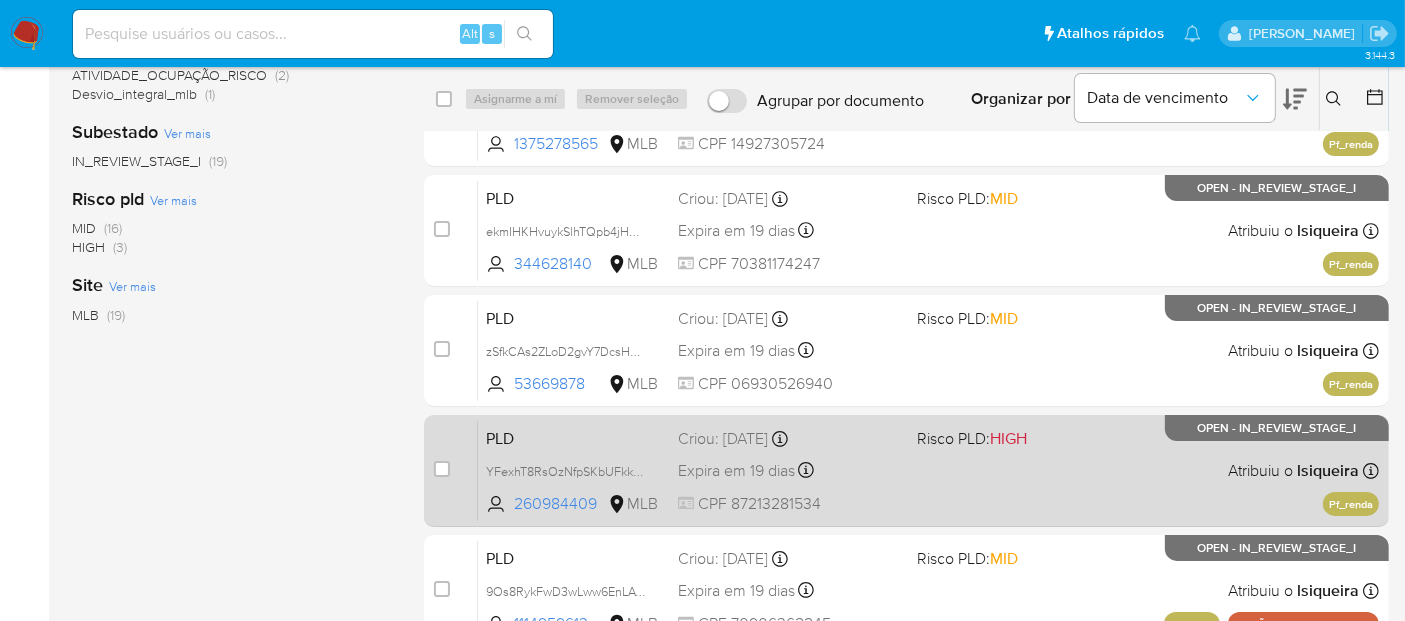 drag, startPoint x: 862, startPoint y: 501, endPoint x: 733, endPoint y: 507, distance: 129.13947 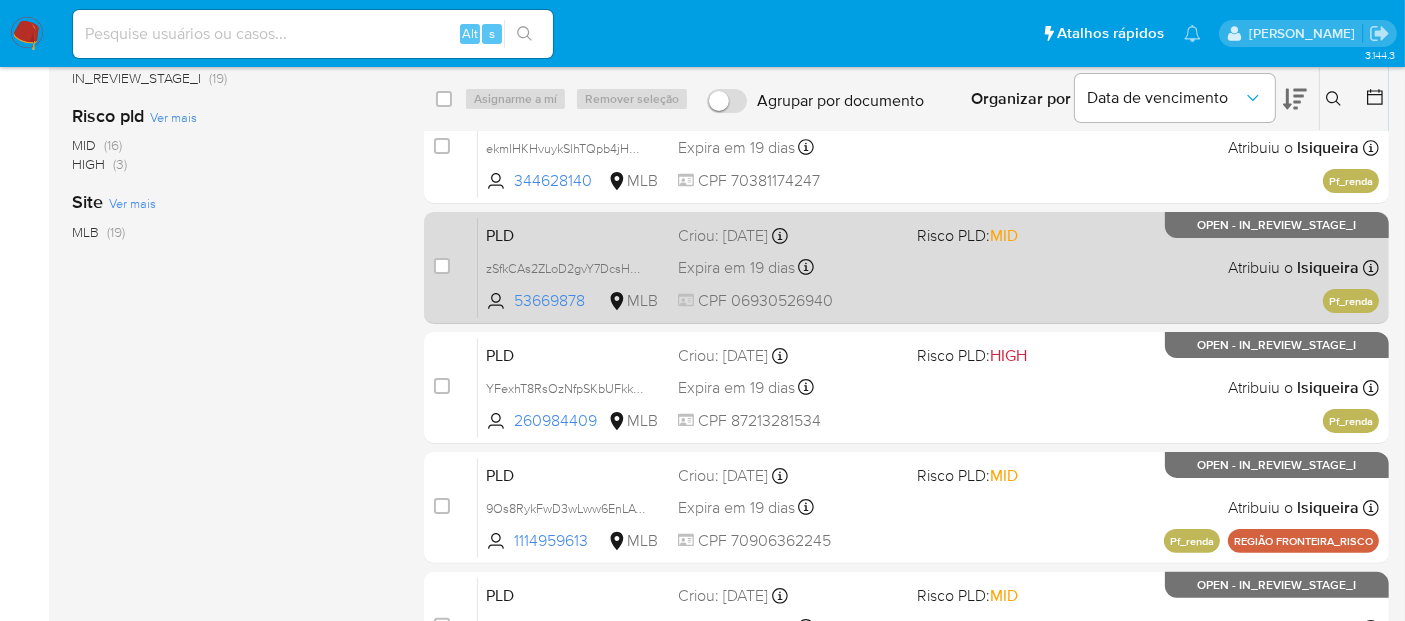 scroll, scrollTop: 555, scrollLeft: 0, axis: vertical 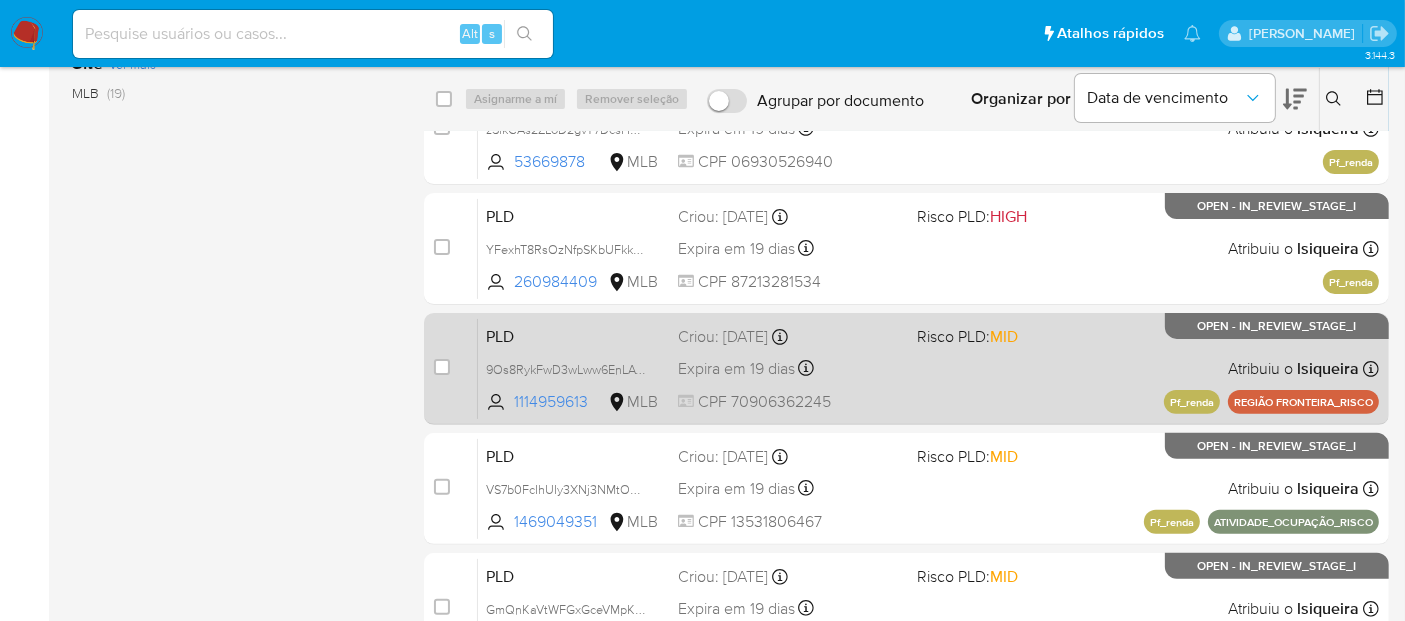 drag, startPoint x: 833, startPoint y: 398, endPoint x: 733, endPoint y: 398, distance: 100 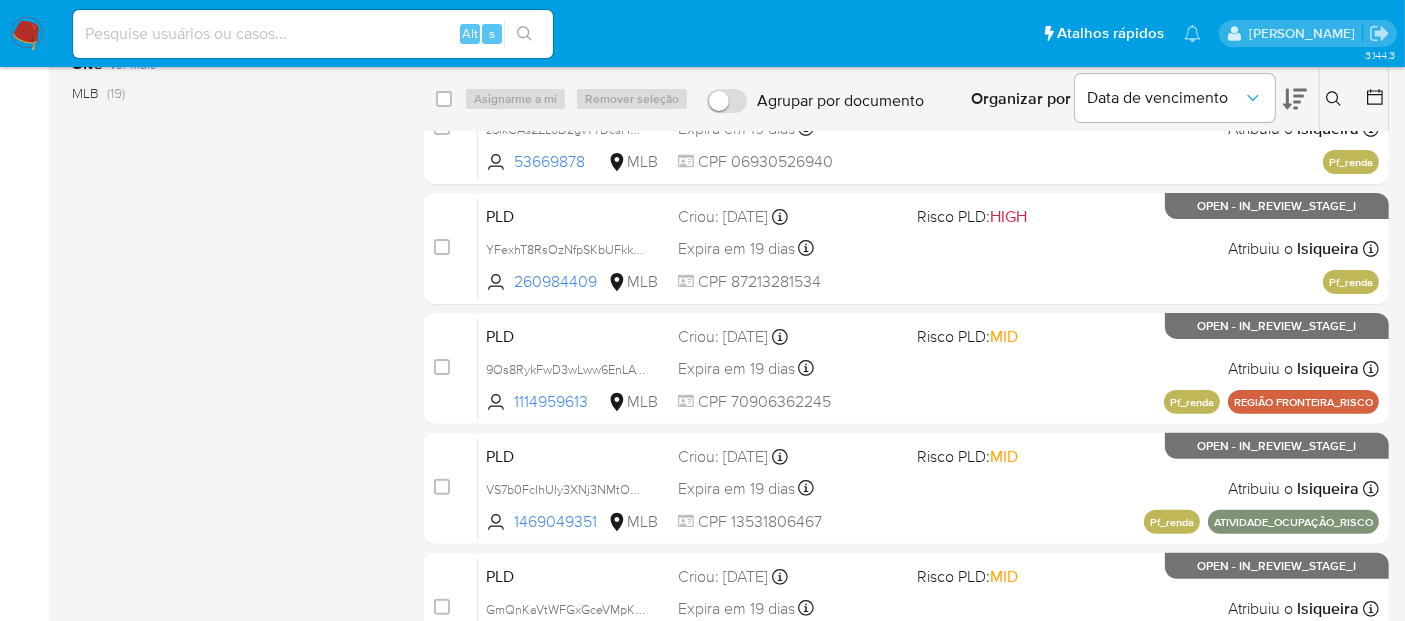 click on "Pausado Ver notificaciones Alt s Atalhos rápidos   Presiona las siguientes teclas para acceder a algunas de las funciones Pesquisar caso ou usuário Alt s Voltar para casa Alt h Leticia De Souza Siqueira" at bounding box center [702, 33] 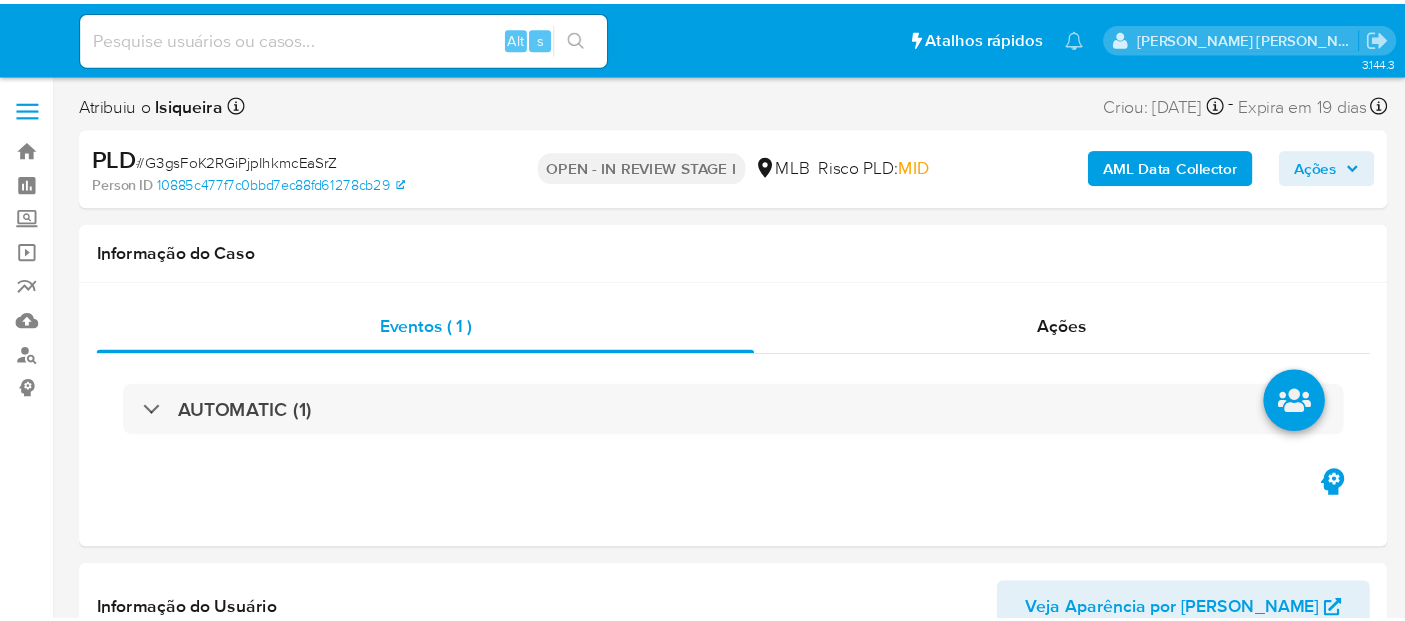 scroll, scrollTop: 0, scrollLeft: 0, axis: both 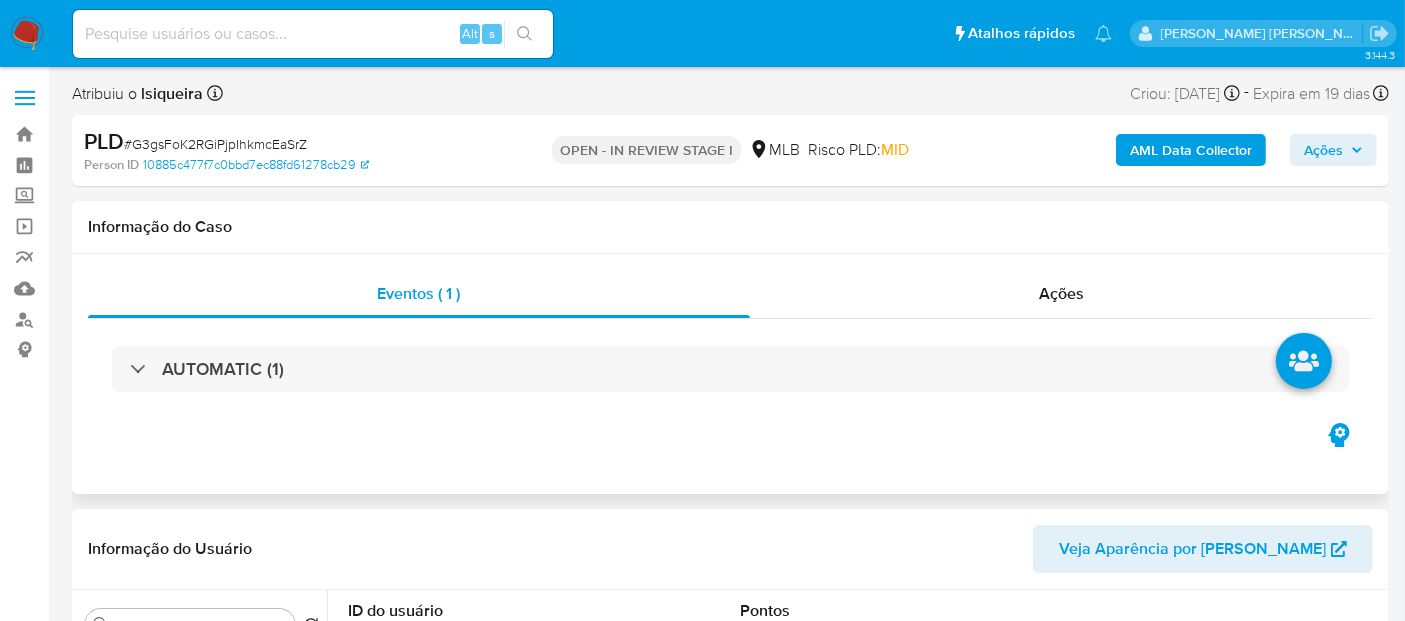 select on "10" 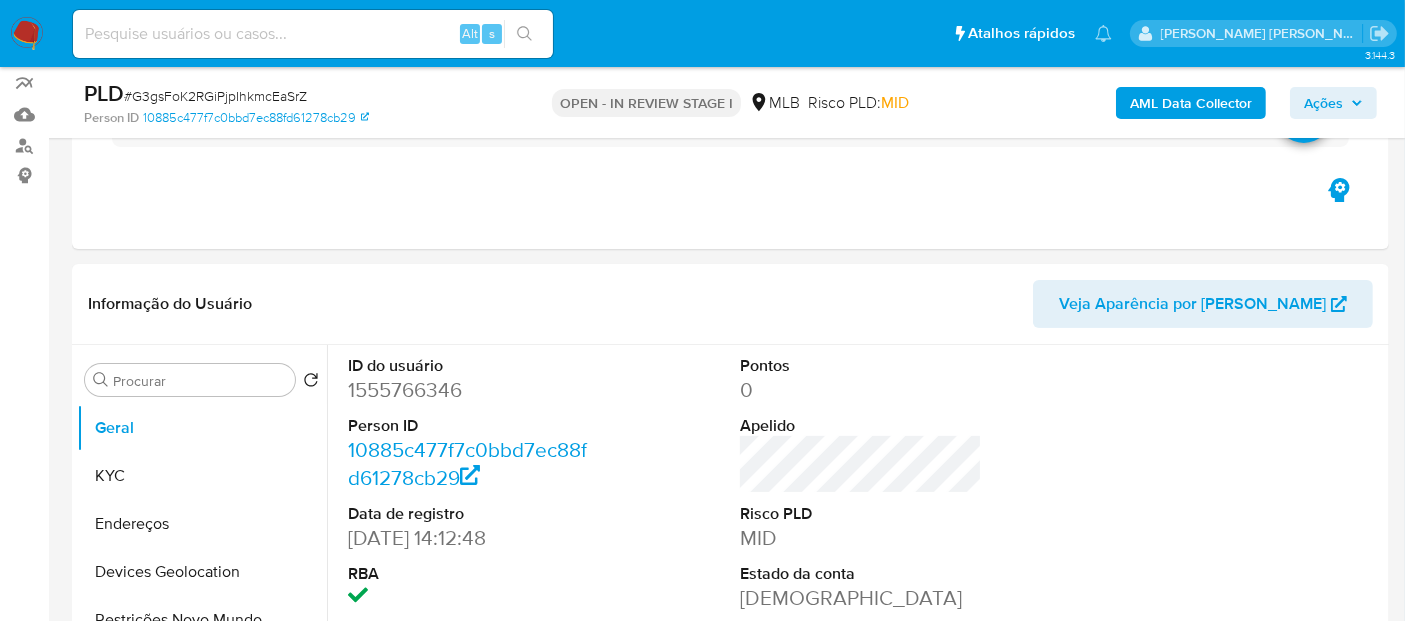 scroll, scrollTop: 222, scrollLeft: 0, axis: vertical 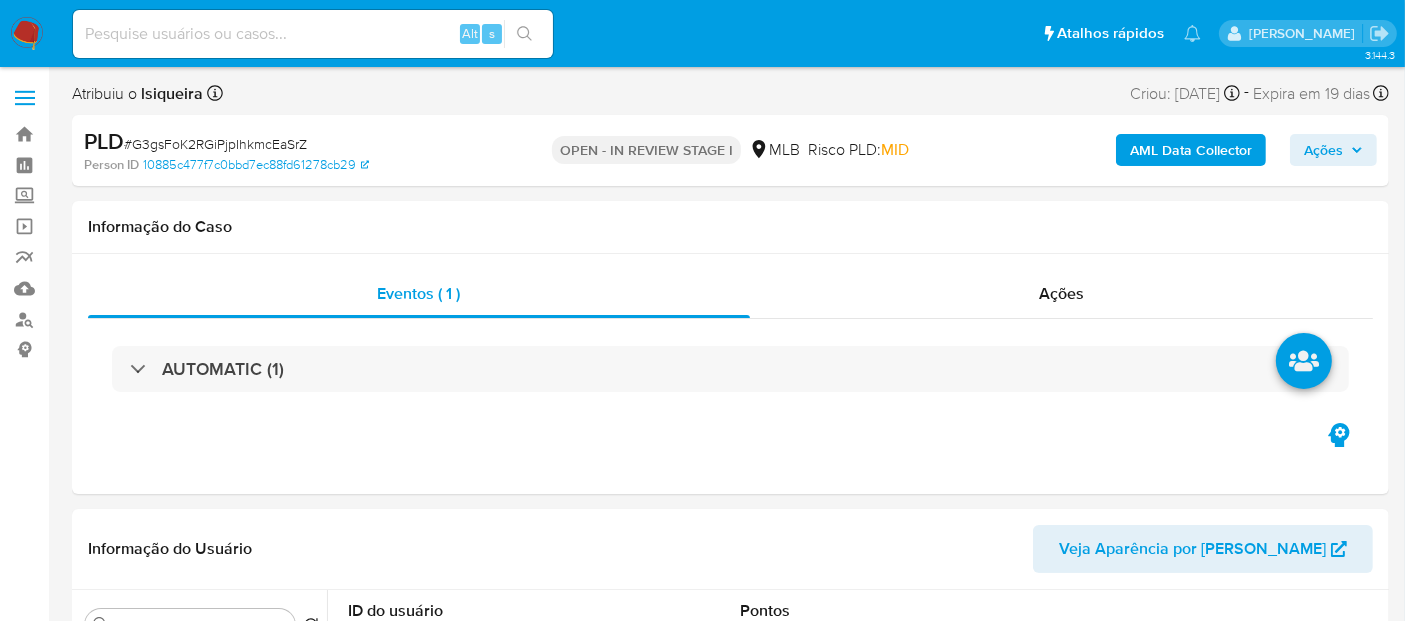 select on "10" 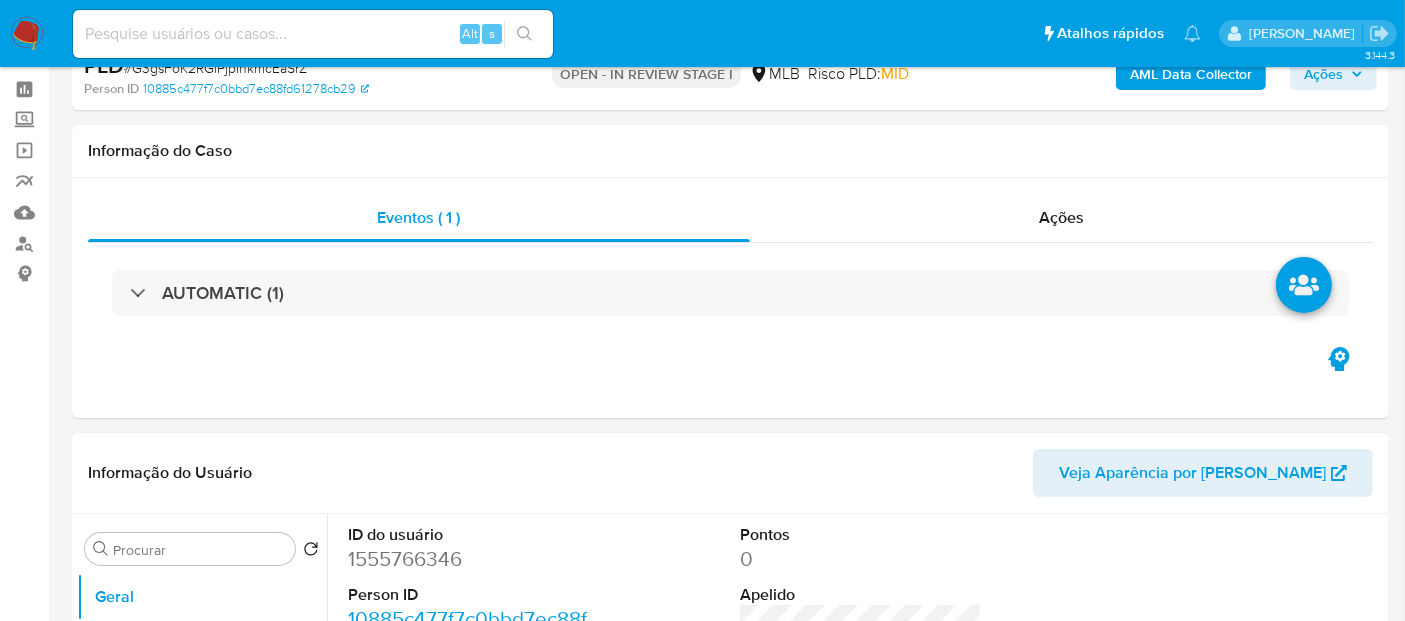 scroll, scrollTop: 111, scrollLeft: 0, axis: vertical 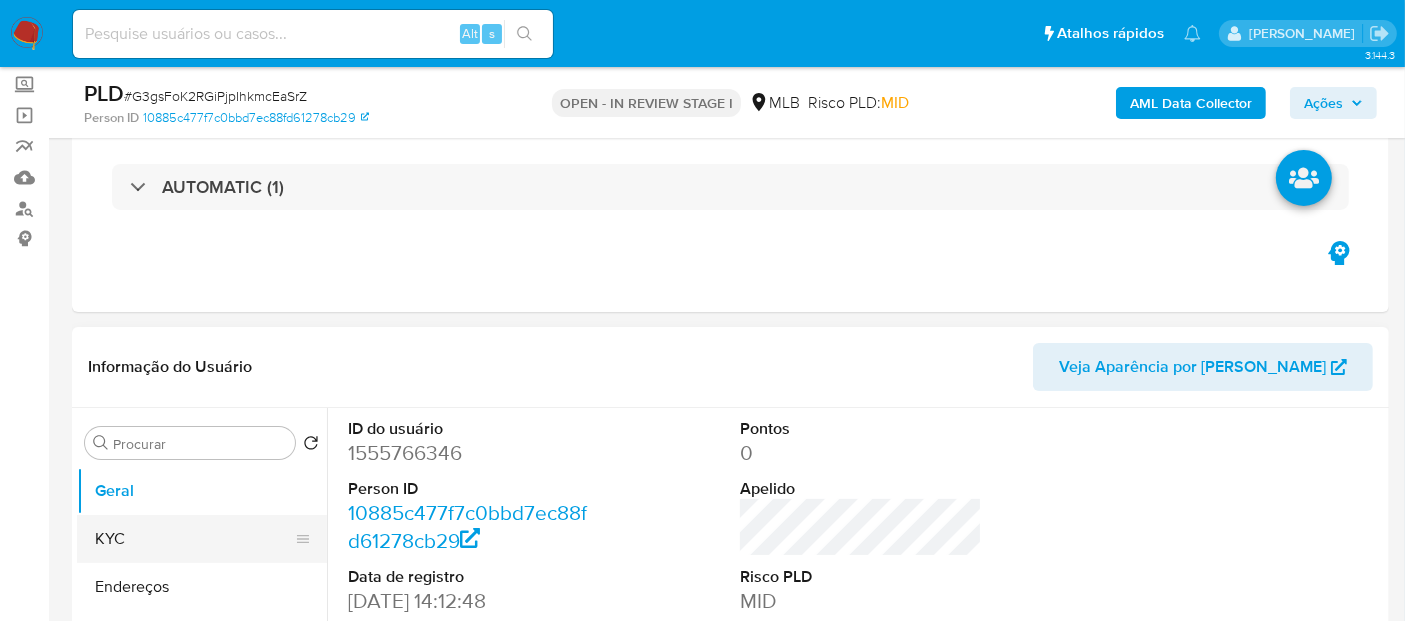 click on "KYC" at bounding box center (194, 539) 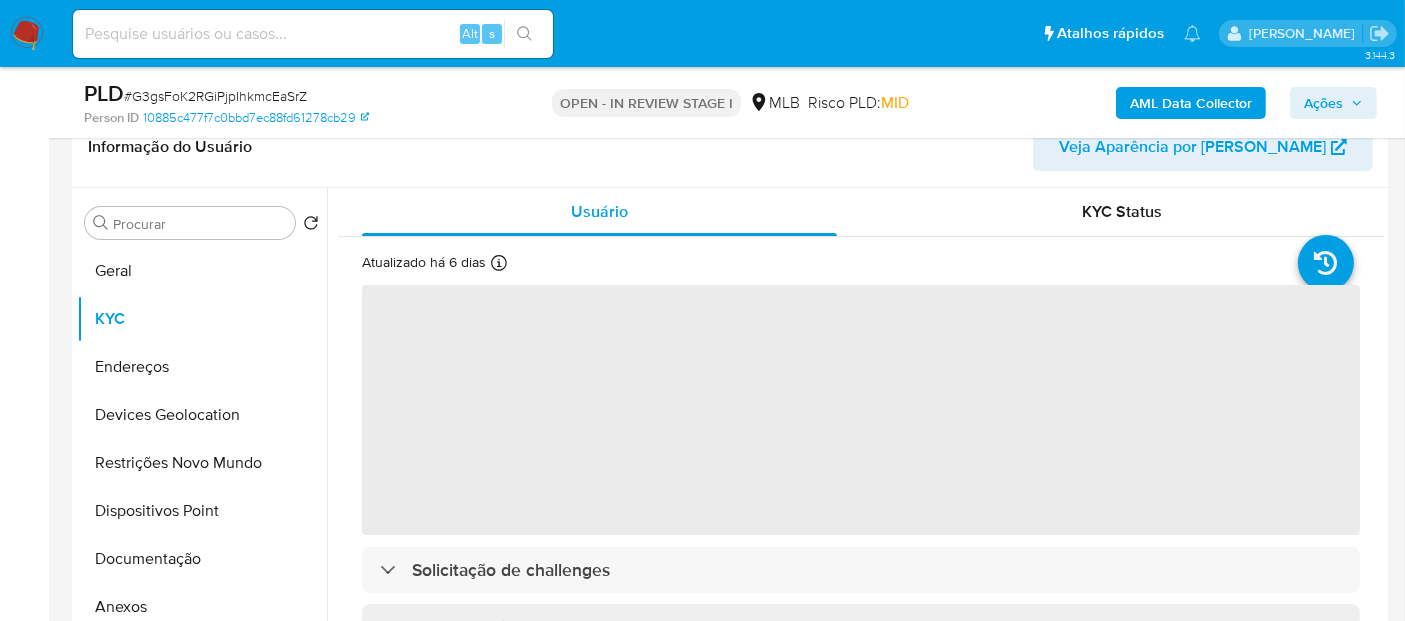 scroll, scrollTop: 333, scrollLeft: 0, axis: vertical 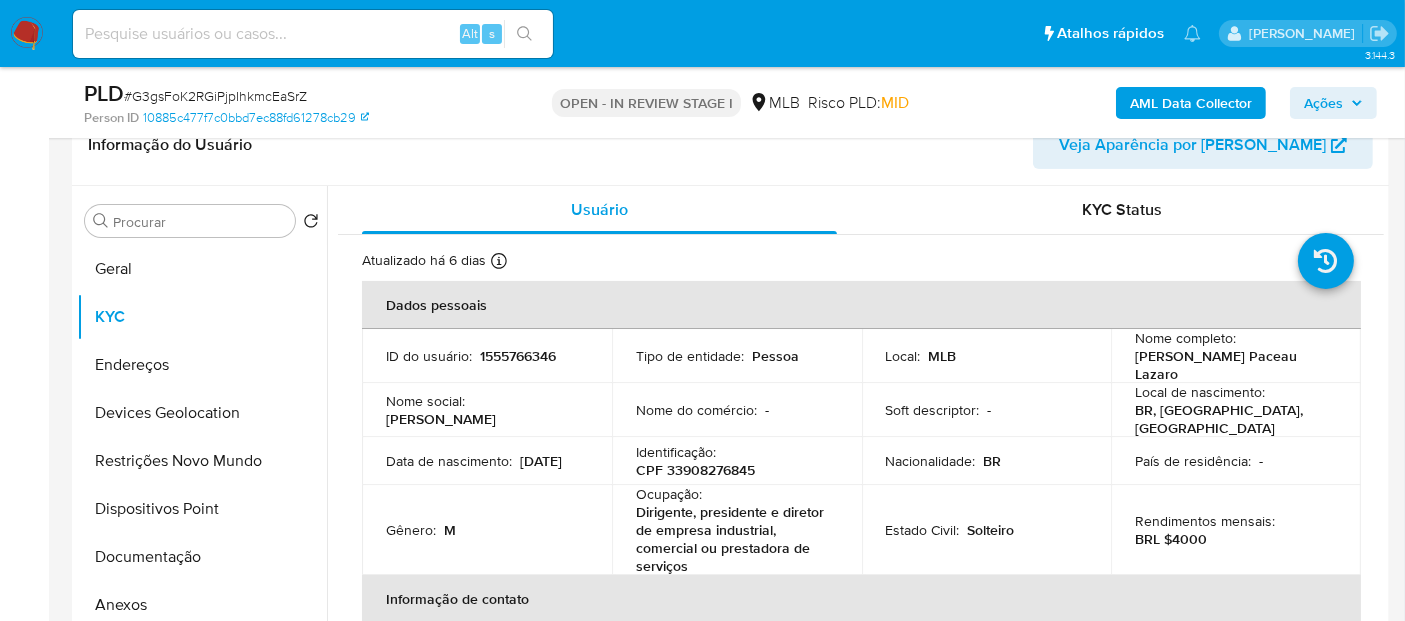 click on "CPF 33908276845" at bounding box center [695, 470] 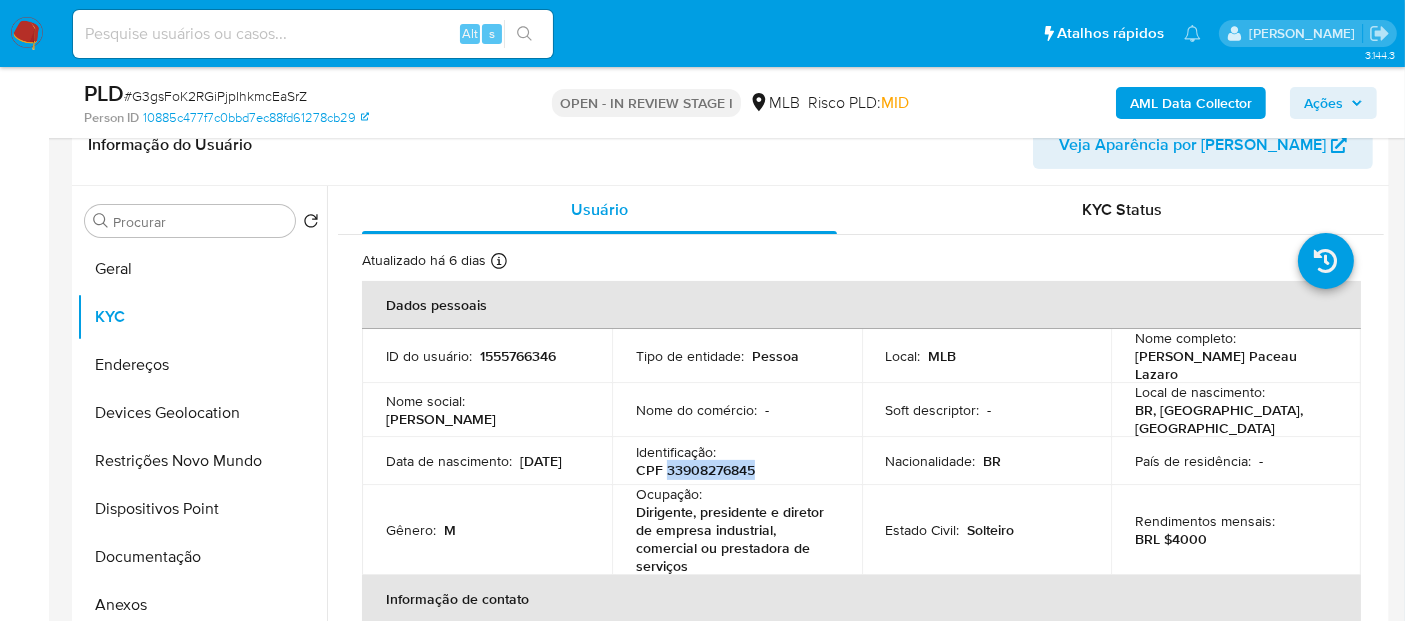 click on "CPF 33908276845" at bounding box center (695, 470) 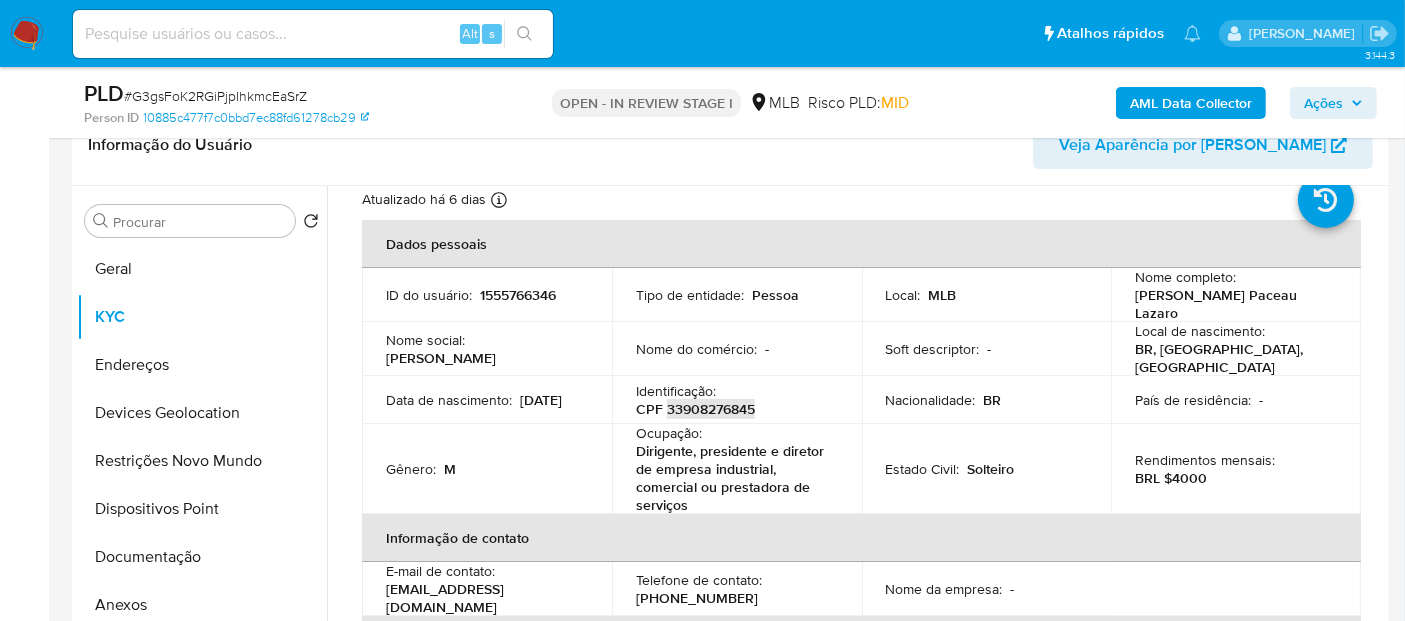 scroll, scrollTop: 111, scrollLeft: 0, axis: vertical 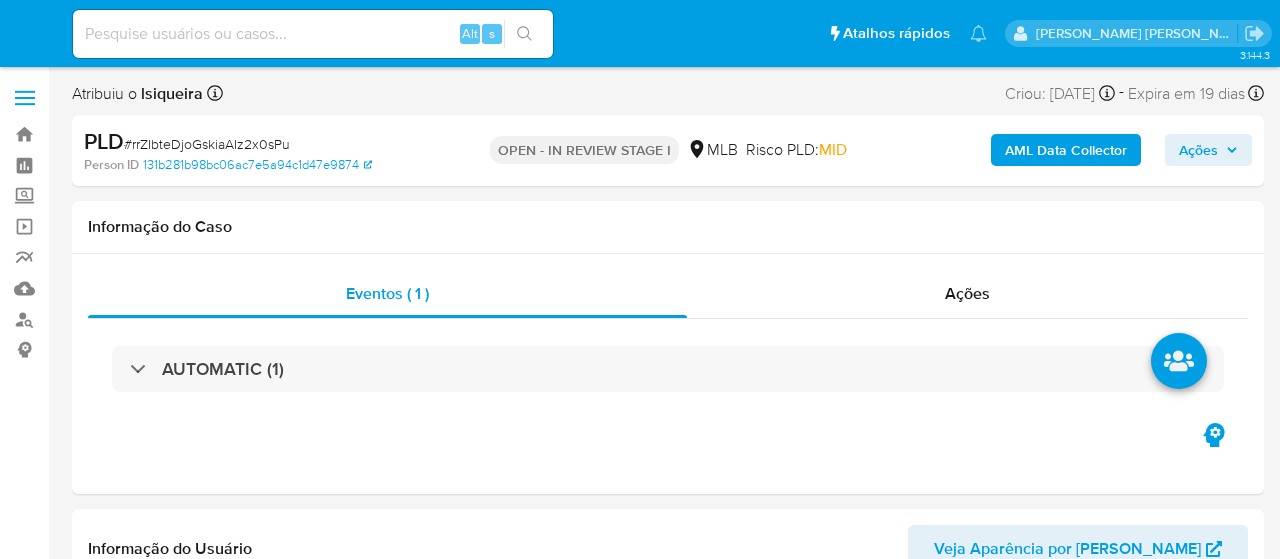 select on "10" 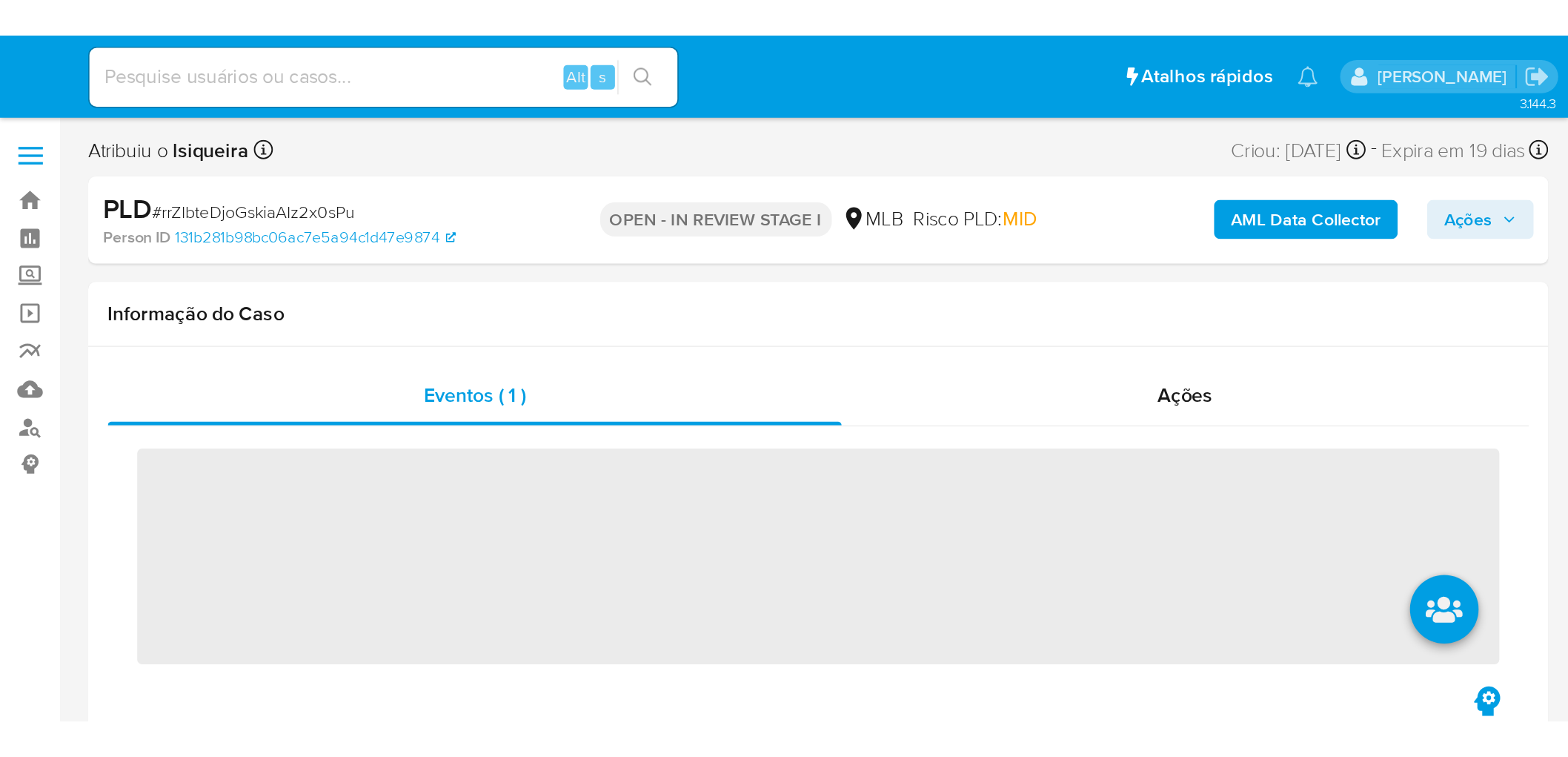 scroll, scrollTop: 0, scrollLeft: 0, axis: both 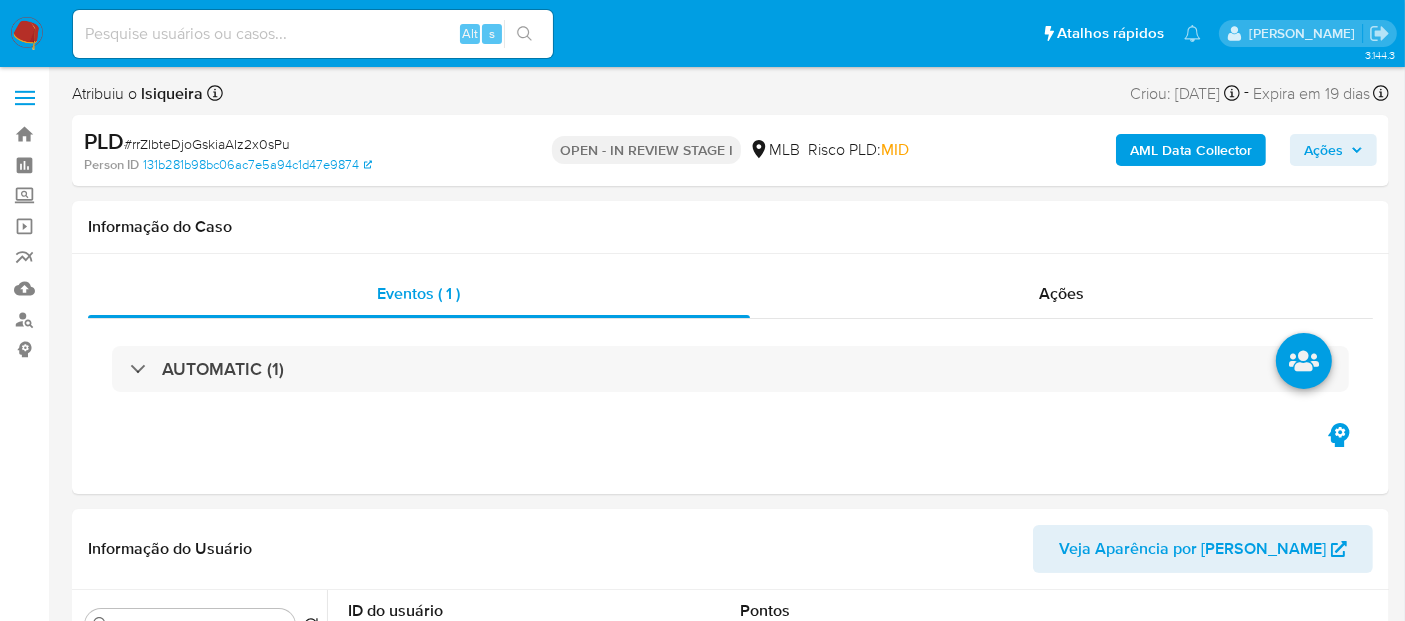 select on "10" 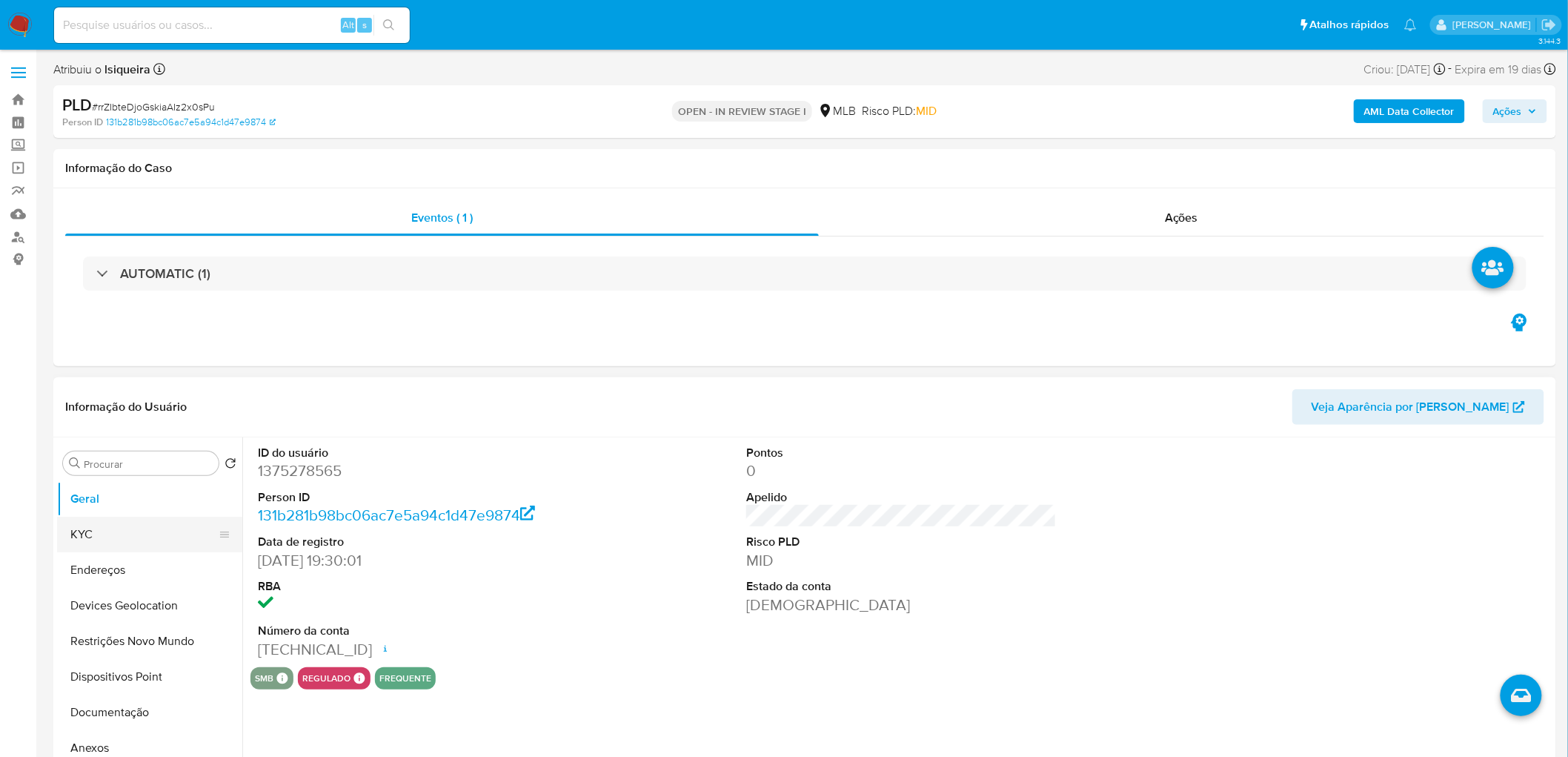 click on "KYC" at bounding box center [144, 535] 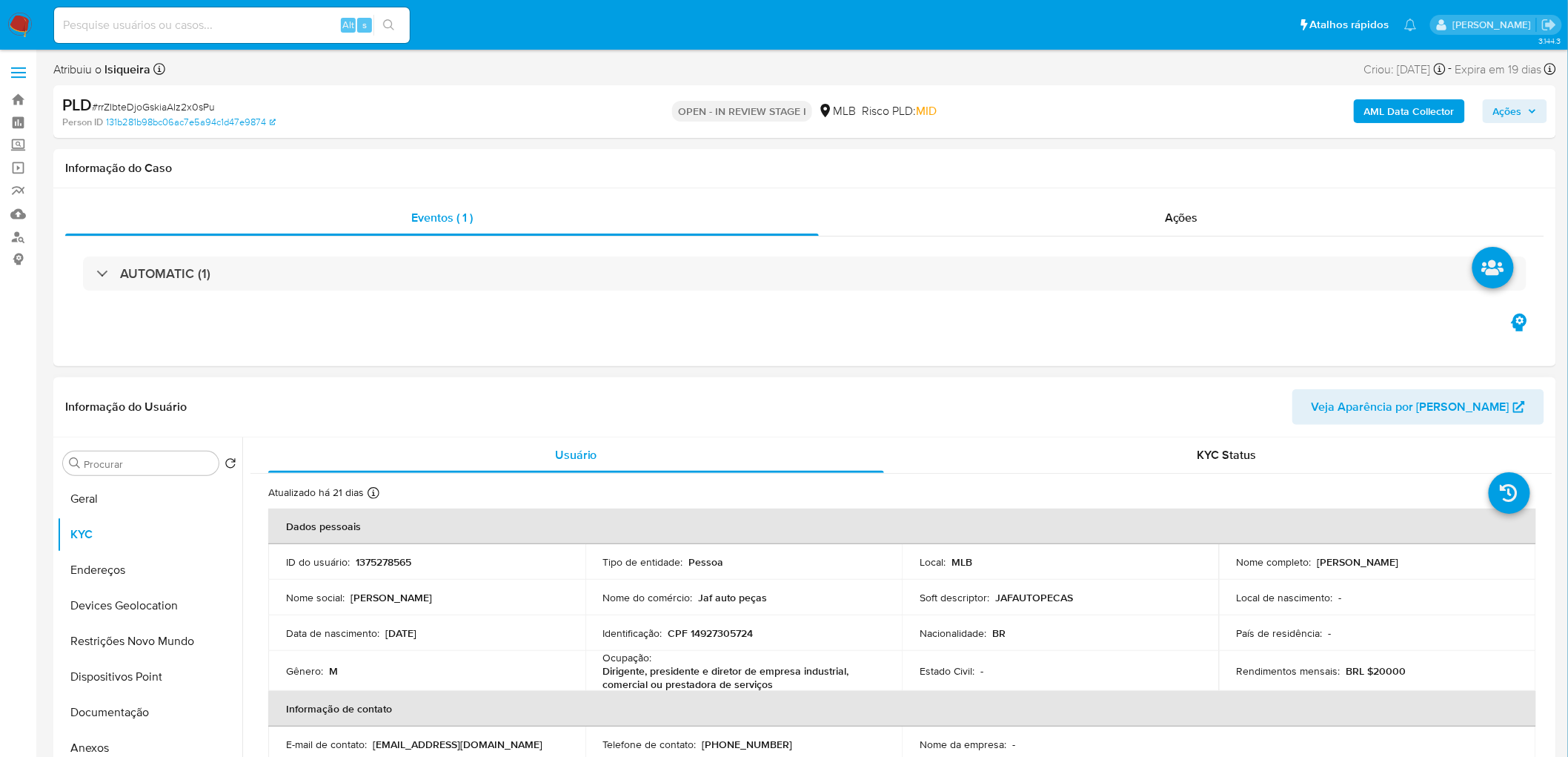 drag, startPoint x: 1484, startPoint y: 561, endPoint x: 1313, endPoint y: 558, distance: 171.02631 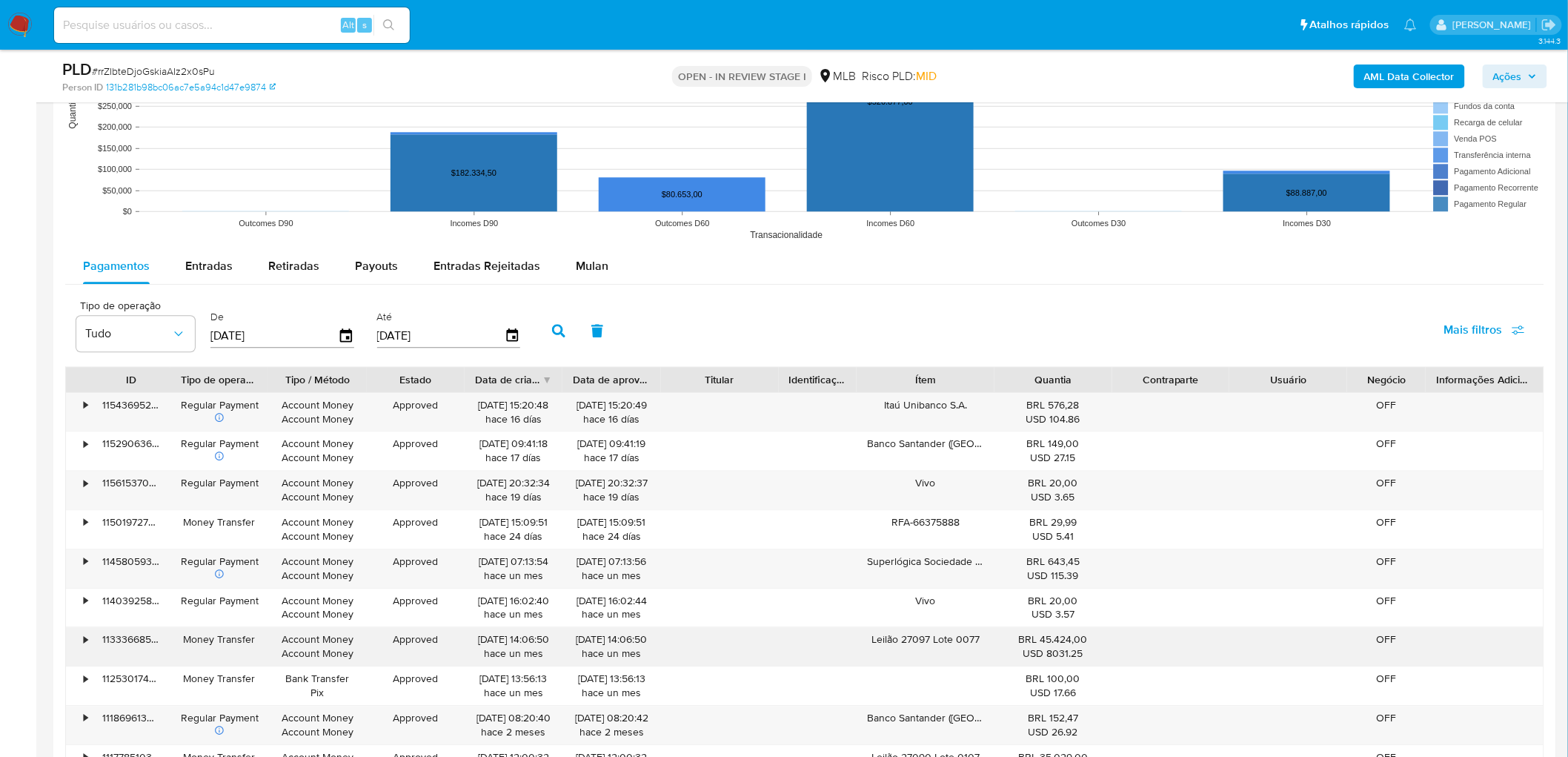 scroll, scrollTop: 1565, scrollLeft: 0, axis: vertical 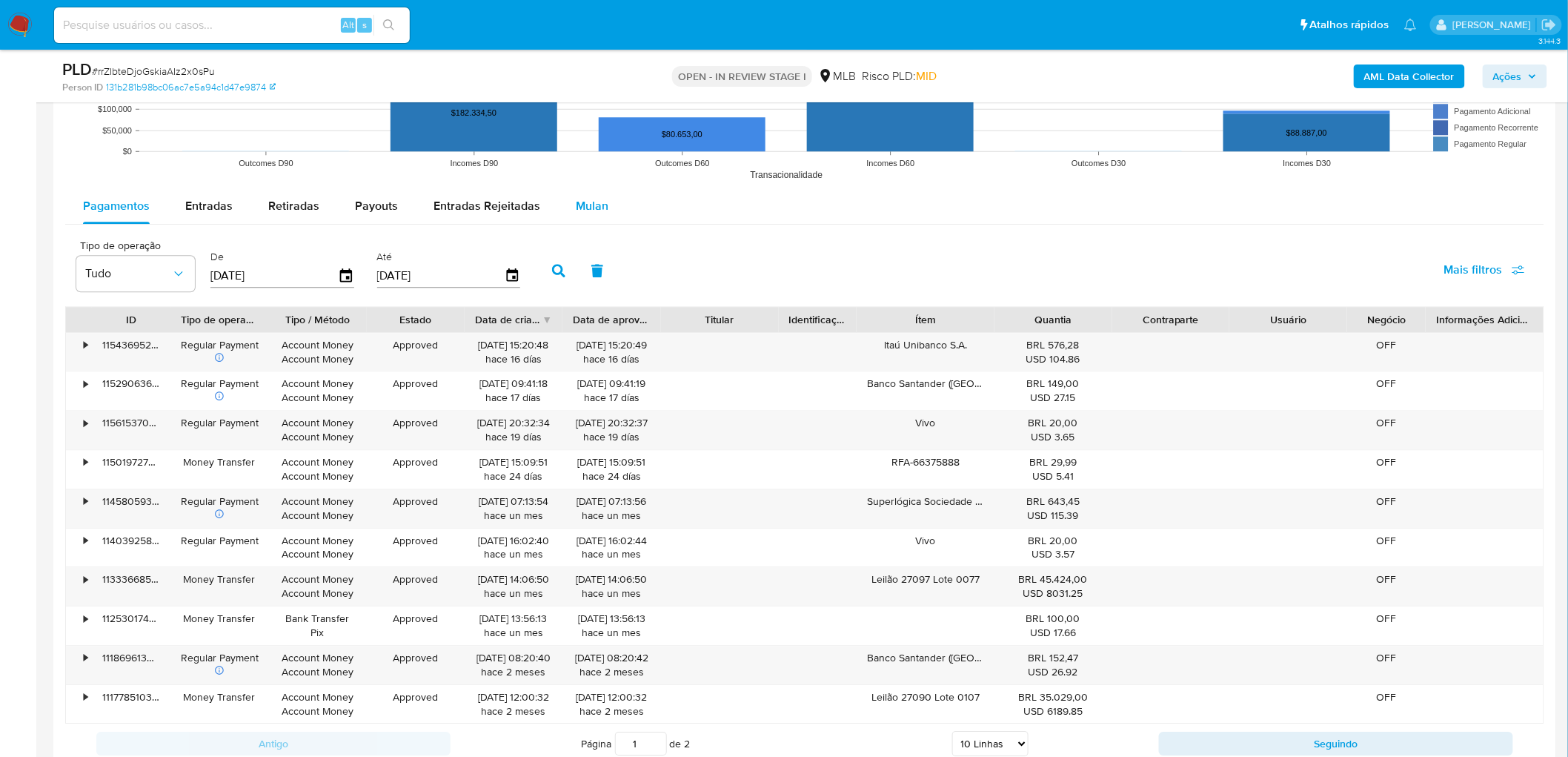click on "Mulan" at bounding box center [592, 205] 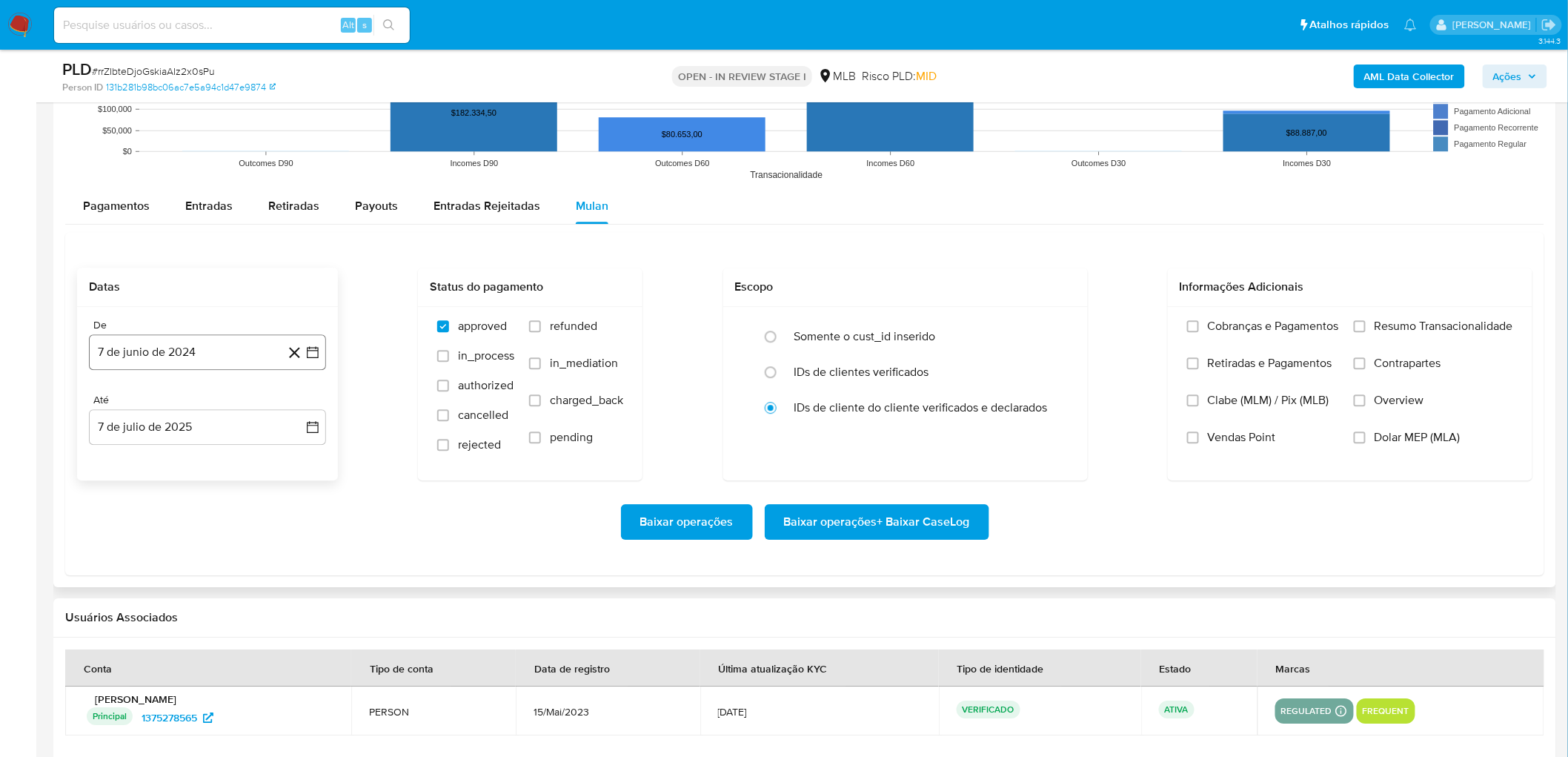 click on "7 de junio de 2024" at bounding box center [207, 352] 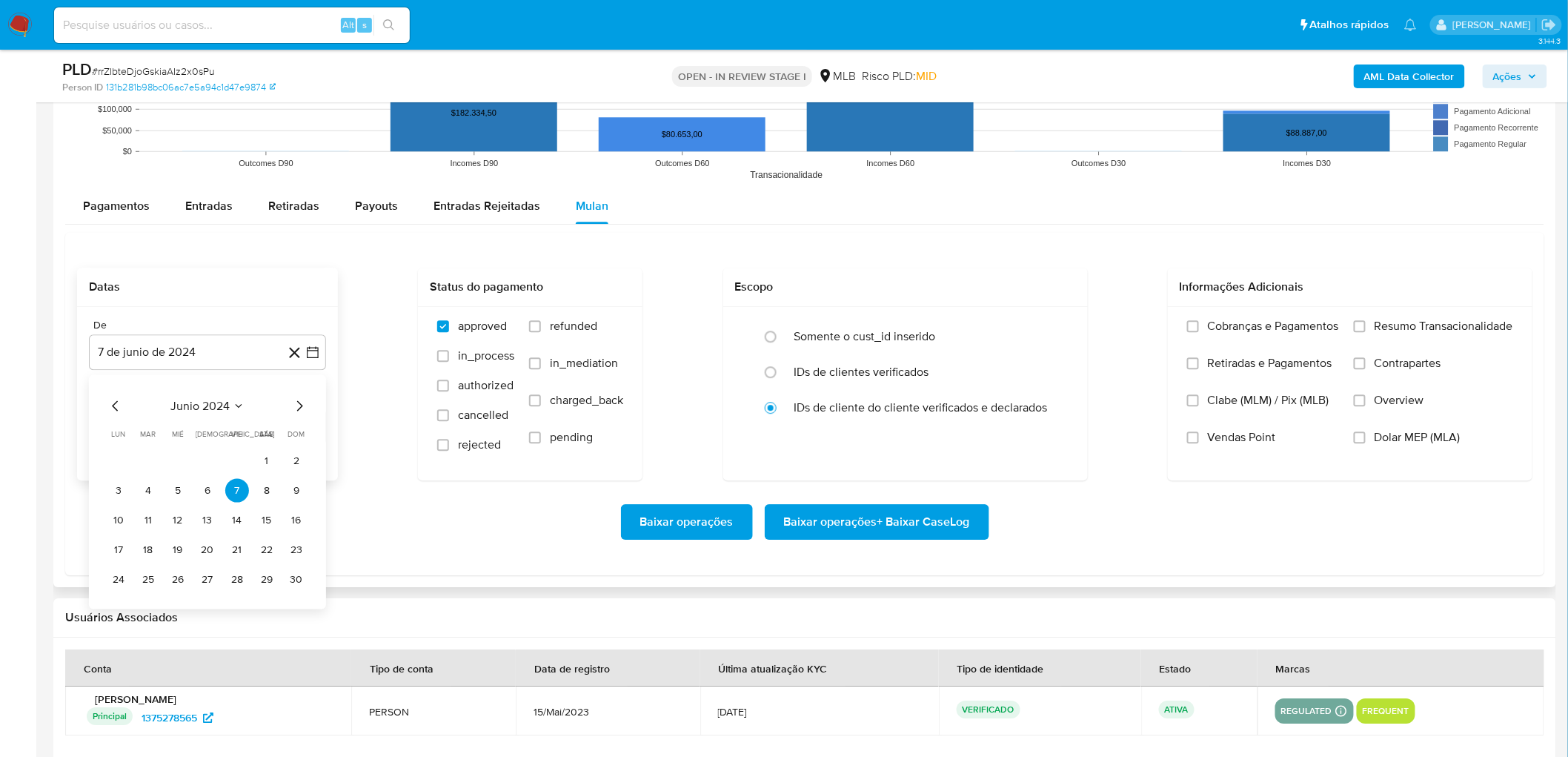 click on "junio 2024" at bounding box center (207, 406) 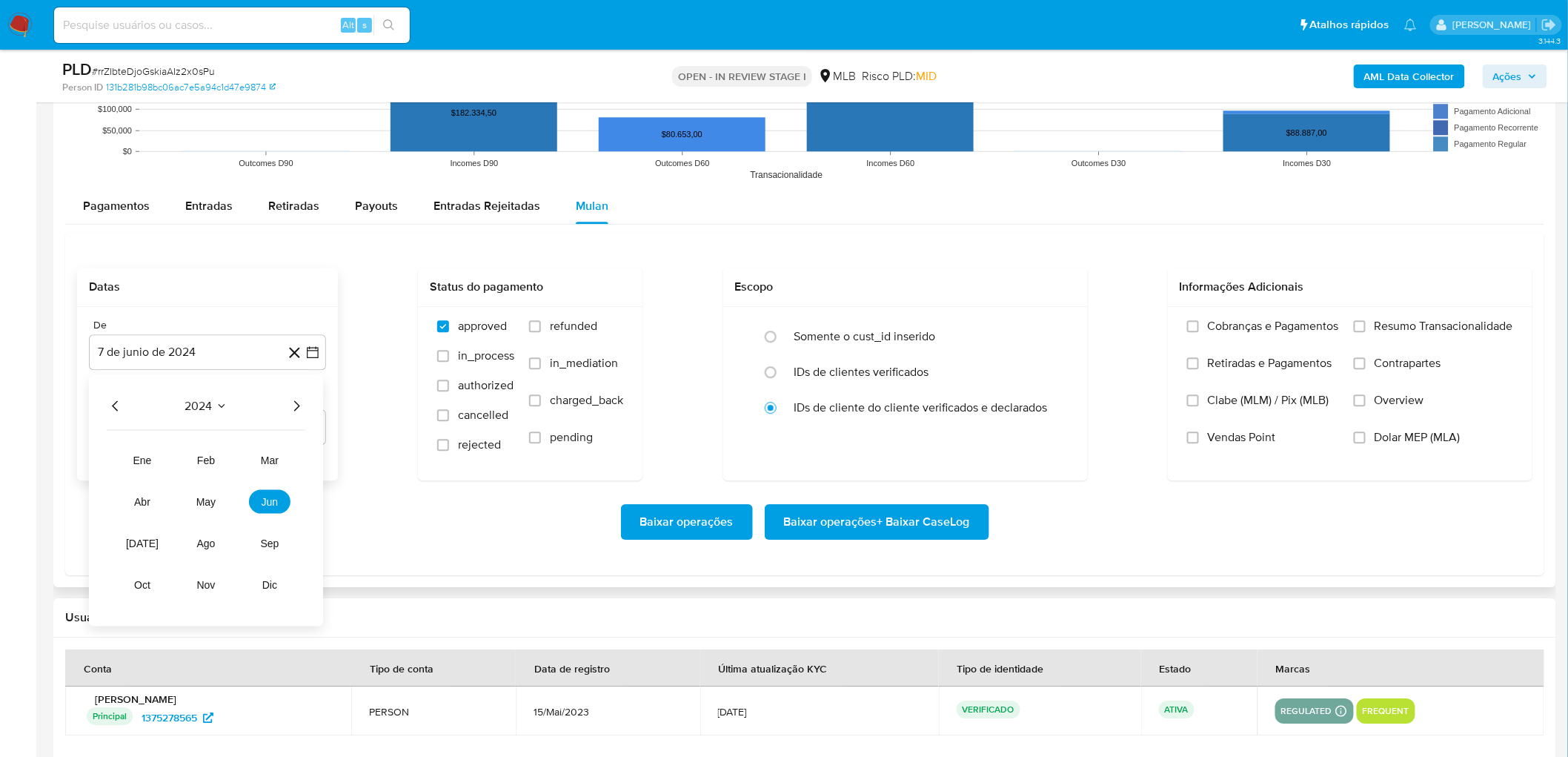 click 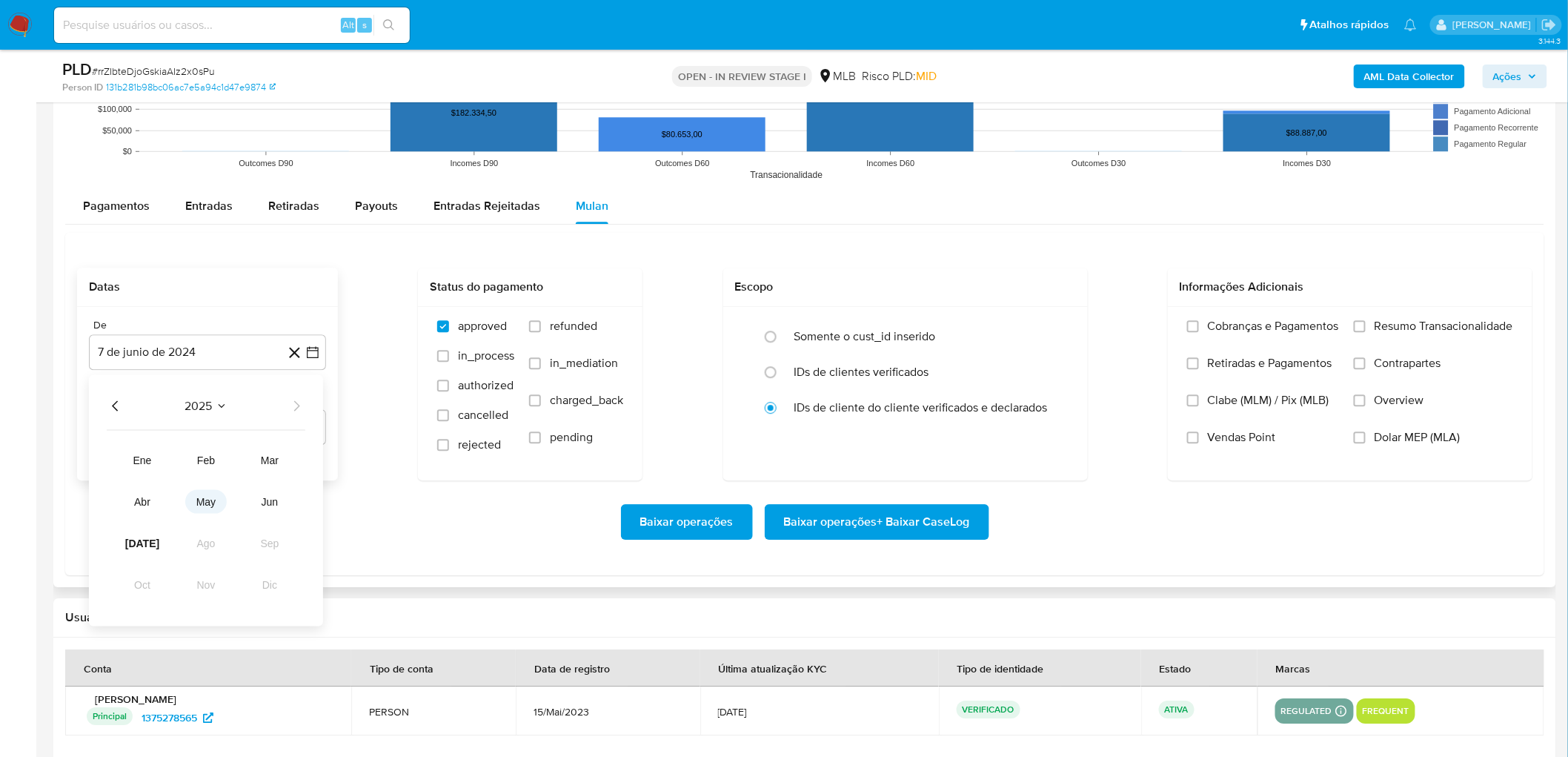 click on "may" at bounding box center [206, 501] 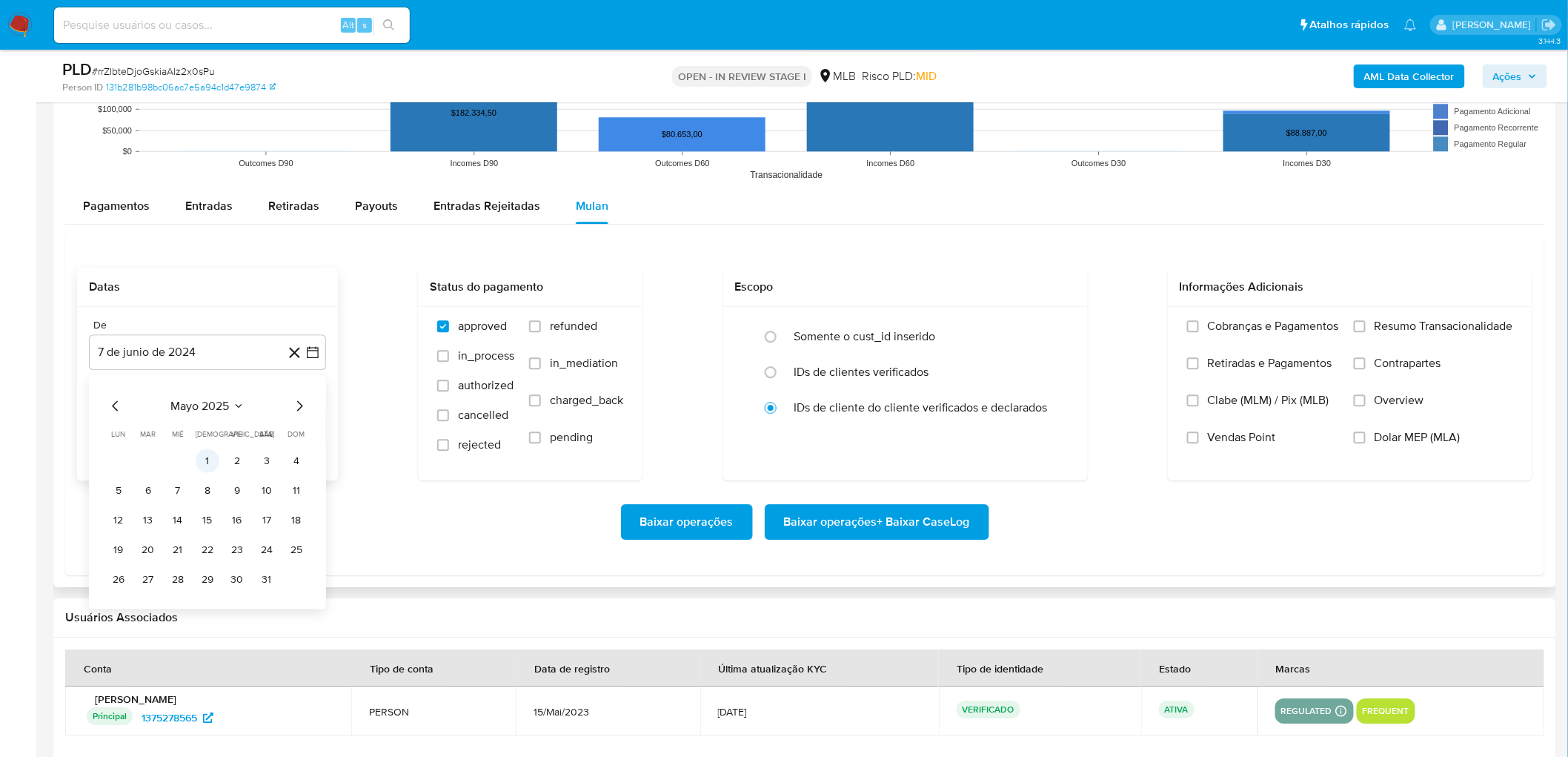 click on "1" at bounding box center (207, 460) 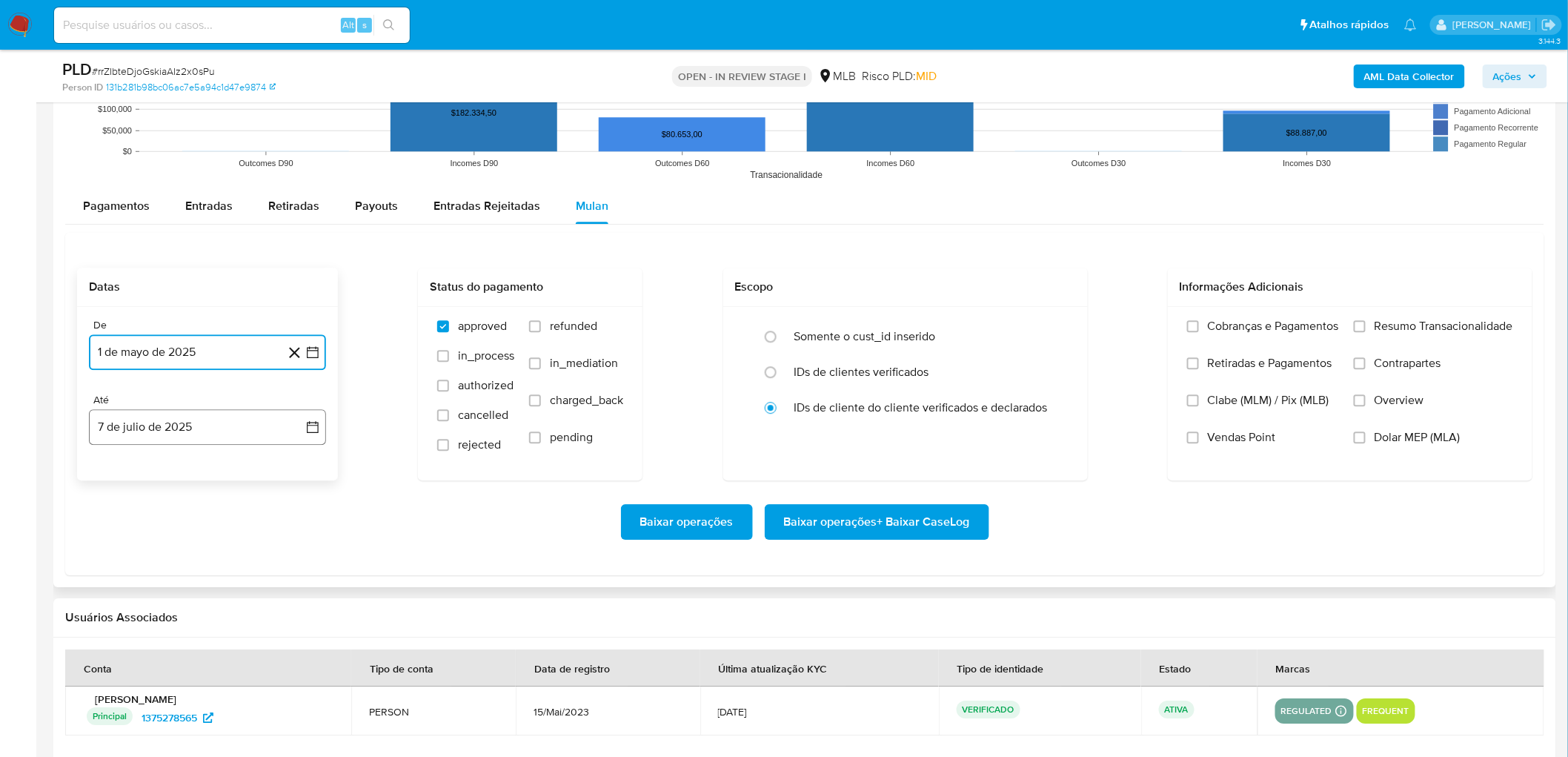 click on "7 de julio de 2025" at bounding box center [207, 427] 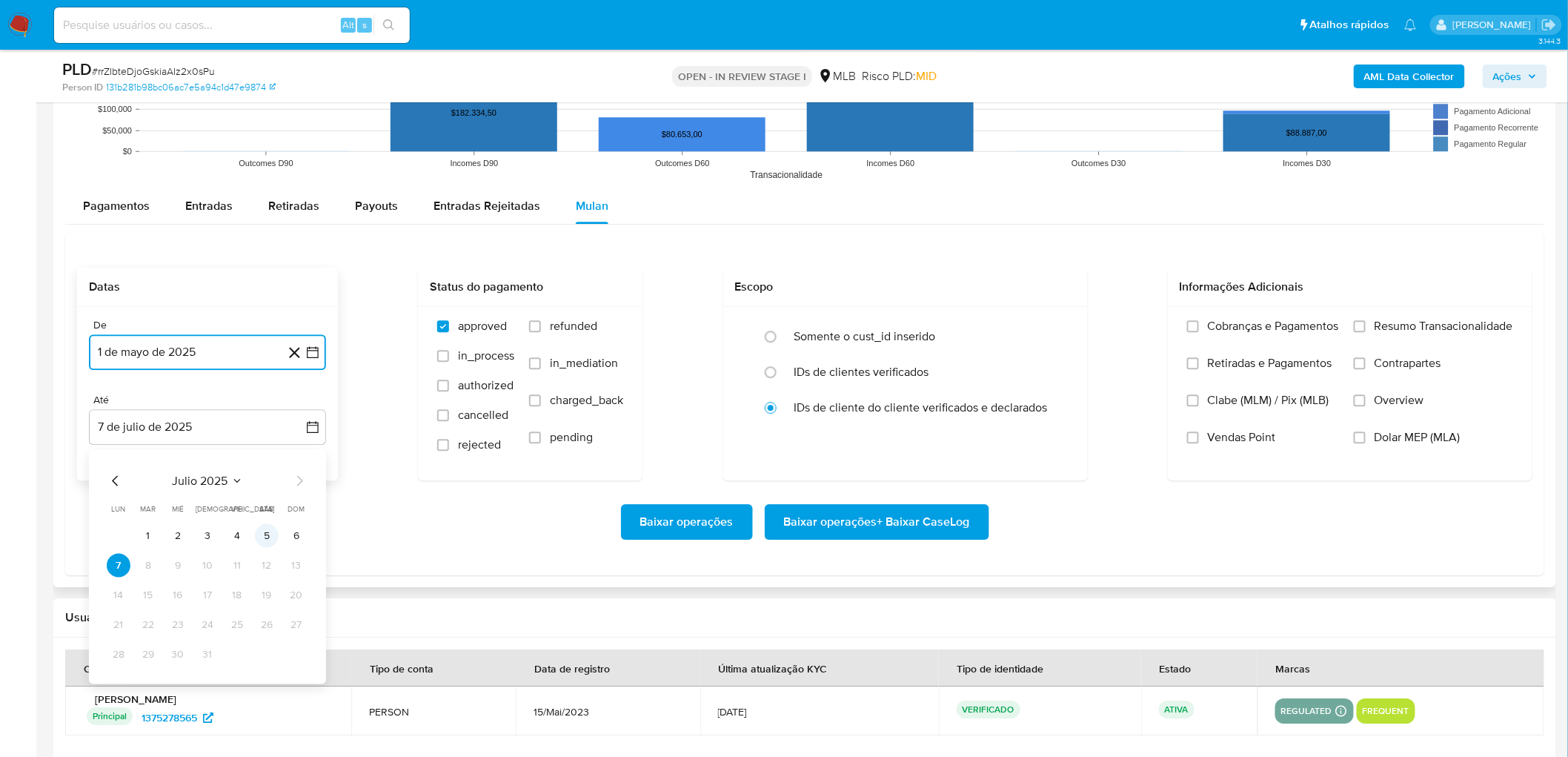 click on "5" at bounding box center (267, 535) 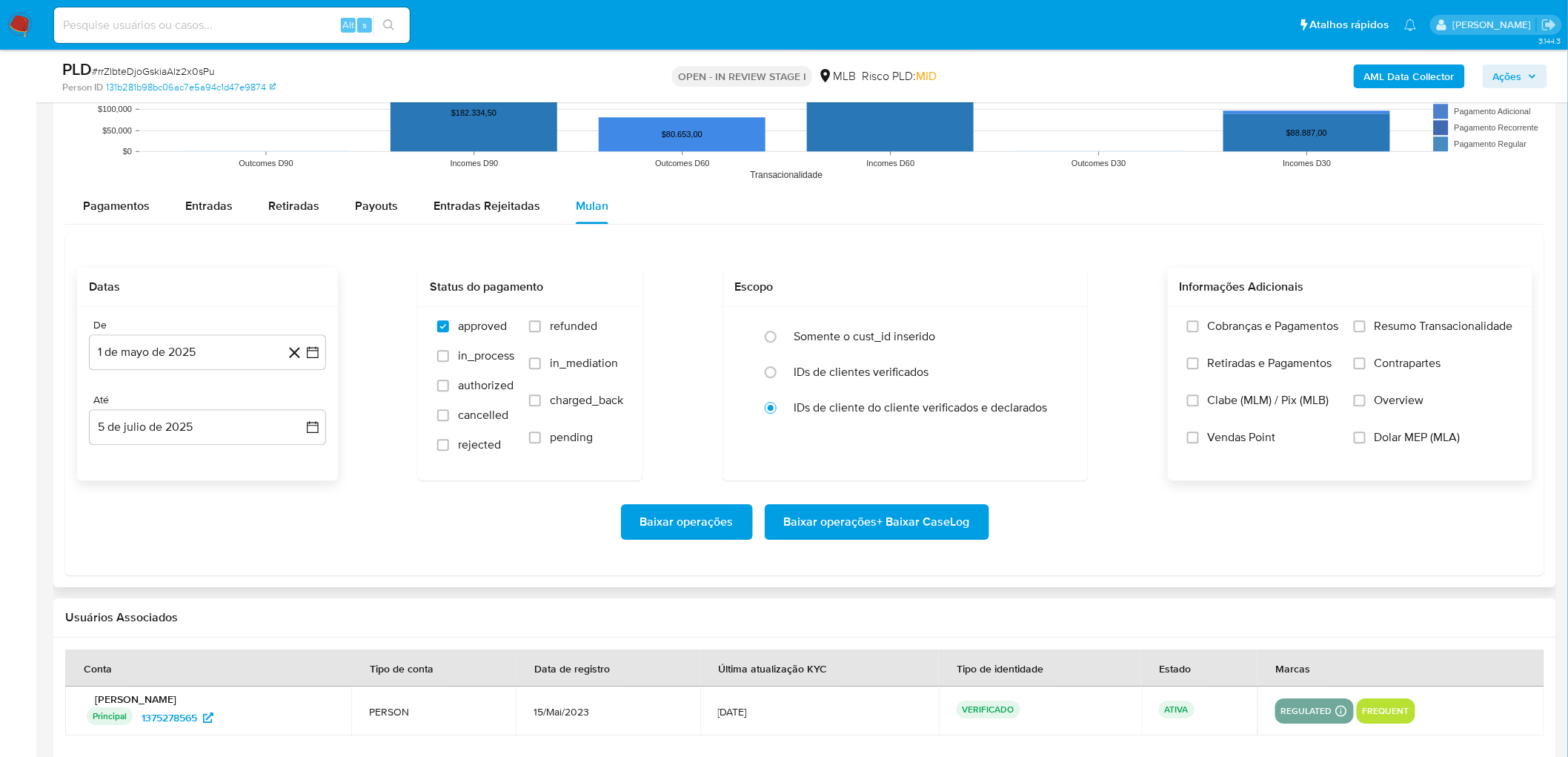 click on "Resumo Transacionalidade" at bounding box center (1433, 337) 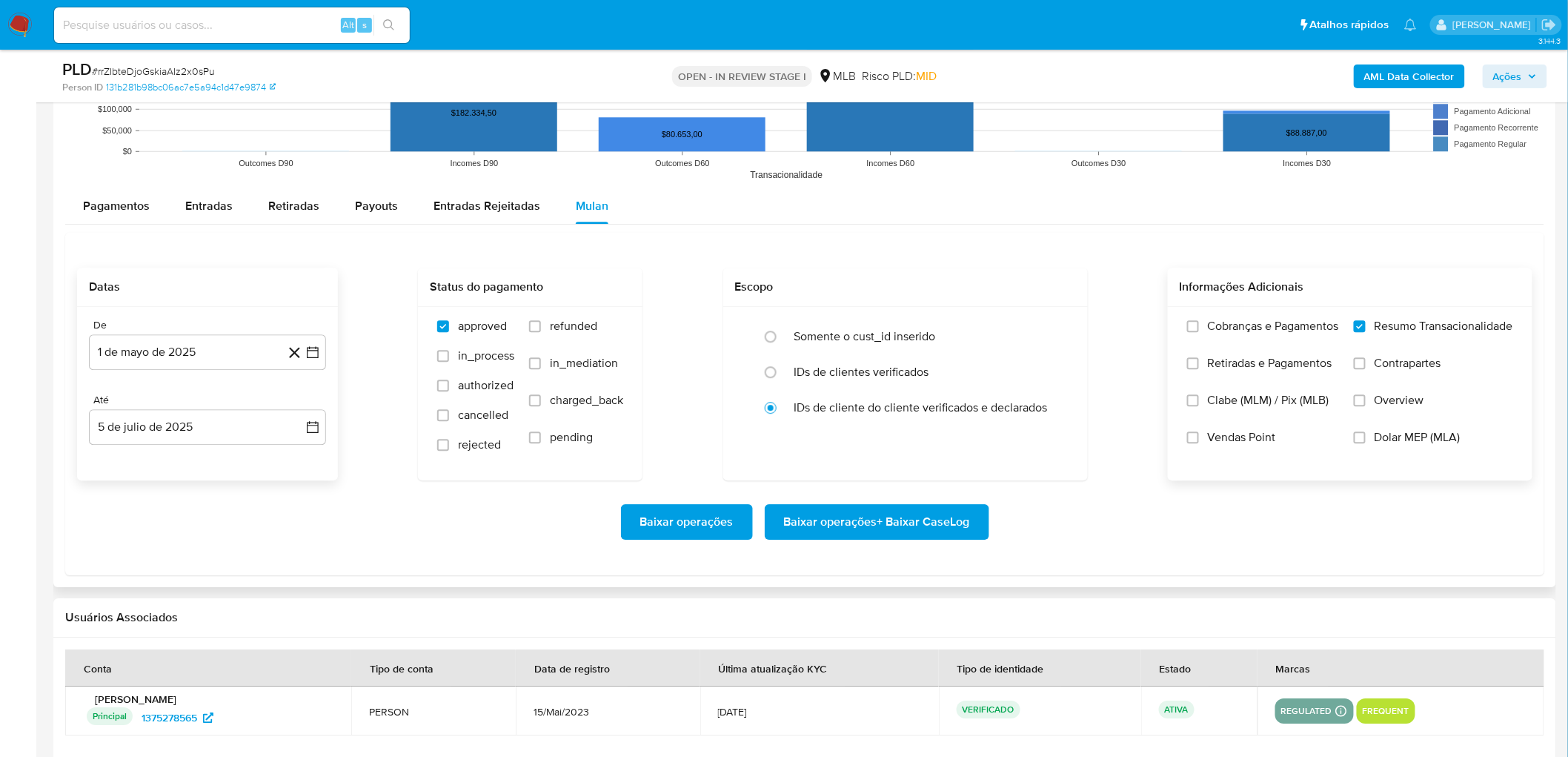 click on "Vendas Point" at bounding box center (1242, 437) 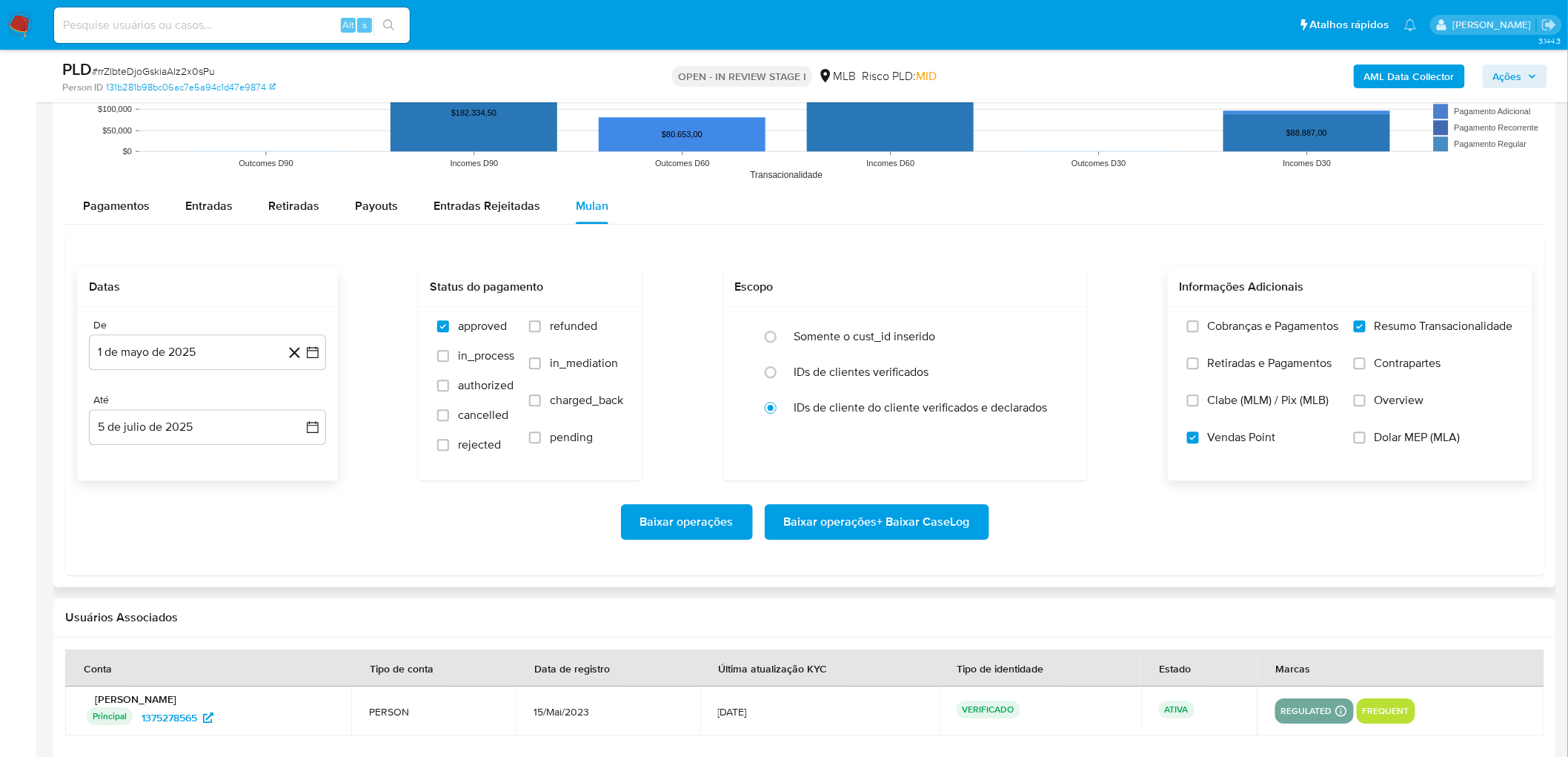 click on "Baixar operações  +   Baixar CaseLog" at bounding box center [877, 522] 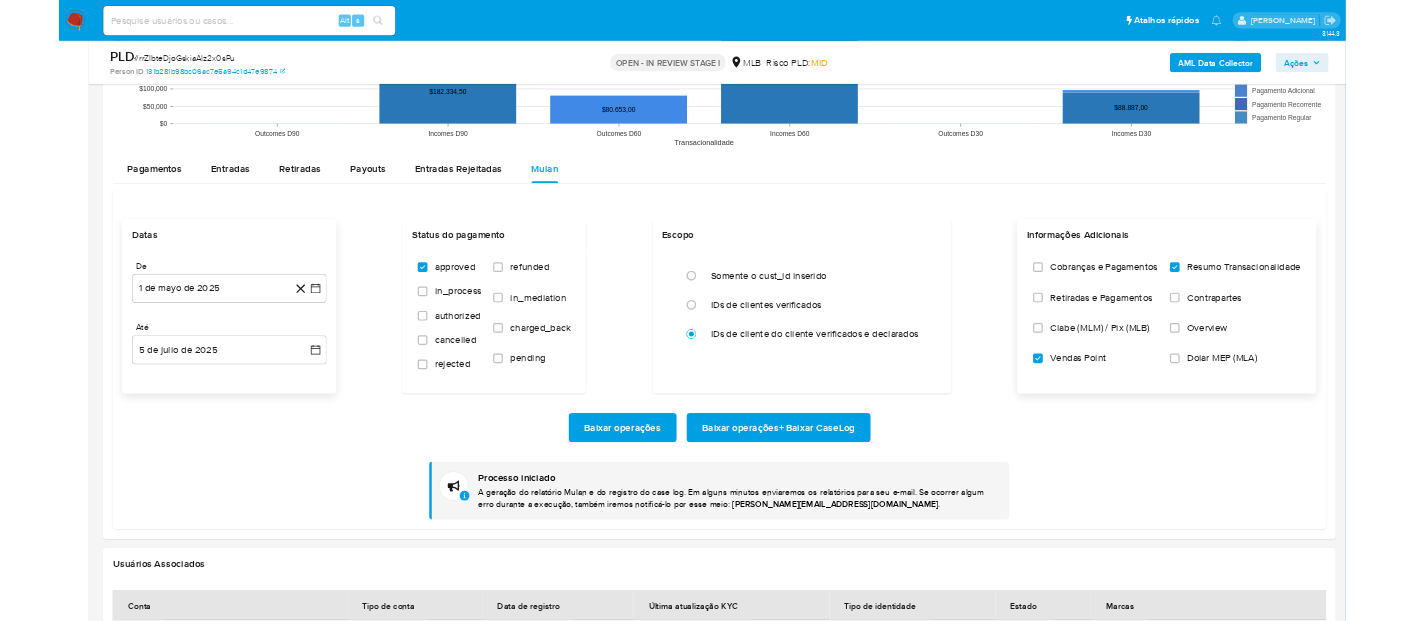 scroll, scrollTop: 2111, scrollLeft: 0, axis: vertical 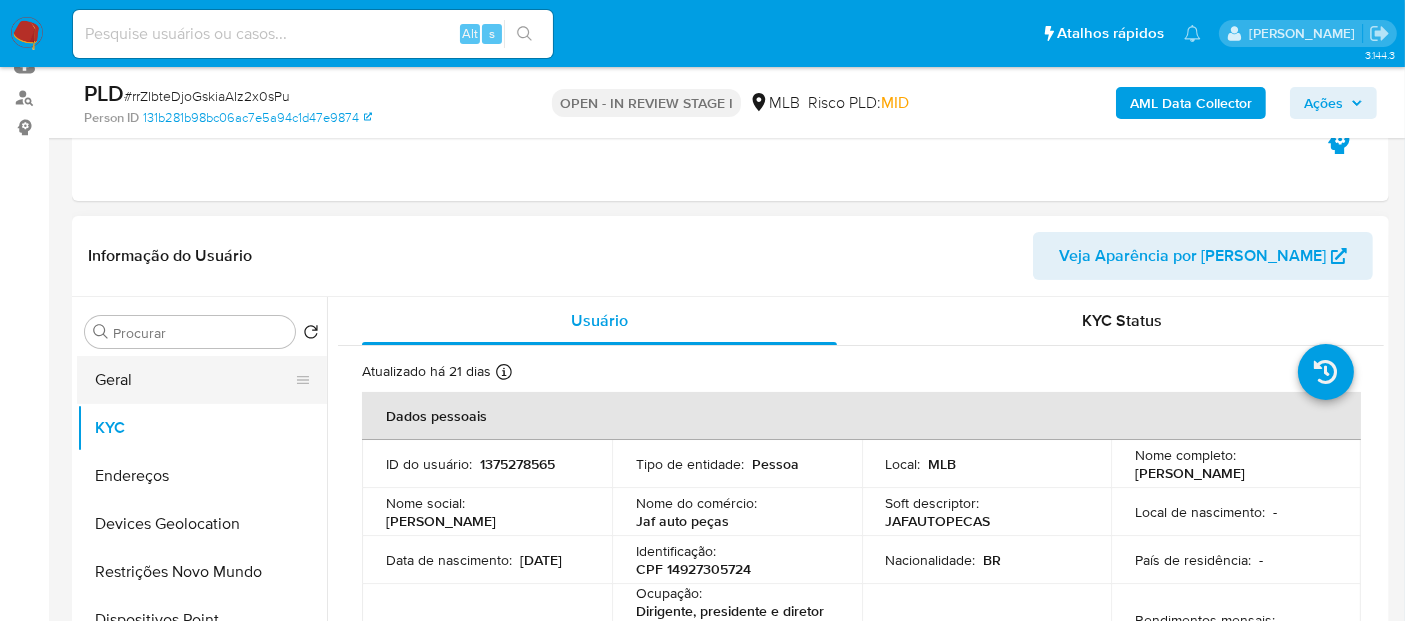click on "Geral" at bounding box center (194, 380) 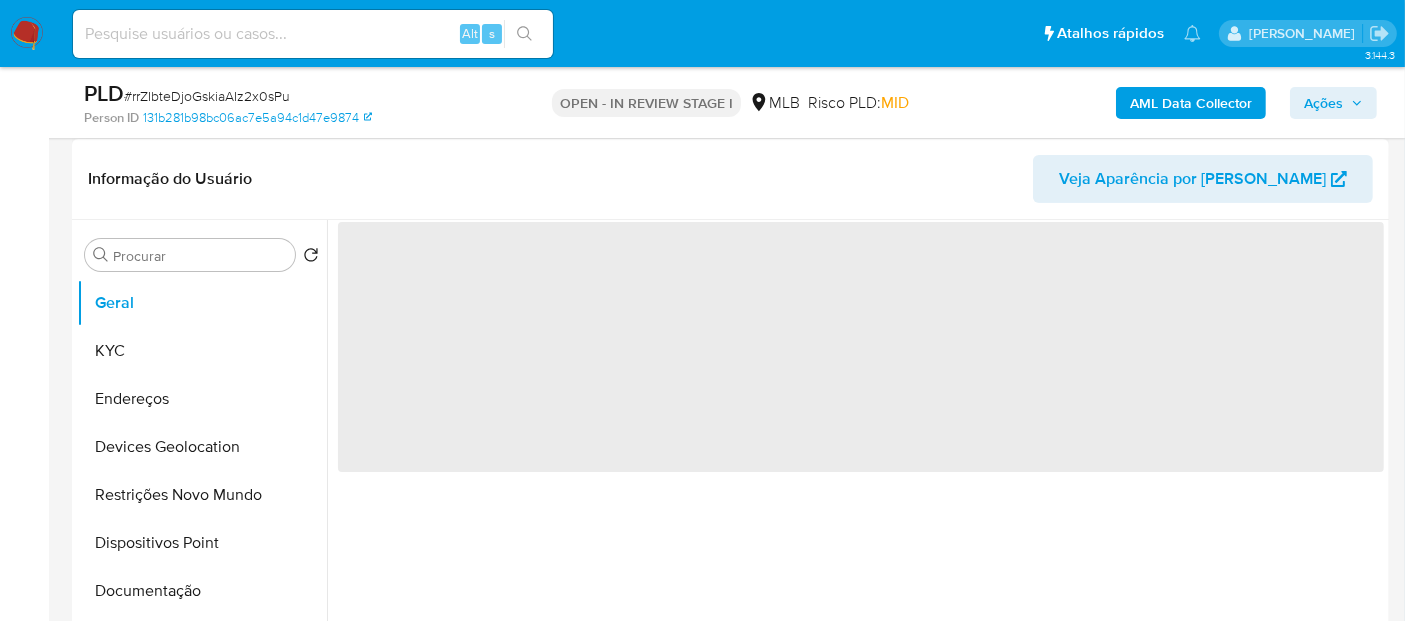 scroll, scrollTop: 333, scrollLeft: 0, axis: vertical 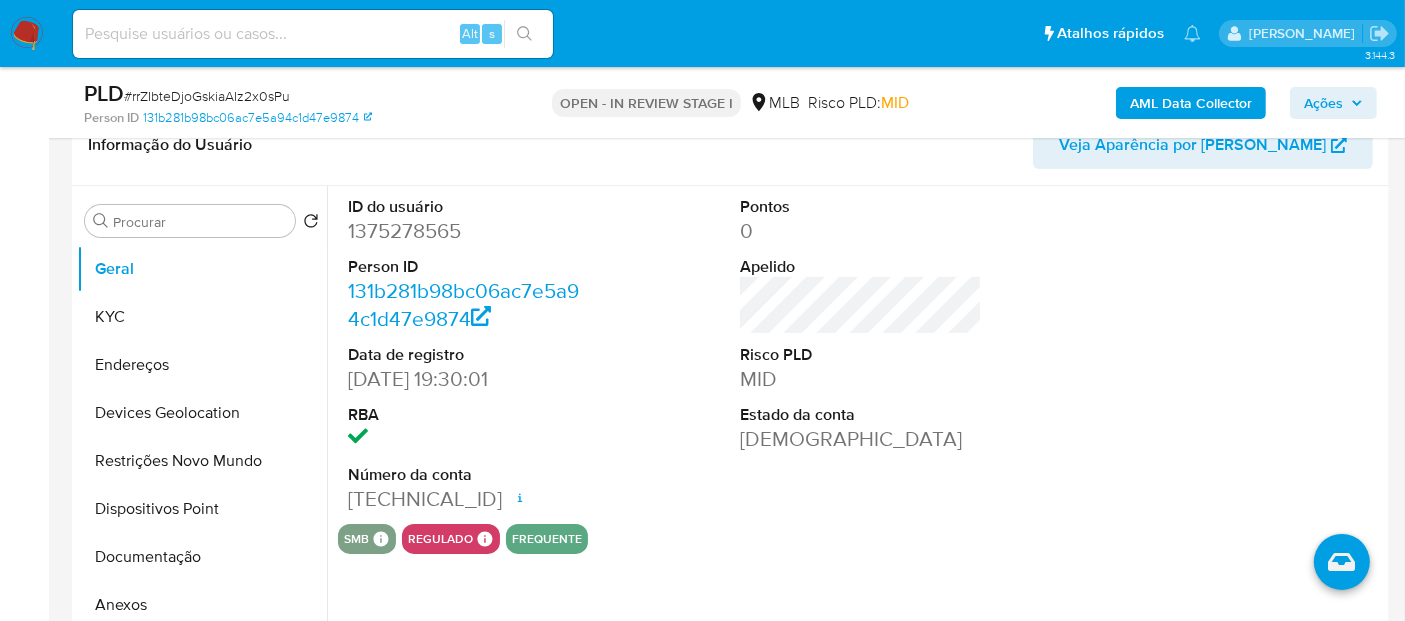 click on "1375278565" at bounding box center (469, 231) 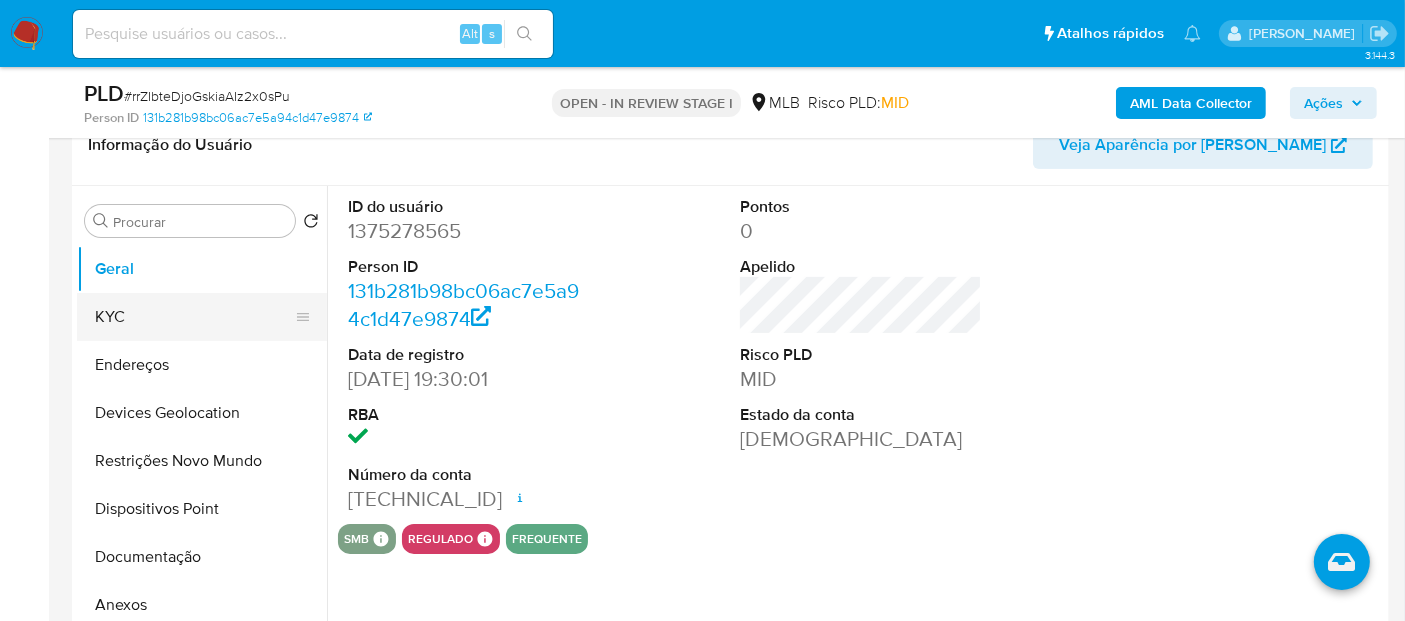 click on "KYC" at bounding box center [194, 317] 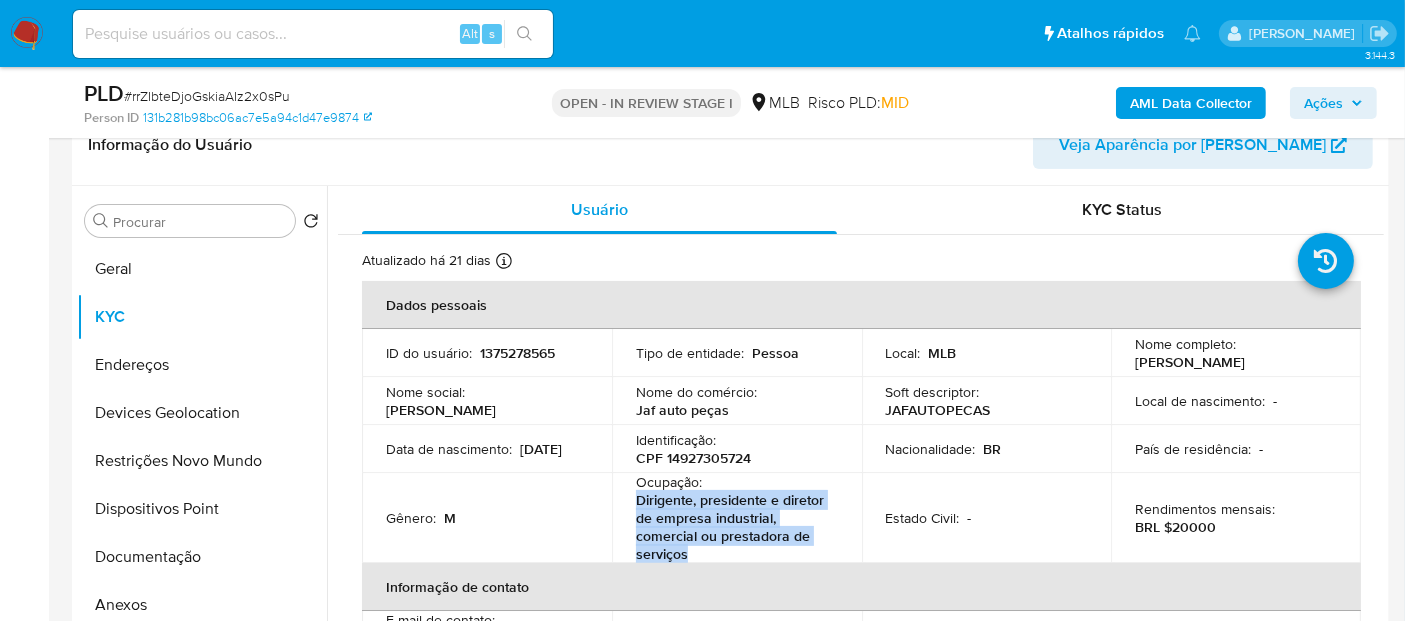 drag, startPoint x: 711, startPoint y: 560, endPoint x: 629, endPoint y: 500, distance: 101.607086 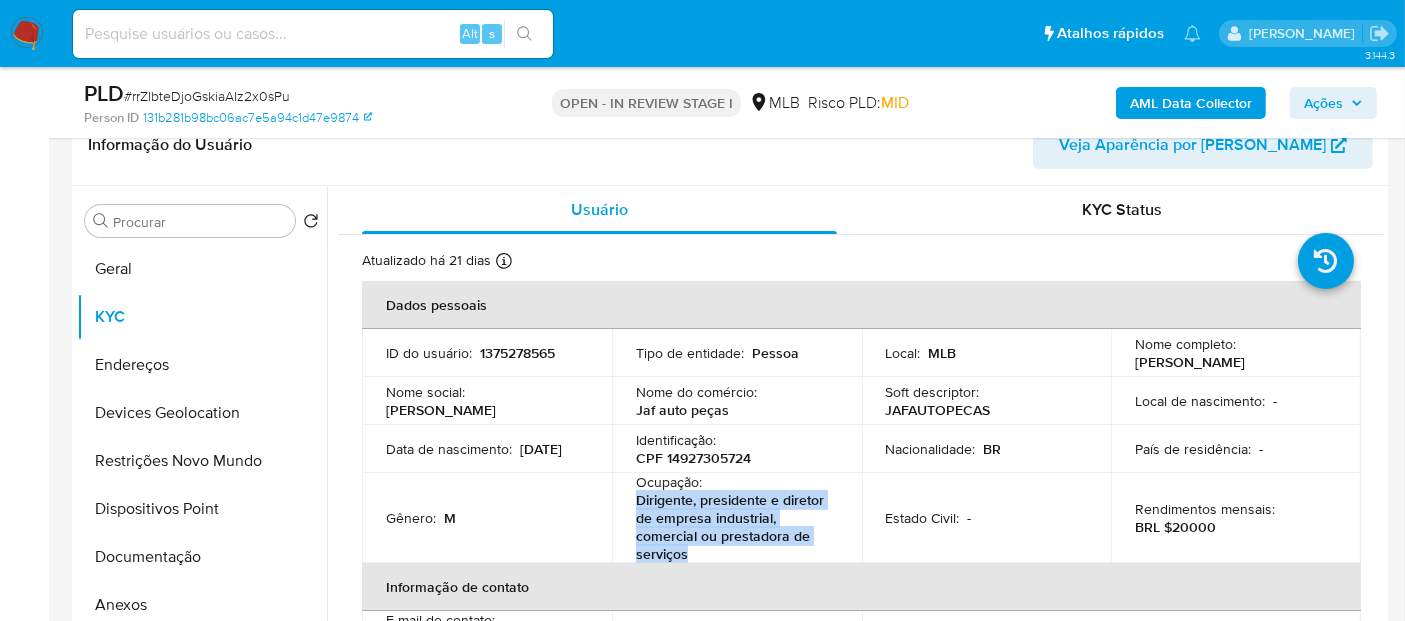 copy on "Dirigente, presidente e diretor de empresa industrial, comercial ou prestadora de serviços" 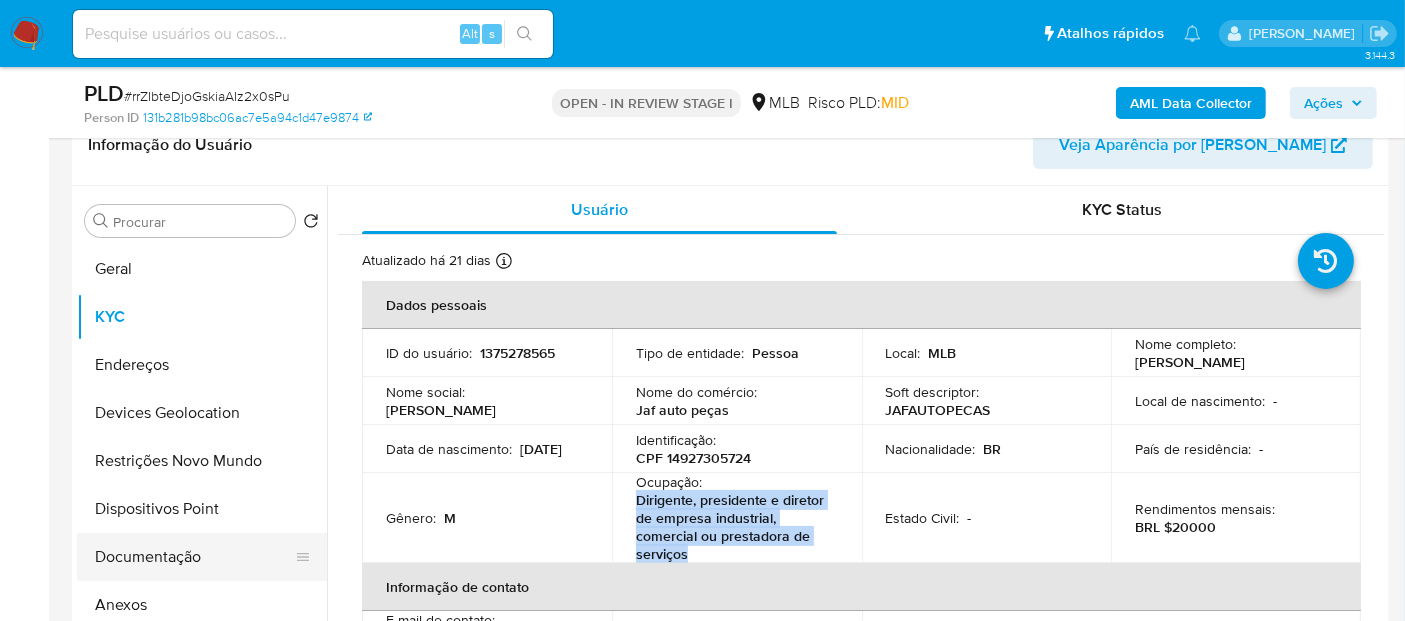 click on "Documentação" at bounding box center (194, 557) 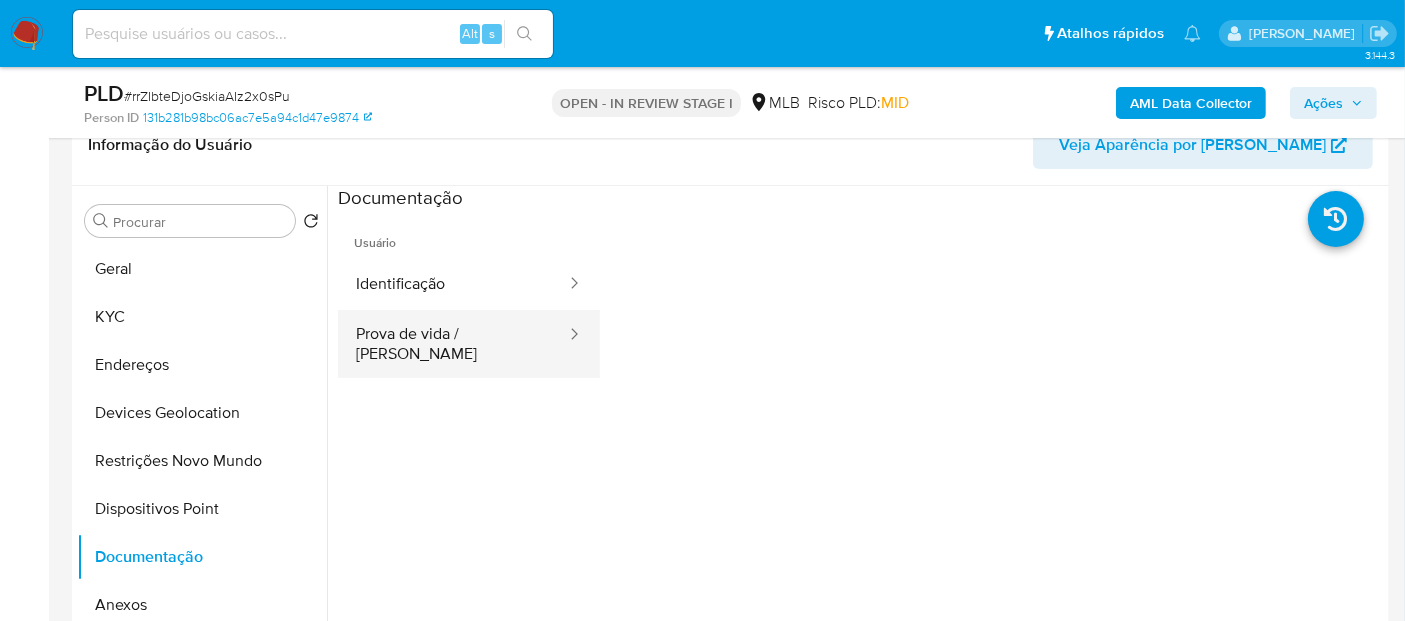 click on "Prova de vida / Selfie" at bounding box center (453, 344) 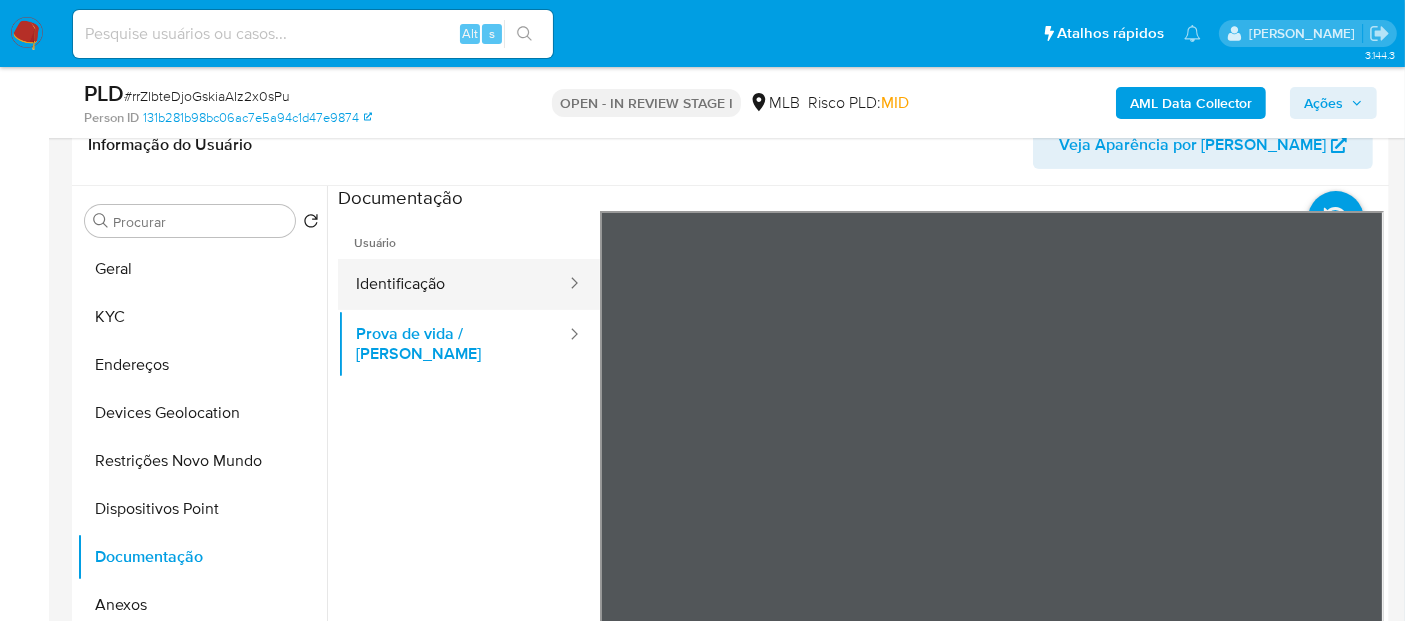 click on "Identificação" at bounding box center [453, 284] 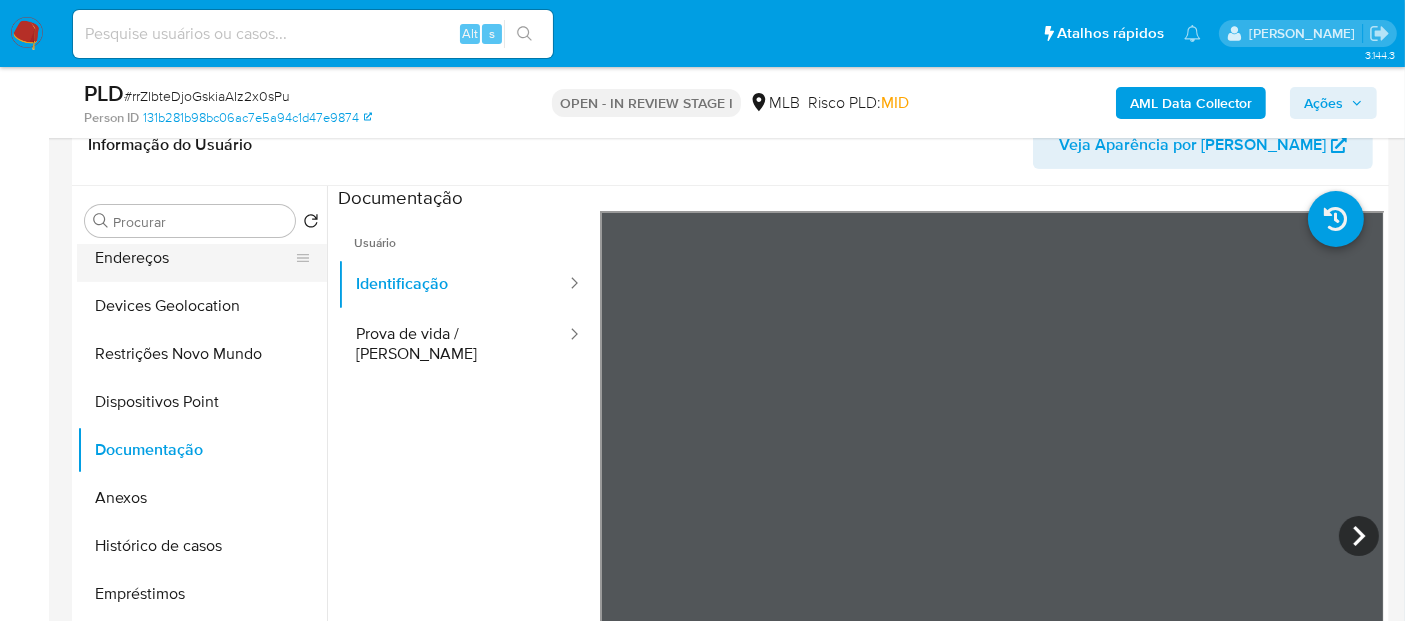 scroll, scrollTop: 222, scrollLeft: 0, axis: vertical 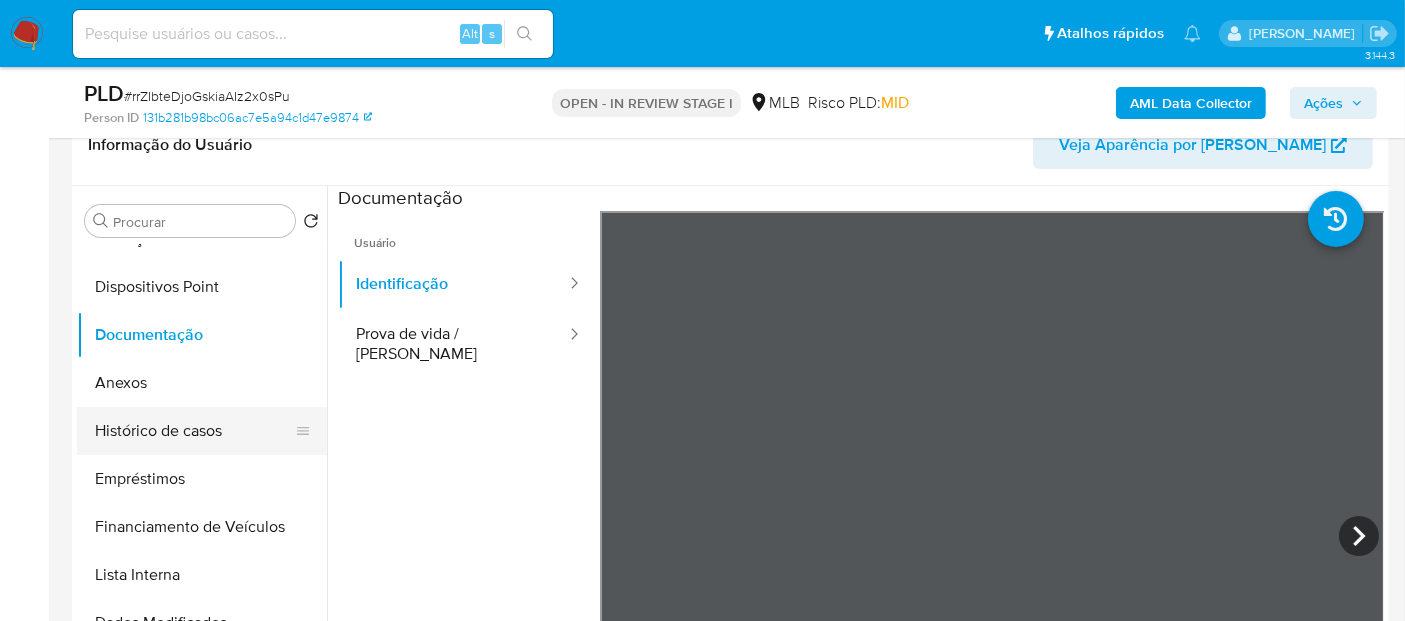 click on "Histórico de casos" at bounding box center (194, 431) 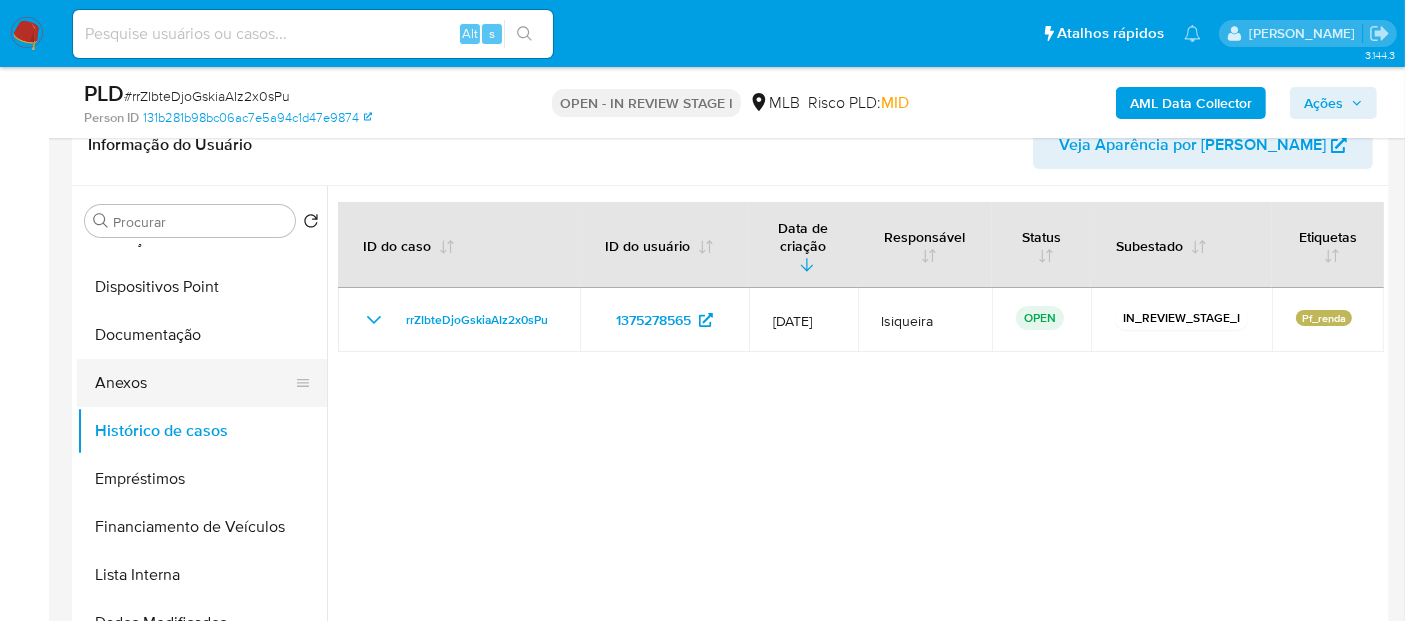 click on "Anexos" at bounding box center (194, 383) 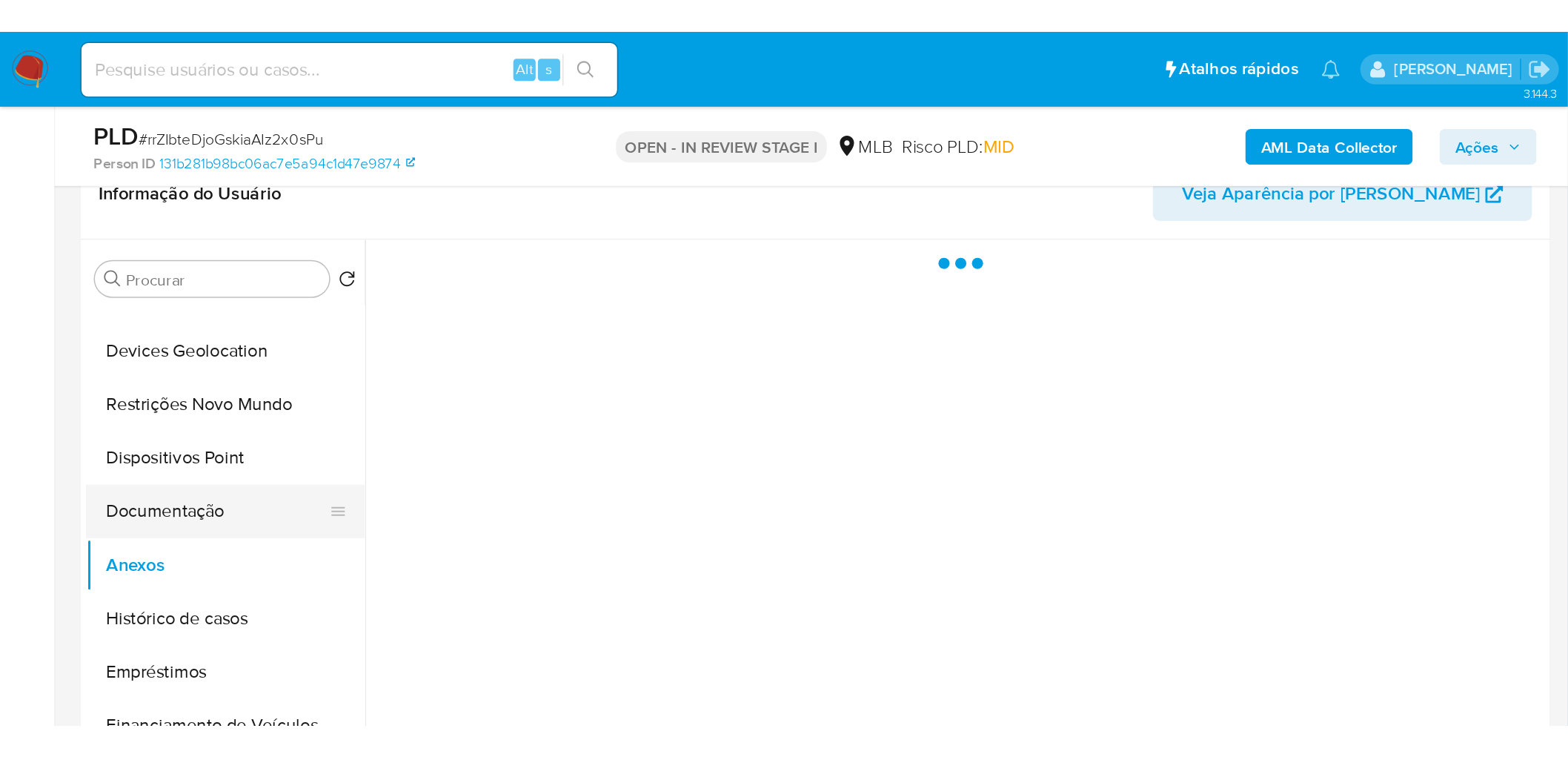 scroll, scrollTop: 0, scrollLeft: 0, axis: both 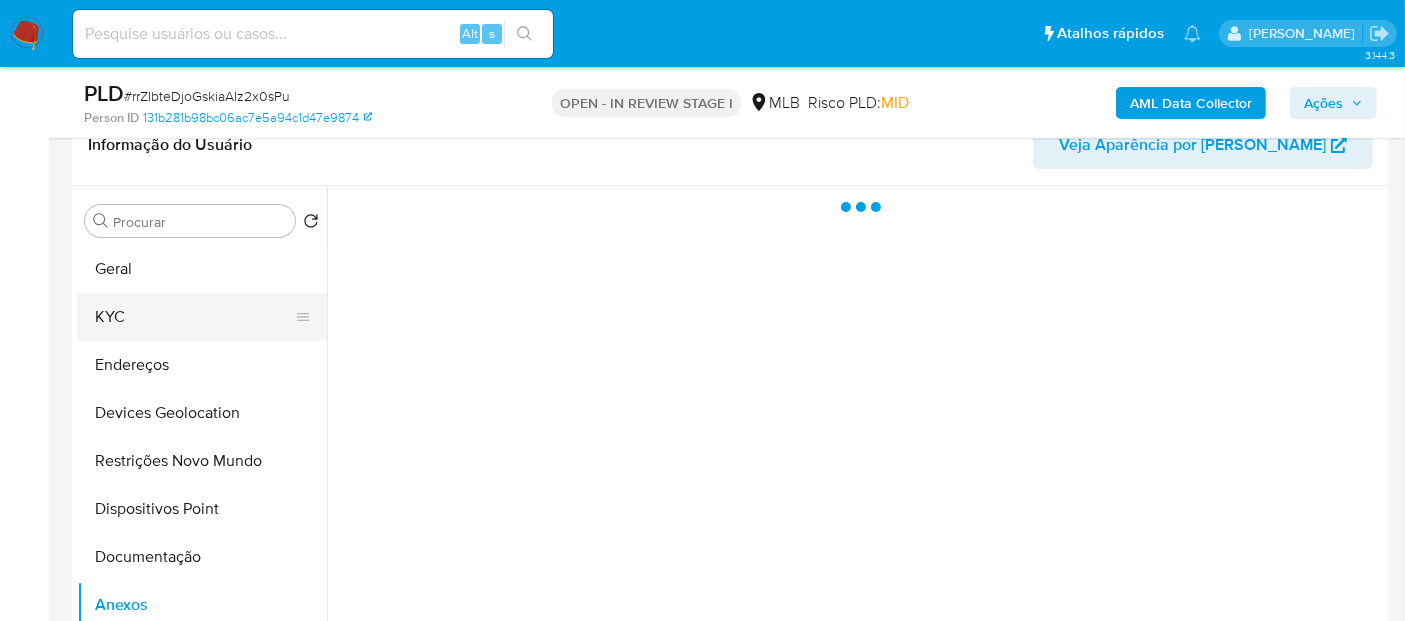 click on "KYC" at bounding box center [194, 317] 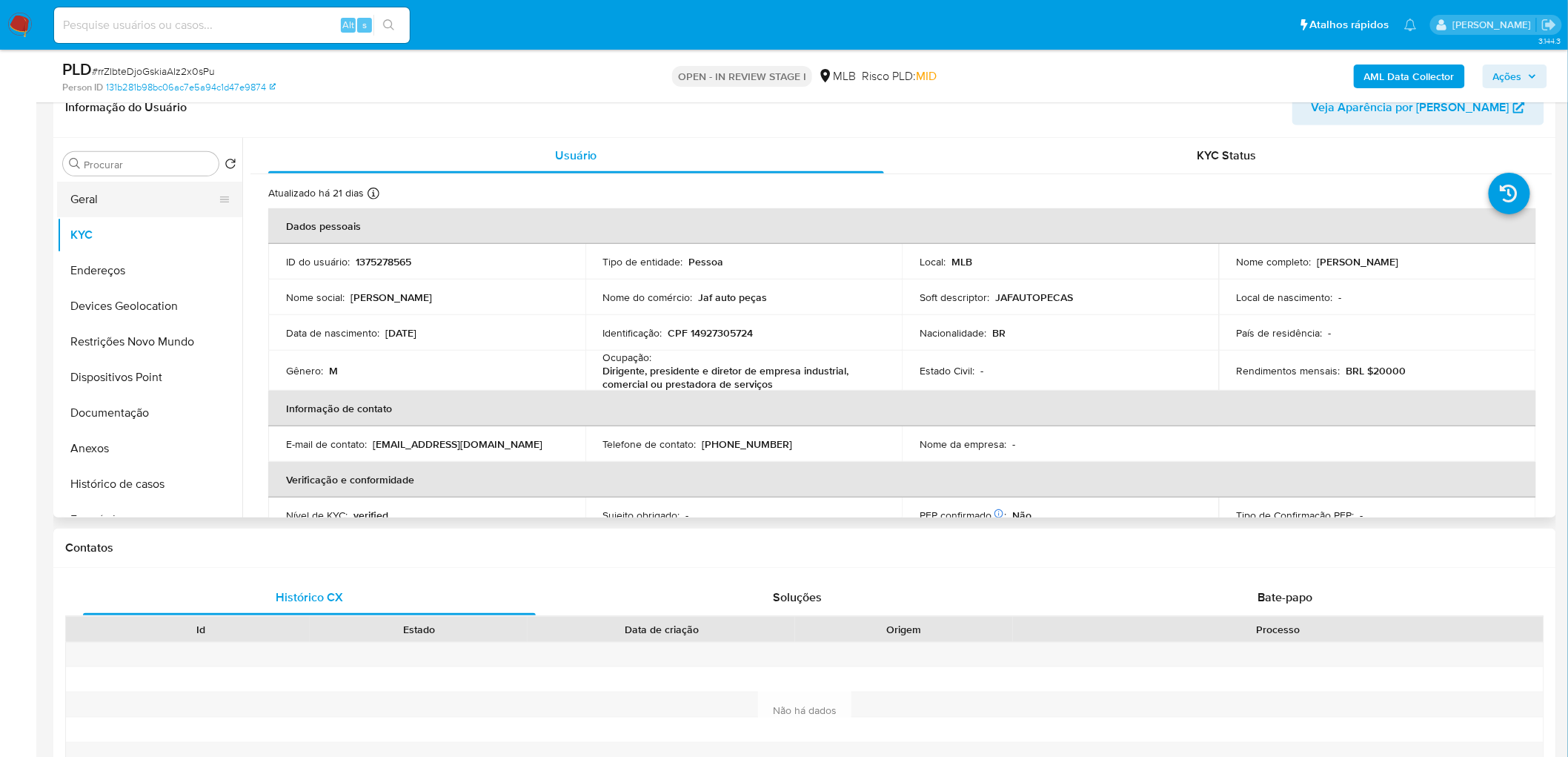 click on "Geral" at bounding box center [144, 199] 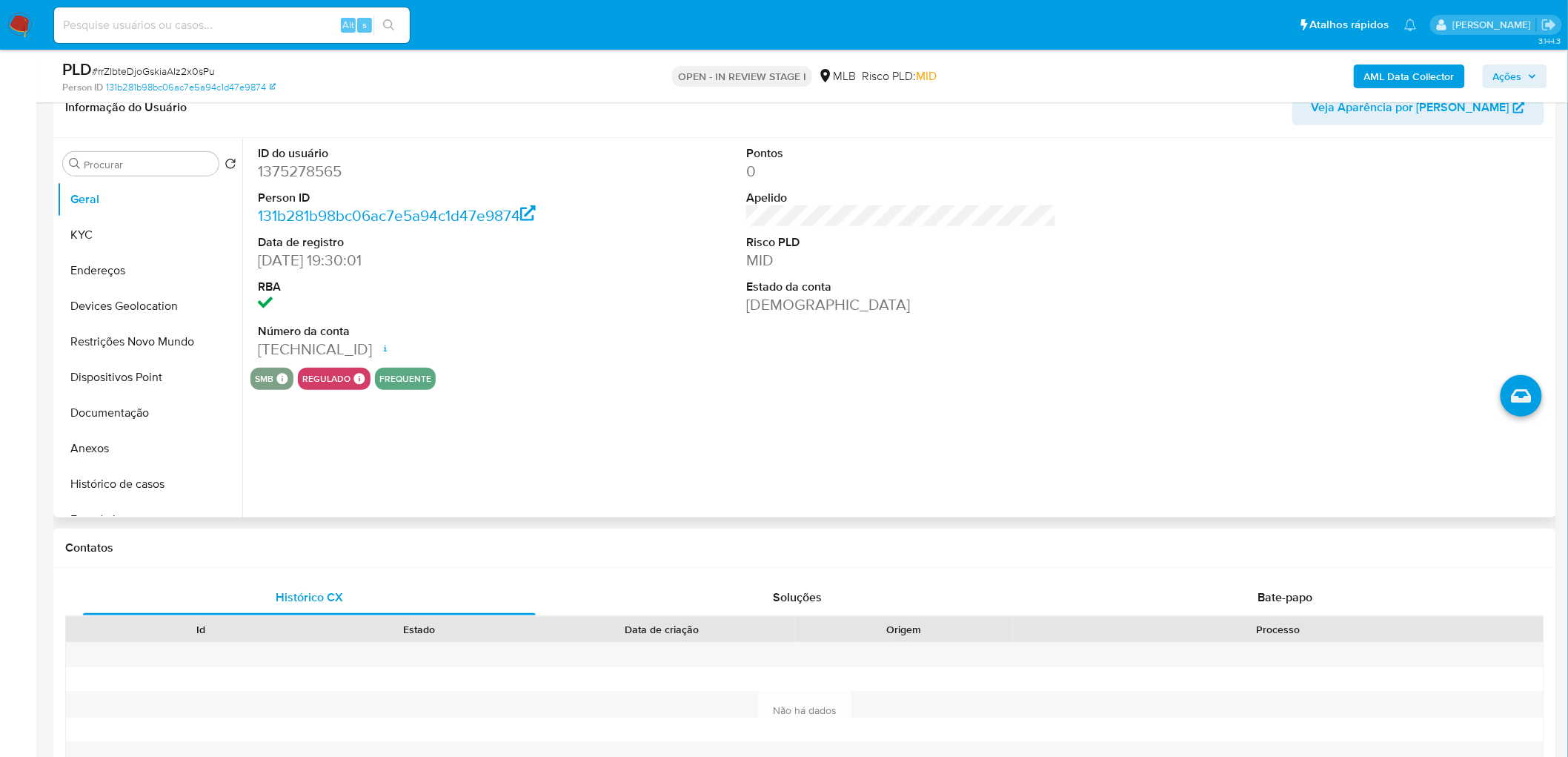 type 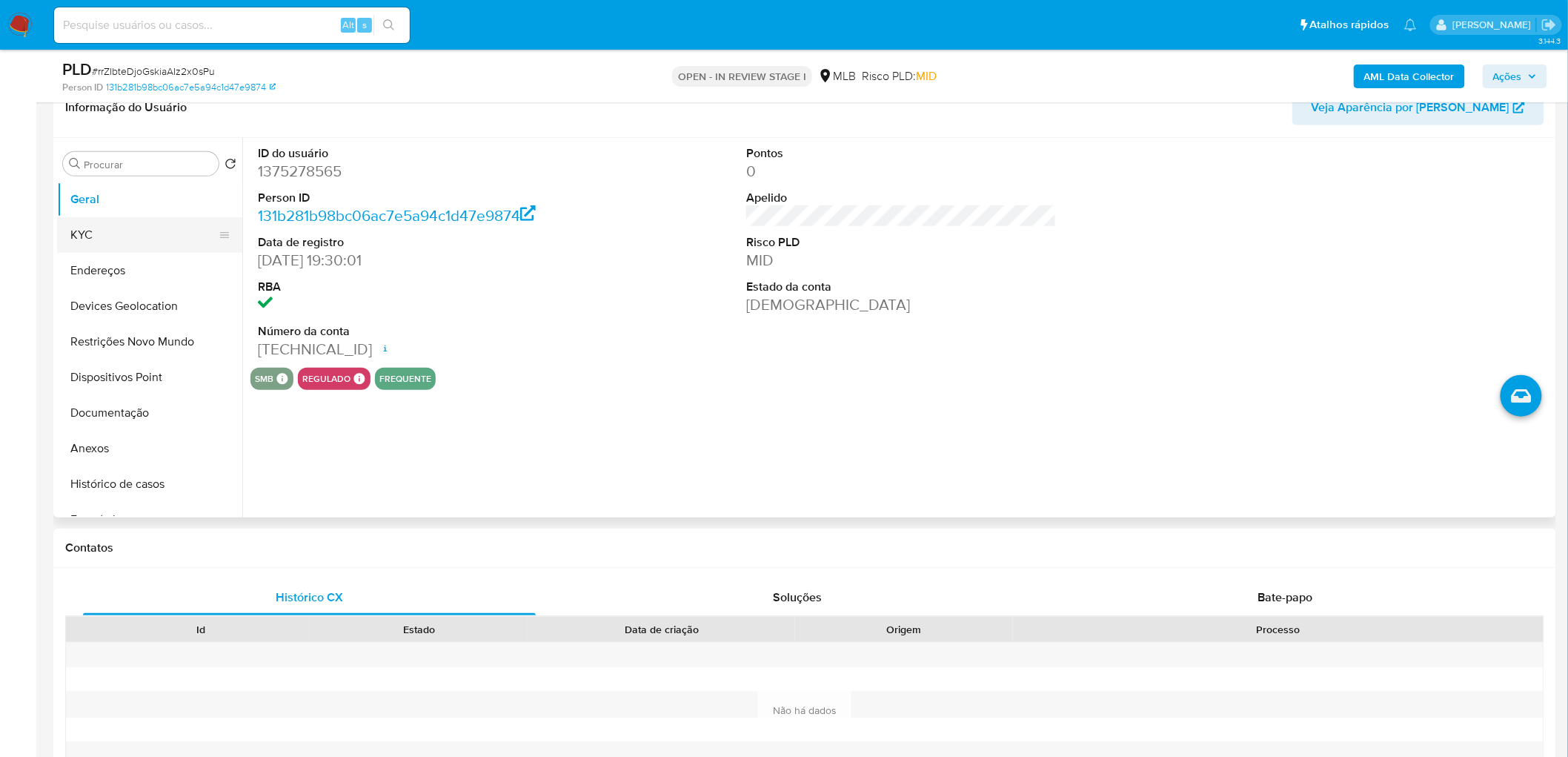 click on "KYC" at bounding box center (144, 235) 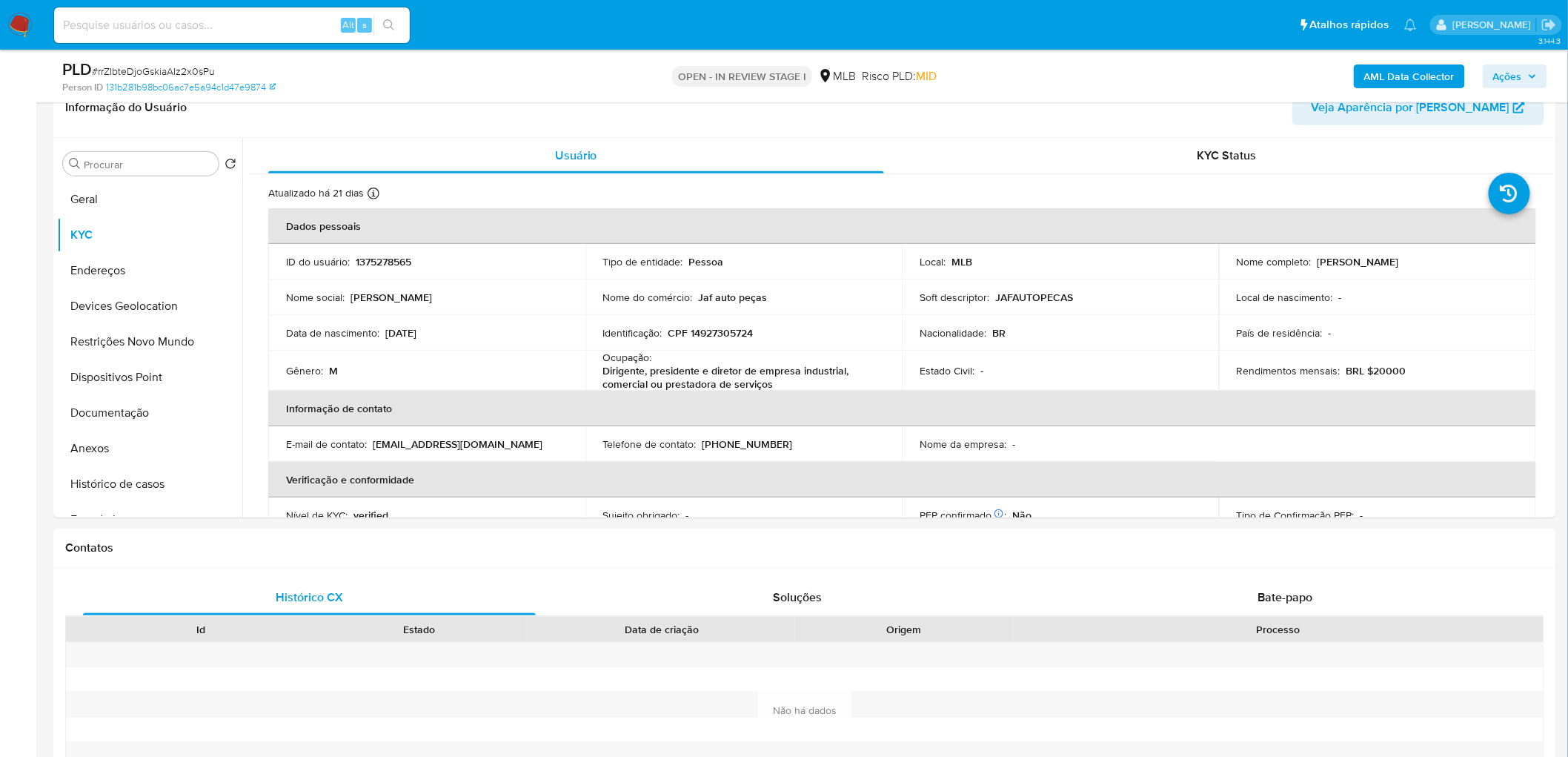 type 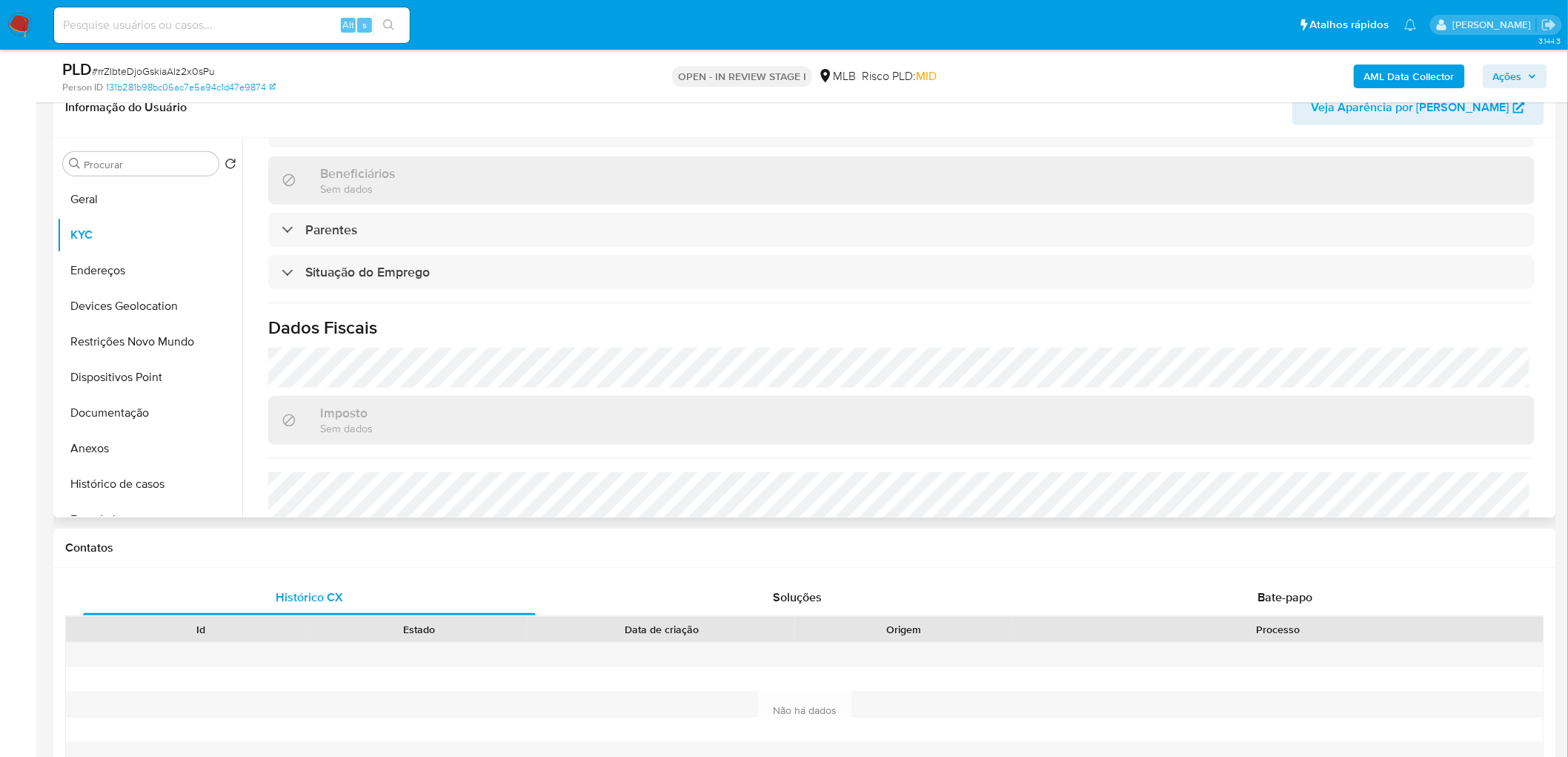 scroll, scrollTop: 621, scrollLeft: 0, axis: vertical 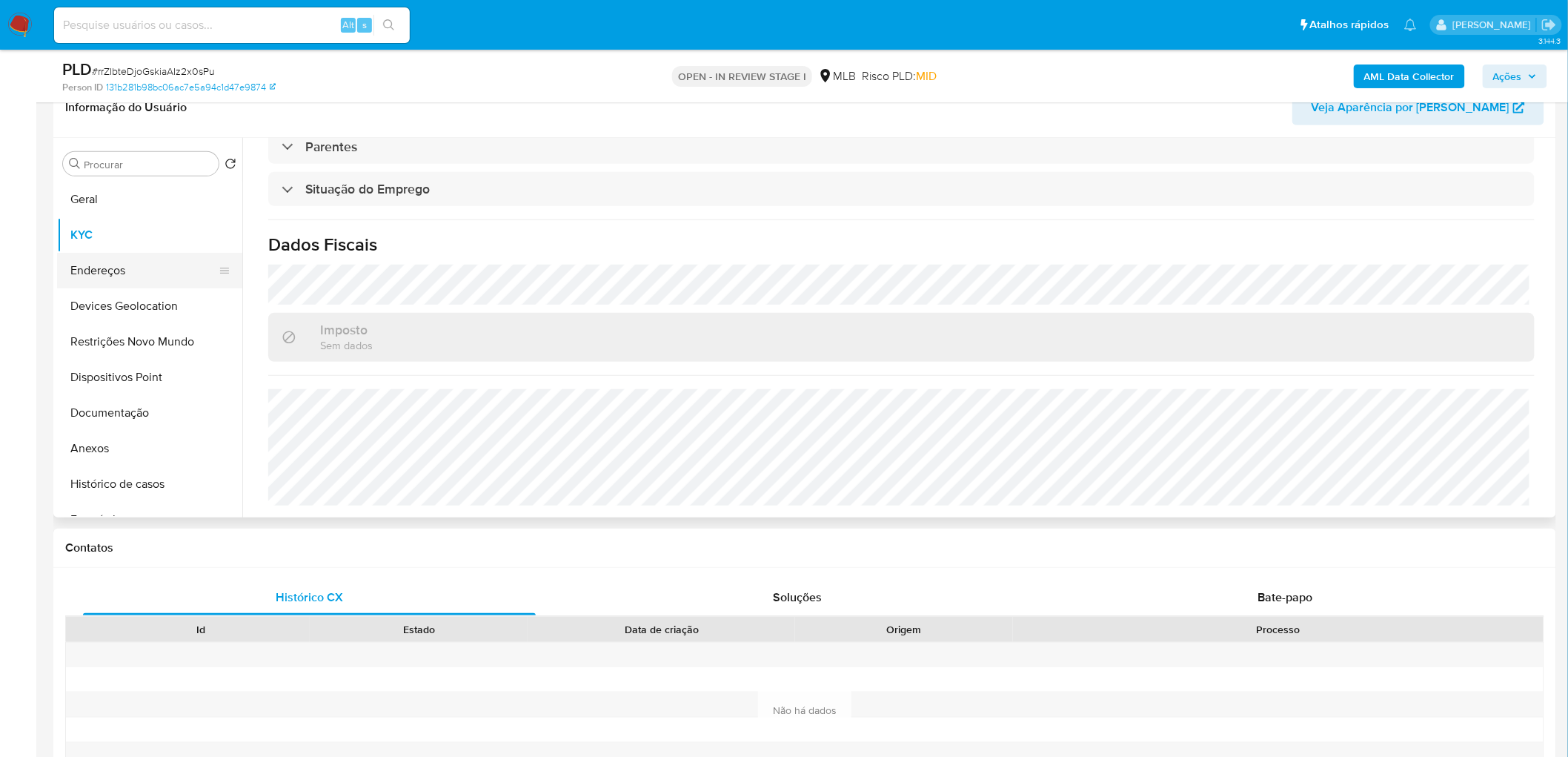 click on "Endereços" at bounding box center (144, 271) 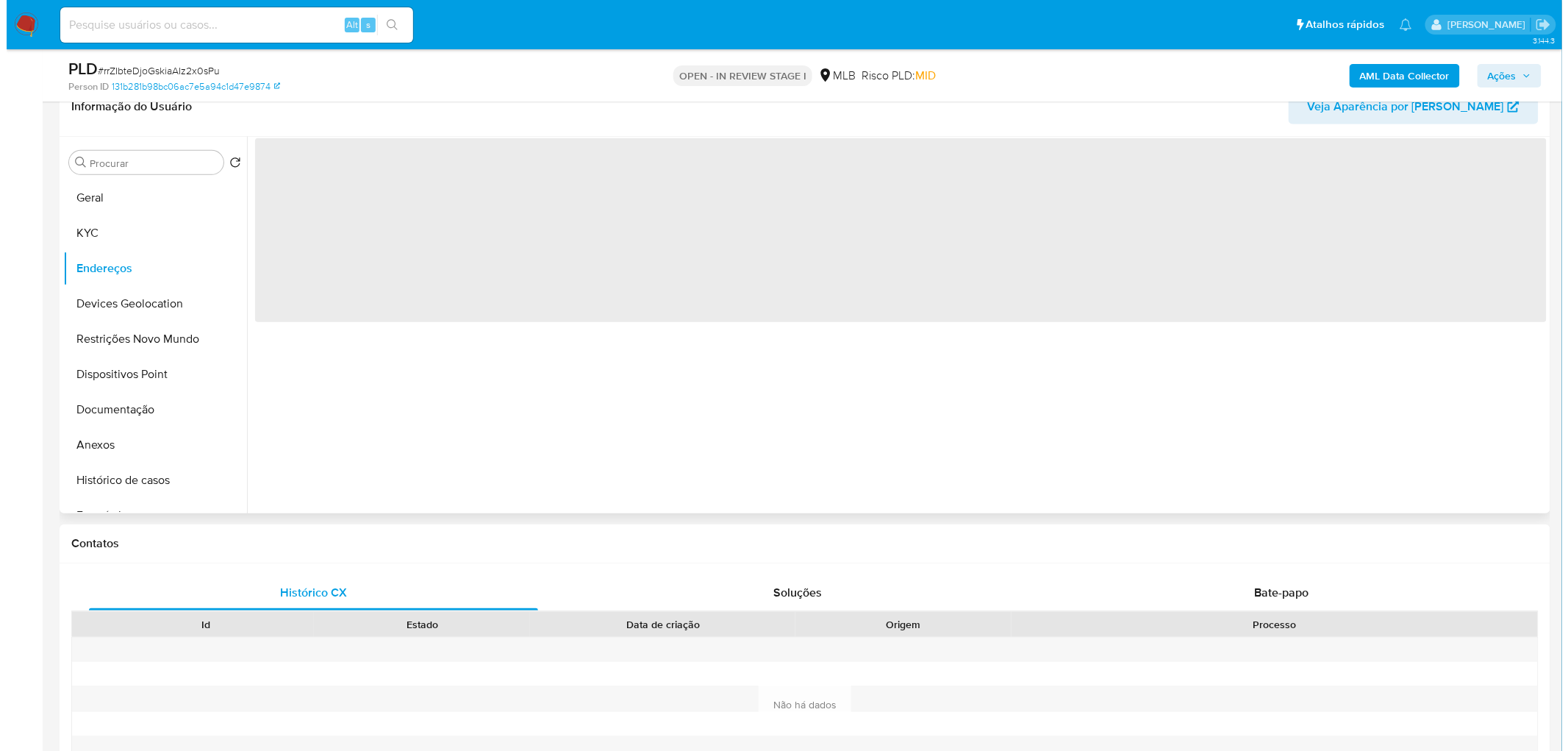 scroll, scrollTop: 0, scrollLeft: 0, axis: both 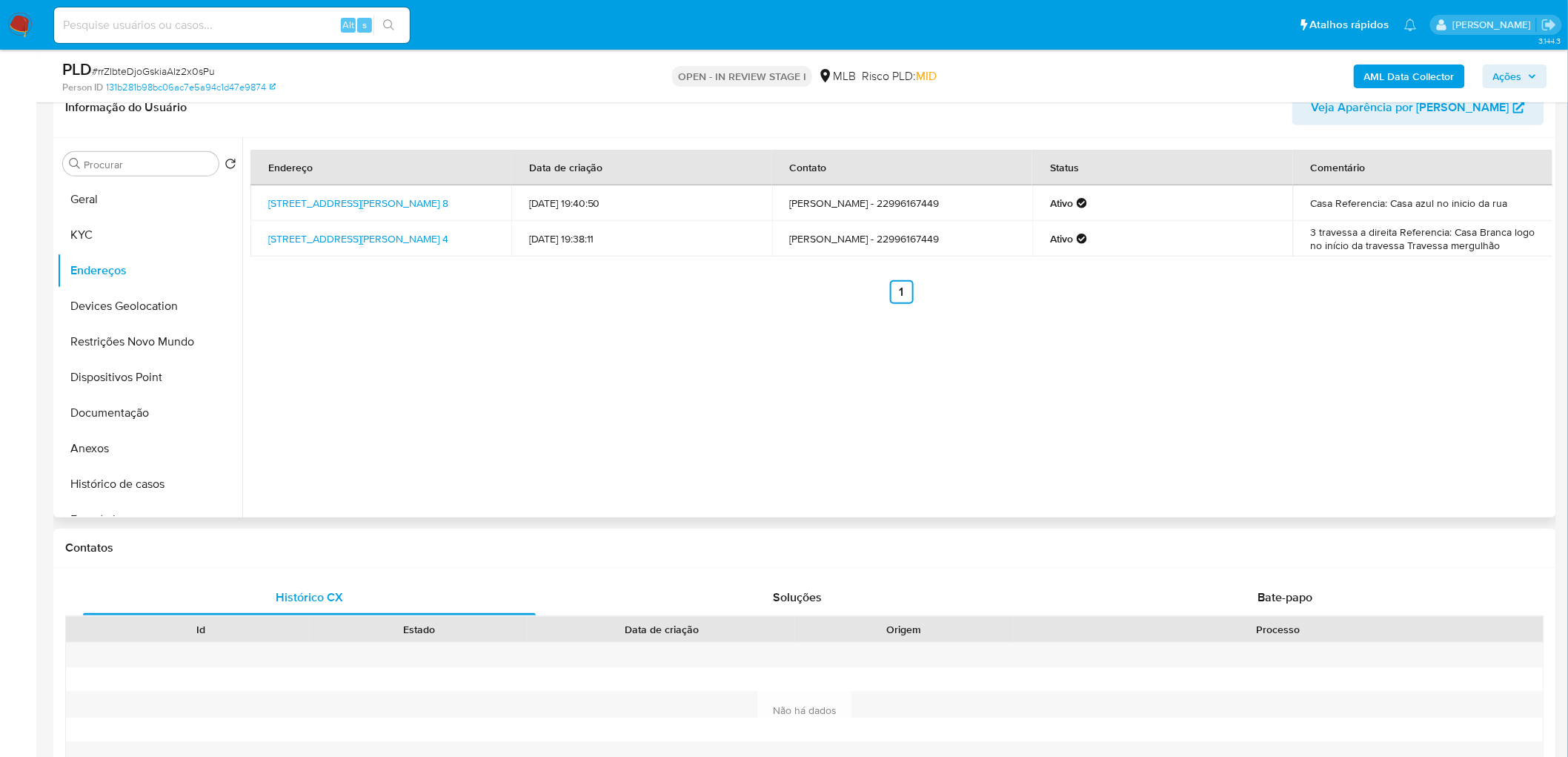 type 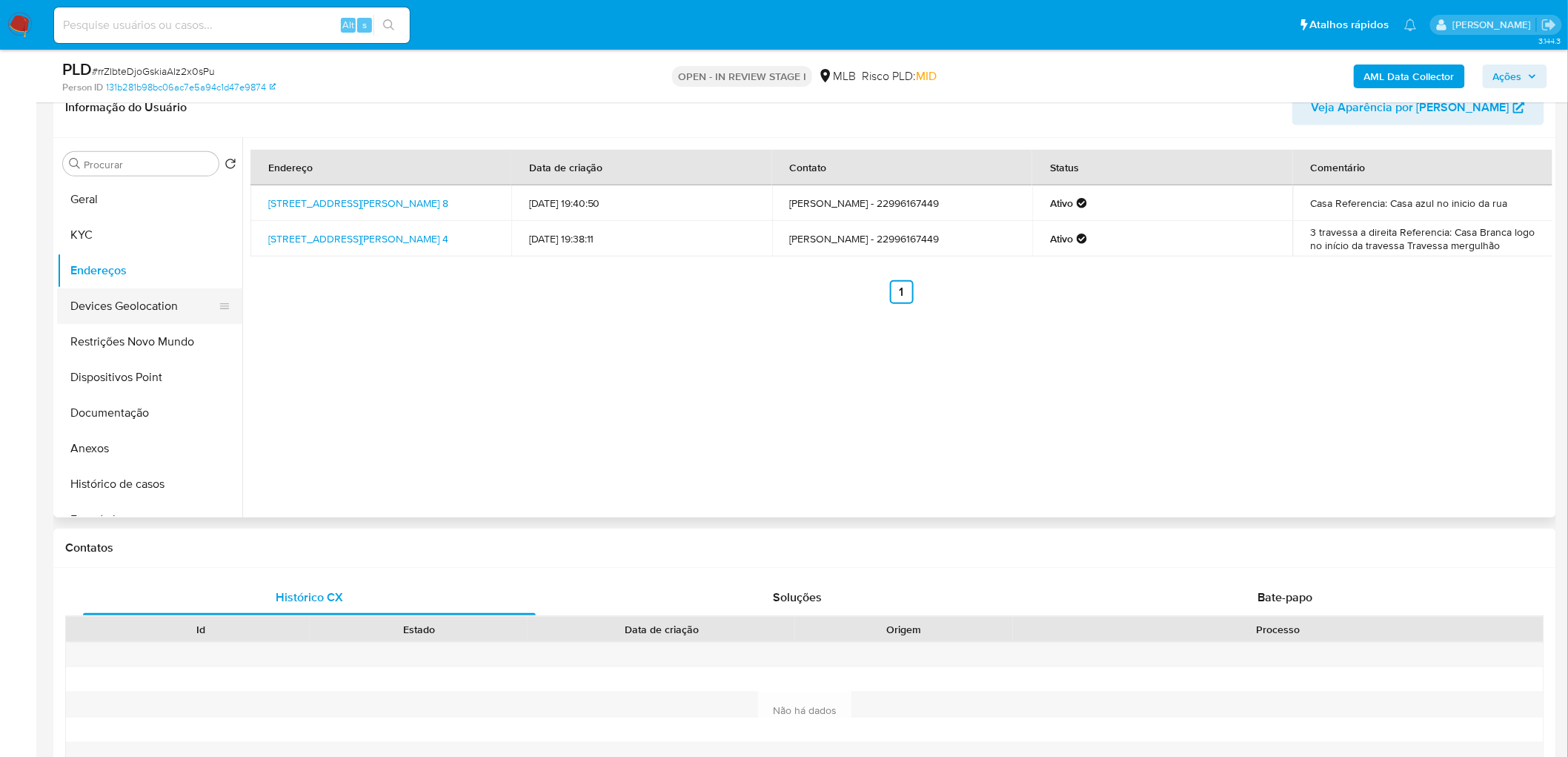 click on "Devices Geolocation" at bounding box center (144, 306) 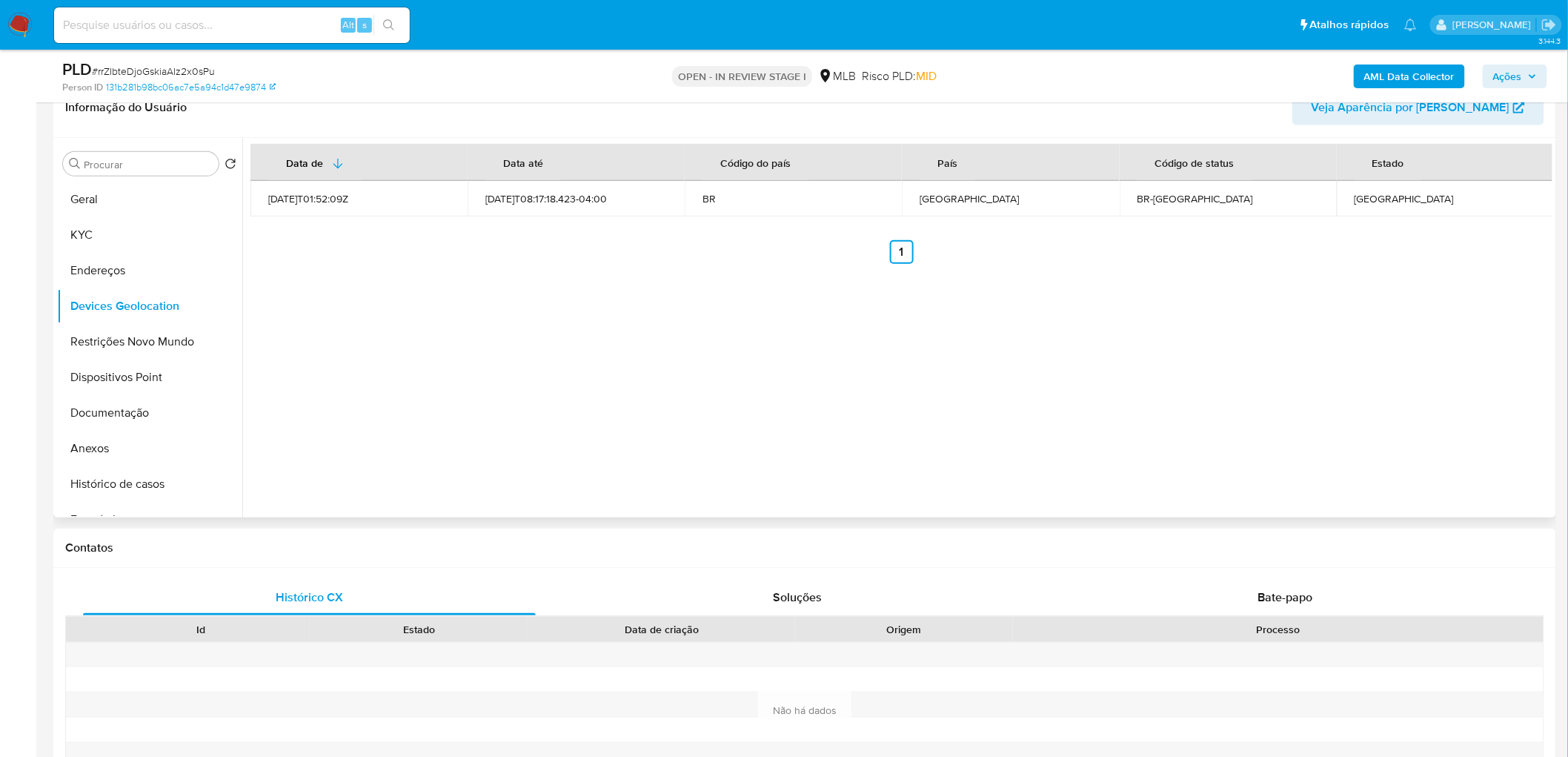 type 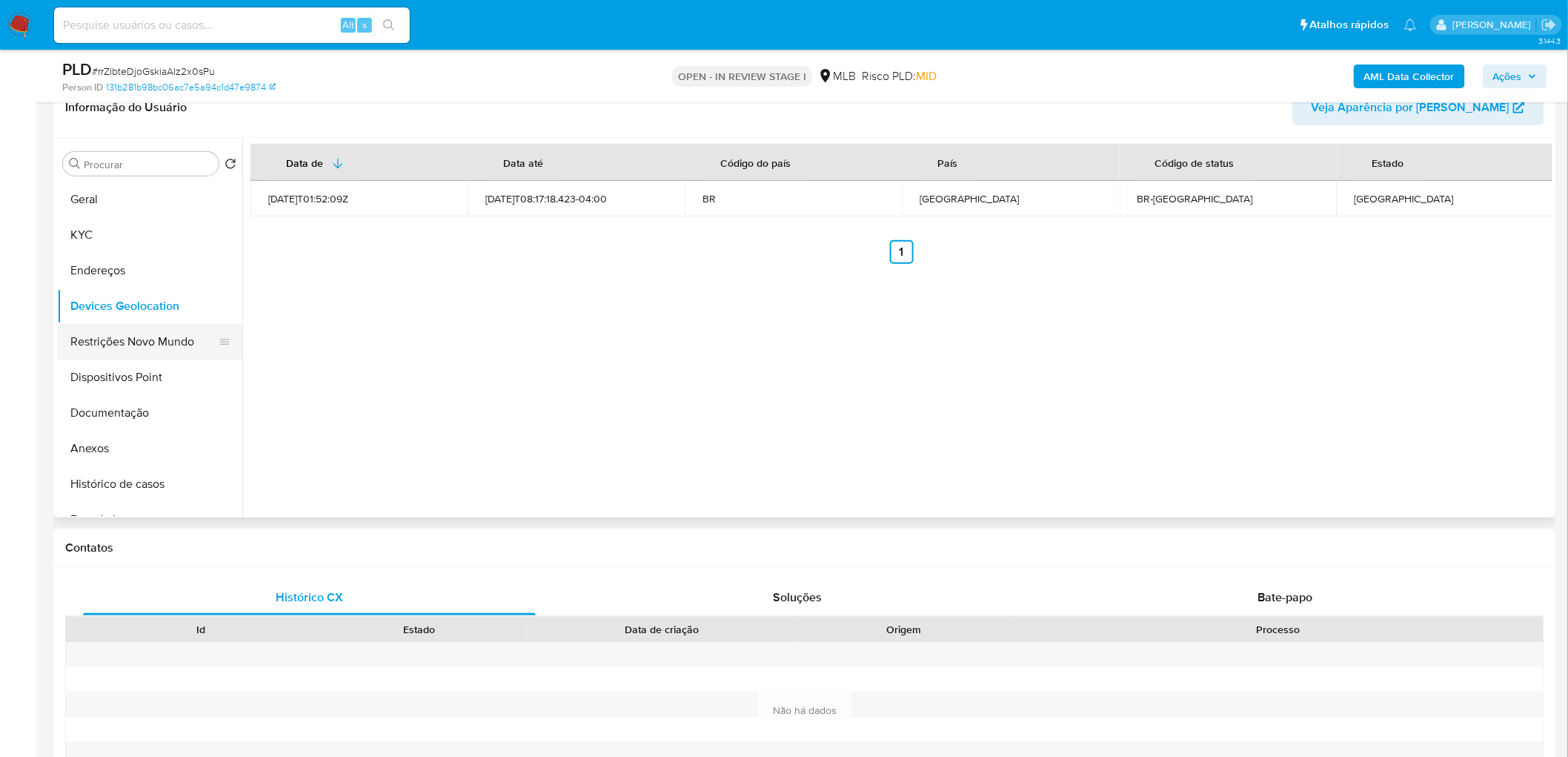 click on "Restrições Novo Mundo" at bounding box center (144, 342) 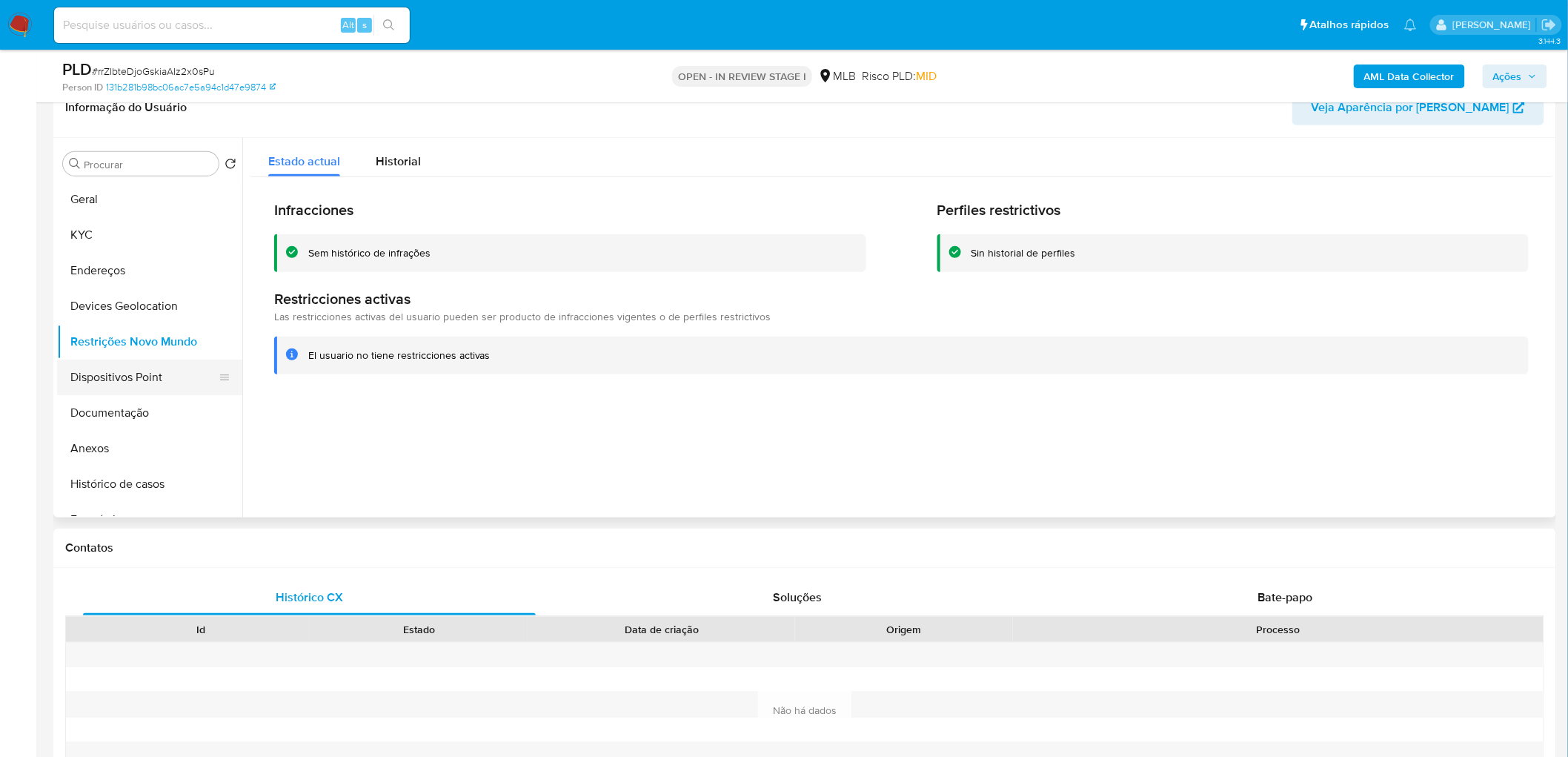 click on "Dispositivos Point" at bounding box center [144, 377] 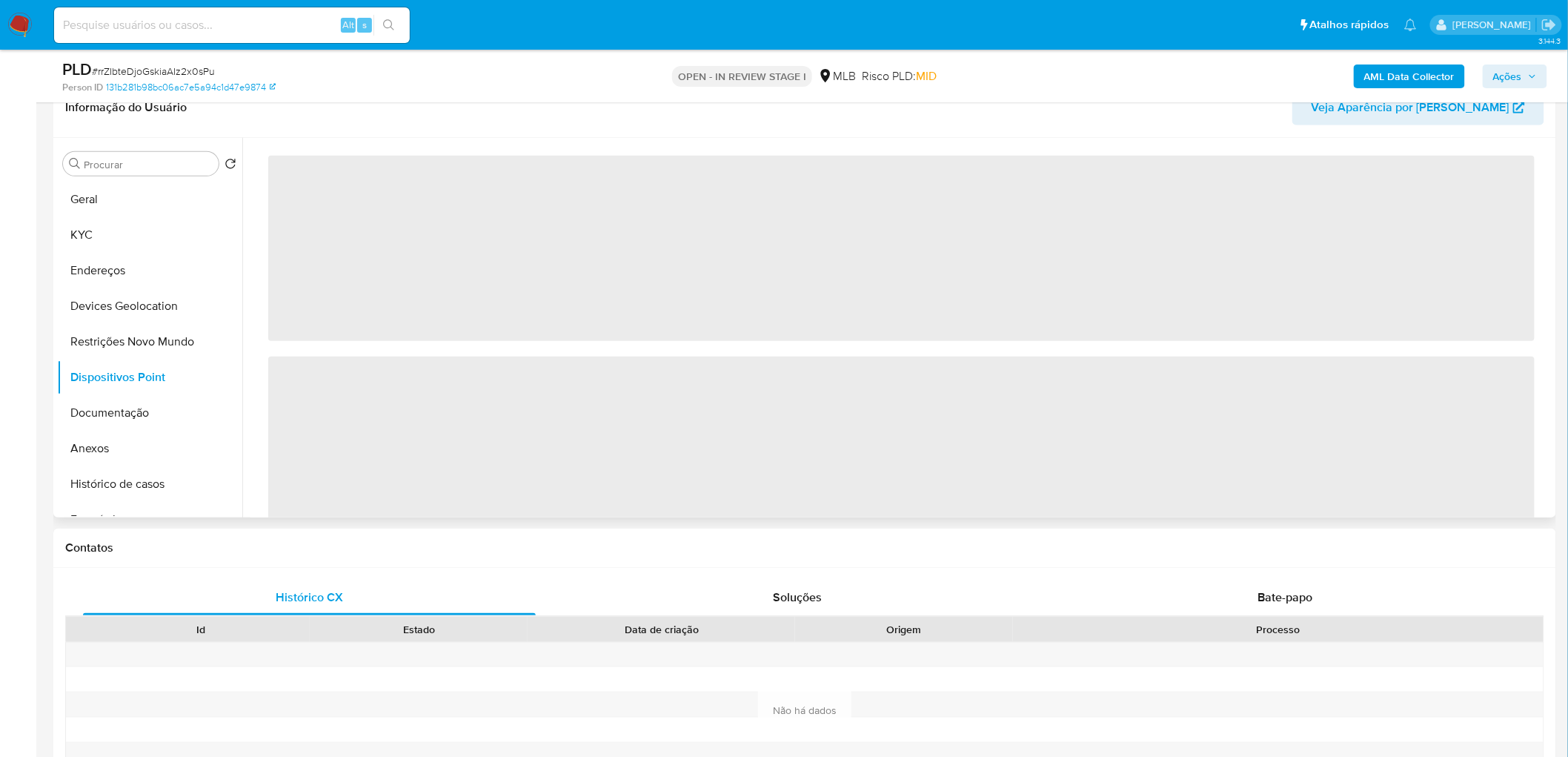 type 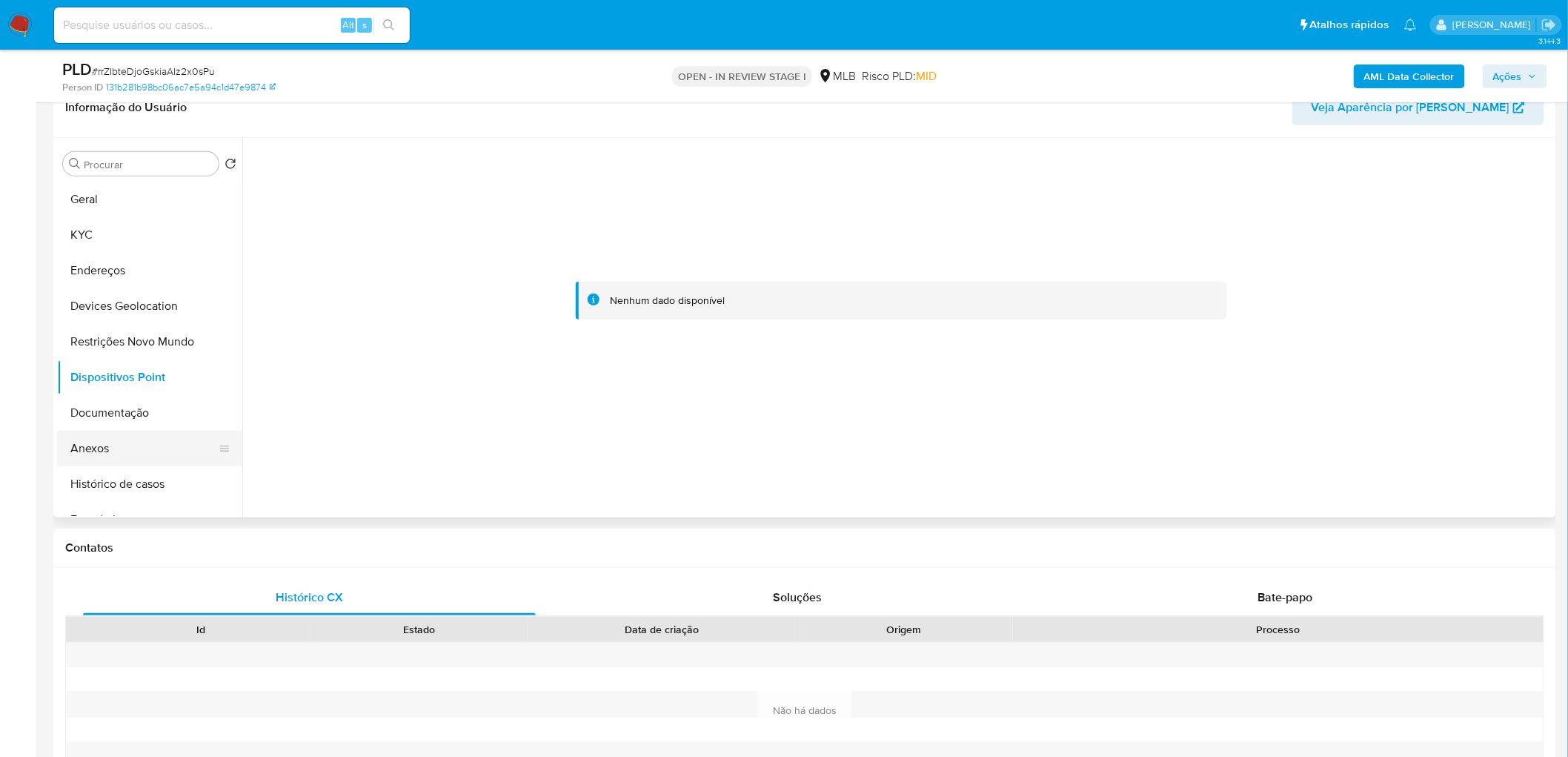 click on "Anexos" at bounding box center (144, 449) 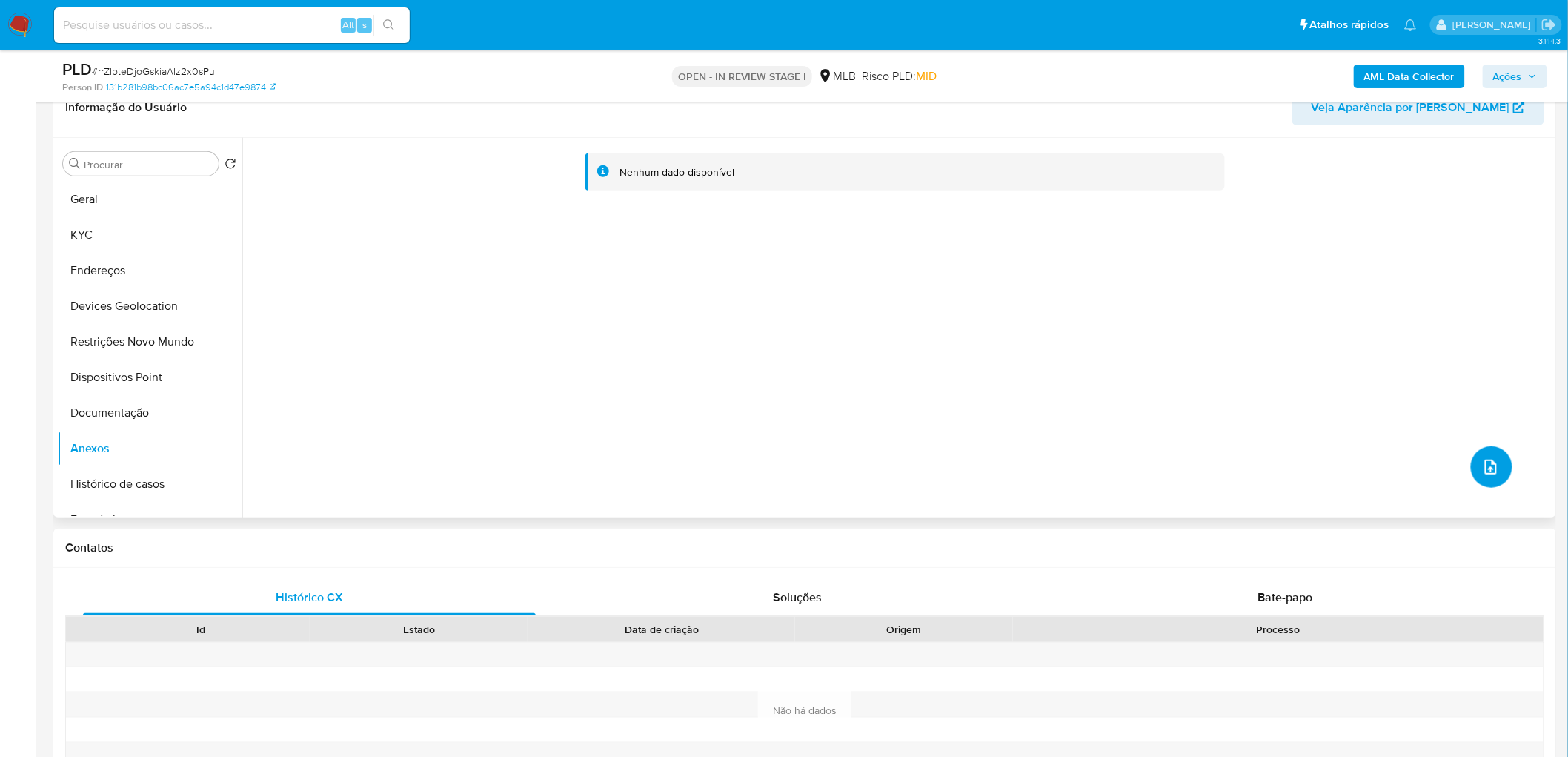 click 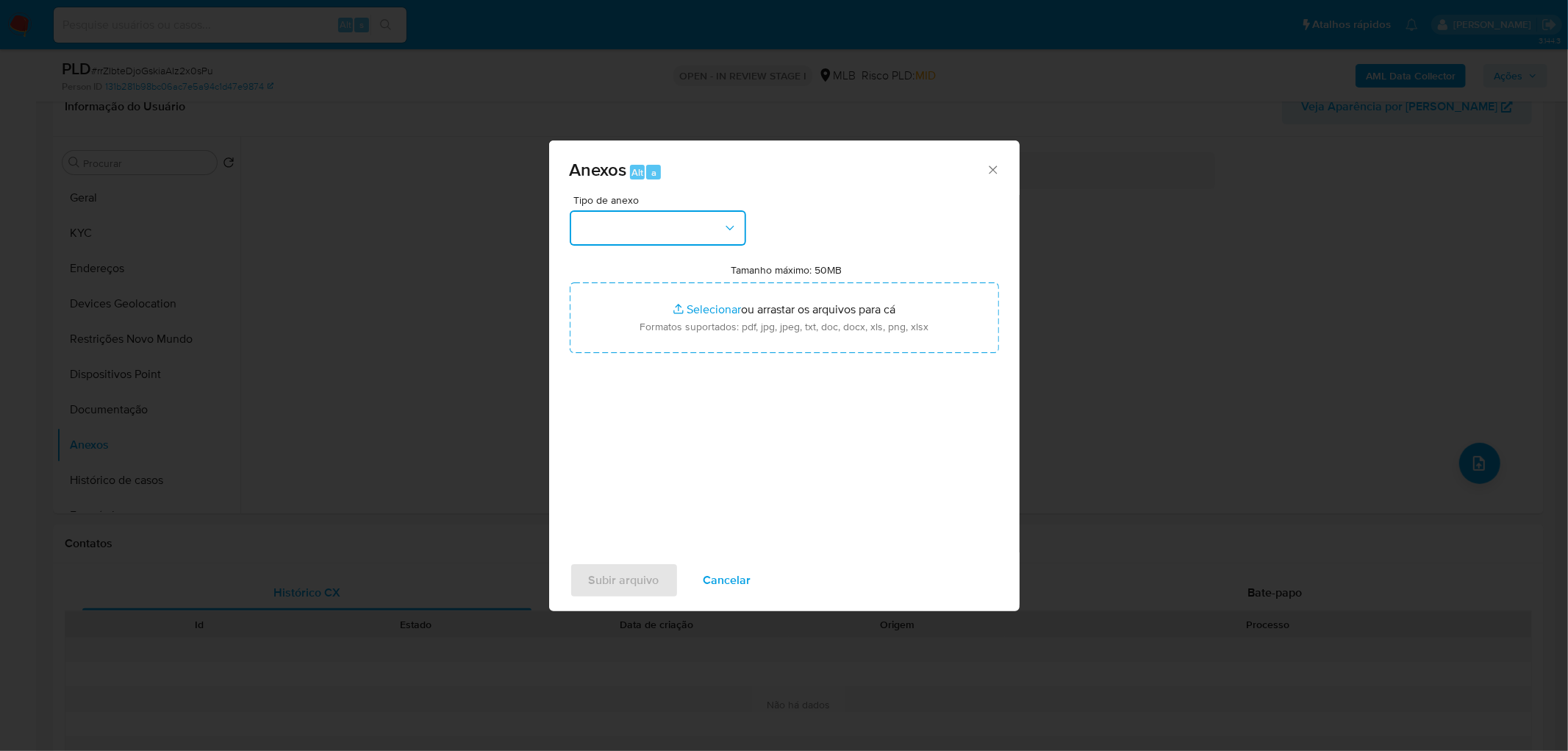 click at bounding box center (658, 228) 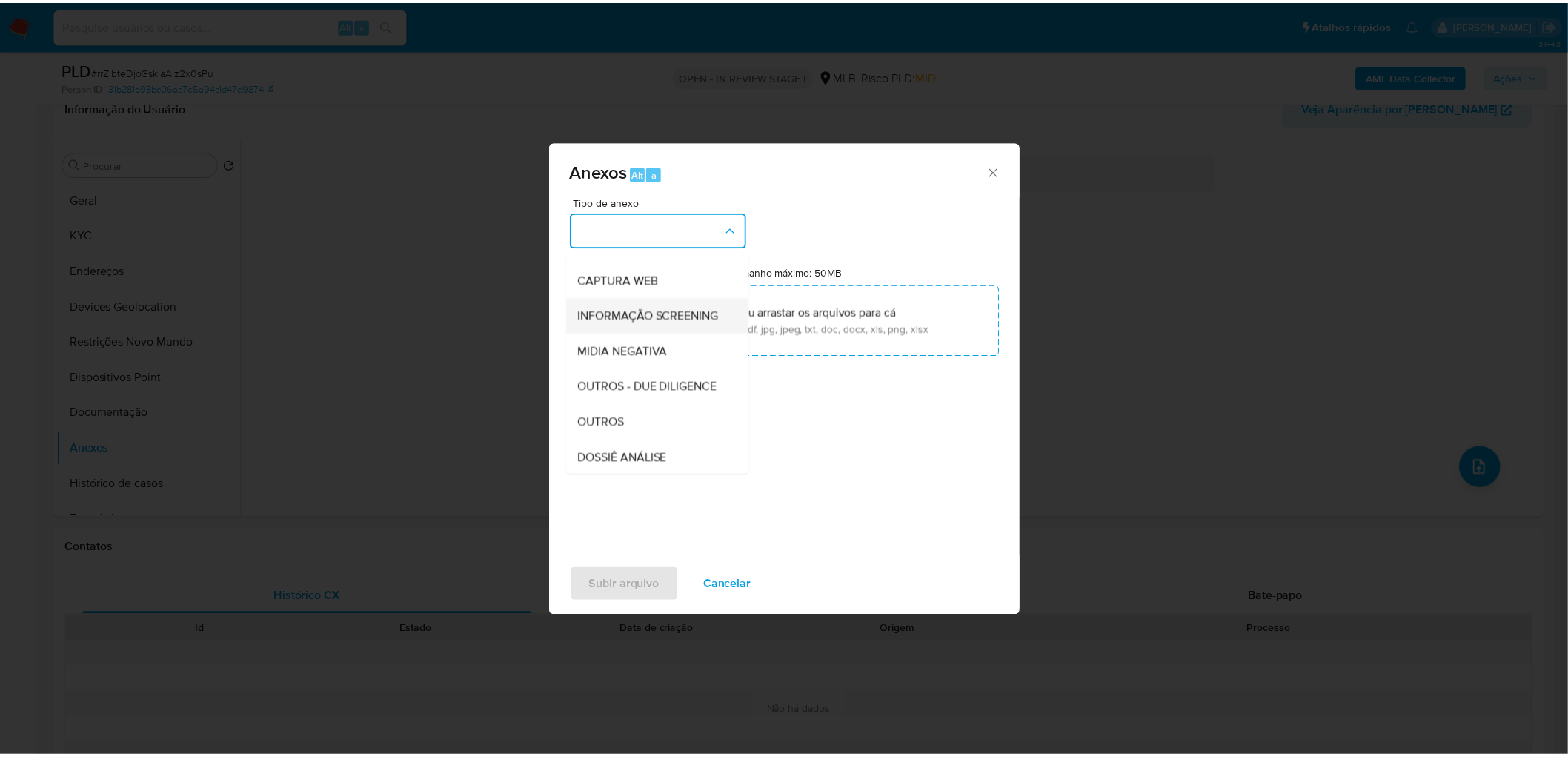 scroll, scrollTop: 165, scrollLeft: 0, axis: vertical 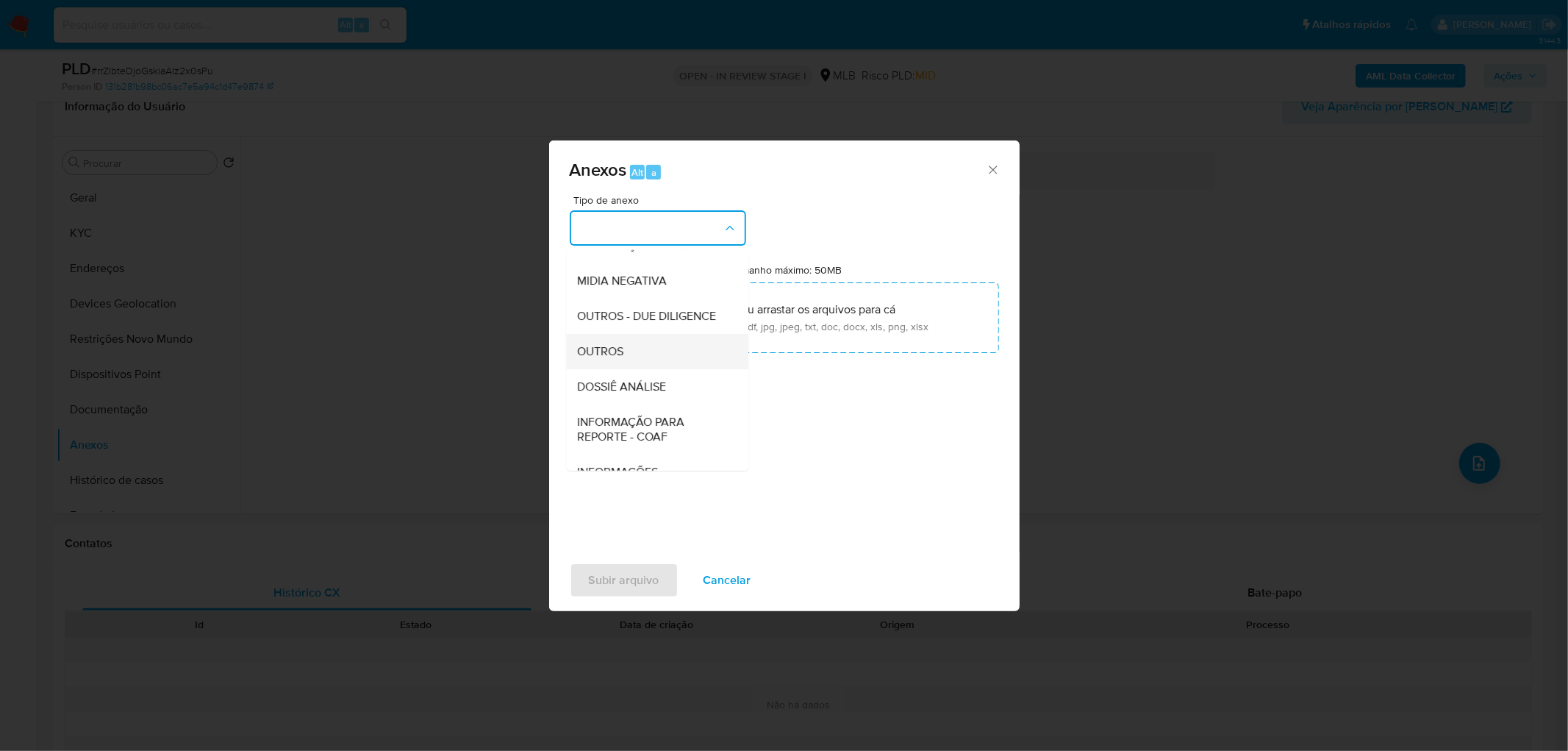 click on "OUTROS" at bounding box center (653, 352) 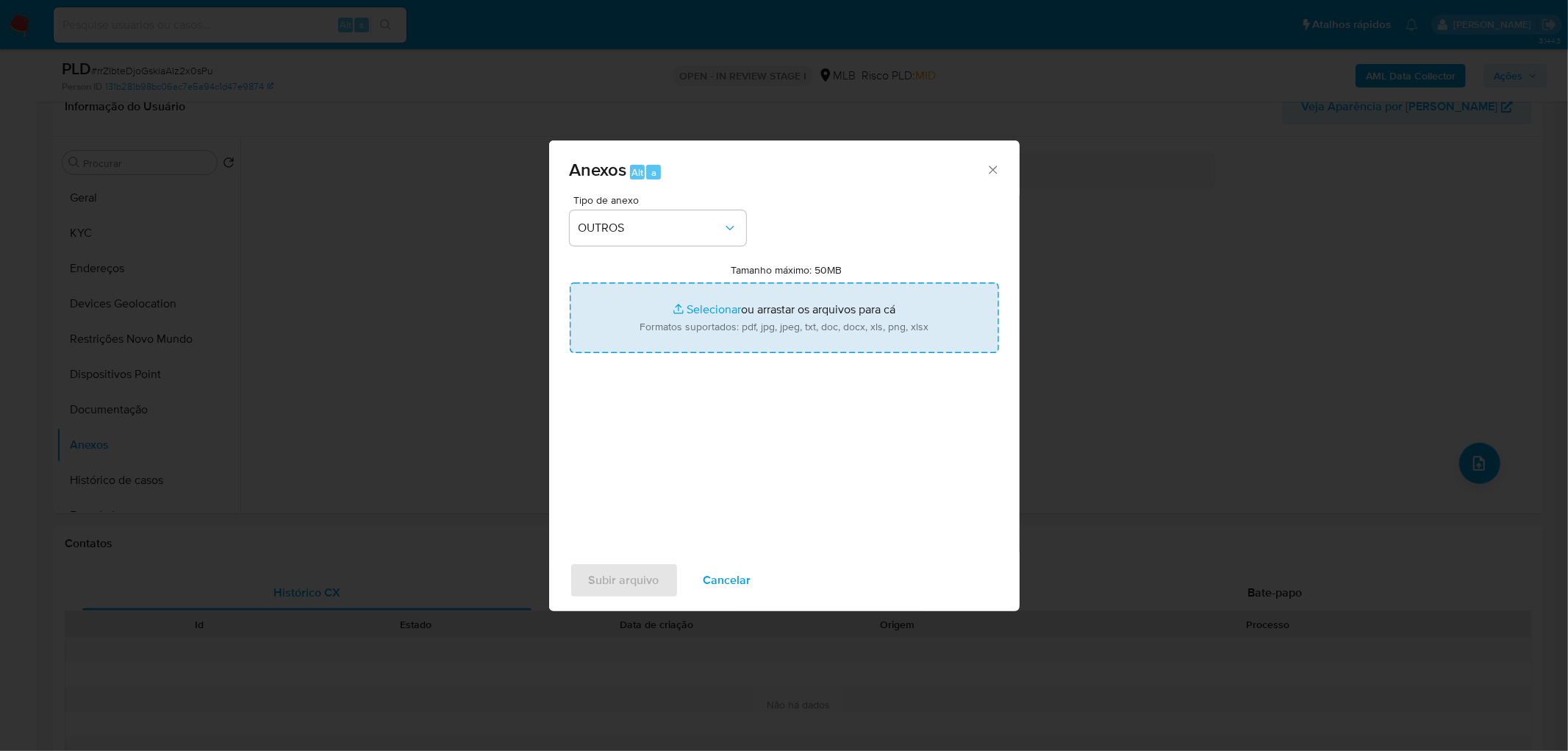 click on "Tamanho máximo: 50MB Selecionar arquivos" at bounding box center [784, 318] 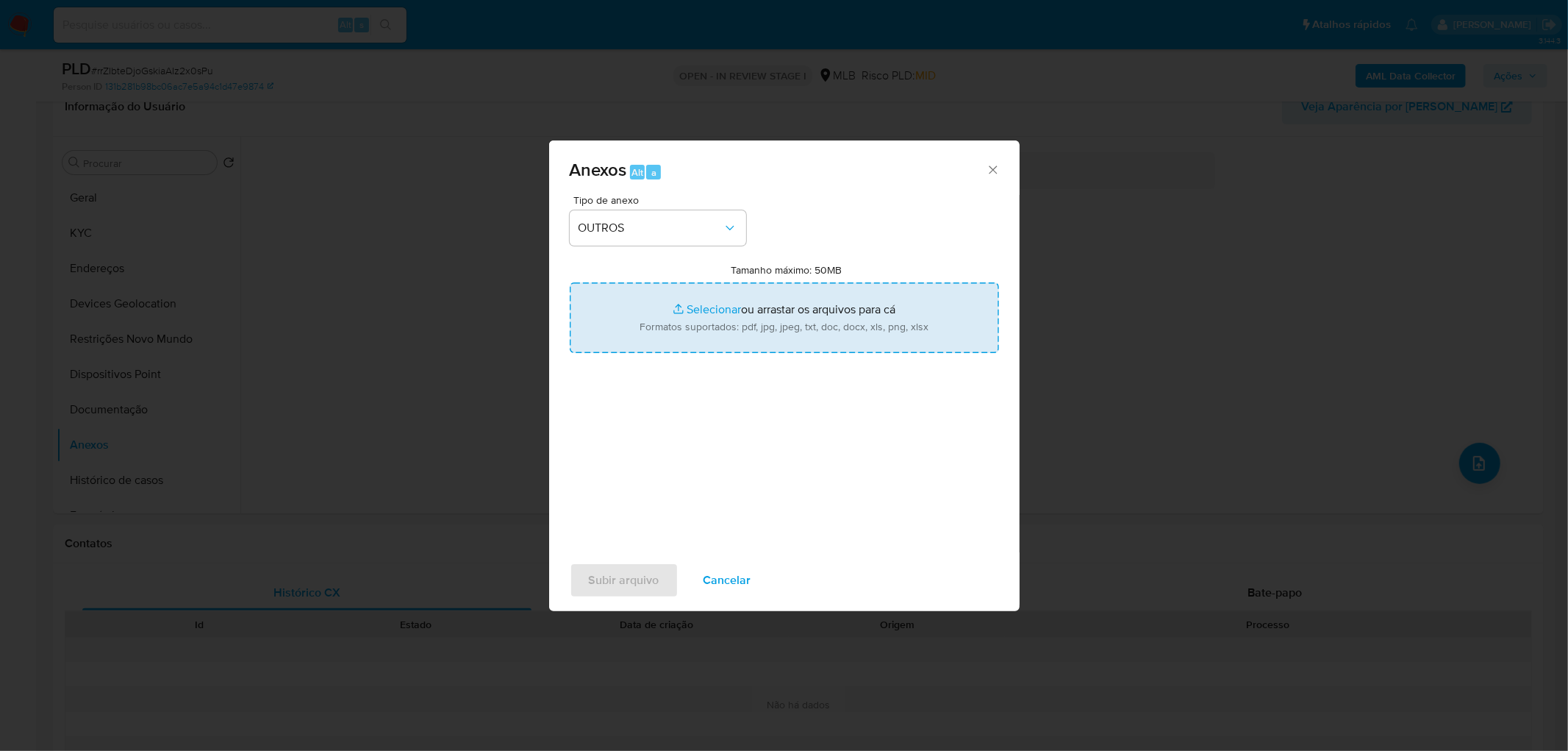 type on "C:\fakepath\Mulan 1375278565_2025_07_07_17_24_42.xlsx" 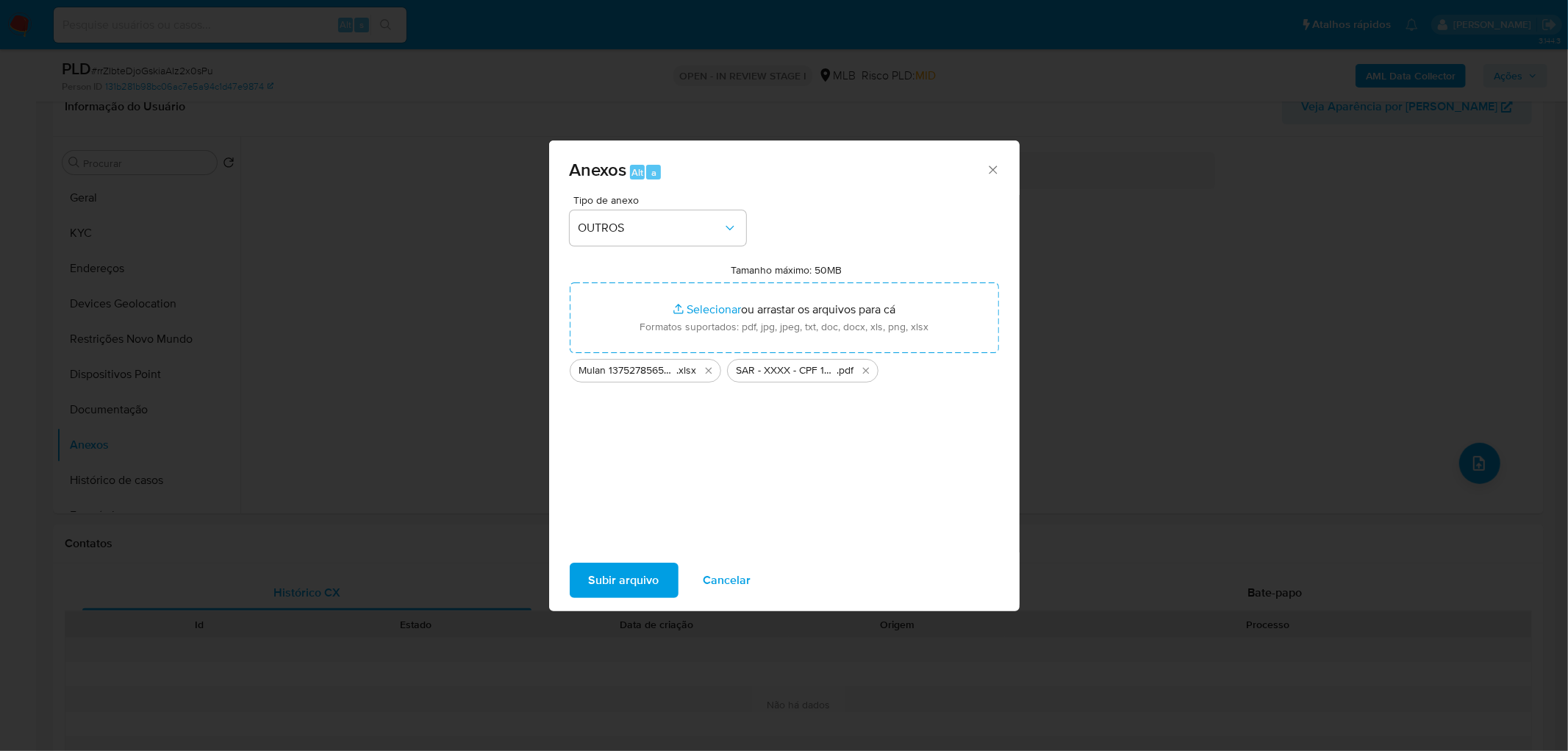 click on "Subir arquivo" at bounding box center (624, 580) 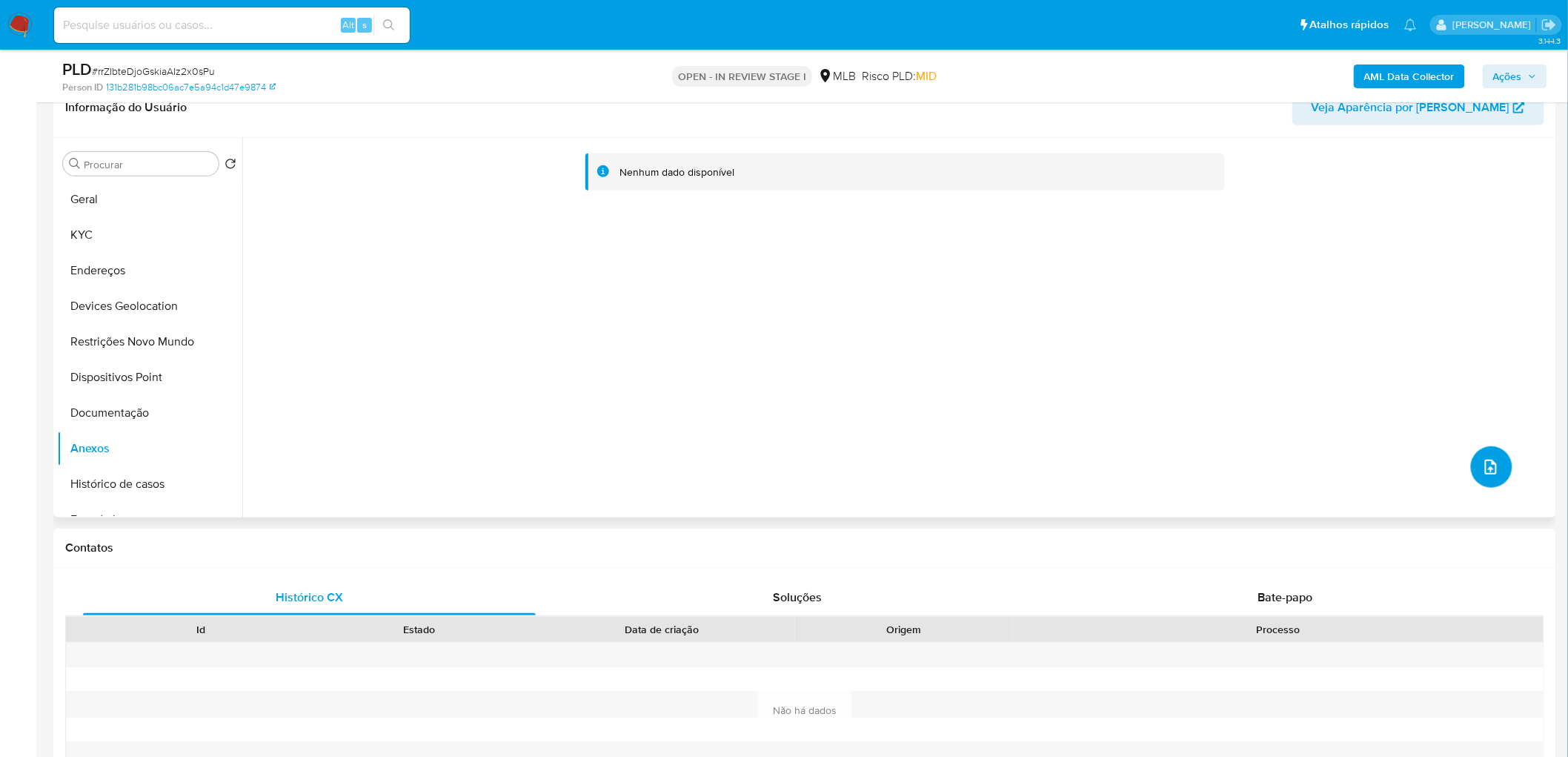 scroll, scrollTop: 165, scrollLeft: 0, axis: vertical 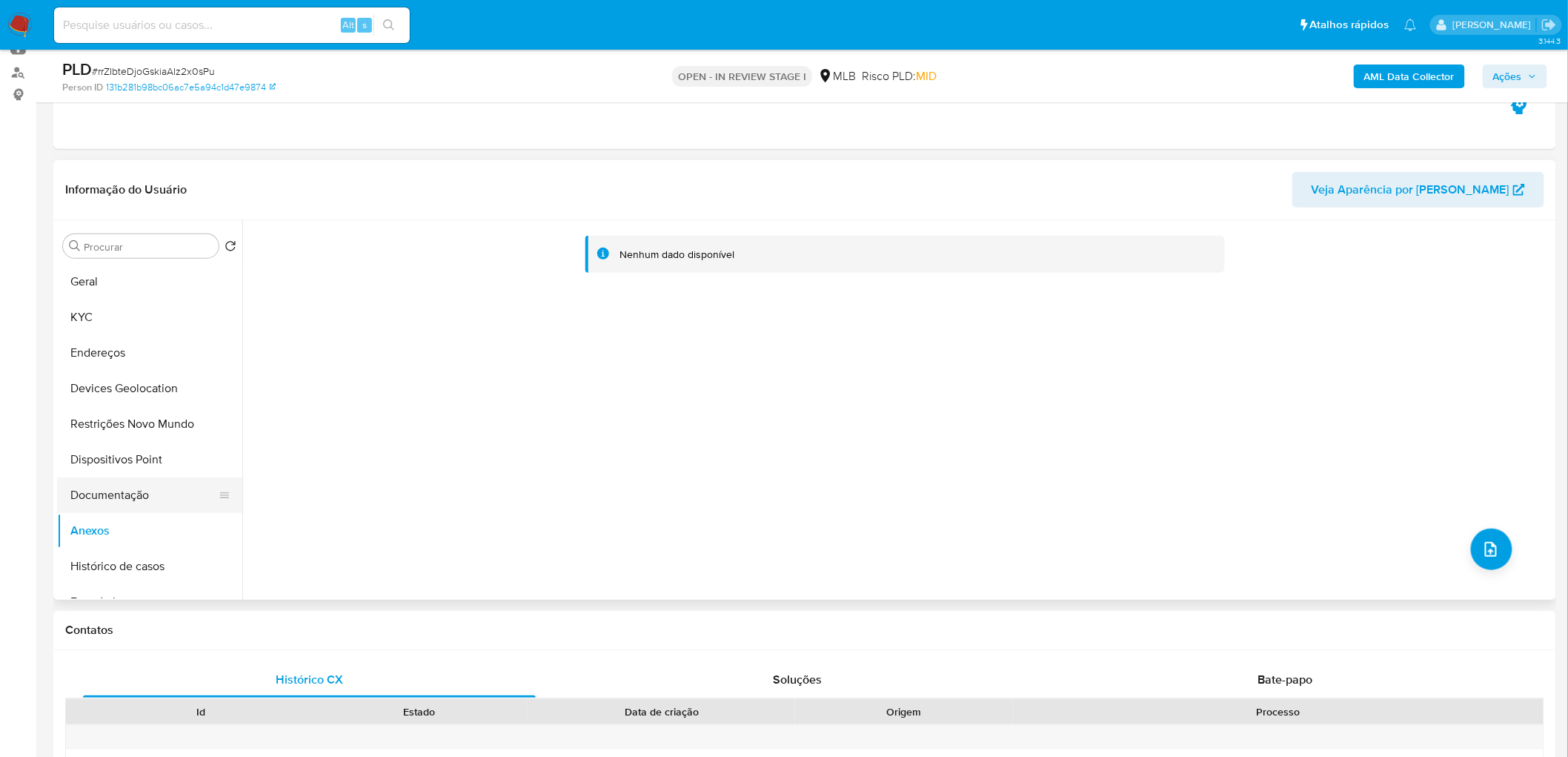click on "Documentação" at bounding box center (144, 495) 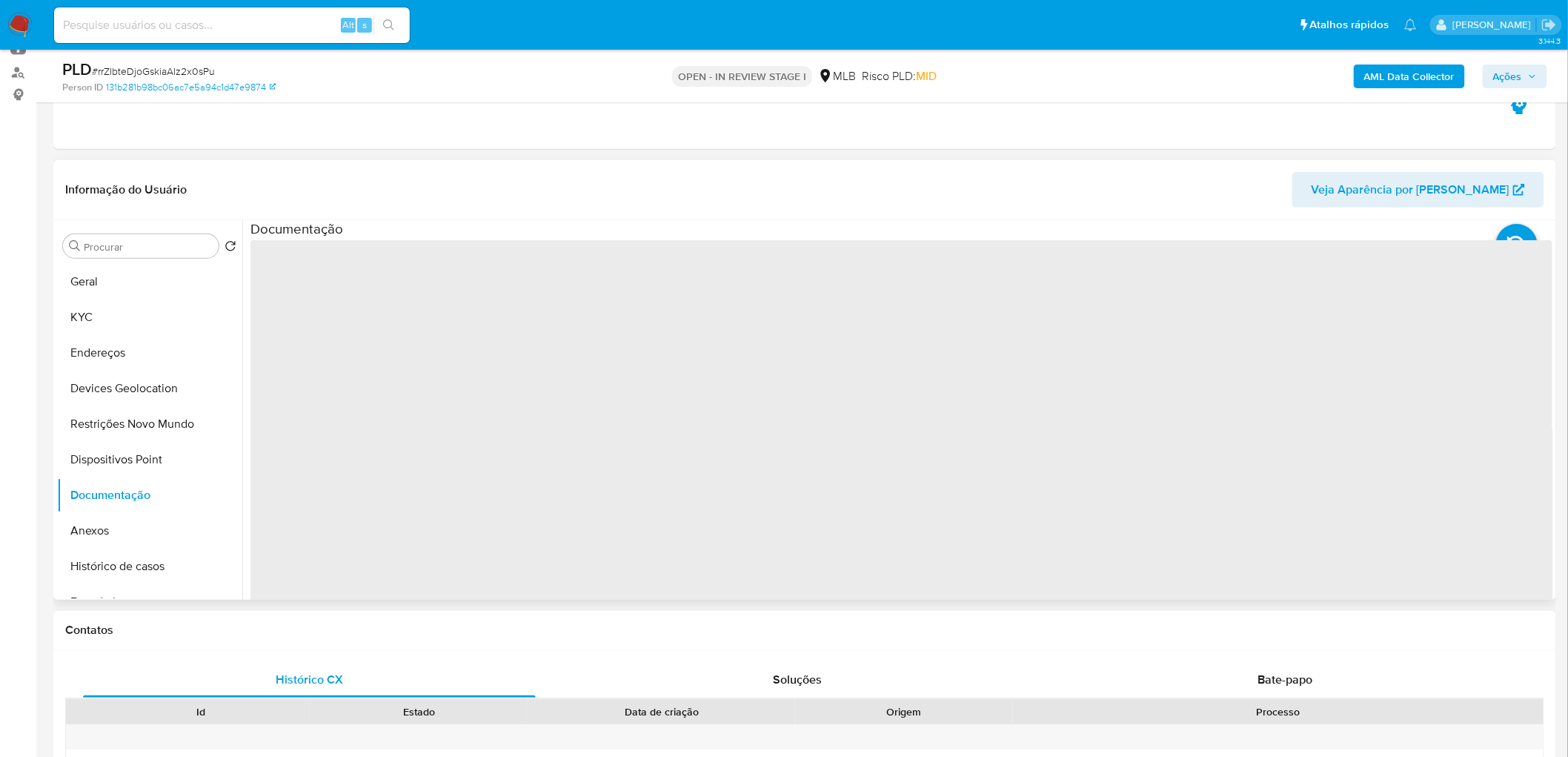 drag, startPoint x: 119, startPoint y: 526, endPoint x: 238, endPoint y: 494, distance: 123.22743 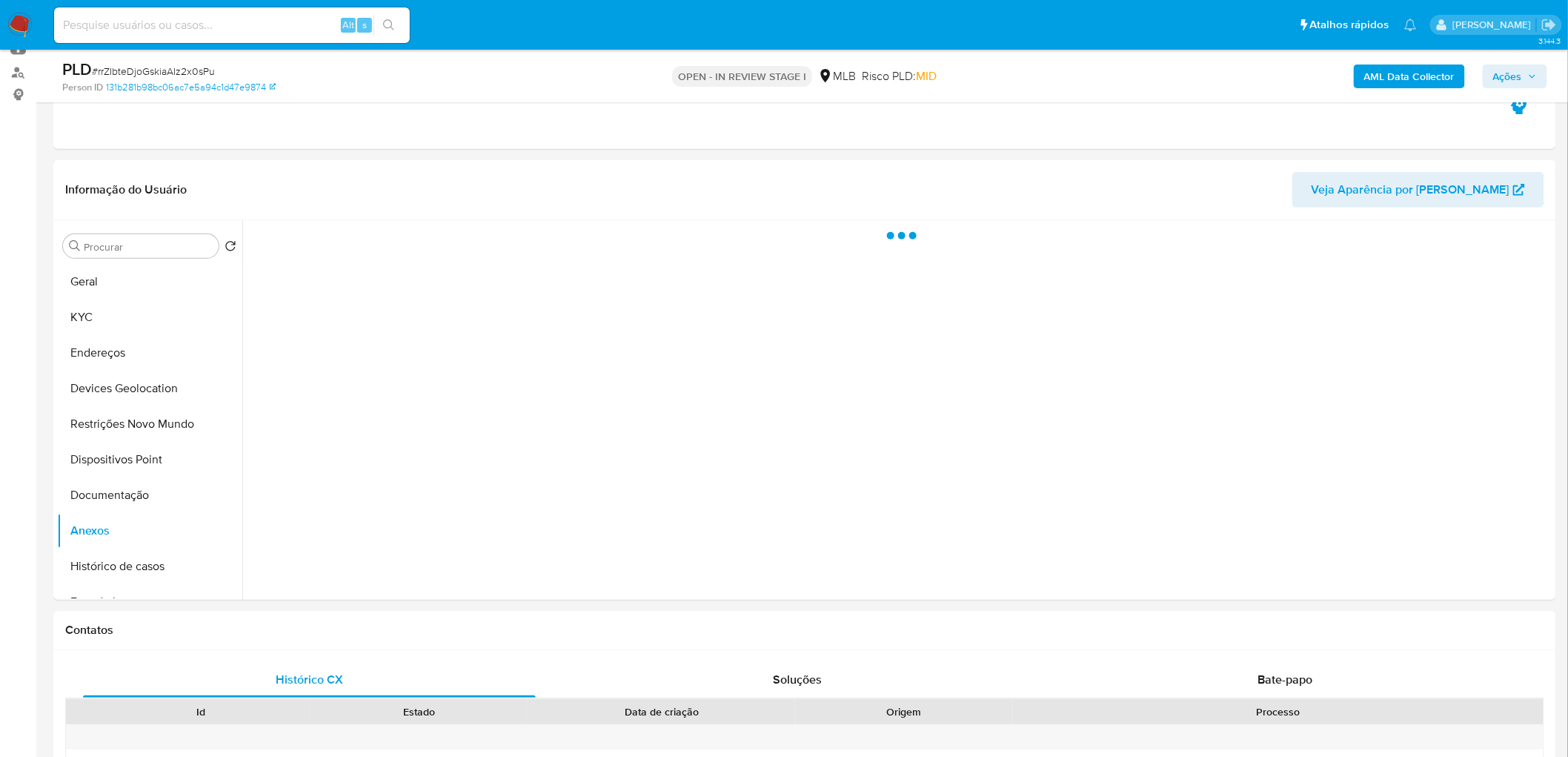 click on "Ações" at bounding box center [1515, 76] 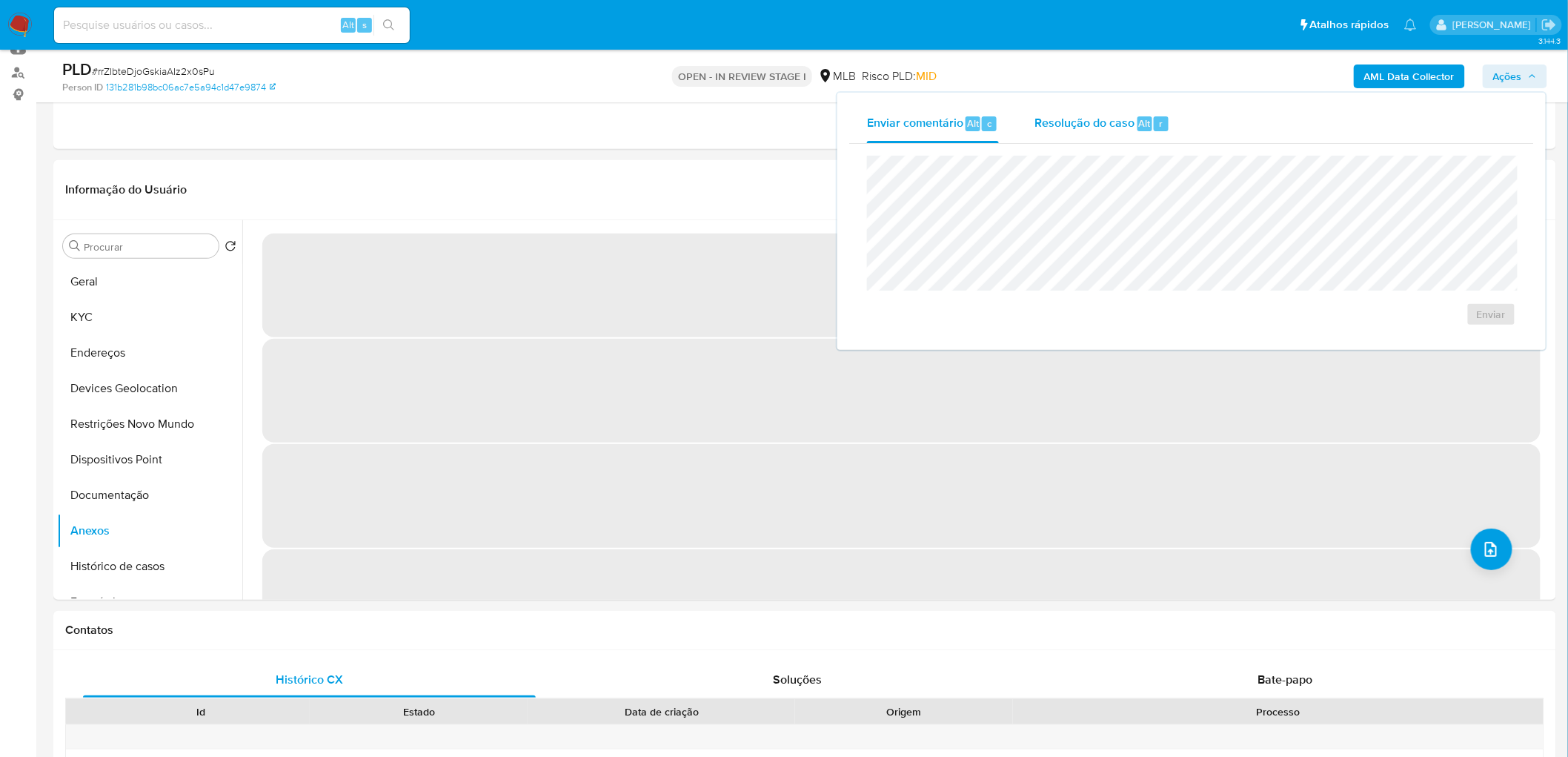 click on "Resolução do caso Alt r" at bounding box center (1102, 124) 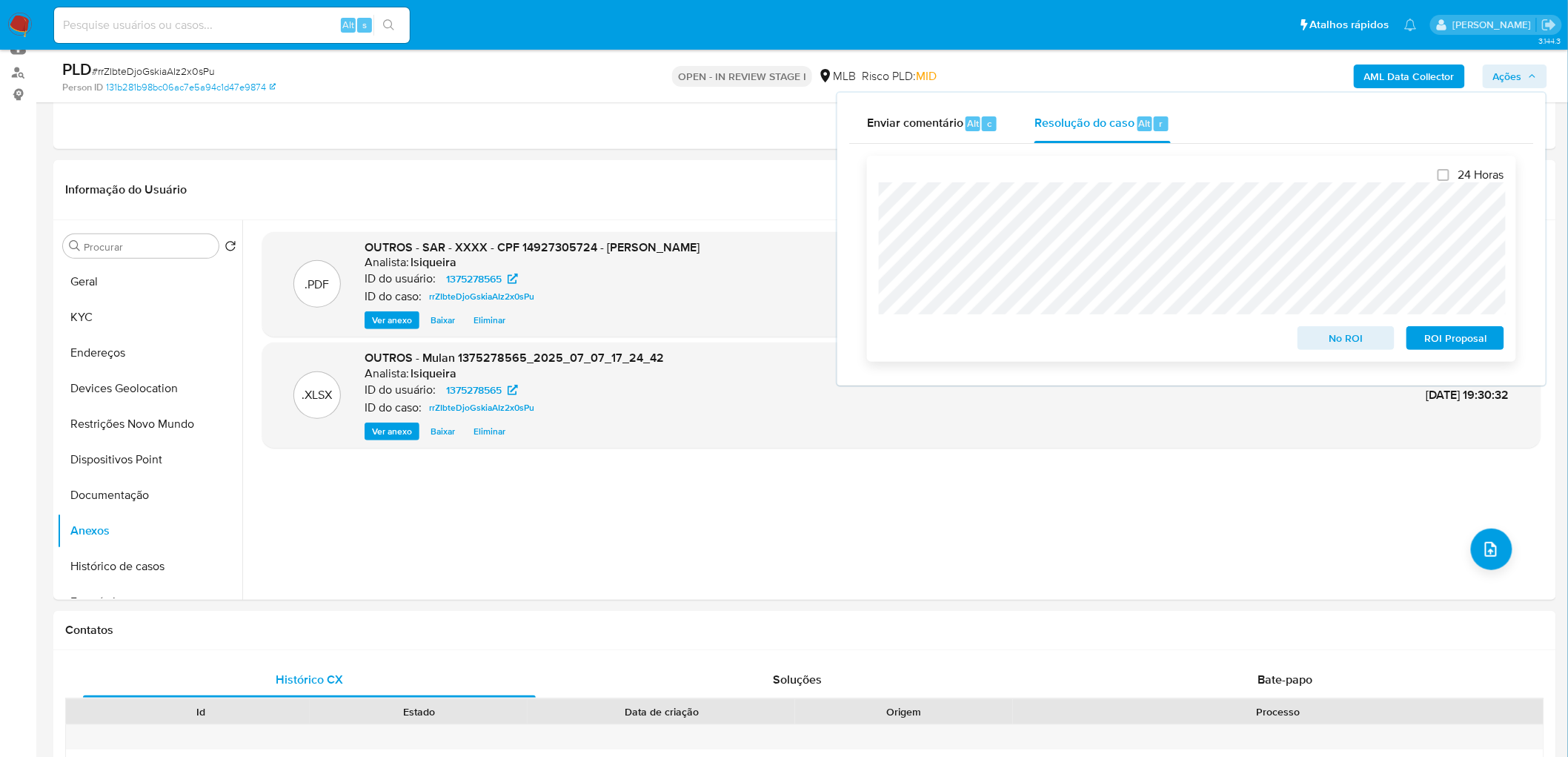 click on "ROI Proposal" at bounding box center (1455, 338) 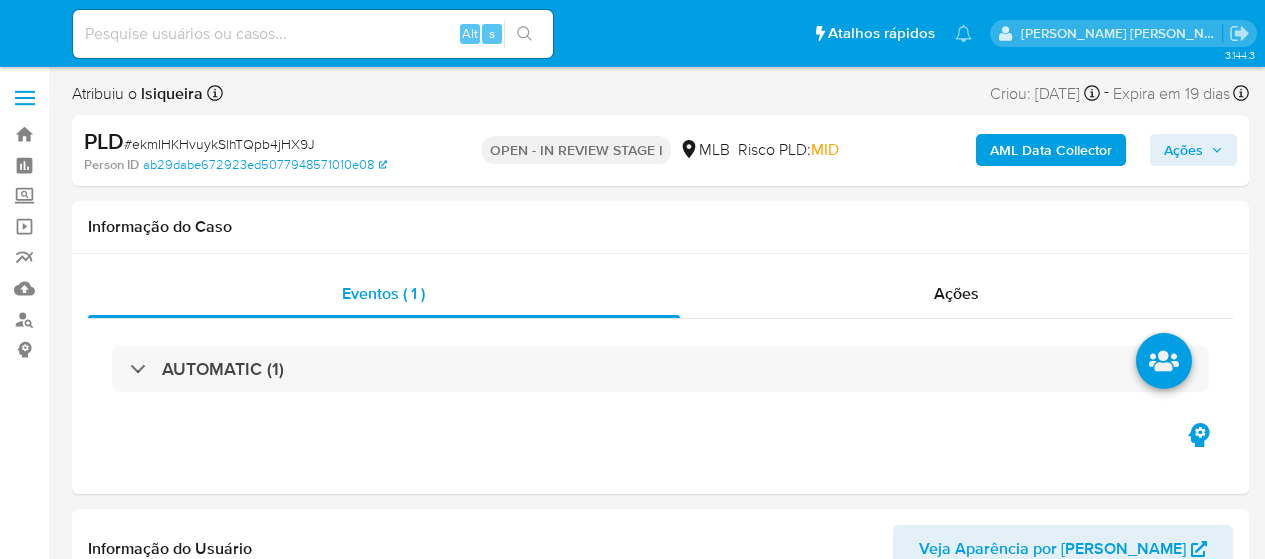 select on "10" 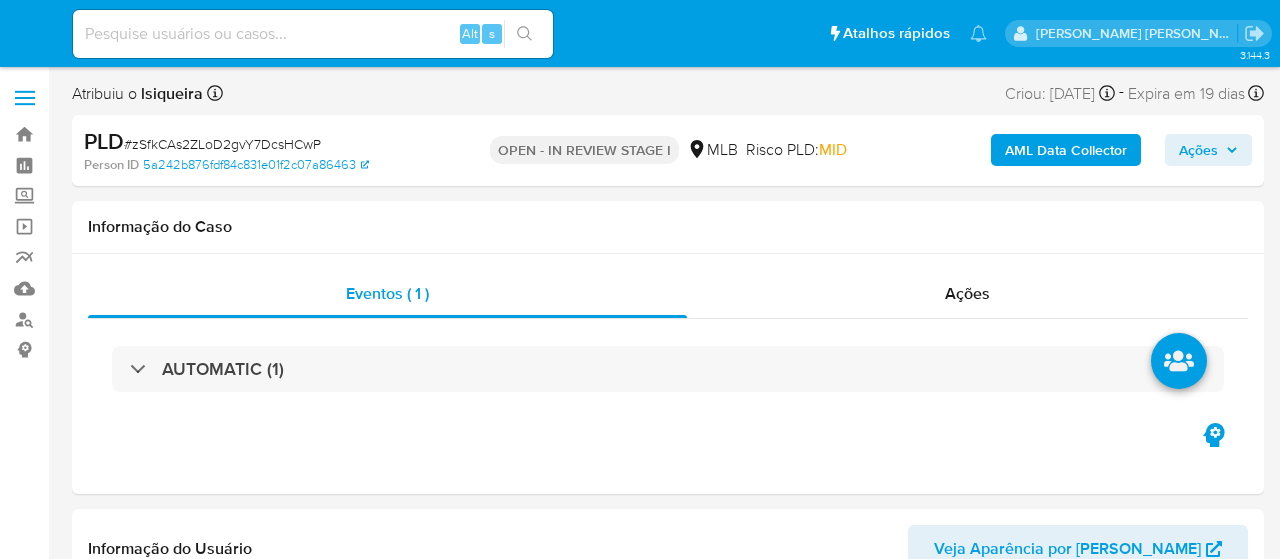 select on "10" 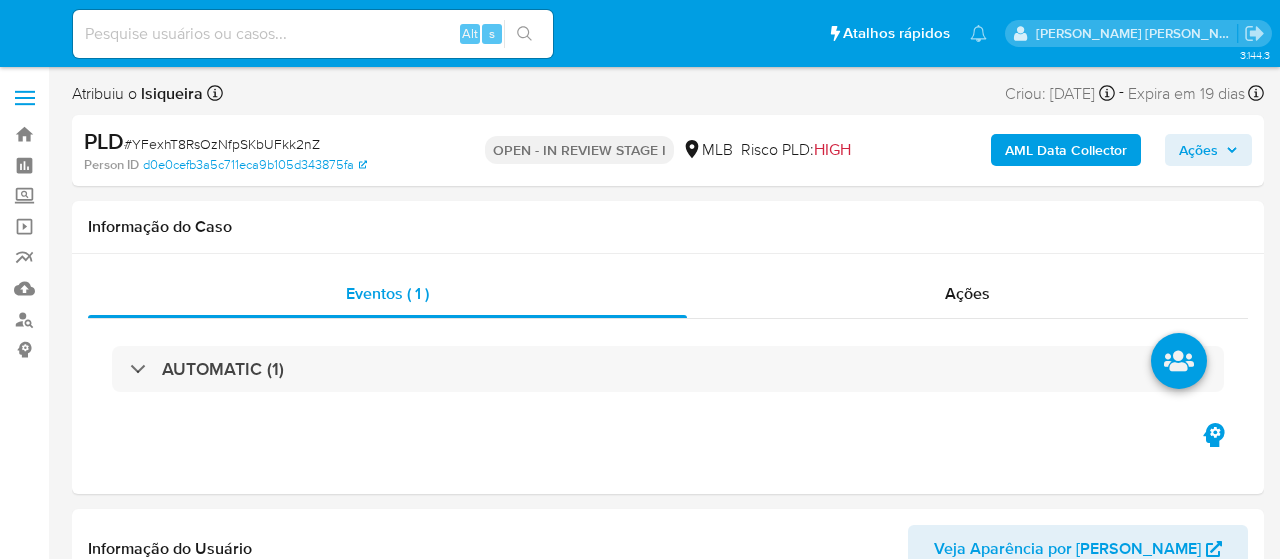 select on "10" 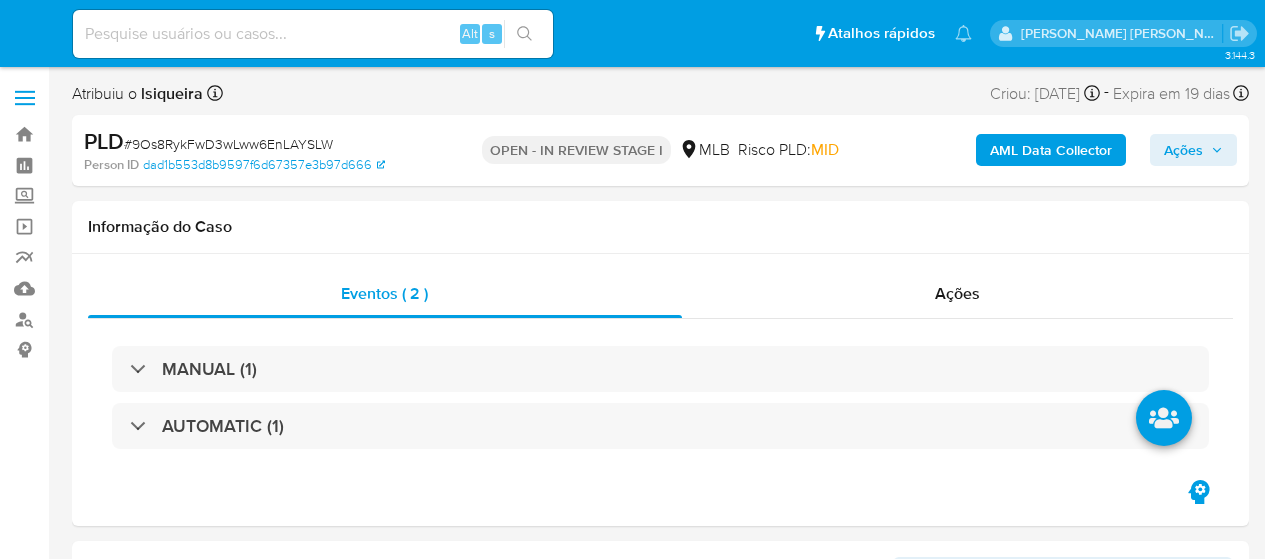 select on "10" 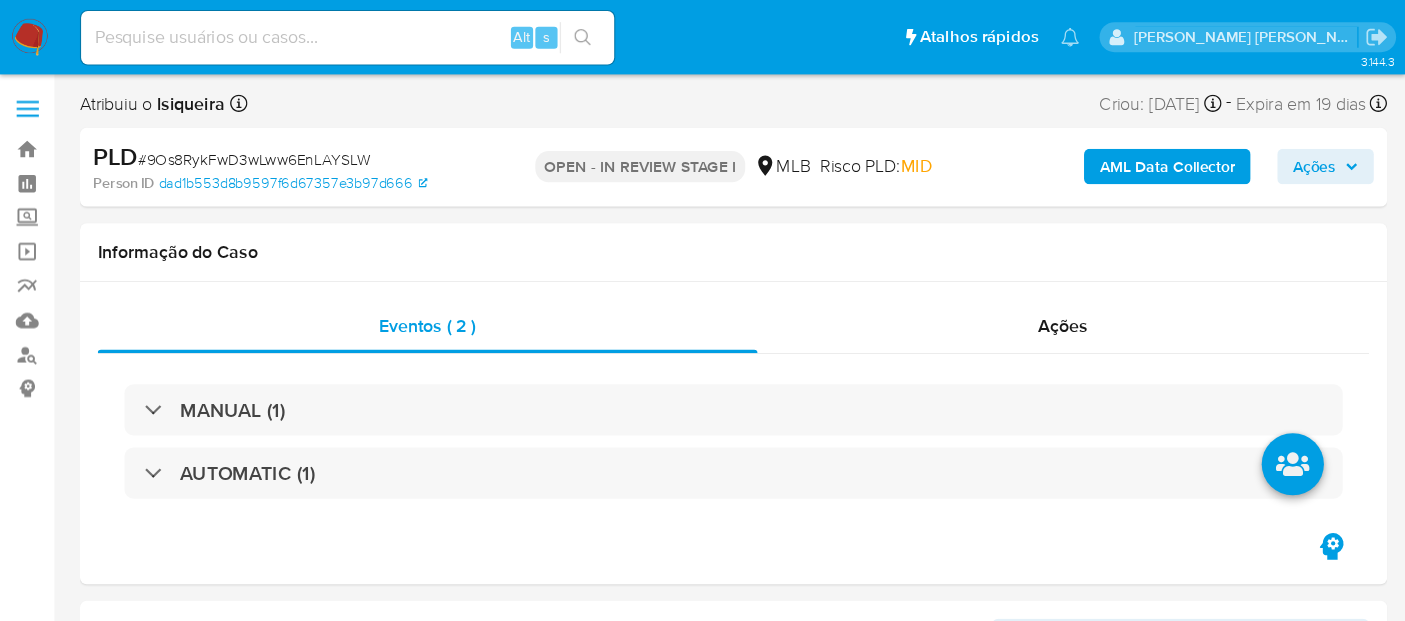 scroll, scrollTop: 0, scrollLeft: 0, axis: both 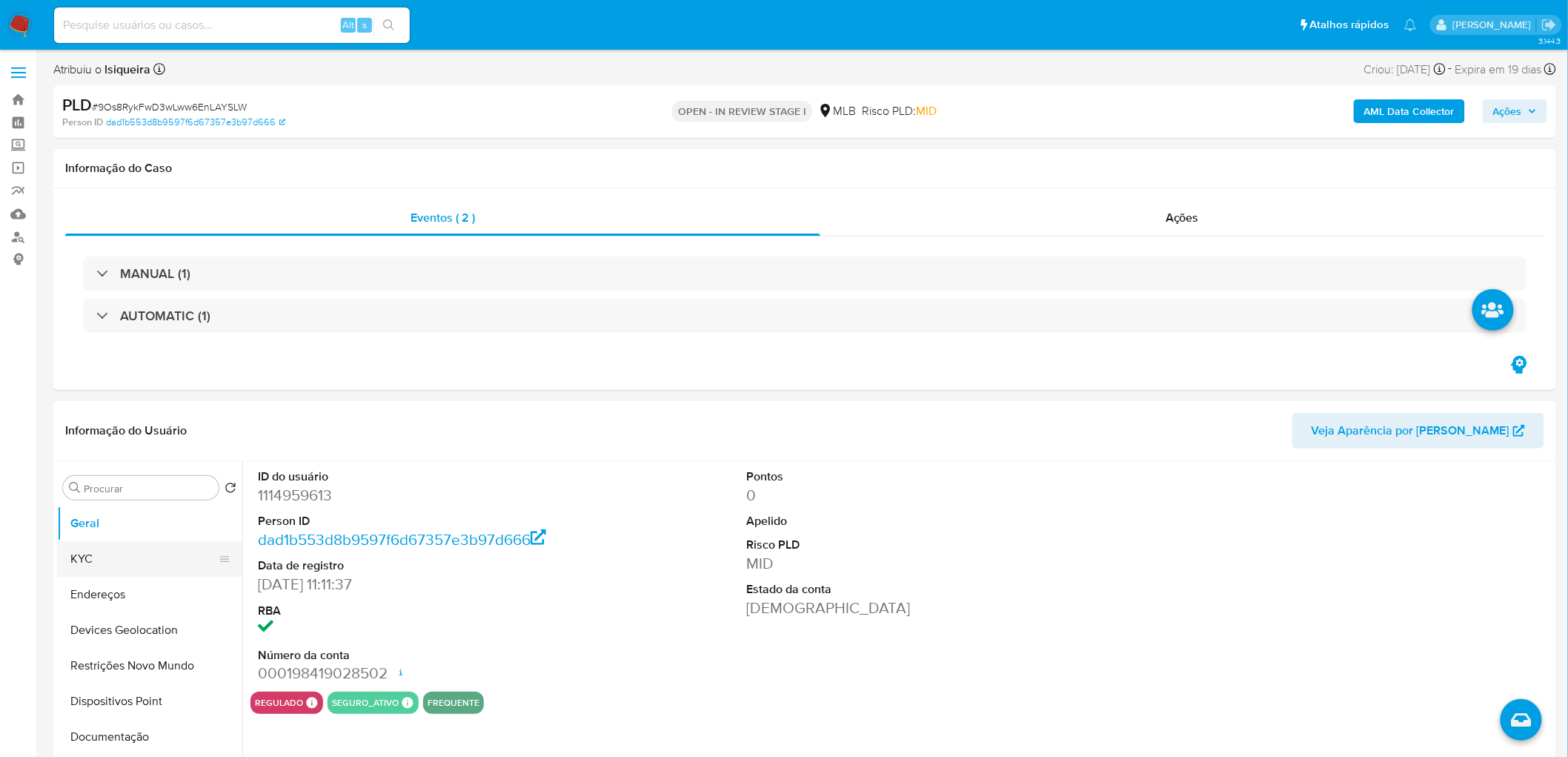 click on "KYC" at bounding box center [144, 559] 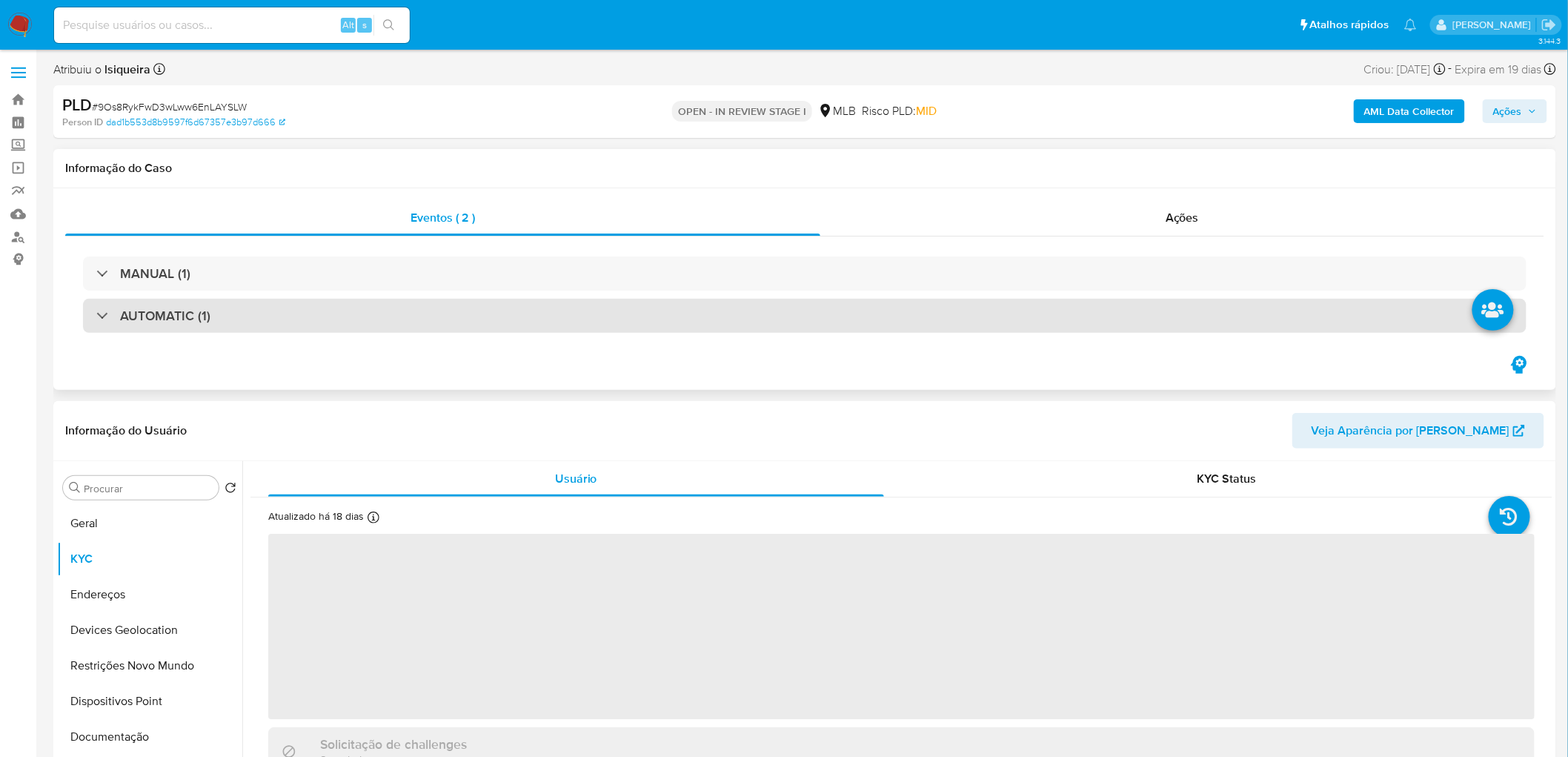 scroll, scrollTop: 82, scrollLeft: 0, axis: vertical 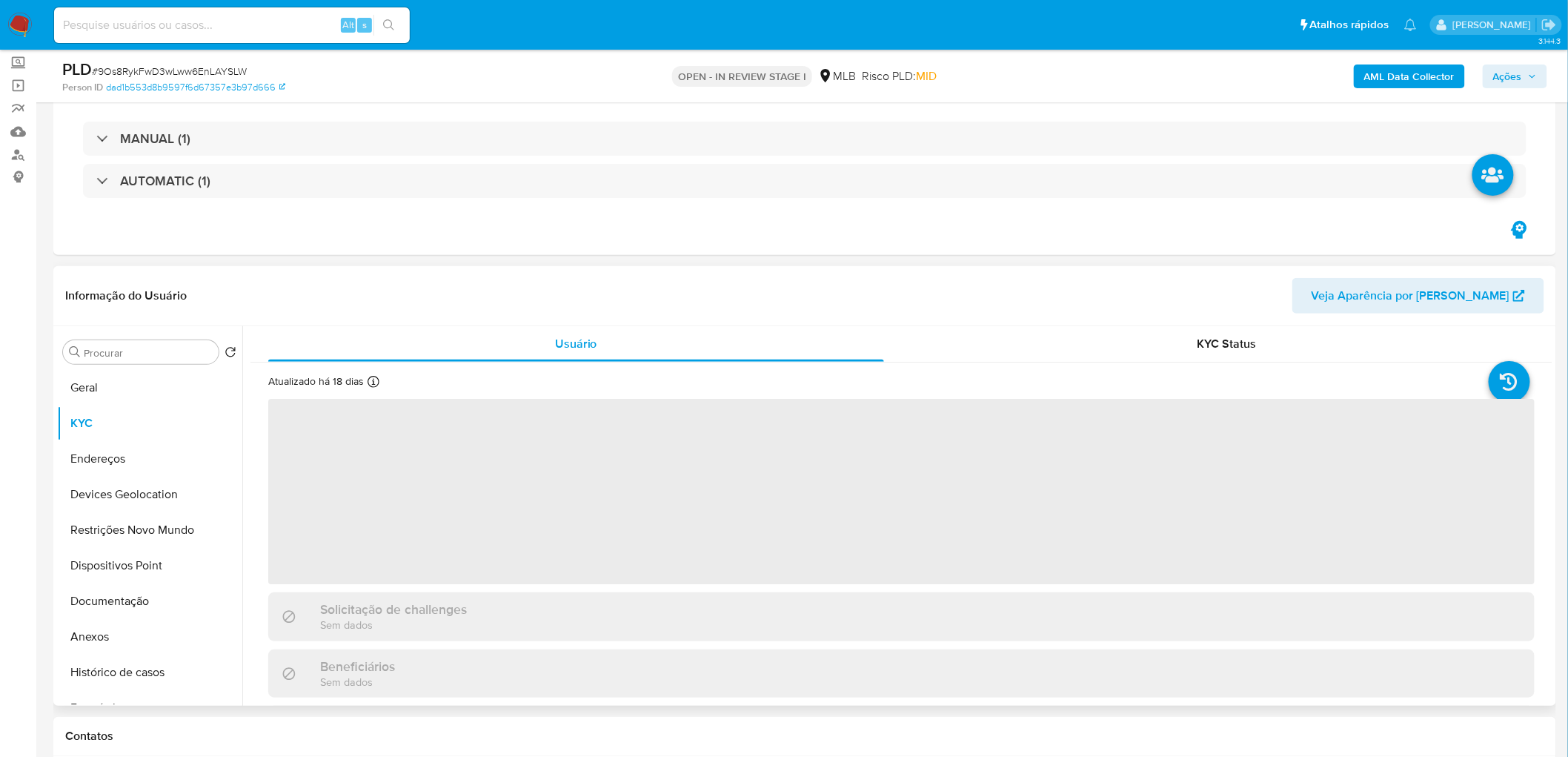 select on "10" 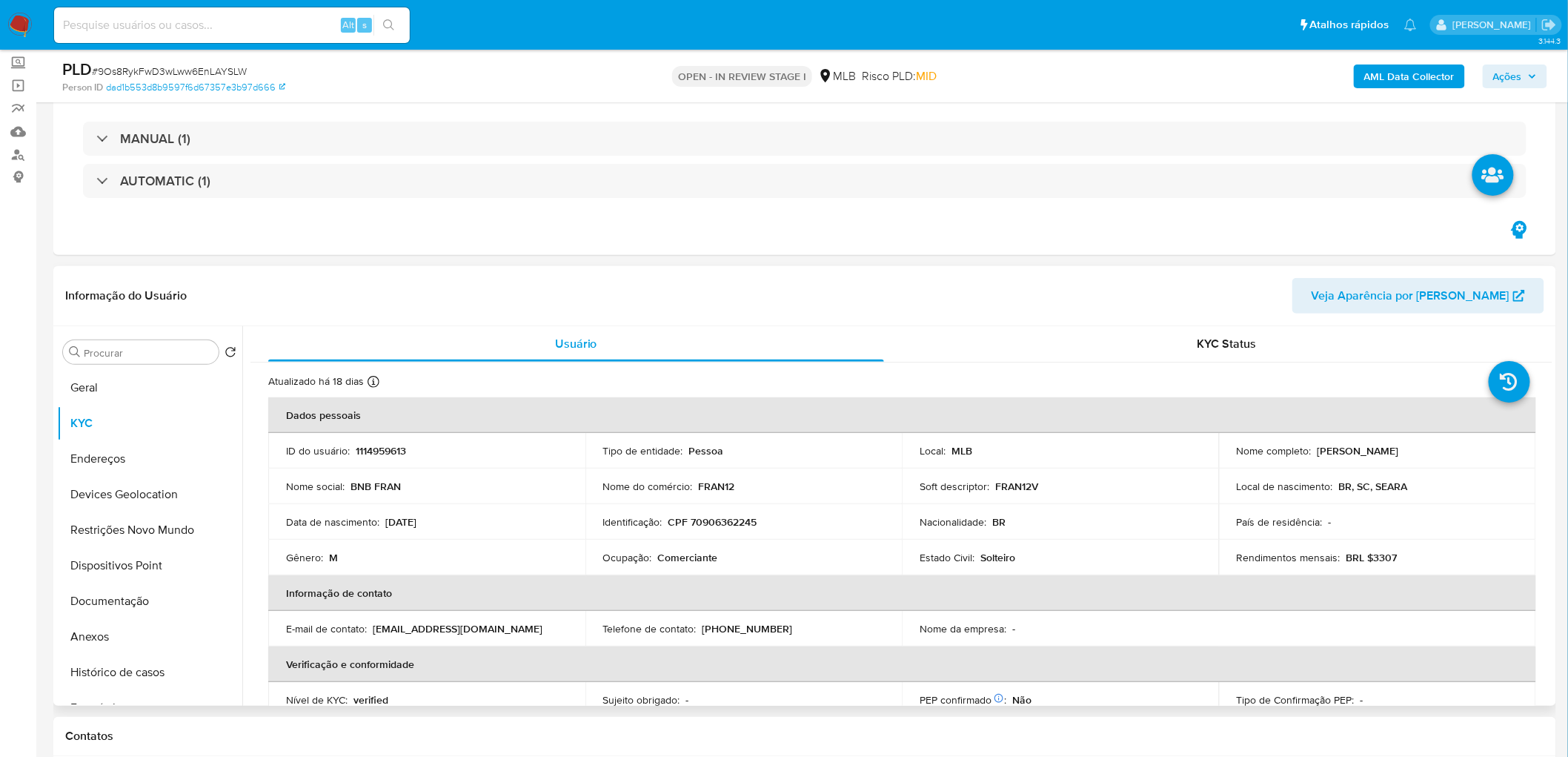 drag, startPoint x: 1486, startPoint y: 451, endPoint x: 1310, endPoint y: 449, distance: 176.0114 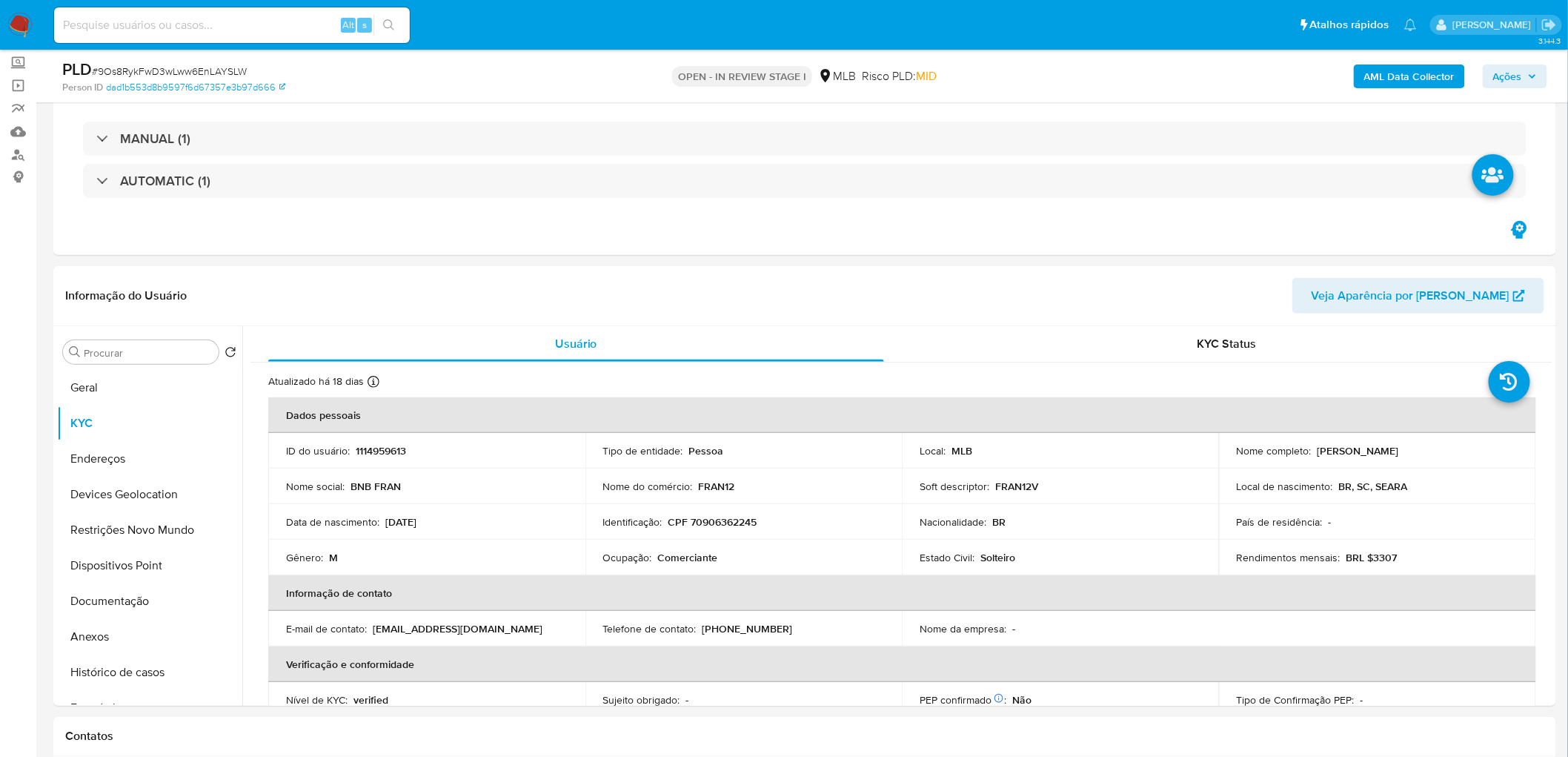 copy on "[PERSON_NAME] [PERSON_NAME] Botaban" 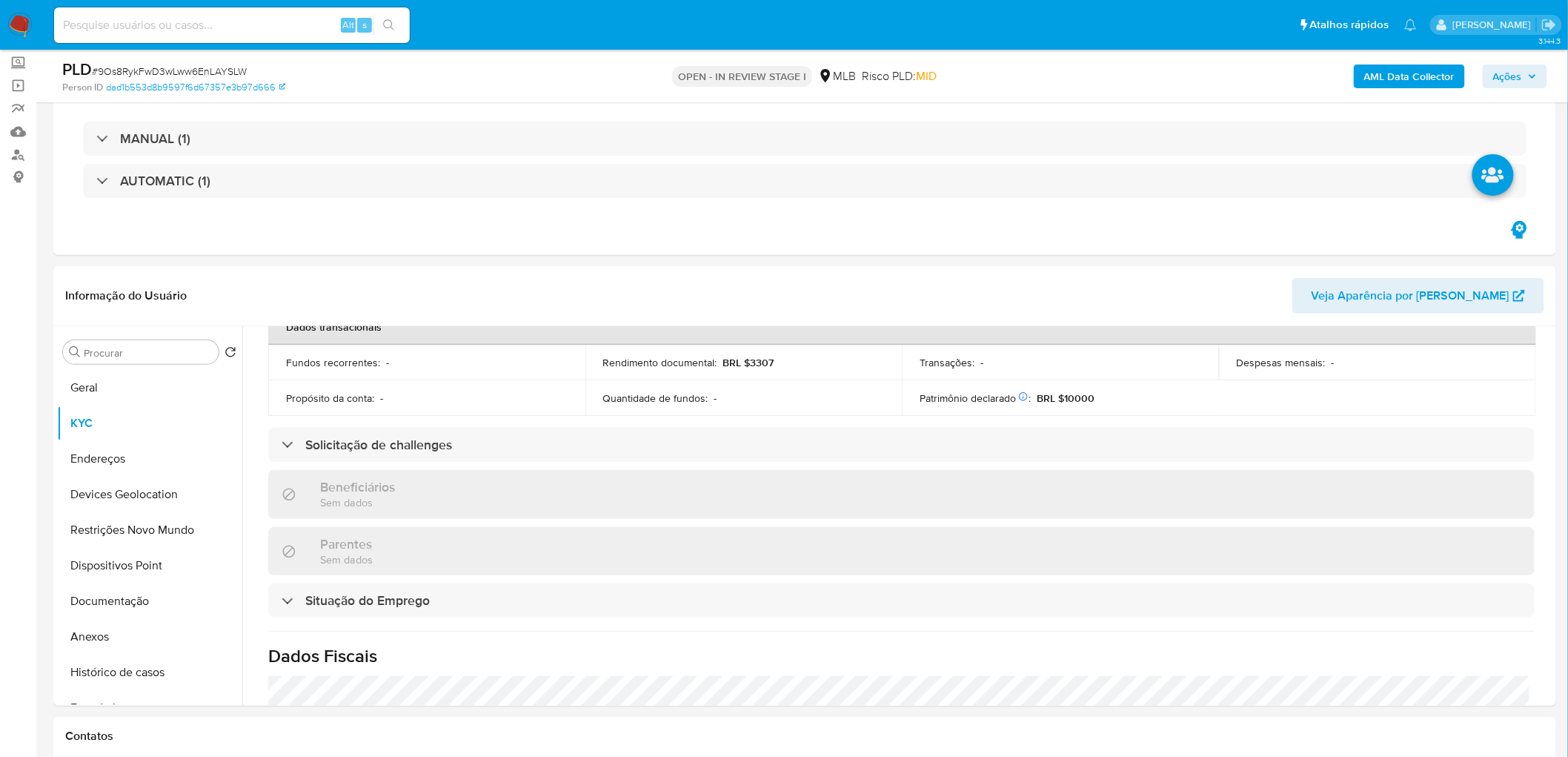 scroll, scrollTop: 494, scrollLeft: 0, axis: vertical 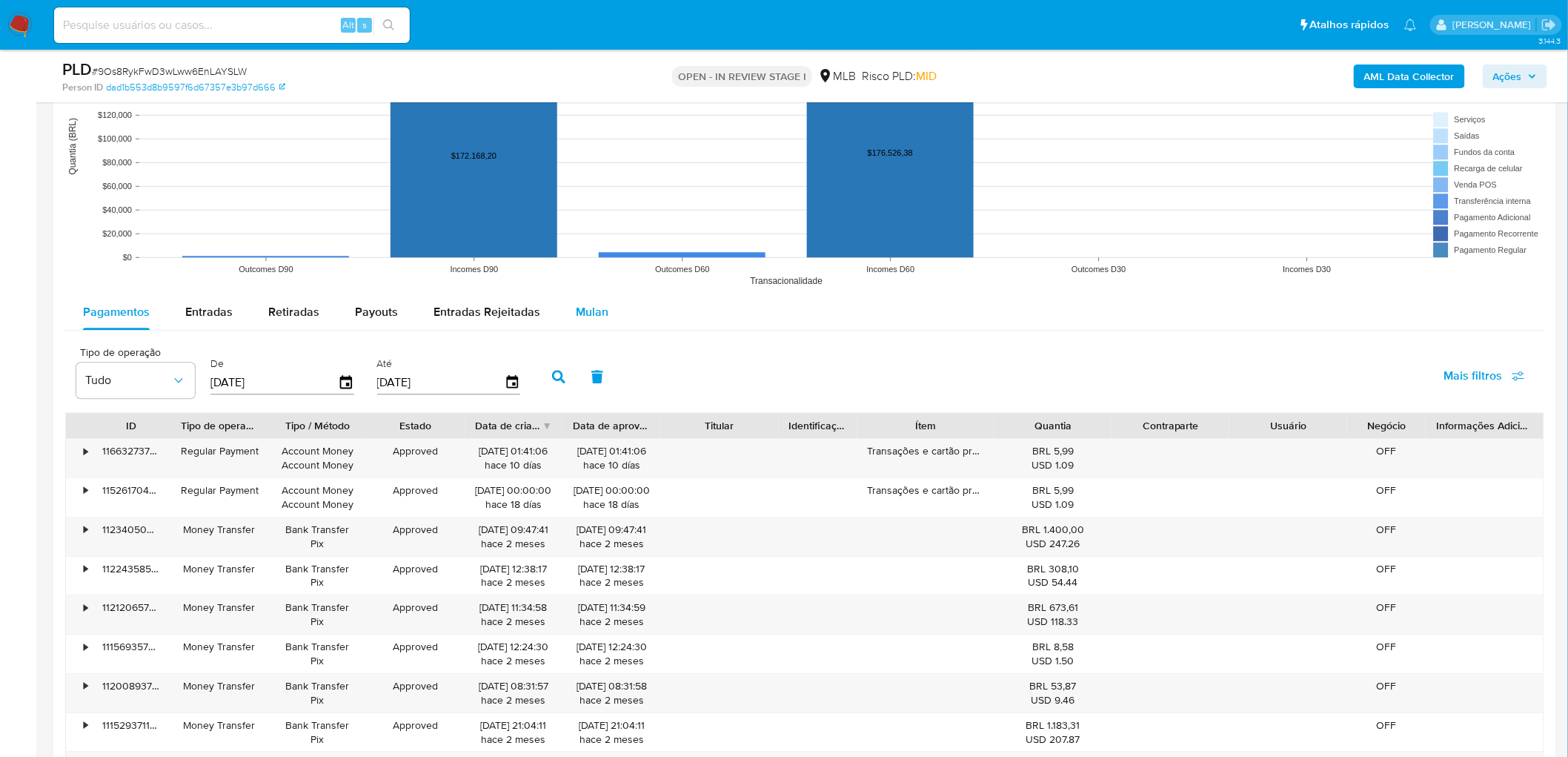 click on "Mulan" at bounding box center (592, 311) 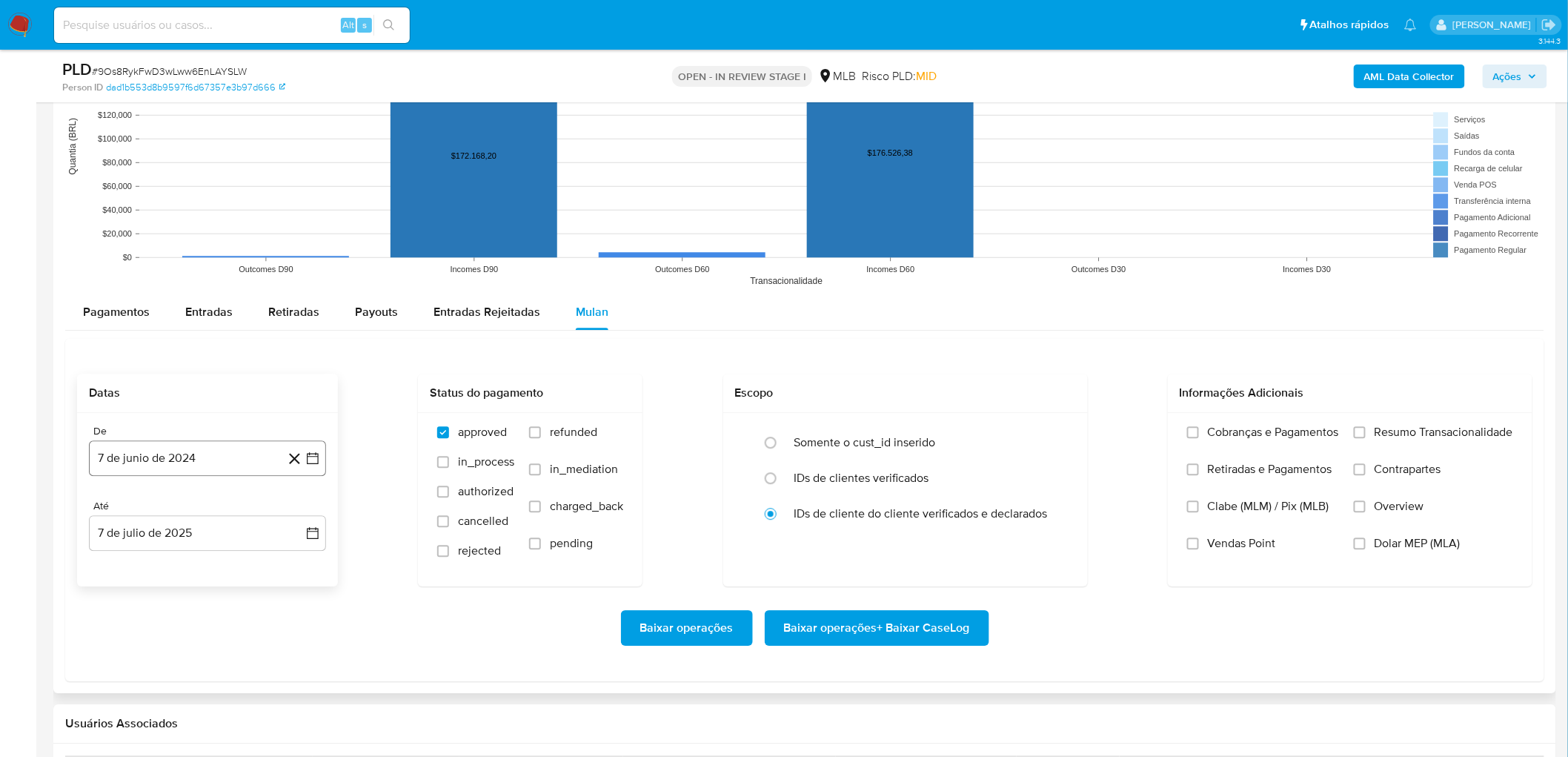 click on "7 de junio de 2024" at bounding box center (207, 458) 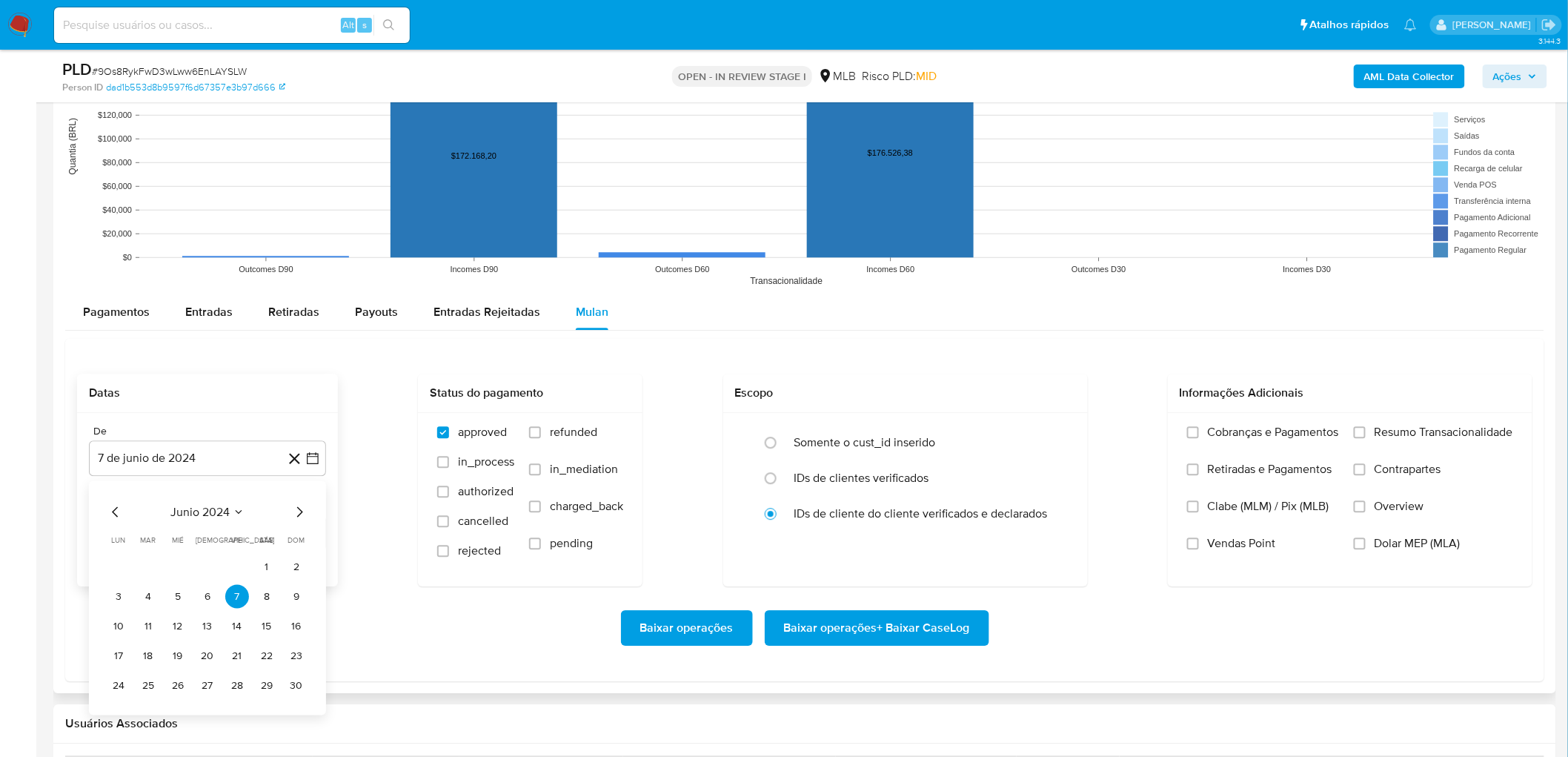 click on "junio 2024" at bounding box center [200, 512] 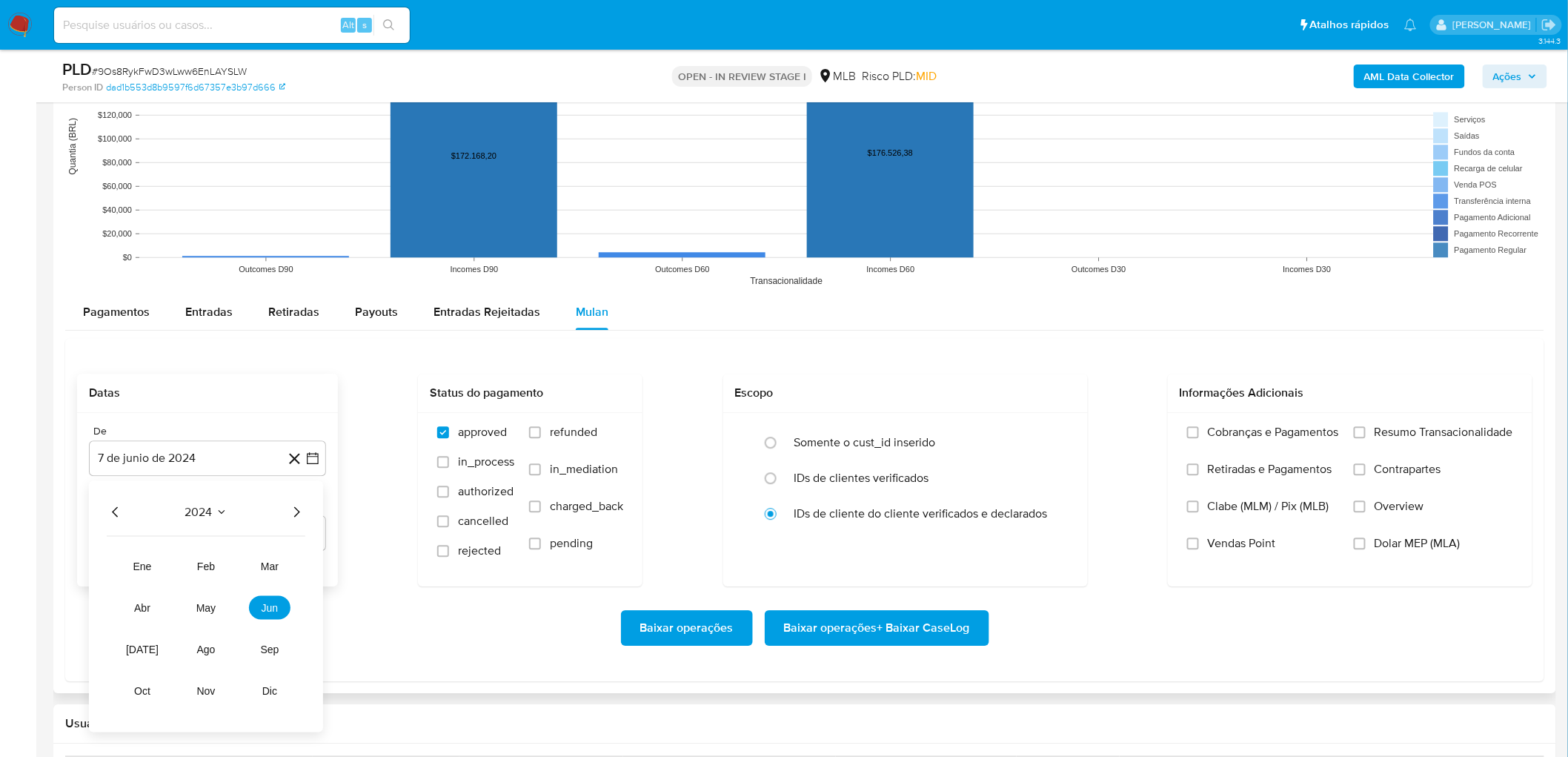 click 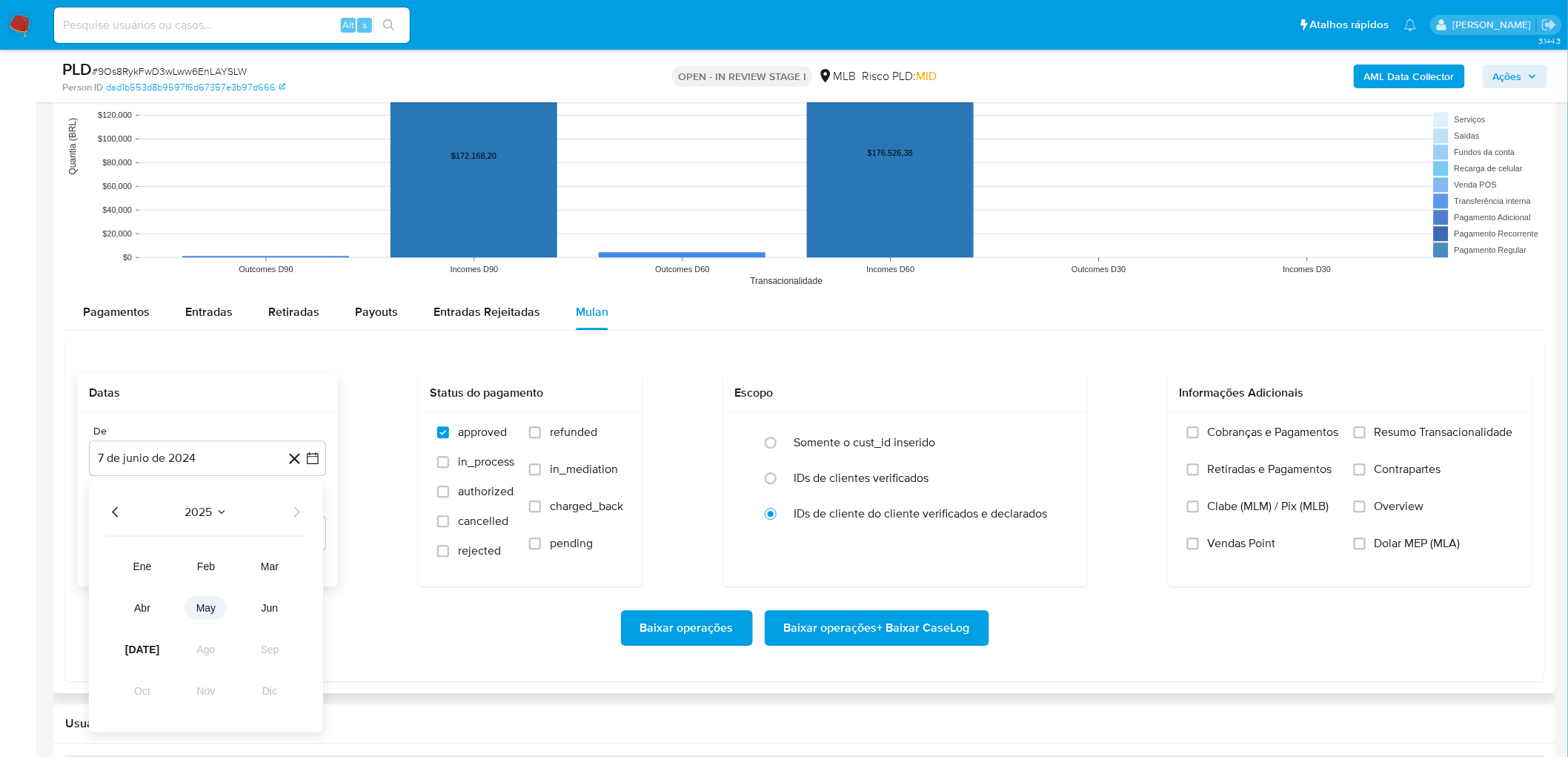 click on "may" at bounding box center [206, 608] 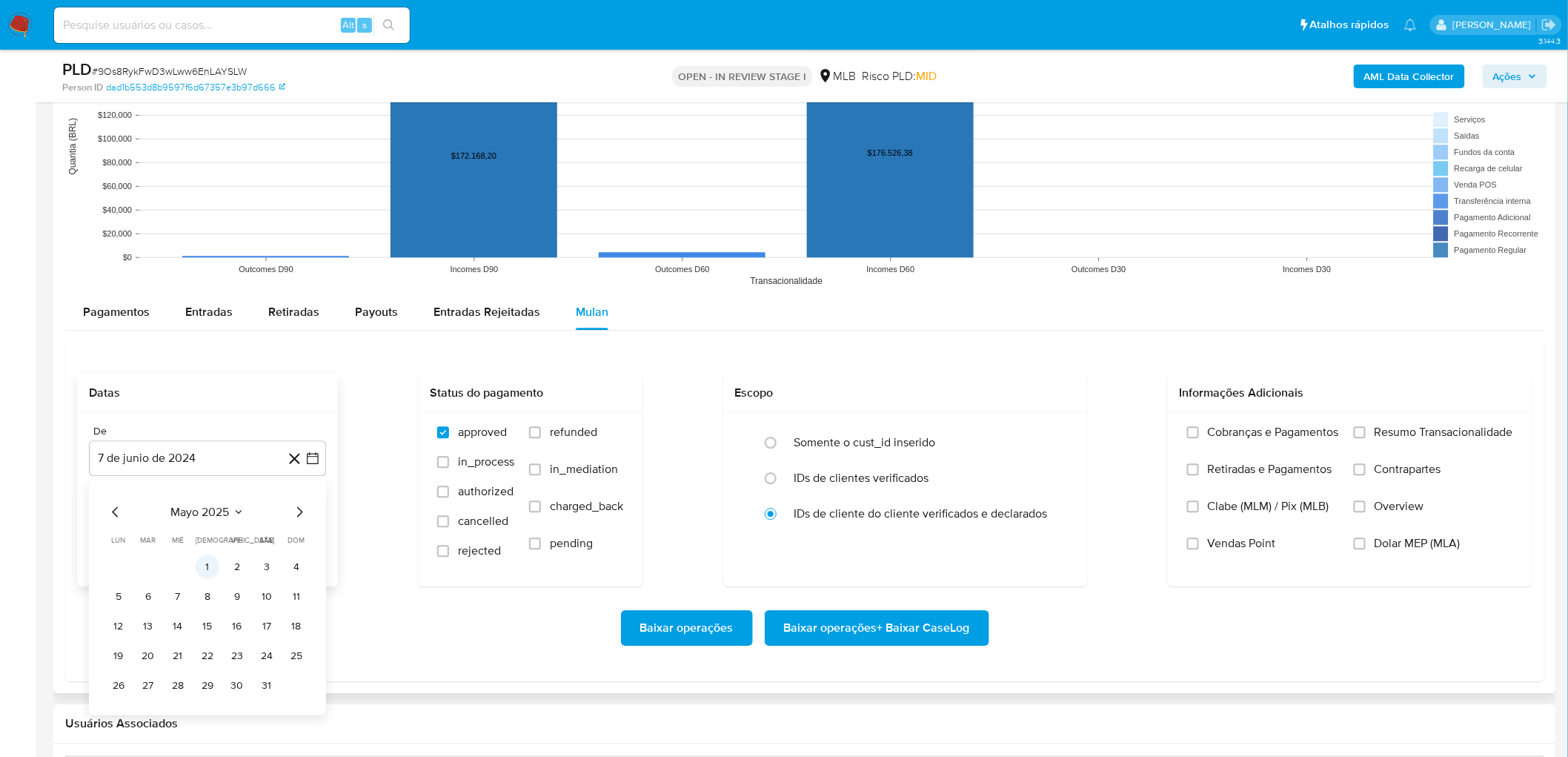 click on "1" at bounding box center (207, 567) 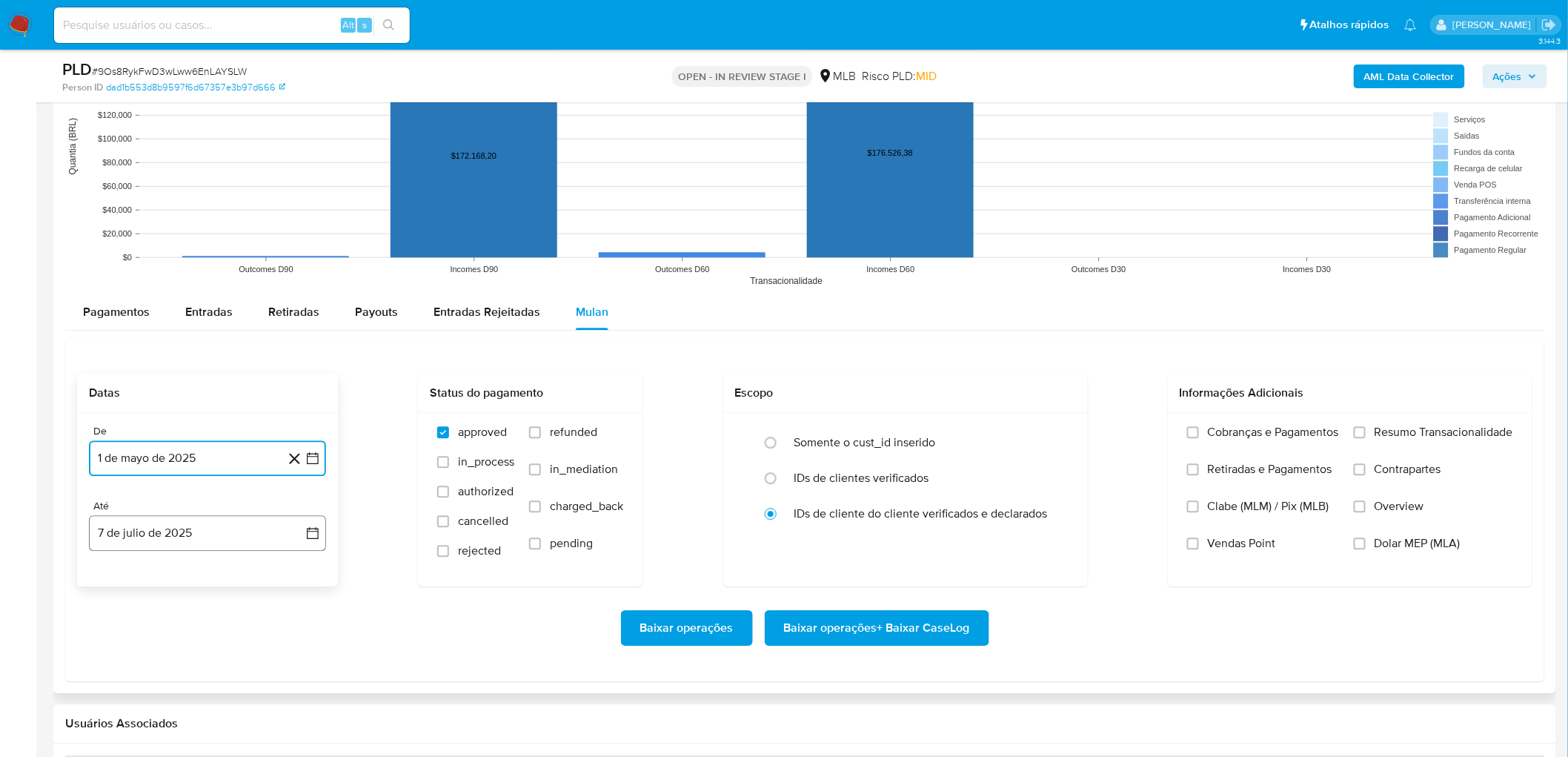 click on "7 de julio de 2025" at bounding box center (207, 533) 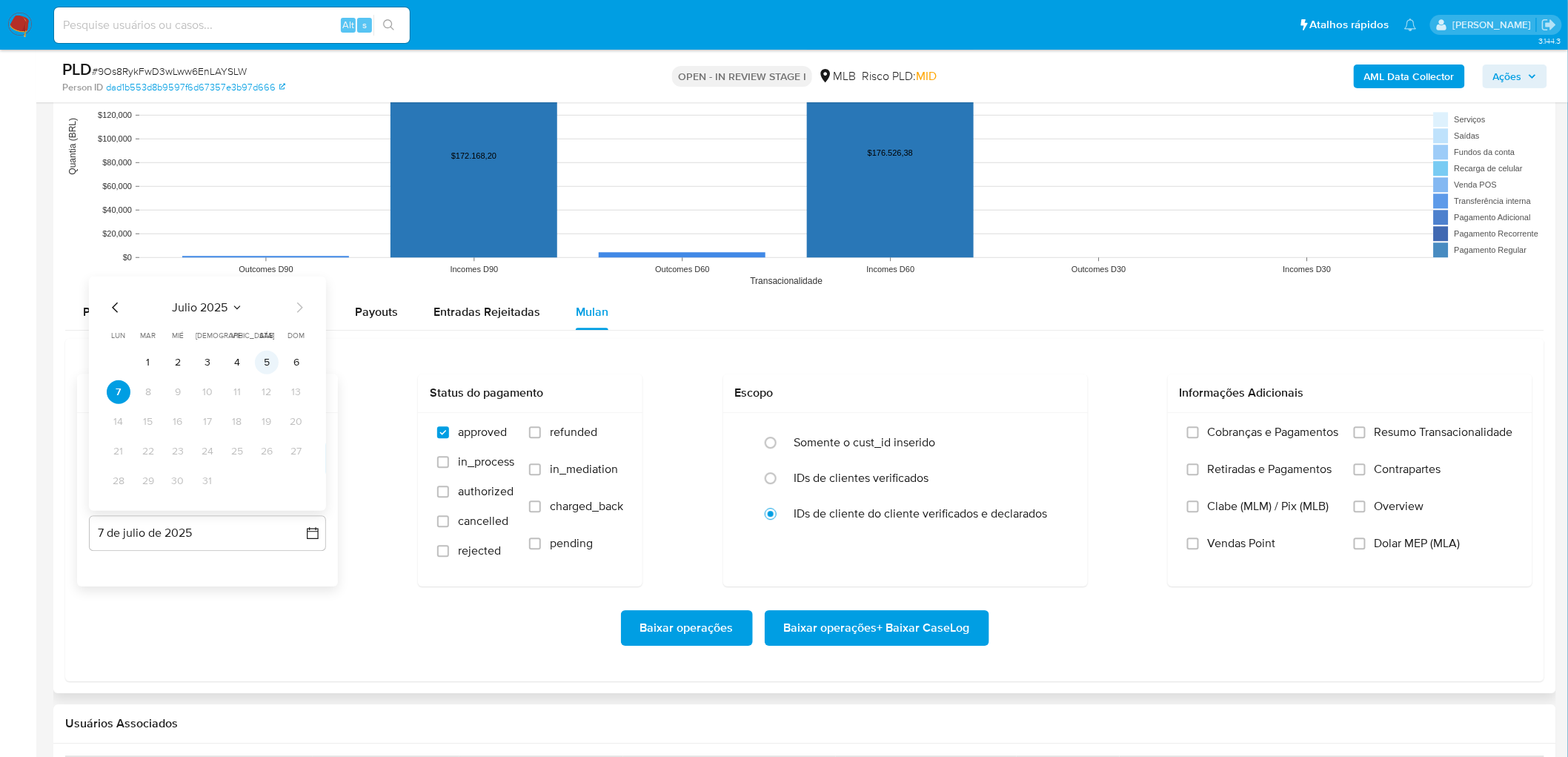 click on "5" at bounding box center [267, 363] 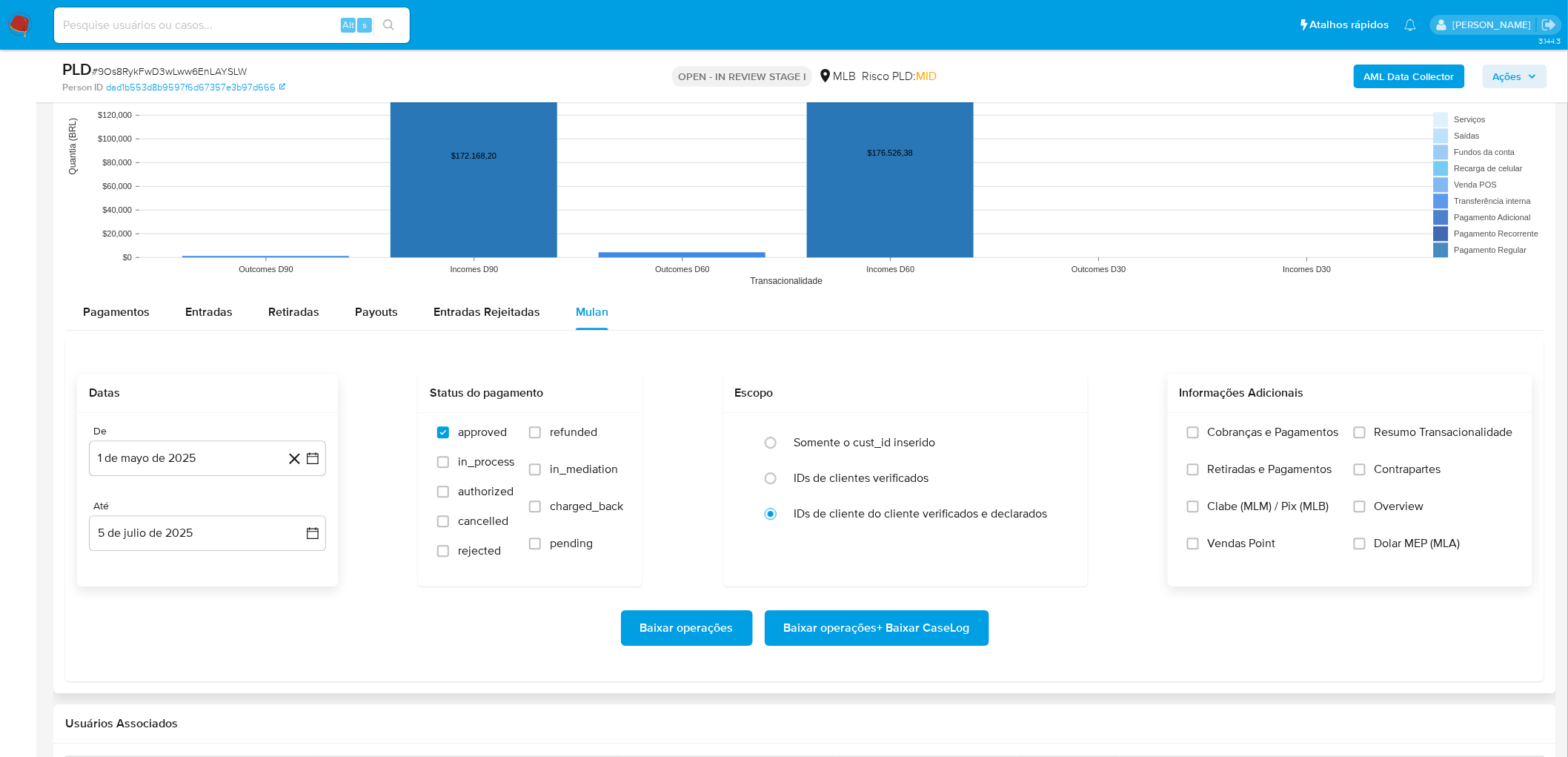 click on "Resumo Transacionalidade" at bounding box center [1444, 432] 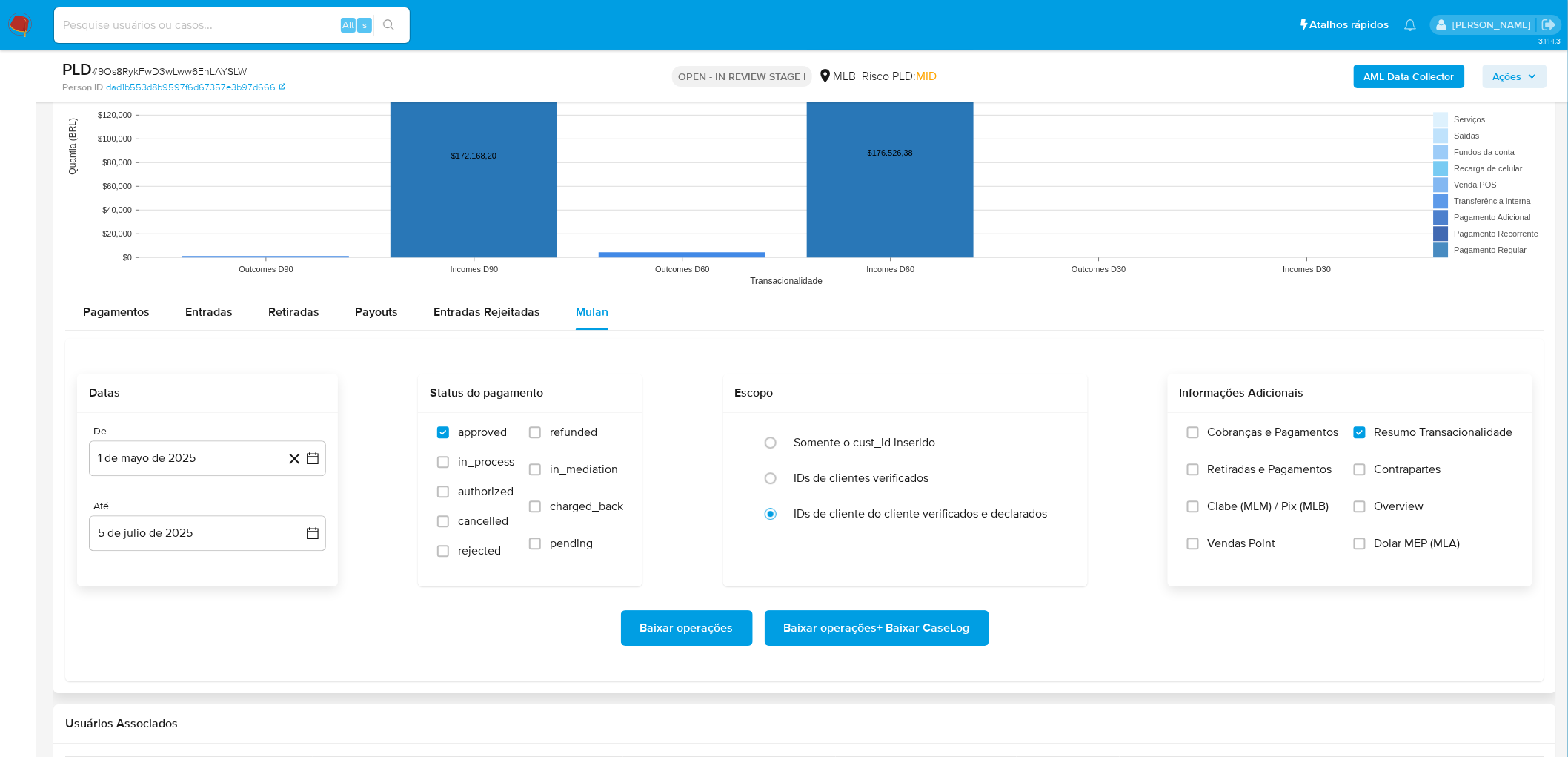 click on "Vendas Point" at bounding box center [1242, 543] 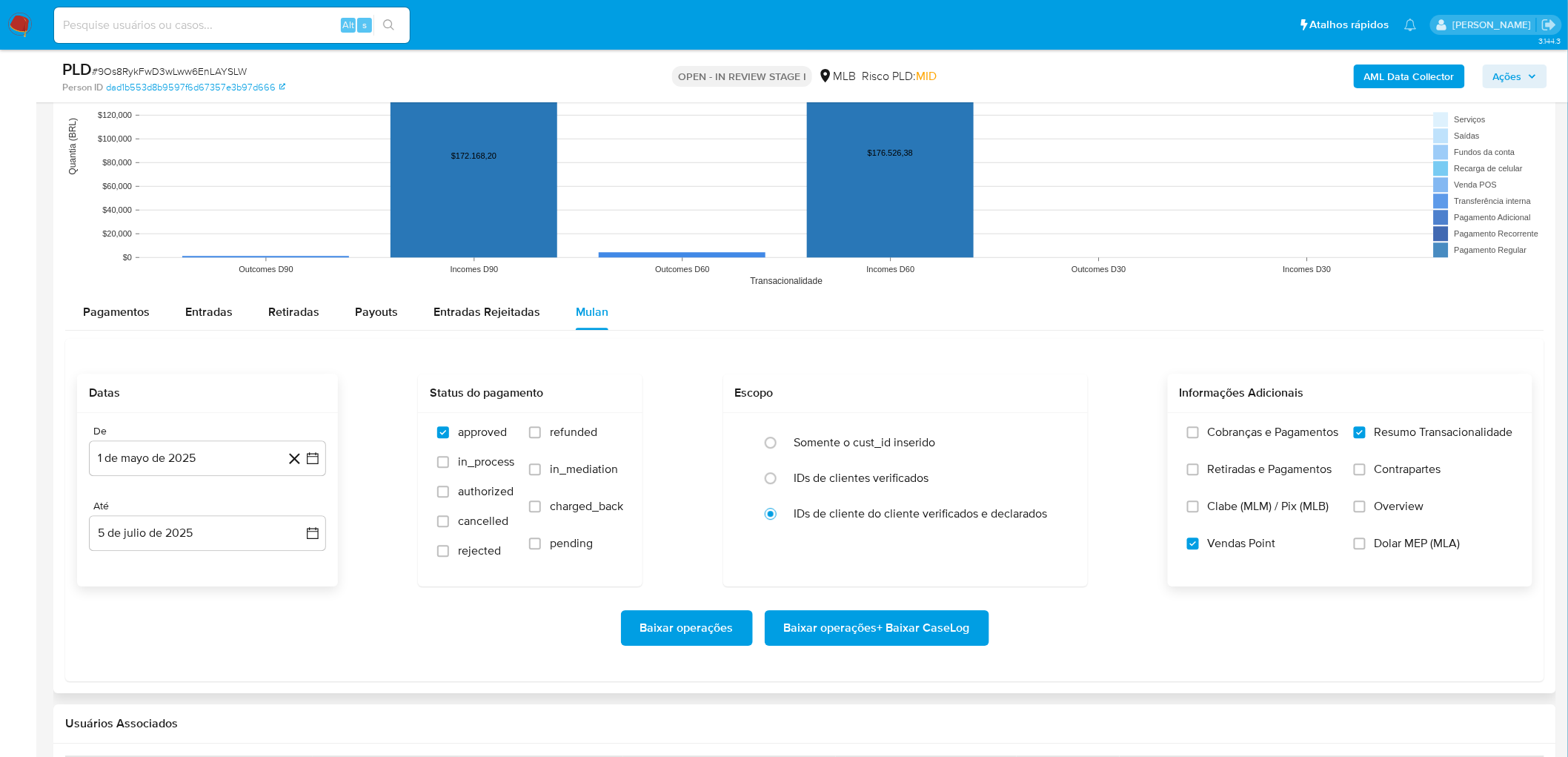 click on "Baixar operações  +   Baixar CaseLog" at bounding box center (877, 628) 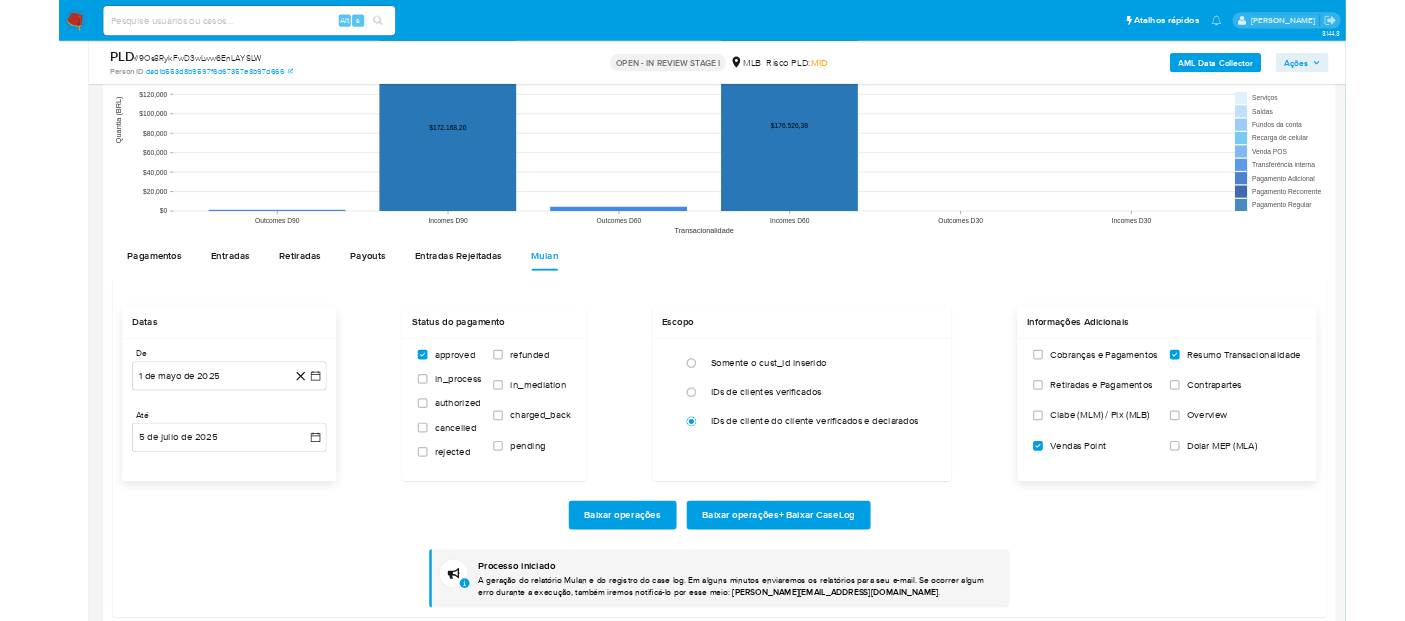 scroll, scrollTop: 2000, scrollLeft: 0, axis: vertical 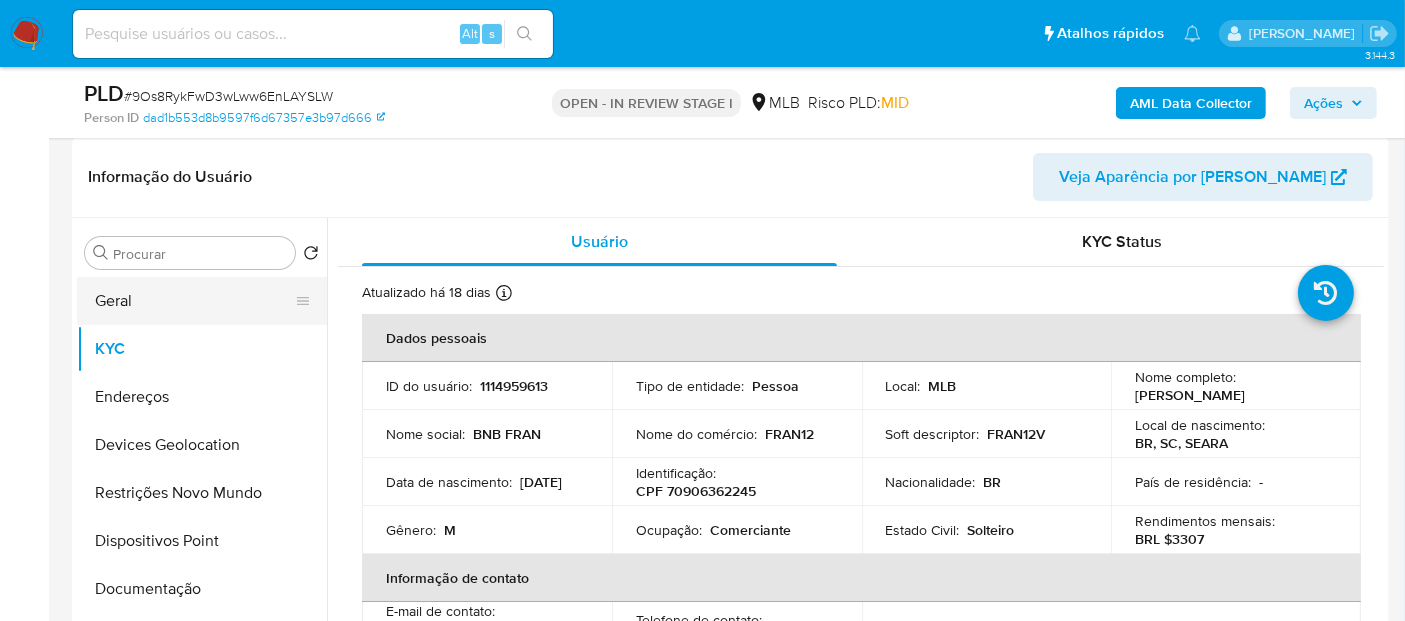 click on "Geral" at bounding box center (194, 301) 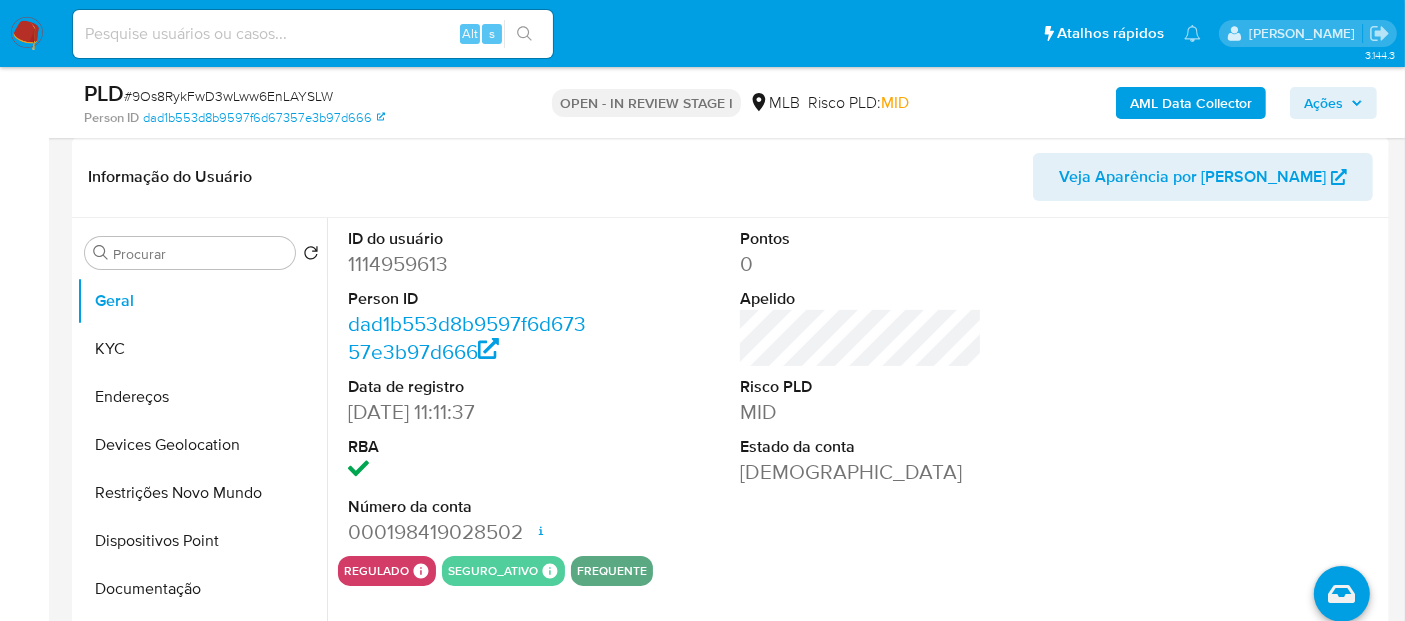 click at bounding box center (469, 472) 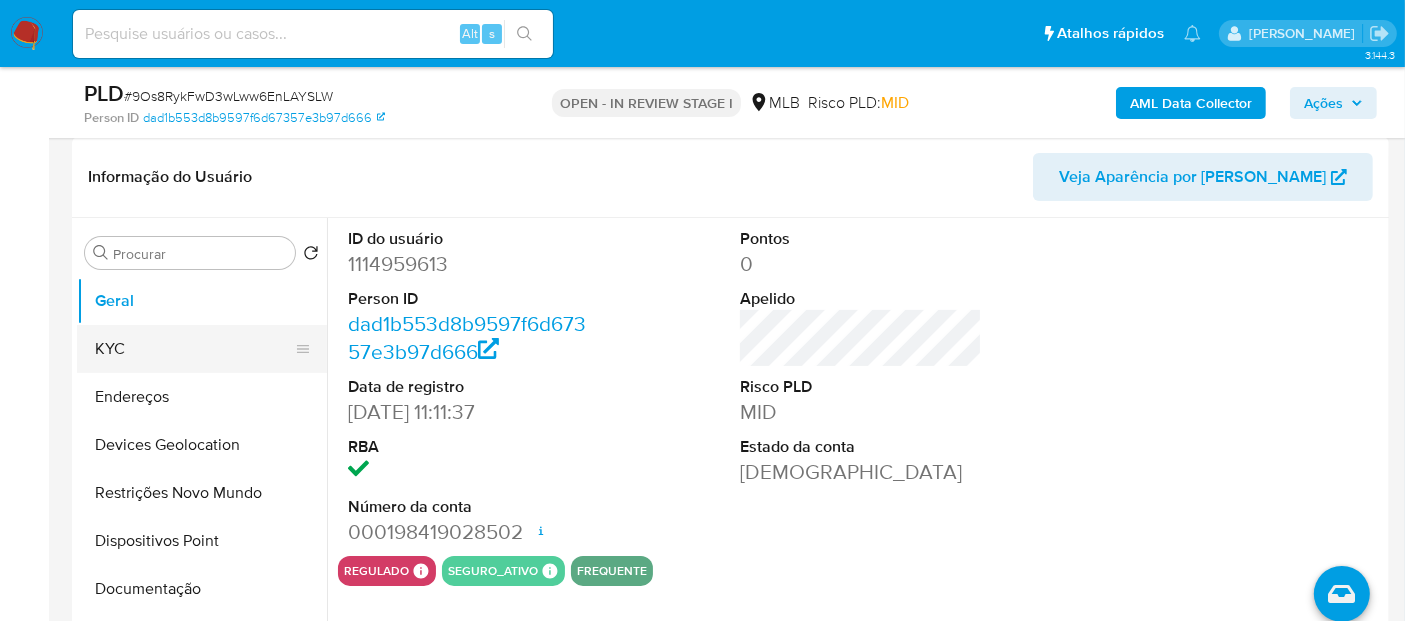 click on "KYC" at bounding box center [194, 349] 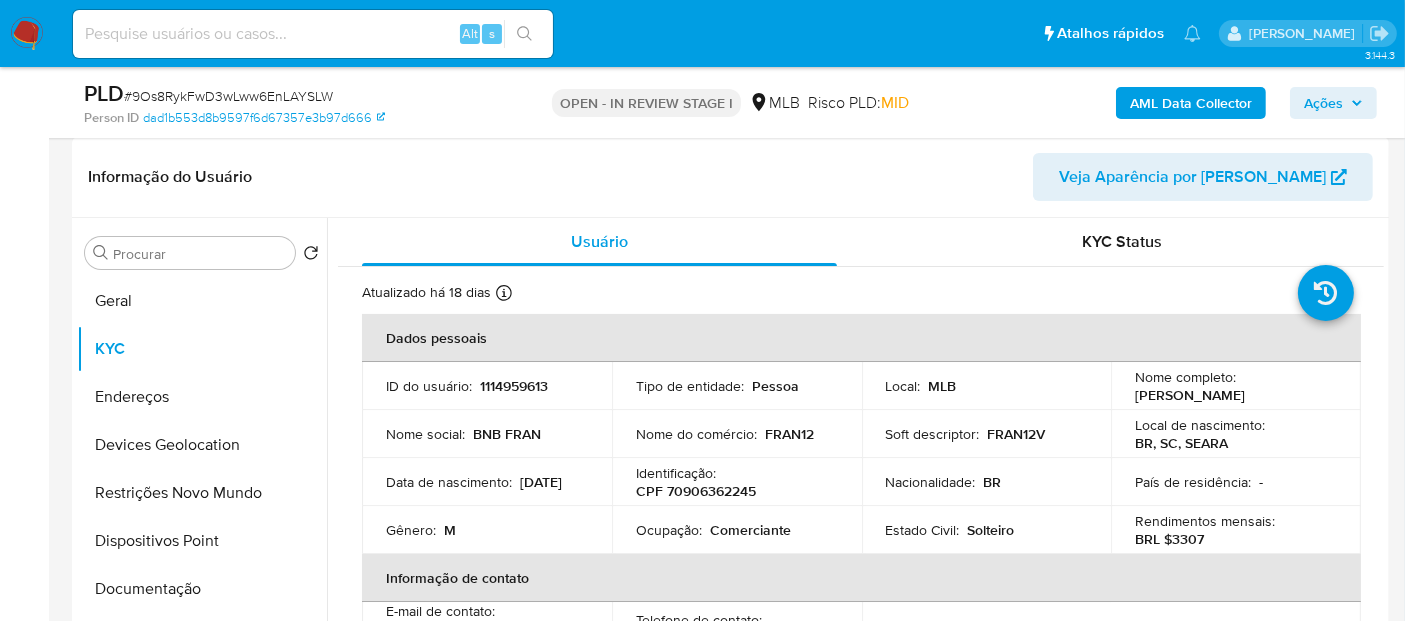 click on "Comerciante" at bounding box center [750, 530] 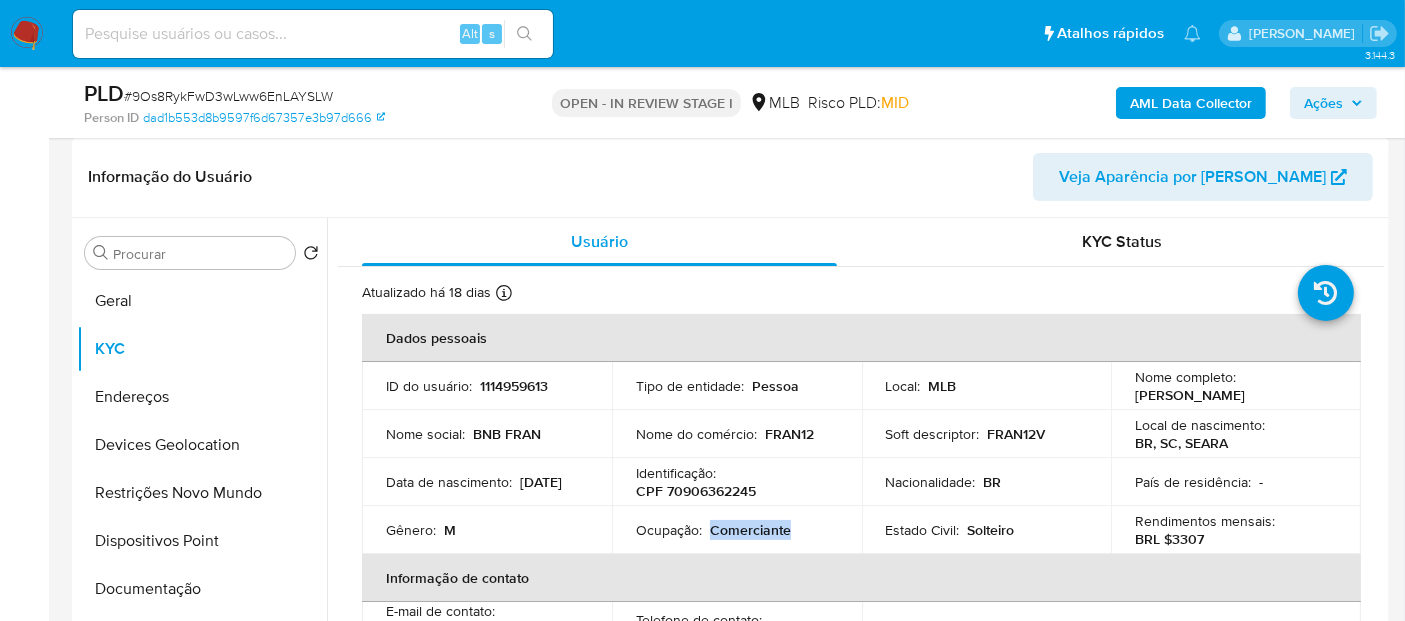 drag, startPoint x: 806, startPoint y: 533, endPoint x: 711, endPoint y: 535, distance: 95.02105 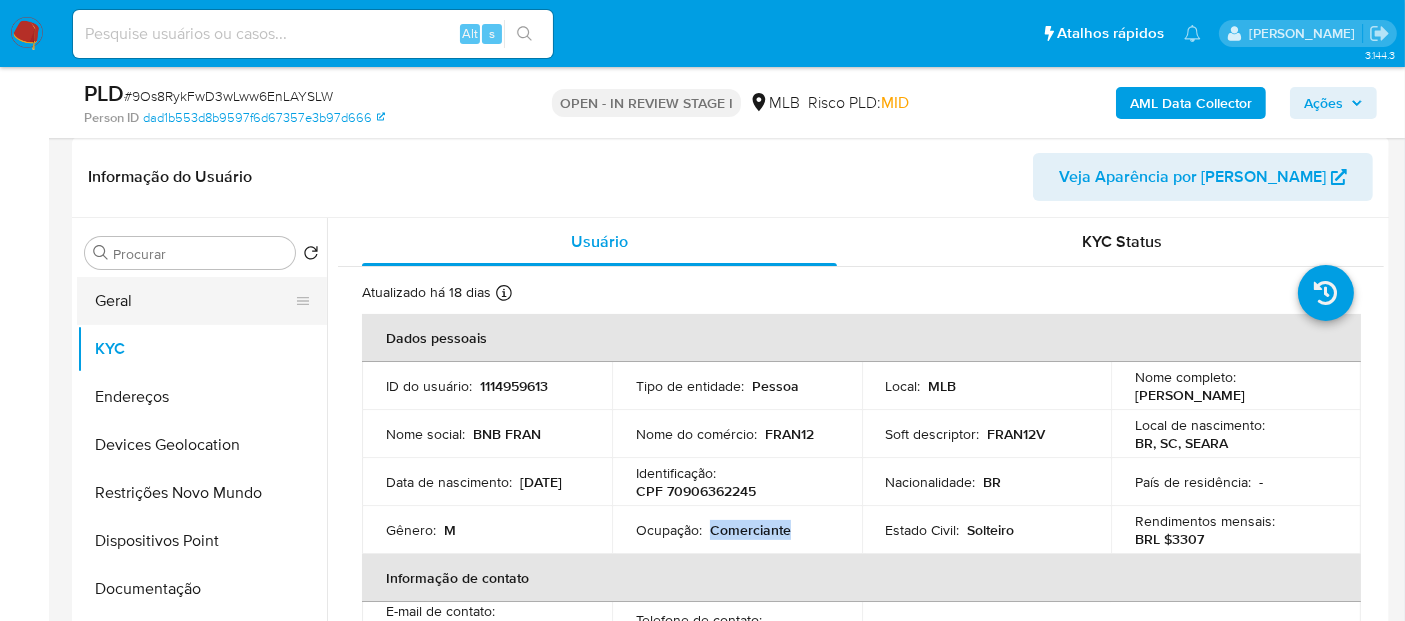 click on "Geral" at bounding box center [194, 301] 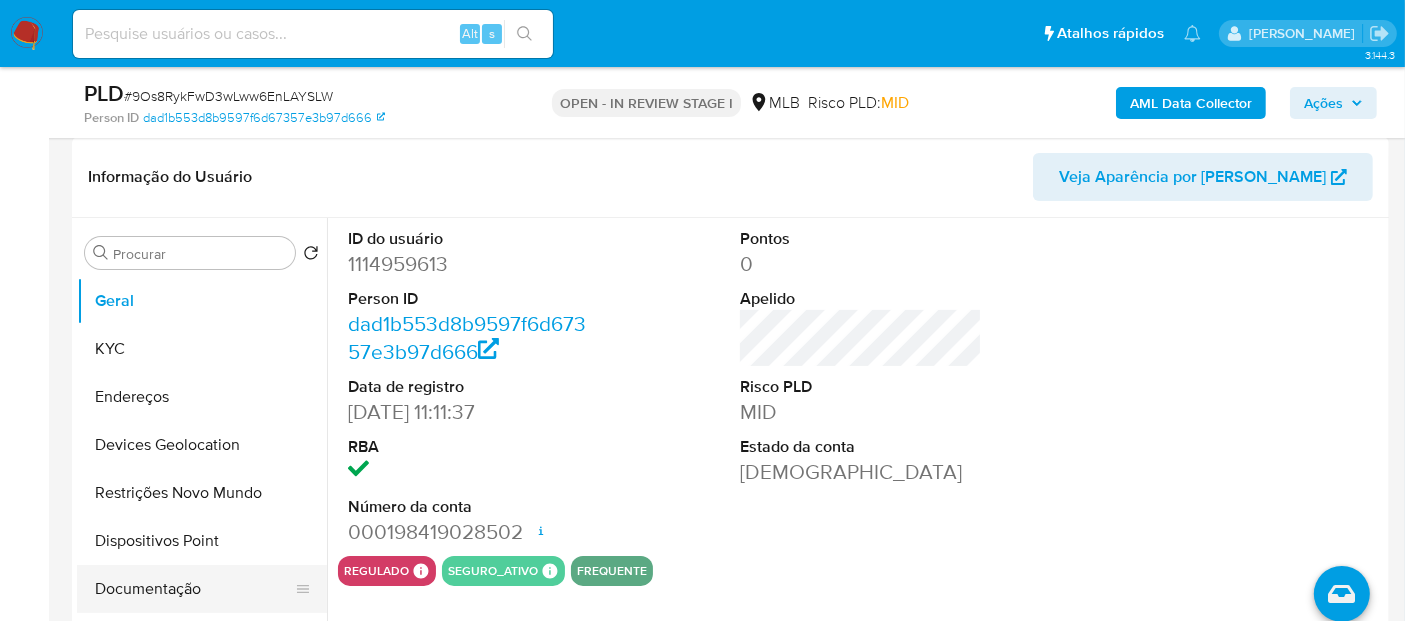 click on "Documentação" at bounding box center (194, 589) 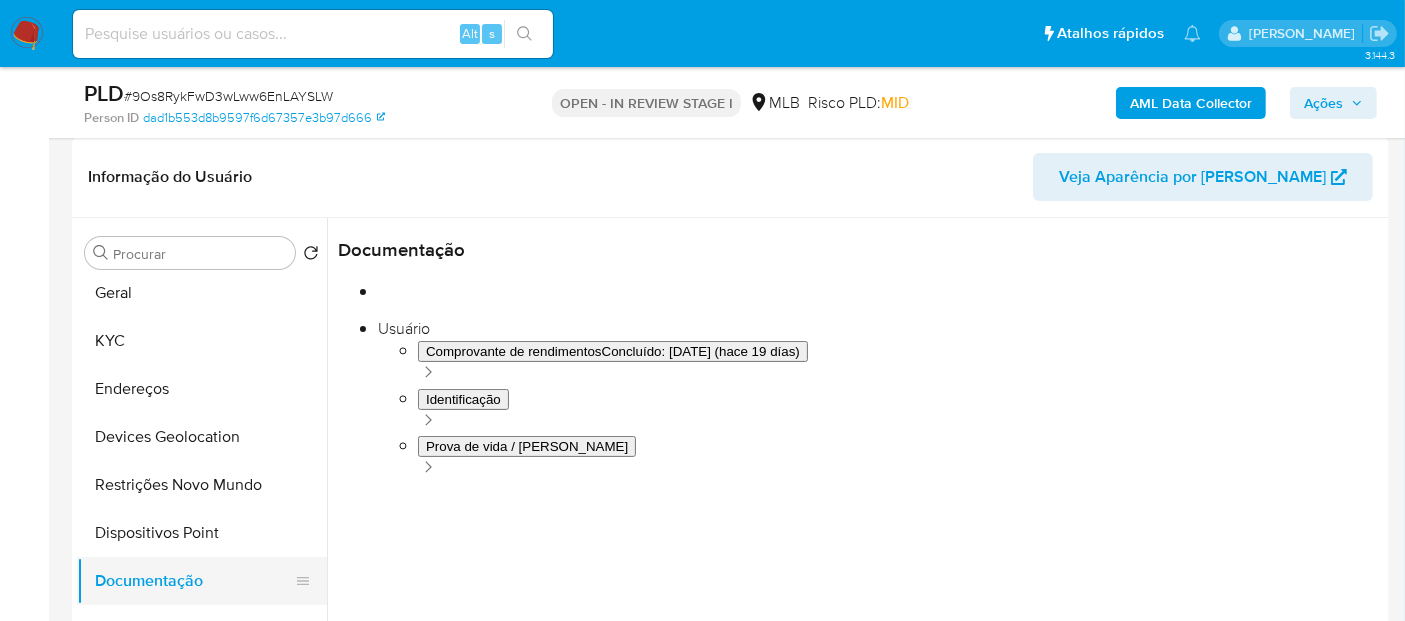 scroll, scrollTop: 0, scrollLeft: 0, axis: both 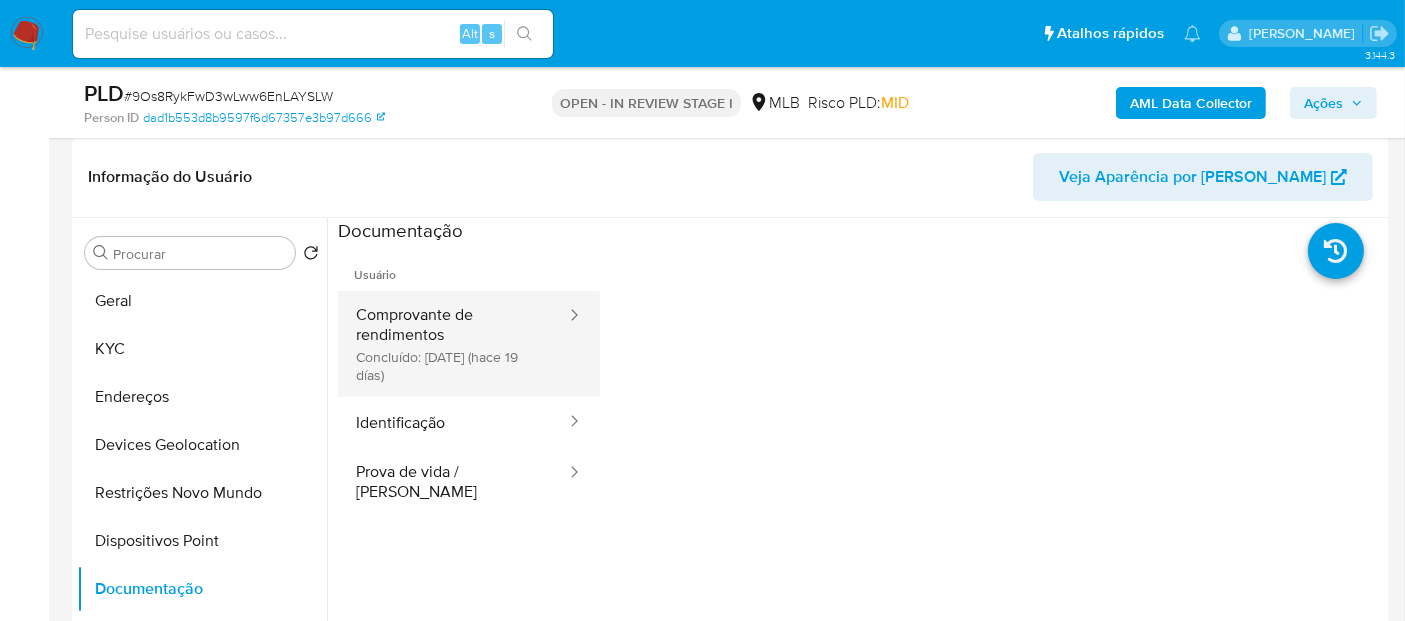 click on "Comprovante de rendimentos Concluído: 19/06/2025 (hace 19 días)" at bounding box center [453, 344] 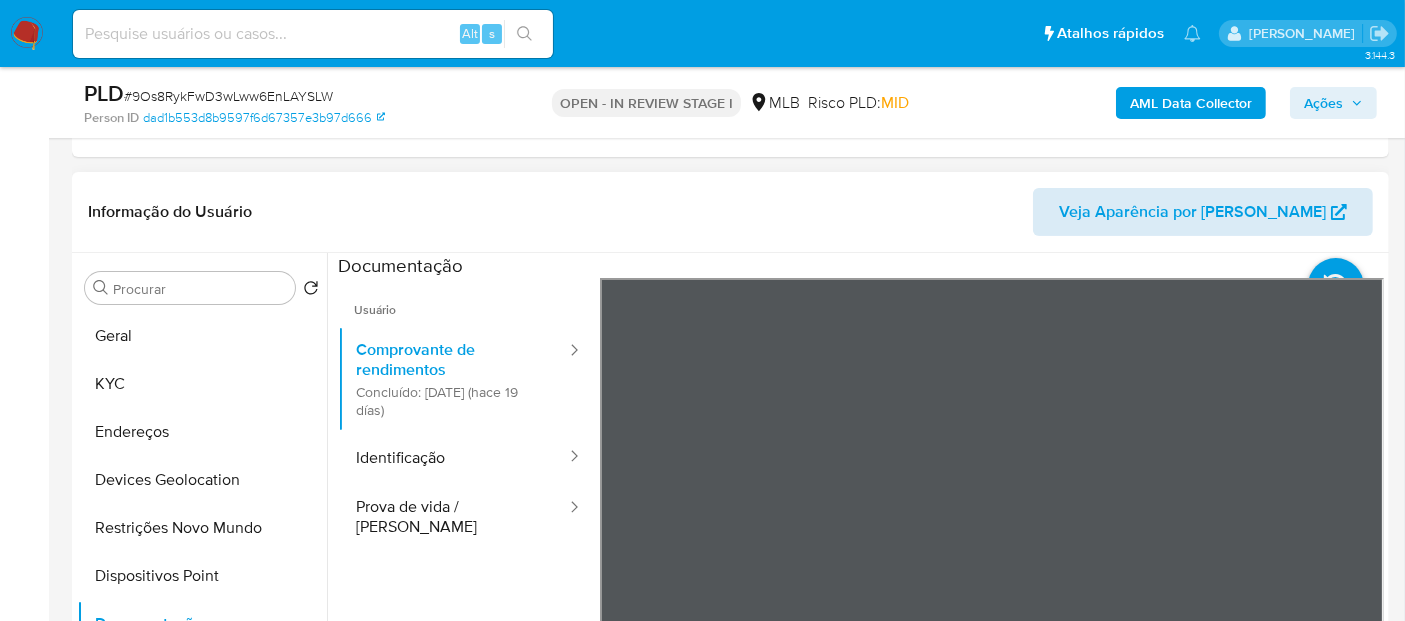 scroll, scrollTop: 333, scrollLeft: 0, axis: vertical 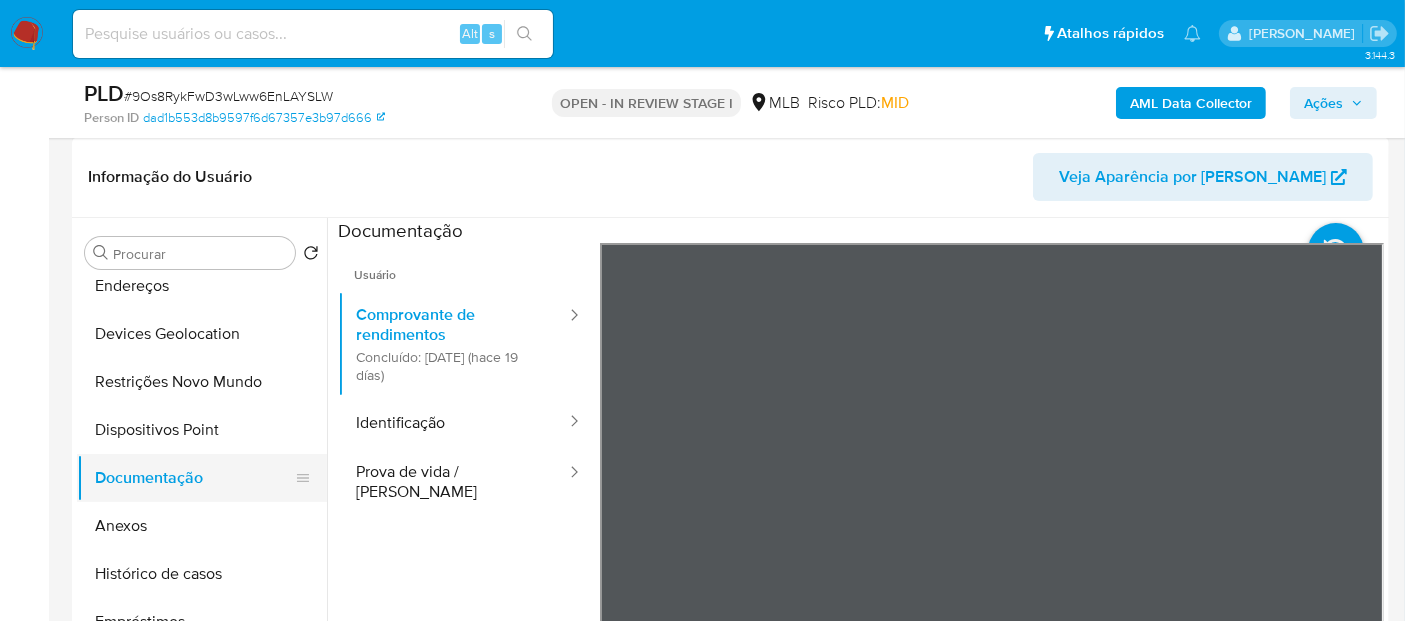 click on "Documentação" at bounding box center (194, 478) 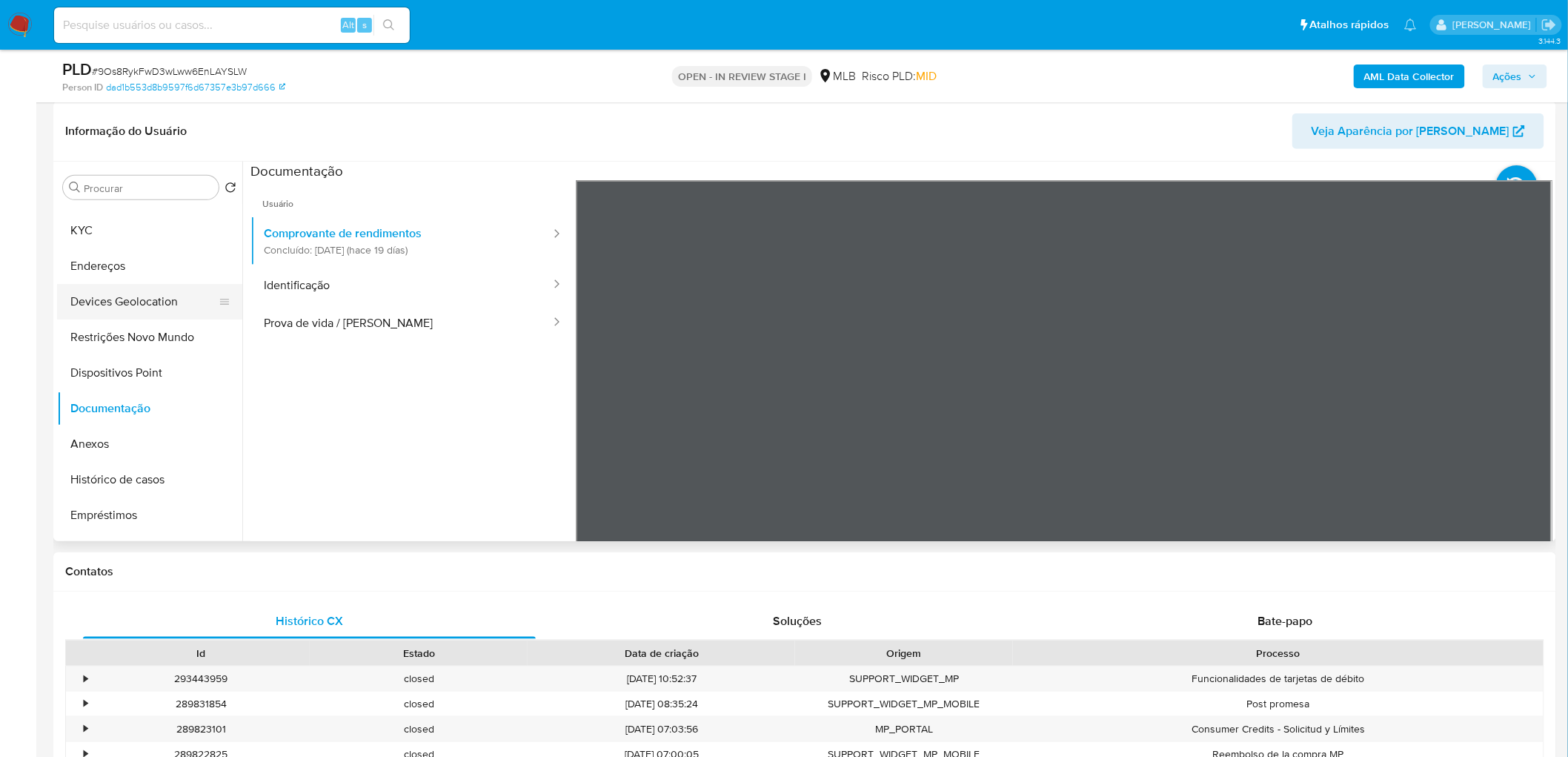 scroll, scrollTop: 0, scrollLeft: 0, axis: both 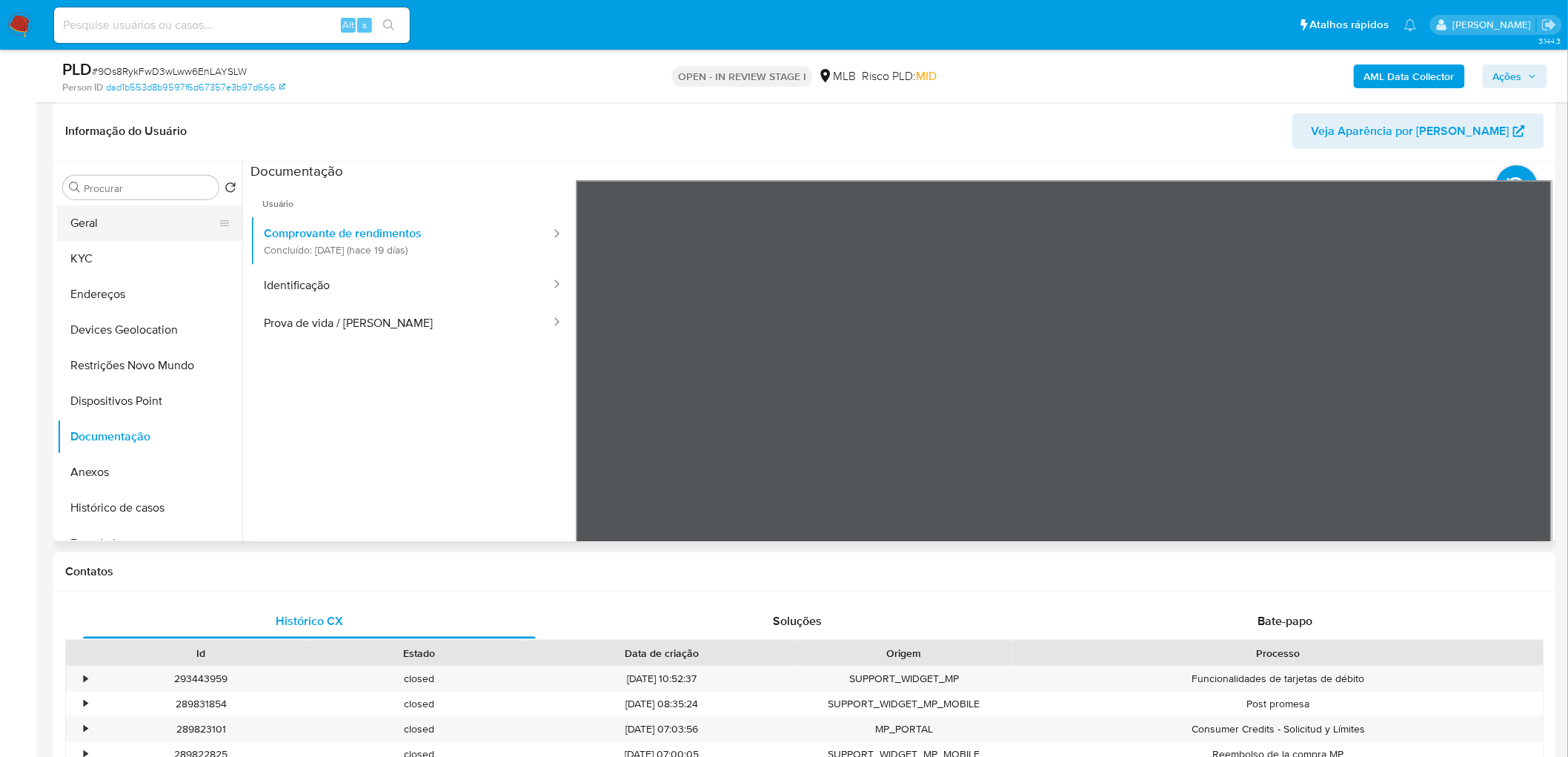 click on "Geral" at bounding box center [144, 223] 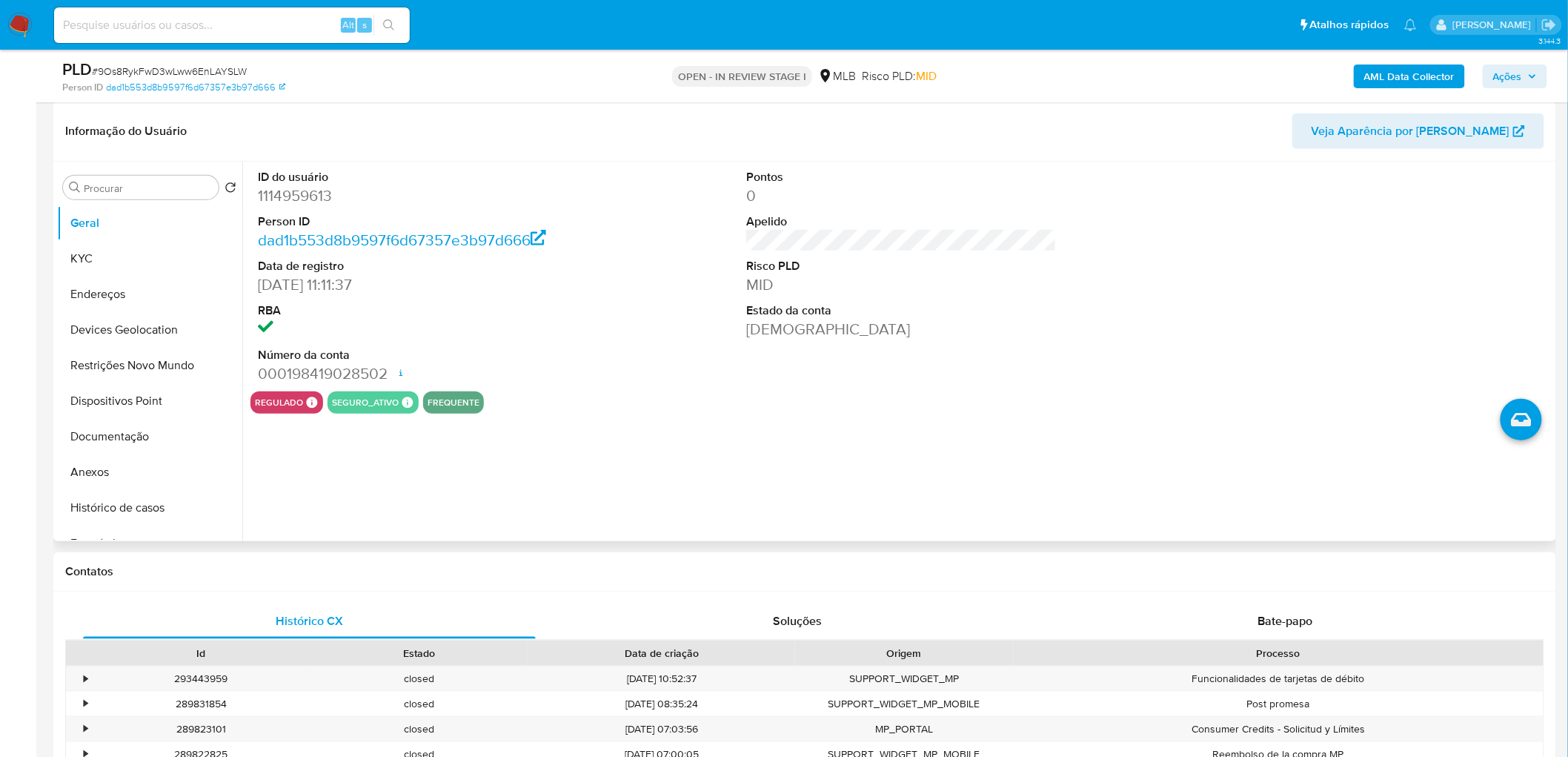 click on "ID do usuário 1114959613 Person ID dad1b553d8b9597f6d67357e3b97d666 Data de registro 29/04/2022 11:11:37 RBA Número da conta 000198419028502   Data de abertura 20/09/2022 03:10 Status ACTIVE Pontos 0 Apelido Risco PLD MID Estado da conta Ativa" at bounding box center [901, 277] 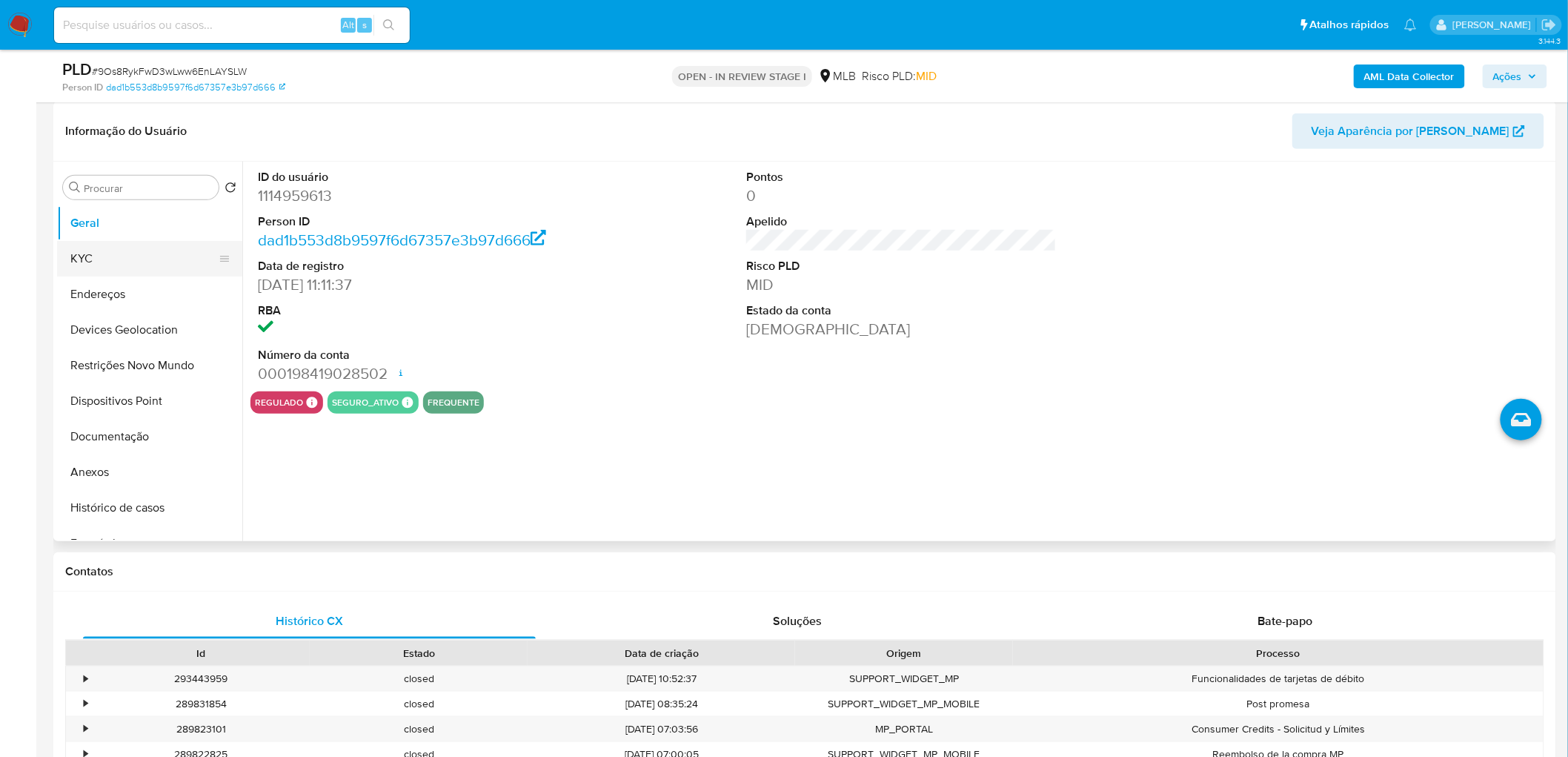click on "KYC" at bounding box center [144, 259] 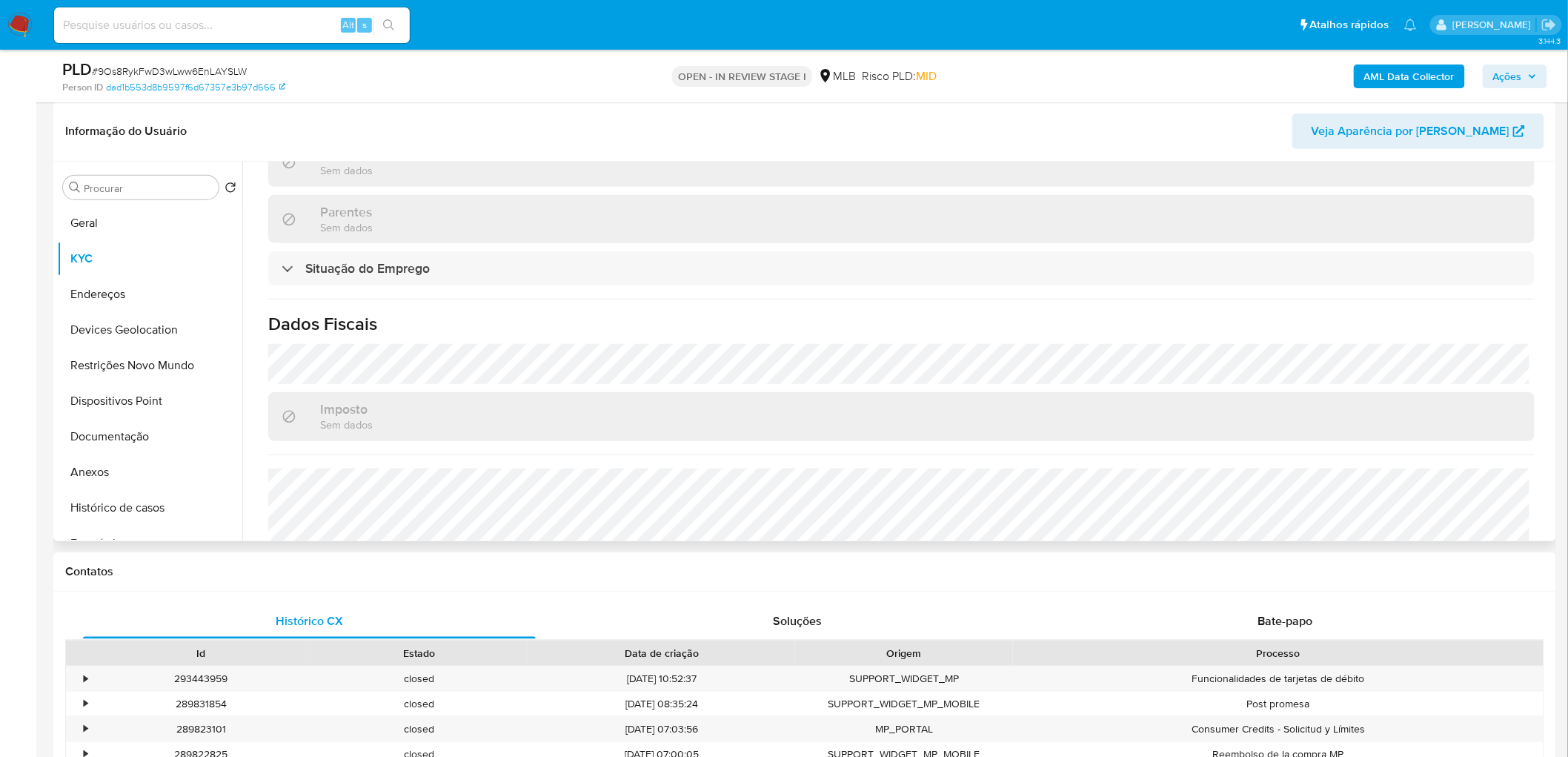 scroll, scrollTop: 632, scrollLeft: 0, axis: vertical 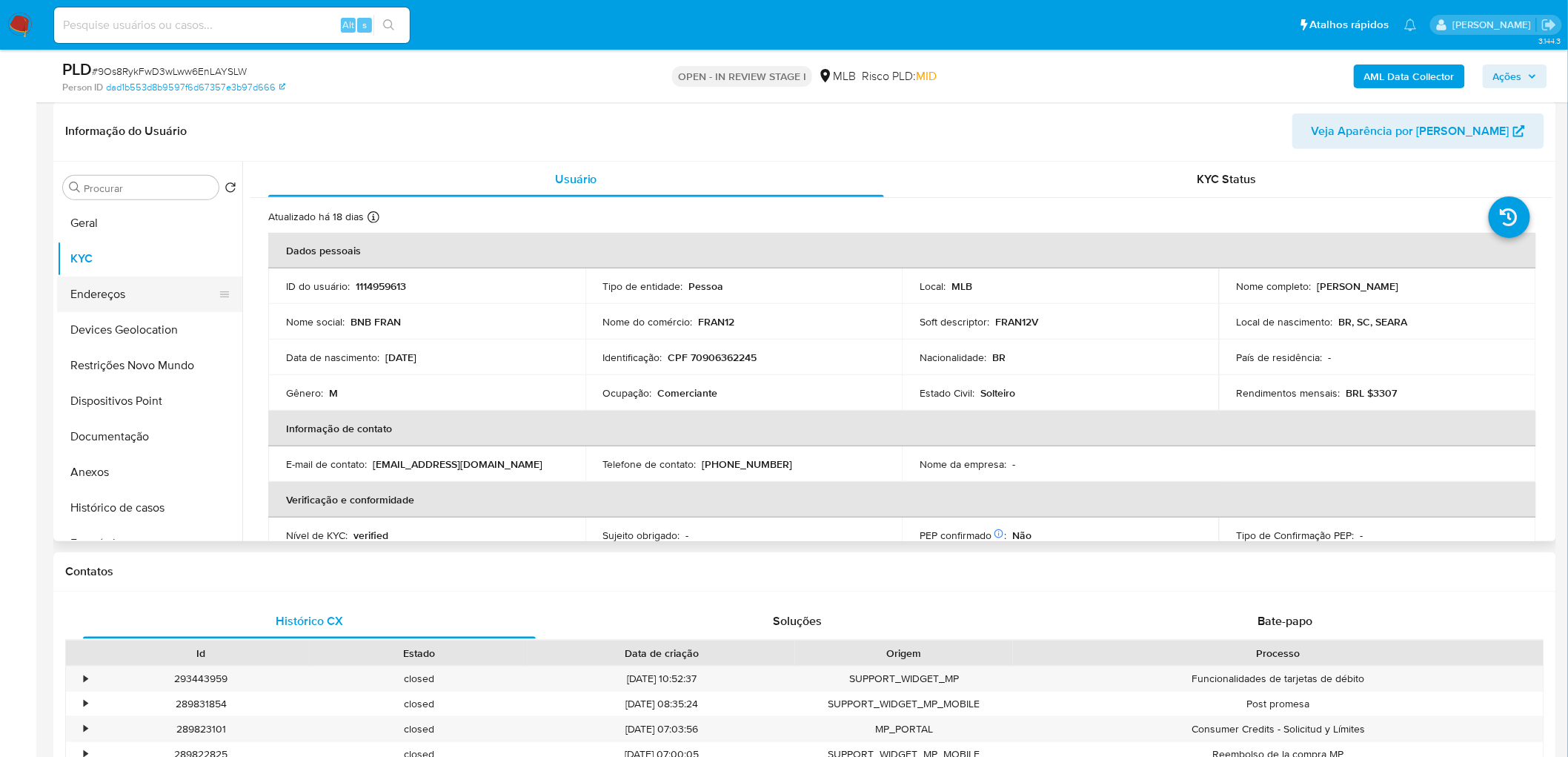 click on "Endereços" at bounding box center [144, 294] 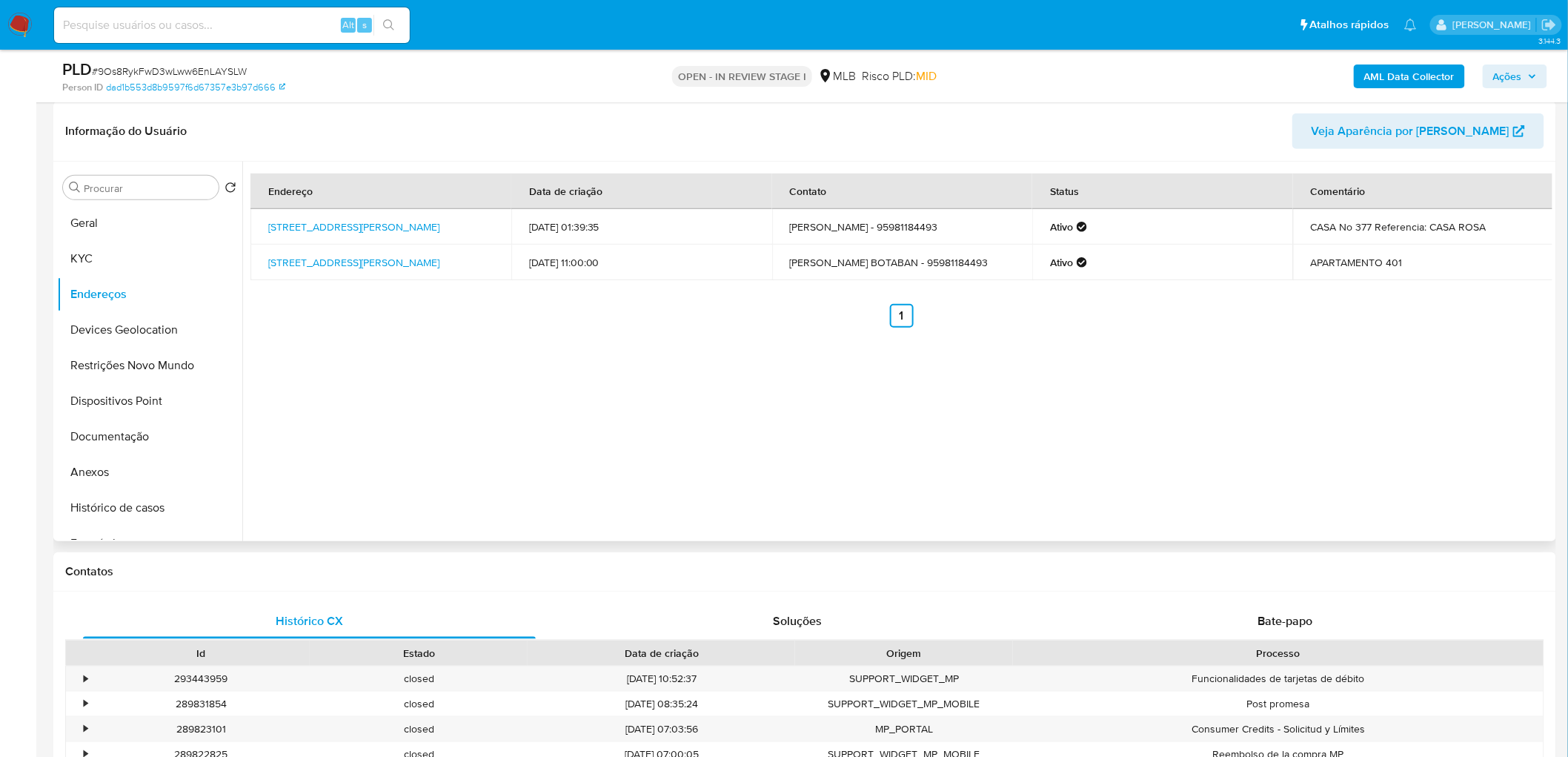 click on "Endereço Data de criação Contato Status Comentário Rua Luiz Sfredo 377, Seara, Santa Catarina, 89770000, Brasil 377 10/10/2024 01:39:35 Franklin Jose Sarmiento Botaban - 95981184493 Ativo CASA No 377 Referencia: CASA ROSA Rua Luiz Sfredo 58, Seara, Santa Catarina, 89770000, Brasil 58 06/12/2023 11:00:00 FRANKLIN JOSE SARMENTO BOTABAN - 95981184493 Ativo APARTAMENTO 401 Anterior 1 Siguiente" at bounding box center [897, 351] 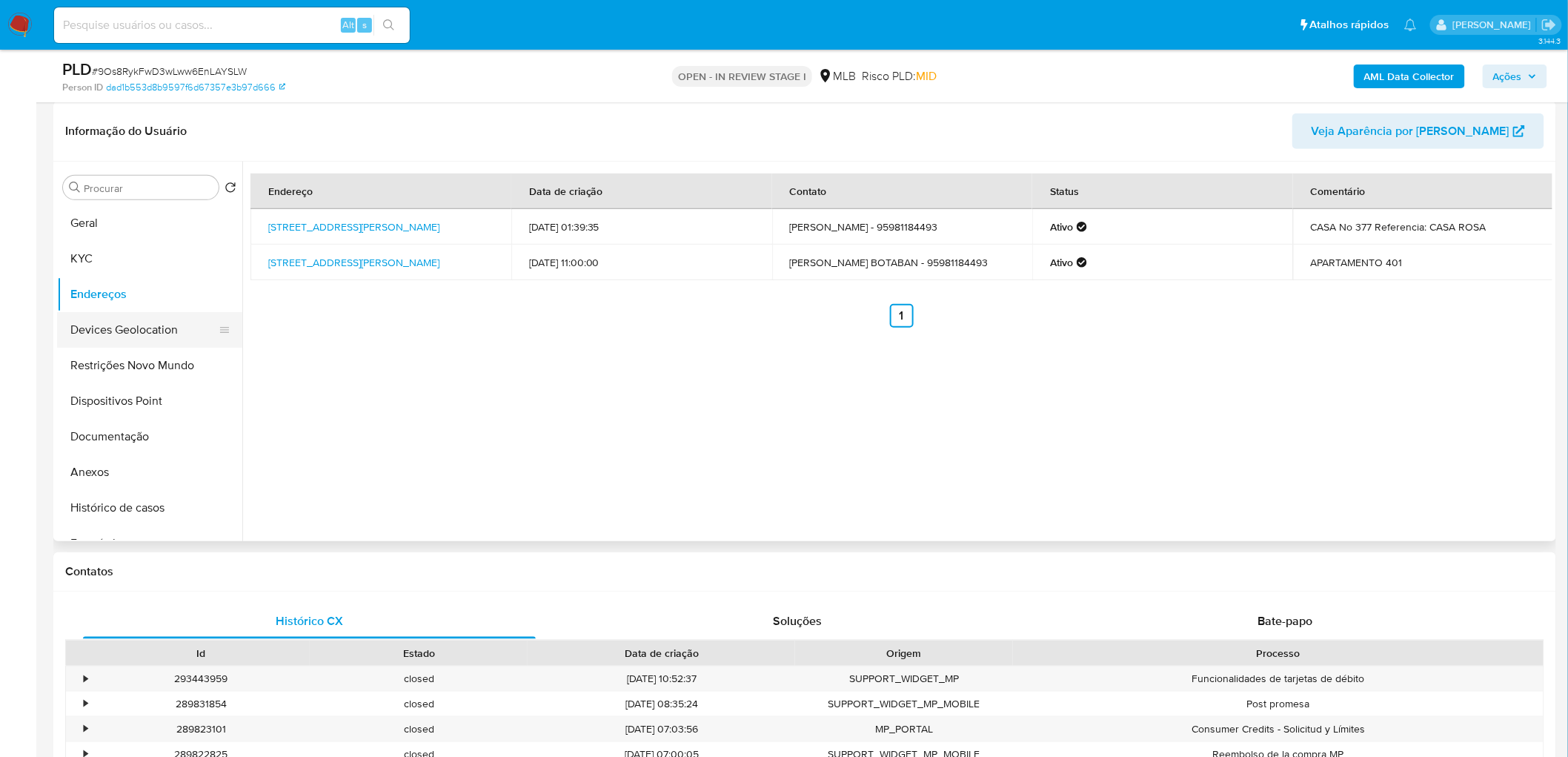 click on "Devices Geolocation" at bounding box center (144, 330) 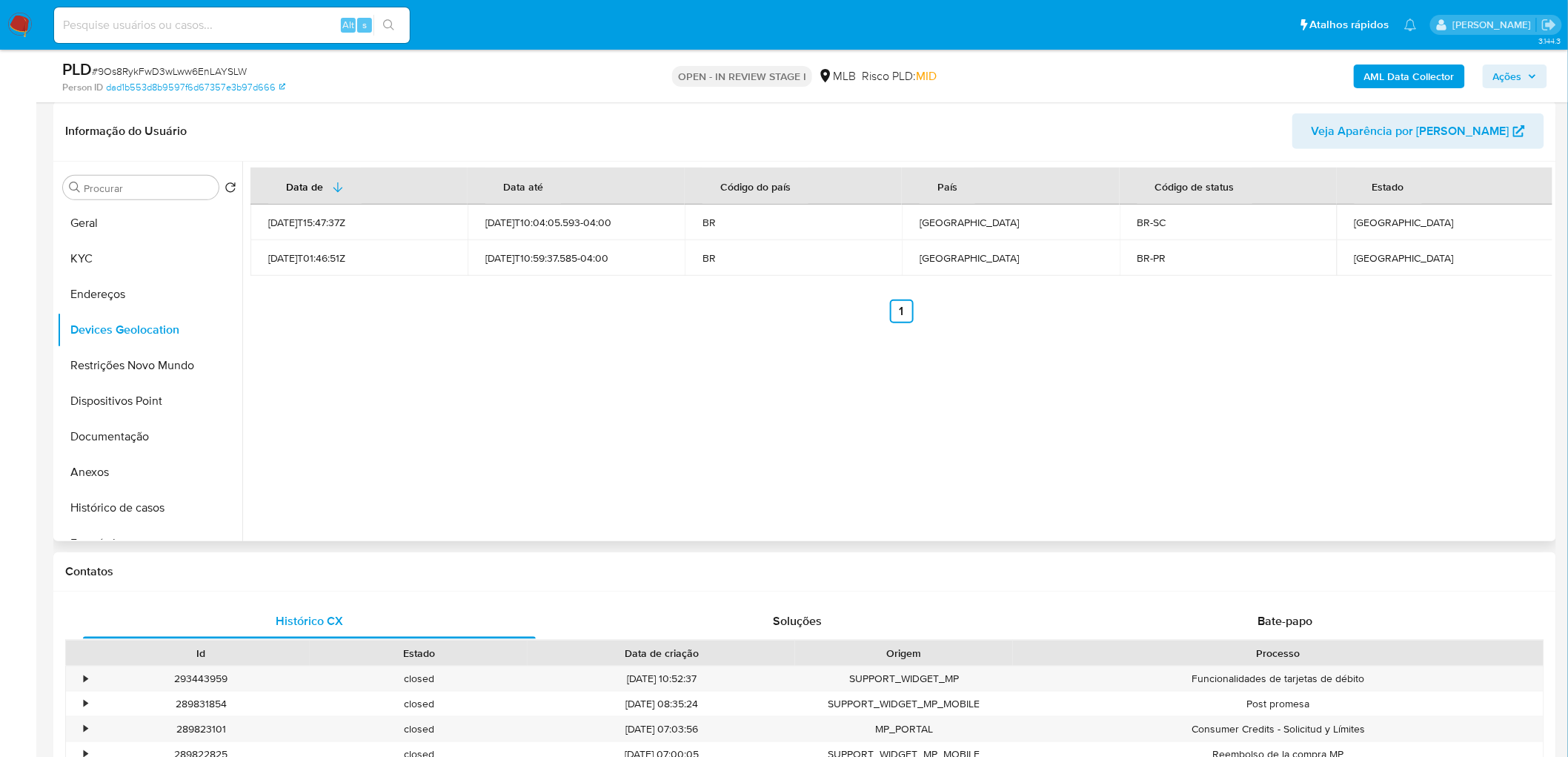 click on "Data de     Data até     Código do país     País     Código de status     Estado     2022-04-29T15:47:37Z     2025-07-06T10:04:05.593-04:00     BR     Brasil     BR-SC     Santa Catarina     2022-05-06T01:46:51Z     2025-07-07T10:59:37.585-04:00     BR     Brasil     BR-PR     Paraná   Anterior 1 Siguiente" at bounding box center [897, 351] 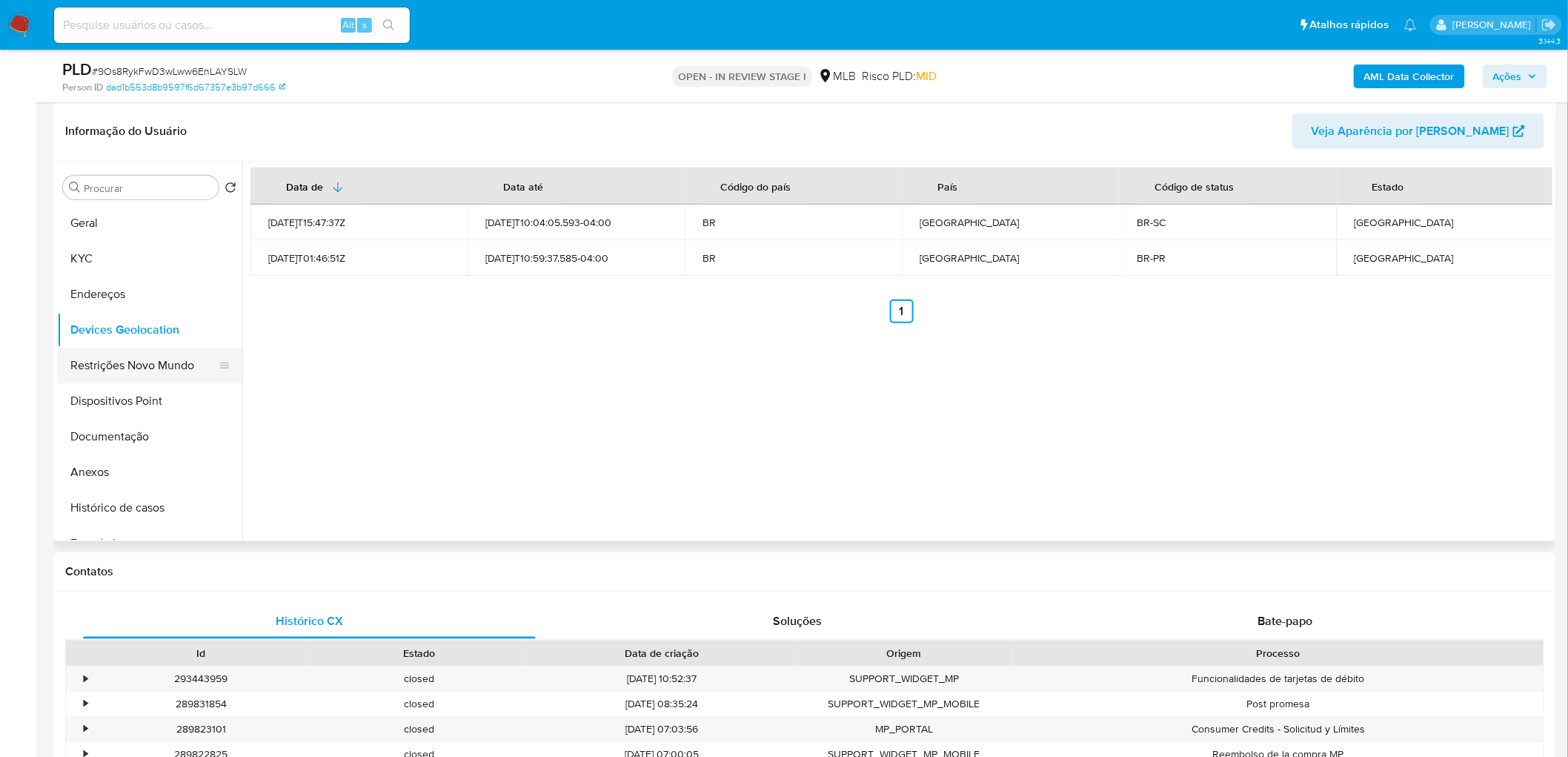 click on "Restrições Novo Mundo" at bounding box center (144, 366) 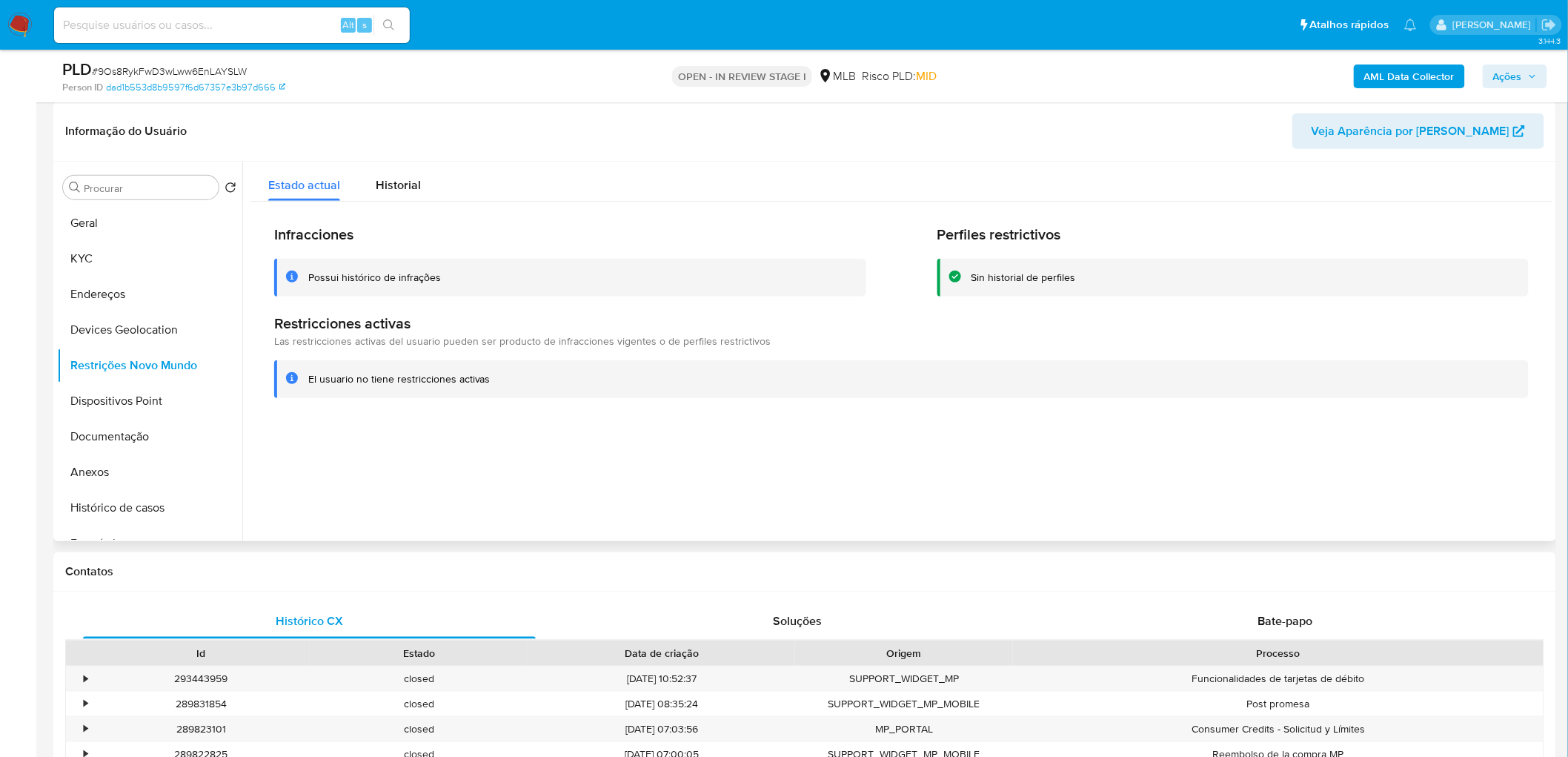 type 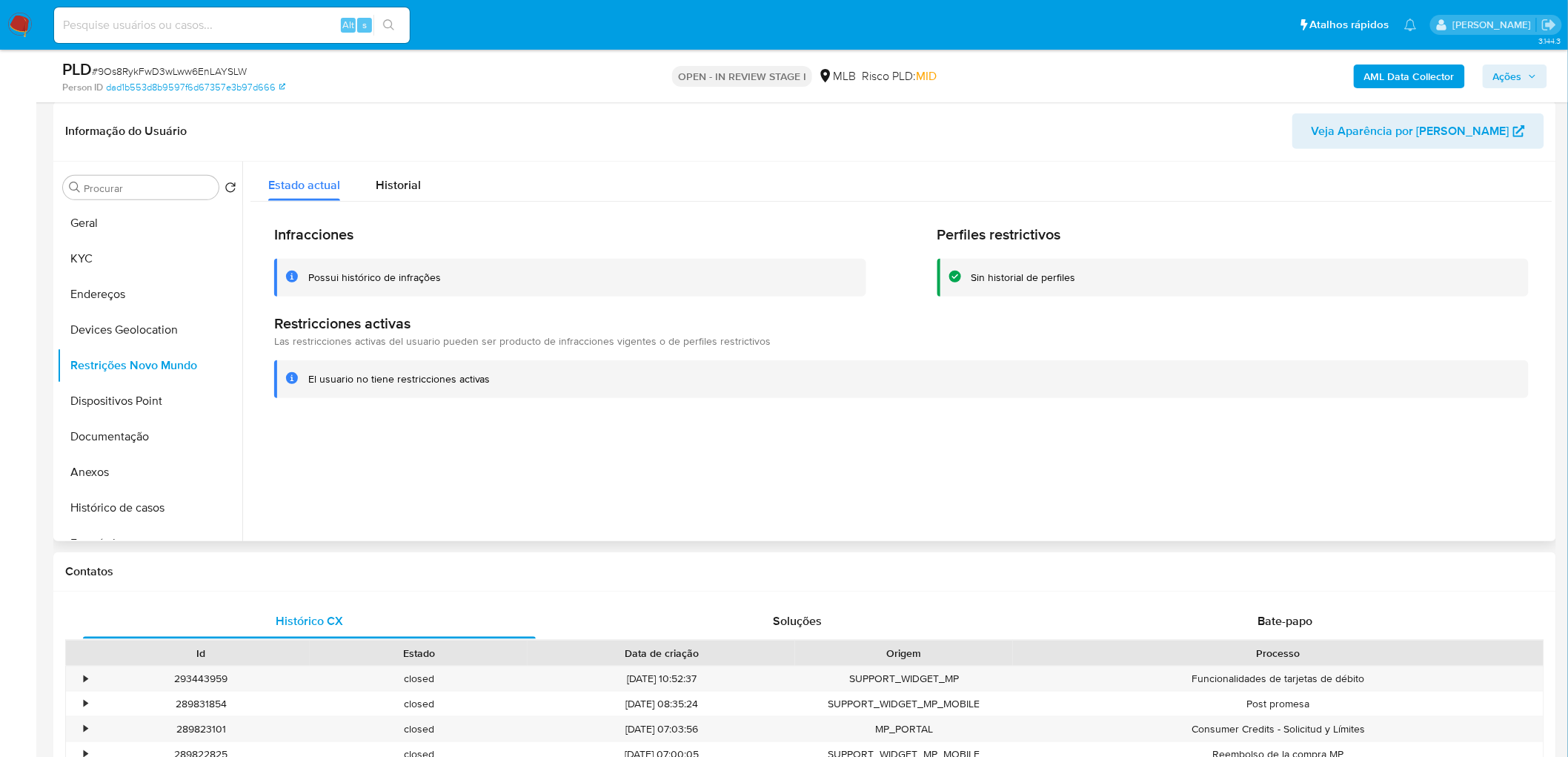 click at bounding box center (897, 351) 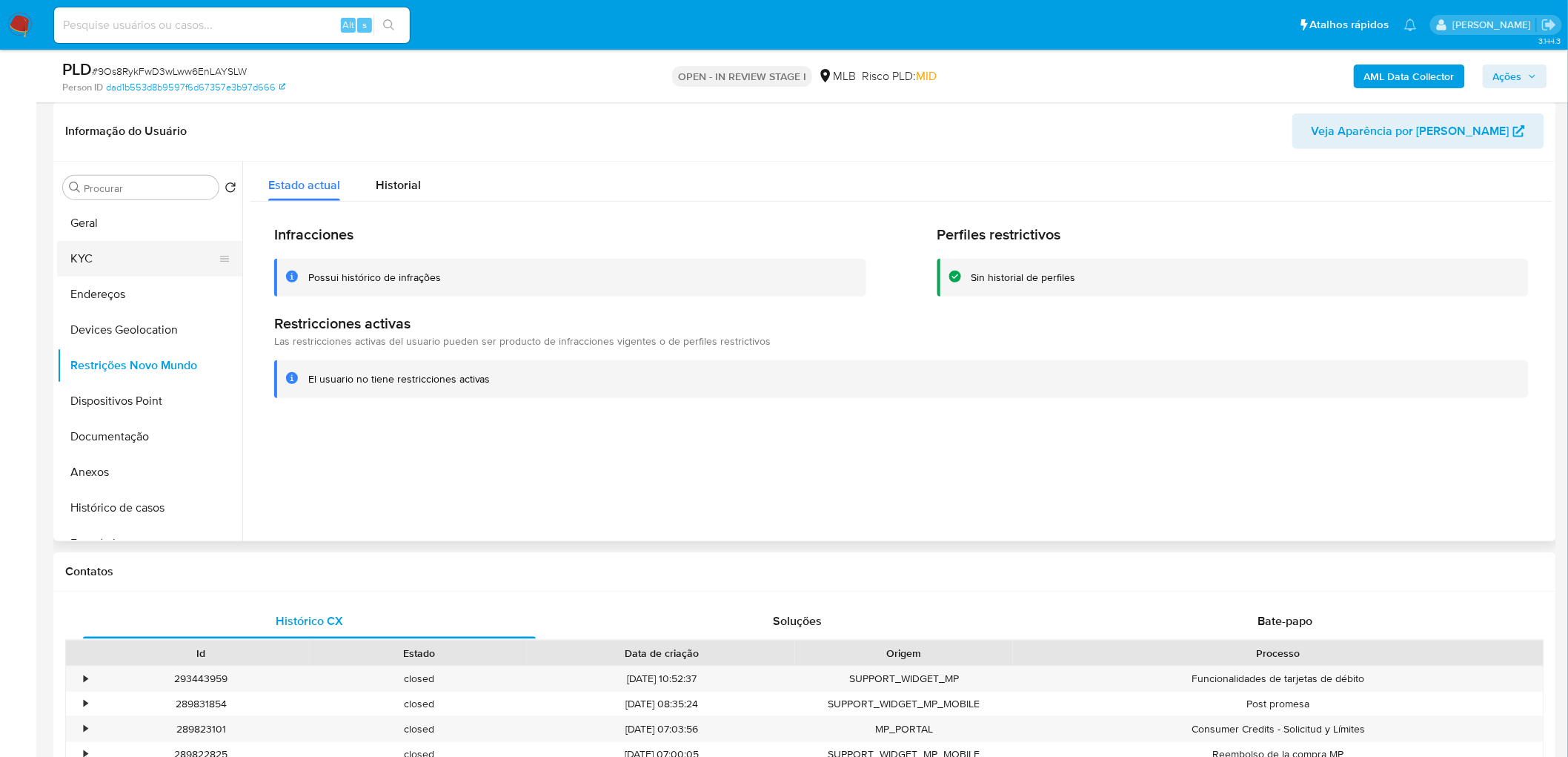 click on "KYC" at bounding box center (144, 259) 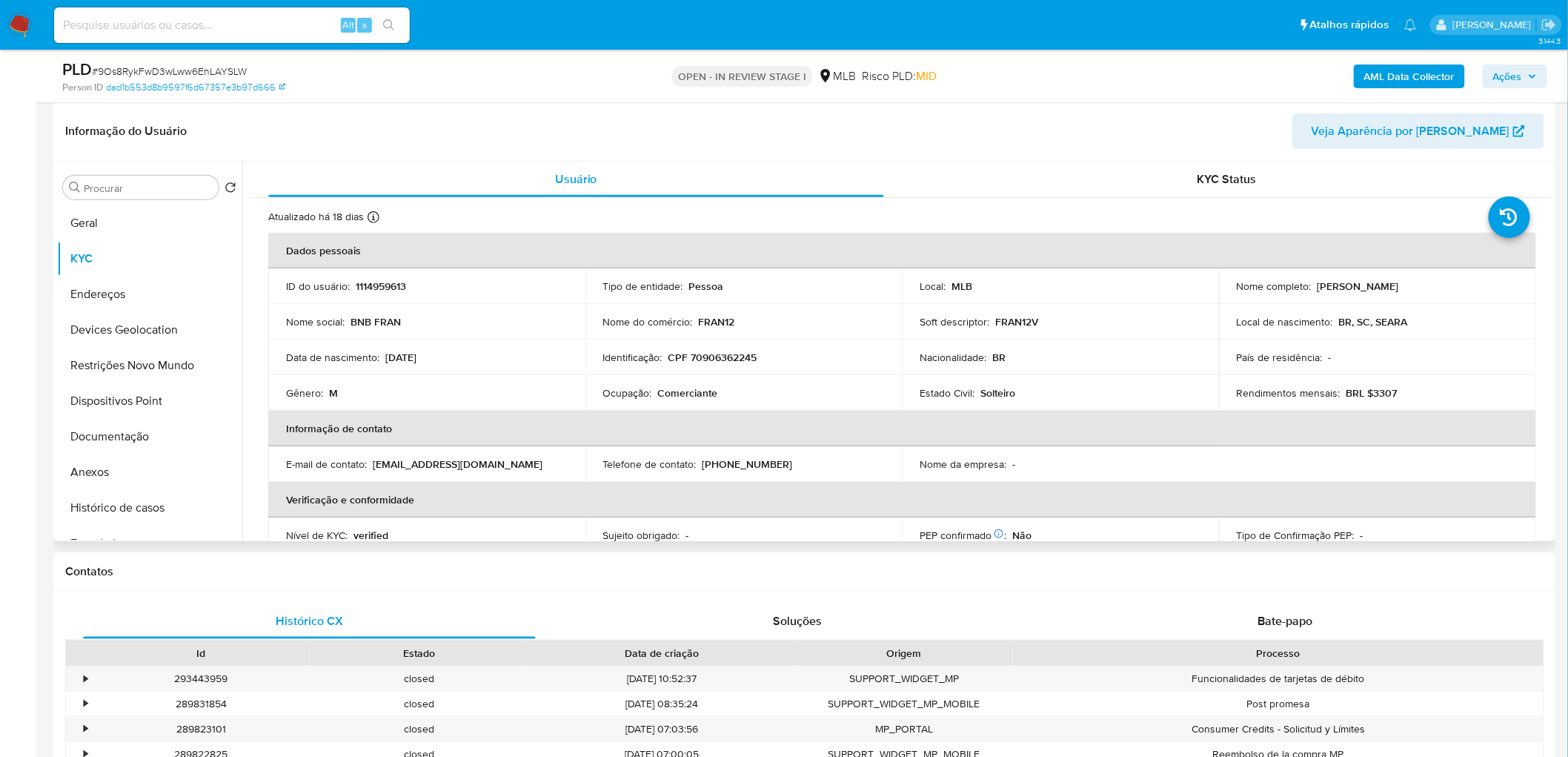 click on "Identificação :    CPF 70906362245" at bounding box center (744, 357) 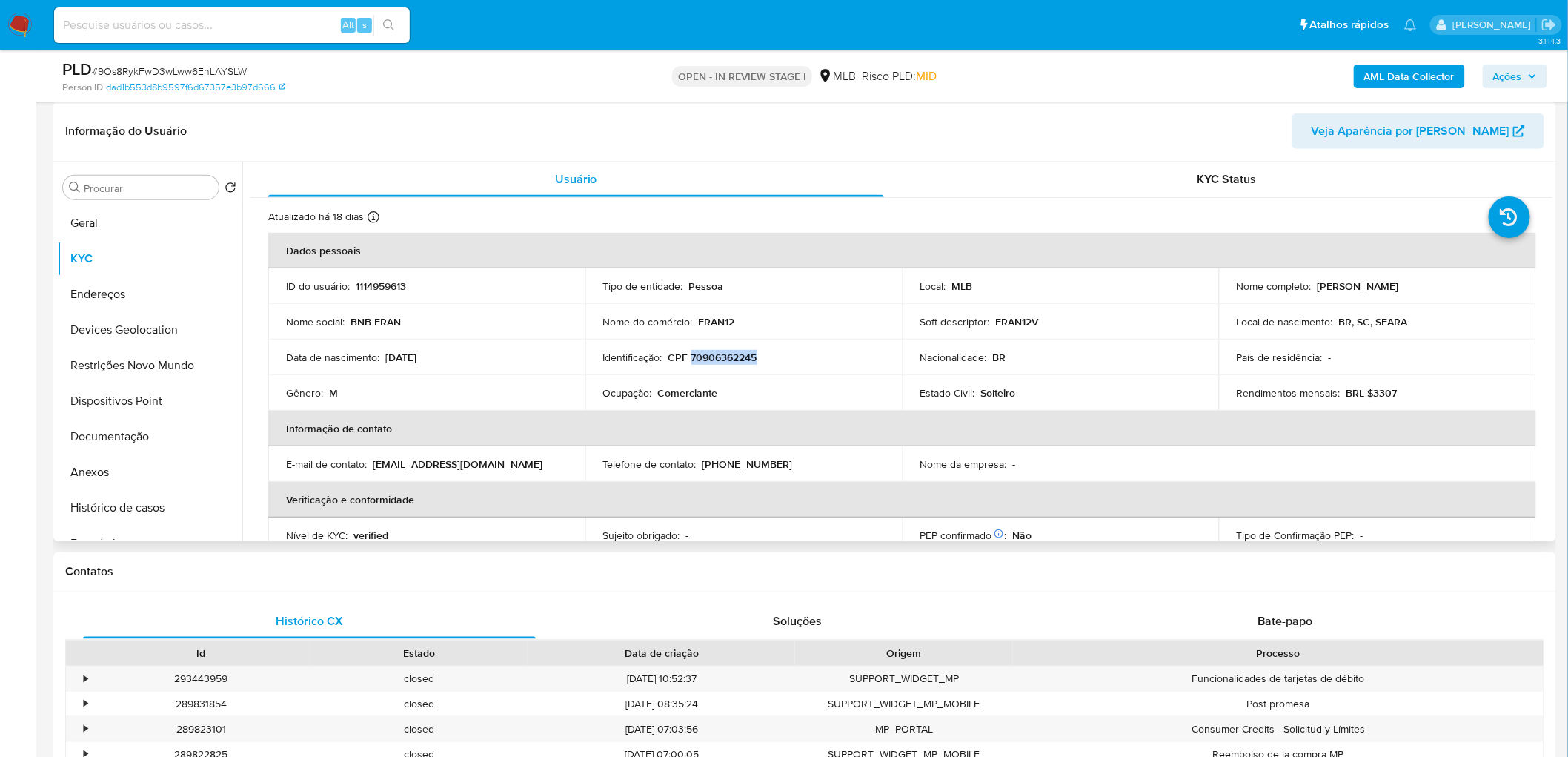 click on "CPF 70906362245" at bounding box center [713, 357] 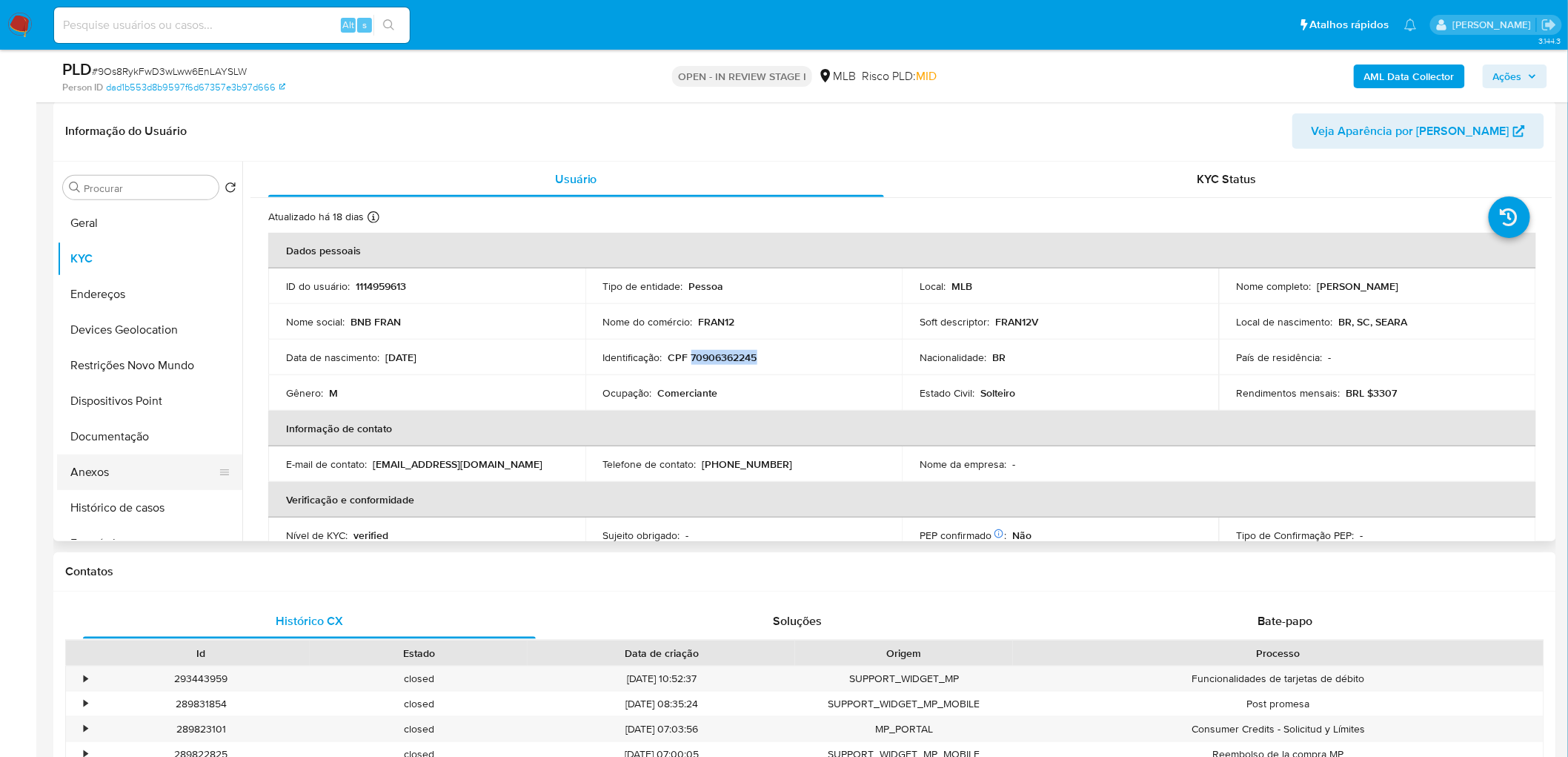 click on "Anexos" at bounding box center (144, 472) 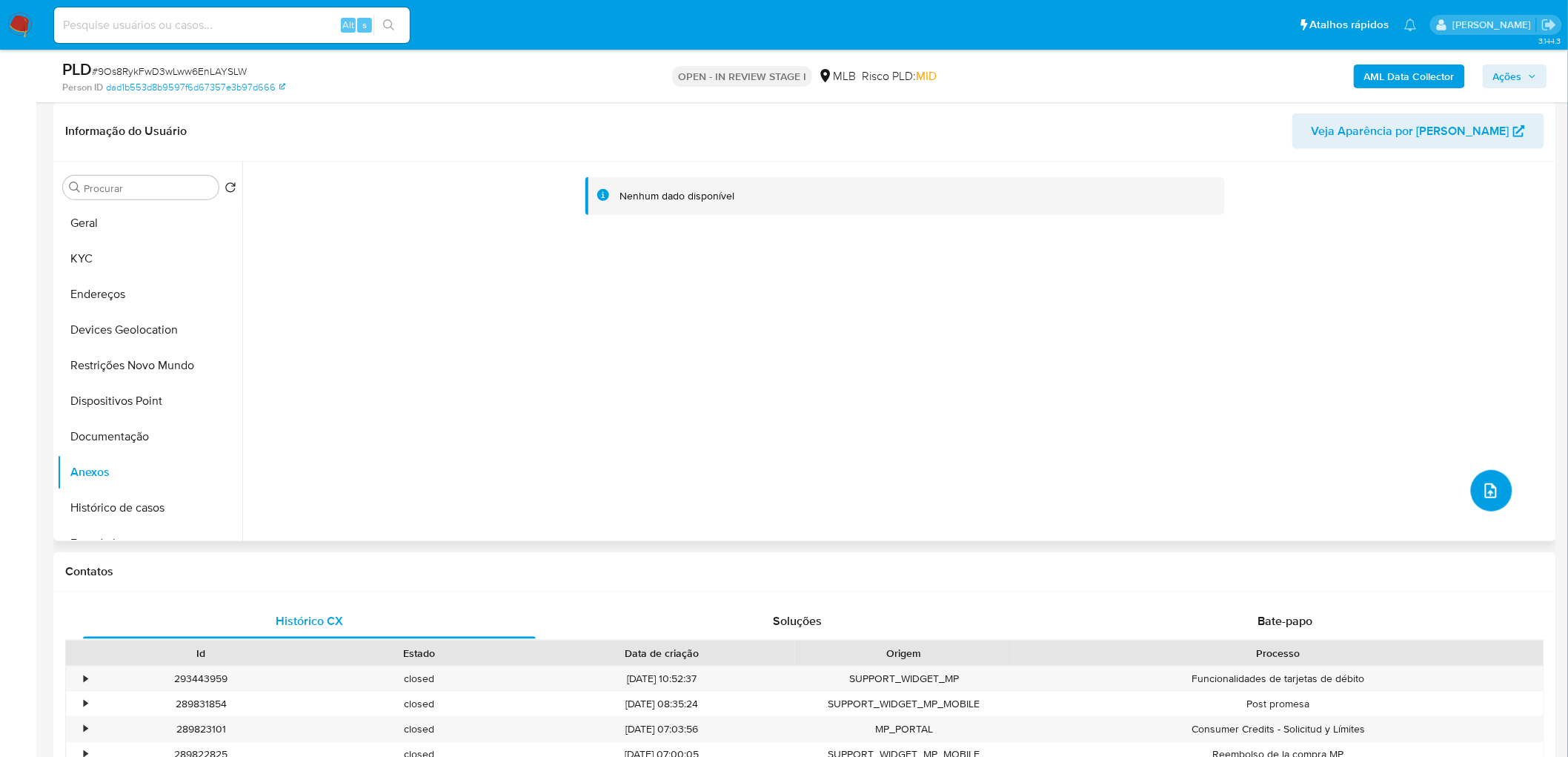 click at bounding box center [1492, 491] 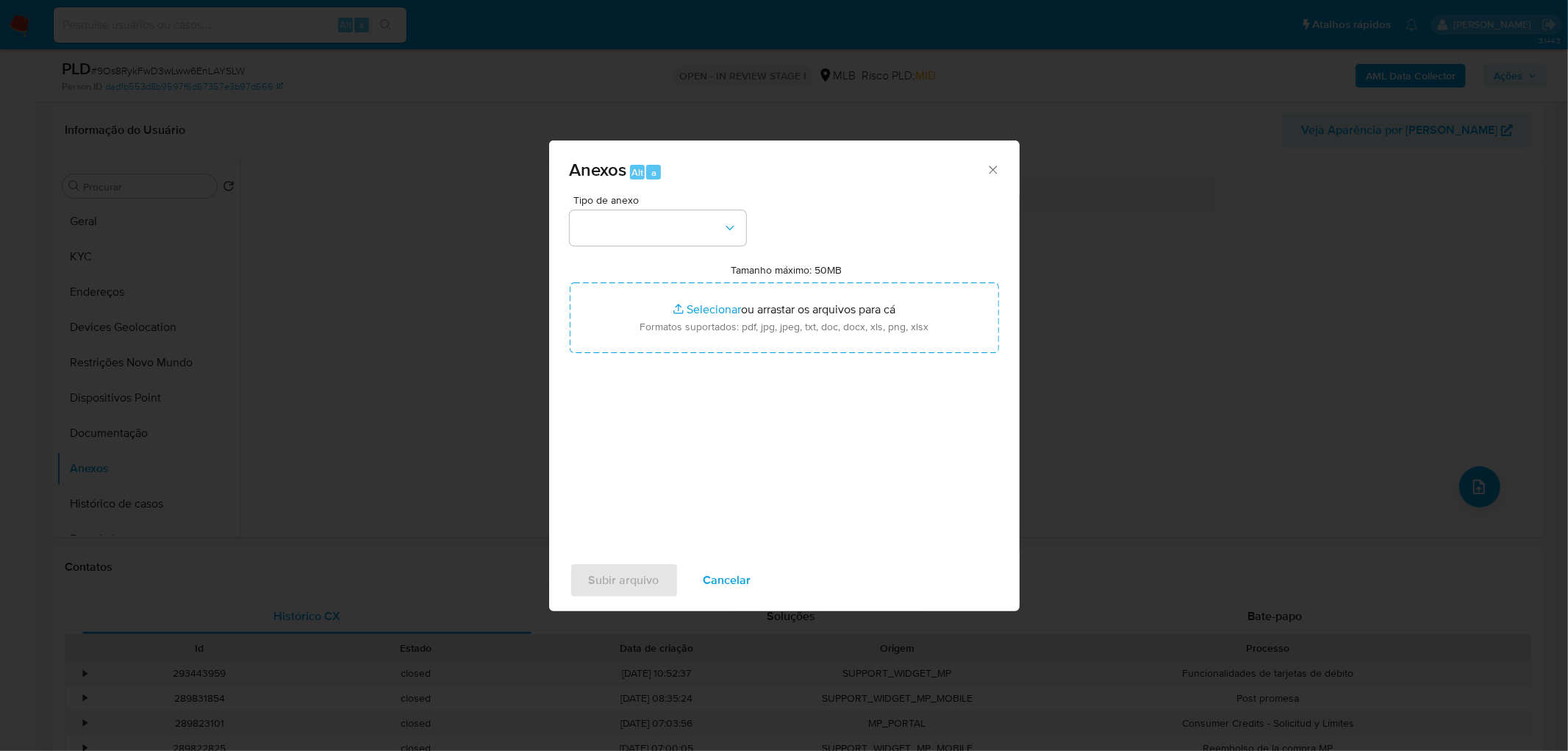 click on "Tipo de anexo Tamanho máximo: 50MB Selecionar arquivos Selecionar  ou arrastar os arquivos para cá Formatos suportados: pdf, jpg, jpeg, txt, doc, docx, xls, png, xlsx" at bounding box center [784, 369] 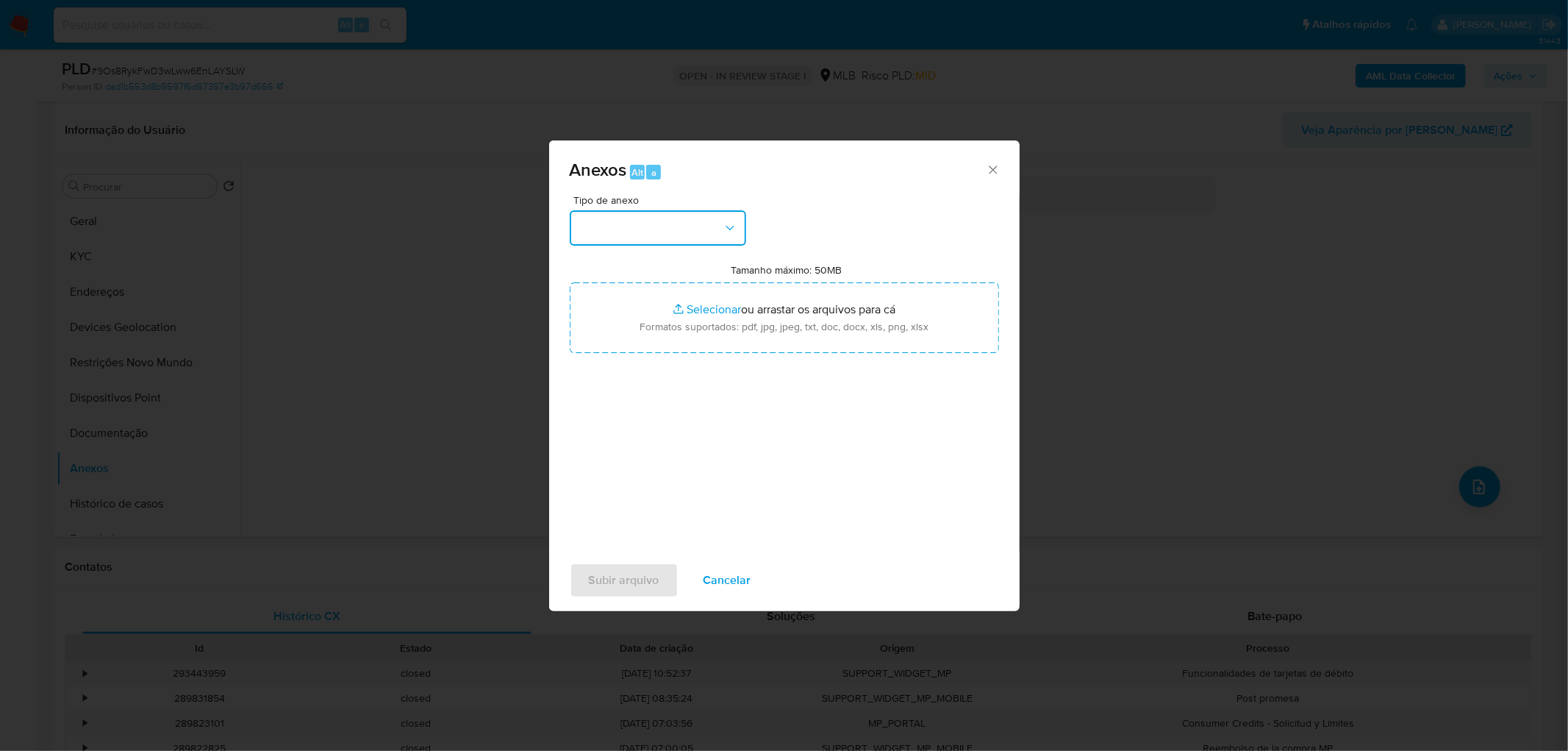 drag, startPoint x: 651, startPoint y: 235, endPoint x: 640, endPoint y: 241, distance: 12.529964 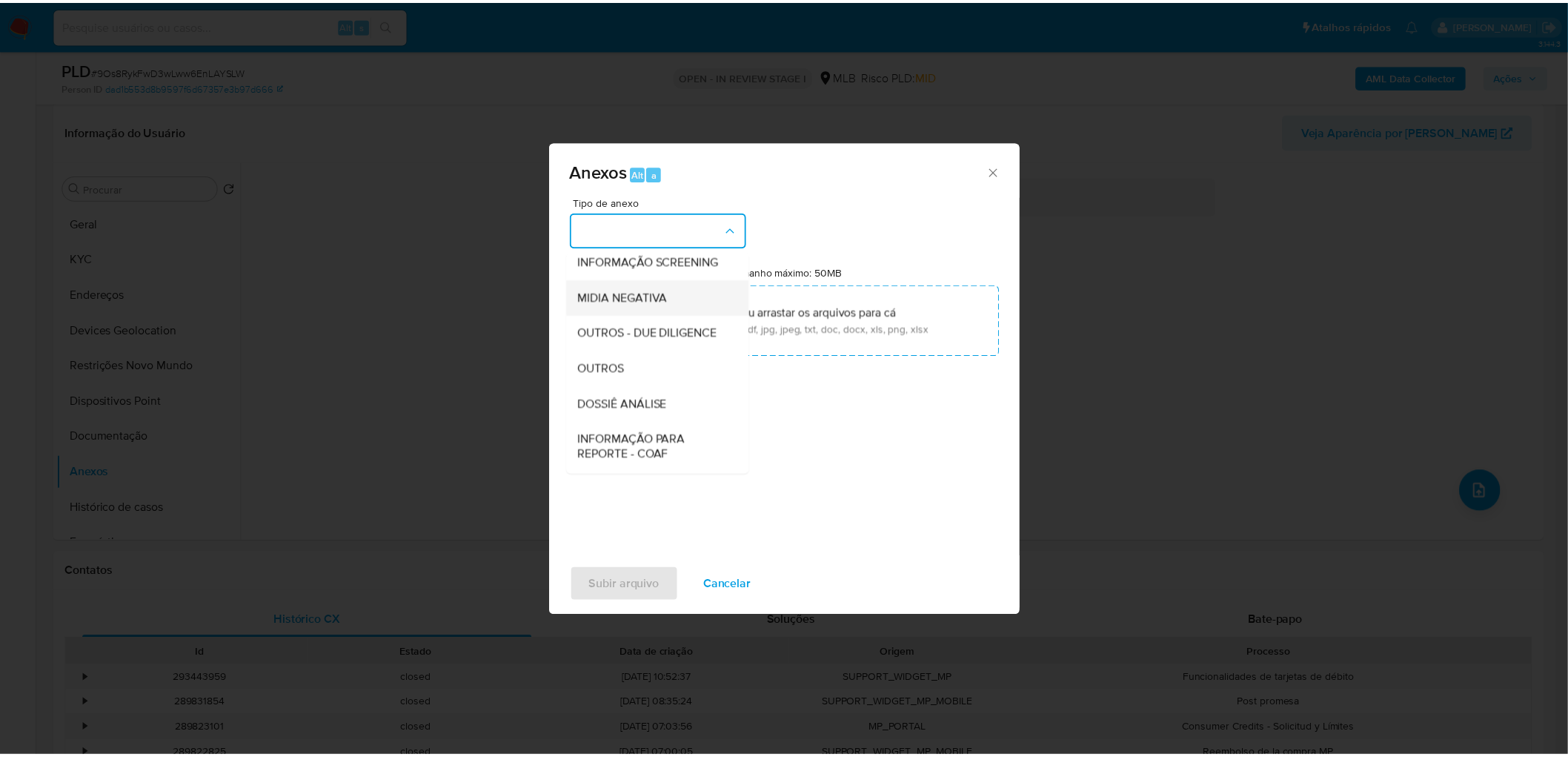 scroll, scrollTop: 165, scrollLeft: 0, axis: vertical 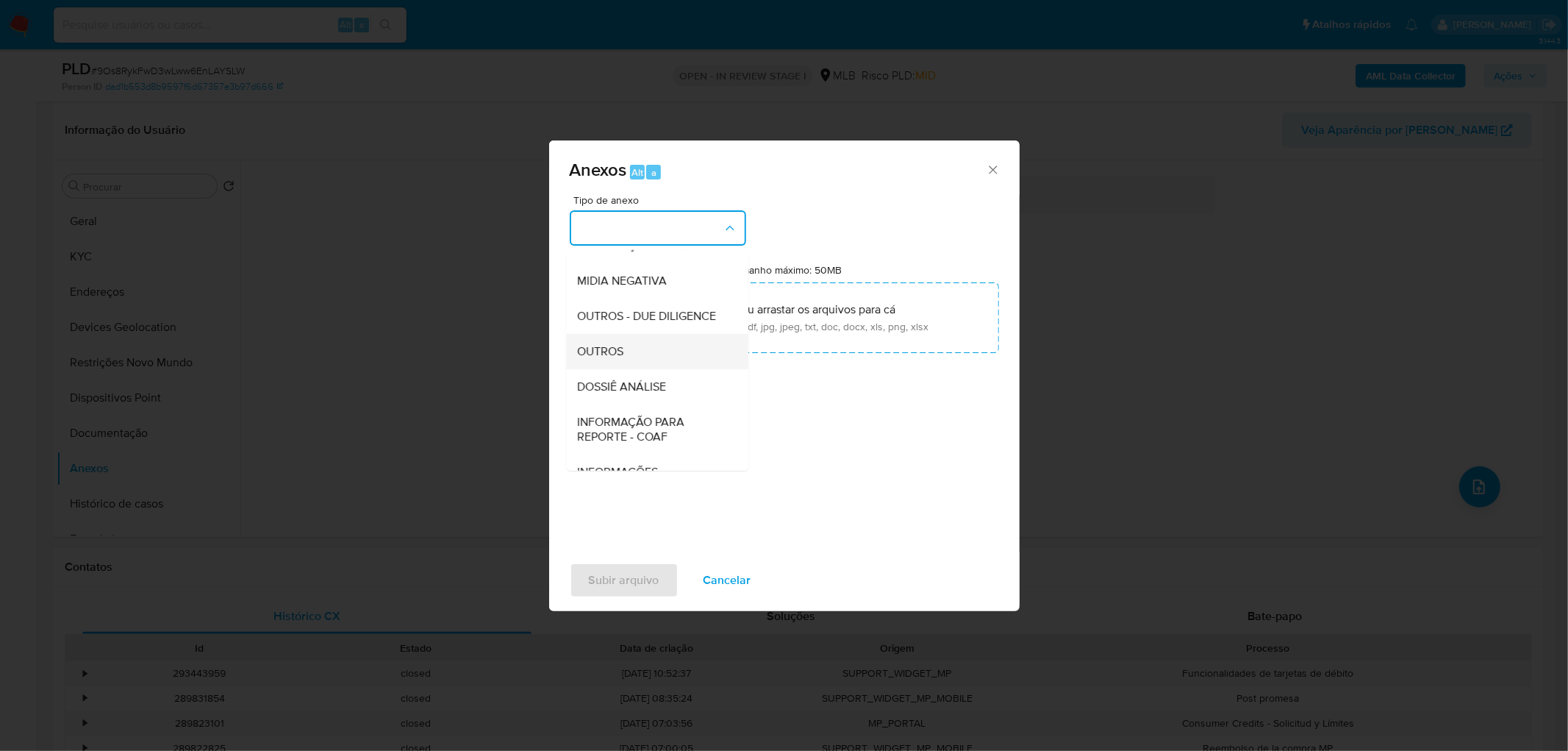 click on "OUTROS" at bounding box center [653, 352] 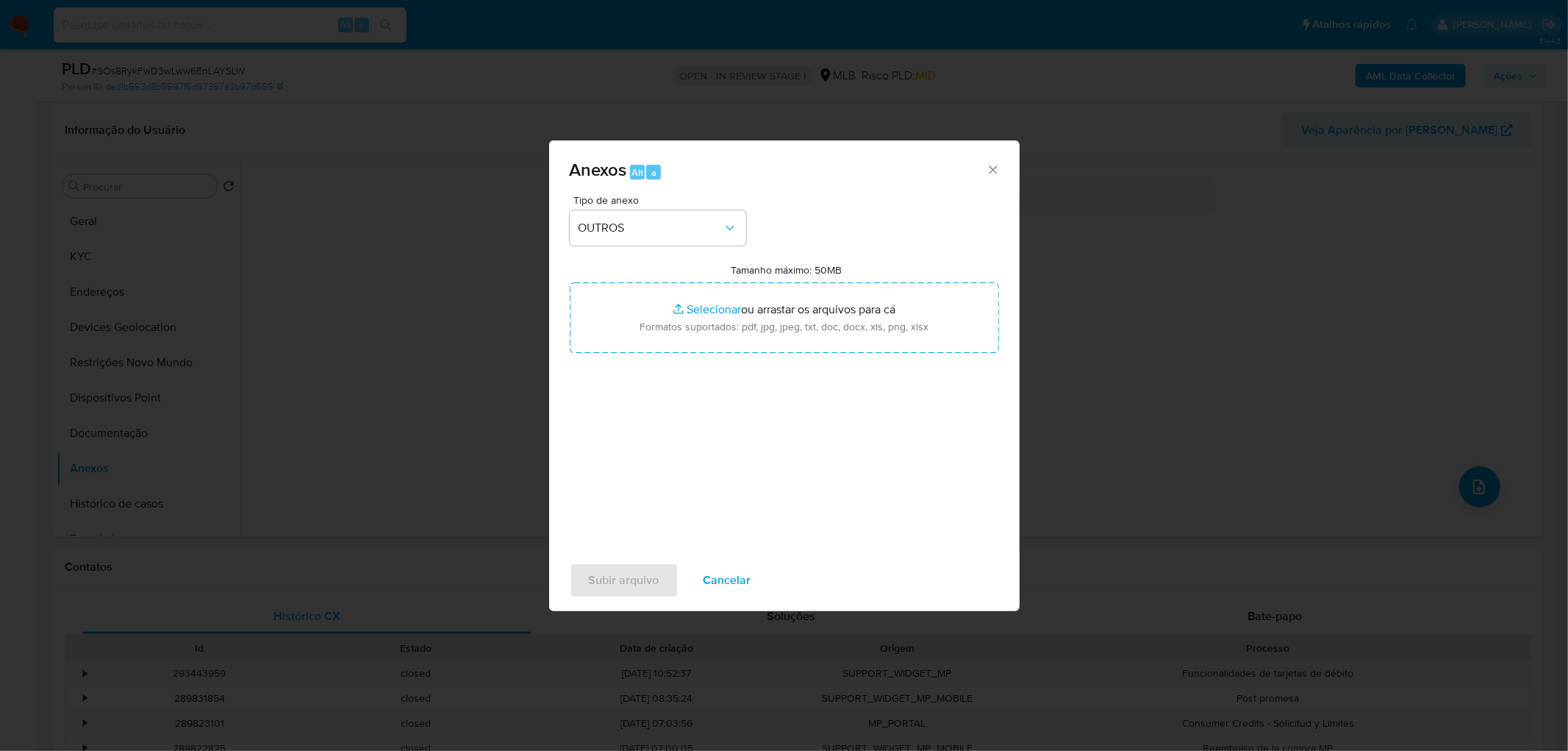 click on "Tamanho máximo: 50MB Selecionar arquivos Selecionar  ou arrastar os arquivos para cá Formatos suportados: pdf, jpg, jpeg, txt, doc, docx, xls, png, xlsx" at bounding box center [784, 308] 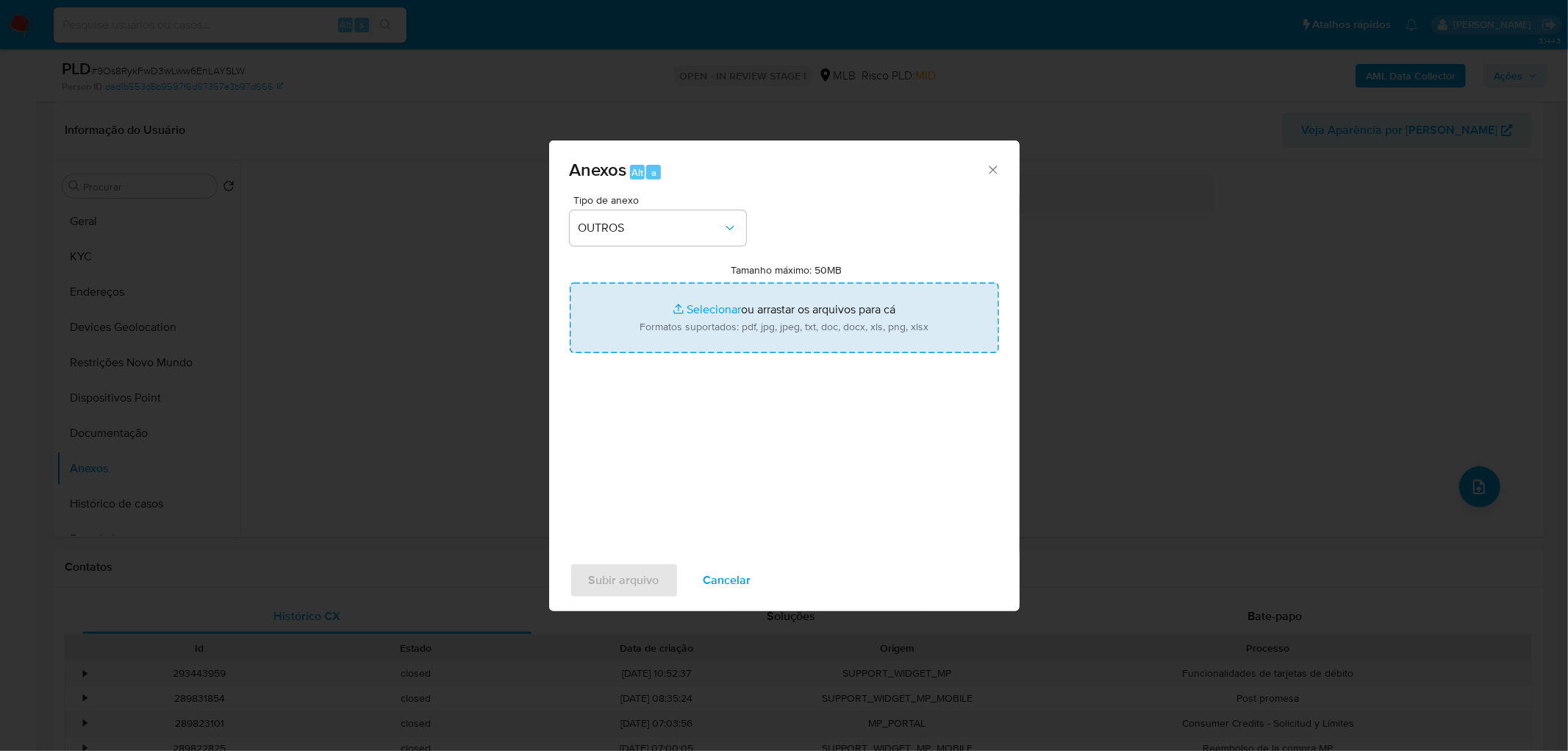 click on "Tamanho máximo: 50MB Selecionar arquivos" at bounding box center [784, 318] 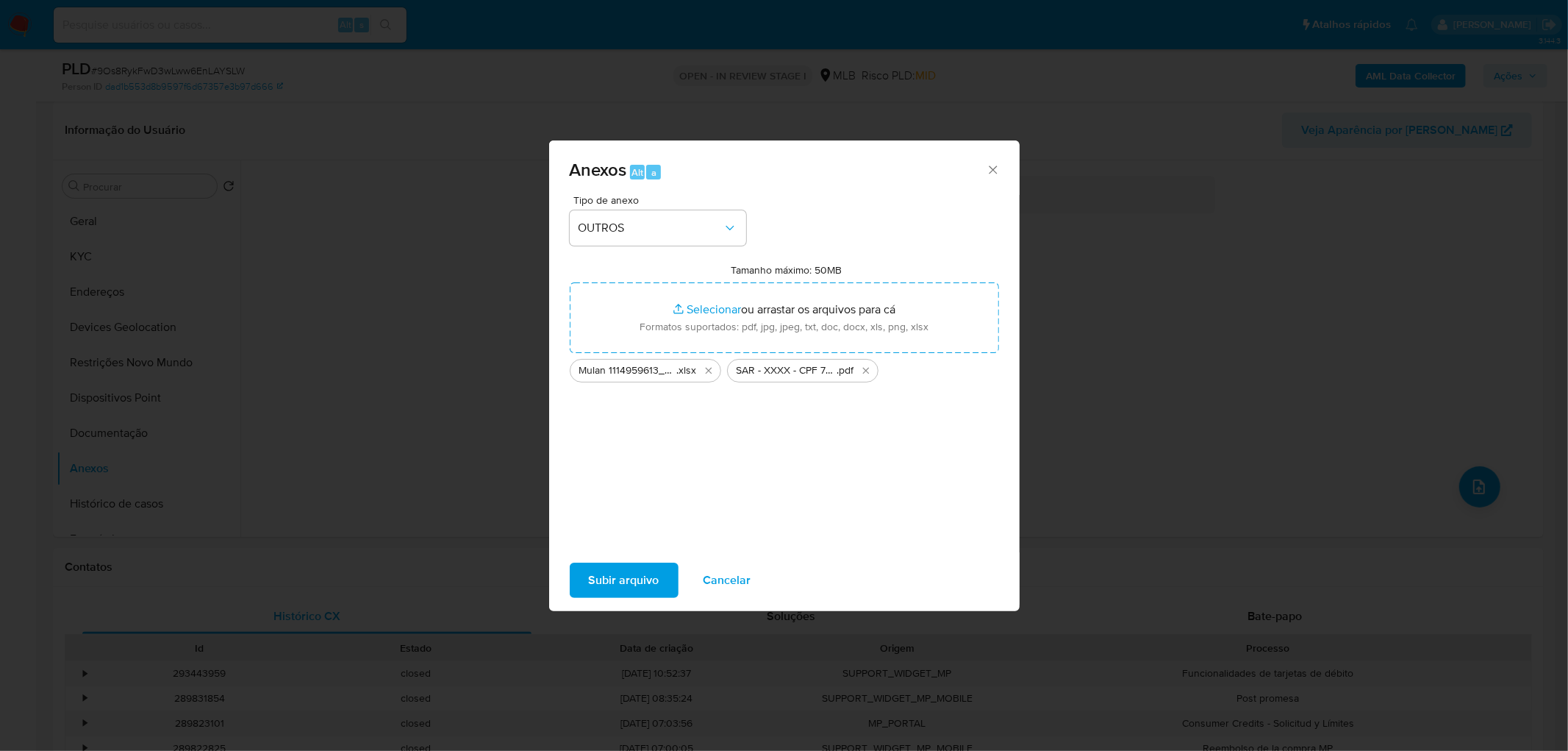 click on "Subir arquivo" at bounding box center [624, 580] 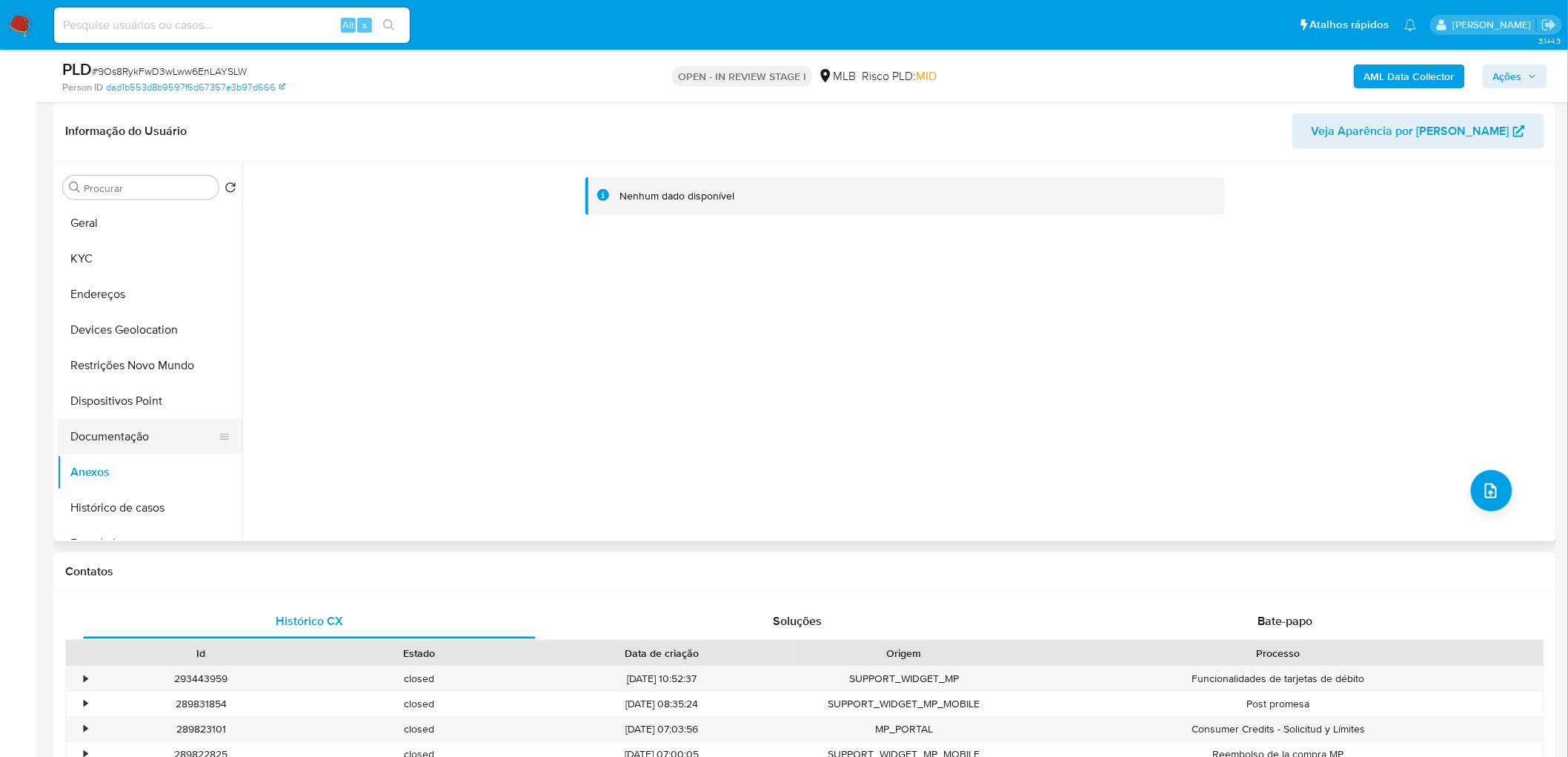 click on "Documentação" at bounding box center [144, 437] 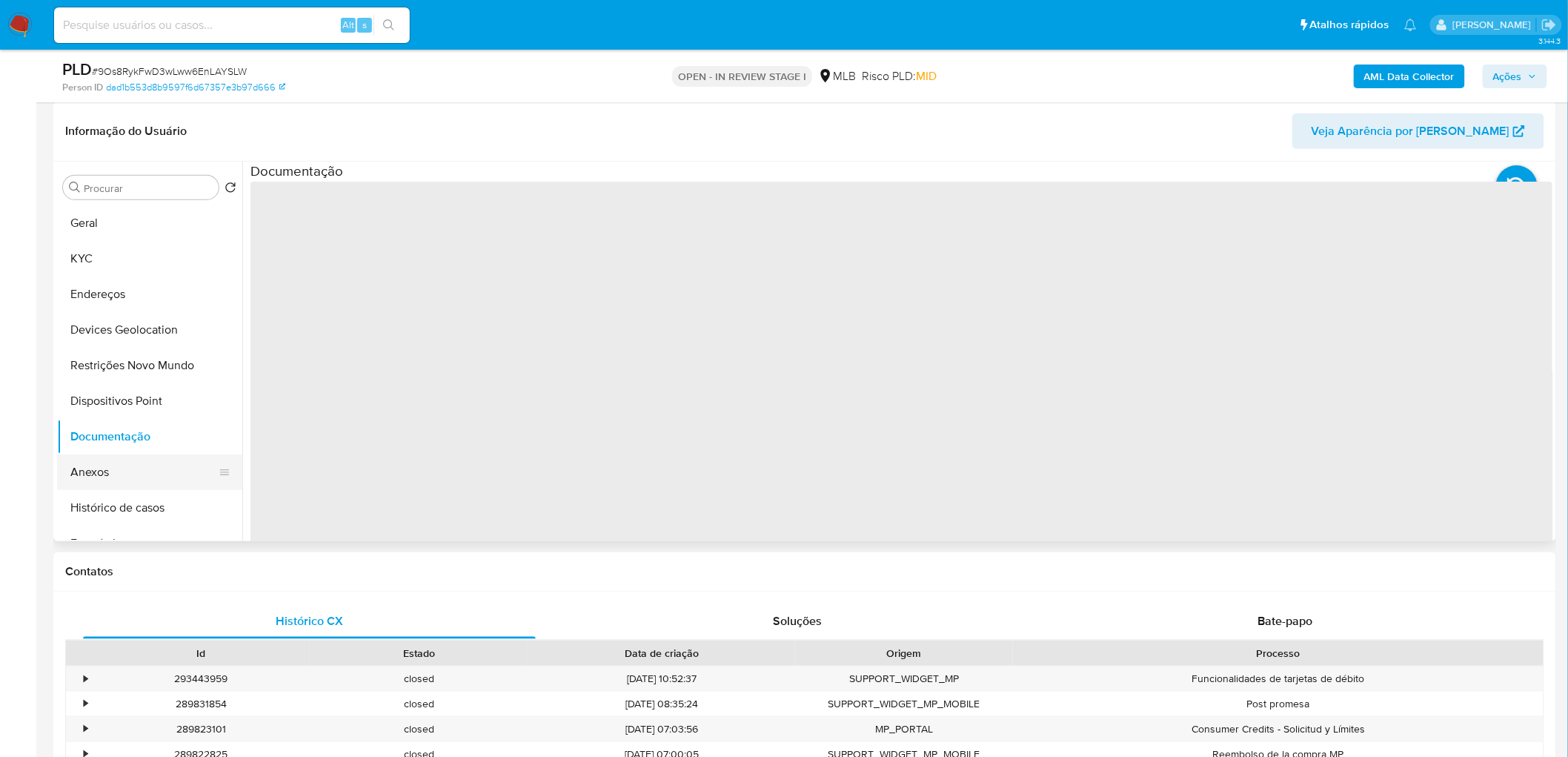 click on "Anexos" at bounding box center (144, 472) 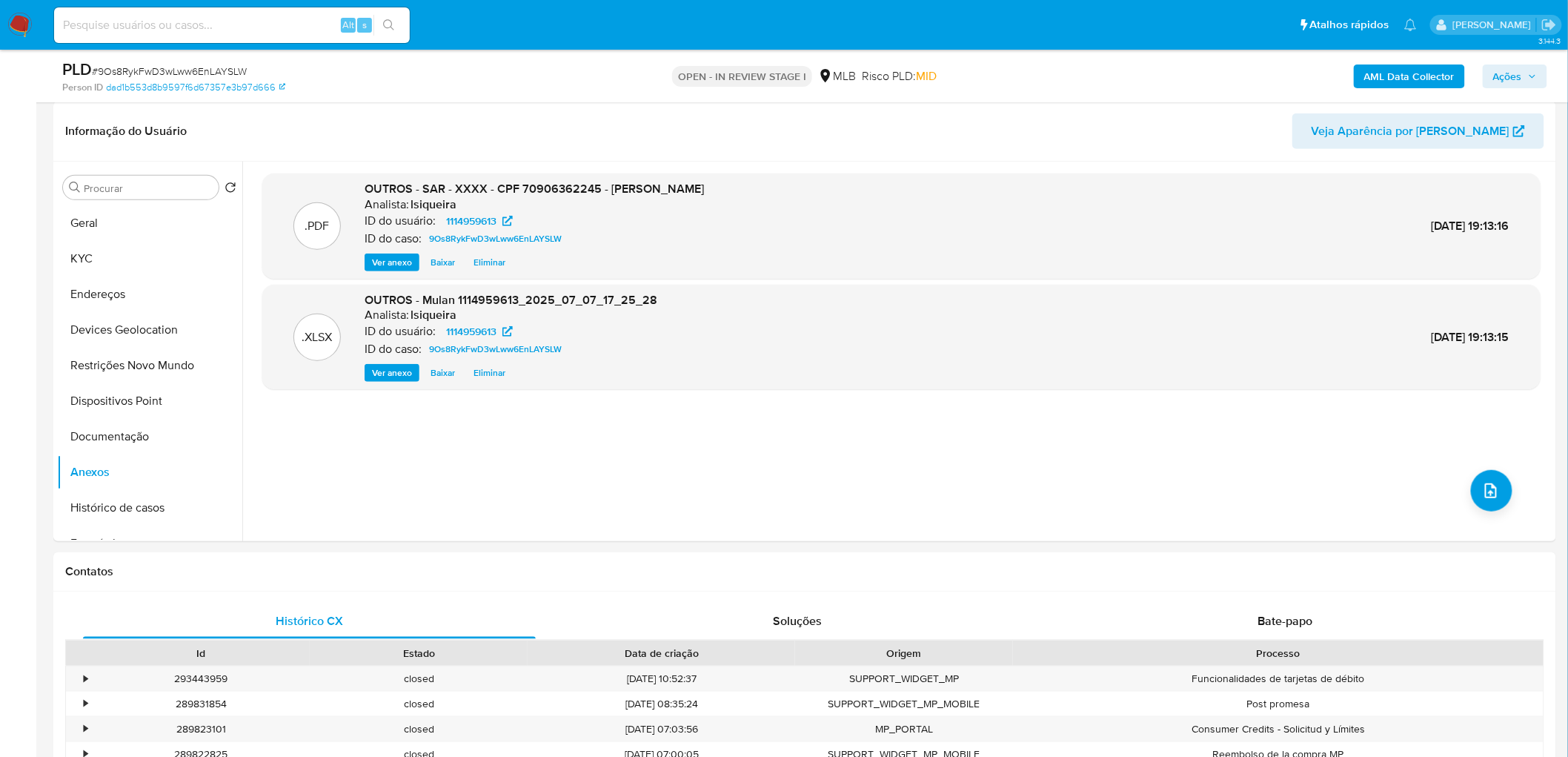 click on "Ações" at bounding box center [1507, 76] 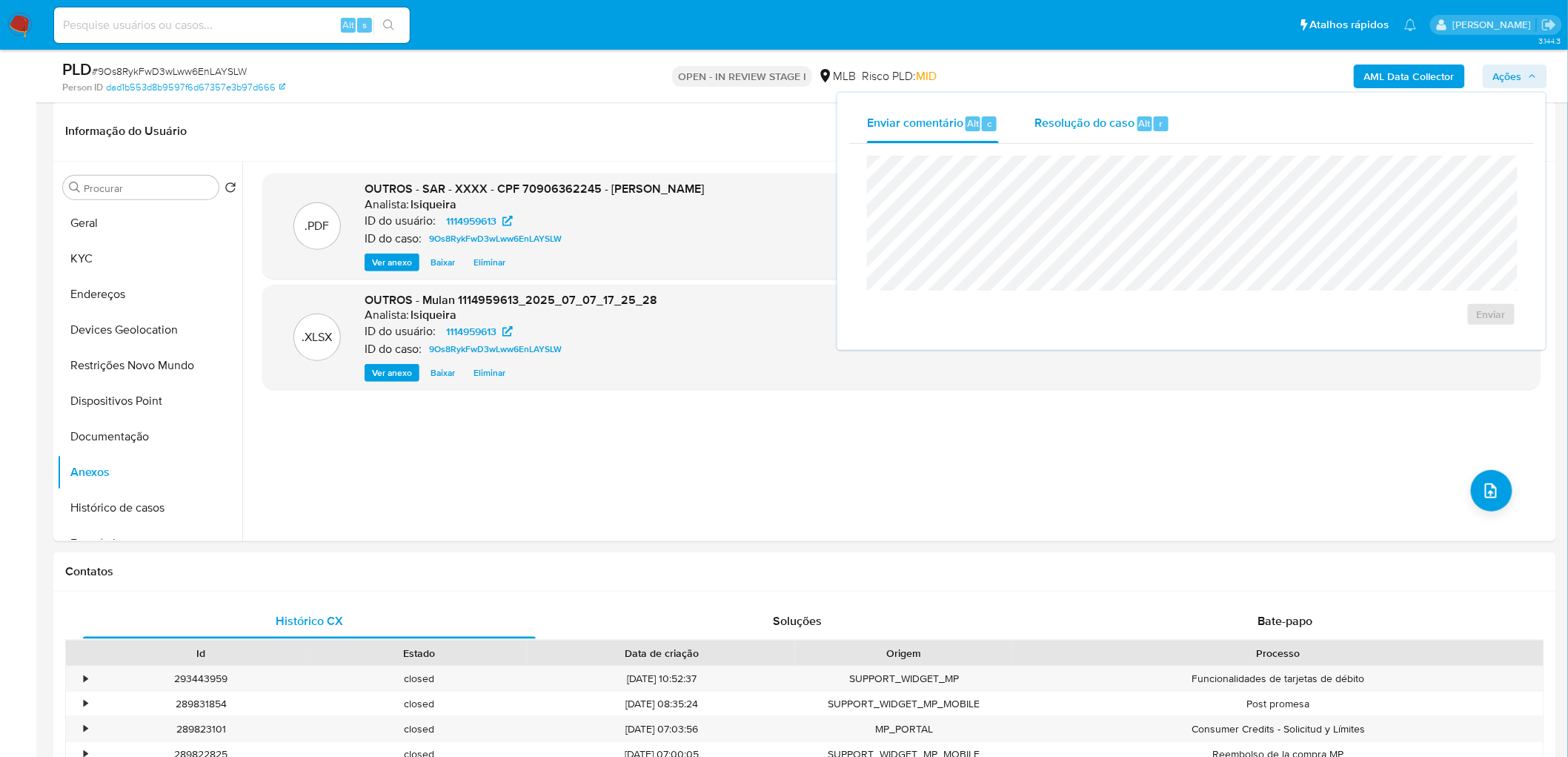 click on "Resolução do caso Alt r" at bounding box center (1102, 124) 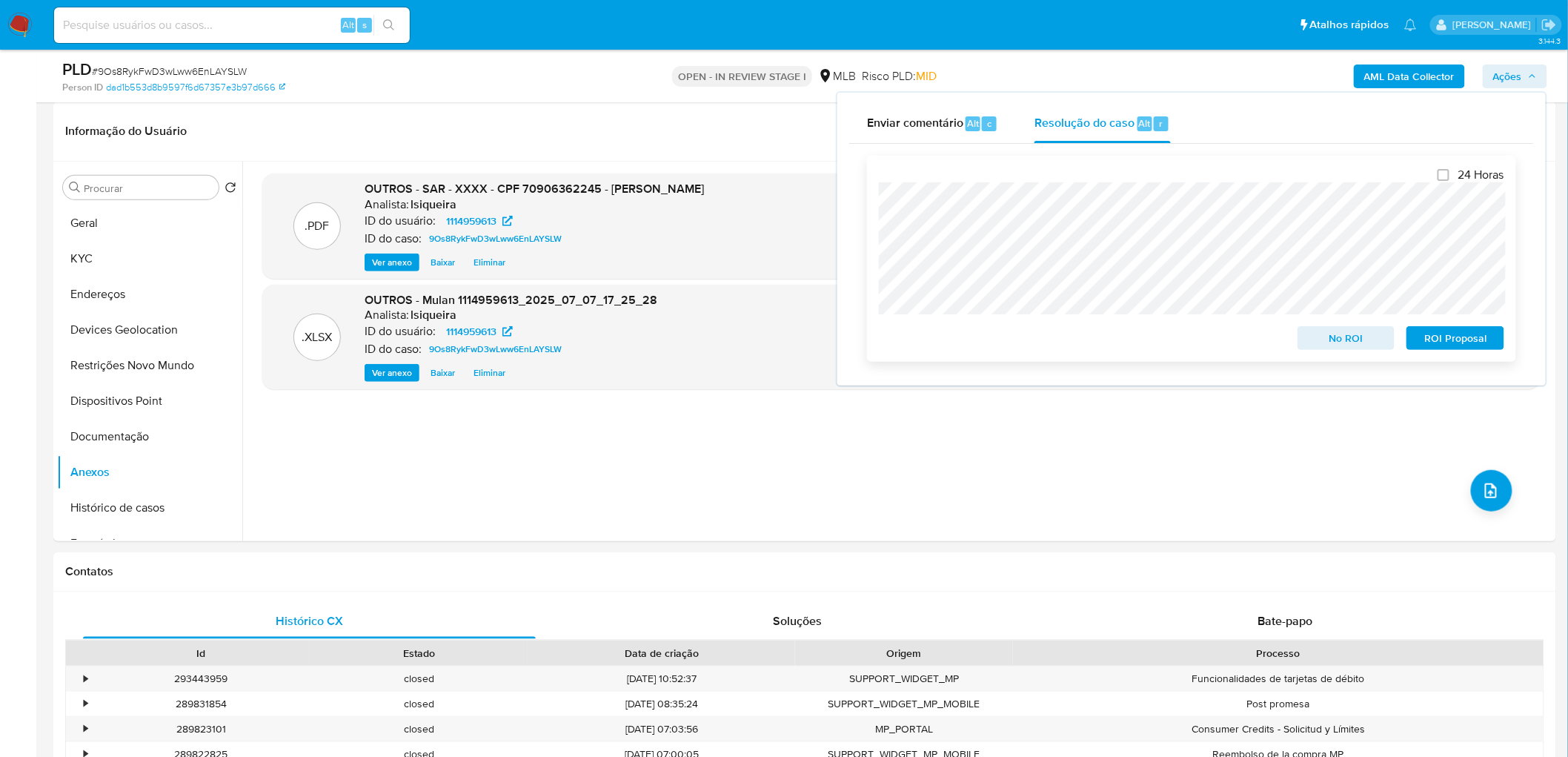 click on "ROI Proposal" at bounding box center [1455, 338] 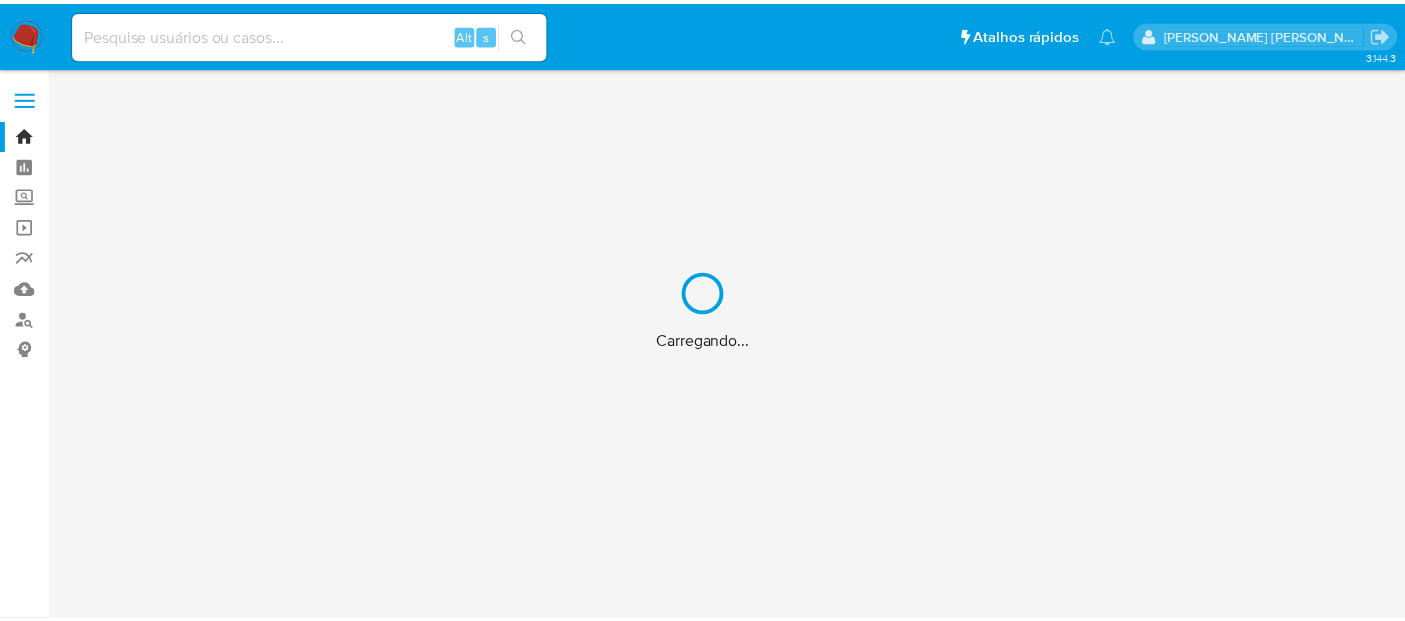 scroll, scrollTop: 0, scrollLeft: 0, axis: both 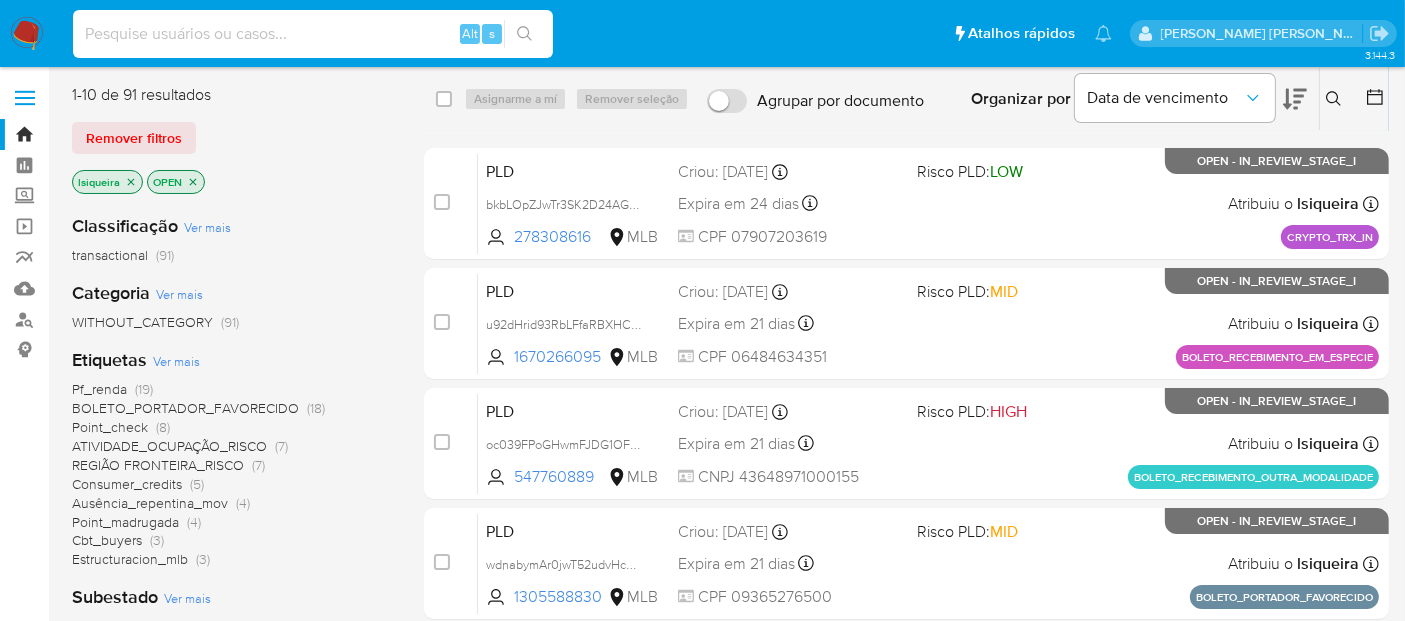 click at bounding box center (313, 34) 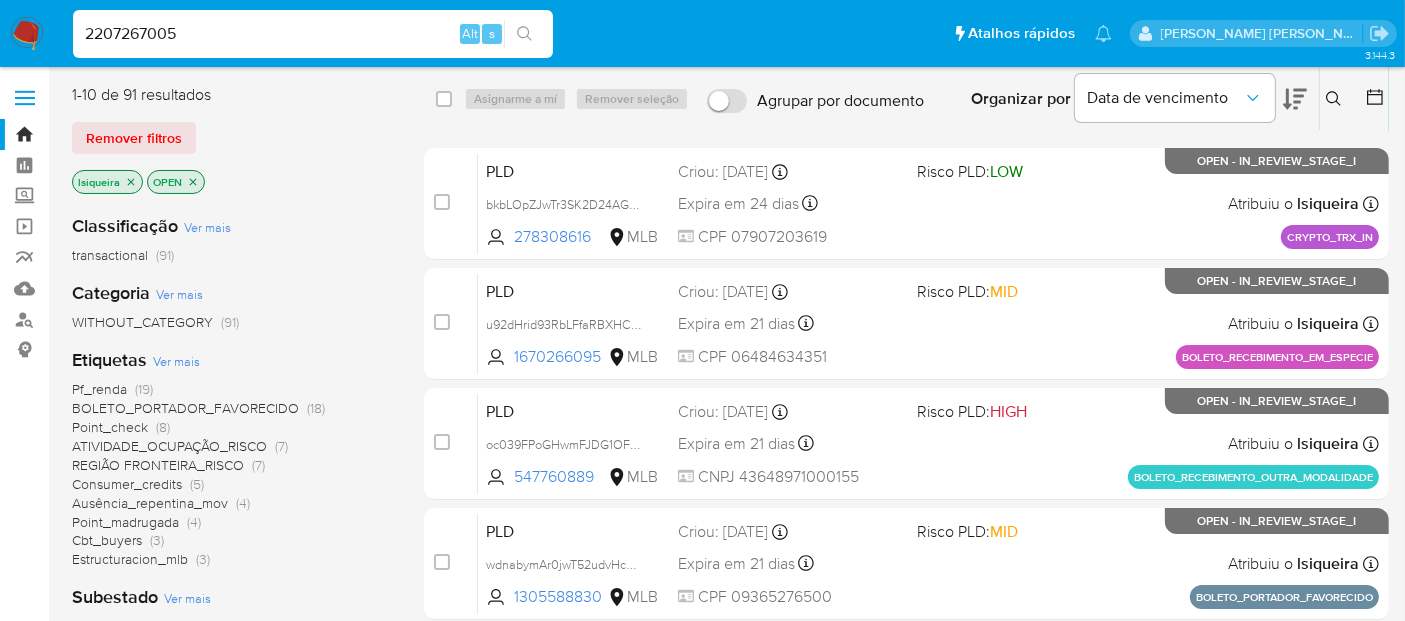 type on "2207267005" 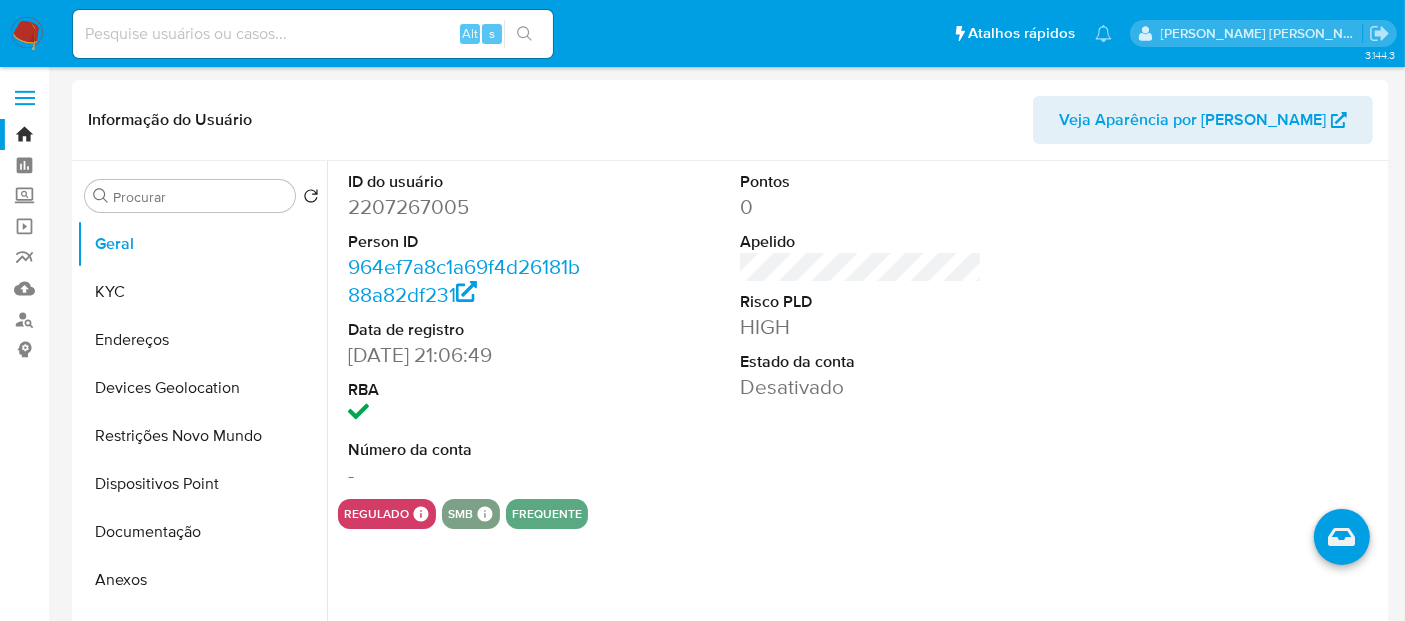 click at bounding box center (313, 34) 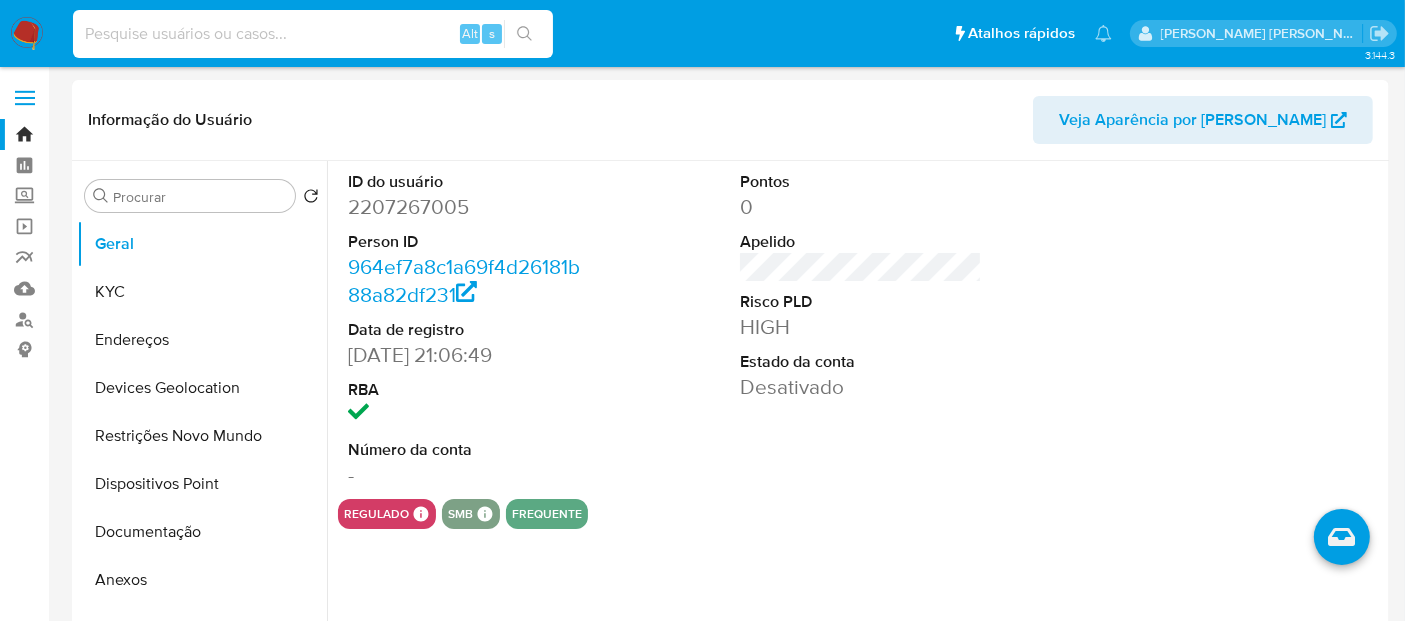 paste on "2092321369" 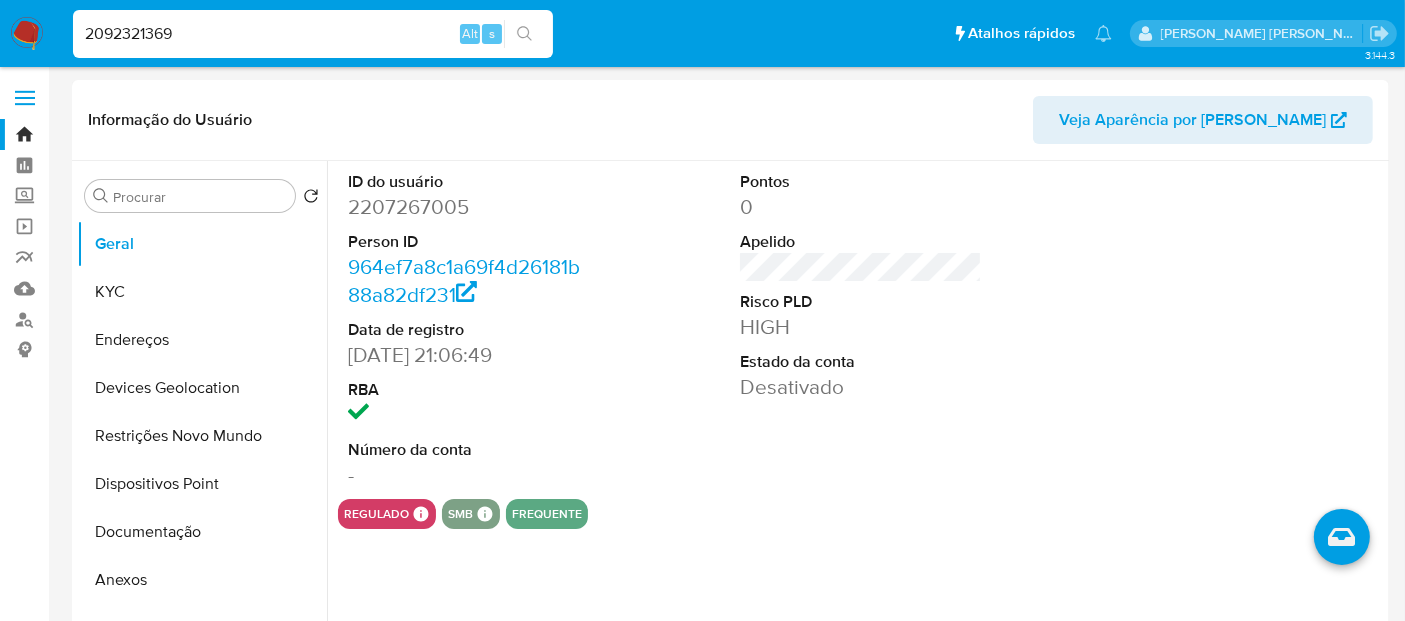 type on "2092321369" 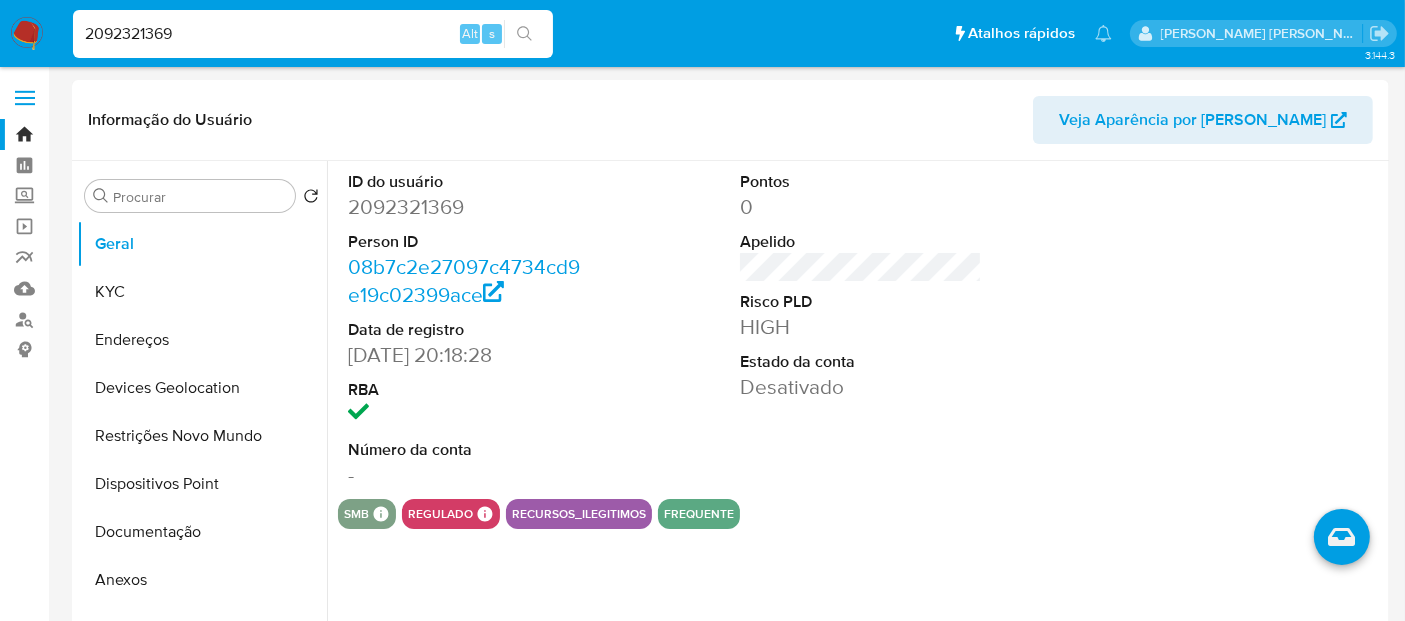 select on "10" 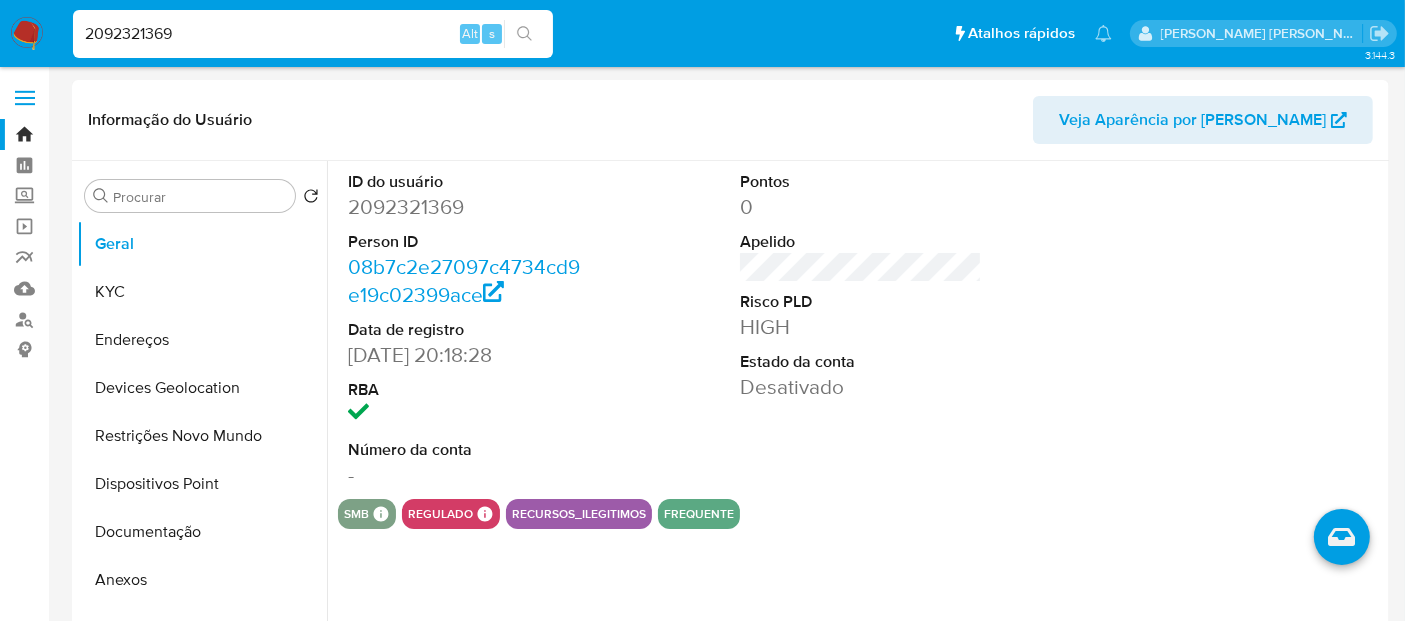 click on "2092321369" at bounding box center (313, 34) 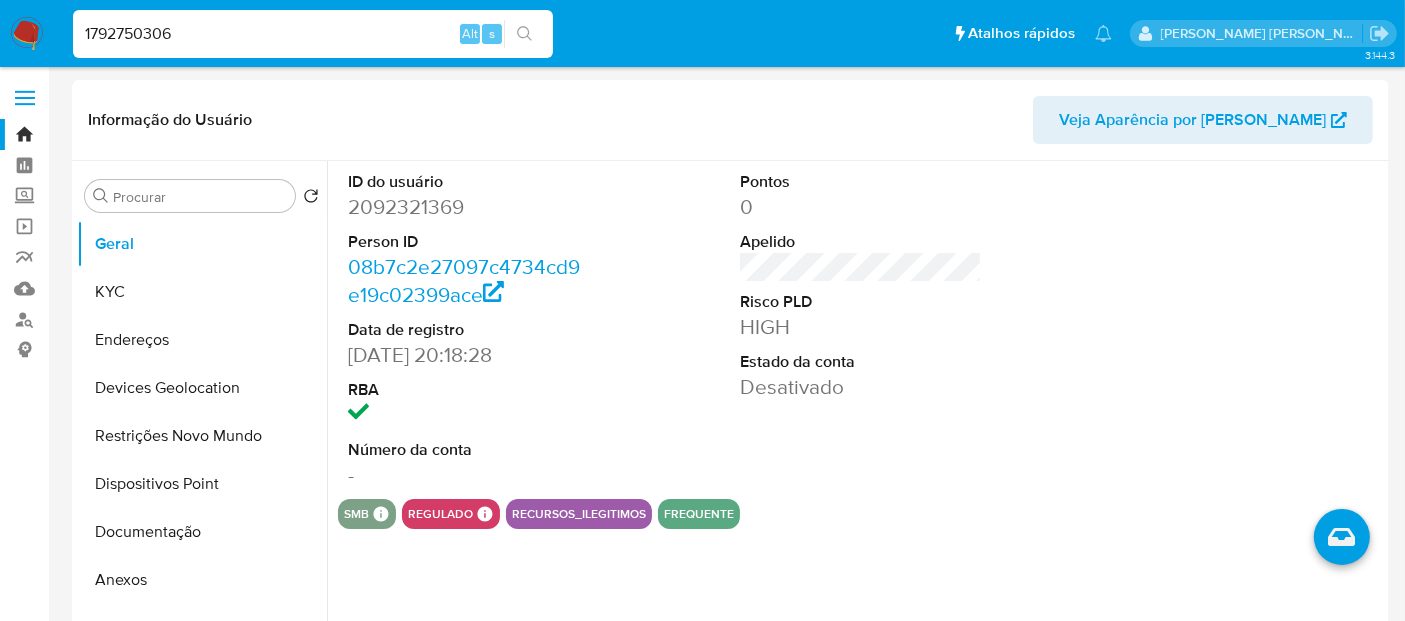 type on "1792750306" 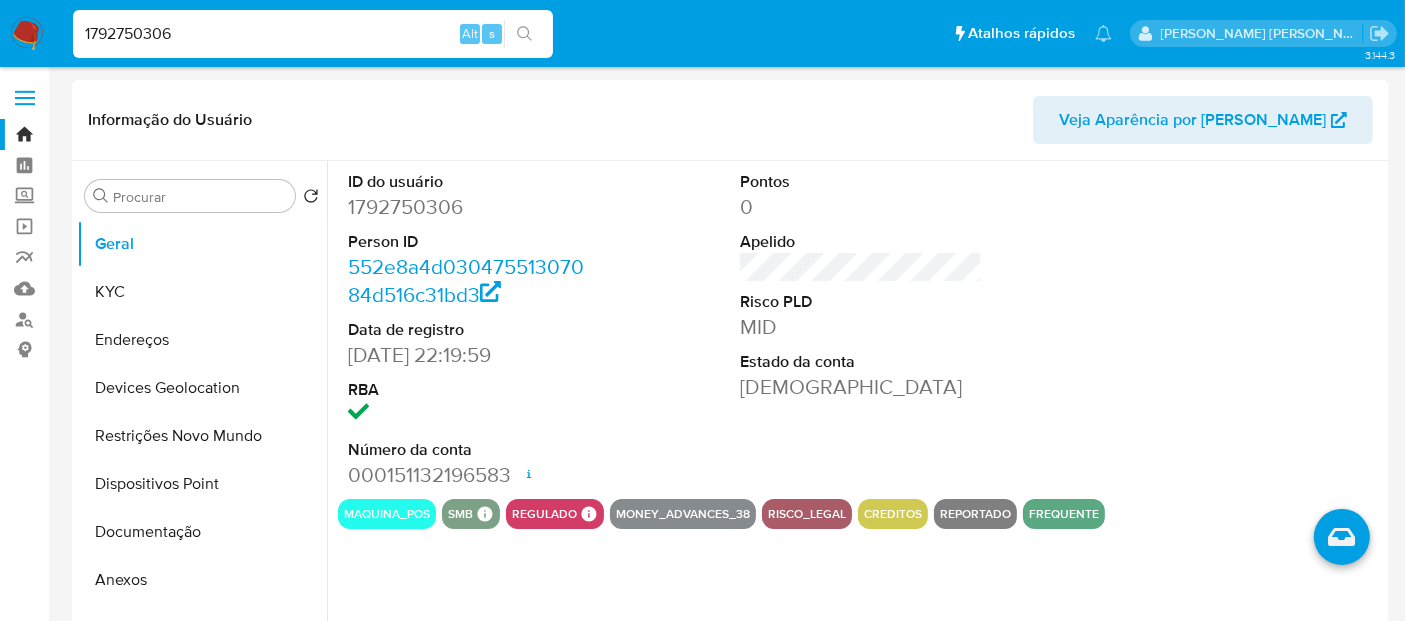 select on "10" 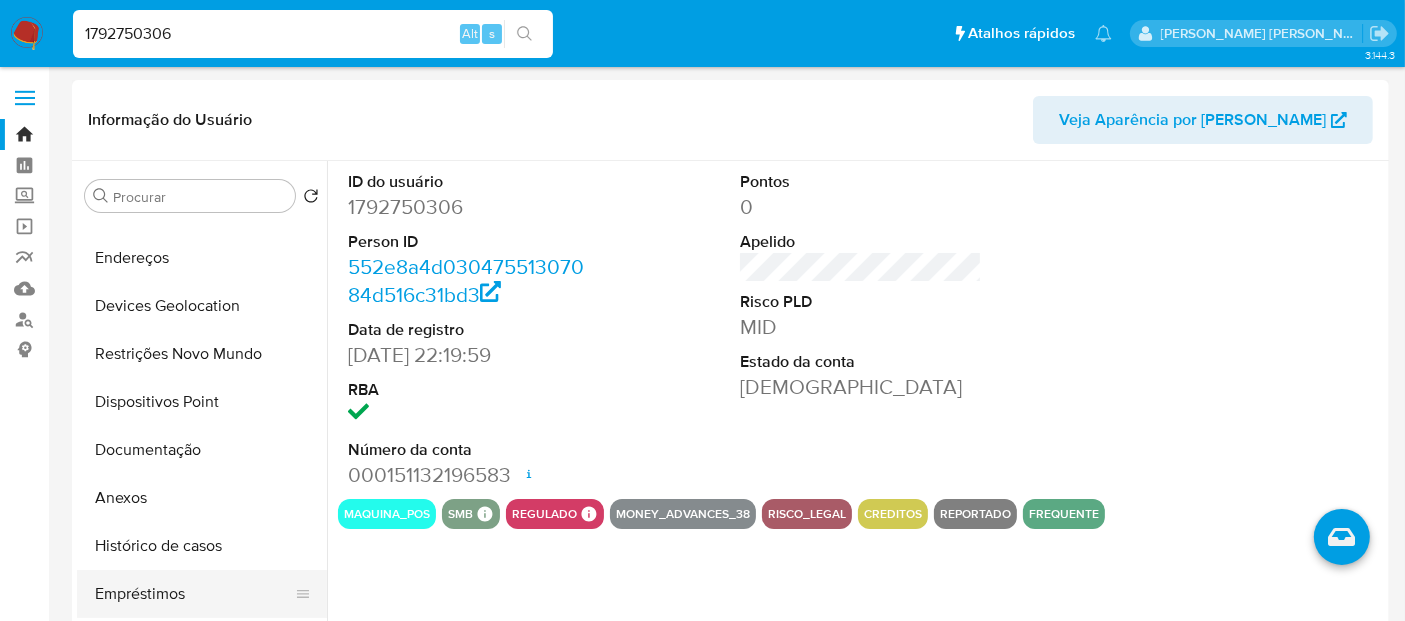 scroll, scrollTop: 111, scrollLeft: 0, axis: vertical 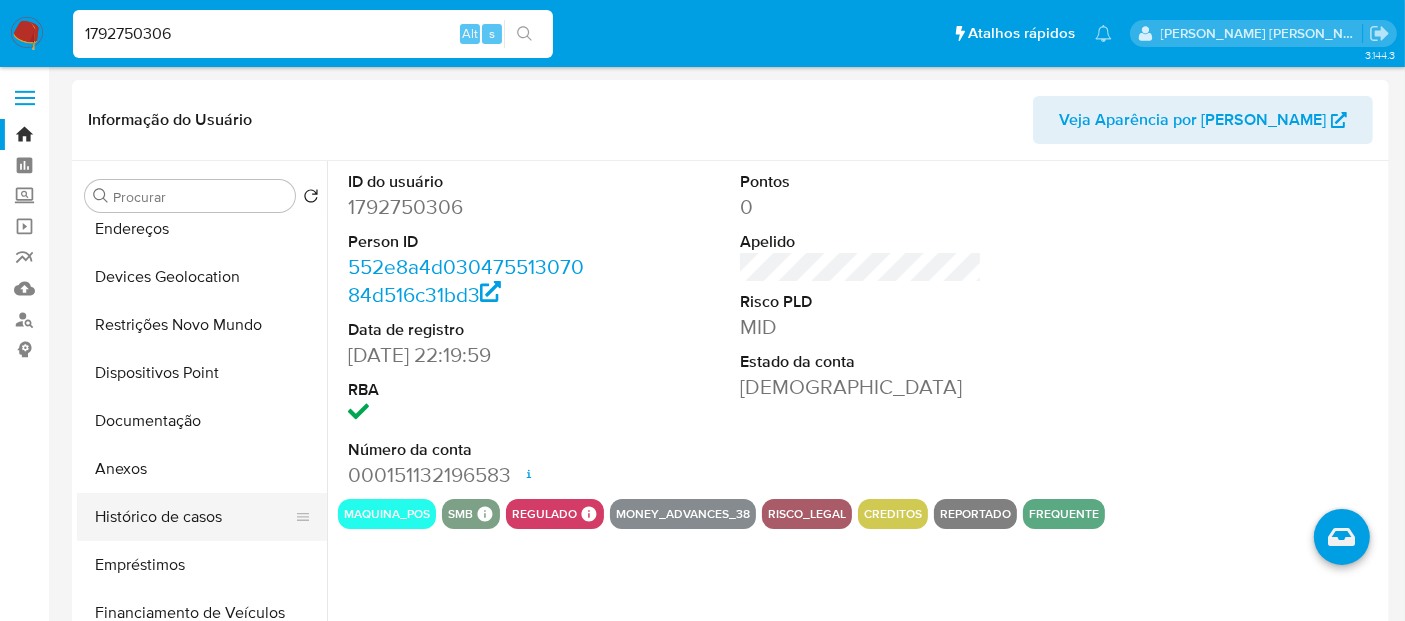 click on "Histórico de casos" at bounding box center [194, 517] 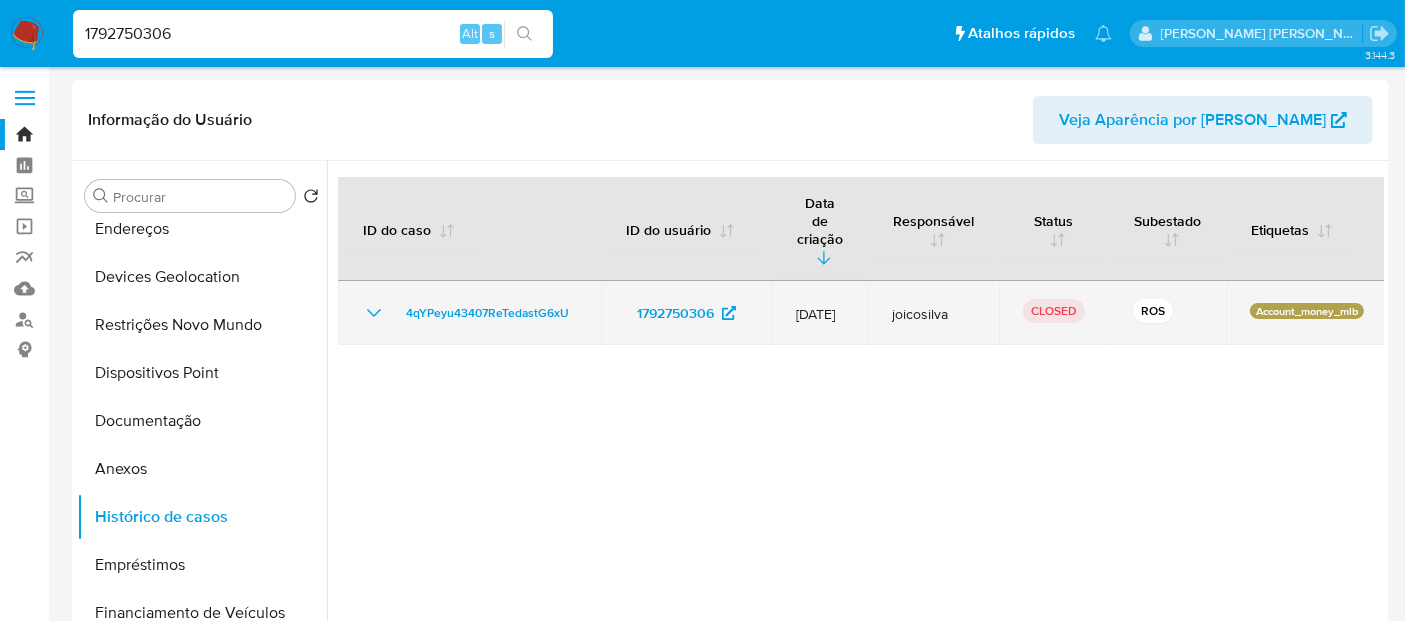 click on "4qYPeyu43407ReTedastG6xU" at bounding box center [469, 313] 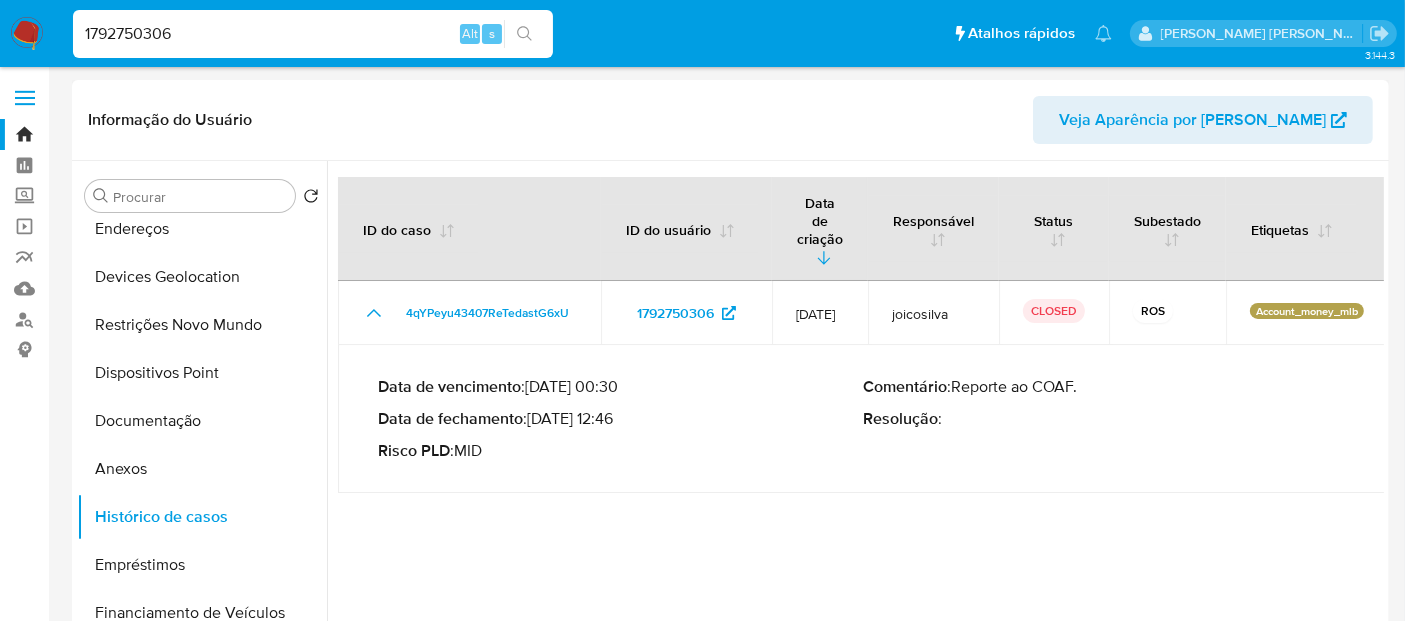 drag, startPoint x: 620, startPoint y: 382, endPoint x: 533, endPoint y: 375, distance: 87.28116 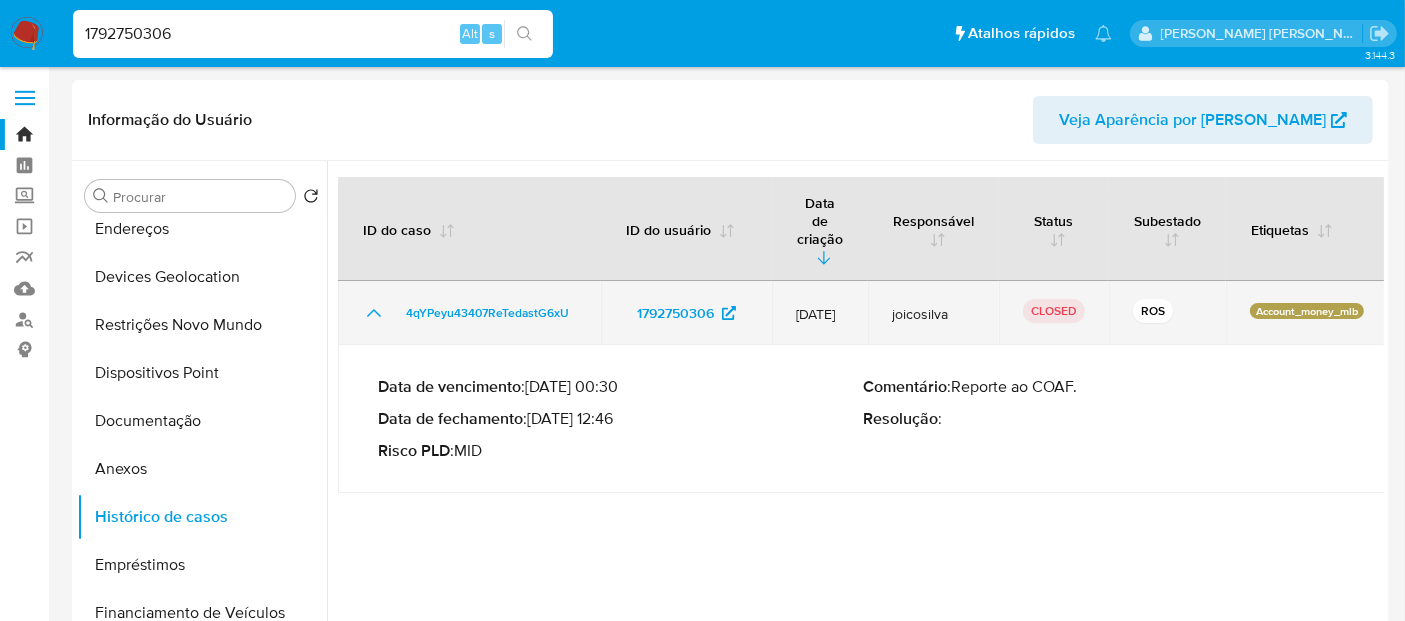 click on "4qYPeyu43407ReTedastG6xU" at bounding box center [469, 313] 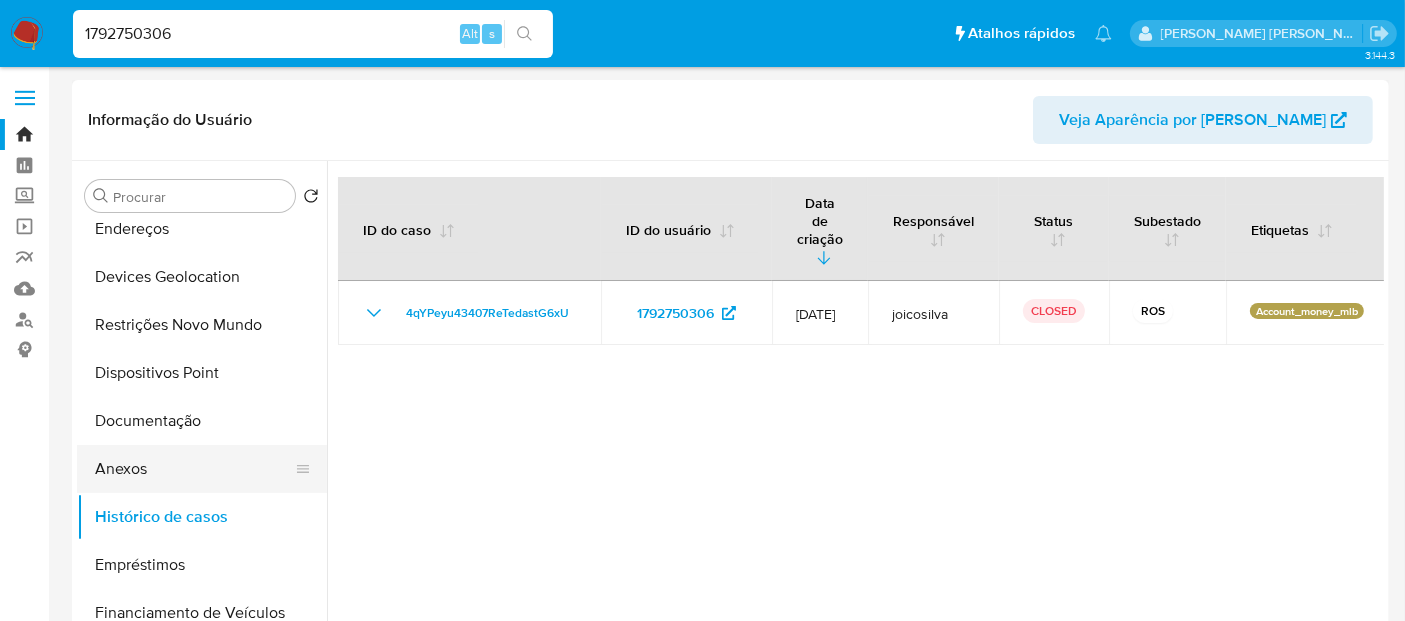 click on "Anexos" at bounding box center (194, 469) 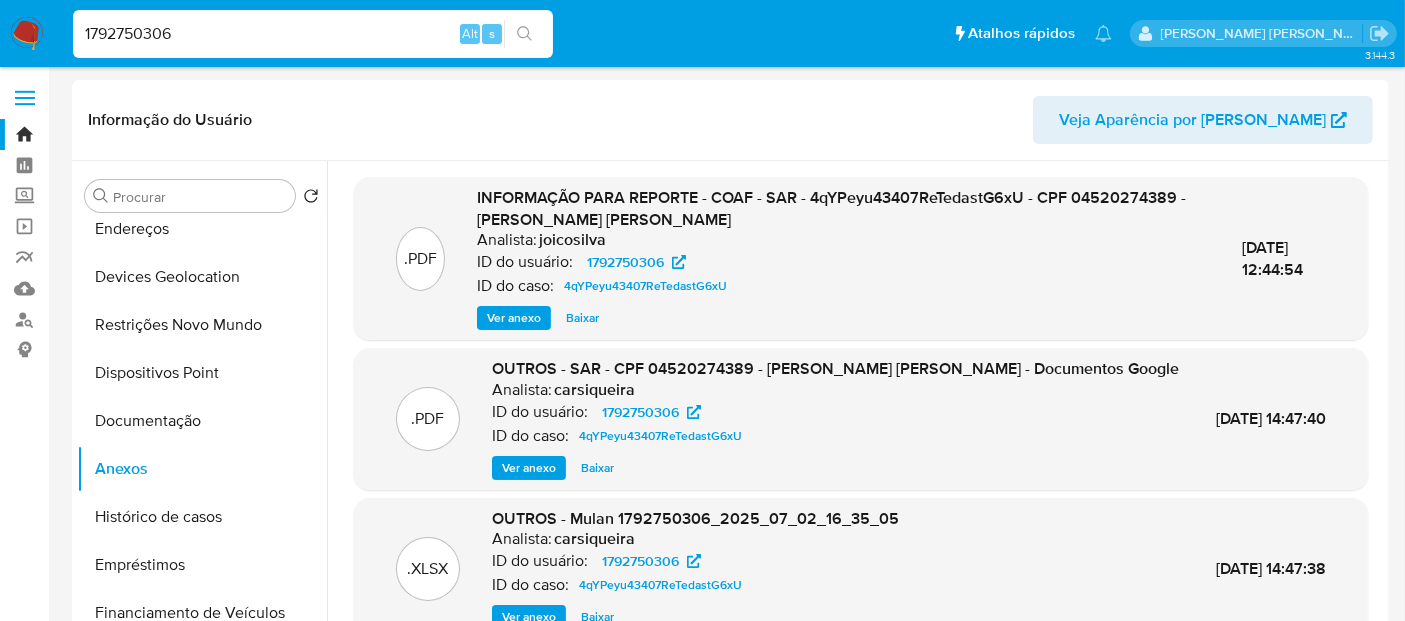 click on "1792750306" at bounding box center (313, 34) 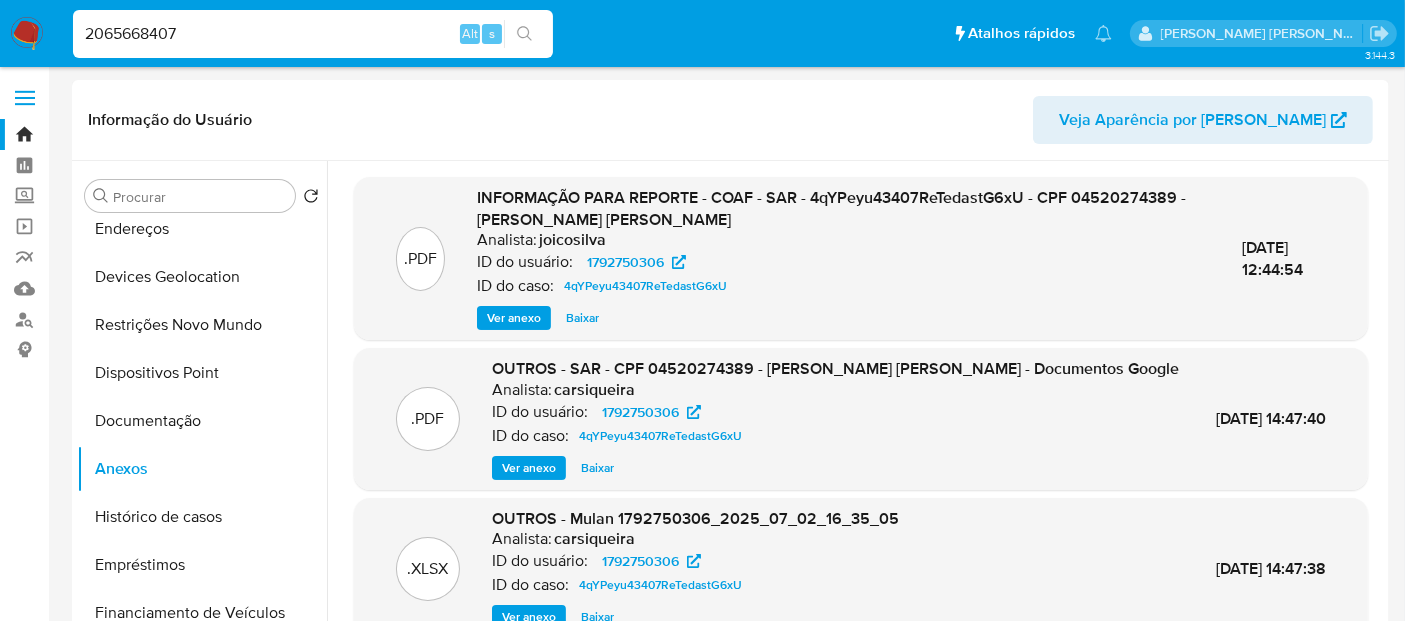 type on "2065668407" 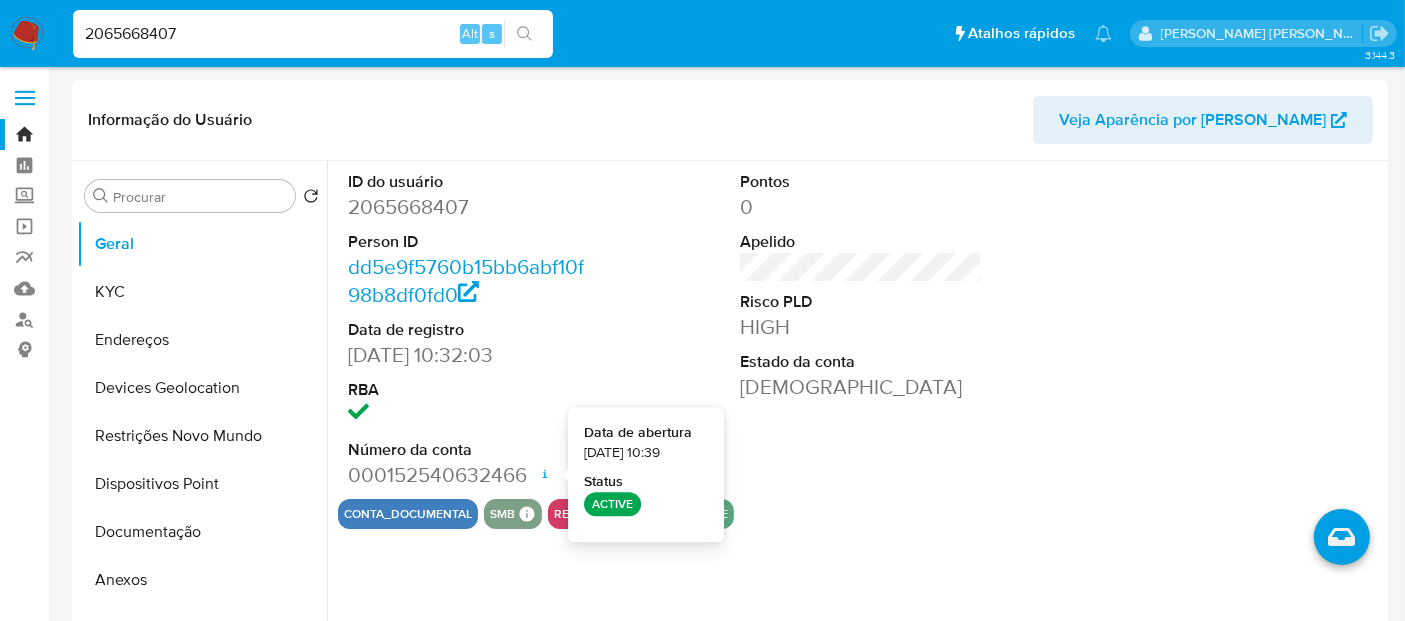 select on "10" 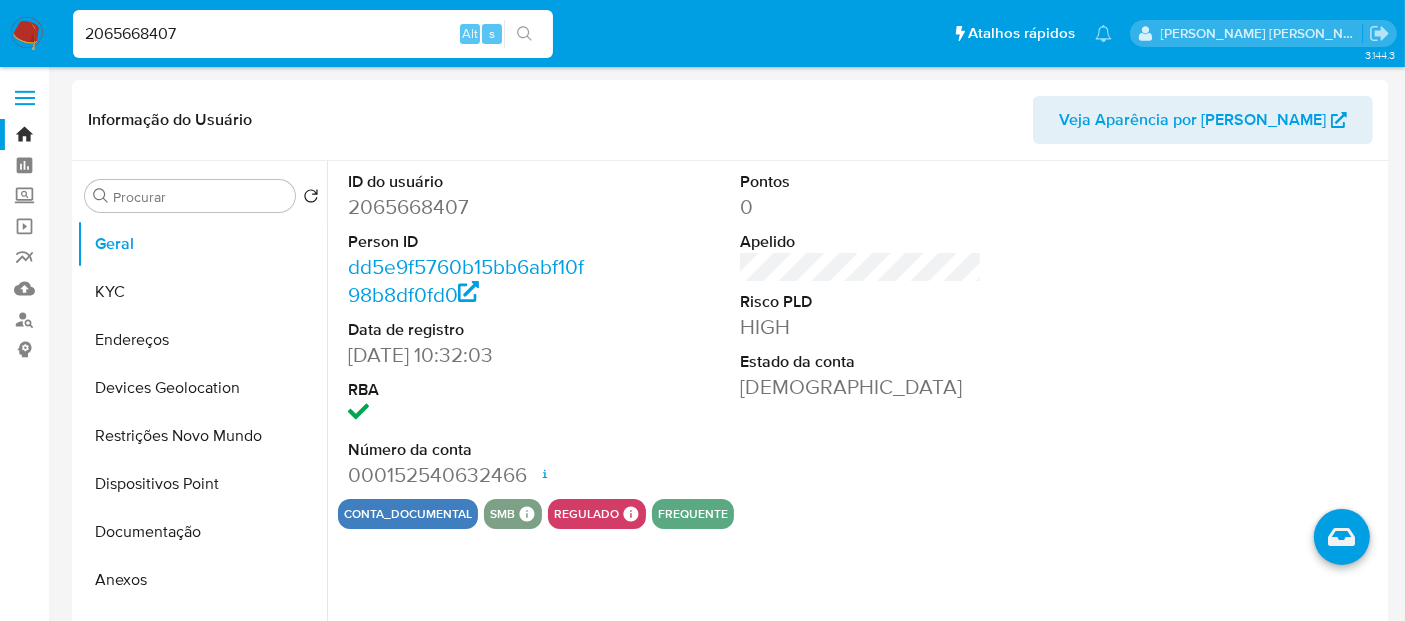 click at bounding box center [27, 34] 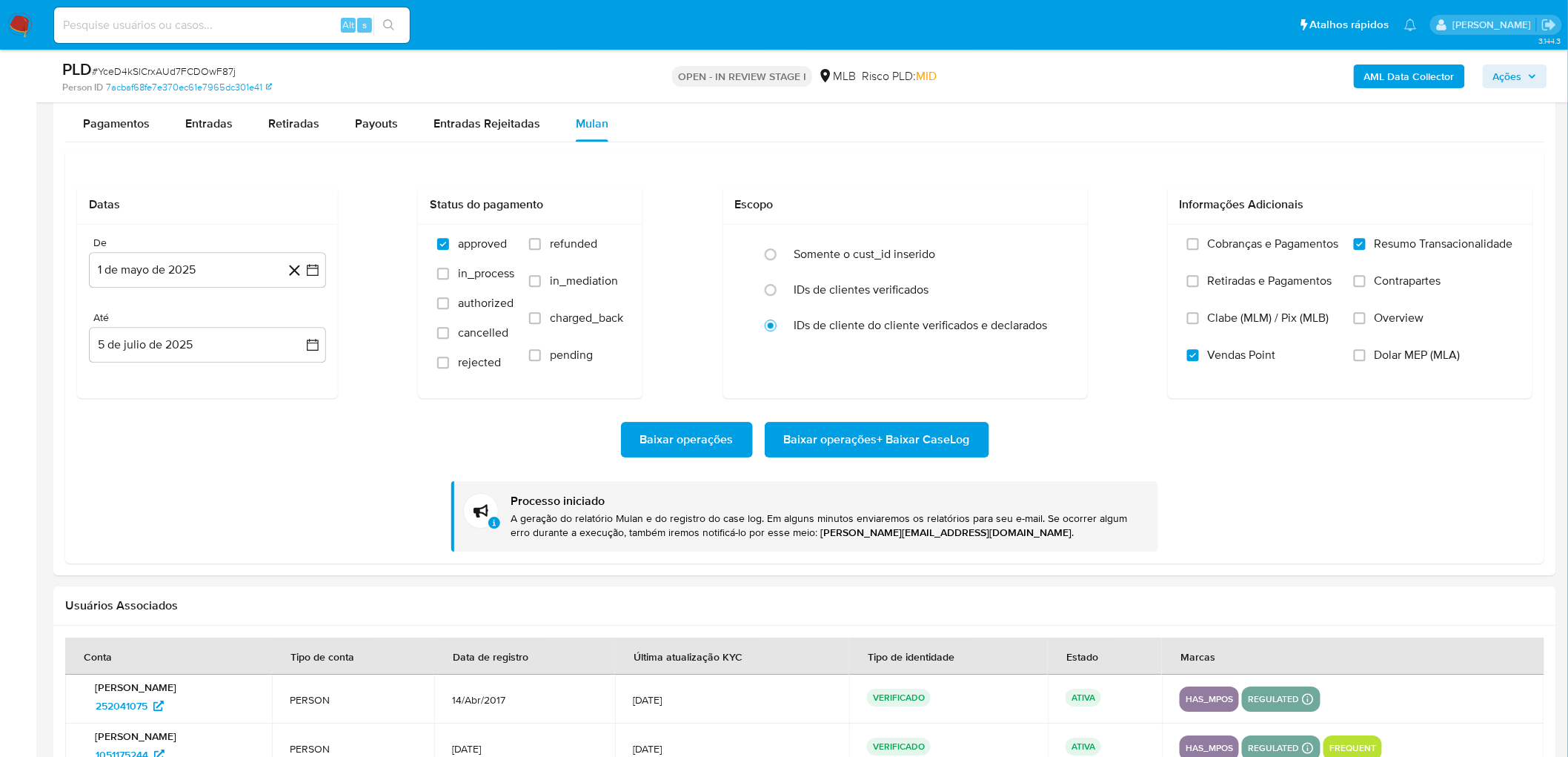 scroll, scrollTop: 1556, scrollLeft: 0, axis: vertical 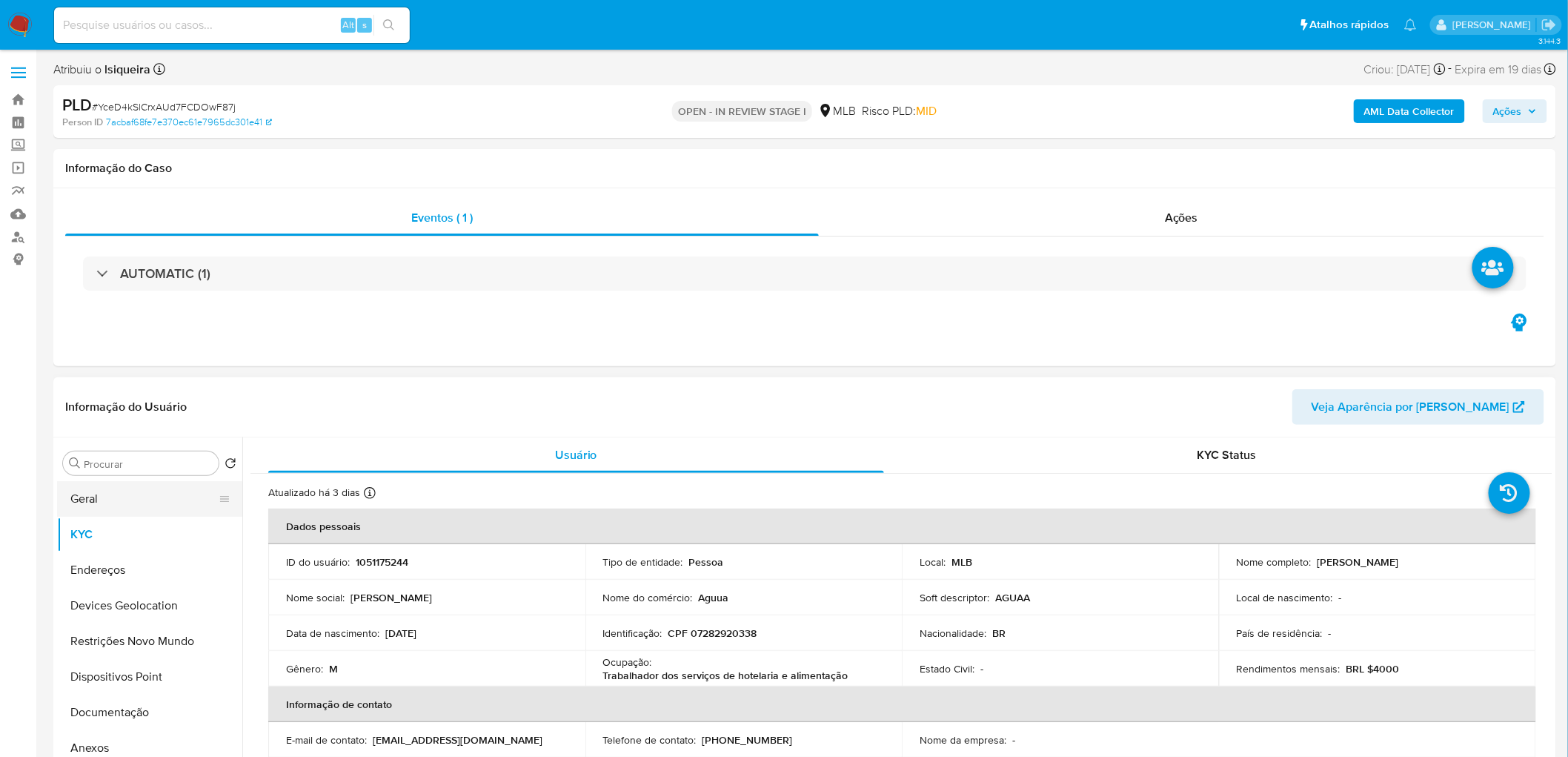 click on "Geral" at bounding box center (144, 499) 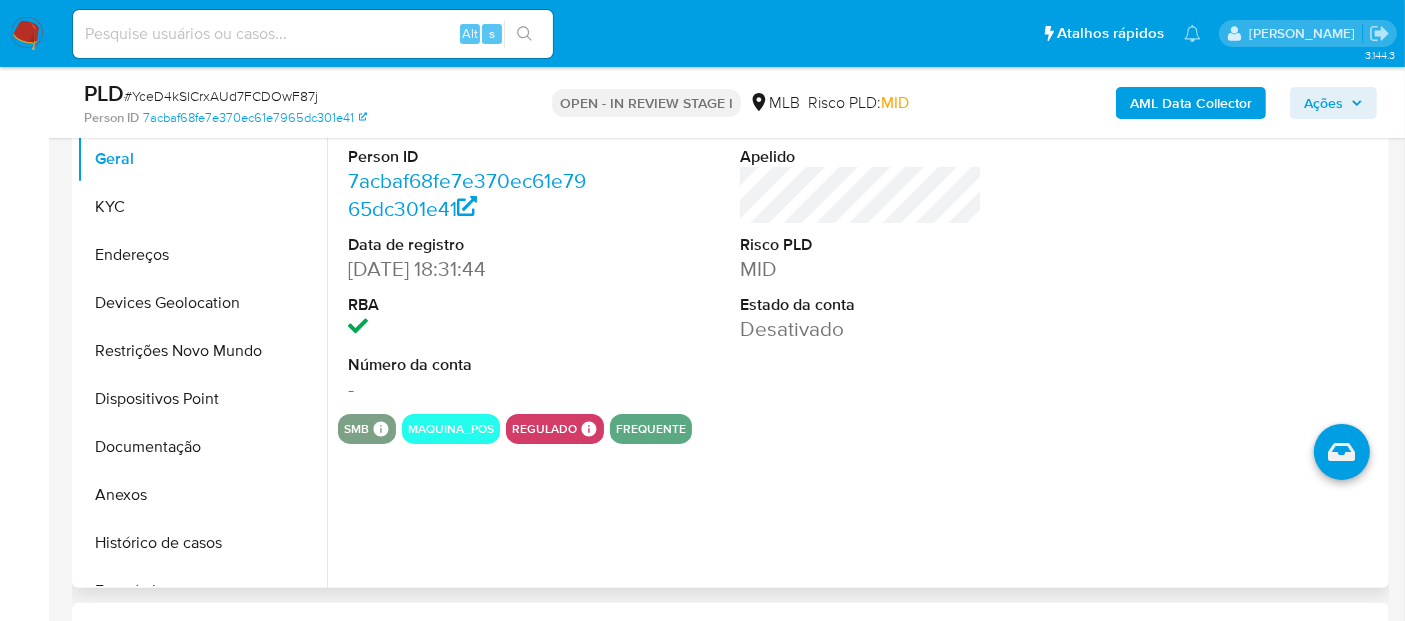 scroll, scrollTop: 444, scrollLeft: 0, axis: vertical 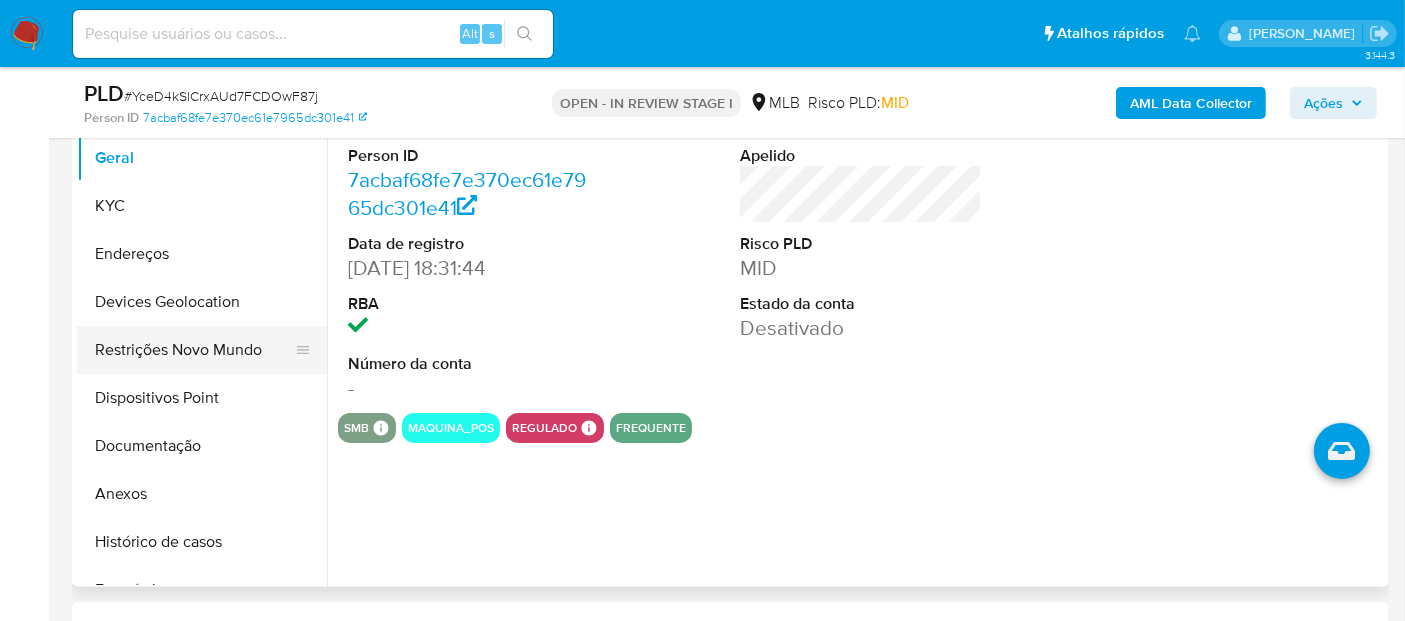 click on "Restrições Novo Mundo" at bounding box center [194, 350] 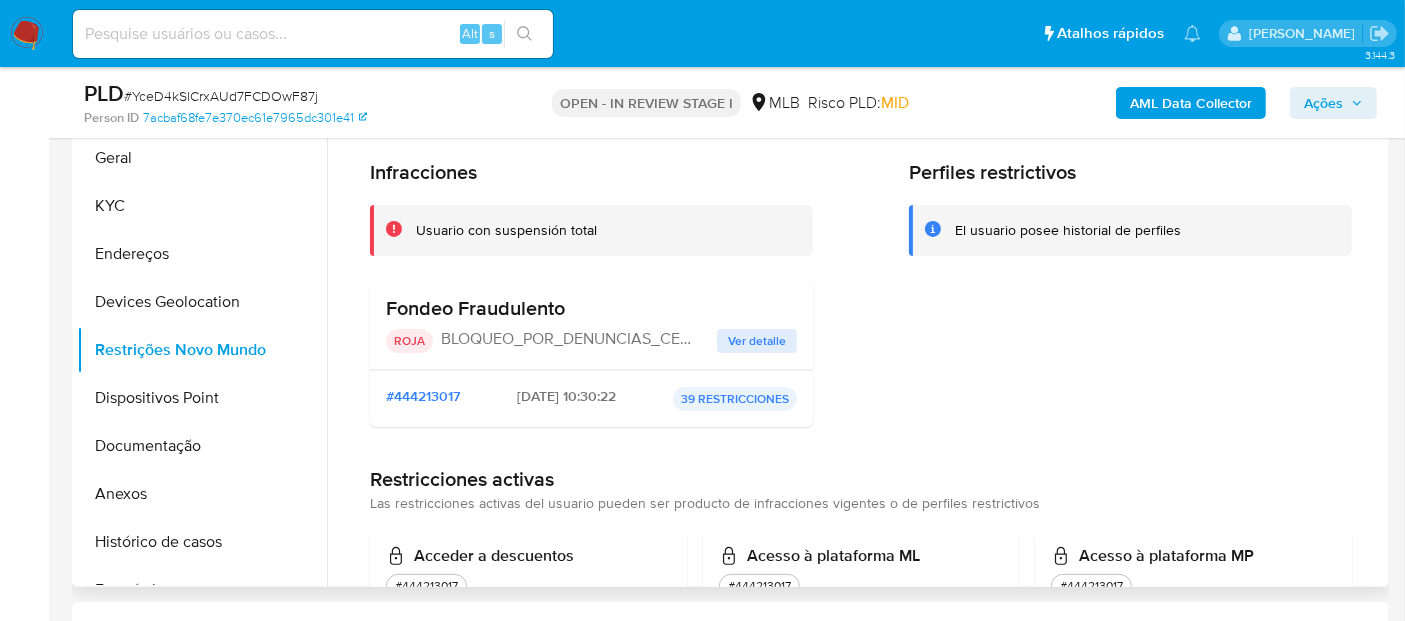 click on "Ver detalle" at bounding box center (757, 341) 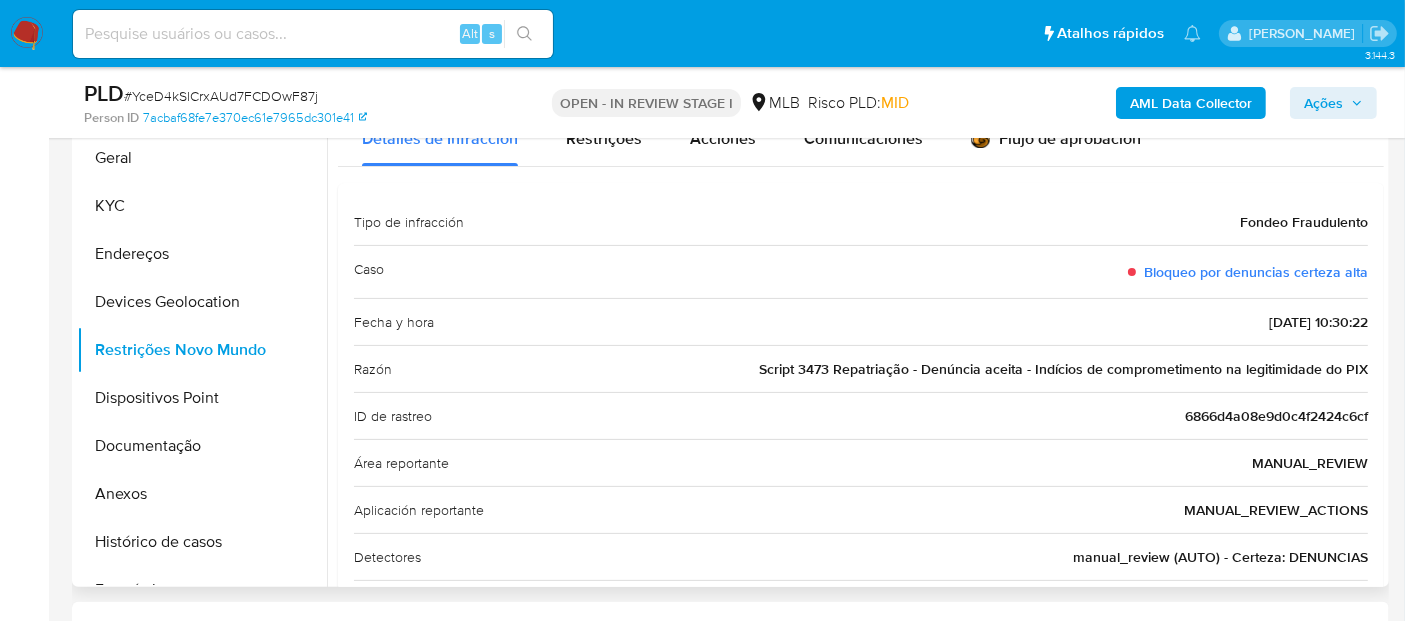 scroll, scrollTop: 333, scrollLeft: 0, axis: vertical 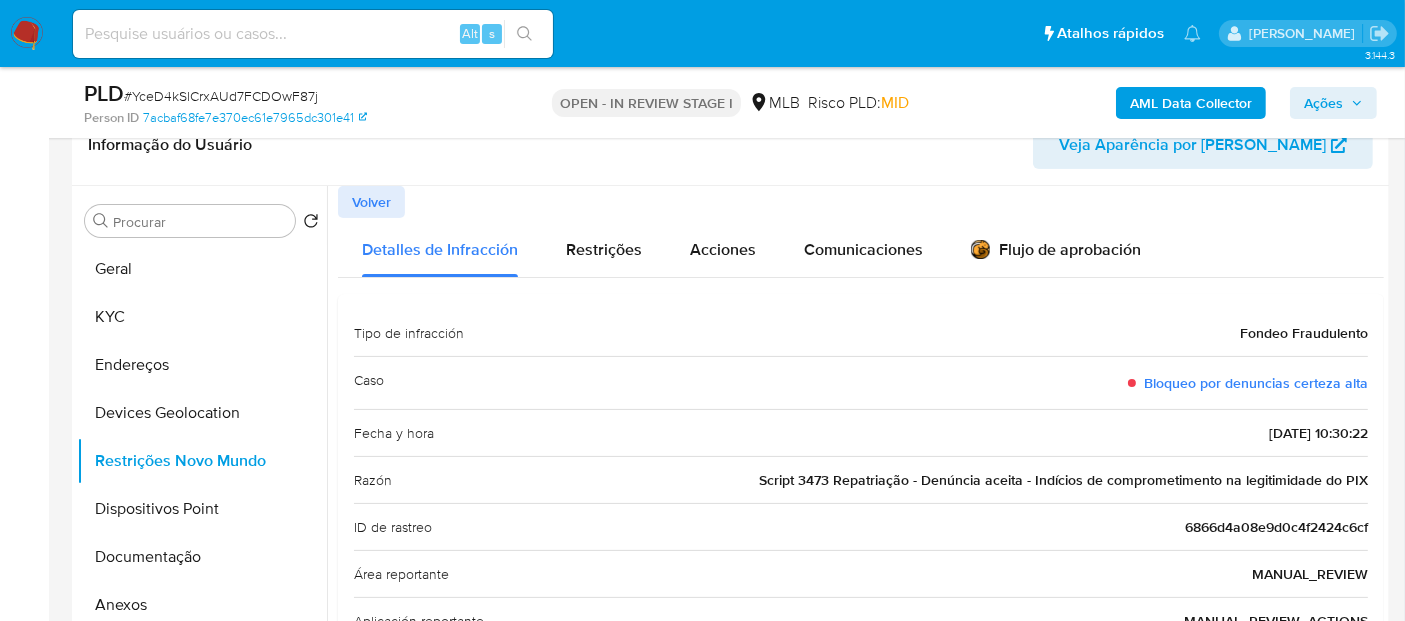 click on "Script 3473 Repatriação - Denúncia aceita - Indícios de comprometimento na legitimidade do PIX" at bounding box center [1063, 480] 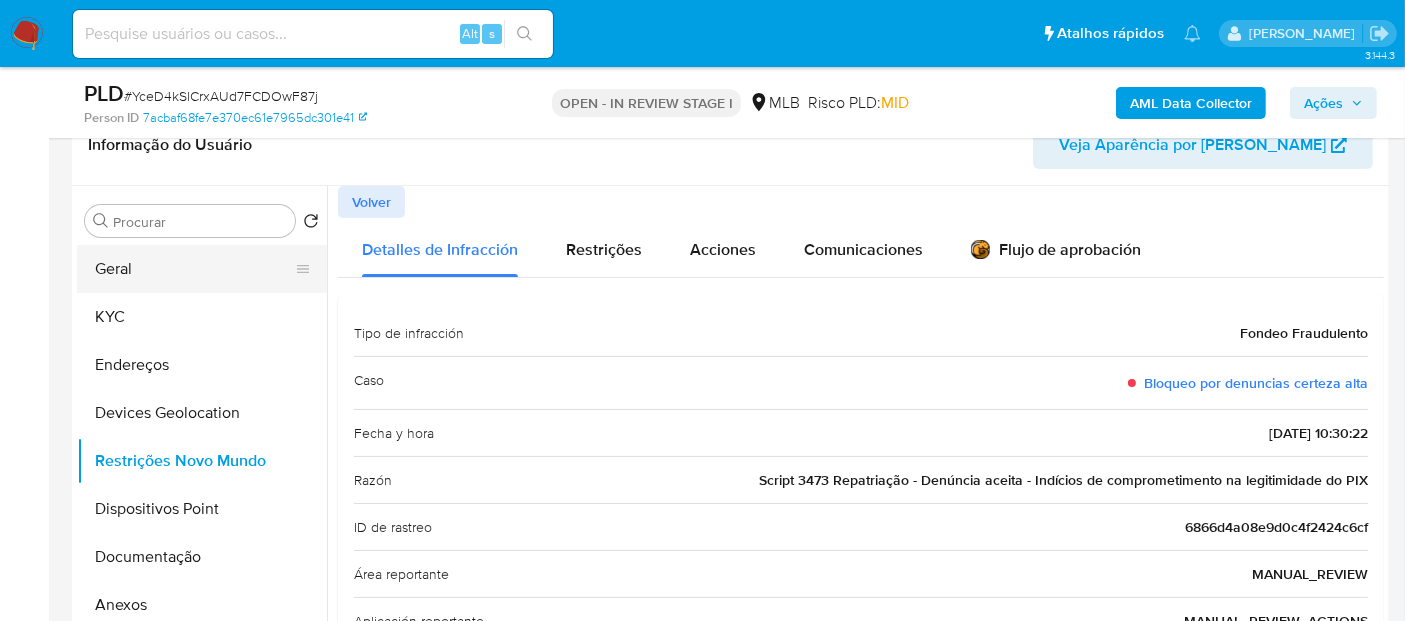 click on "Geral" at bounding box center (194, 269) 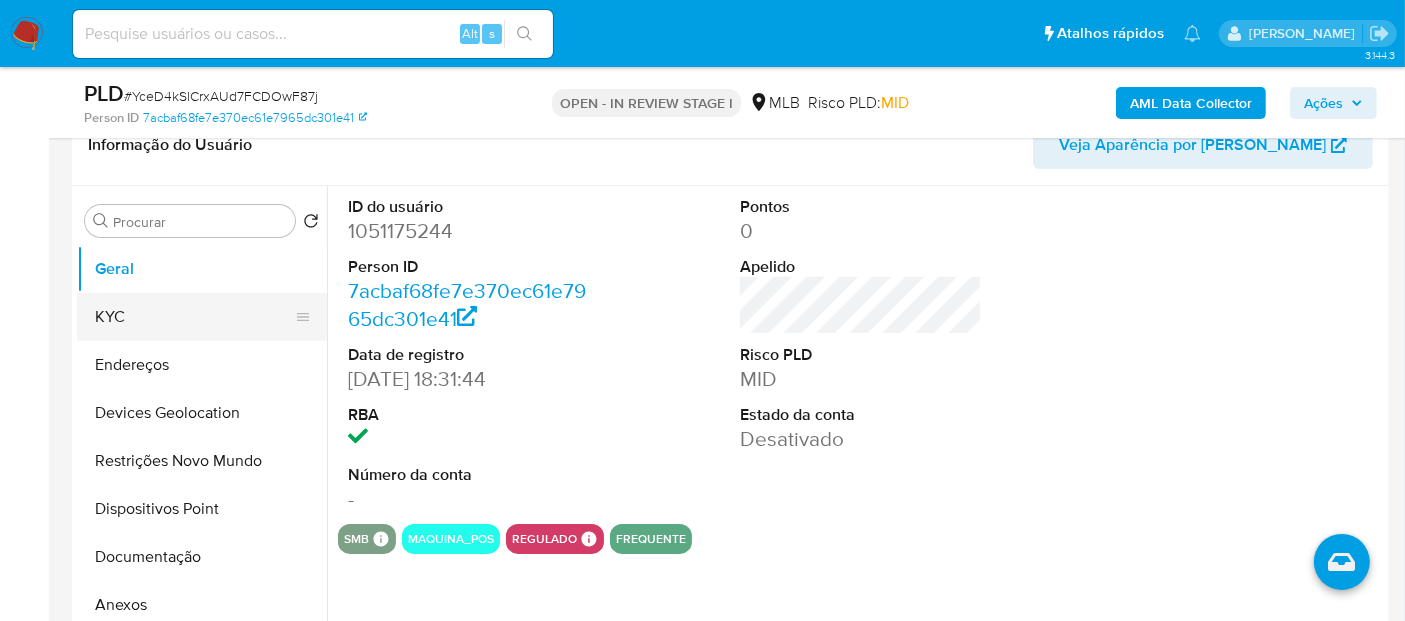 click on "KYC" at bounding box center [194, 317] 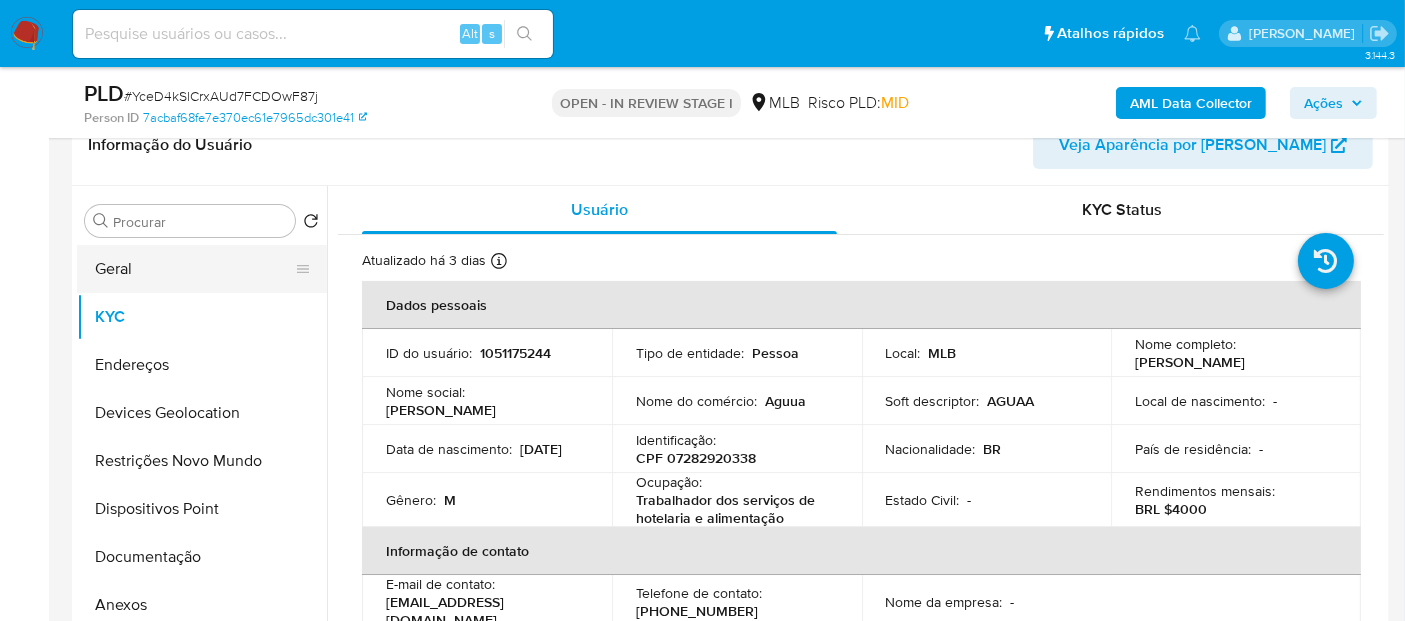 click on "Geral" at bounding box center (194, 269) 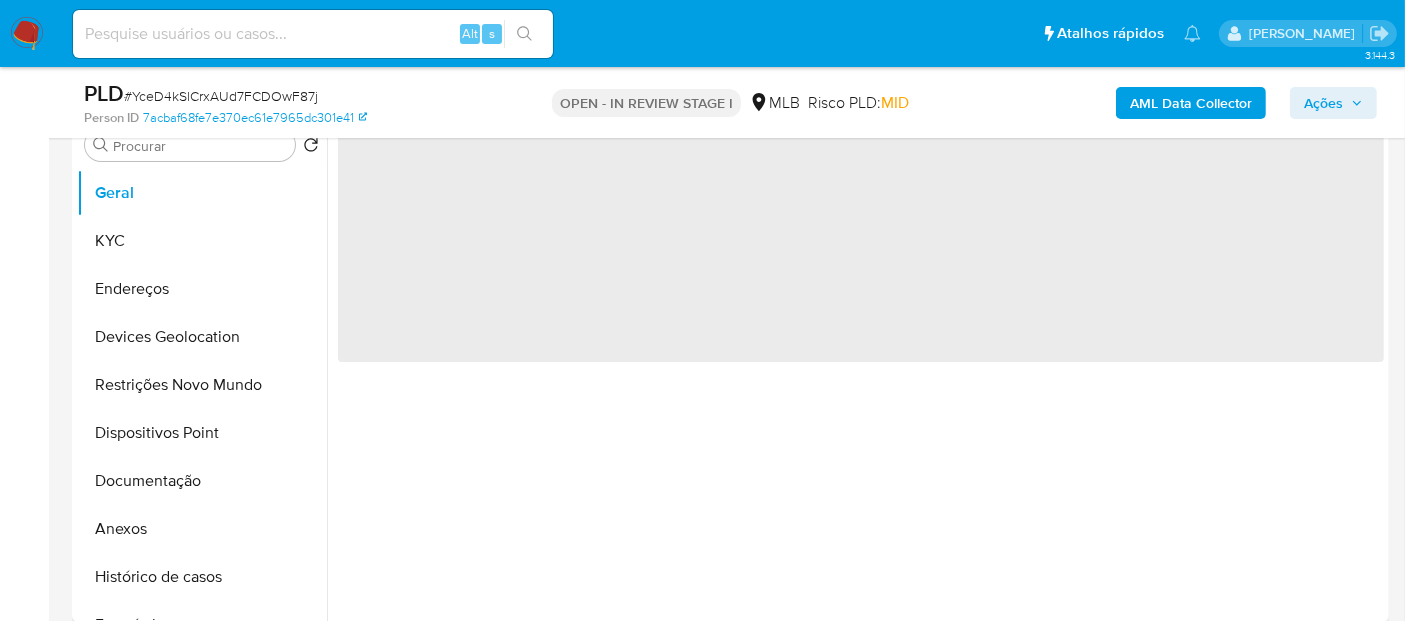 scroll, scrollTop: 444, scrollLeft: 0, axis: vertical 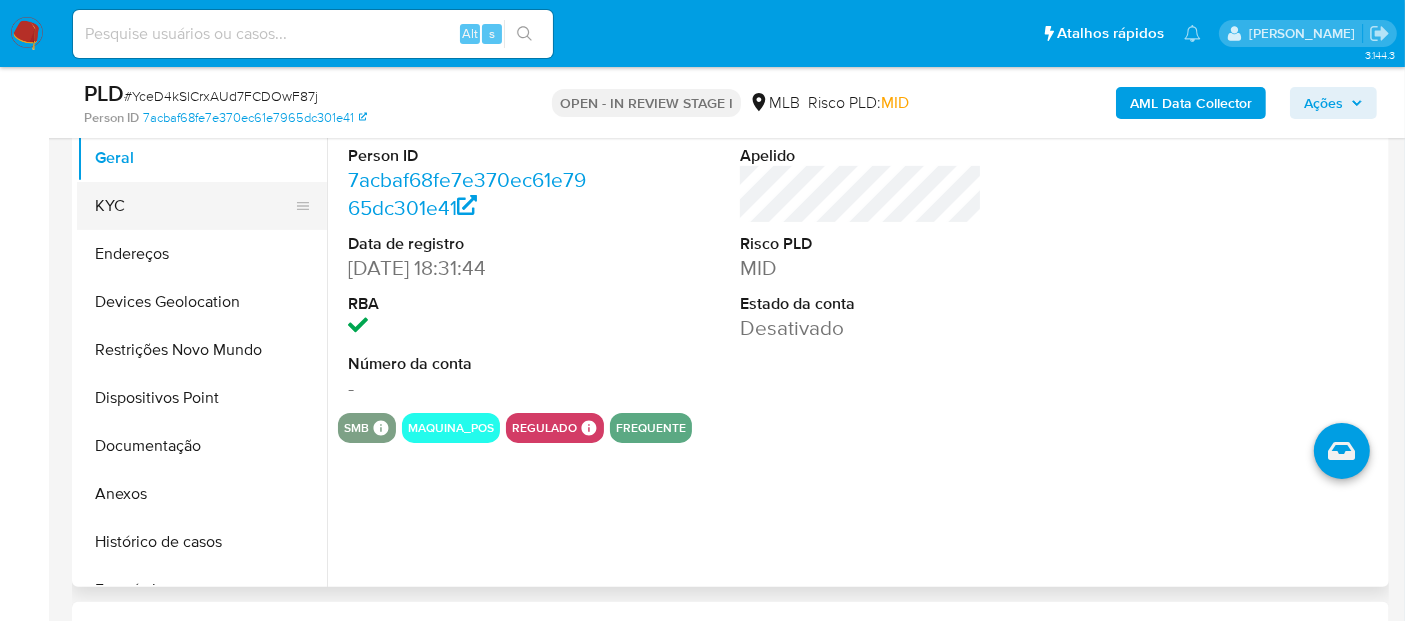 click on "KYC" at bounding box center [194, 206] 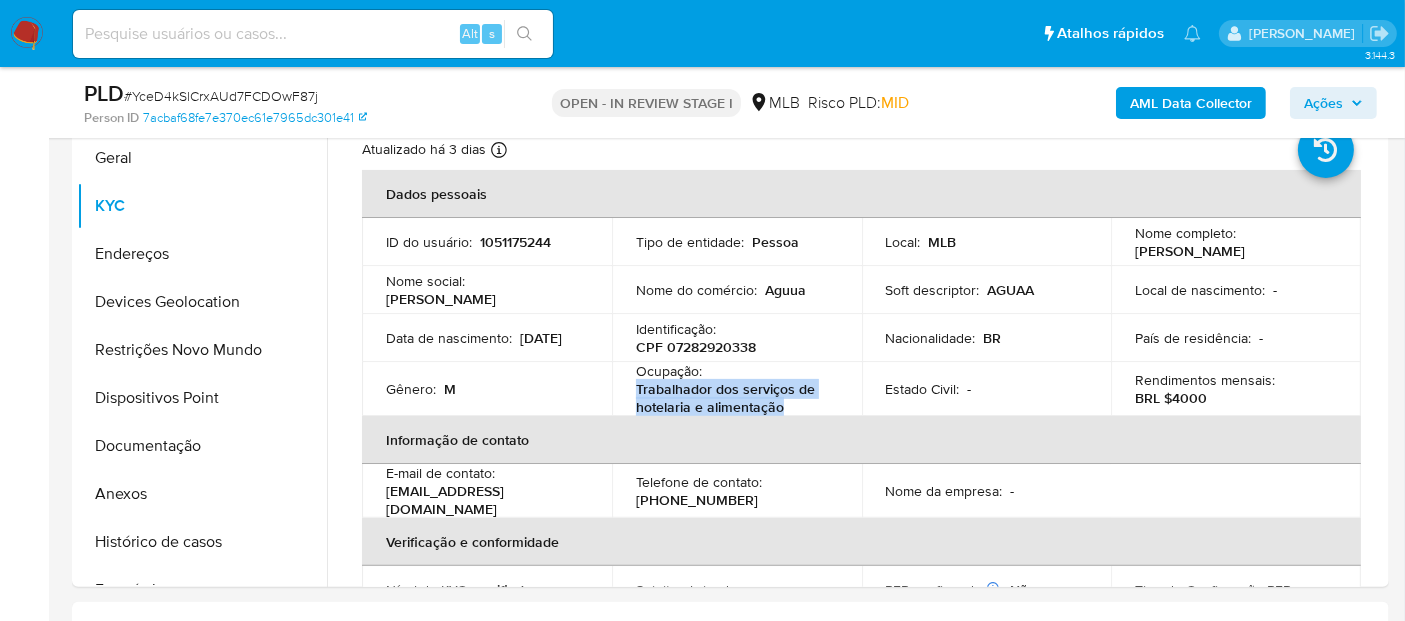 drag, startPoint x: 802, startPoint y: 412, endPoint x: 616, endPoint y: 390, distance: 187.29655 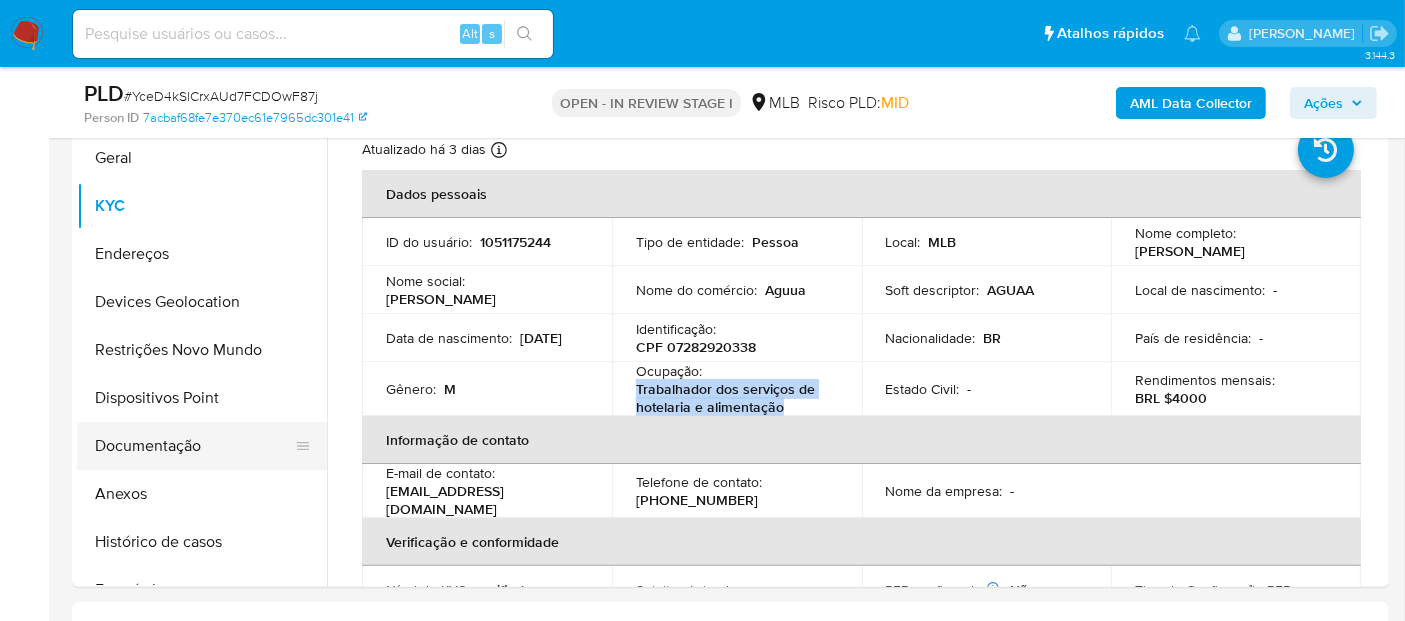 click on "Documentação" at bounding box center (194, 446) 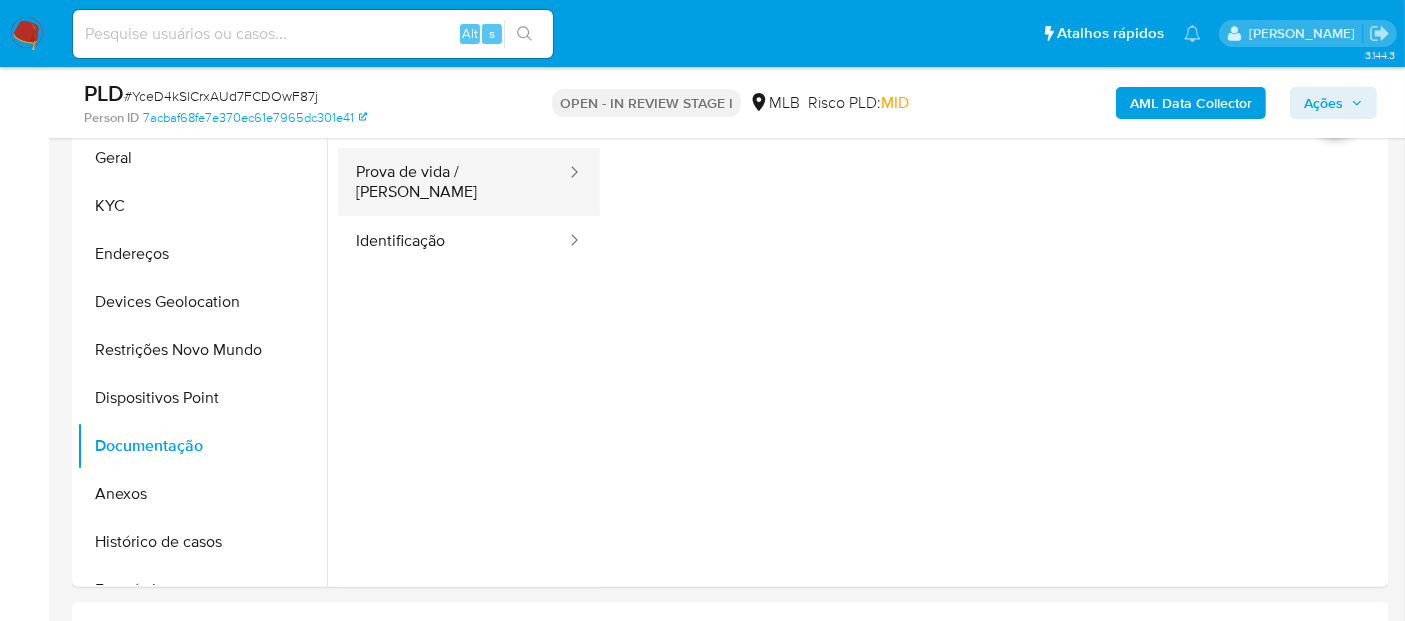click on "Prova de vida / Selfie" at bounding box center (453, 182) 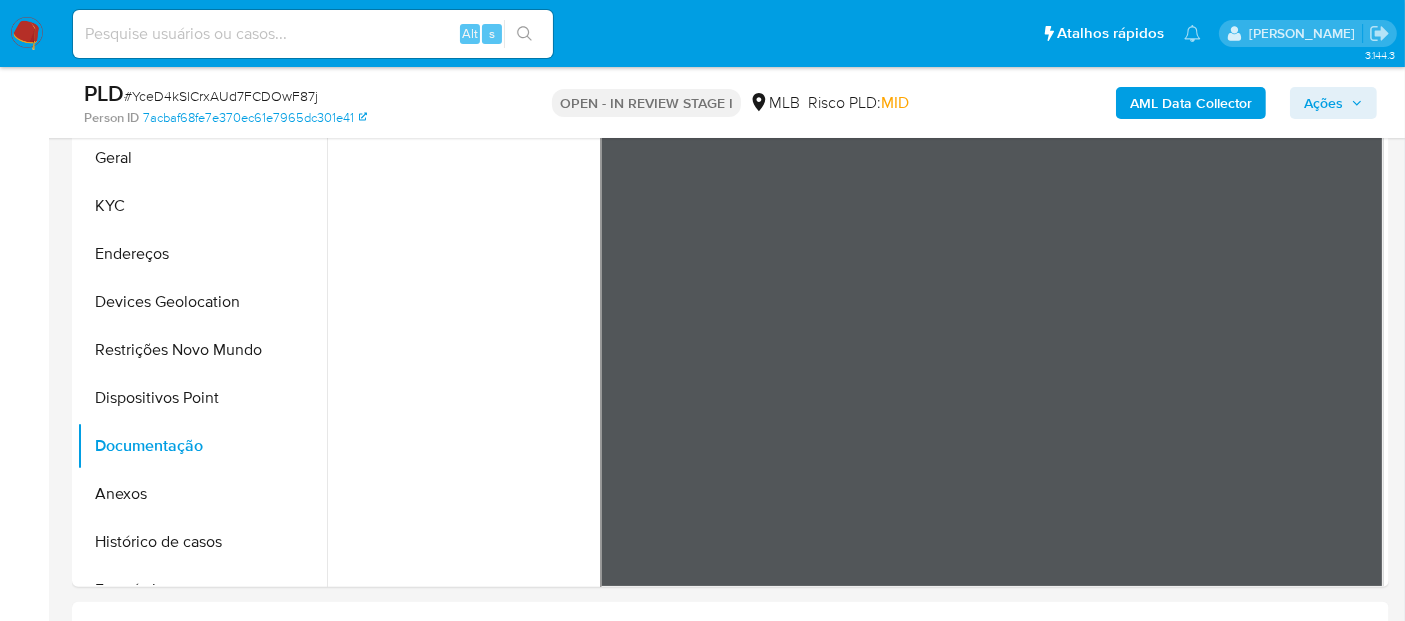 scroll, scrollTop: 0, scrollLeft: 0, axis: both 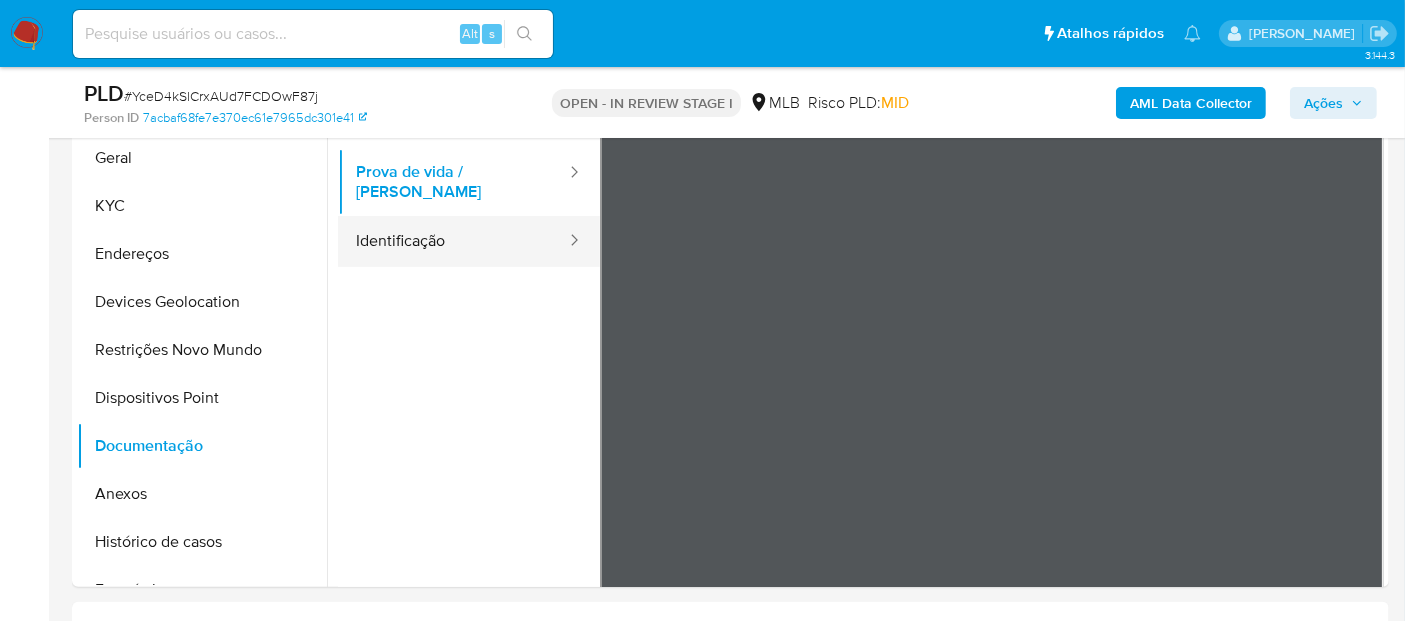click on "Identificação" at bounding box center [453, 241] 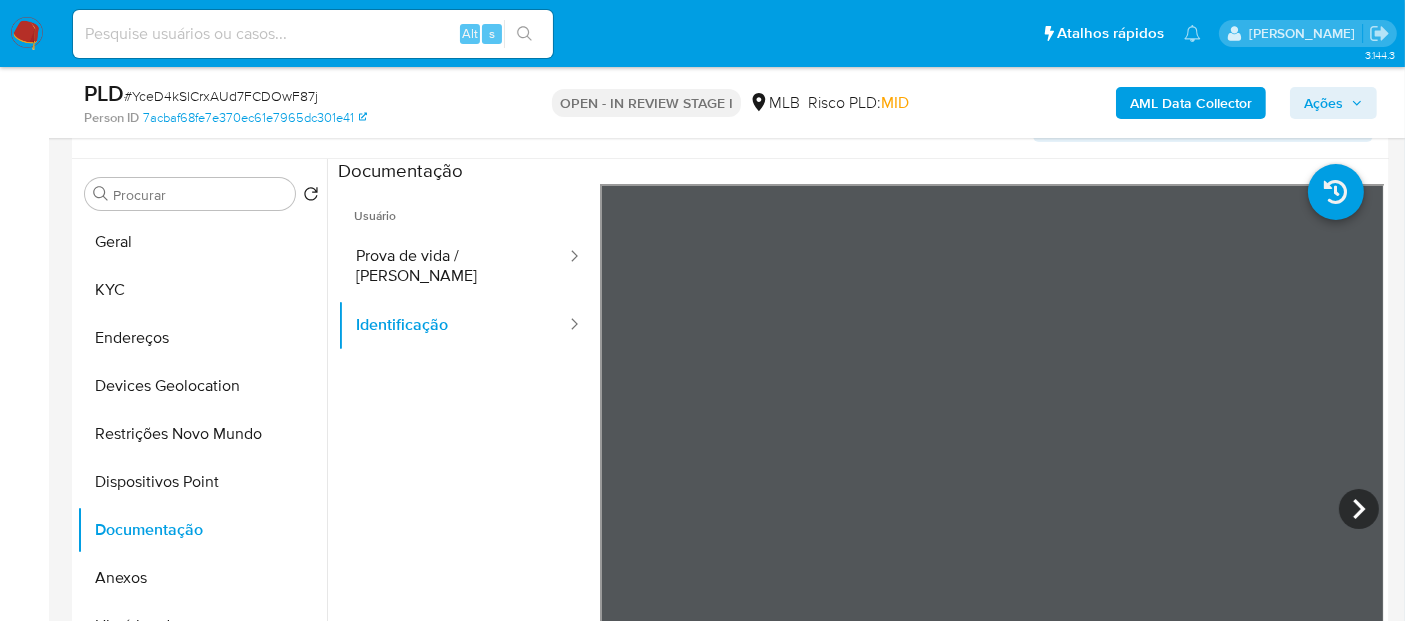 scroll, scrollTop: 222, scrollLeft: 0, axis: vertical 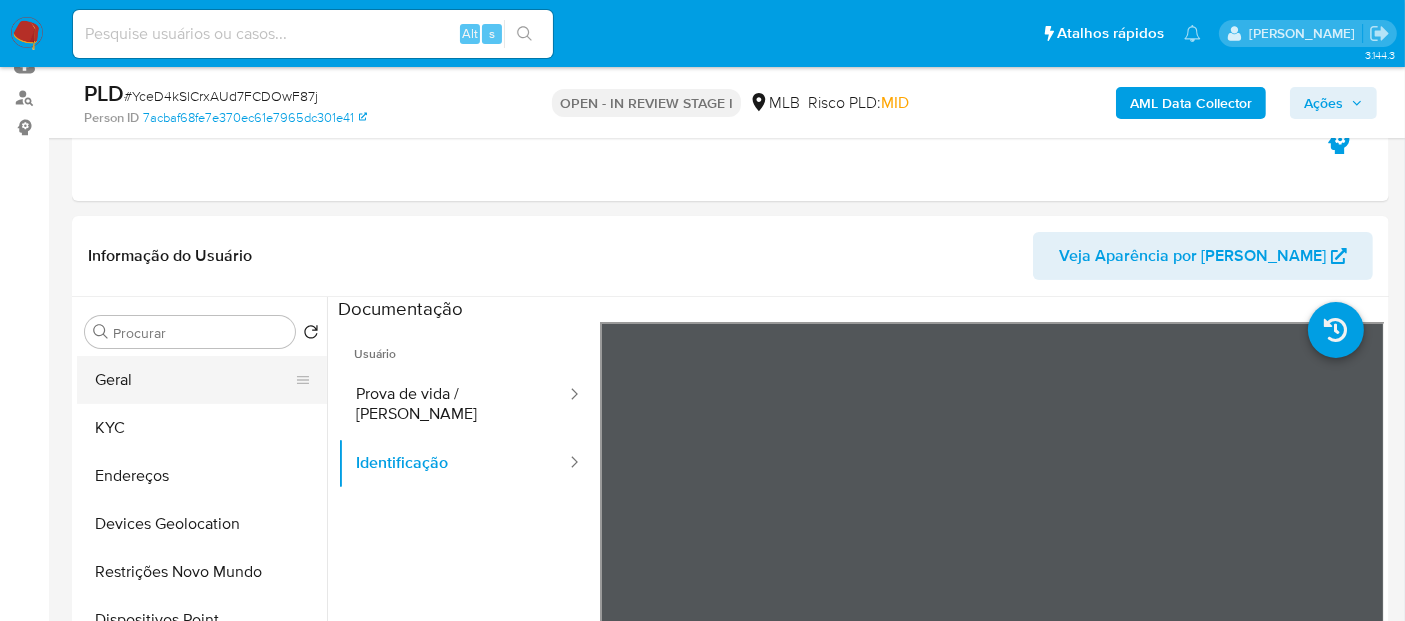 click on "Geral" at bounding box center [194, 380] 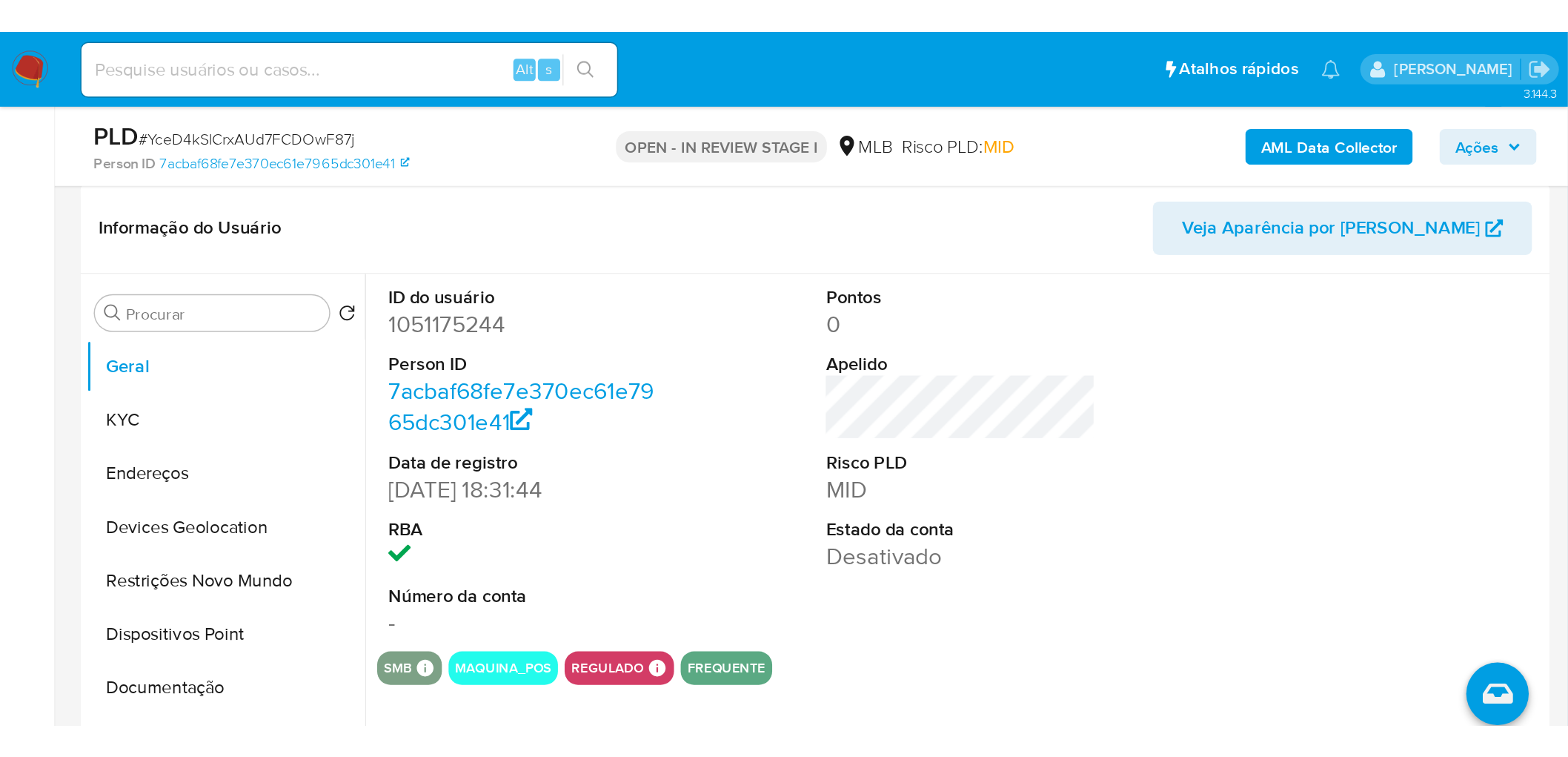 scroll, scrollTop: 247, scrollLeft: 0, axis: vertical 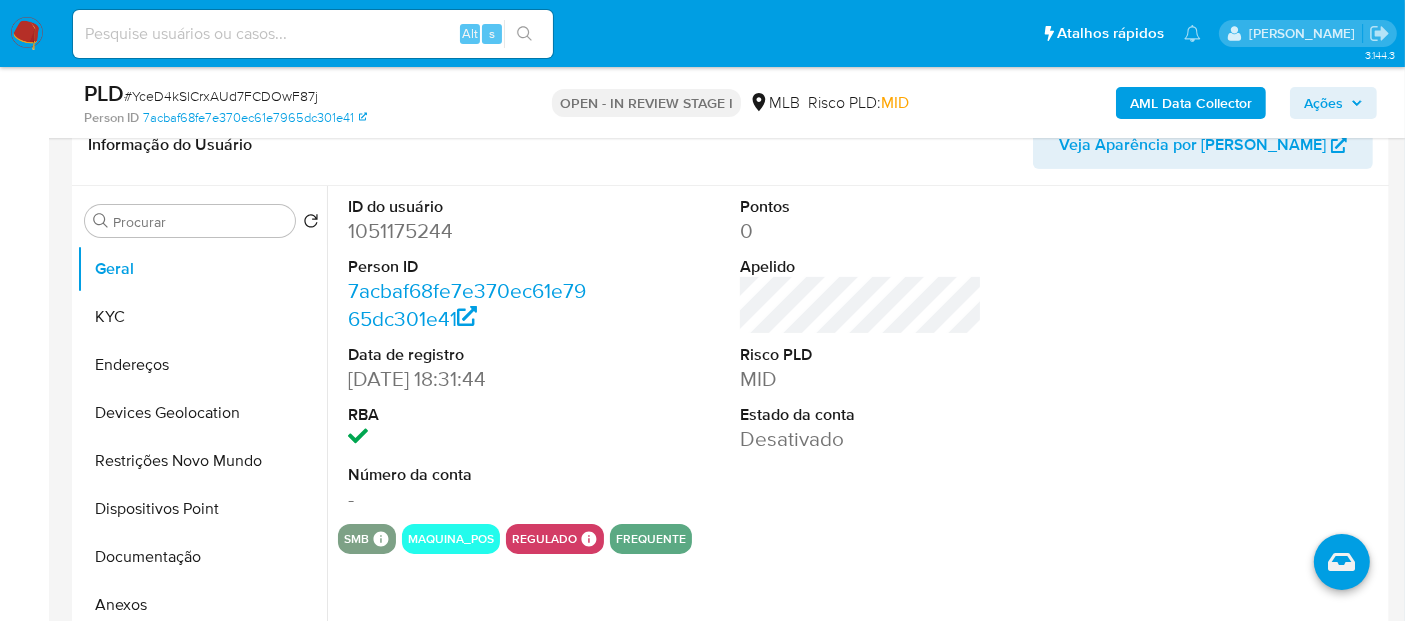 click on "ID do usuário 1051175244 Person ID 7acbaf68fe7e370ec61e7965dc301e41 Data de registro 04/01/2022 18:31:44 RBA Número da conta - Pontos 0 Apelido Risco PLD MID Estado da conta Desativado" at bounding box center (861, 355) 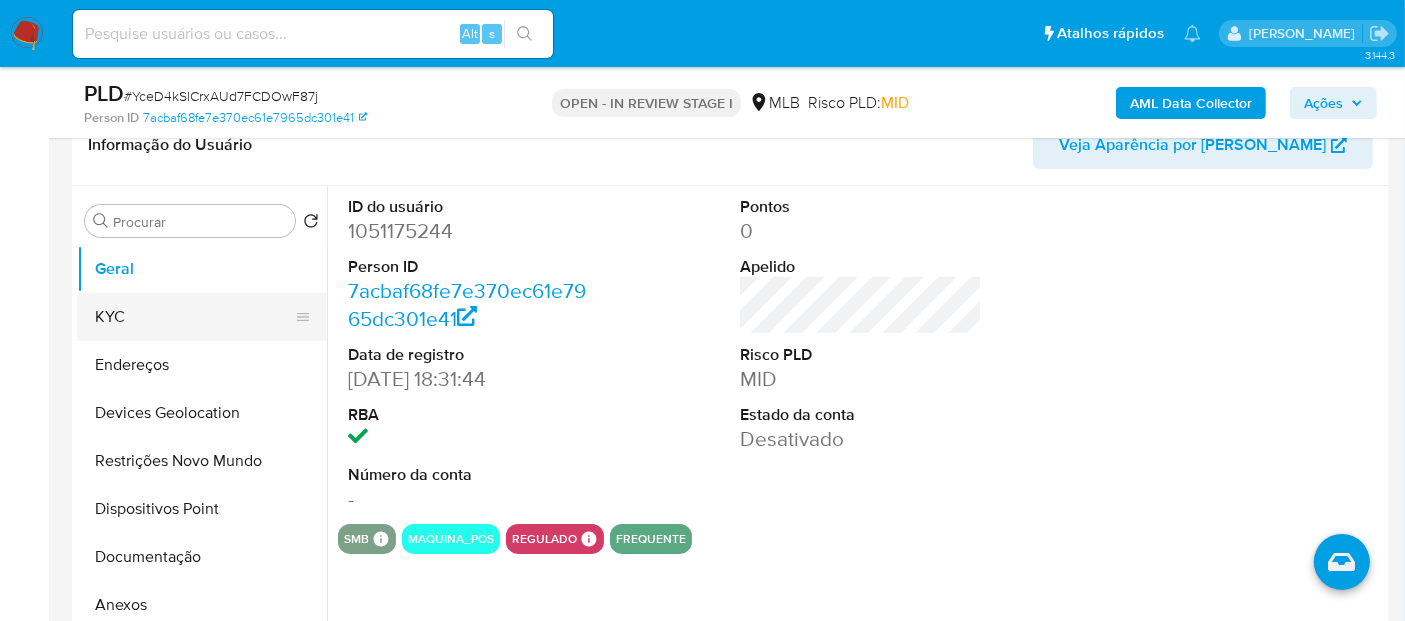 click on "KYC" at bounding box center (194, 317) 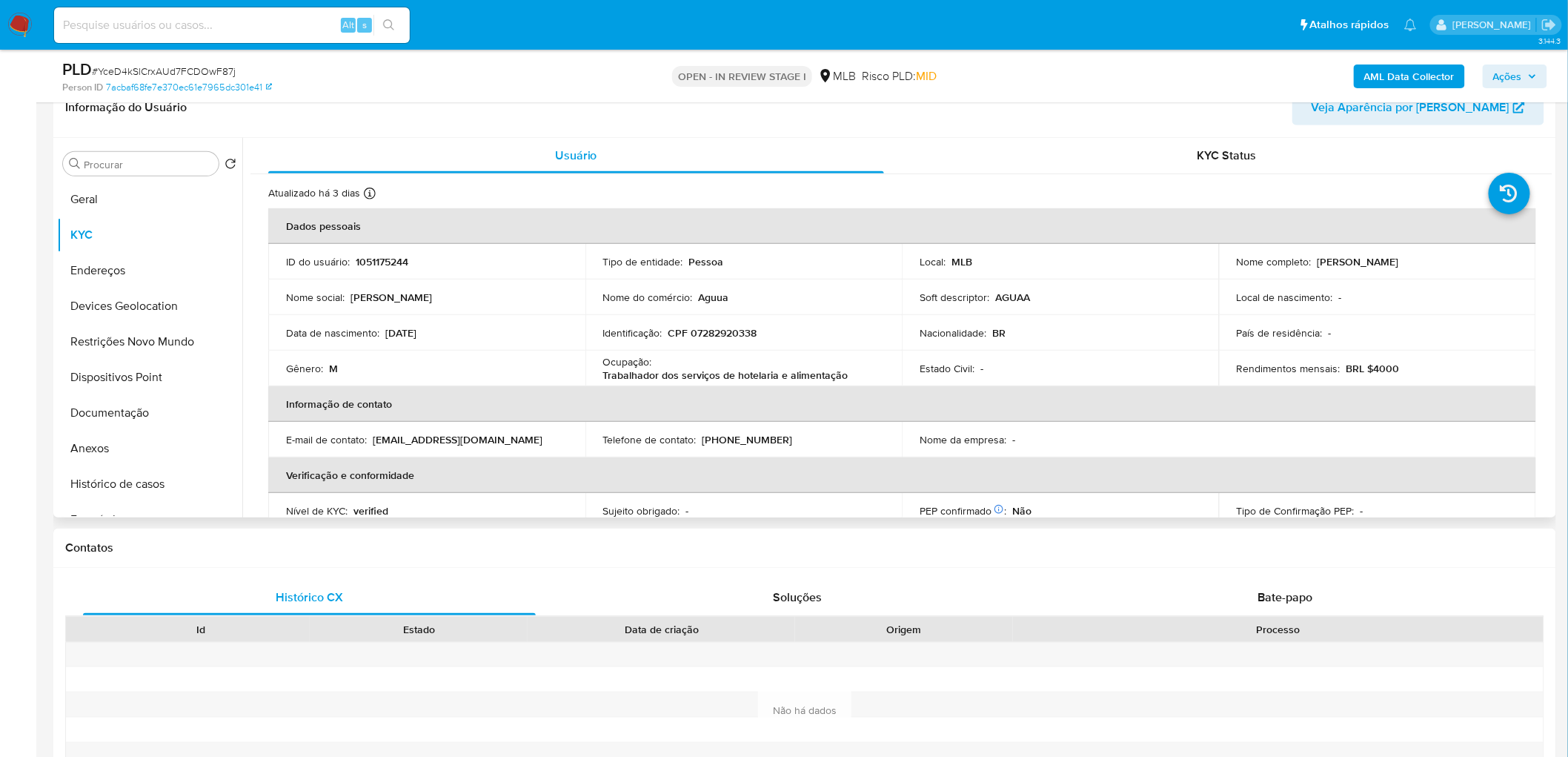 type 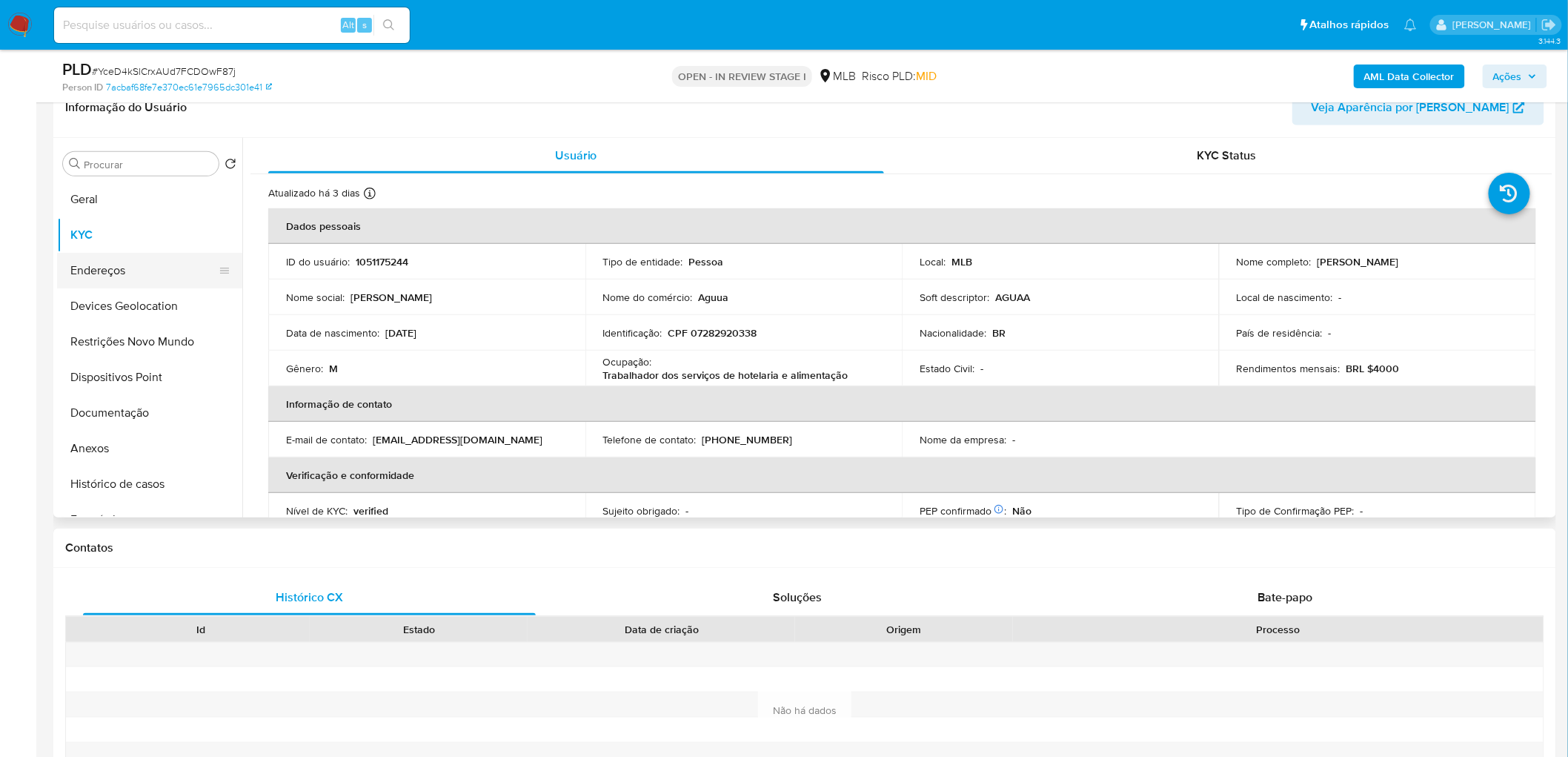 drag, startPoint x: 162, startPoint y: 271, endPoint x: 130, endPoint y: 277, distance: 32.557641 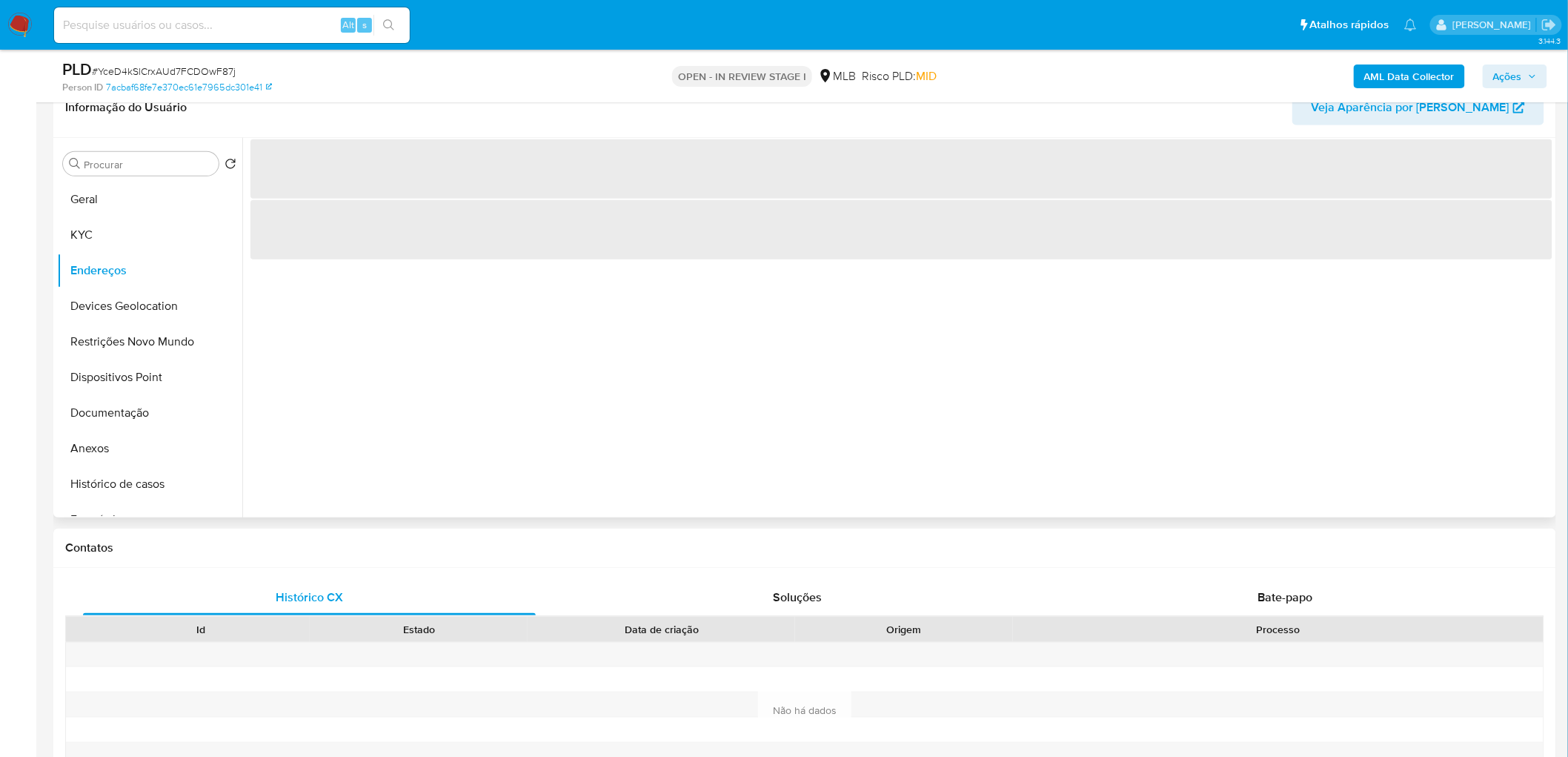 type 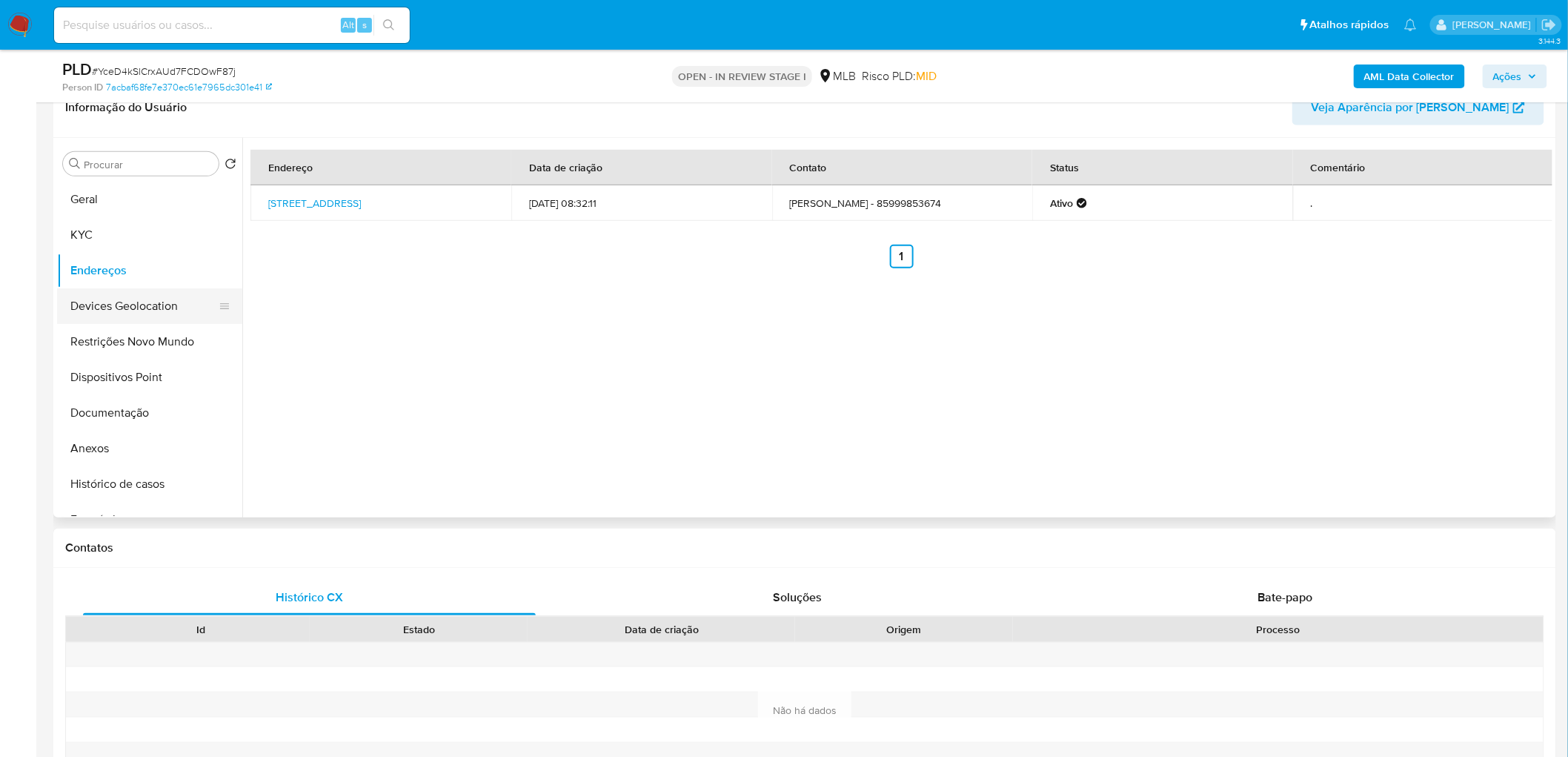 click on "Devices Geolocation" at bounding box center [144, 306] 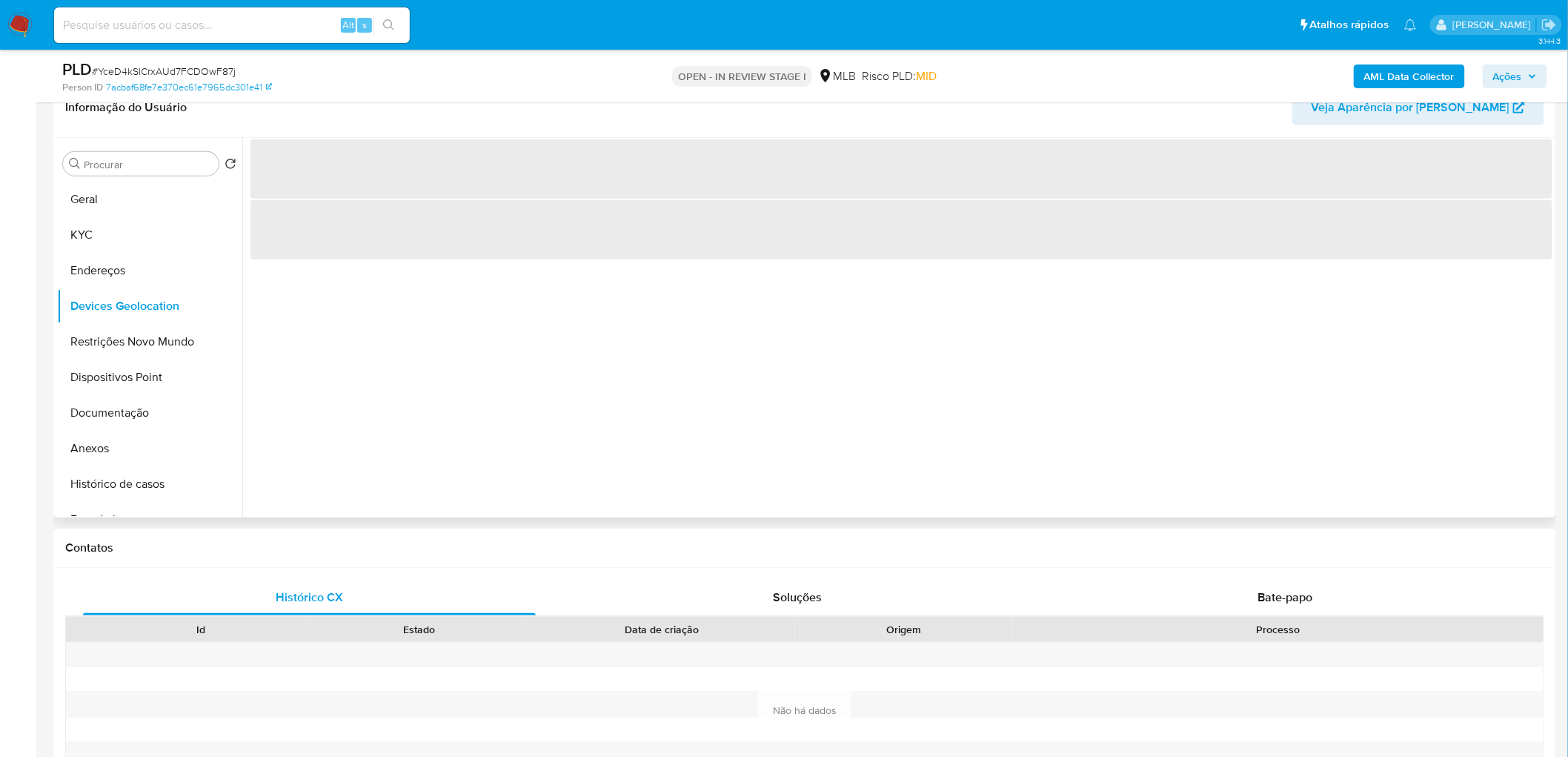 type 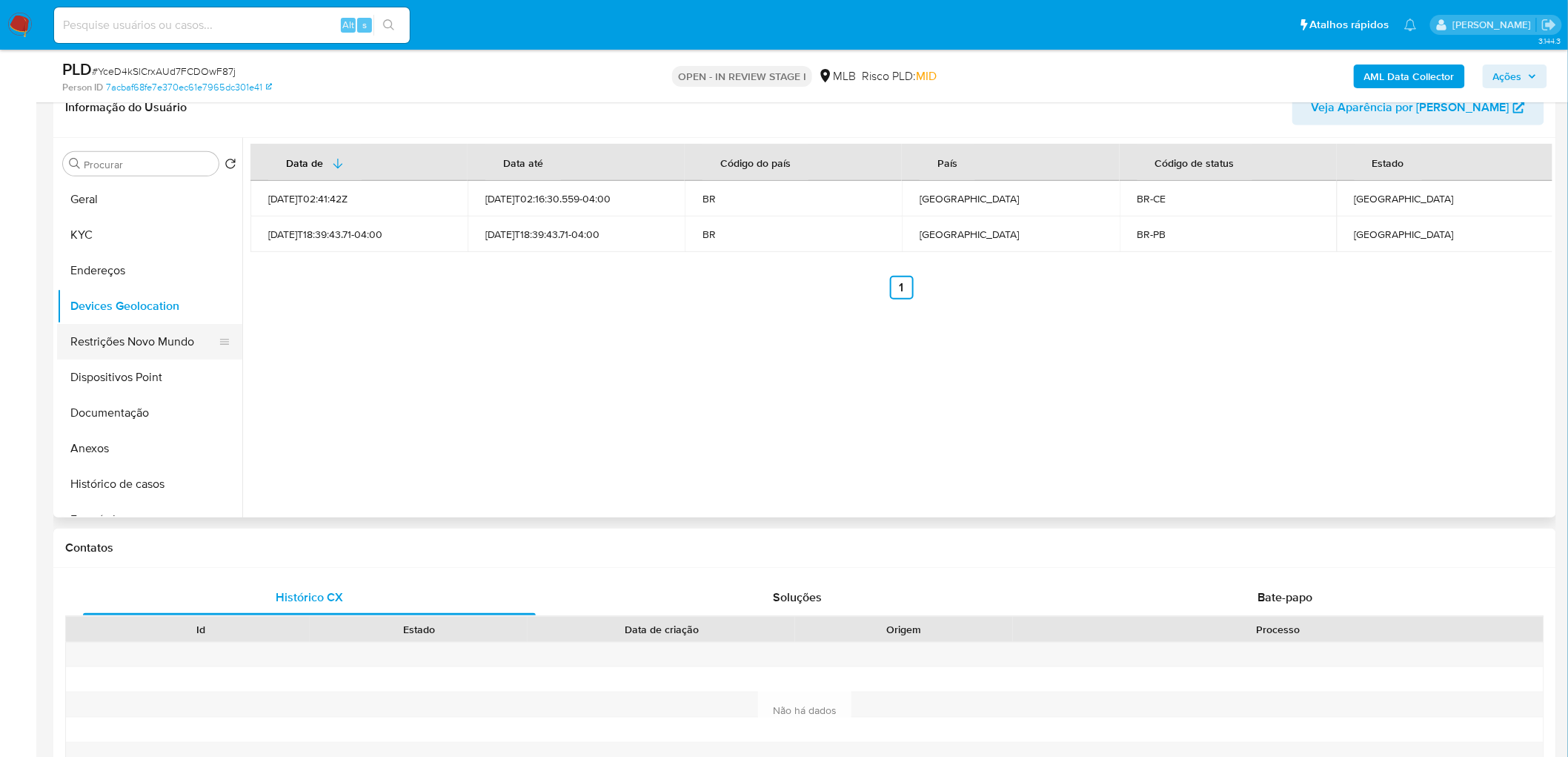 click on "Restrições Novo Mundo" at bounding box center [144, 342] 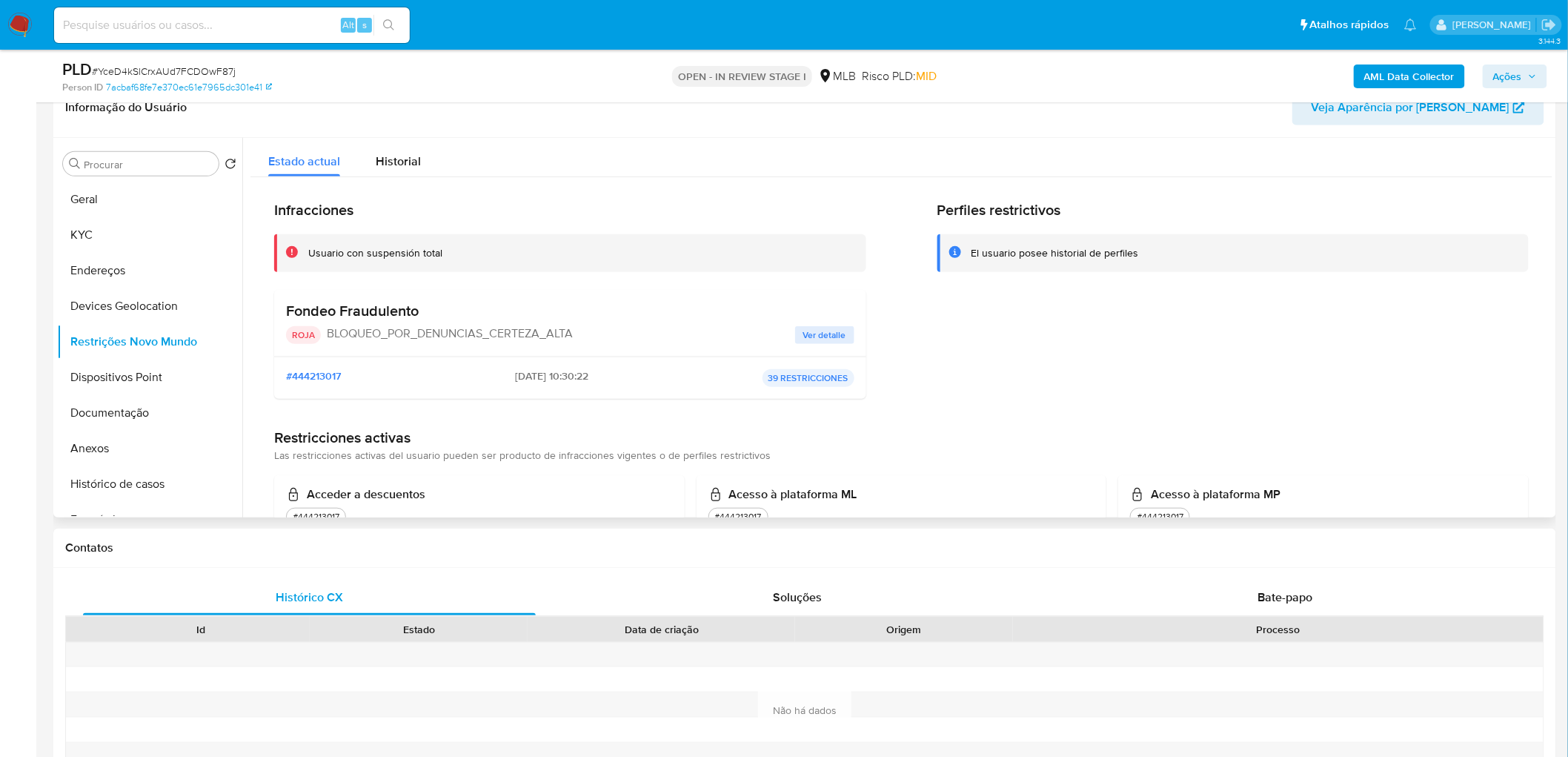 type 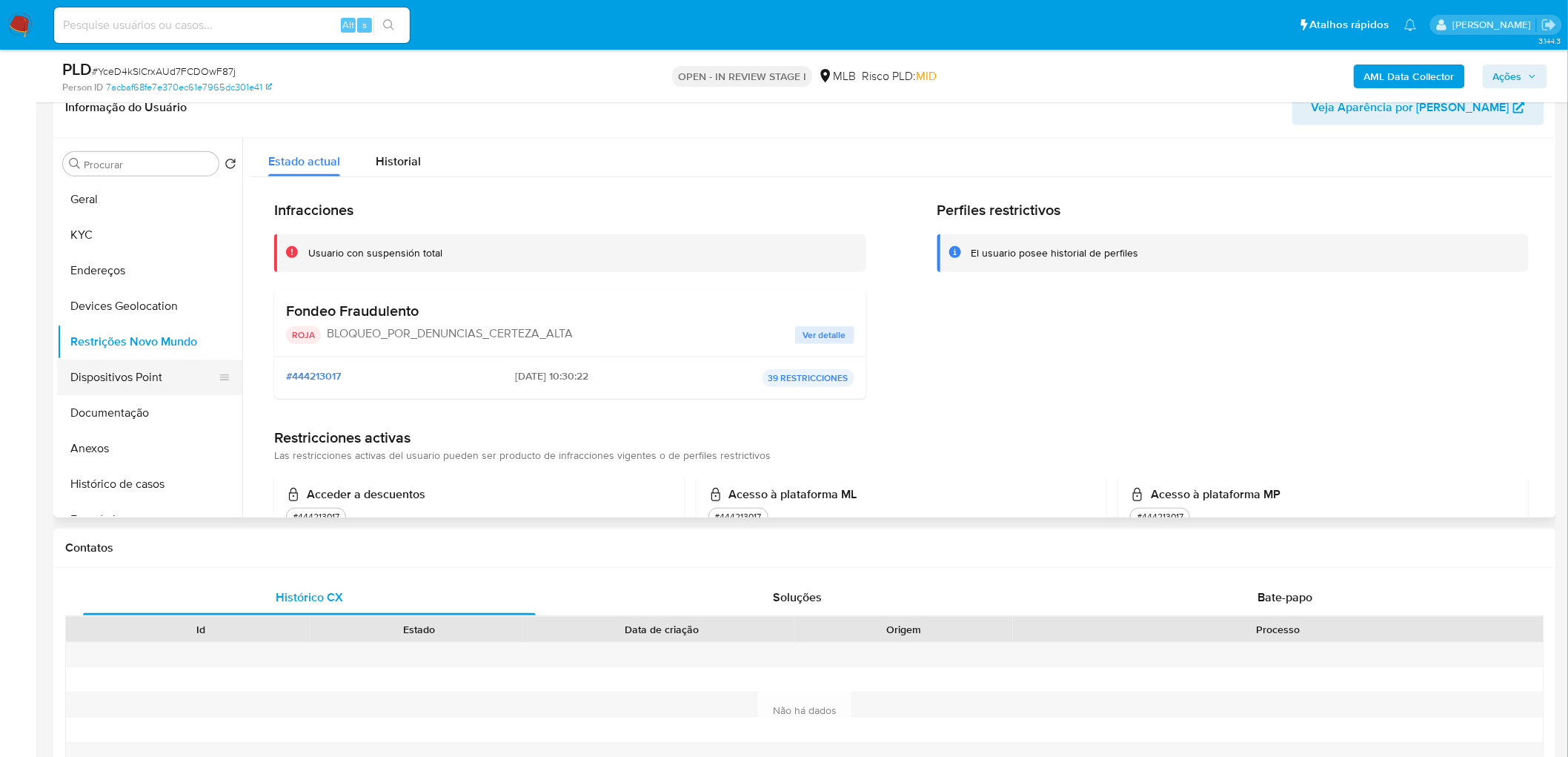 click on "Dispositivos Point" at bounding box center (144, 377) 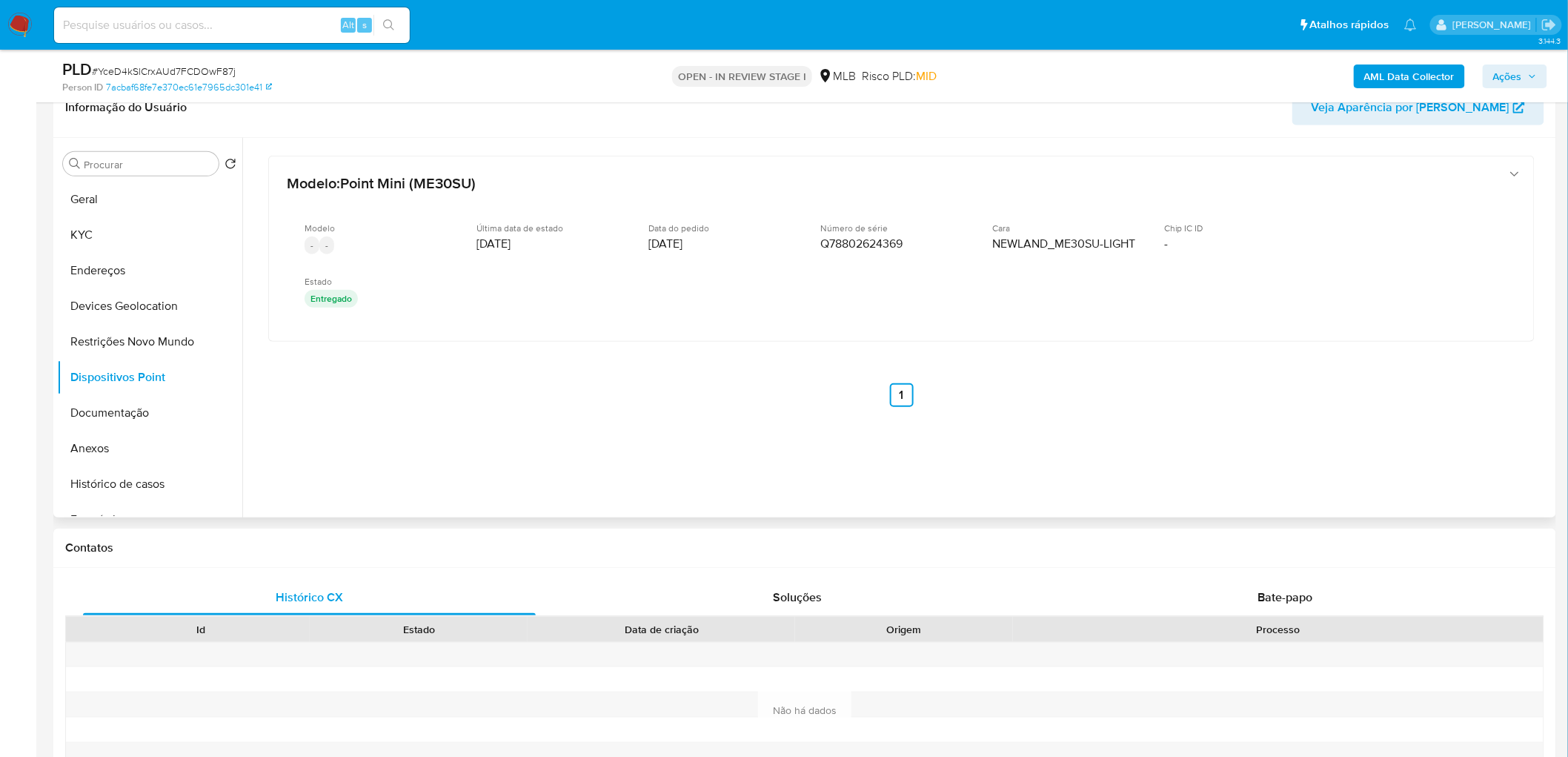 type 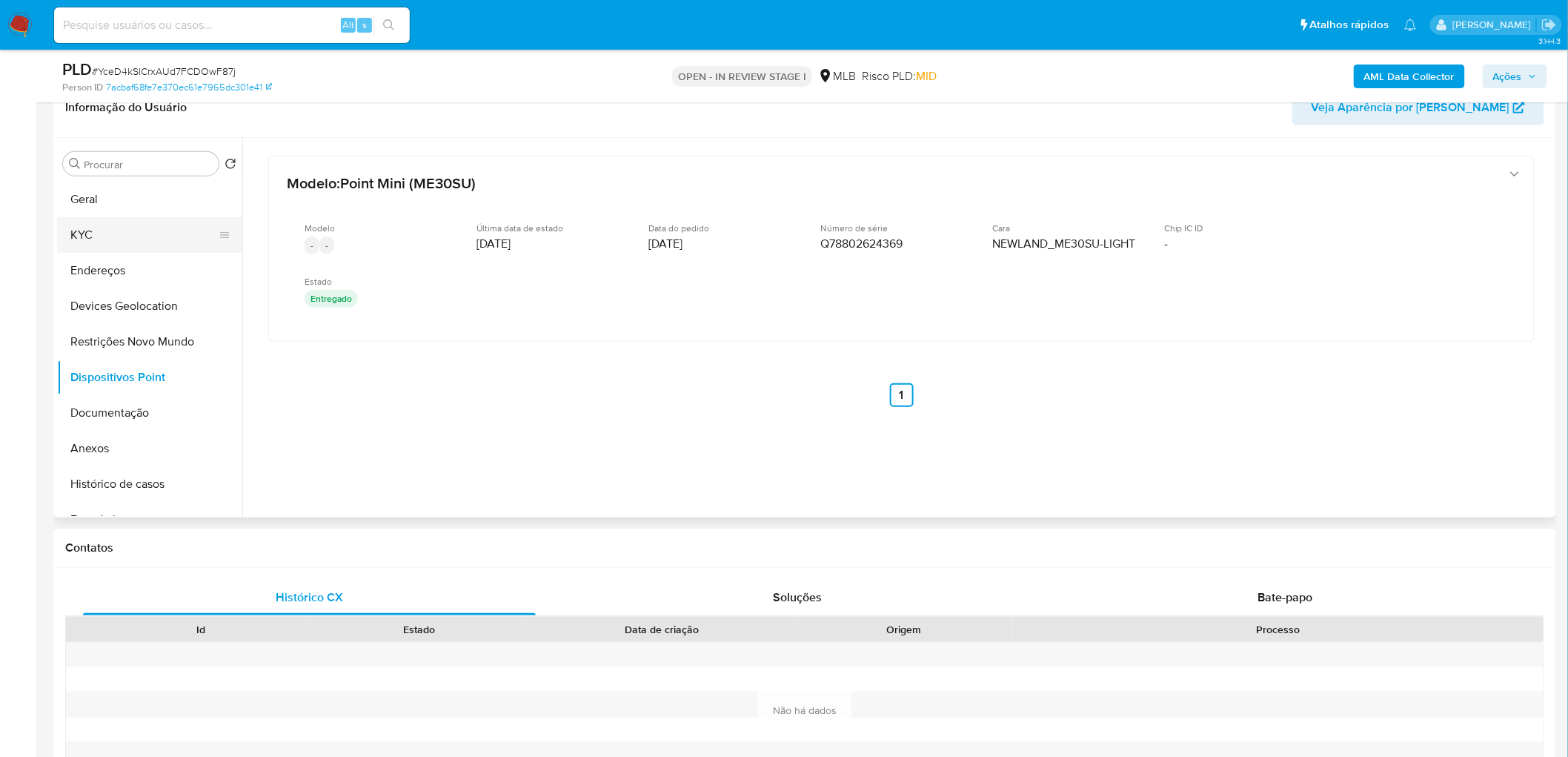 click on "KYC" at bounding box center [144, 235] 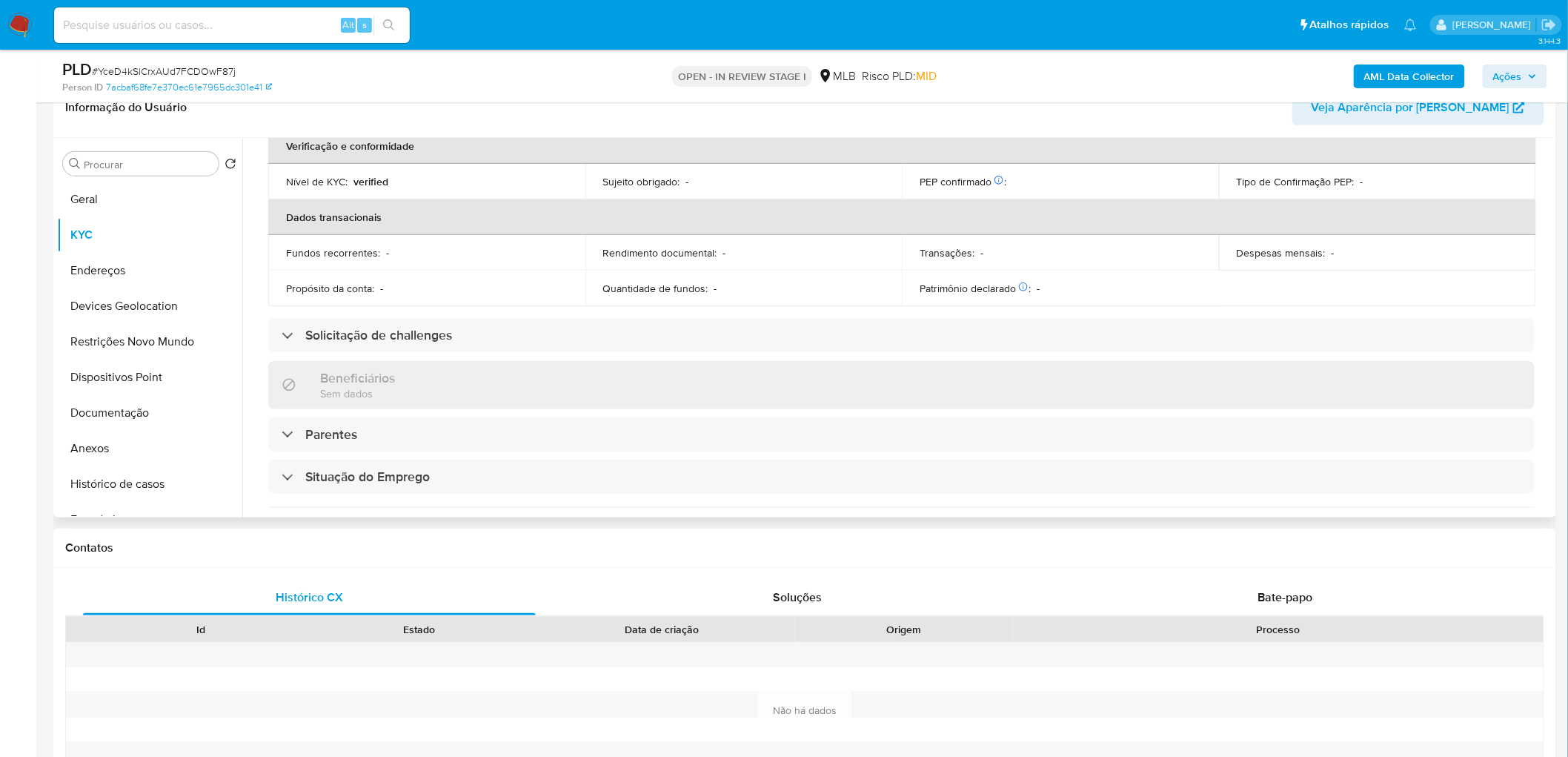 scroll, scrollTop: 572, scrollLeft: 0, axis: vertical 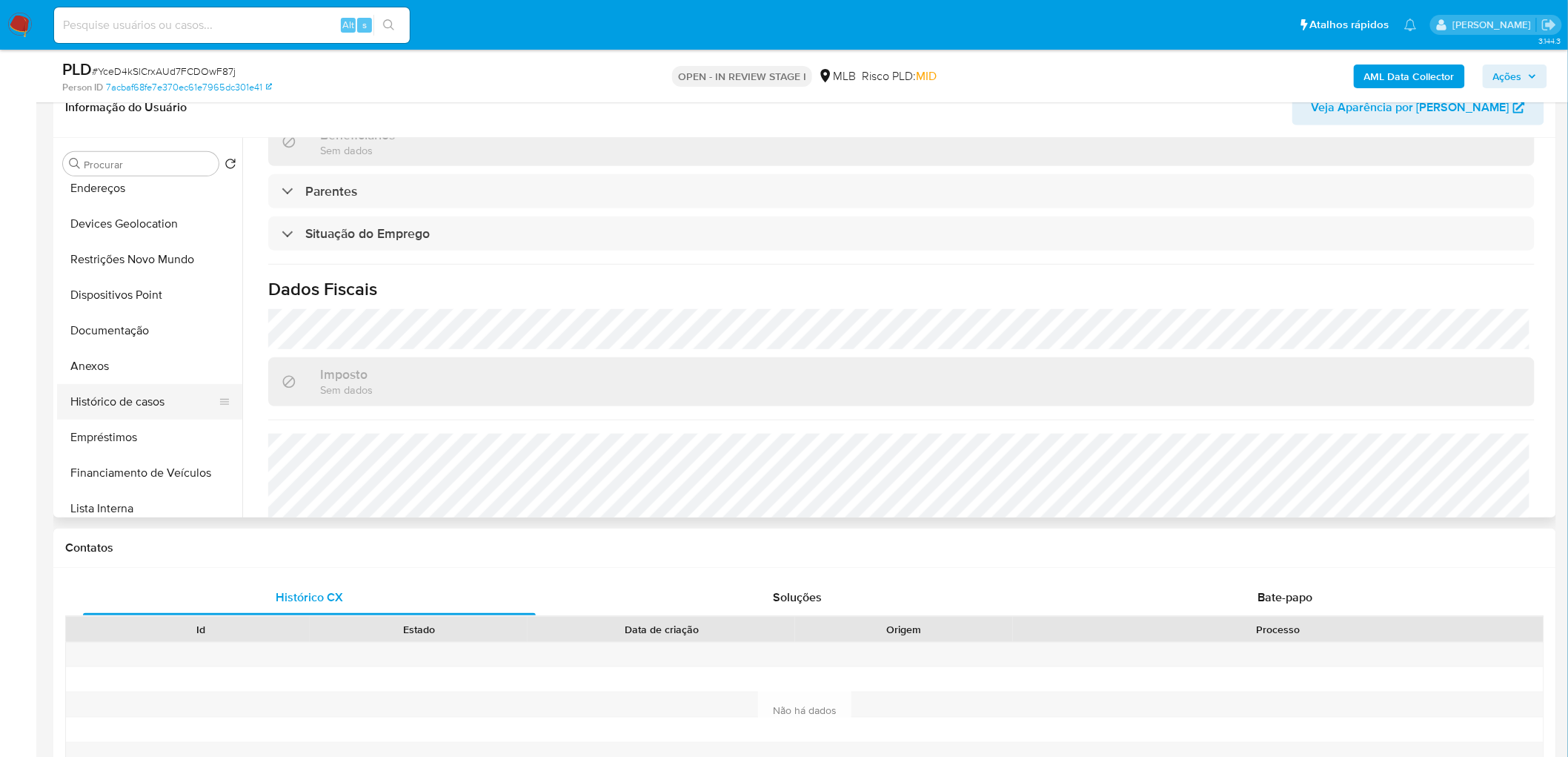click on "Histórico de casos" at bounding box center [144, 402] 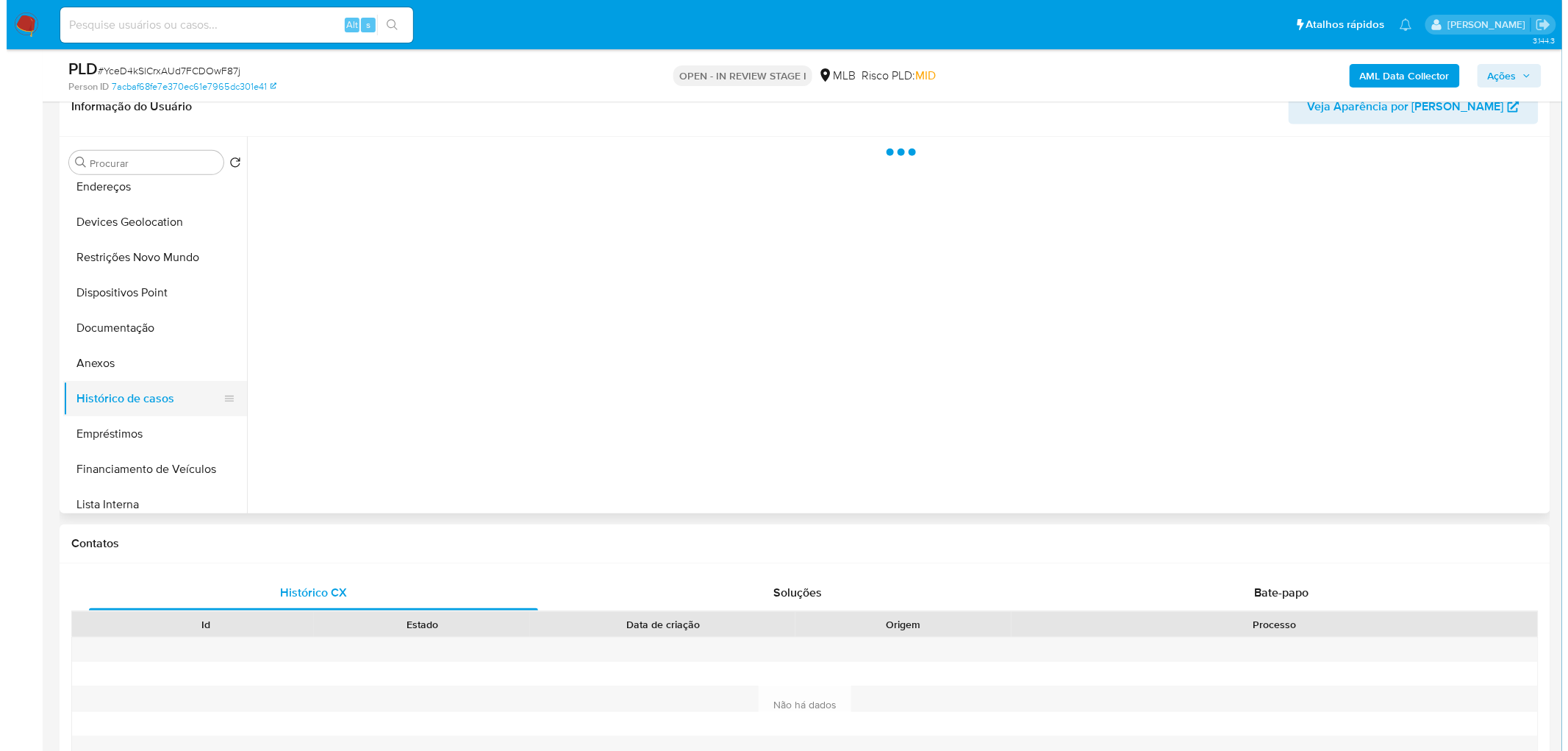 scroll, scrollTop: 0, scrollLeft: 0, axis: both 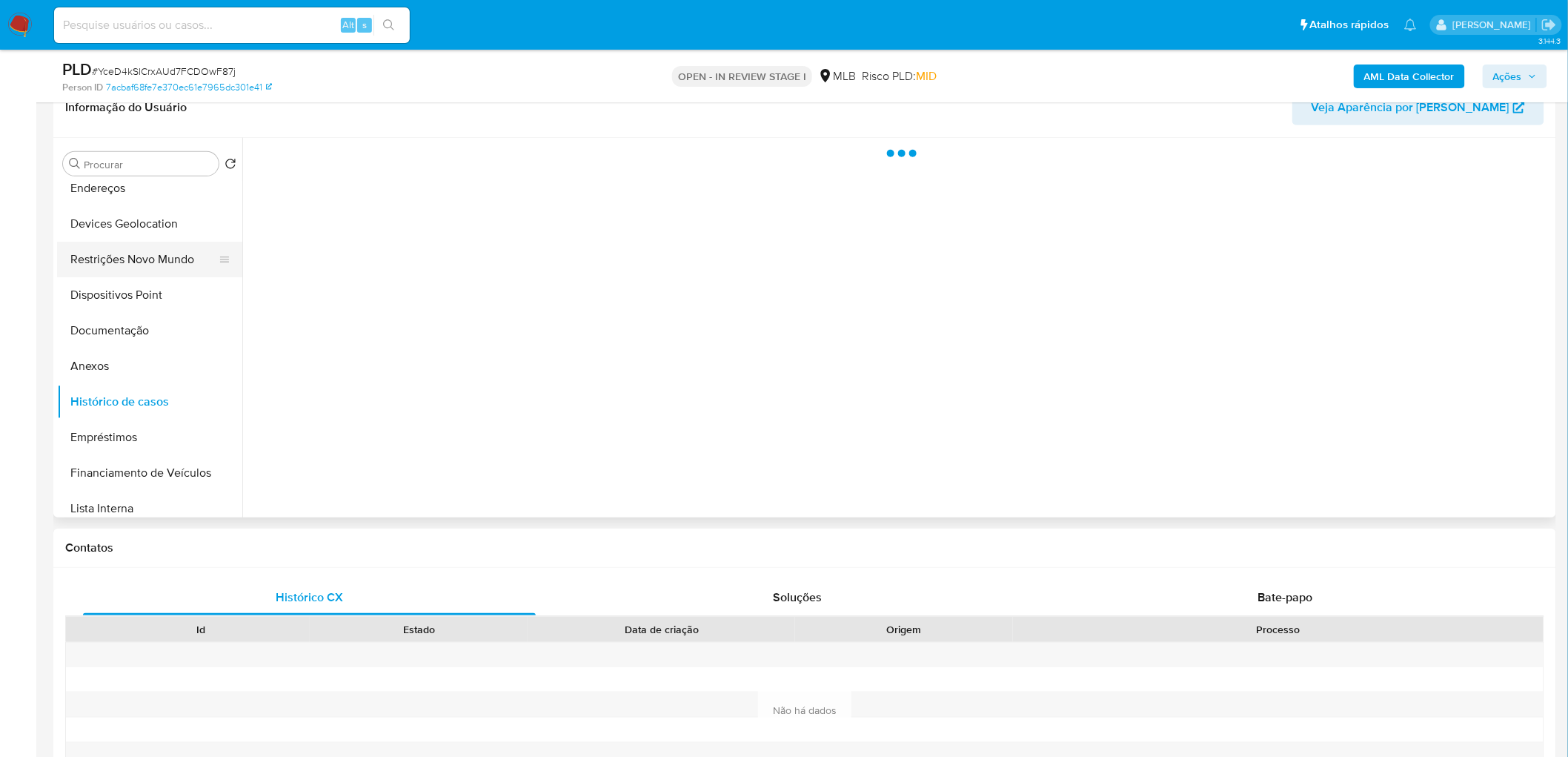 click on "Restrições Novo Mundo" at bounding box center [144, 260] 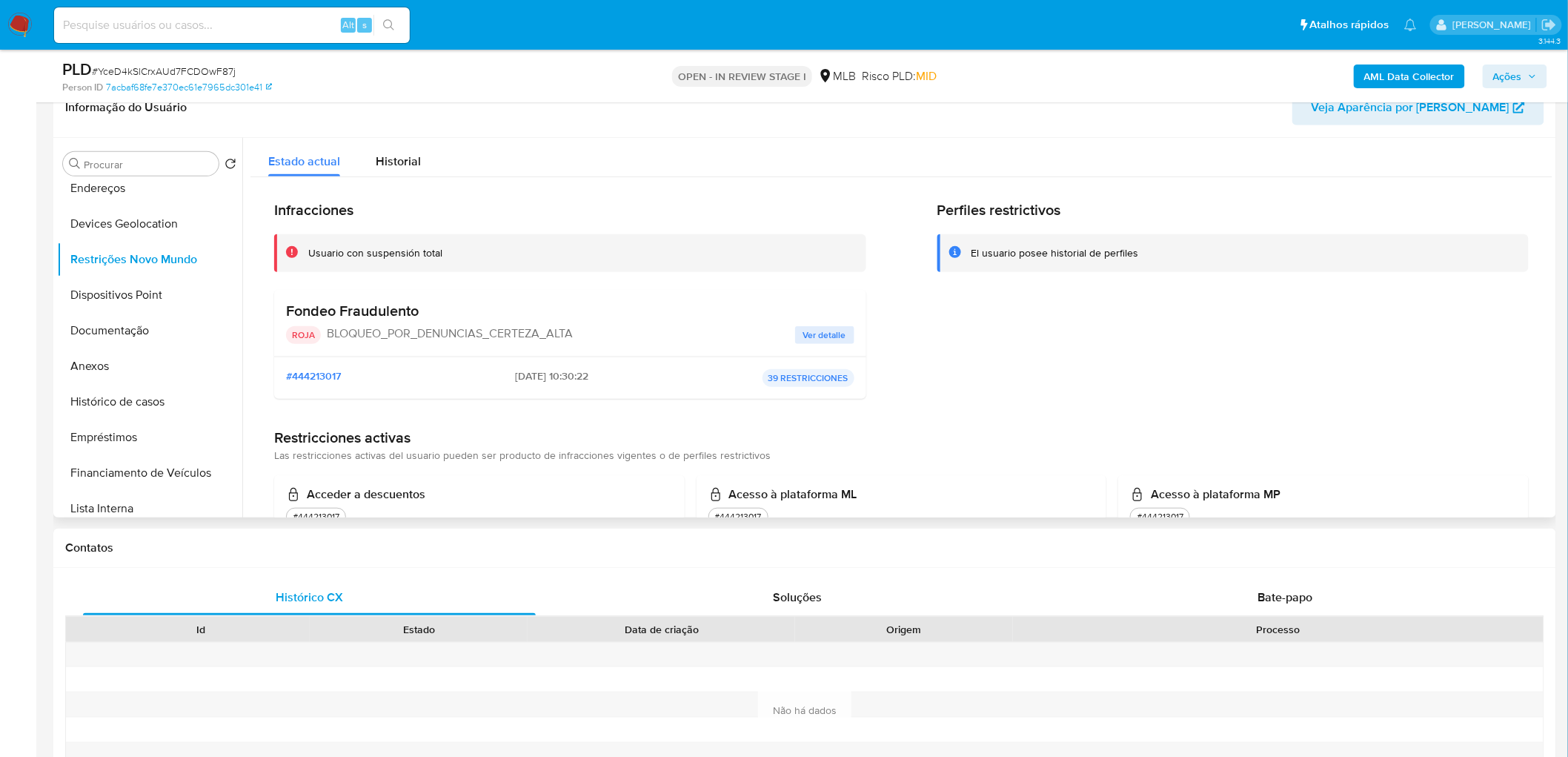 click on "Ver detalle" at bounding box center [825, 335] 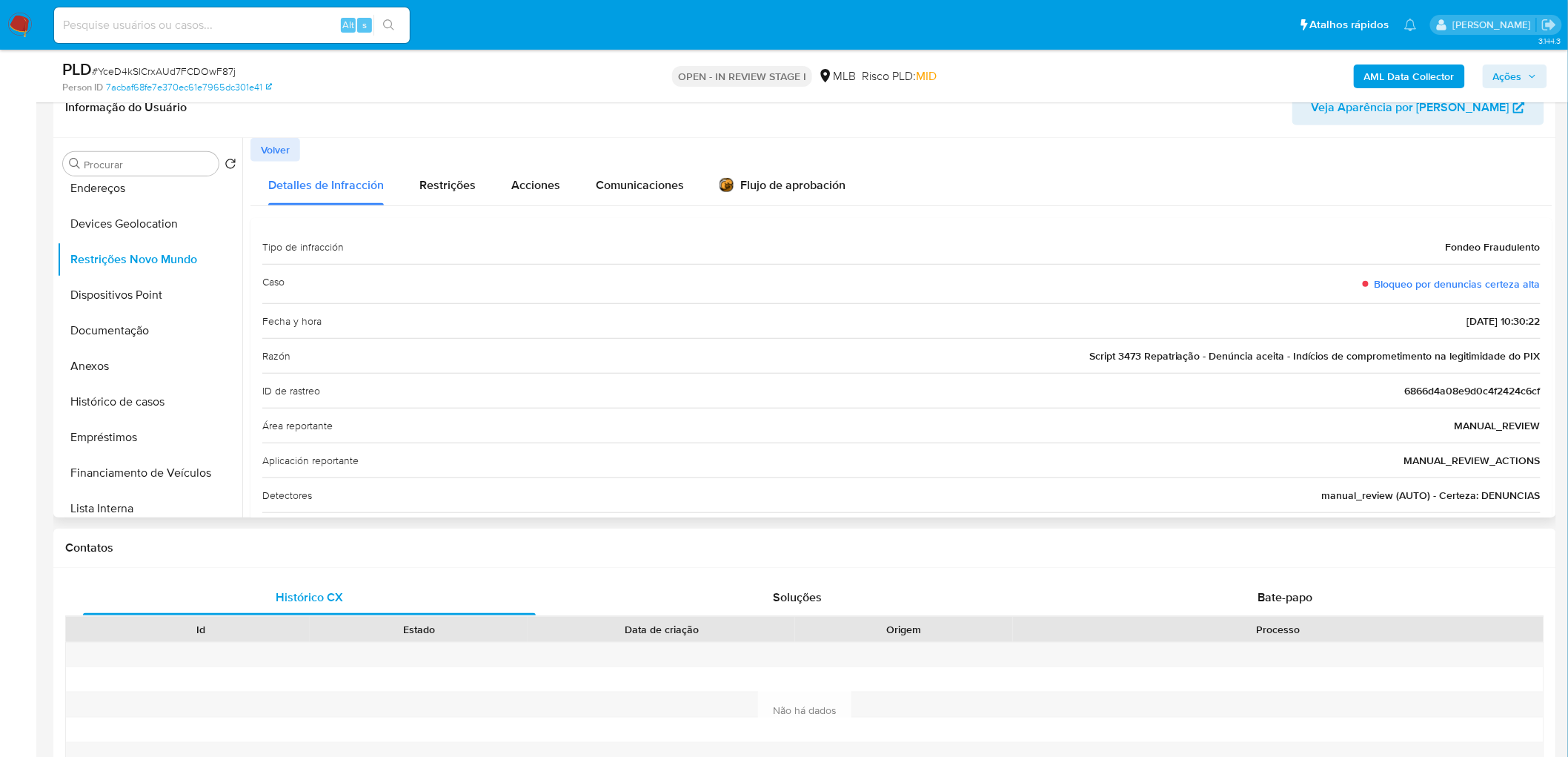 drag, startPoint x: 1538, startPoint y: 285, endPoint x: 1512, endPoint y: 354, distance: 73.736016 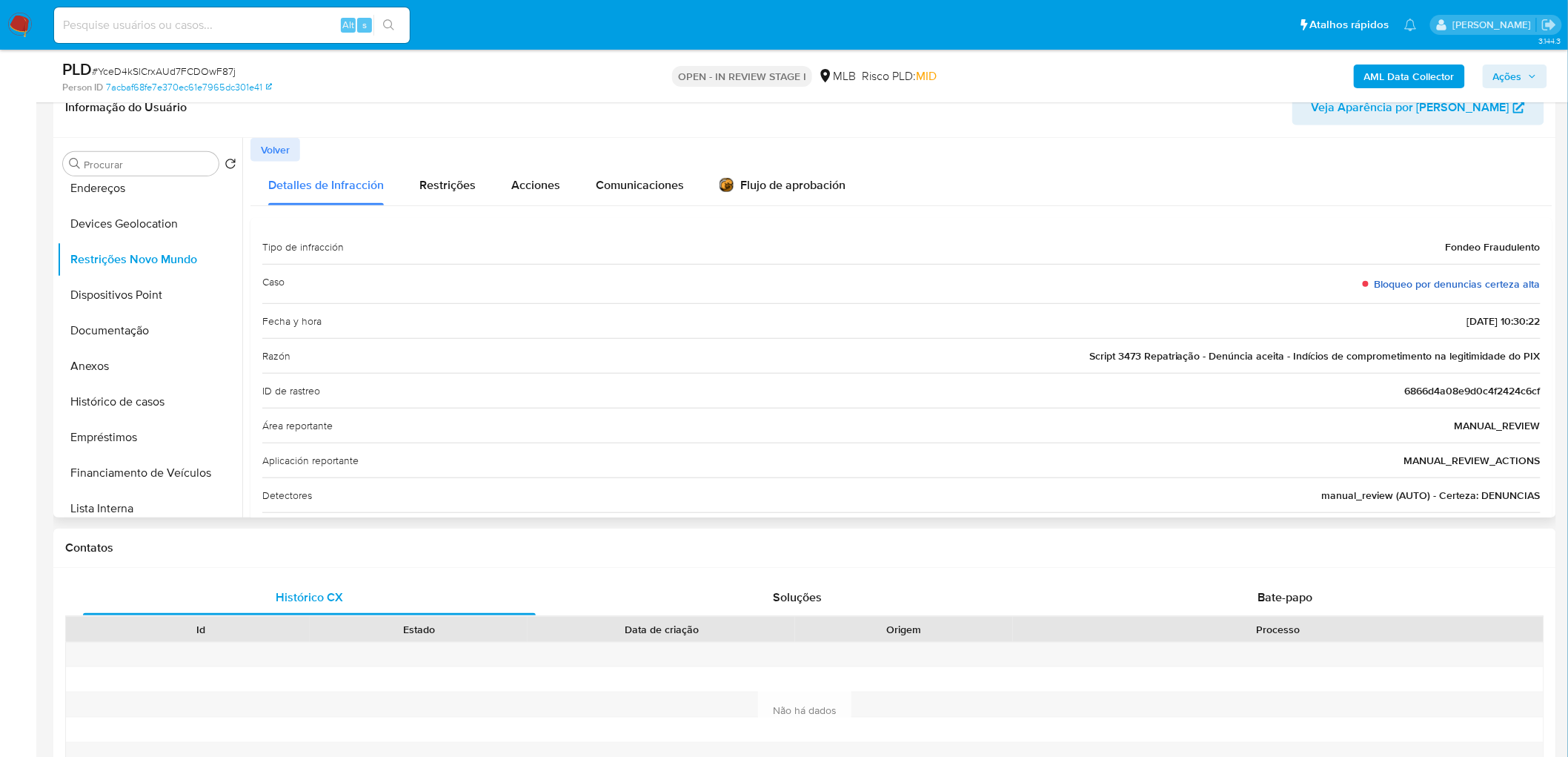 drag, startPoint x: 1539, startPoint y: 285, endPoint x: 1387, endPoint y: 277, distance: 152.2104 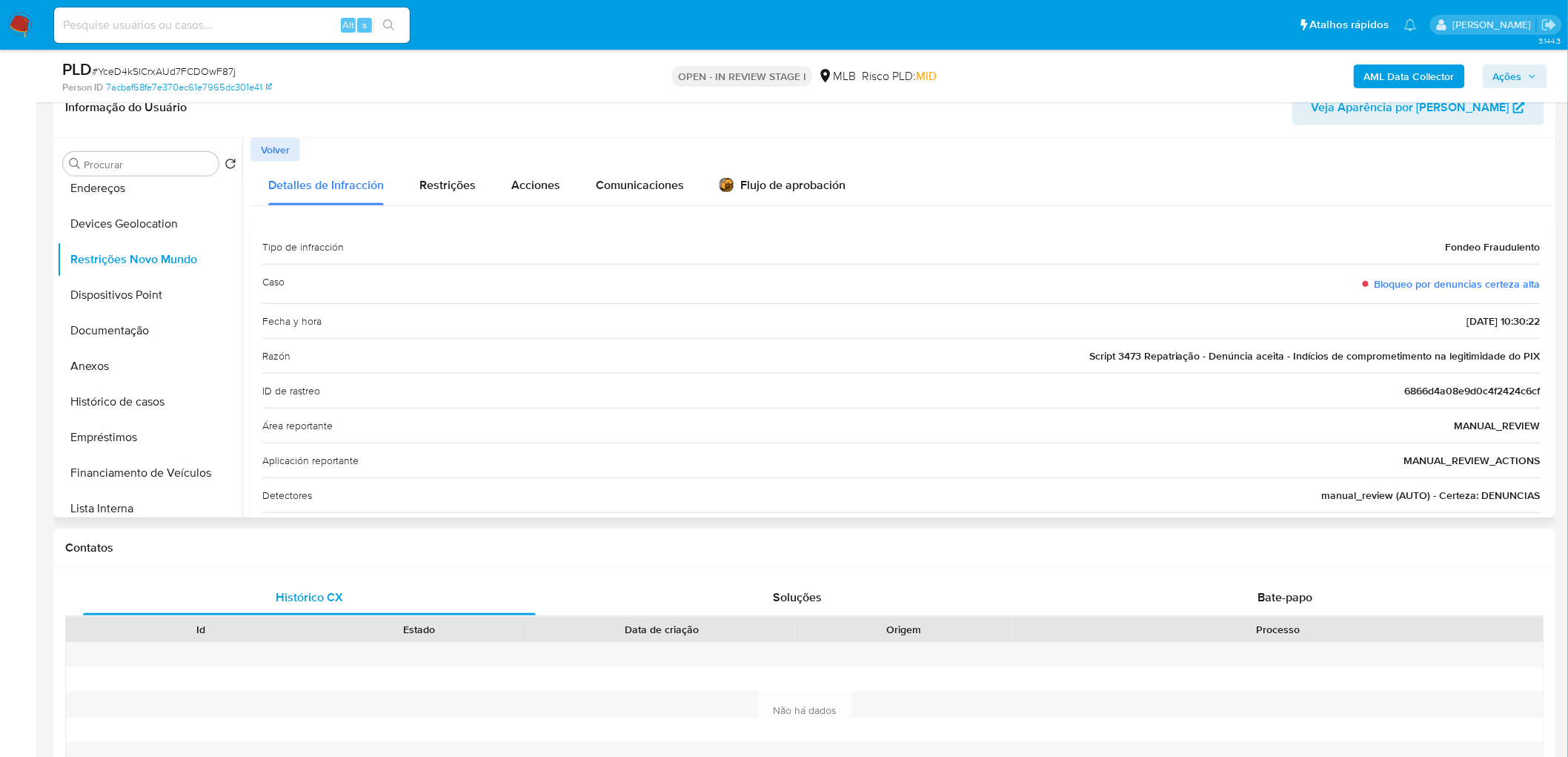 drag, startPoint x: 1424, startPoint y: 248, endPoint x: 1546, endPoint y: 239, distance: 122.33152 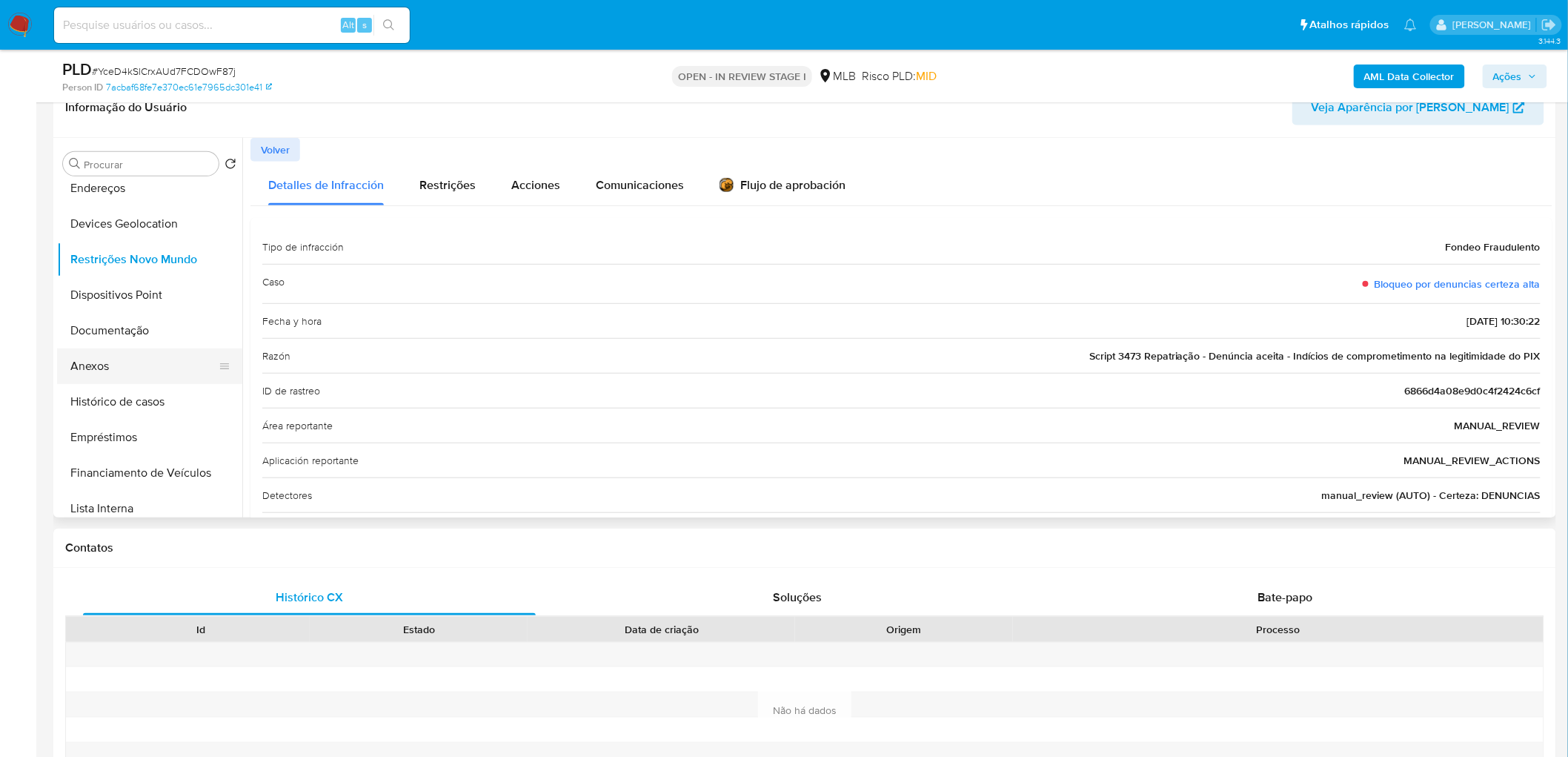 click on "Anexos" at bounding box center [144, 366] 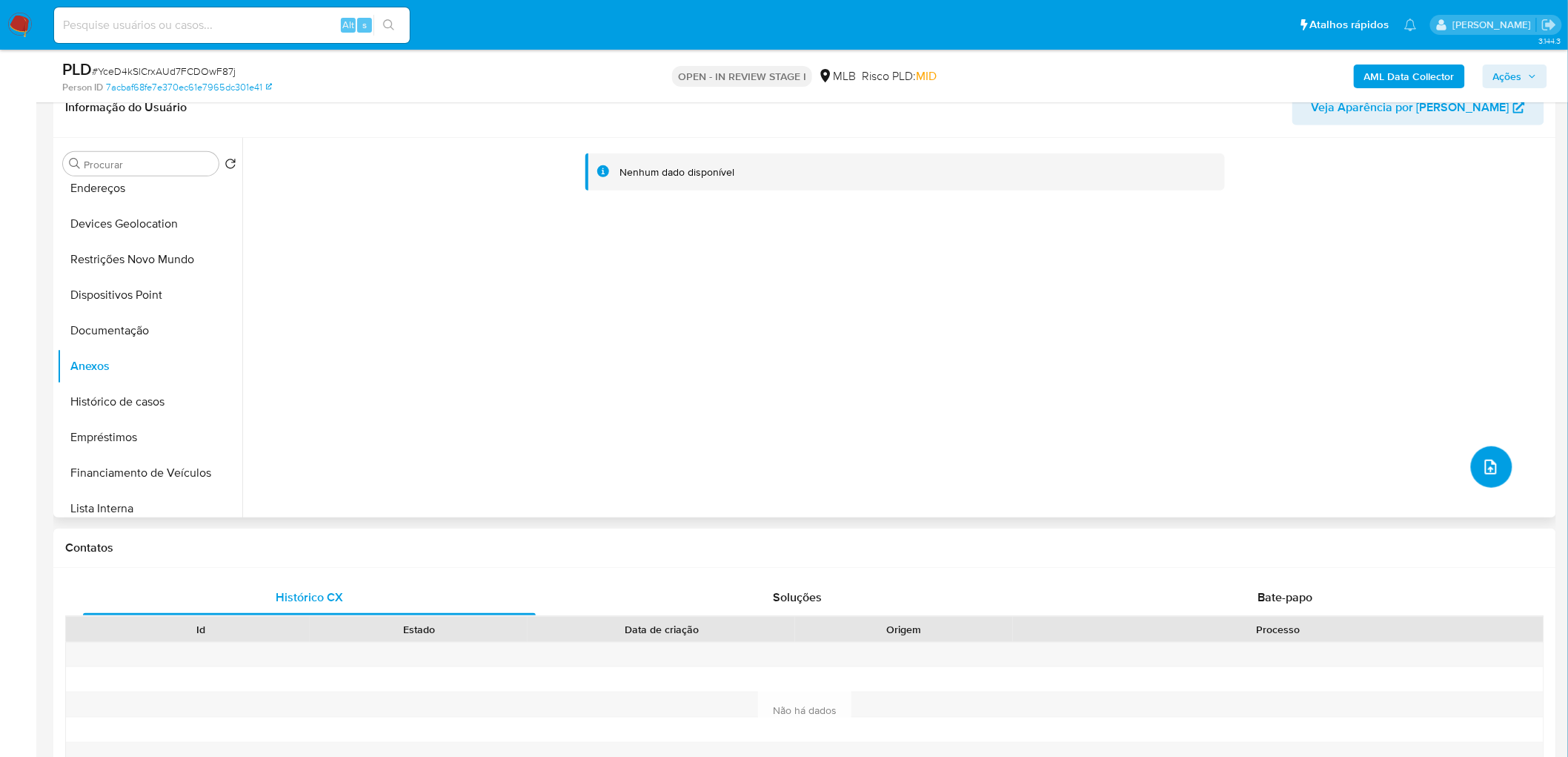 click at bounding box center (1492, 467) 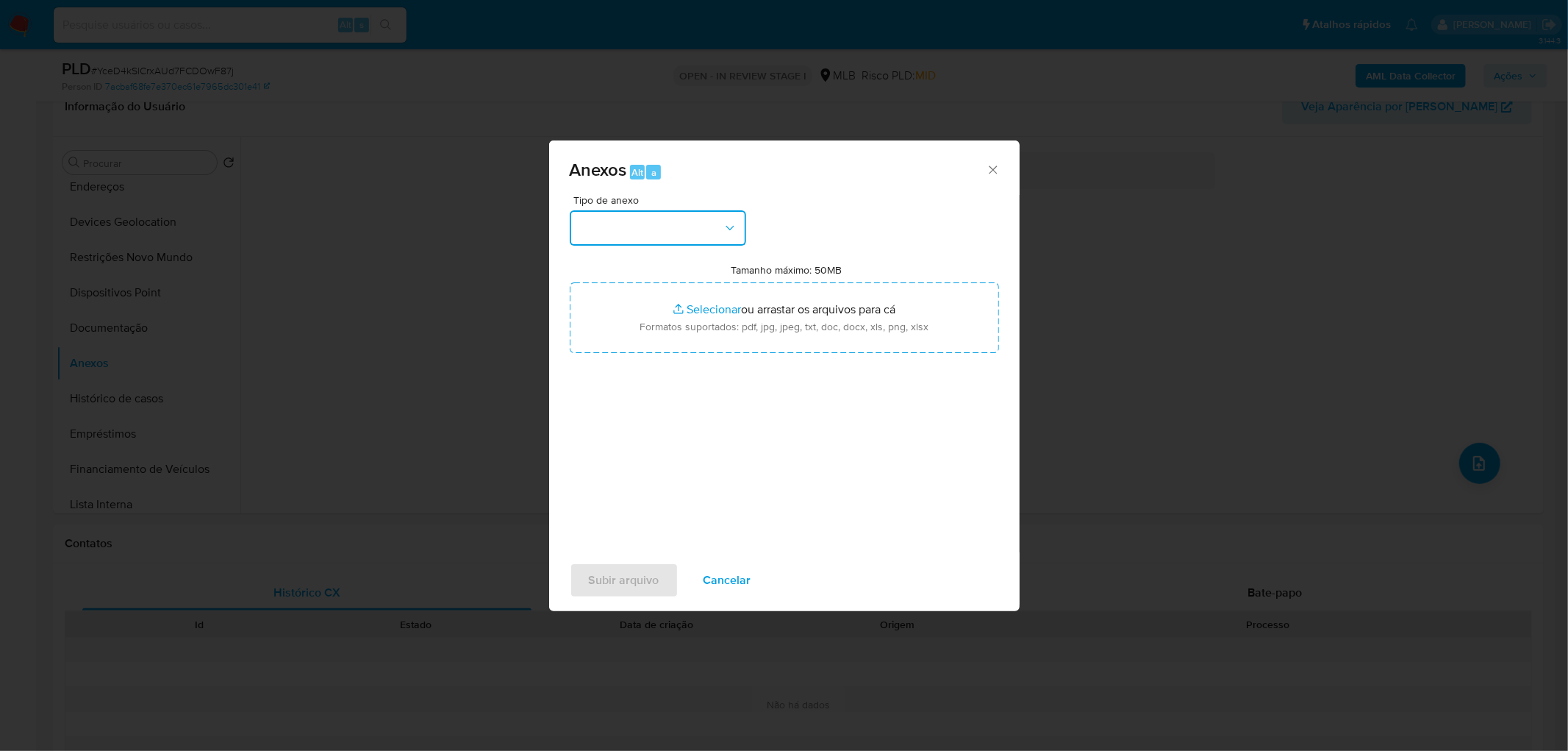click at bounding box center (658, 228) 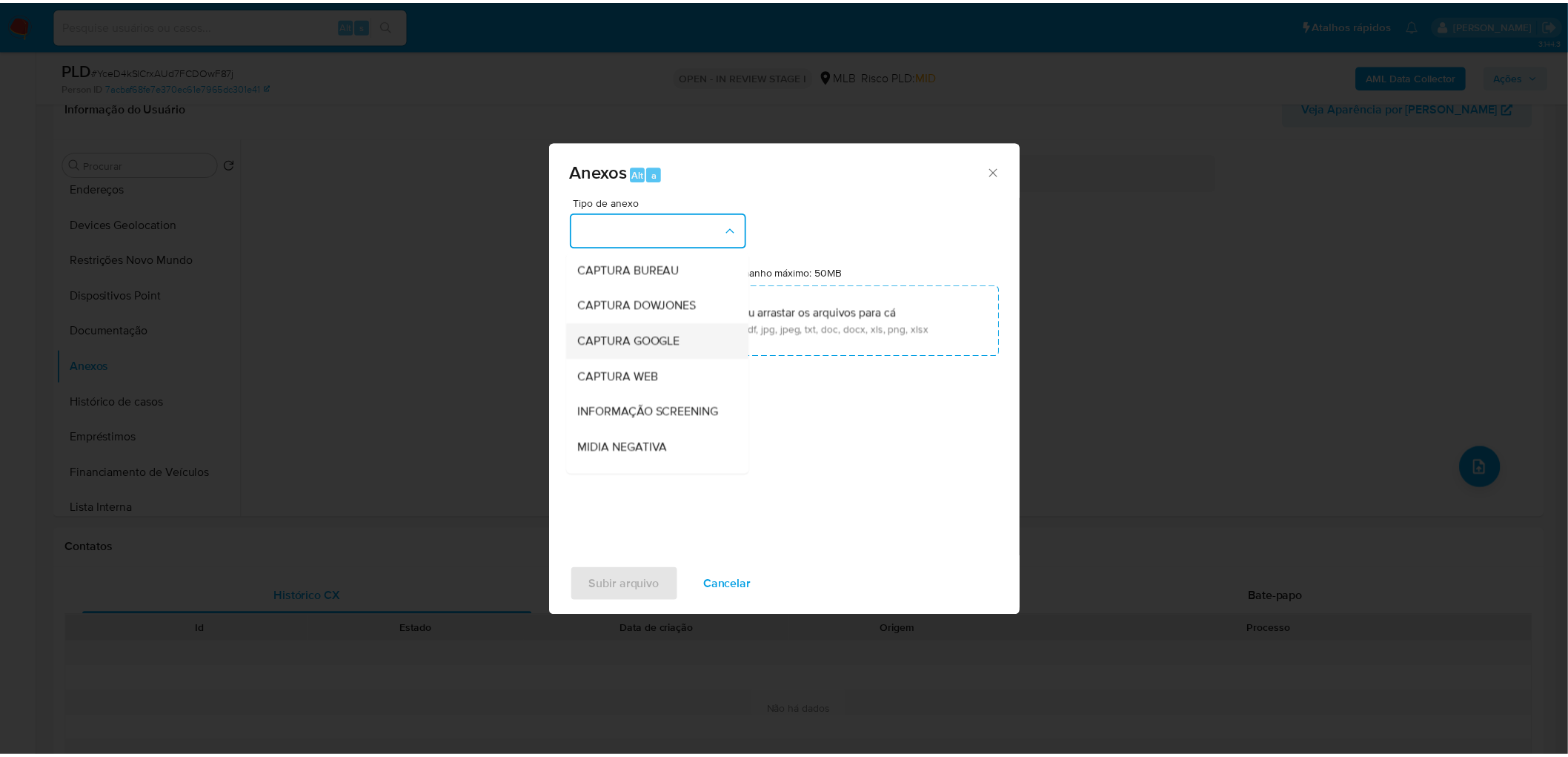 scroll, scrollTop: 82, scrollLeft: 0, axis: vertical 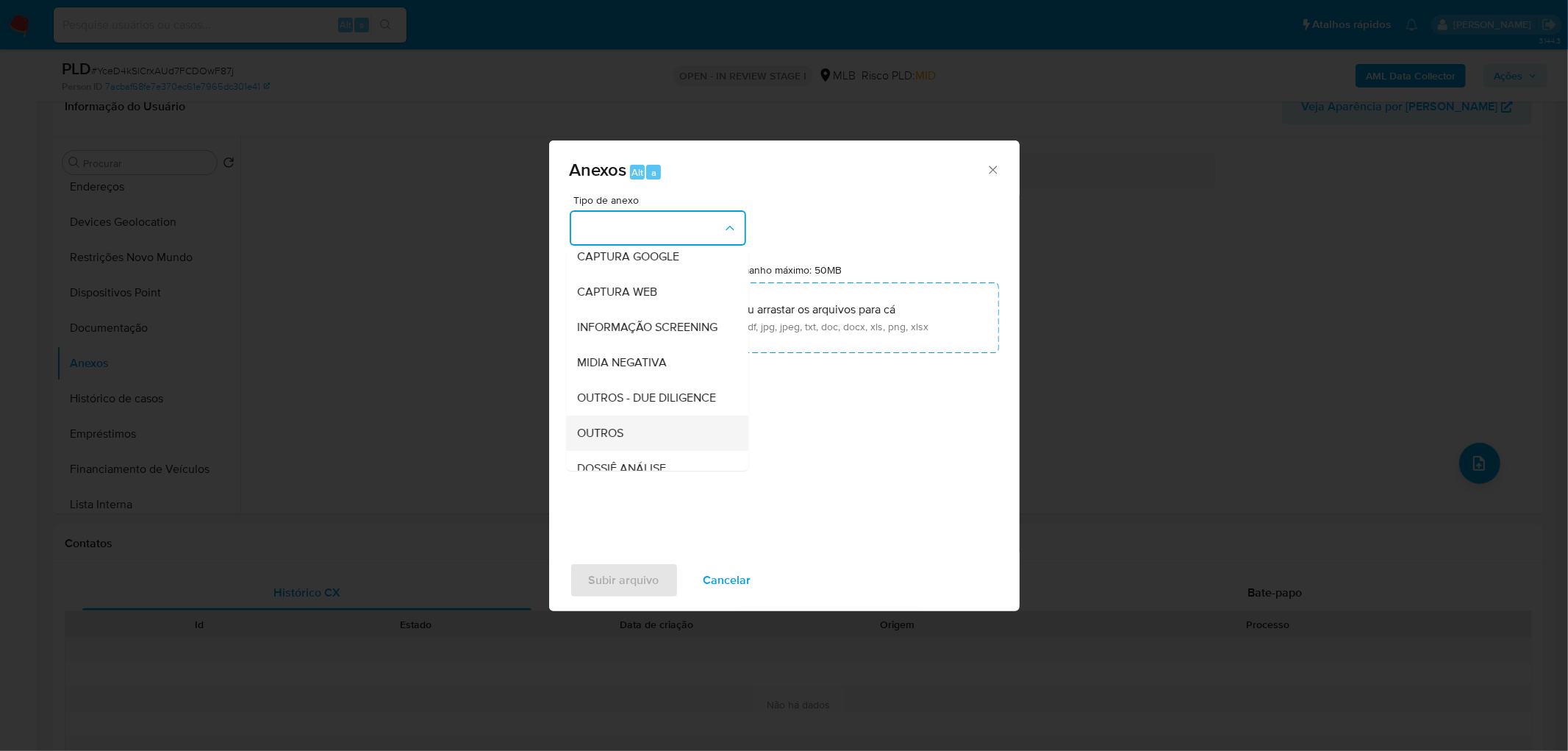 click on "OUTROS" at bounding box center (601, 433) 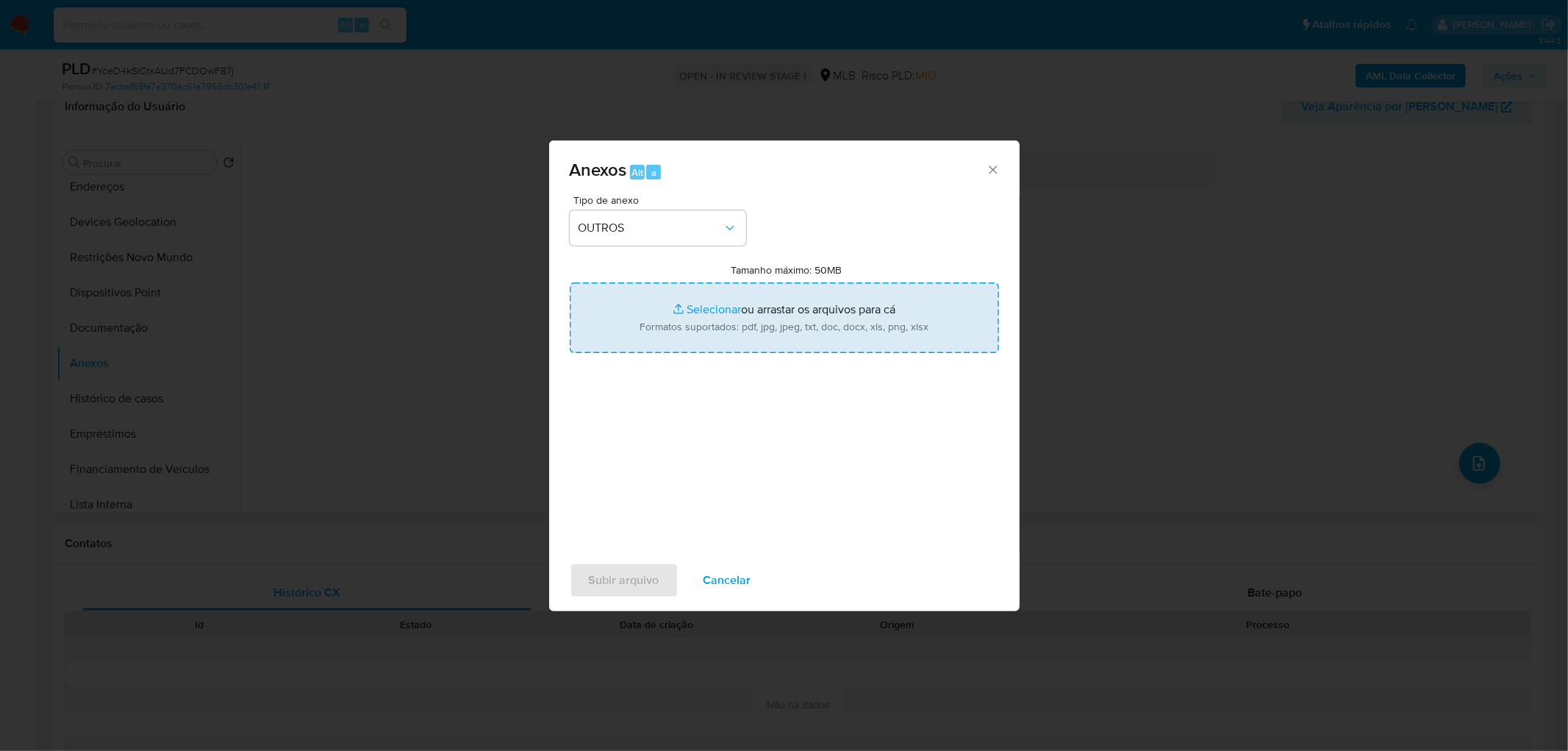 click on "Tamanho máximo: 50MB Selecionar arquivos" at bounding box center (784, 318) 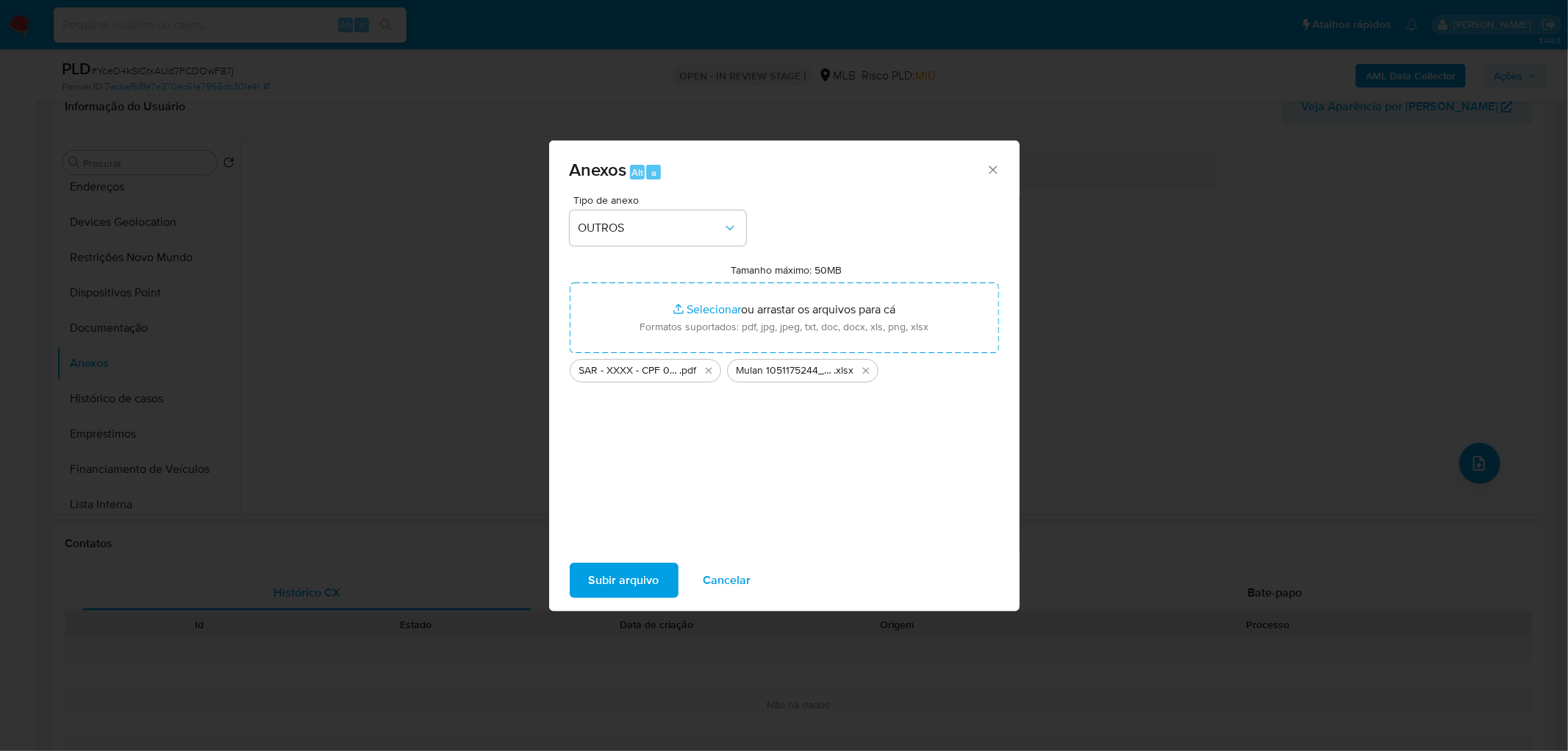 click on "Subir arquivo" at bounding box center (624, 580) 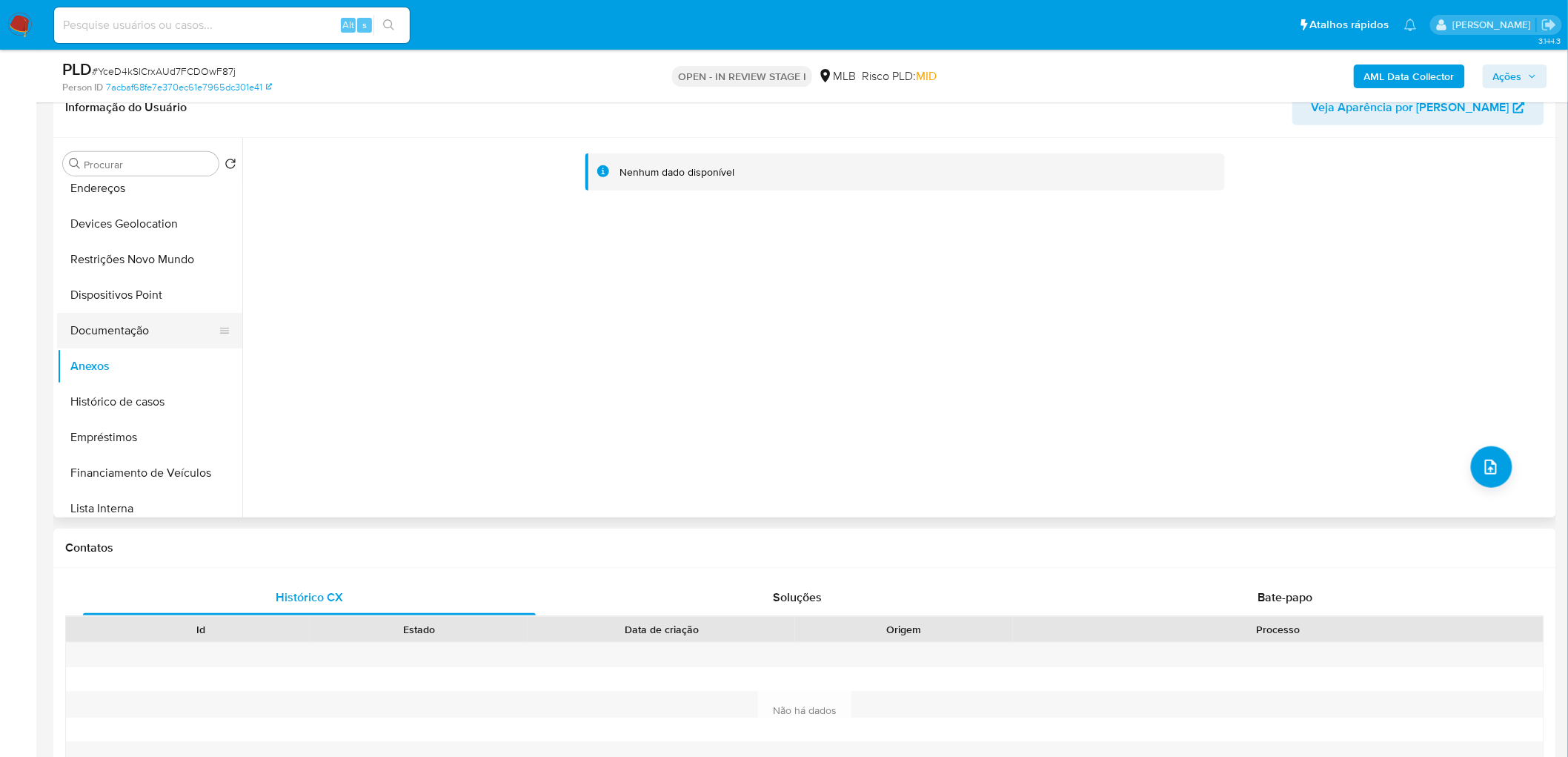 click on "Documentação" at bounding box center (144, 331) 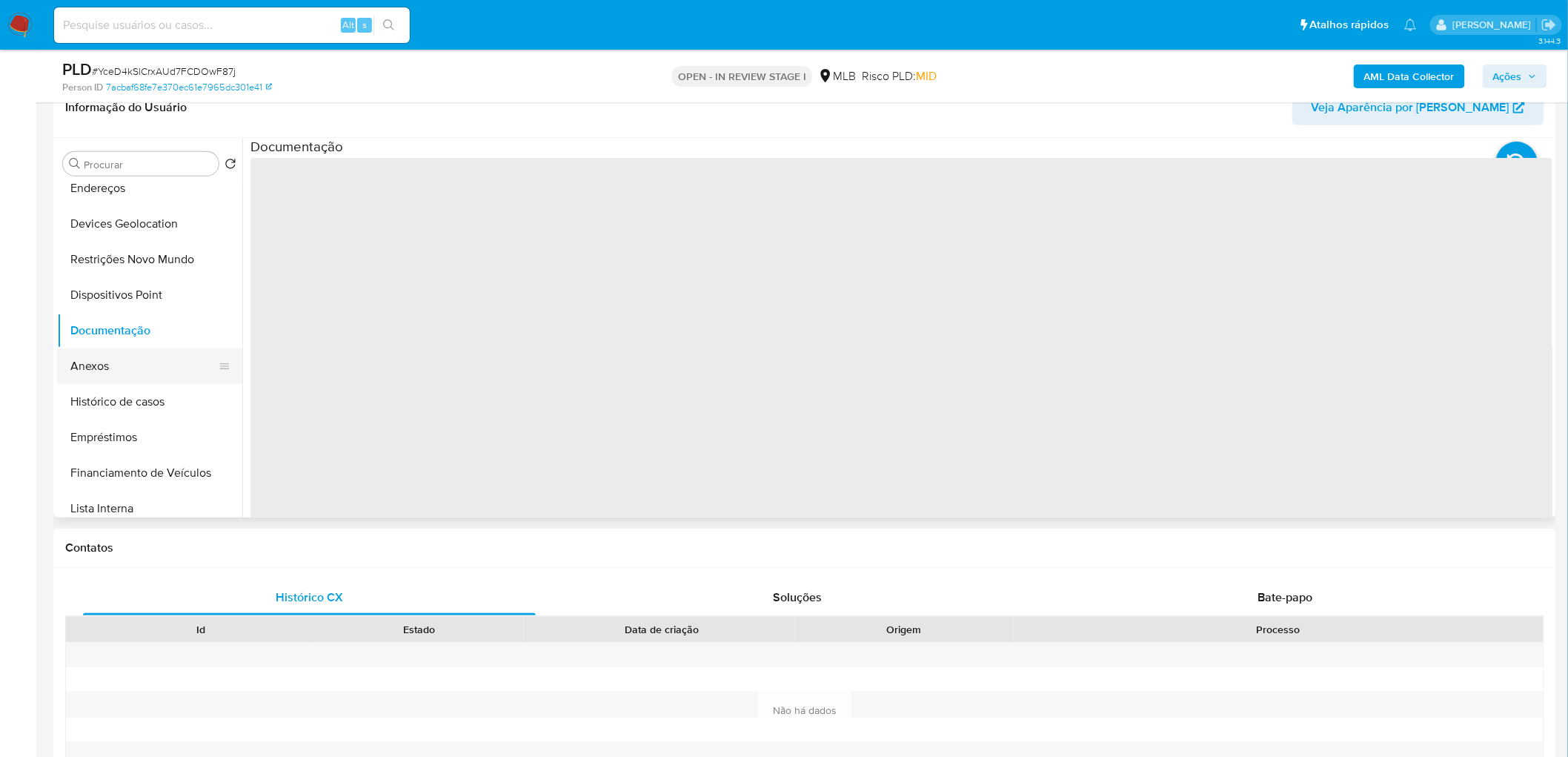 click on "Anexos" at bounding box center [144, 366] 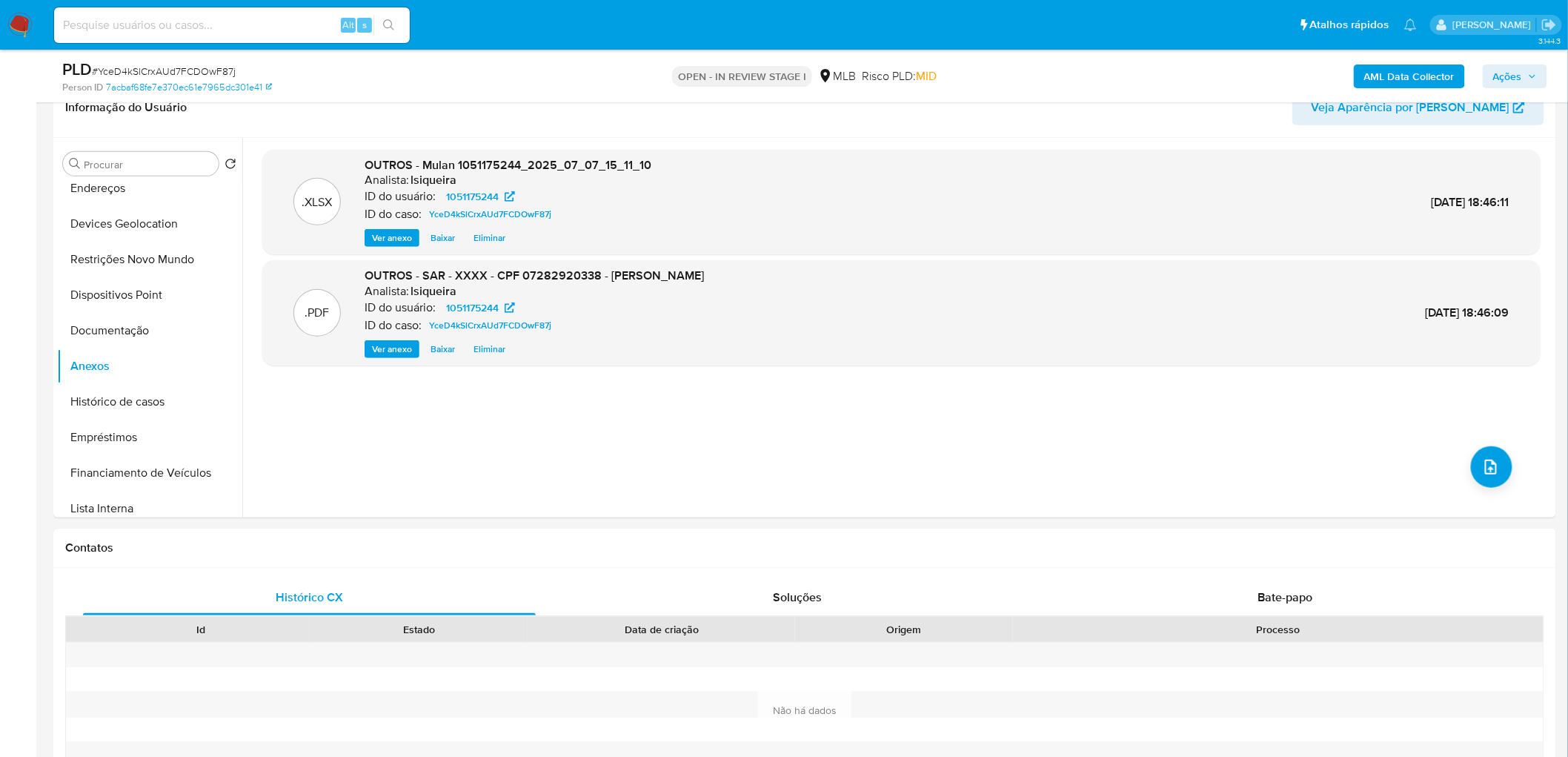 click on "Ações" at bounding box center (1507, 76) 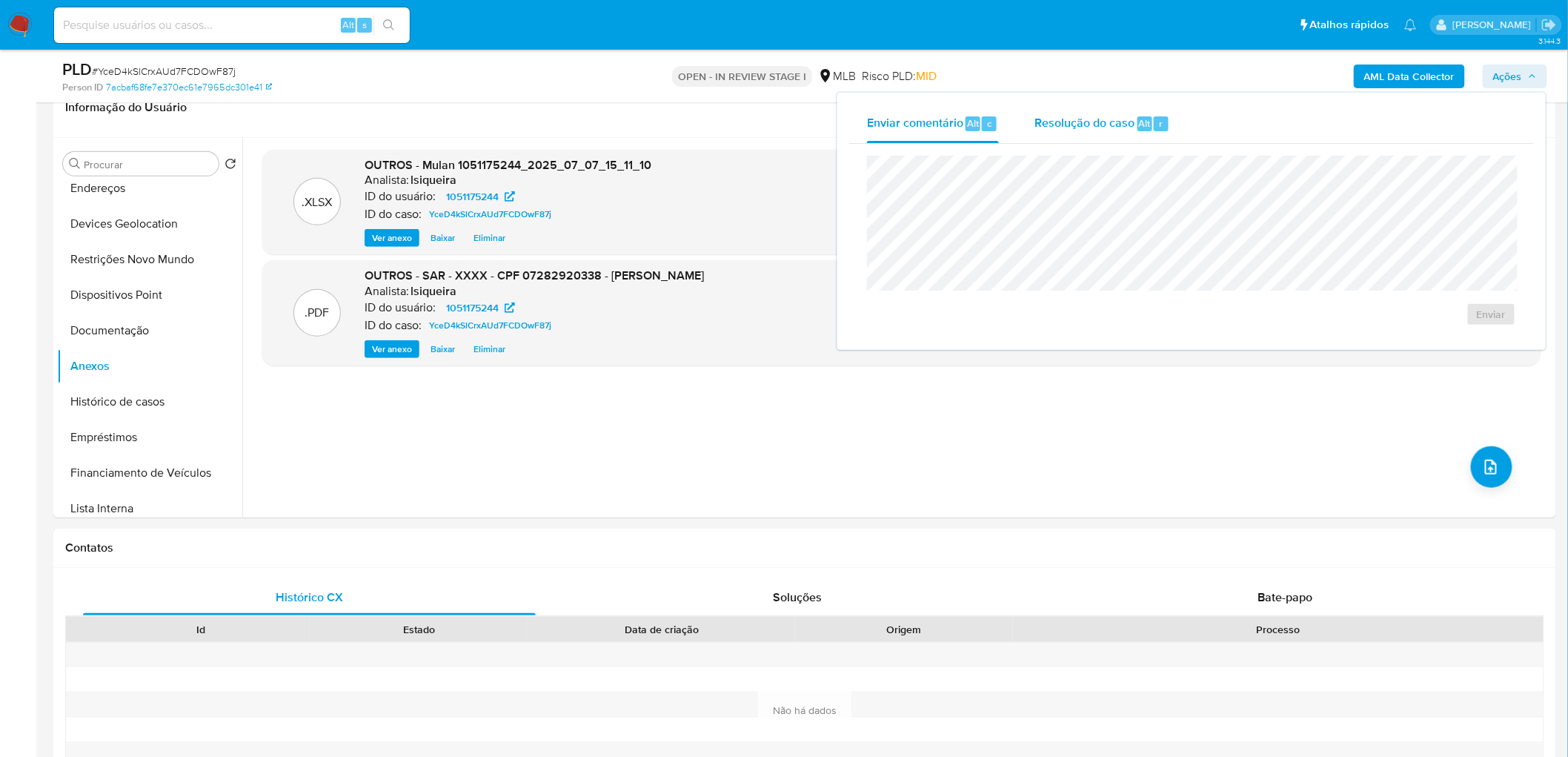 click on "Resolução do caso" at bounding box center [1084, 122] 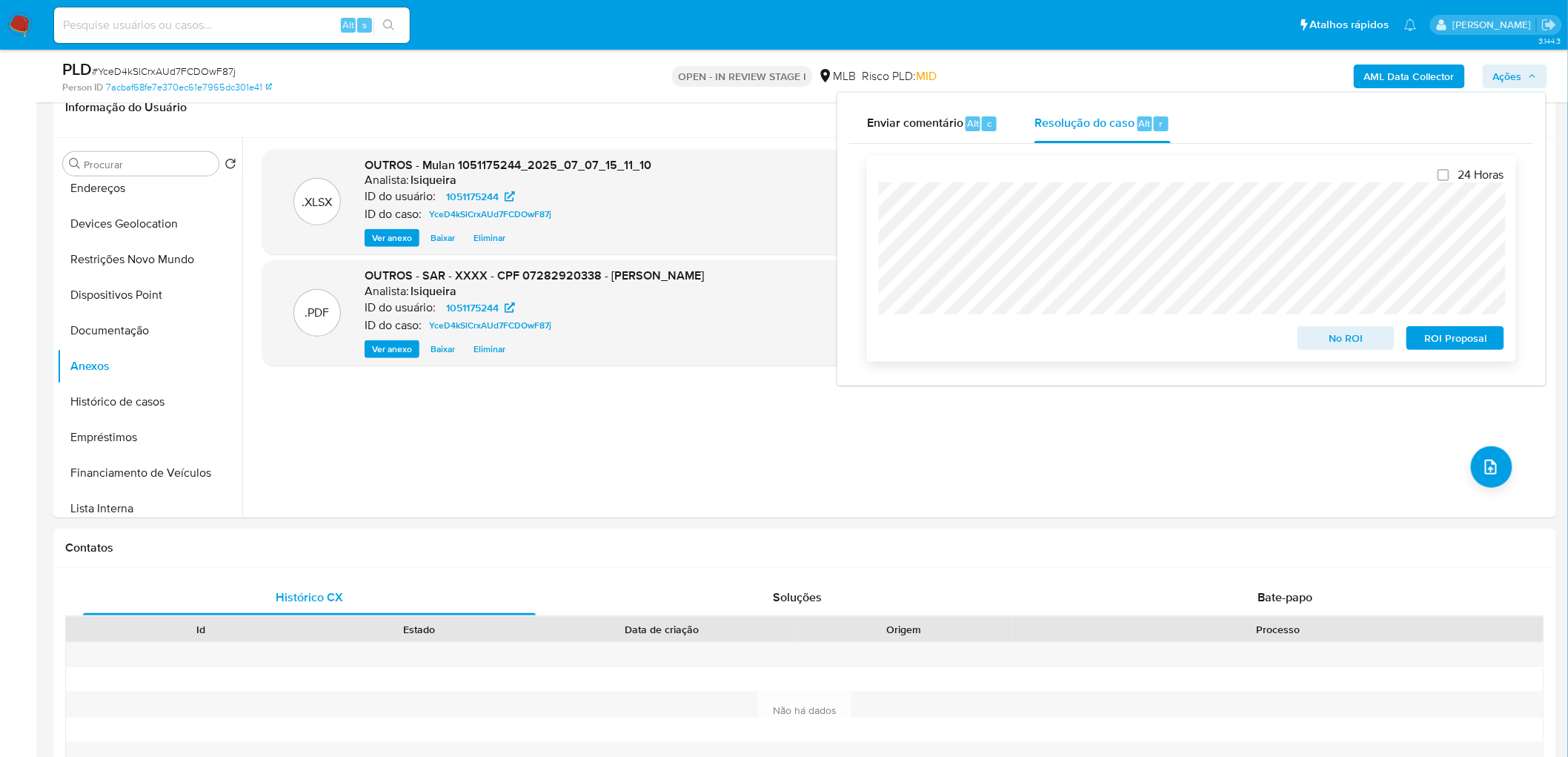click on "ROI Proposal" at bounding box center (1455, 338) 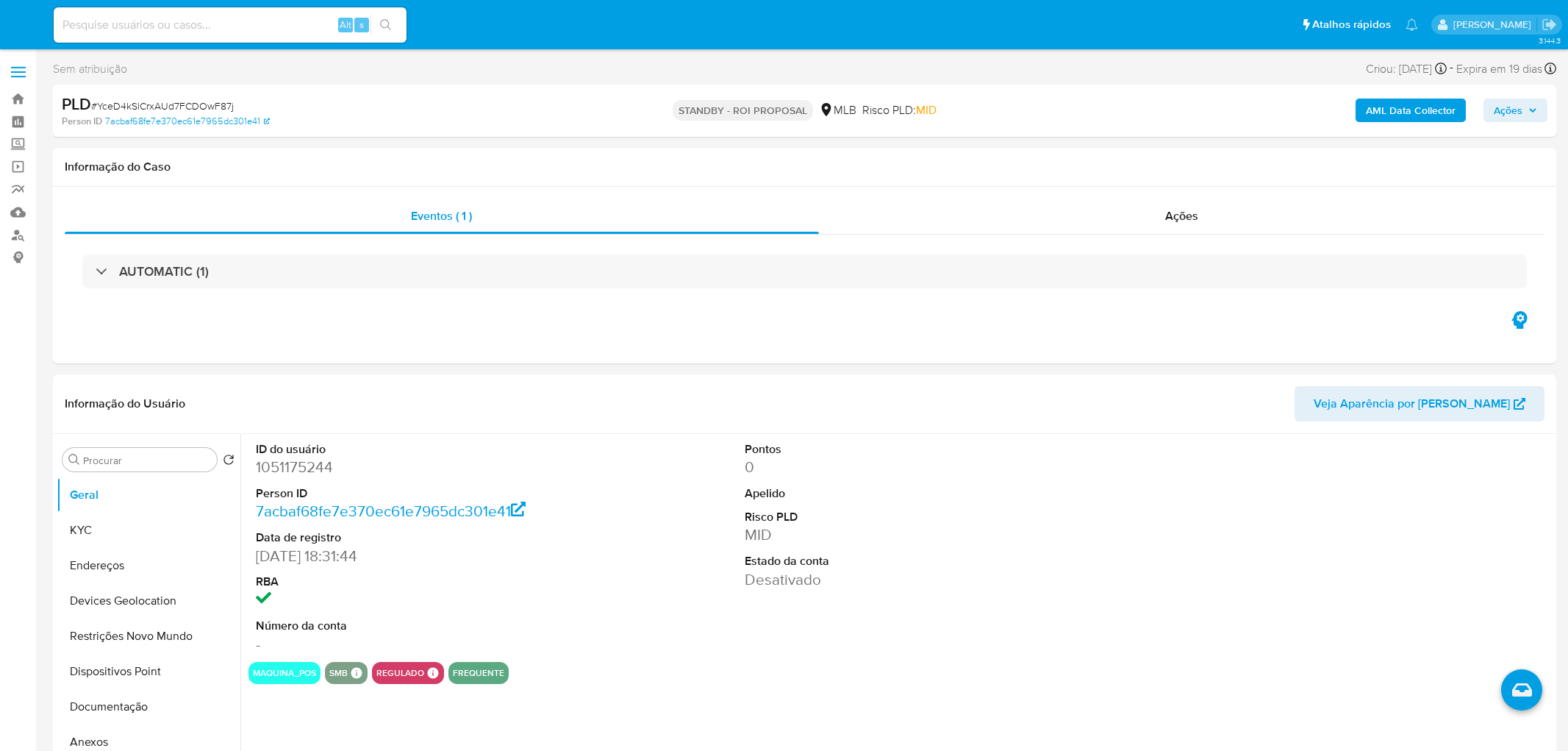 select on "10" 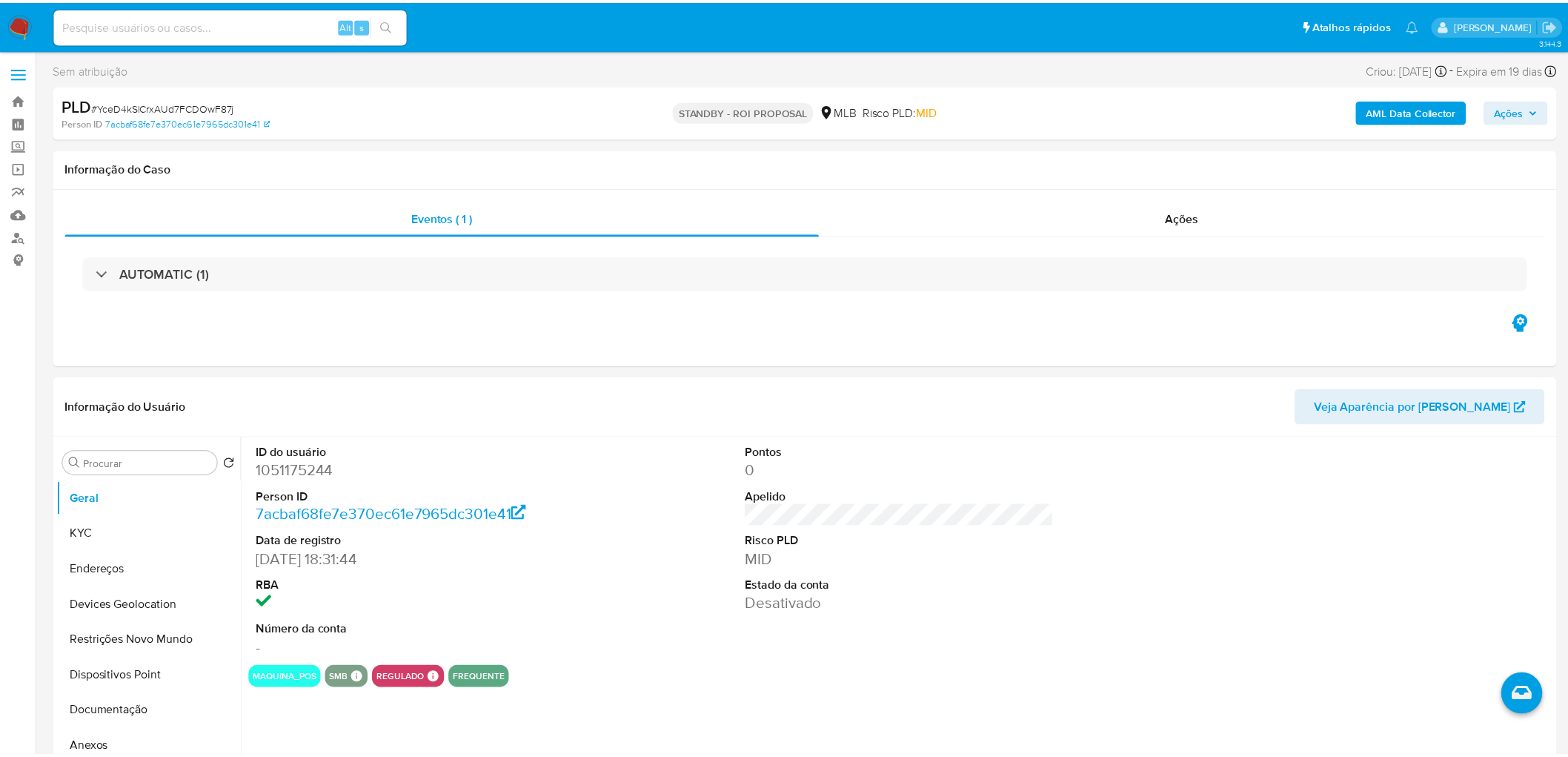 scroll, scrollTop: 0, scrollLeft: 0, axis: both 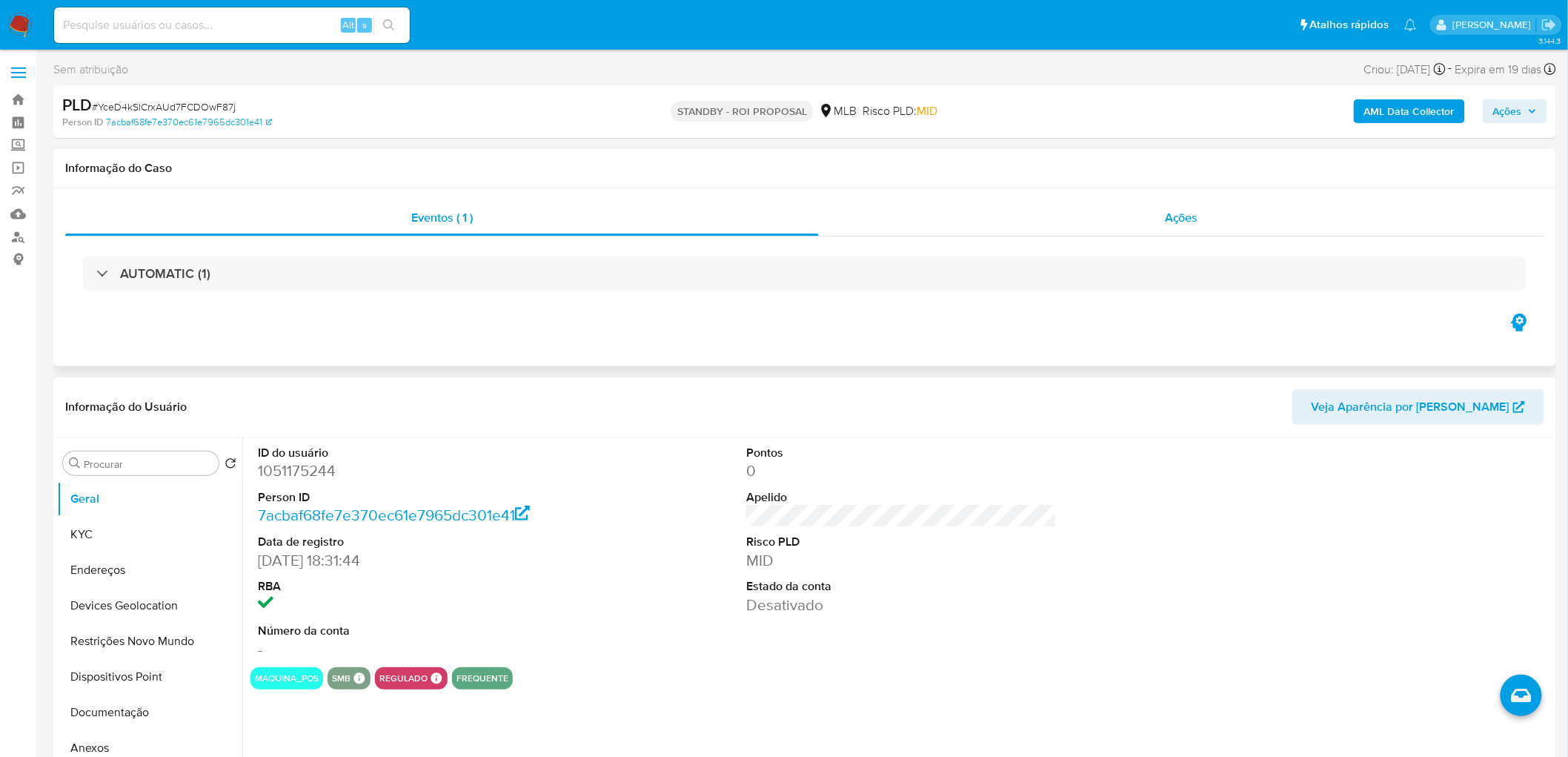 click on "Ações" at bounding box center (1181, 218) 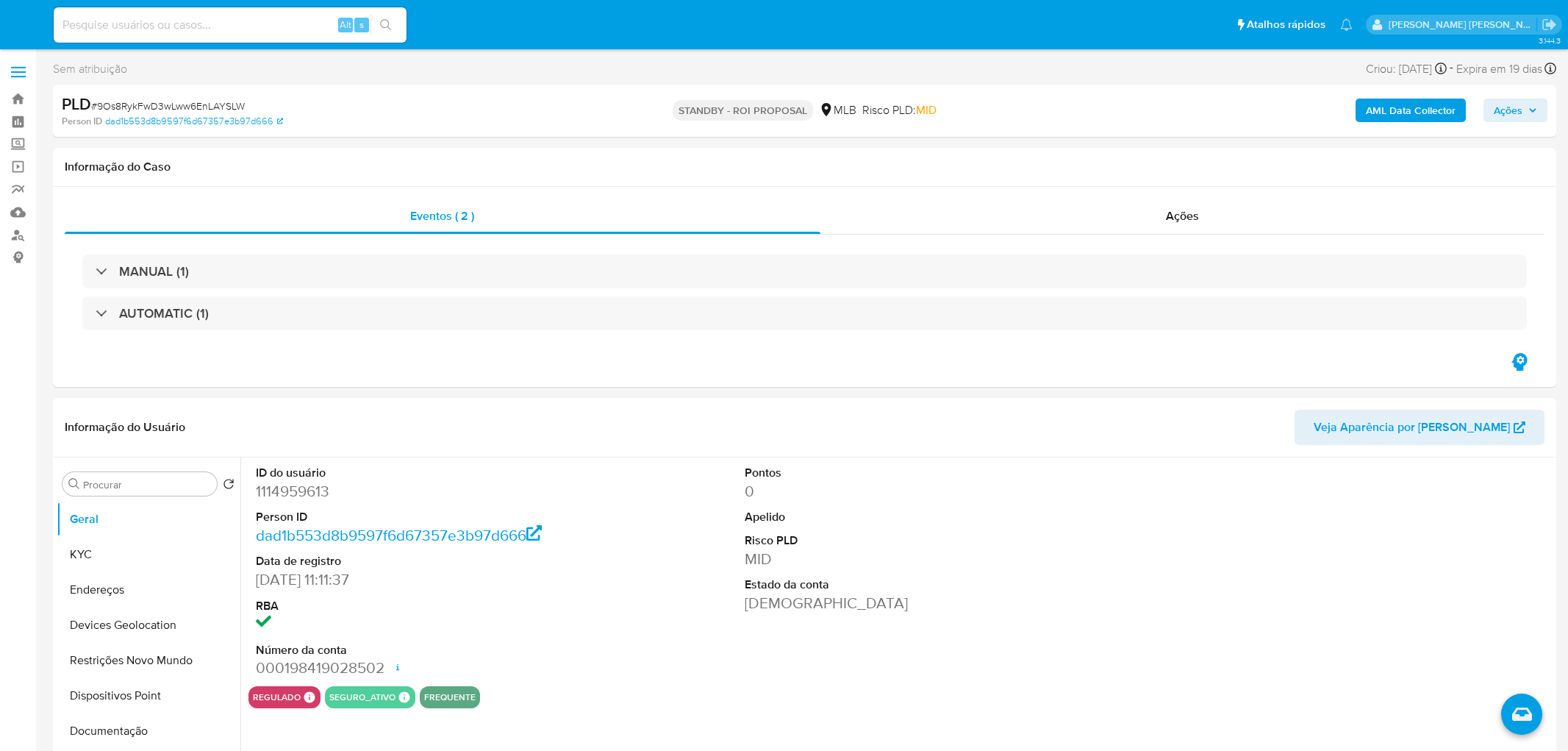 select on "10" 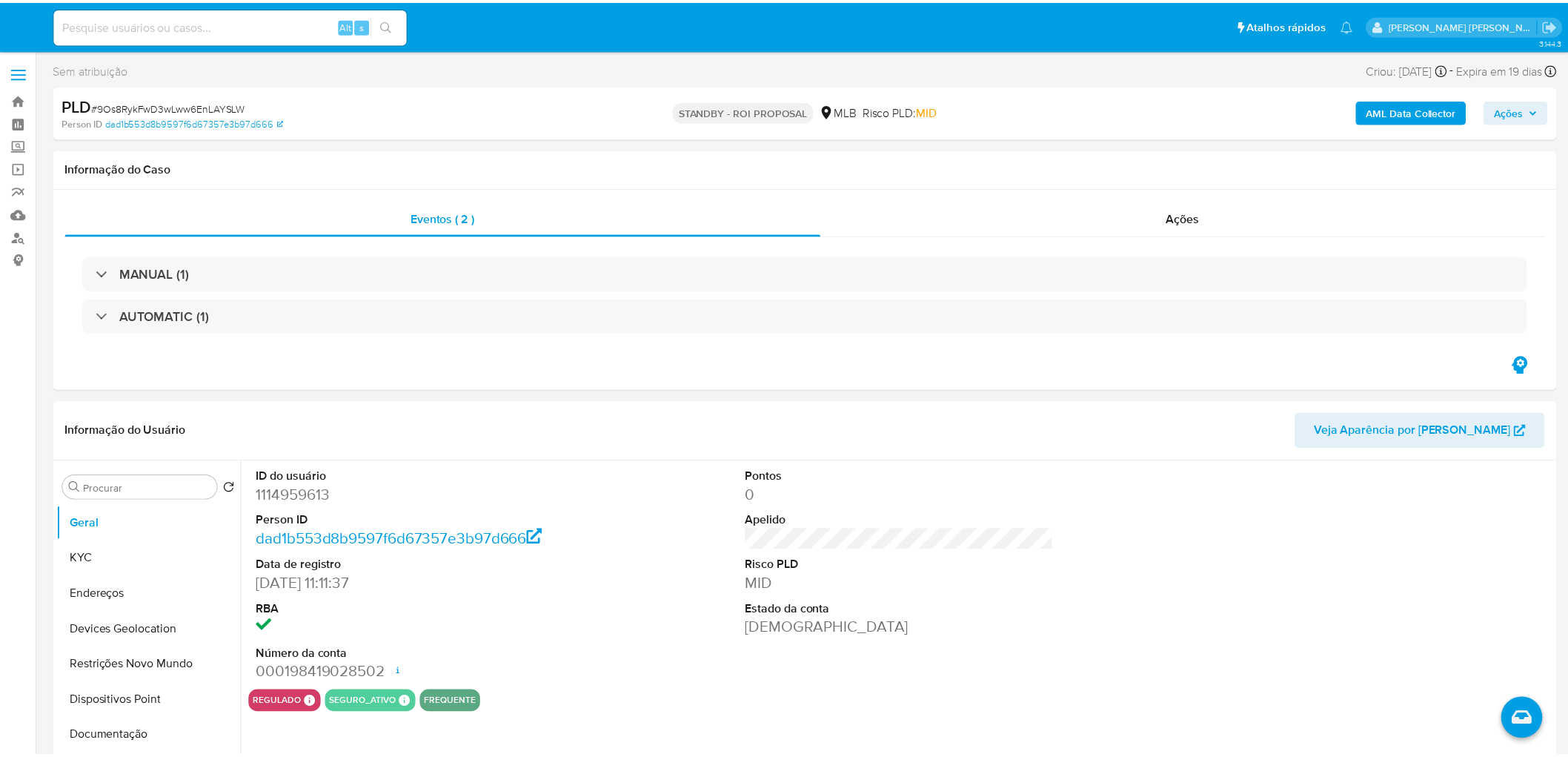 scroll, scrollTop: 0, scrollLeft: 0, axis: both 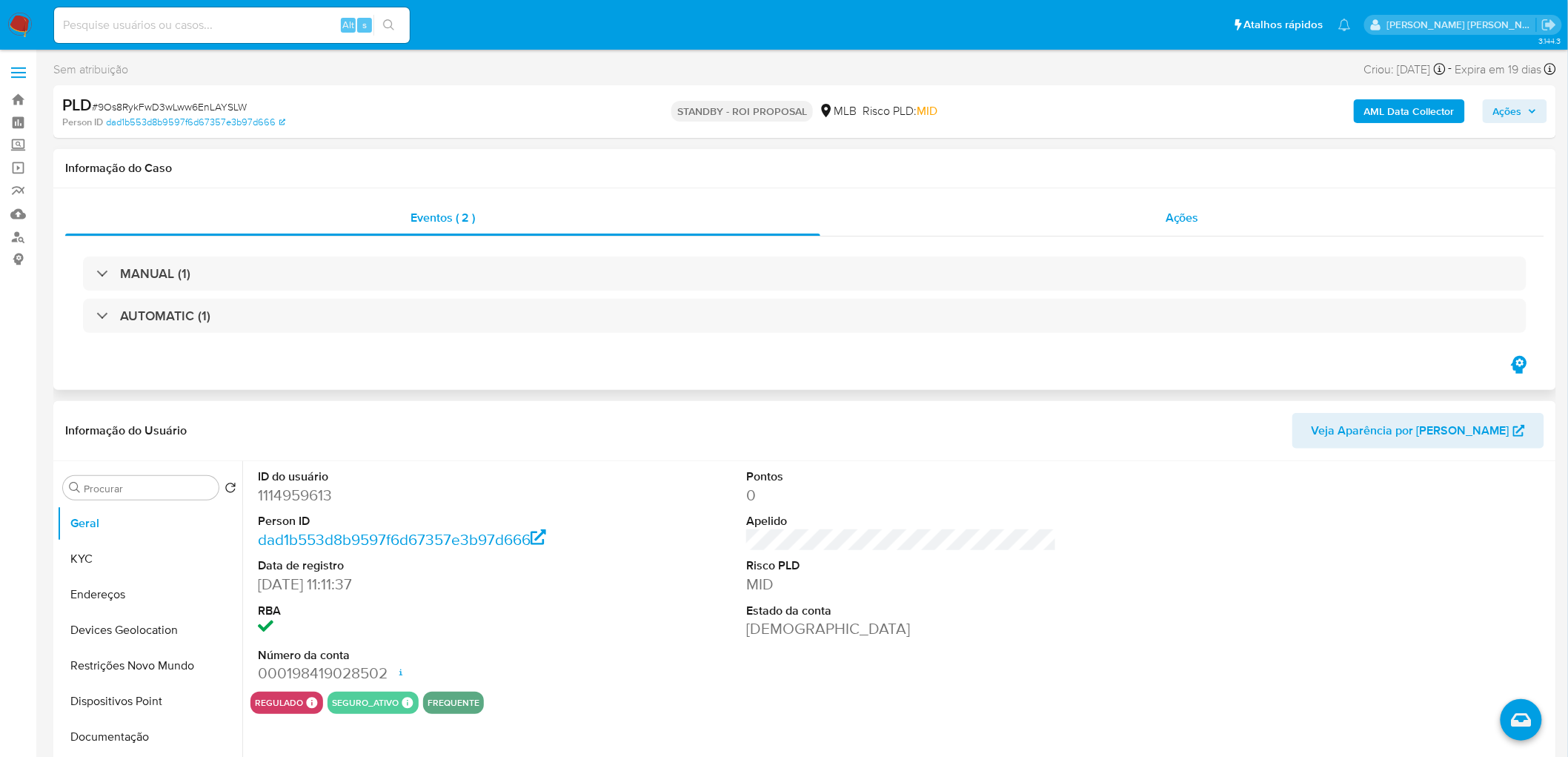 click on "Ações" at bounding box center [1182, 218] 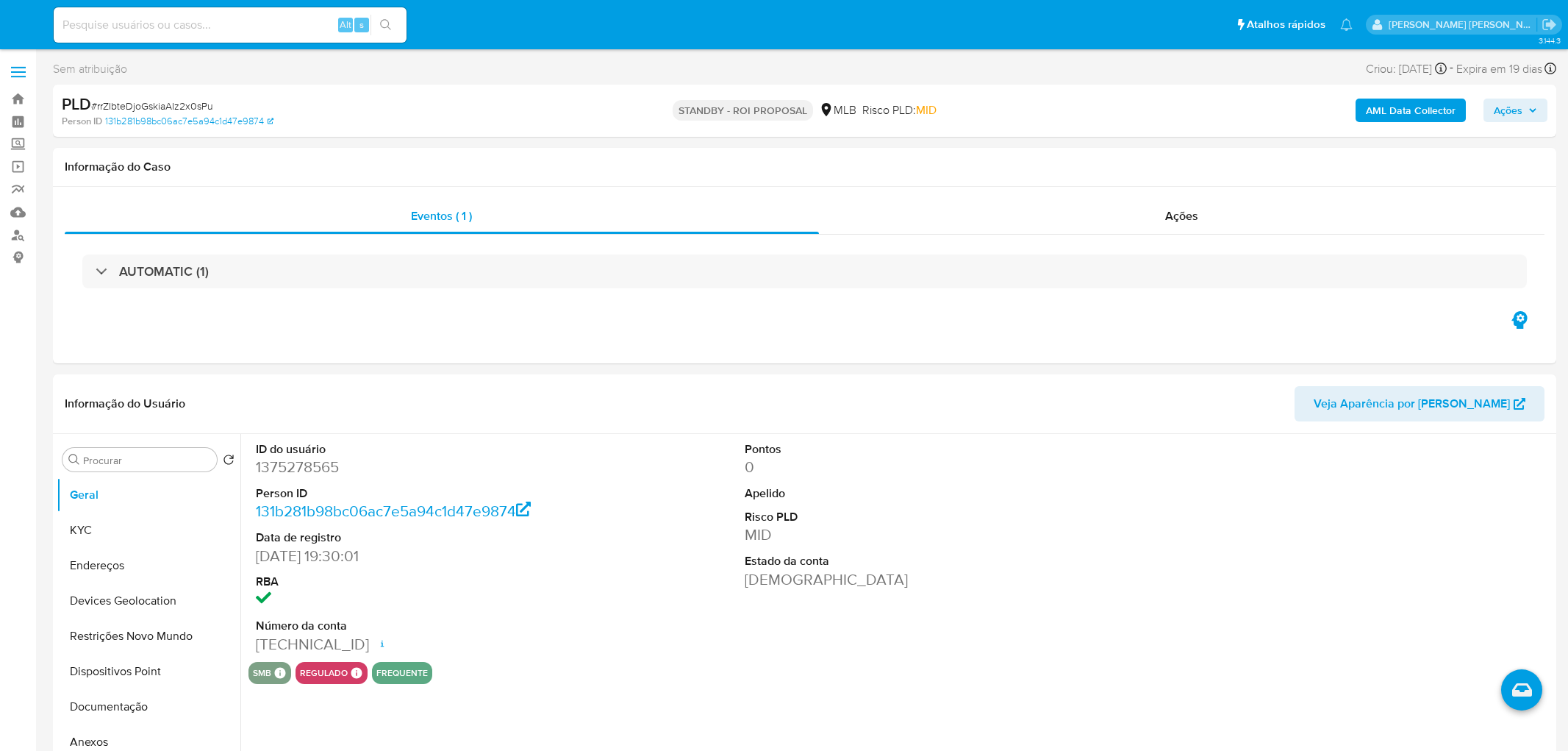select on "10" 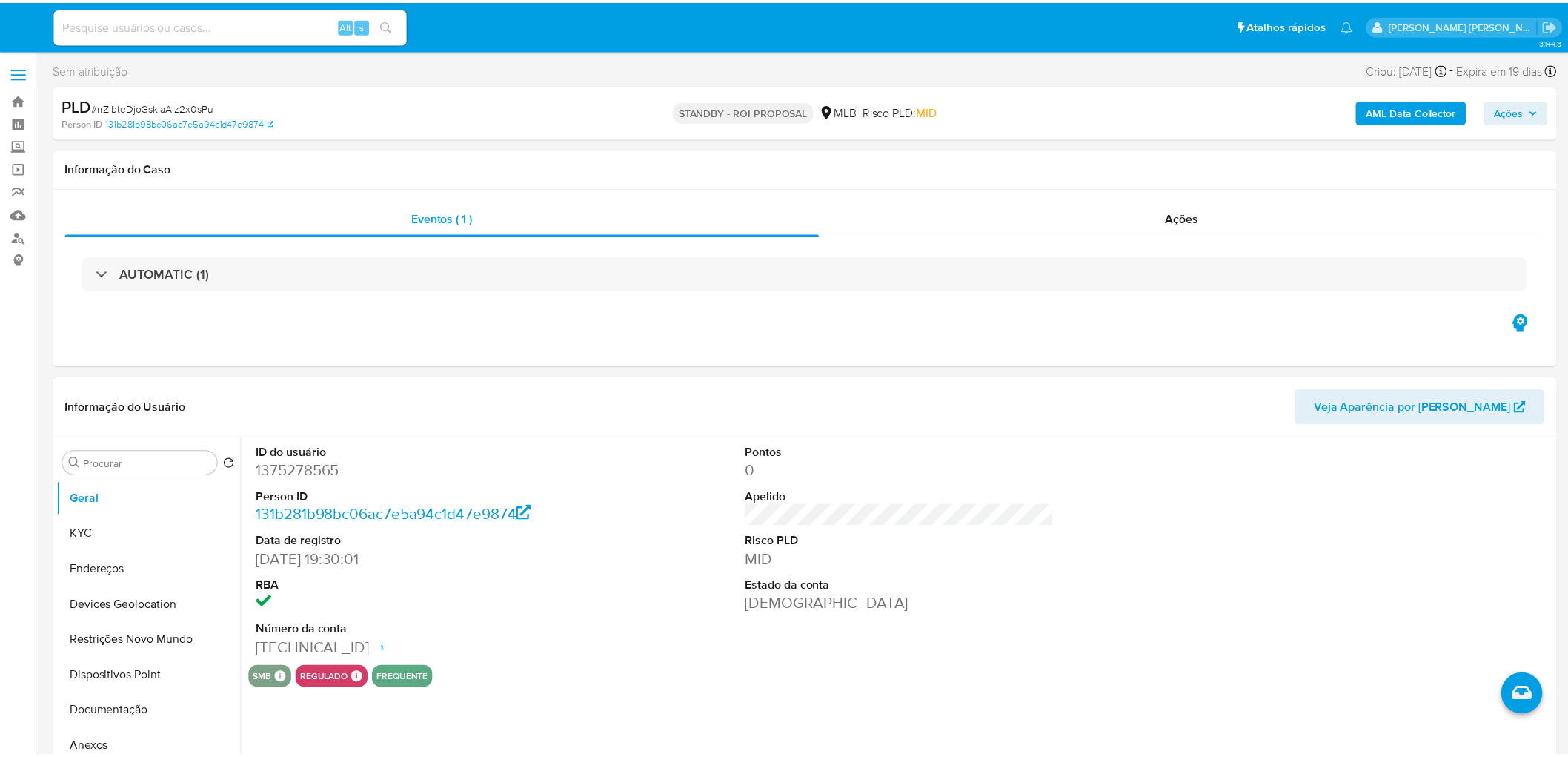 scroll, scrollTop: 0, scrollLeft: 0, axis: both 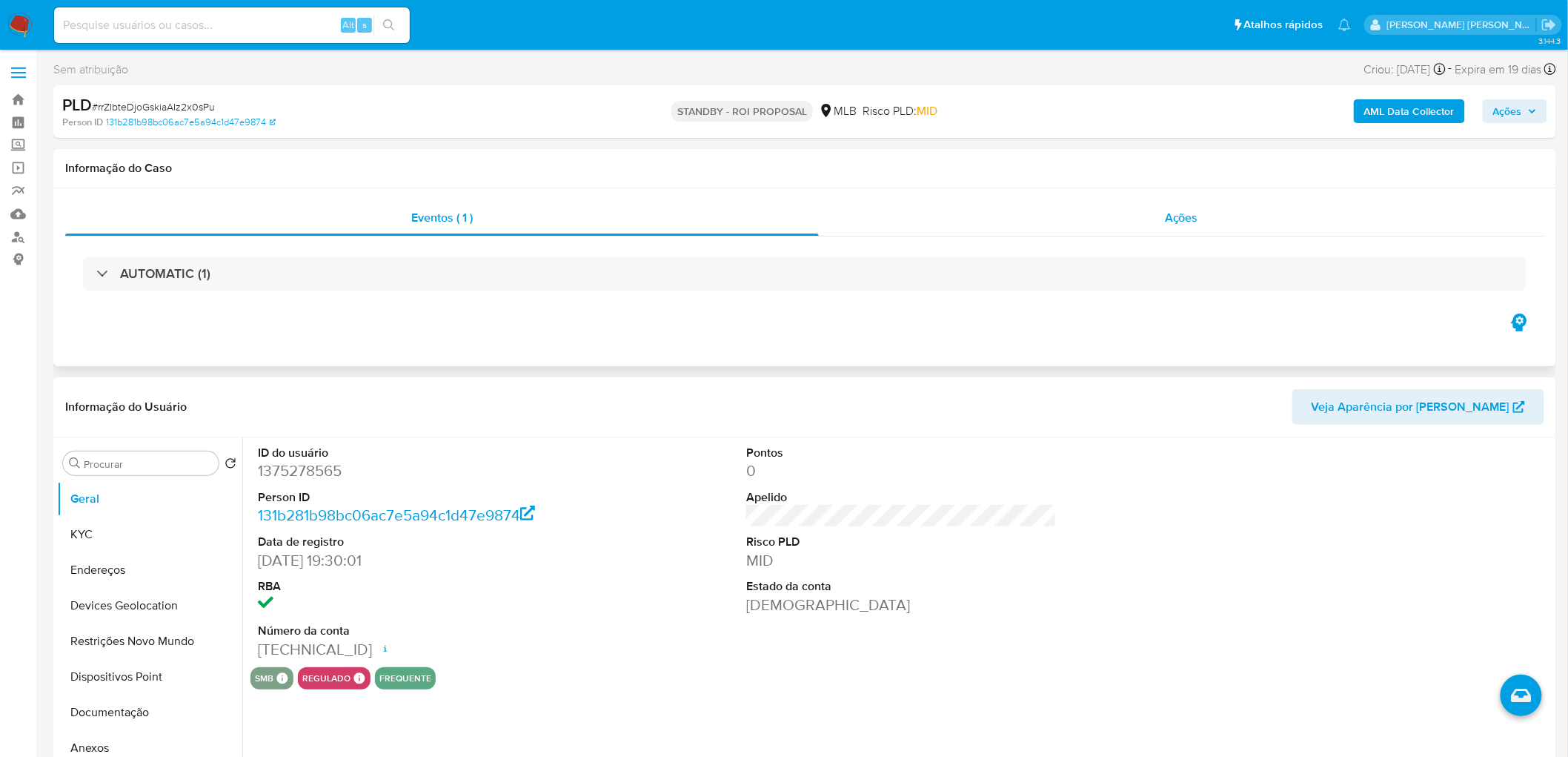 click on "Ações" at bounding box center (1181, 217) 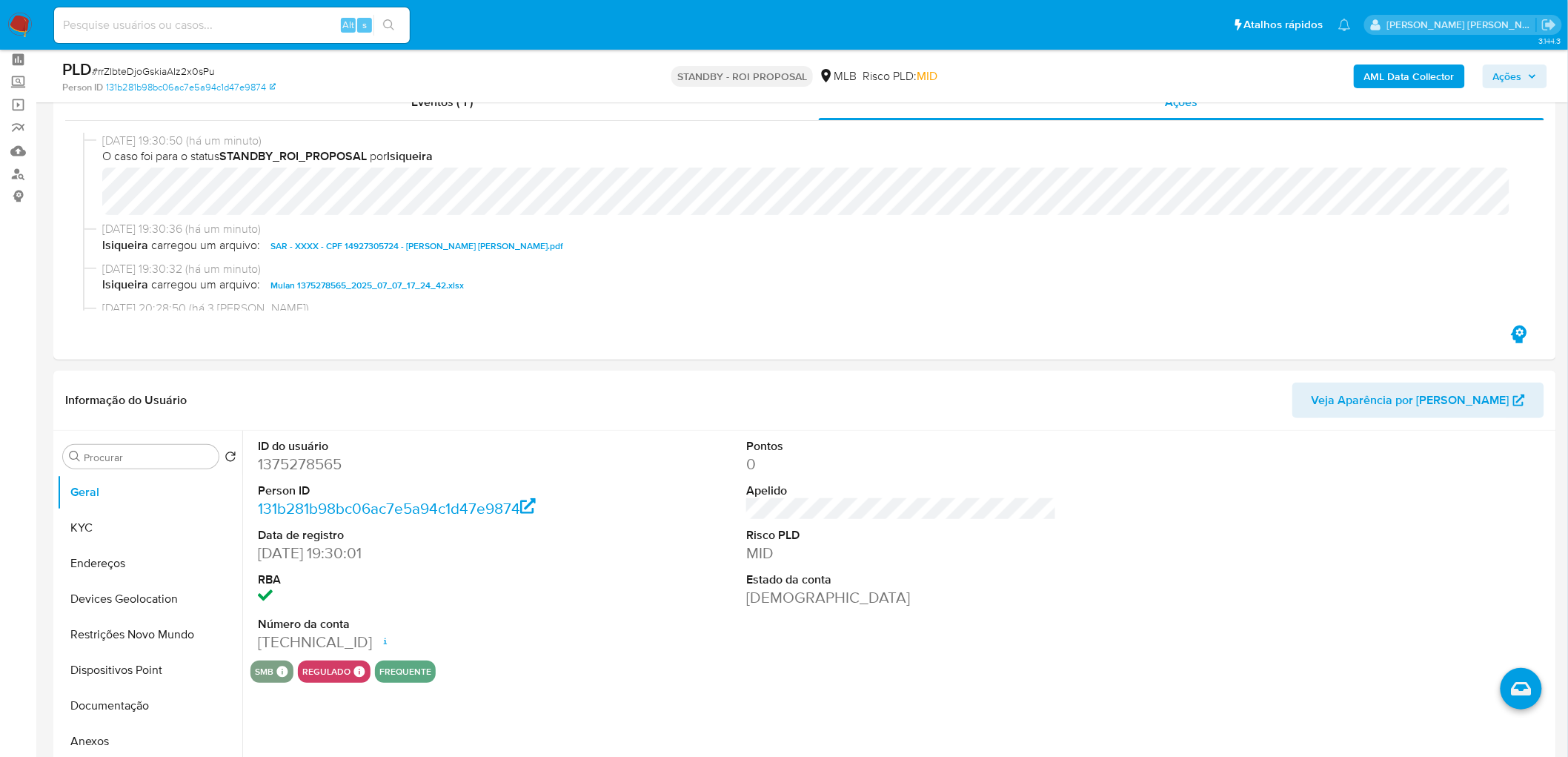 scroll, scrollTop: 82, scrollLeft: 0, axis: vertical 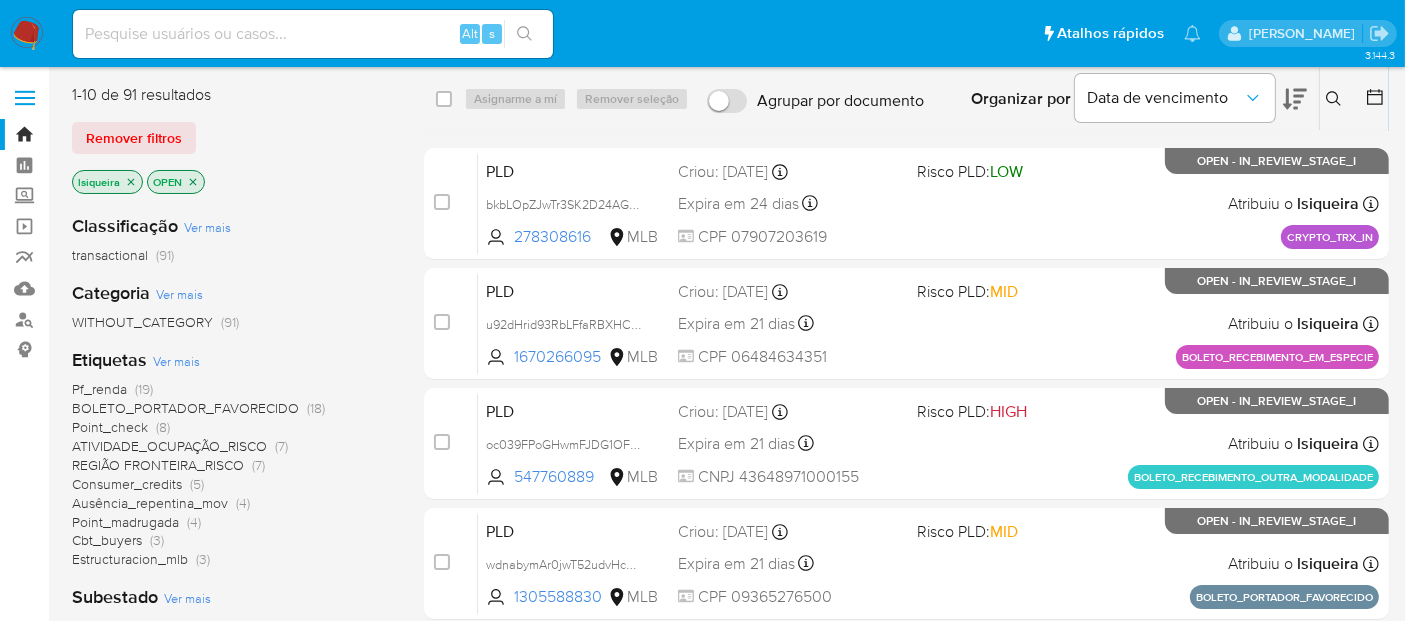 click on "Pausado Ver notificaciones Alt s Atalhos rápidos   Presiona las siguientes teclas para acceder a algunas de las funciones Pesquisar caso ou usuário Alt s Voltar para casa Alt h [PERSON_NAME]" at bounding box center (702, 33) 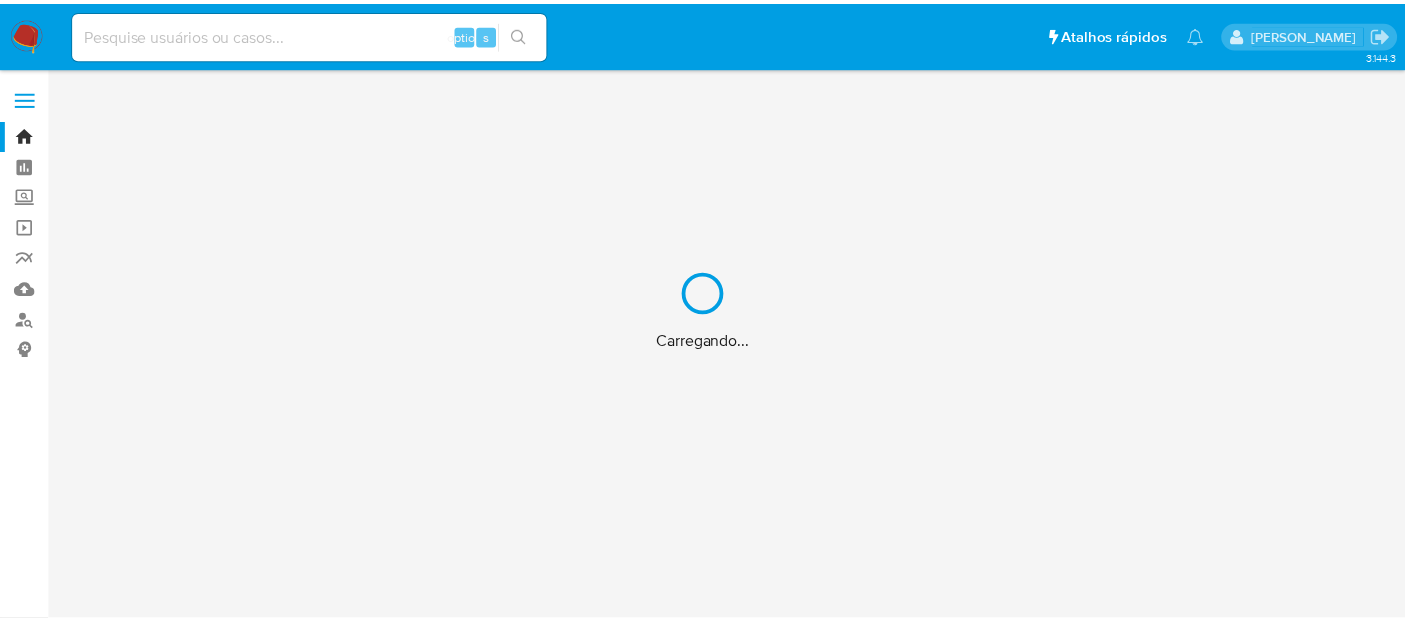 scroll, scrollTop: 0, scrollLeft: 0, axis: both 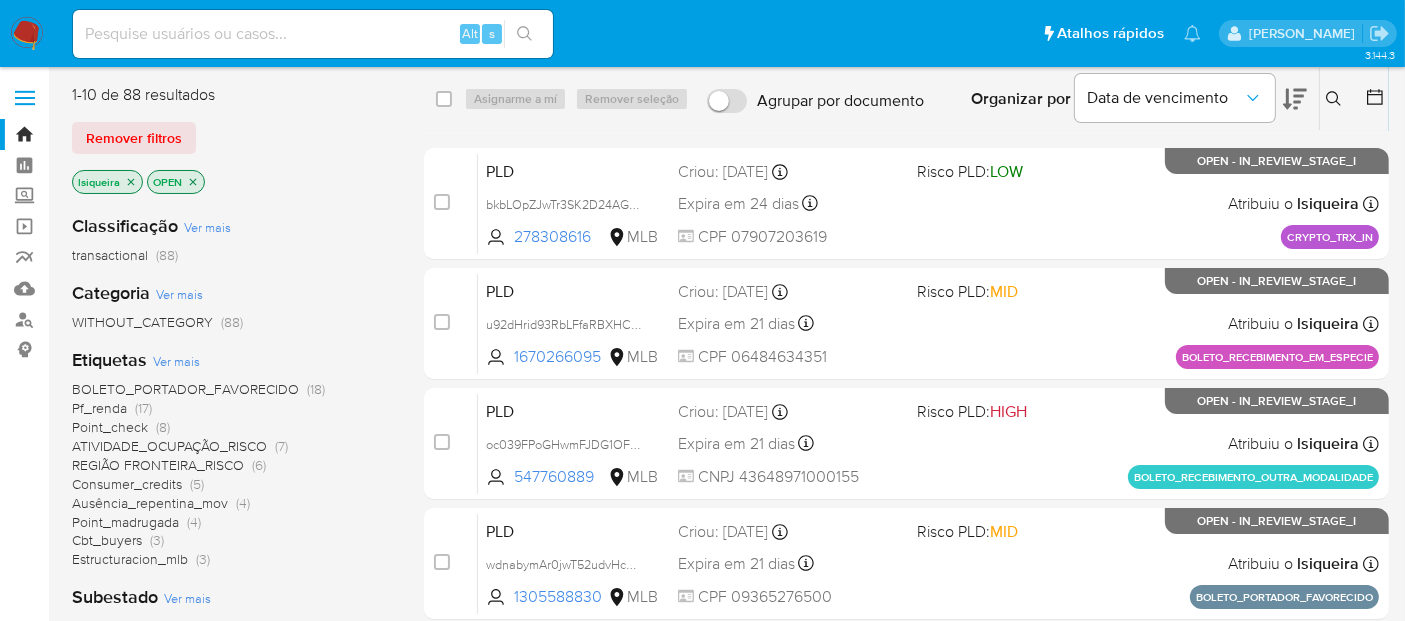 click 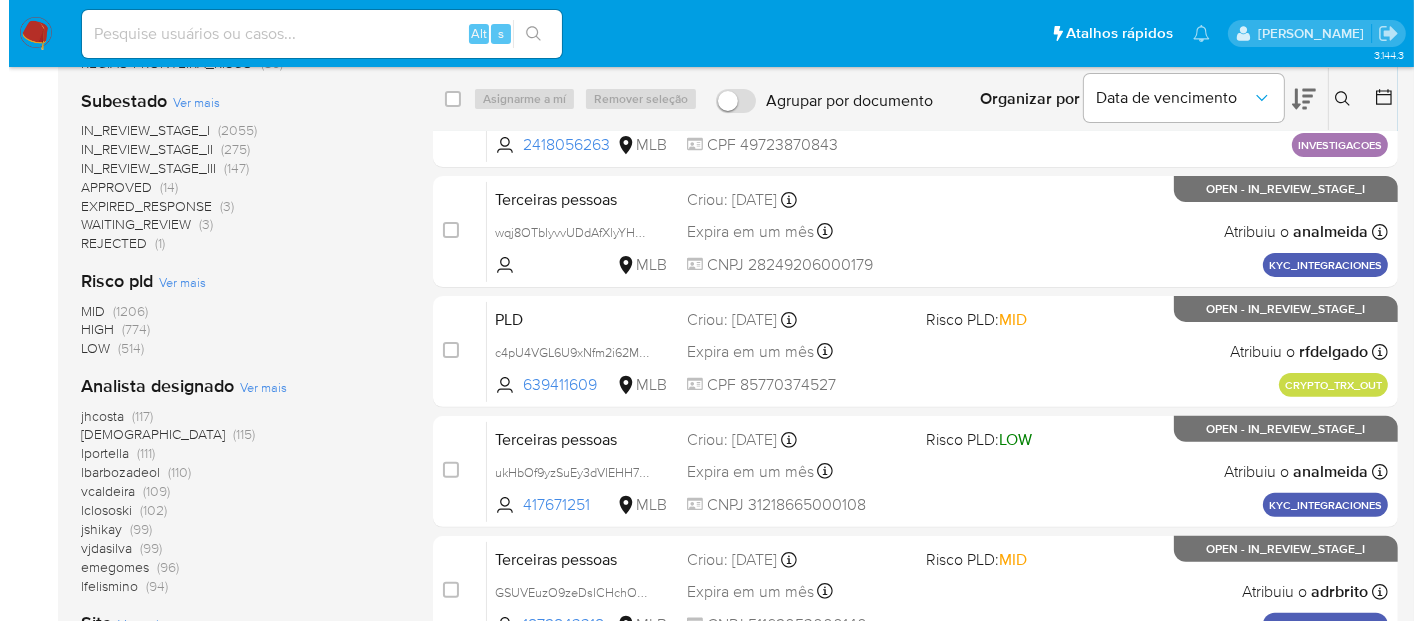 scroll, scrollTop: 666, scrollLeft: 0, axis: vertical 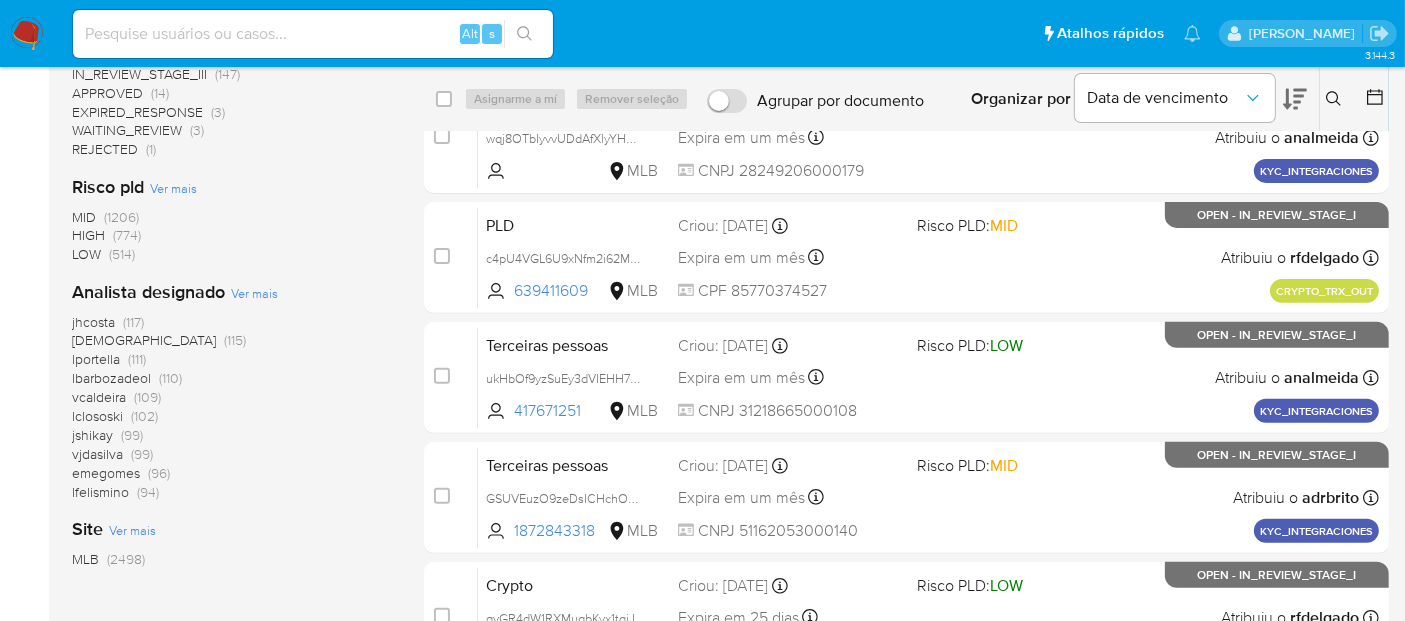 click on "Ver mais" at bounding box center (254, 293) 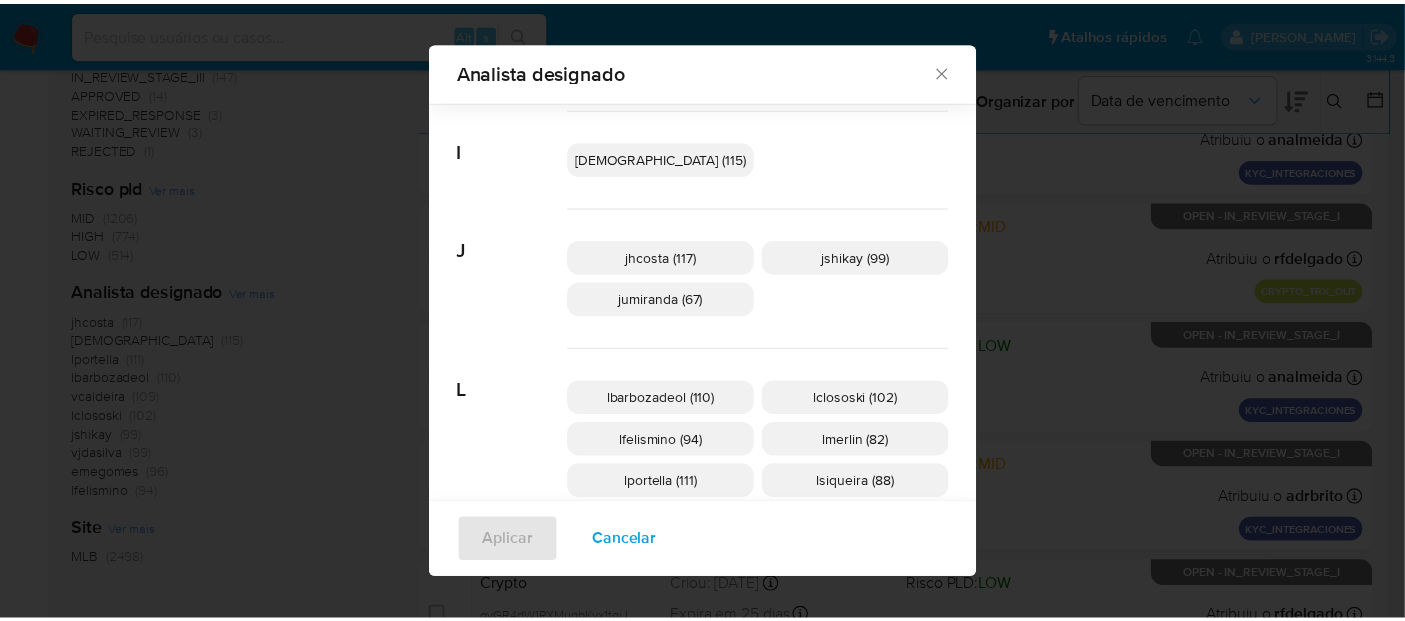 scroll, scrollTop: 652, scrollLeft: 0, axis: vertical 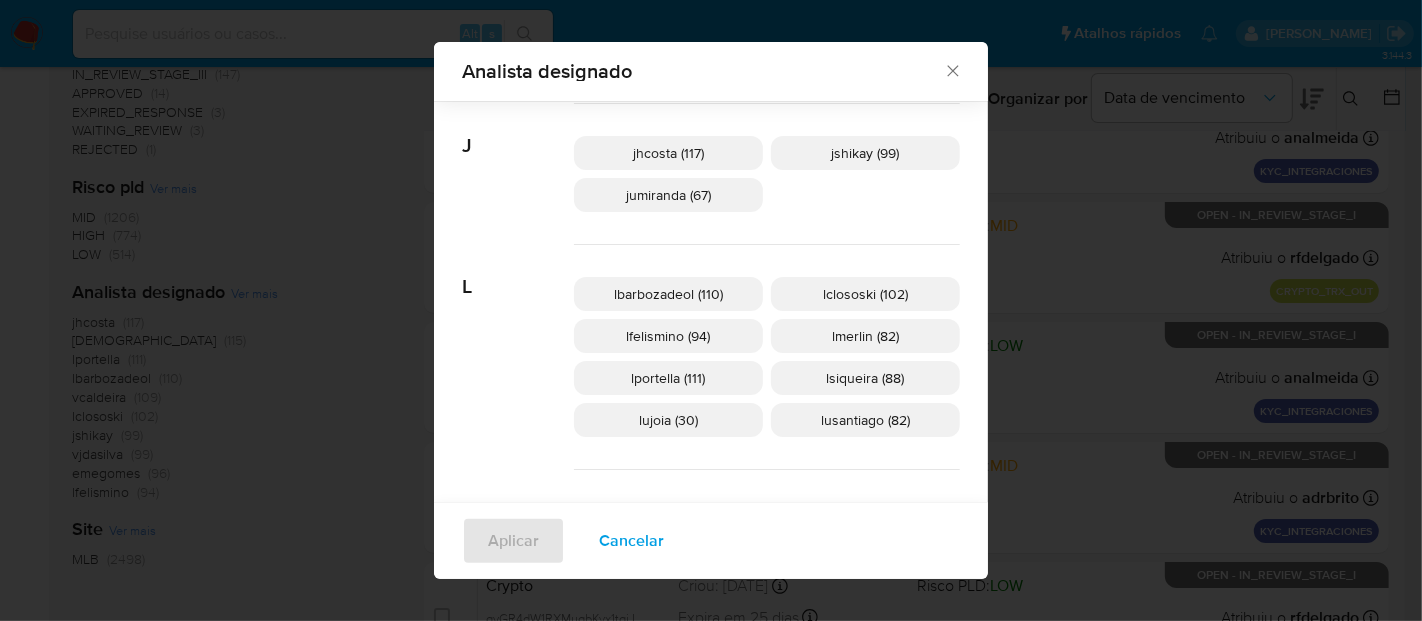 click 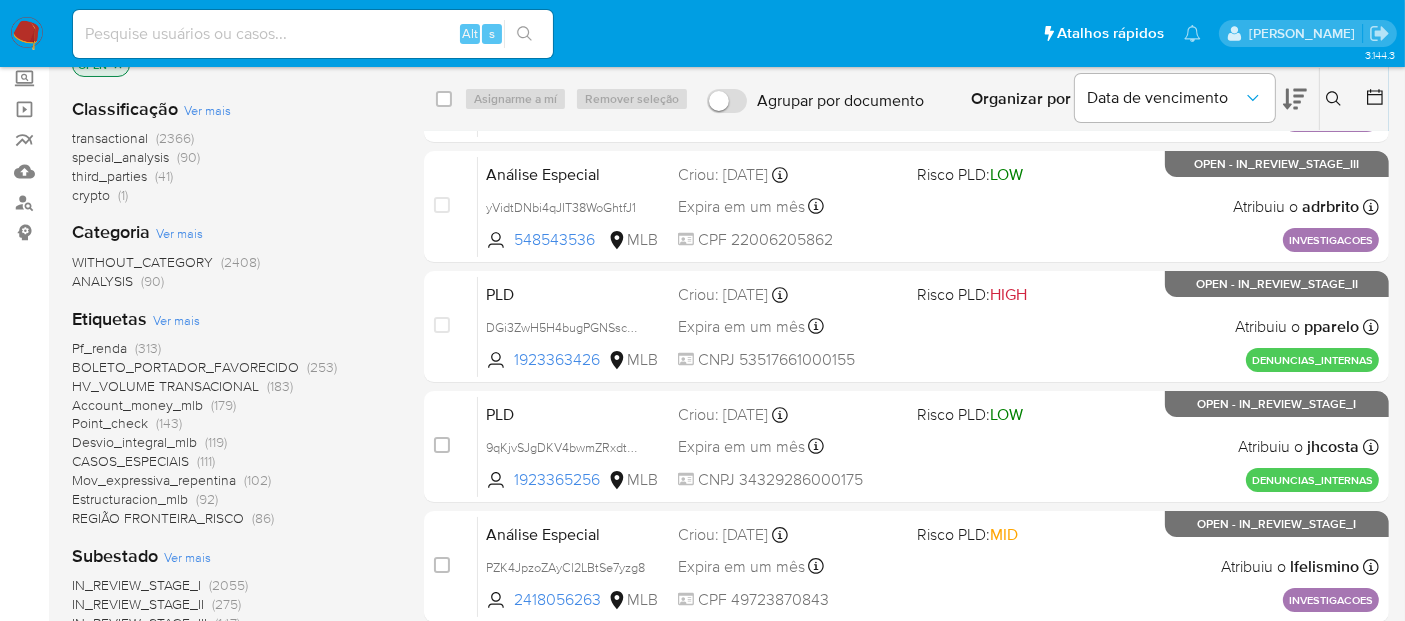 scroll, scrollTop: 0, scrollLeft: 0, axis: both 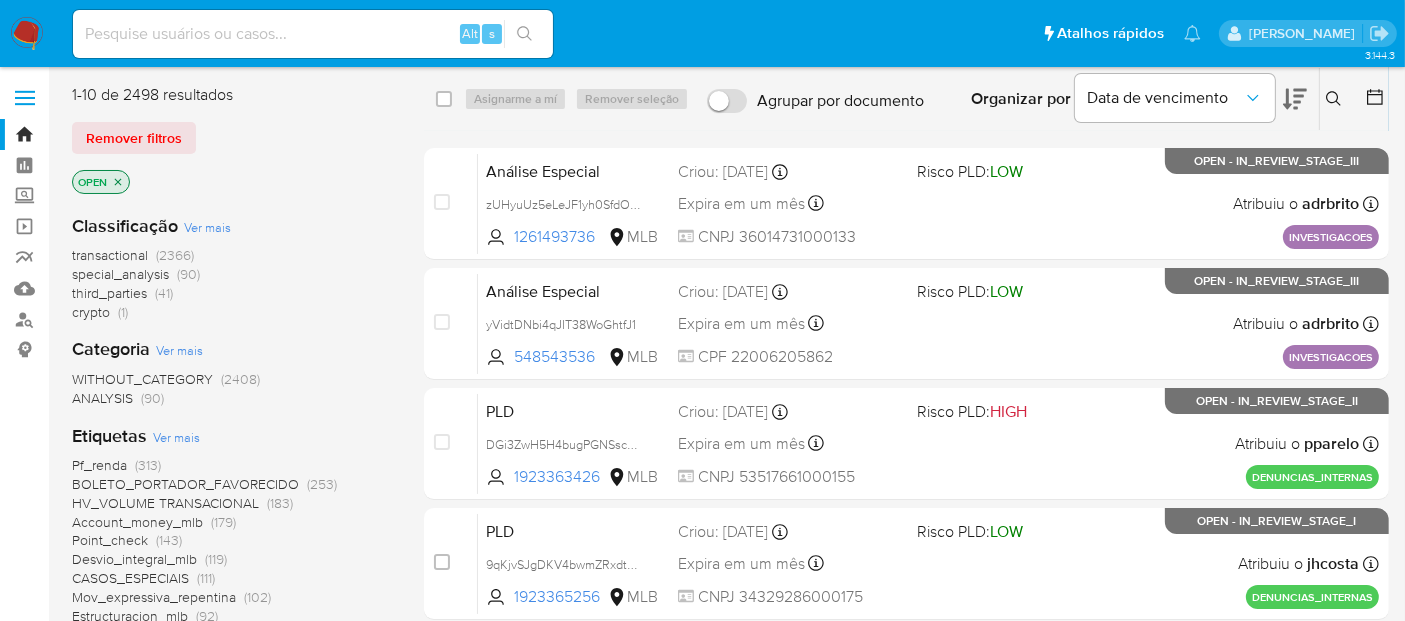click at bounding box center (27, 34) 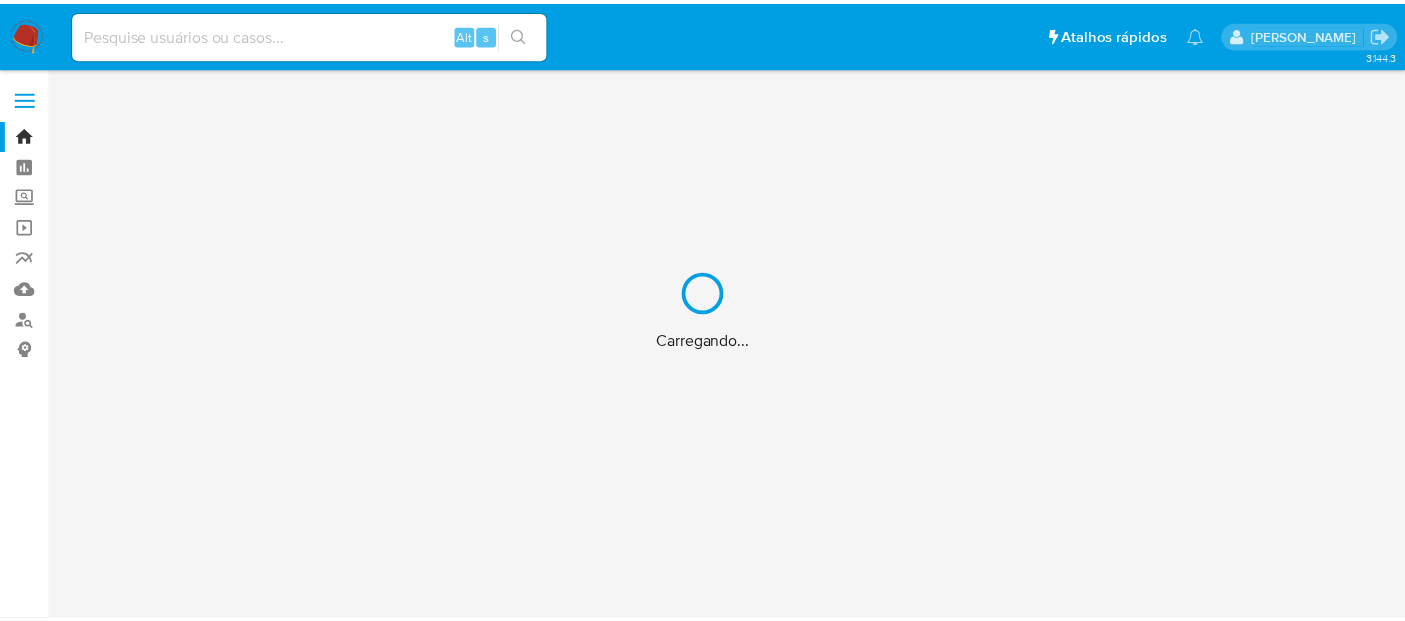 scroll, scrollTop: 0, scrollLeft: 0, axis: both 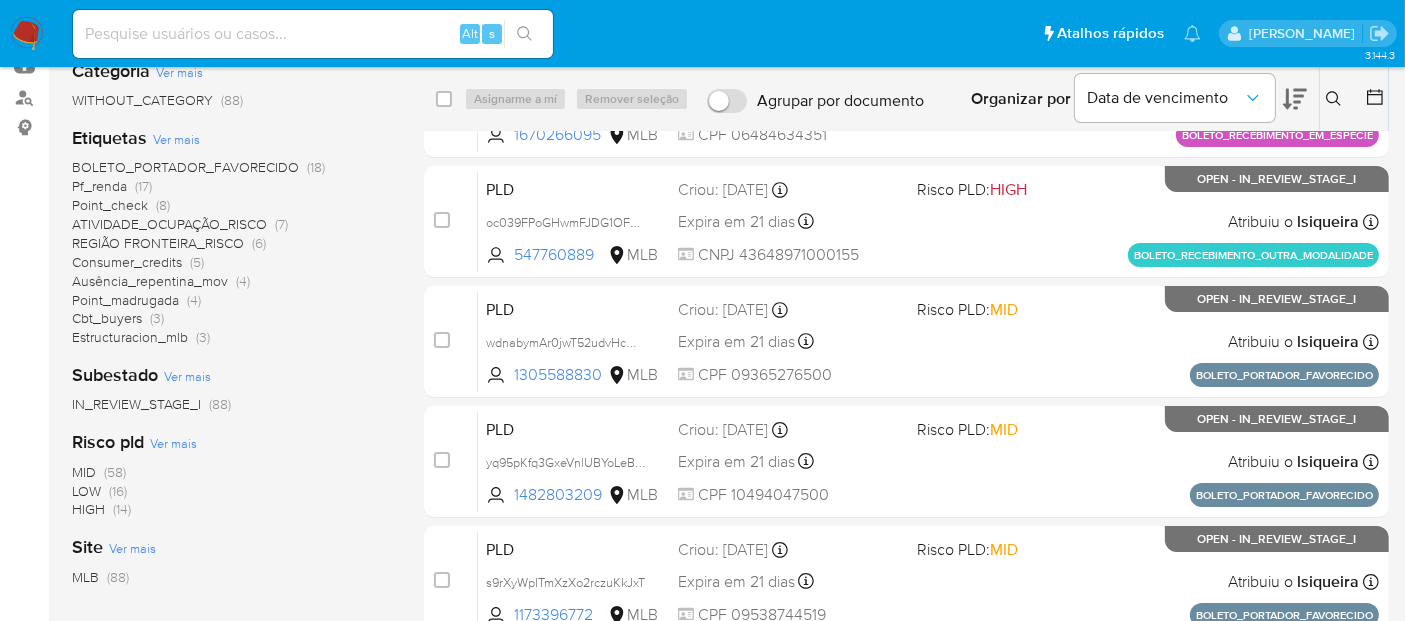 click on "Pf_renda" at bounding box center [99, 186] 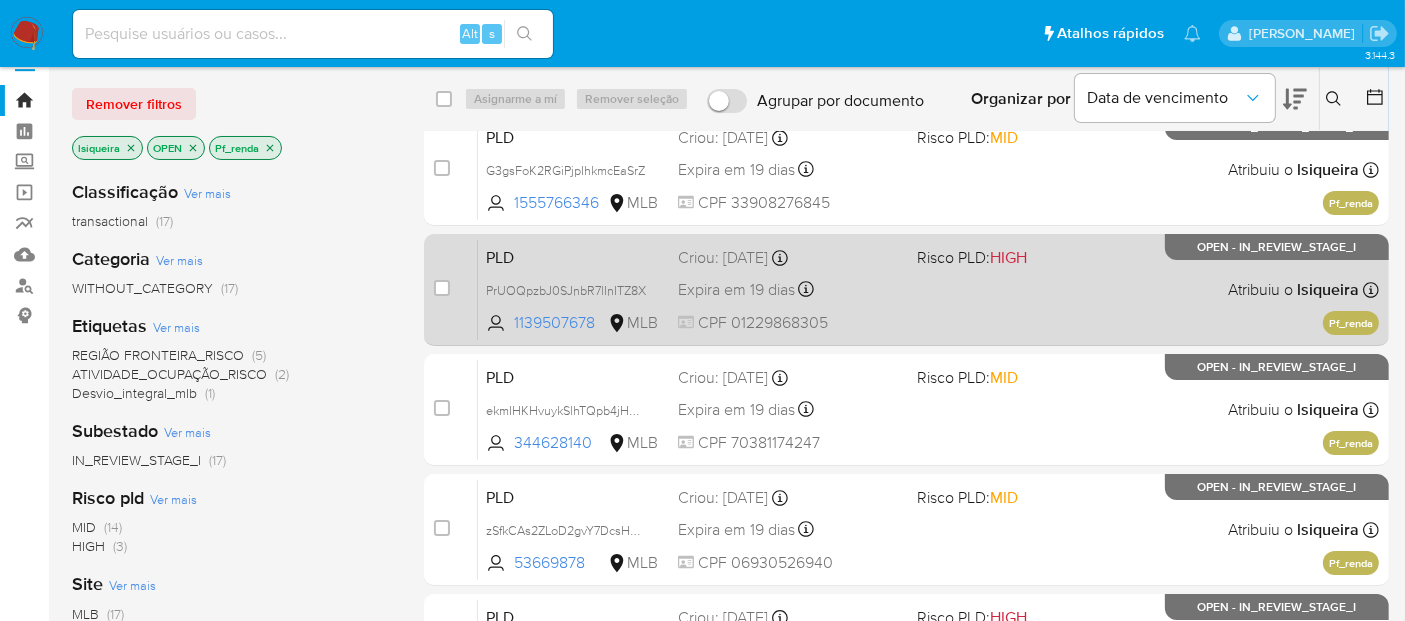 scroll, scrollTop: 0, scrollLeft: 0, axis: both 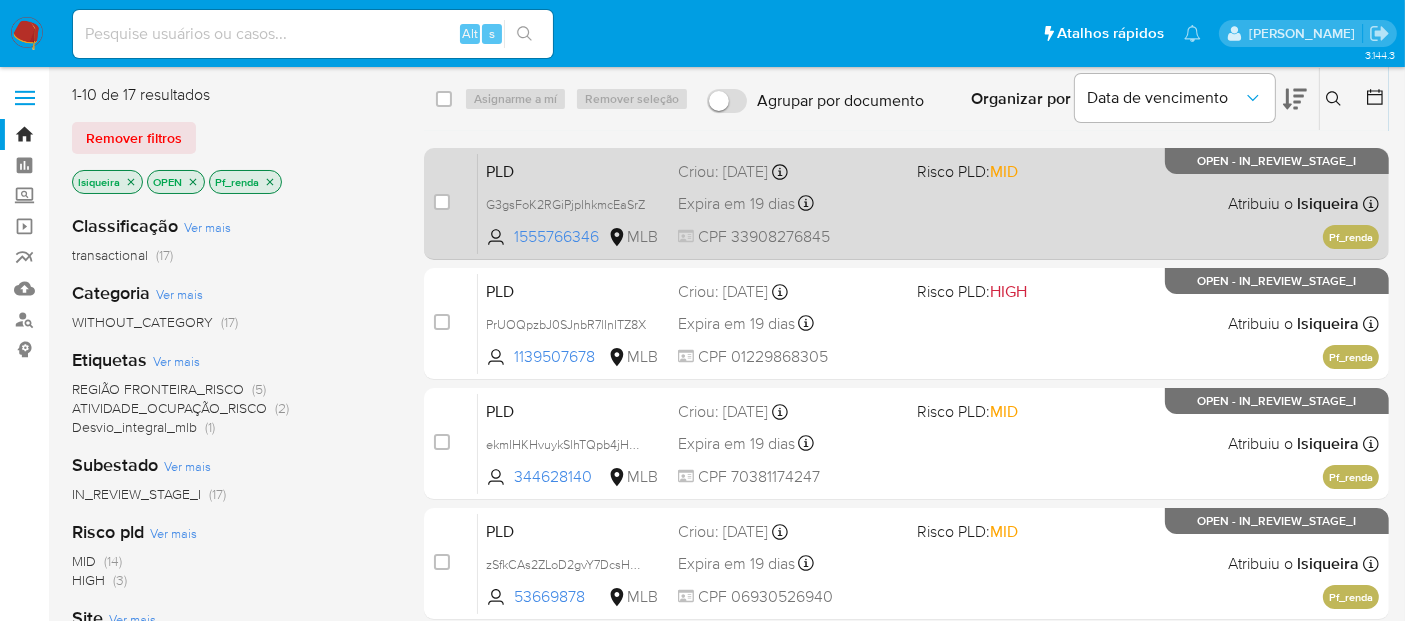 click on "PLD G3gsFoK2RGiPjpIhkmcEaSrZ 1555766346 MLB Risco PLD:  MID Criou: 12/06/2025   Criou: 12/06/2025 00:32:16 Expira em 19 dias   Expira em 27/07/2025 00:32:17 CPF   33908276845 Atribuiu o   lsiqueira   Asignado el: 18/06/2025 14:26:32 Pf_renda OPEN - IN_REVIEW_STAGE_I" at bounding box center (928, 203) 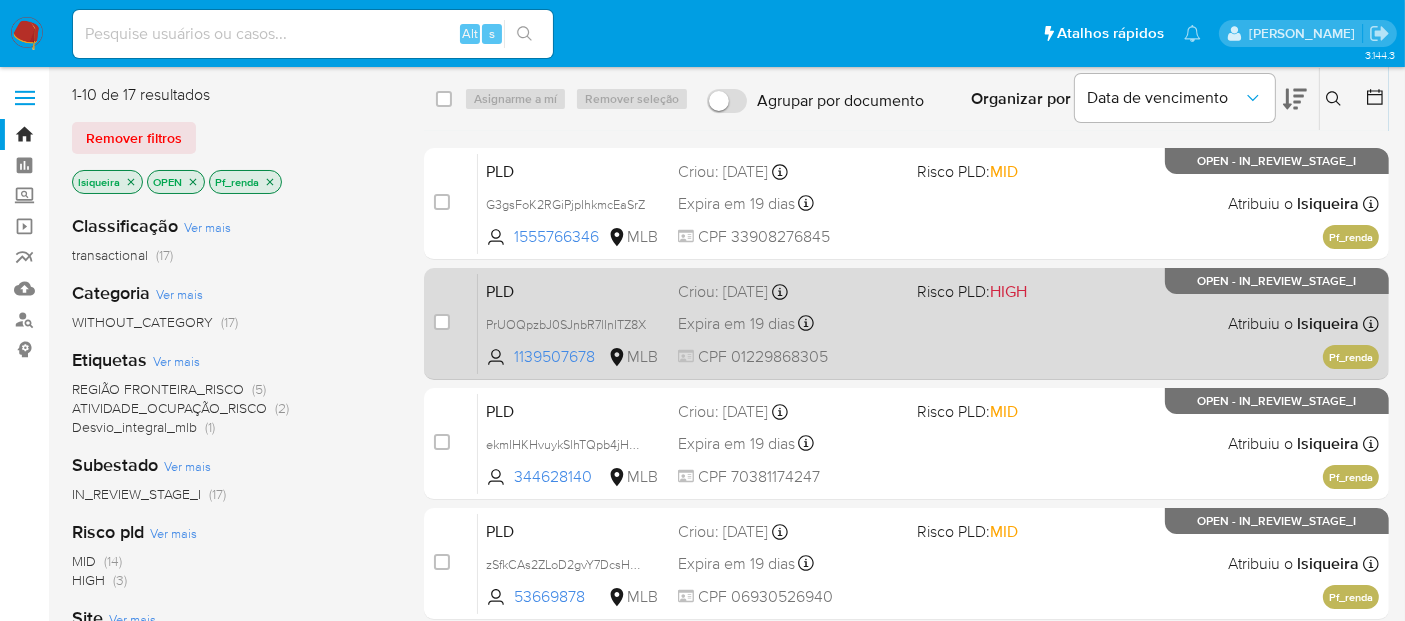 click on "PLD PrUOQpzbJ0SJnbR7lInITZ8X 1139507678 MLB Risco PLD:  HIGH Criou: 12/06/2025   Criou: 12/06/2025 00:32:13 Expira em 19 dias   Expira em 27/07/2025 00:32:14 CPF   01229868305 Atribuiu o   lsiqueira   Asignado el: 18/06/2025 14:25:09 Pf_renda OPEN - IN_REVIEW_STAGE_I" at bounding box center [928, 323] 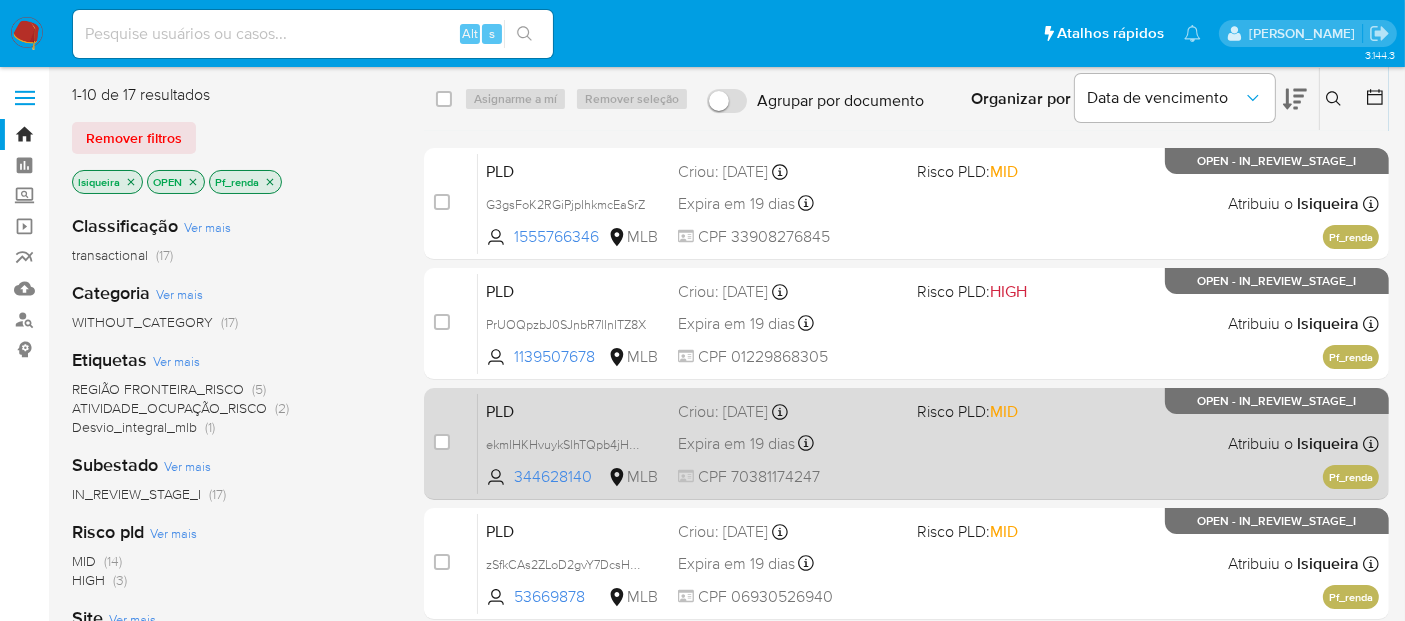 click on "PLD ekmIHKHvuykSlhTQpb4jHX9J 344628140 MLB Risco PLD:  MID Criou: 12/06/2025   Criou: 12/06/2025 00:31:55 Expira em 19 dias   Expira em 27/07/2025 00:31:55 CPF   70381174247 Atribuiu o   lsiqueira   Asignado el: 18/06/2025 14:24:30 Pf_renda OPEN - IN_REVIEW_STAGE_I" at bounding box center (928, 443) 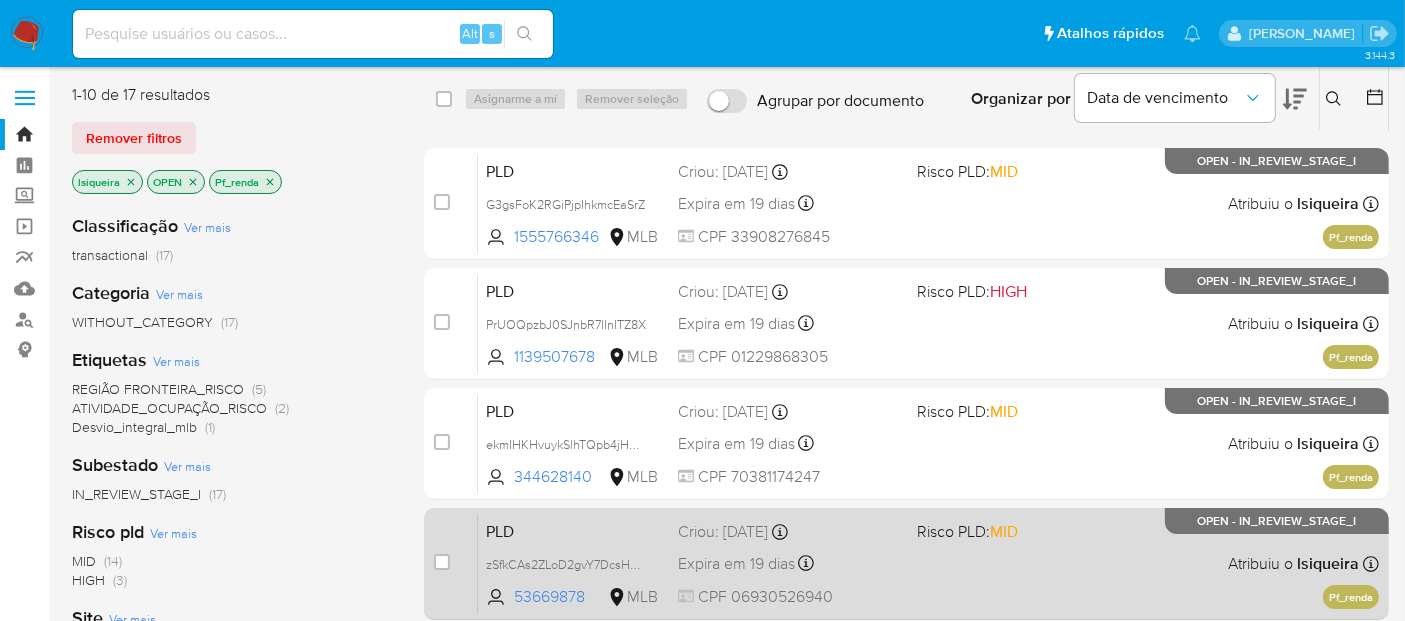 click on "PLD zSfkCAs2ZLoD2gvY7DcsHCwP 53669878 MLB Risco PLD:  MID Criou: 12/06/2025   Criou: 12/06/2025 00:31:15 Expira em 19 dias   Expira em 27/07/2025 00:31:15 CPF   06930526940 Atribuiu o   lsiqueira   Asignado el: 18/06/2025 14:26:37 Pf_renda OPEN - IN_REVIEW_STAGE_I" at bounding box center (928, 563) 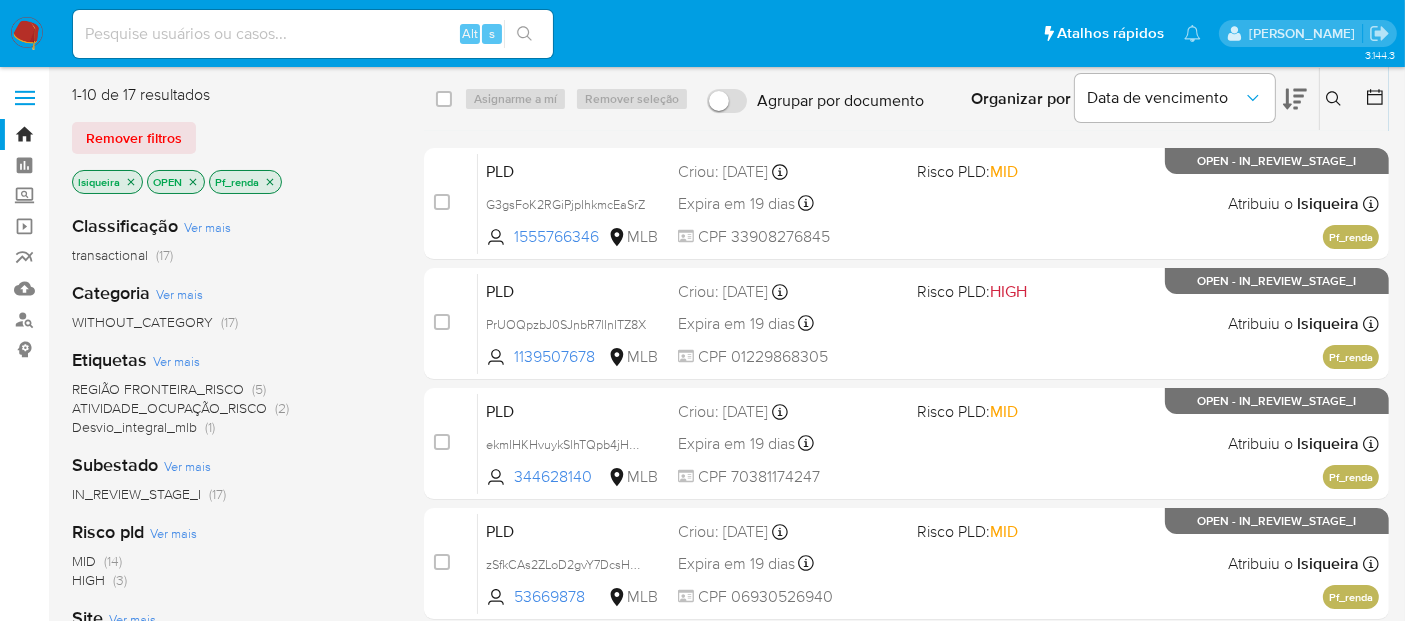 click at bounding box center [27, 34] 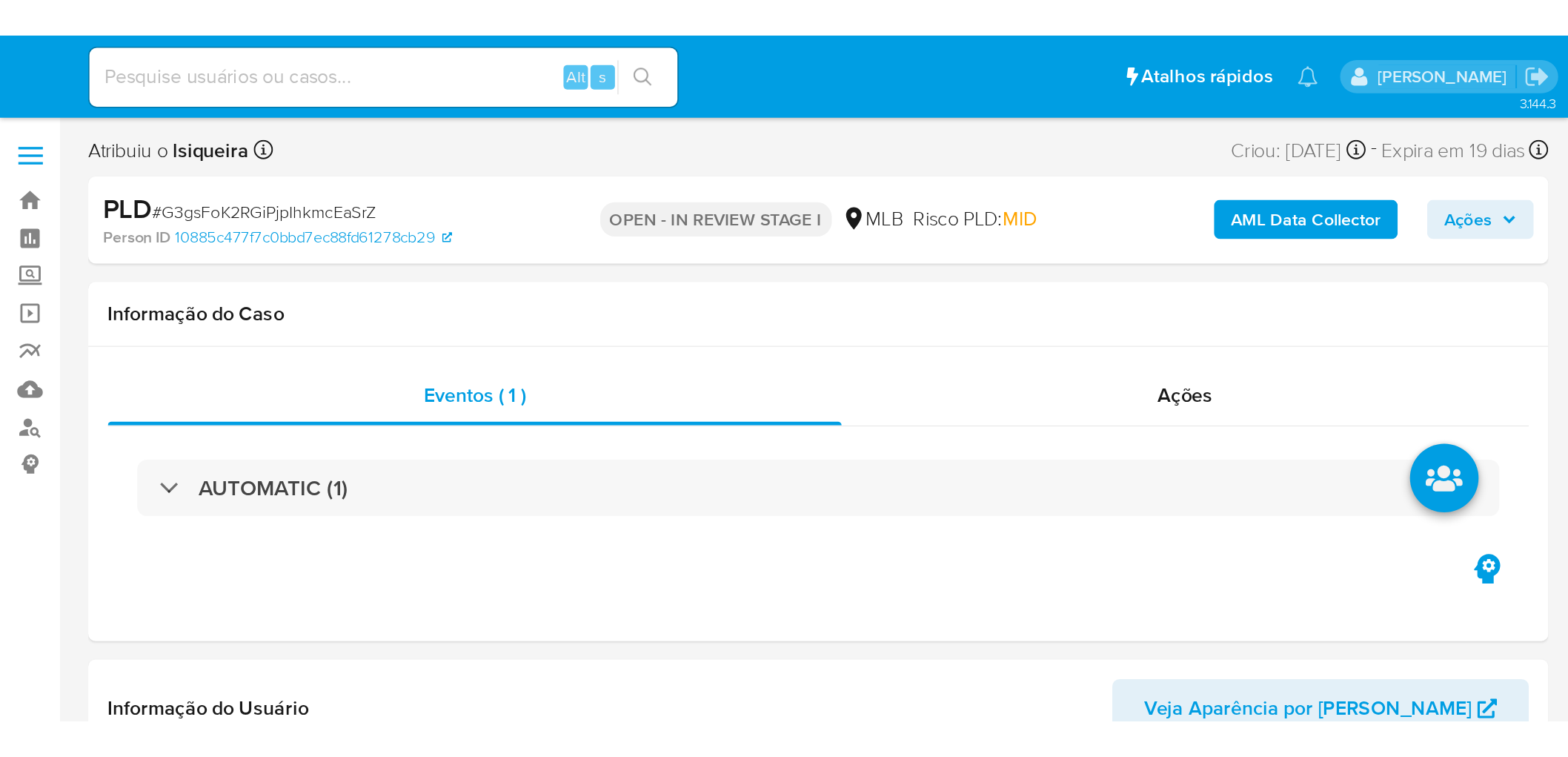 scroll, scrollTop: 0, scrollLeft: 0, axis: both 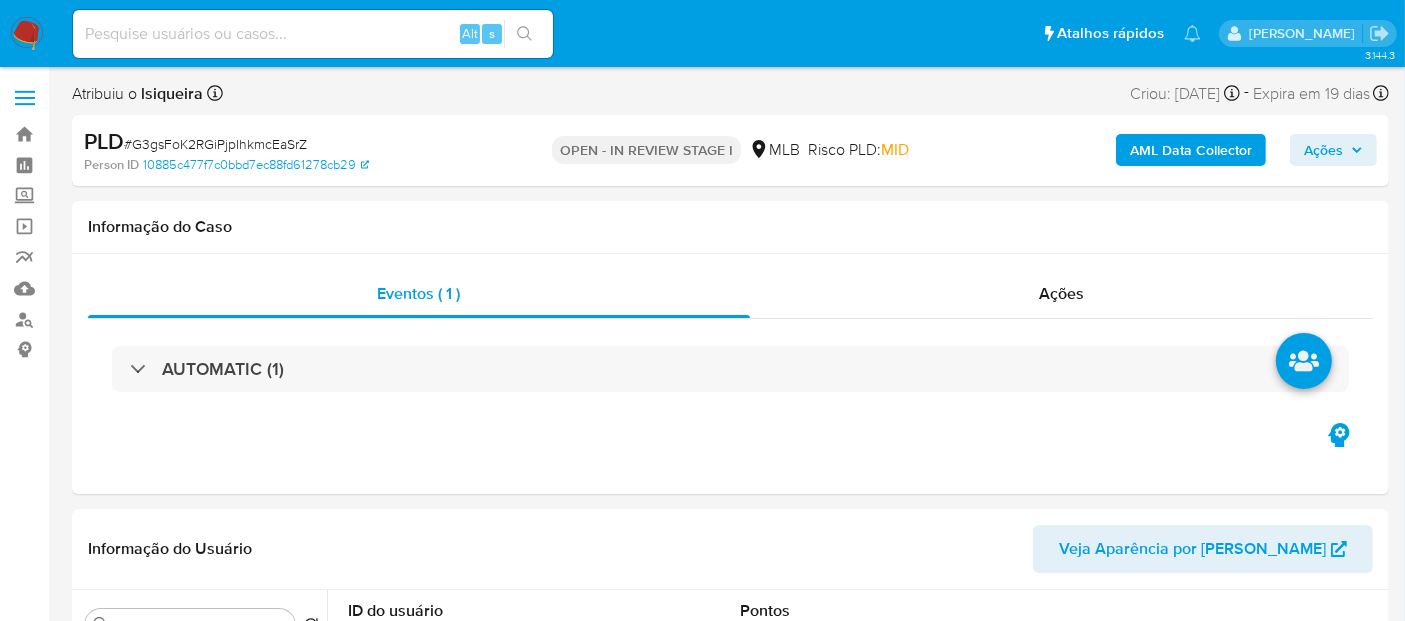 select on "10" 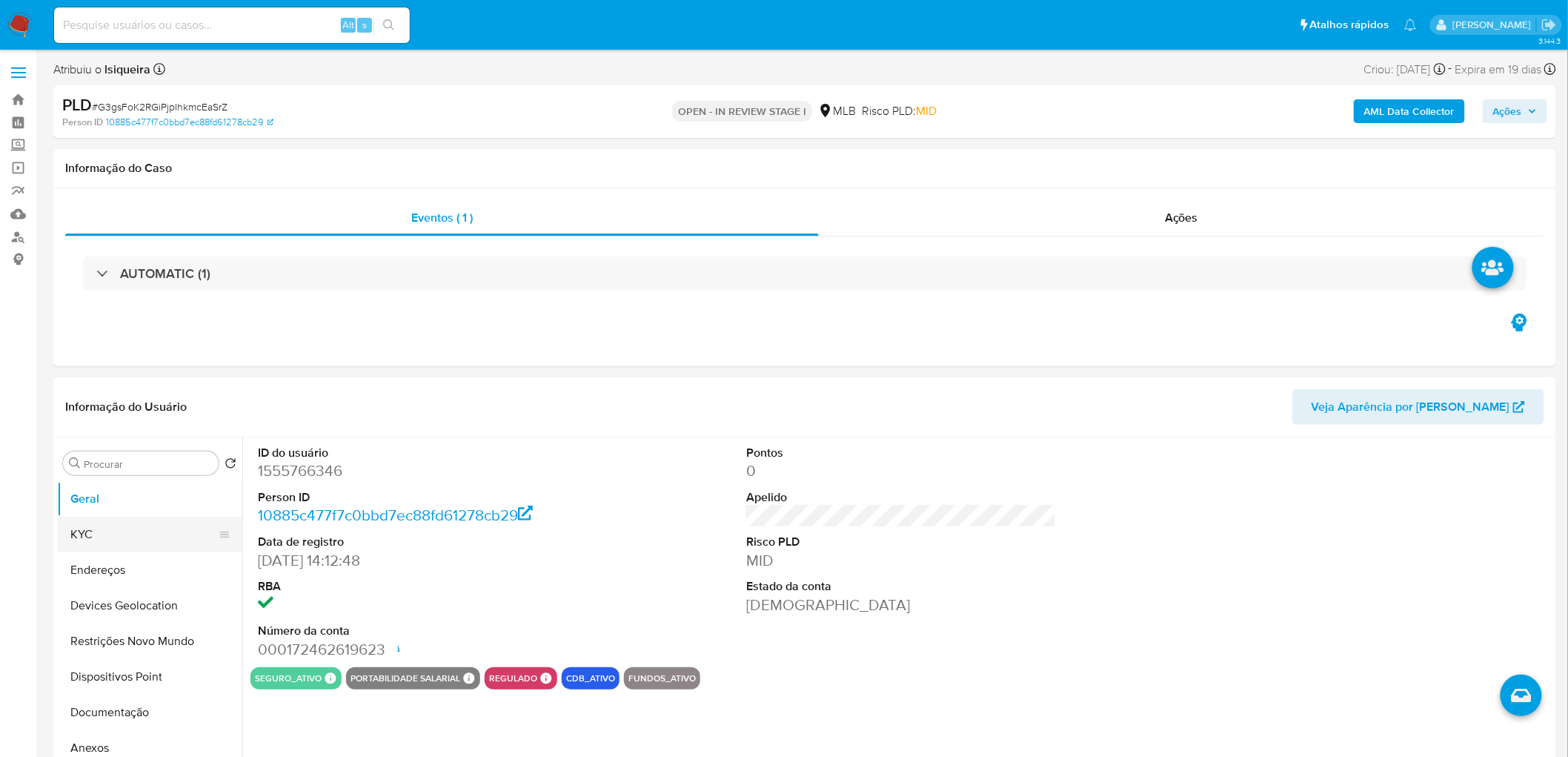 click on "KYC" at bounding box center [144, 535] 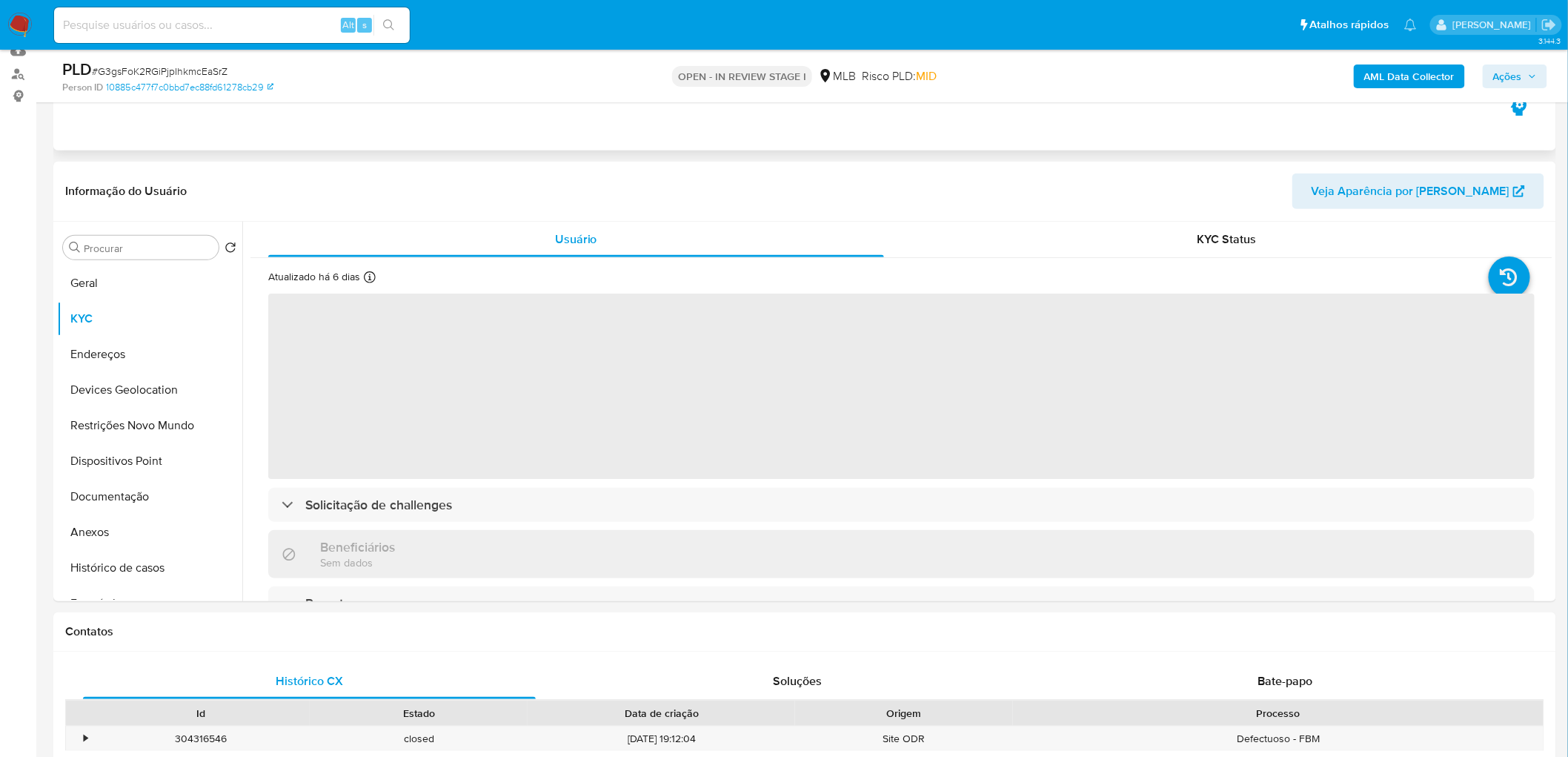 scroll, scrollTop: 247, scrollLeft: 0, axis: vertical 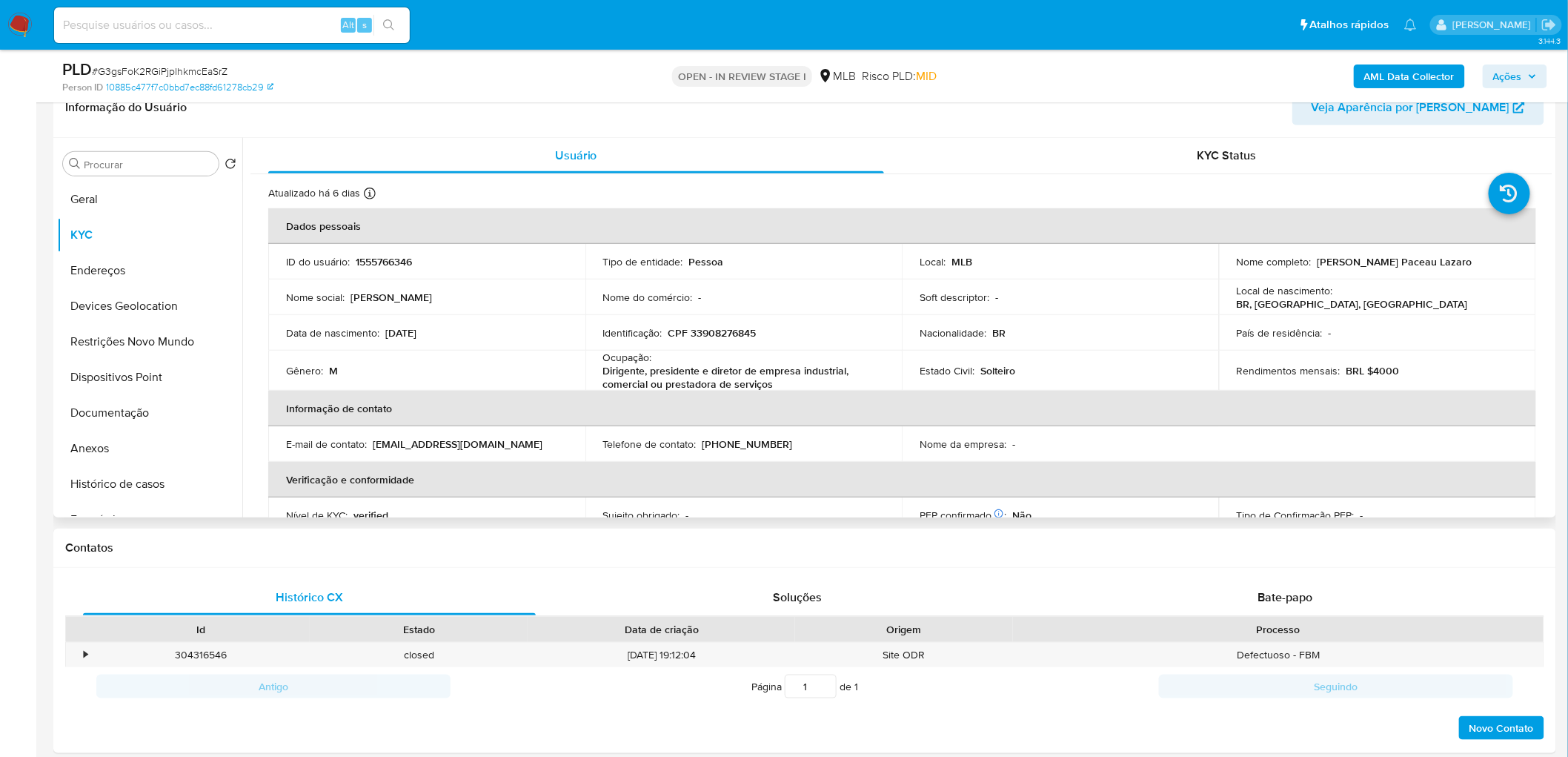 drag, startPoint x: 1453, startPoint y: 257, endPoint x: 1312, endPoint y: 257, distance: 141 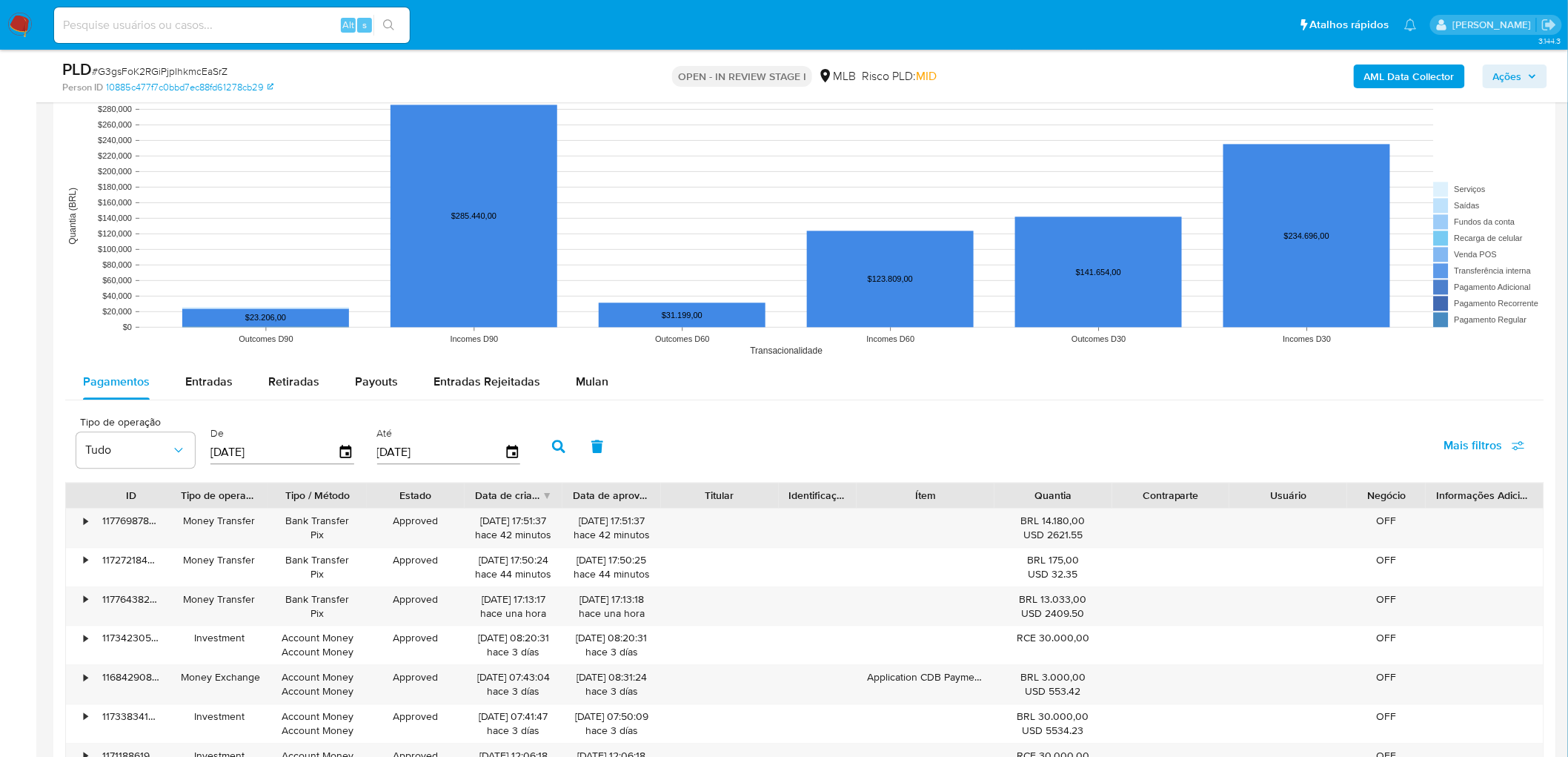 scroll, scrollTop: 1318, scrollLeft: 0, axis: vertical 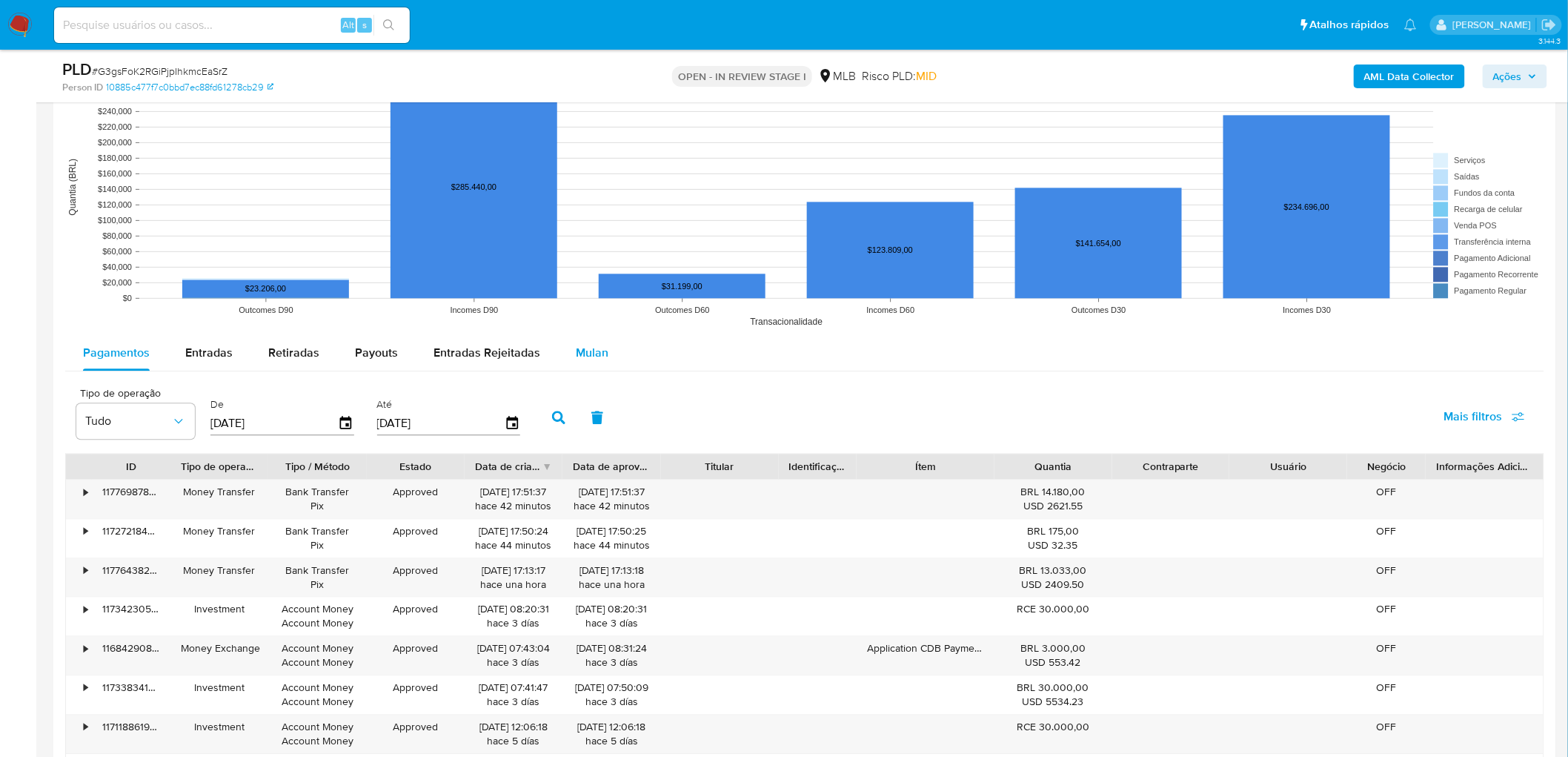 click on "Mulan" at bounding box center [592, 353] 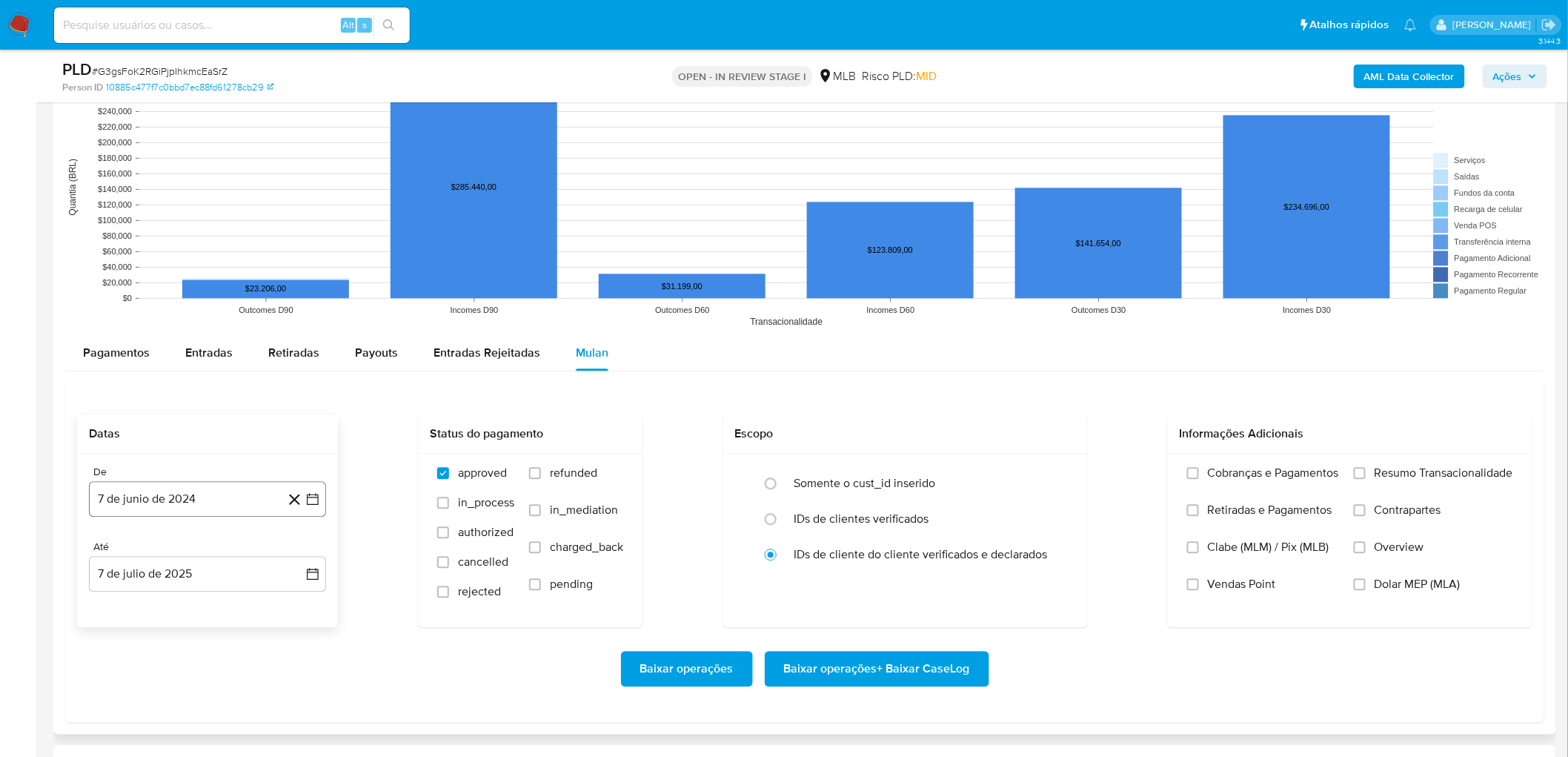 click on "7 de junio de 2024" at bounding box center (207, 499) 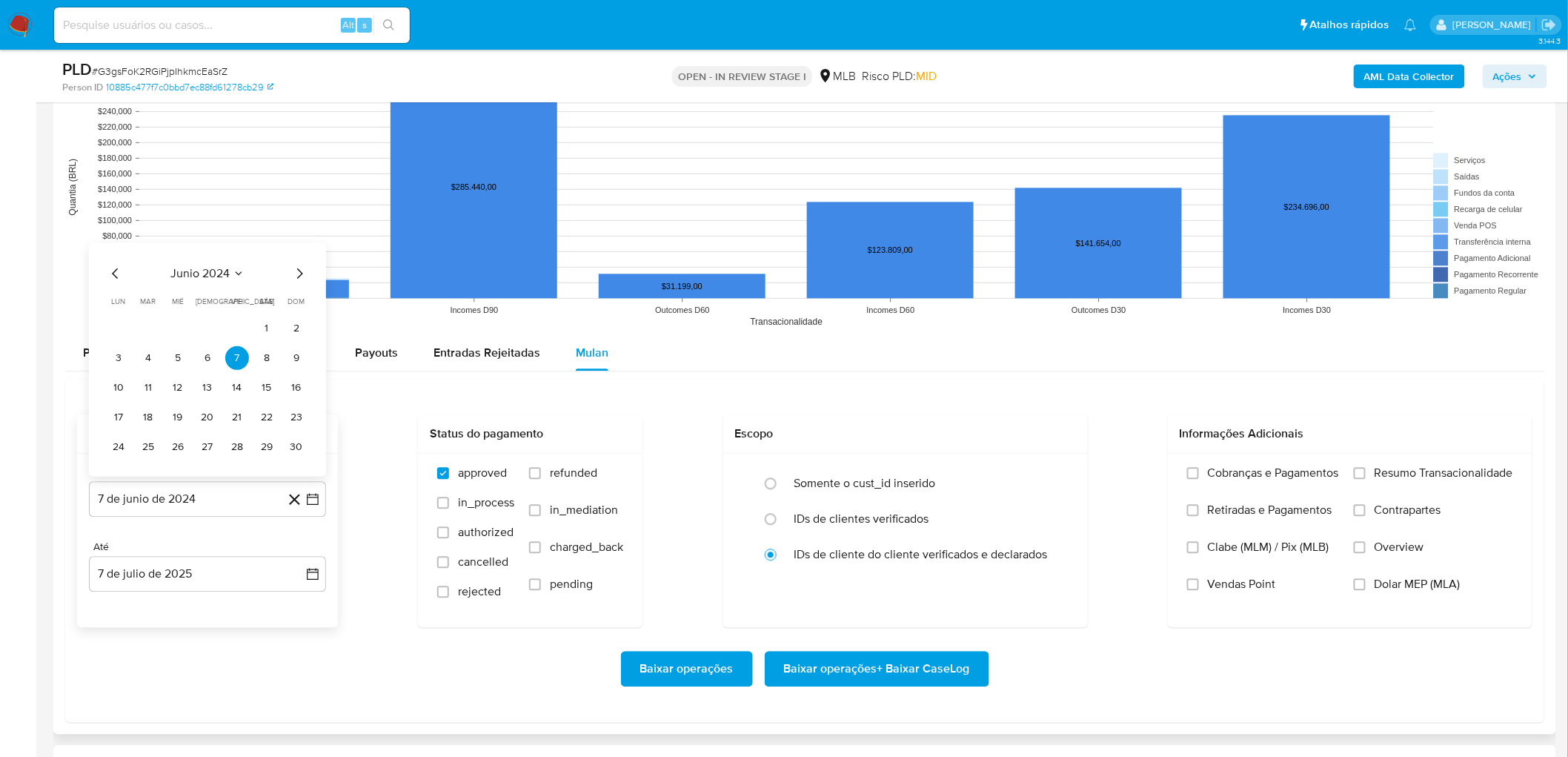 click 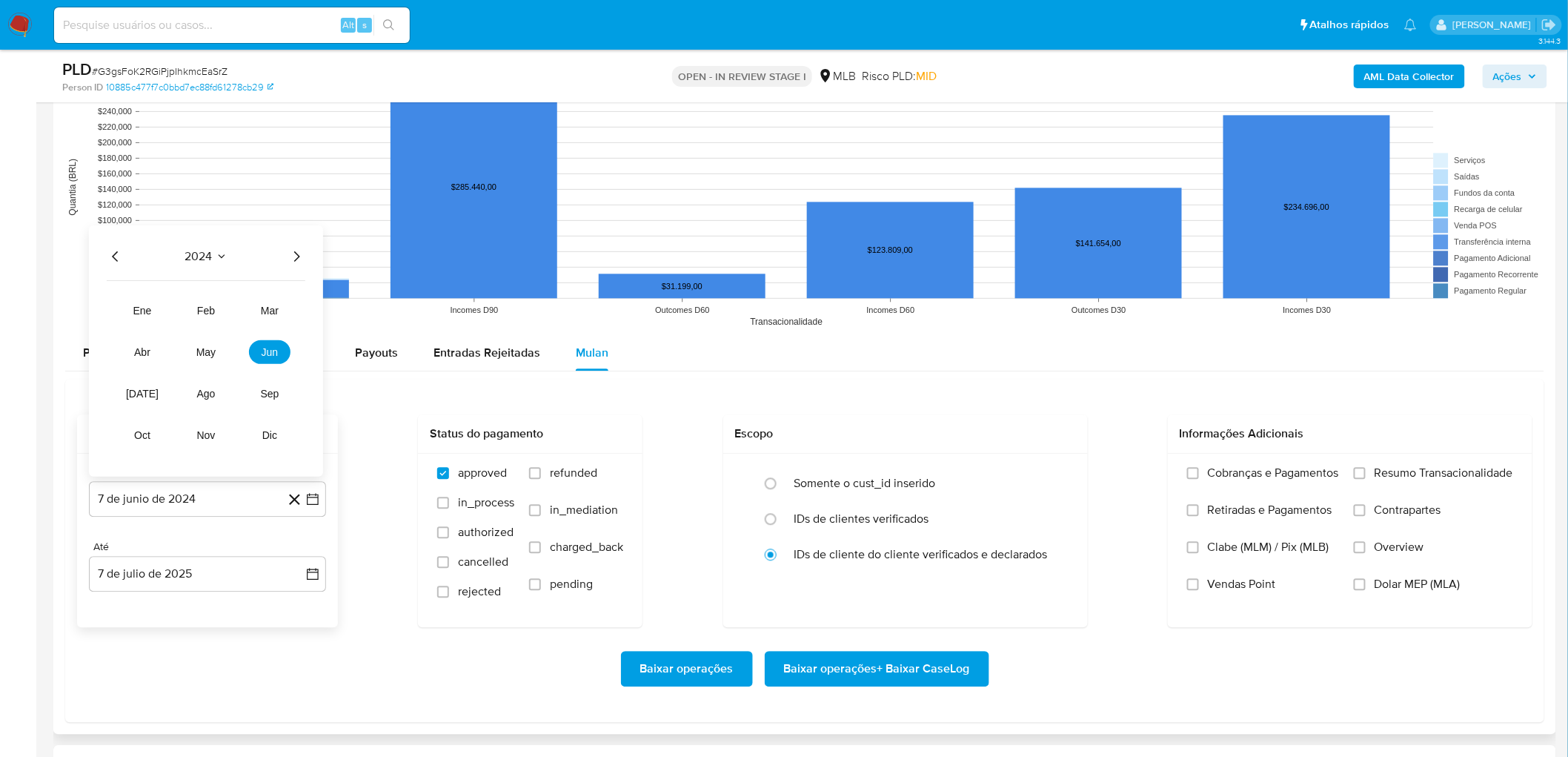 click on "2024" at bounding box center (206, 257) 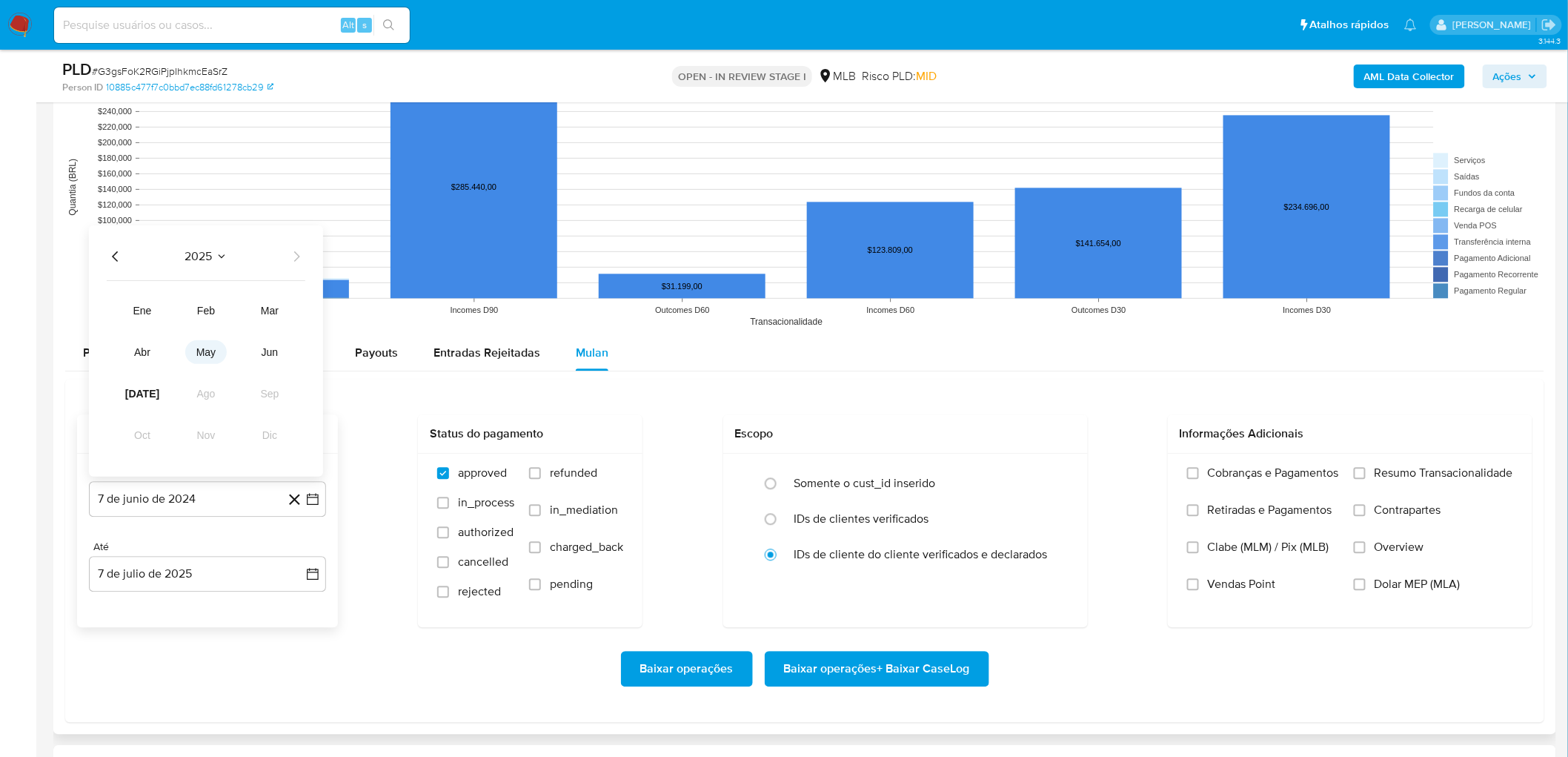 click on "may" at bounding box center (206, 352) 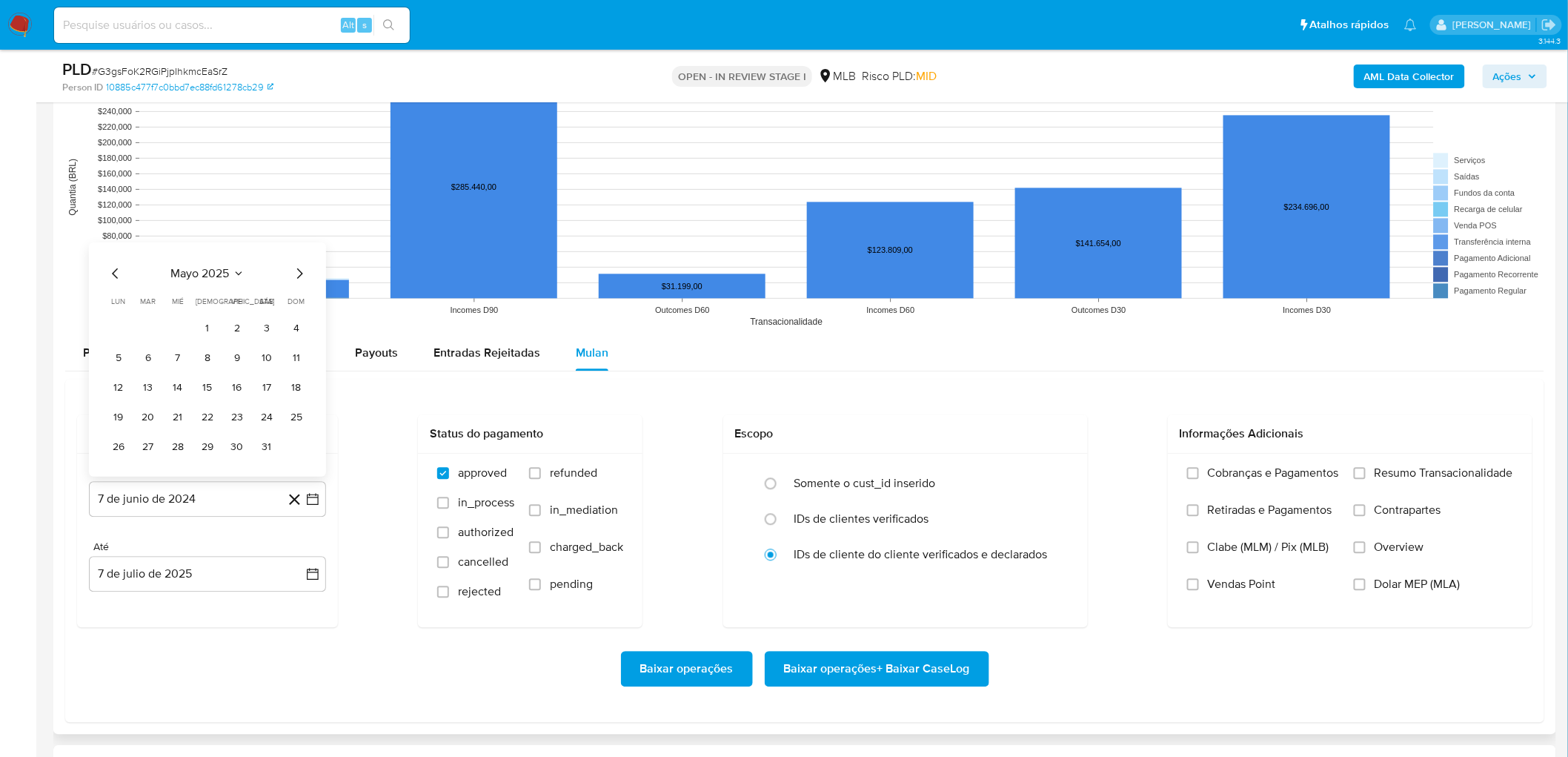 drag, startPoint x: 210, startPoint y: 327, endPoint x: 203, endPoint y: 331, distance: 8.062258 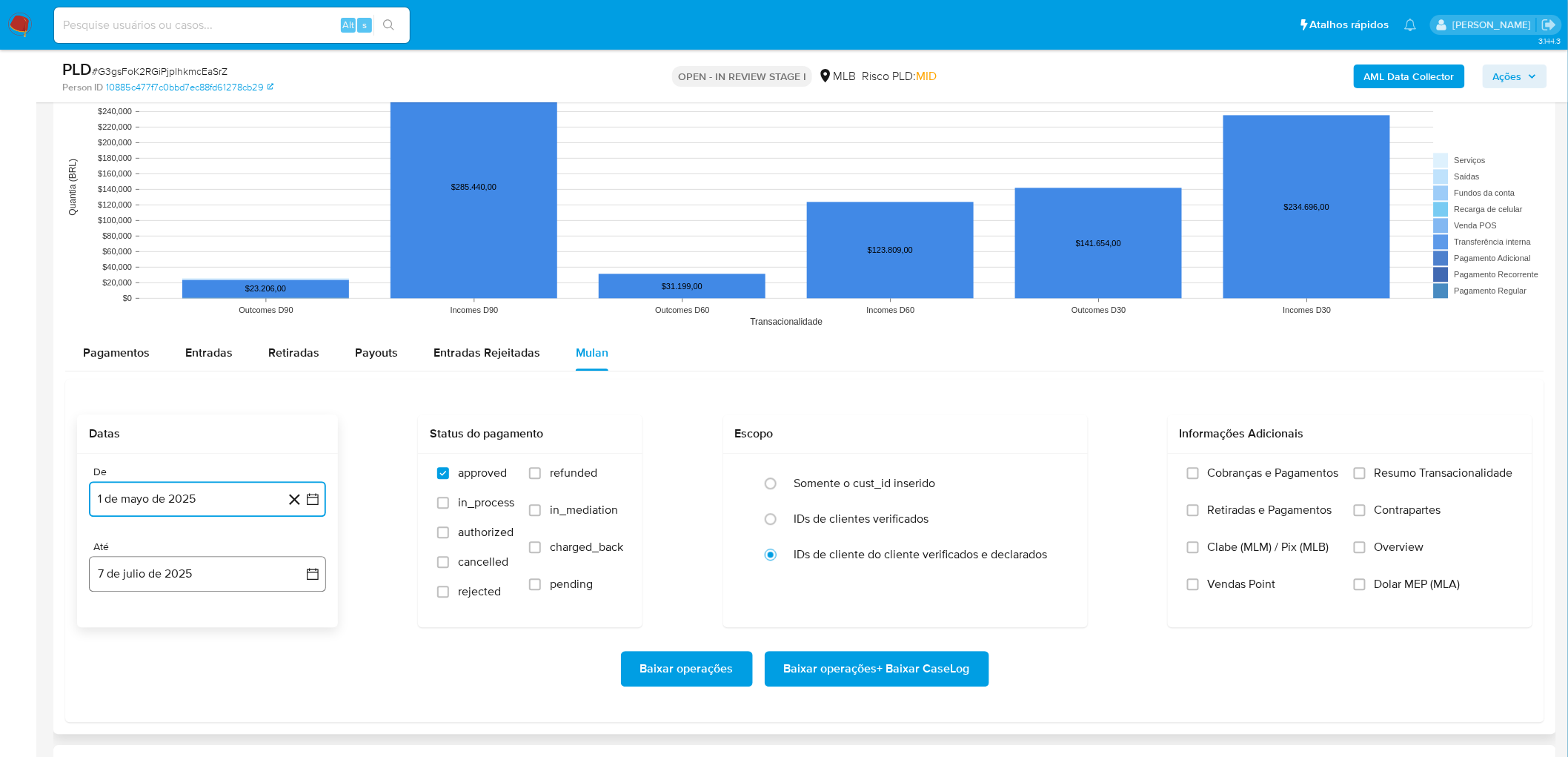 click on "7 de julio de 2025" at bounding box center (207, 574) 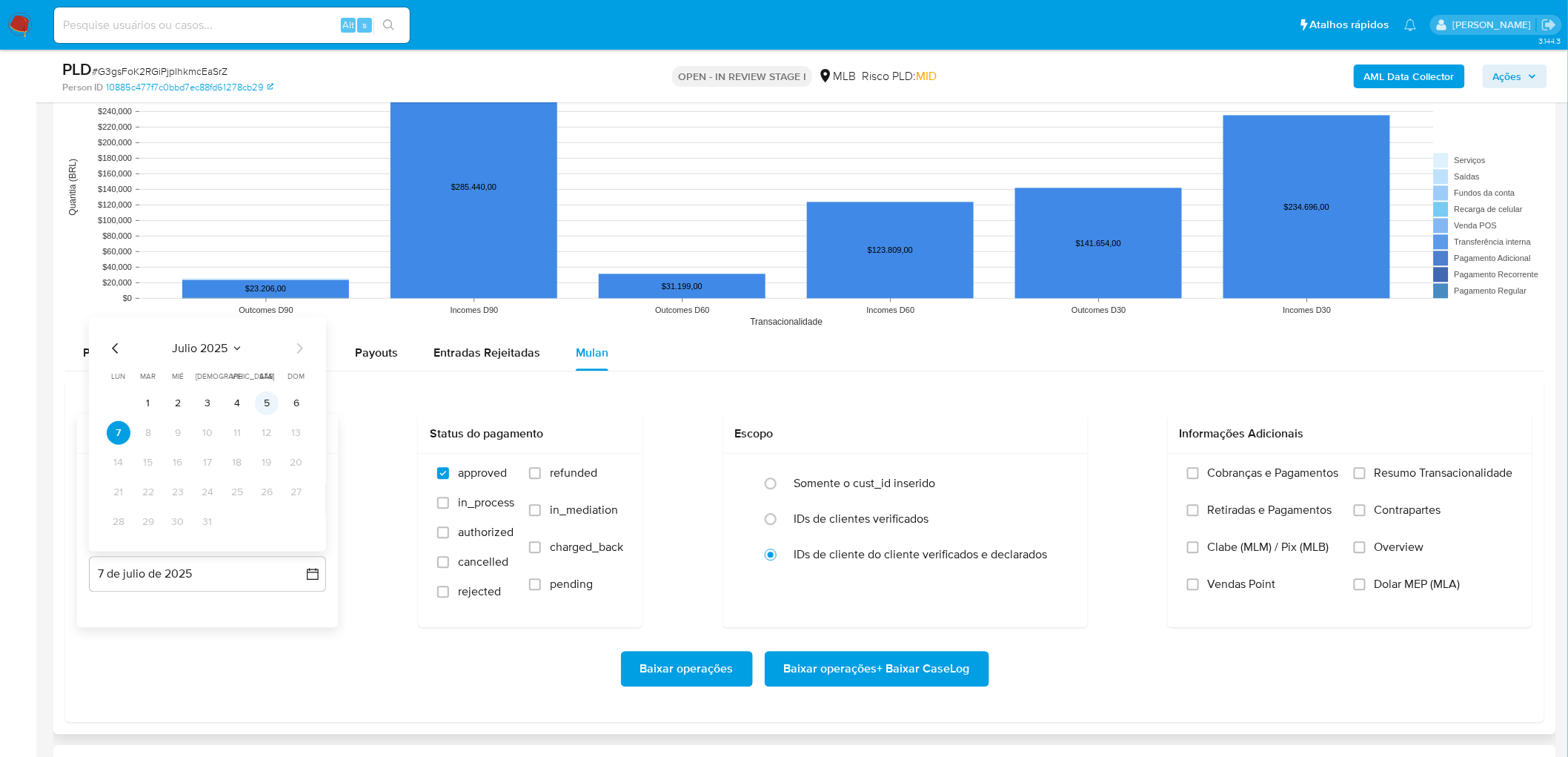 click on "5" at bounding box center (267, 403) 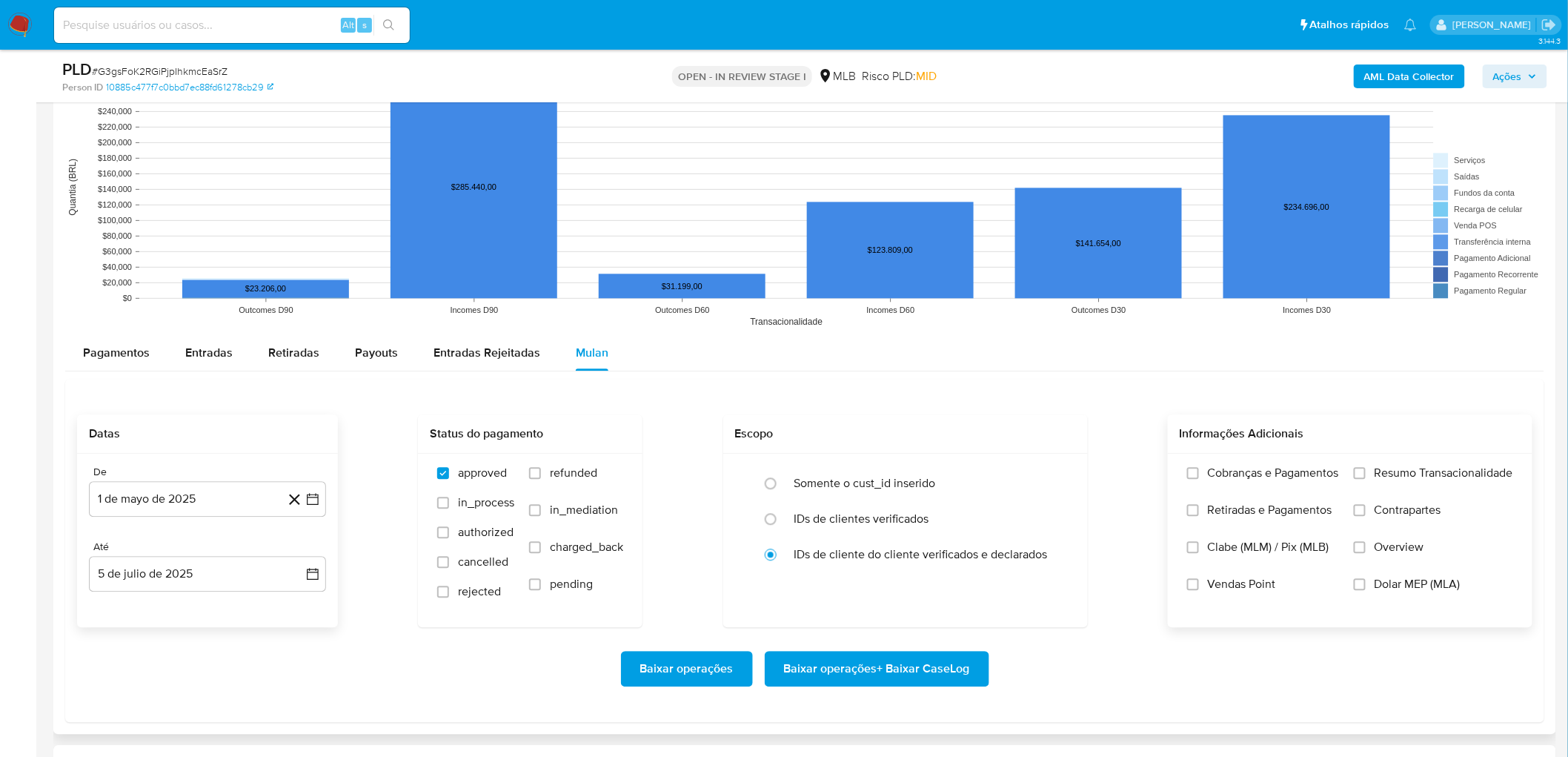 click on "Resumo Transacionalidade" at bounding box center [1444, 473] 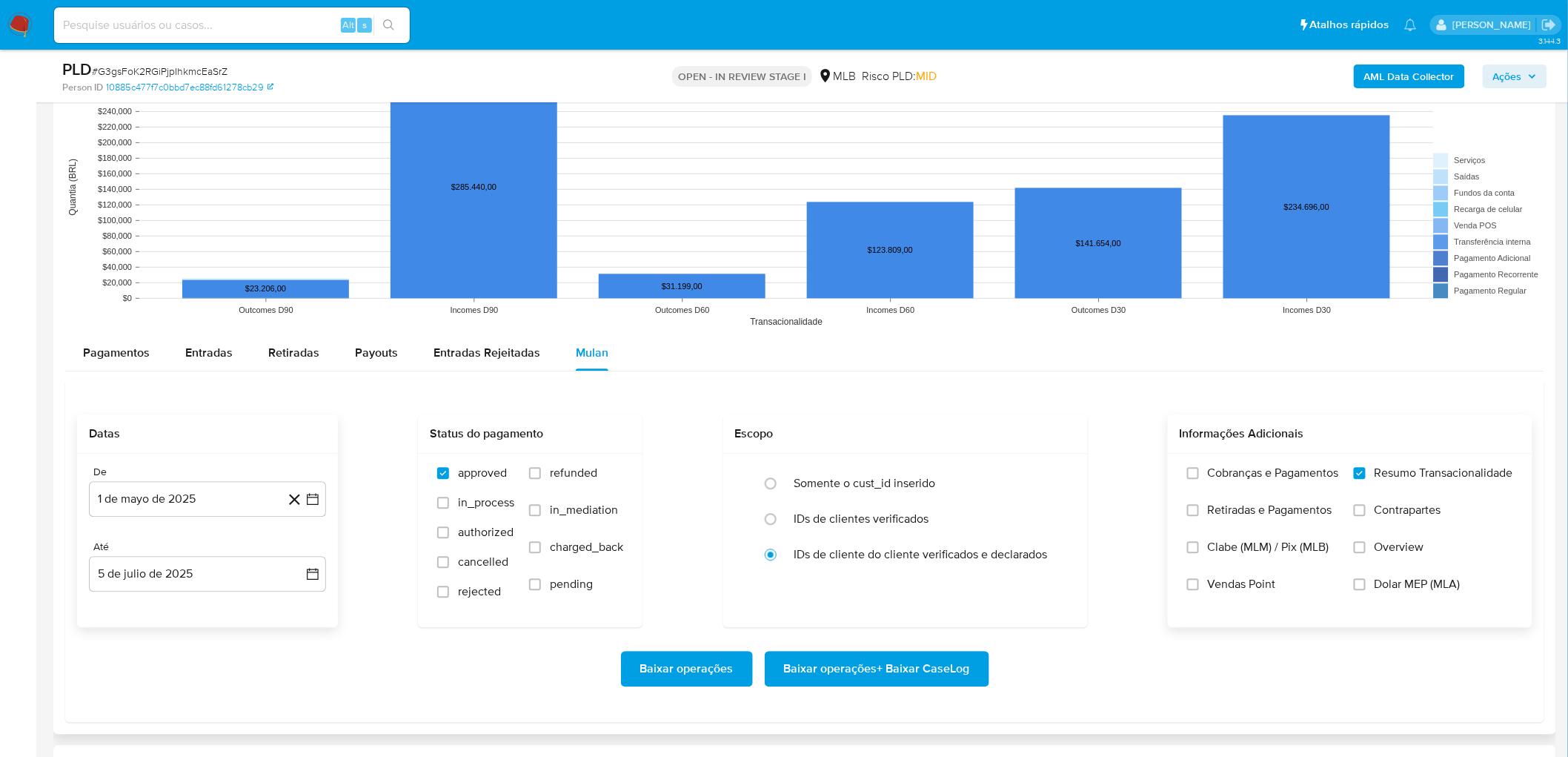 click on "Vendas Point" at bounding box center [1242, 584] 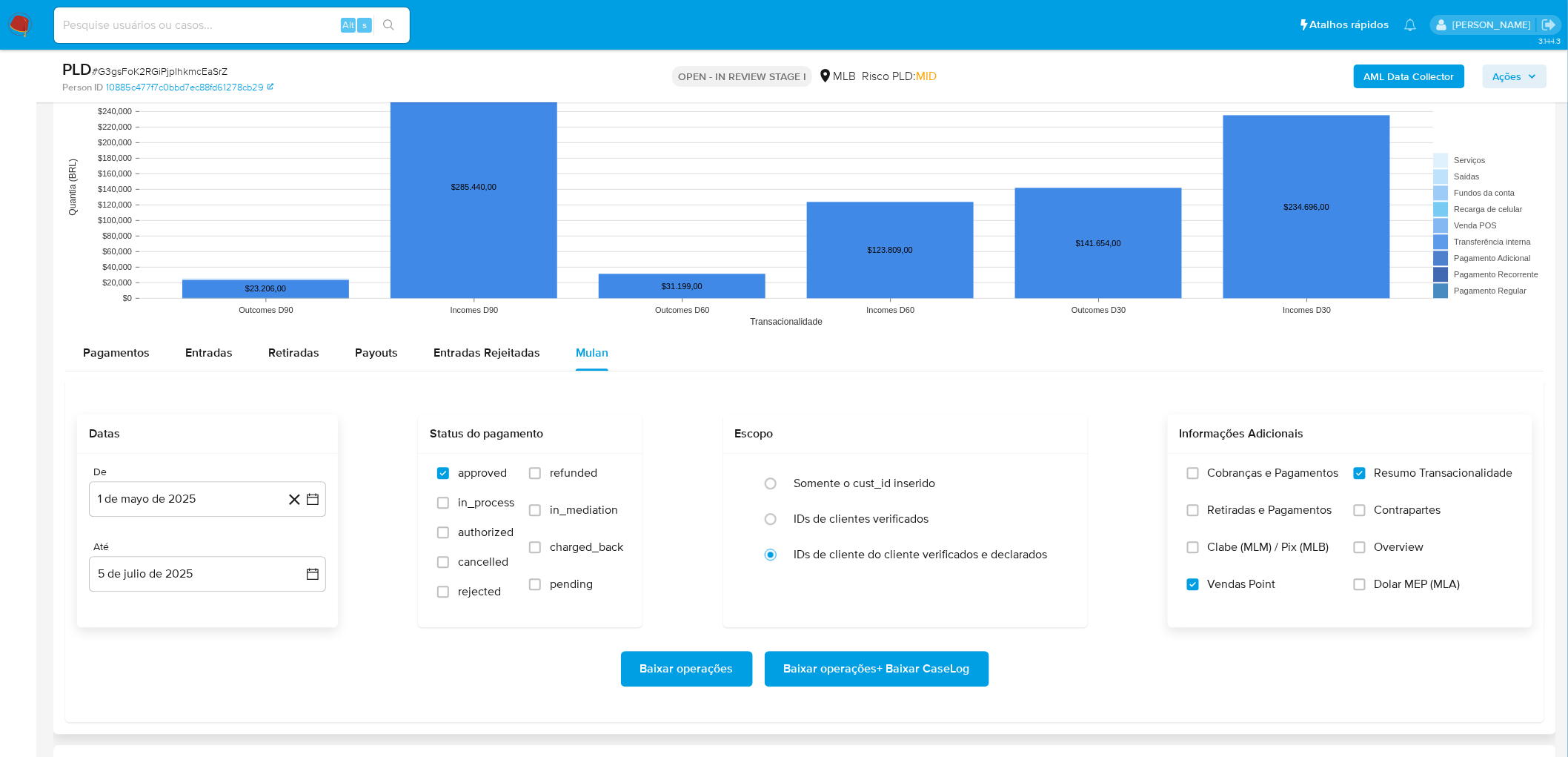 click on "Baixar operações  +   Baixar CaseLog" at bounding box center [877, 669] 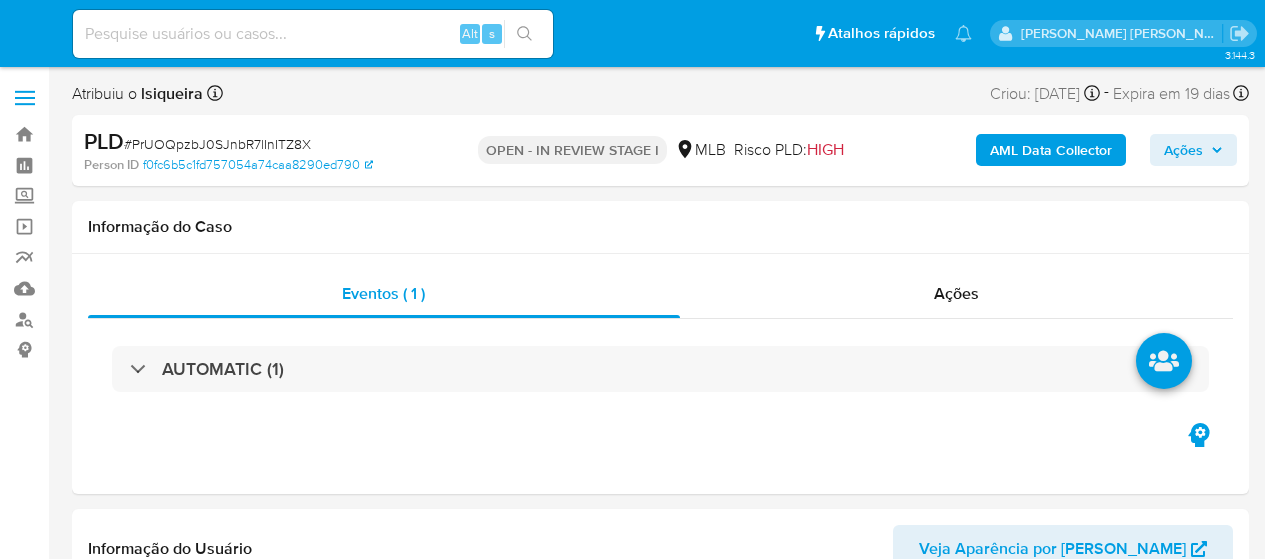 select on "10" 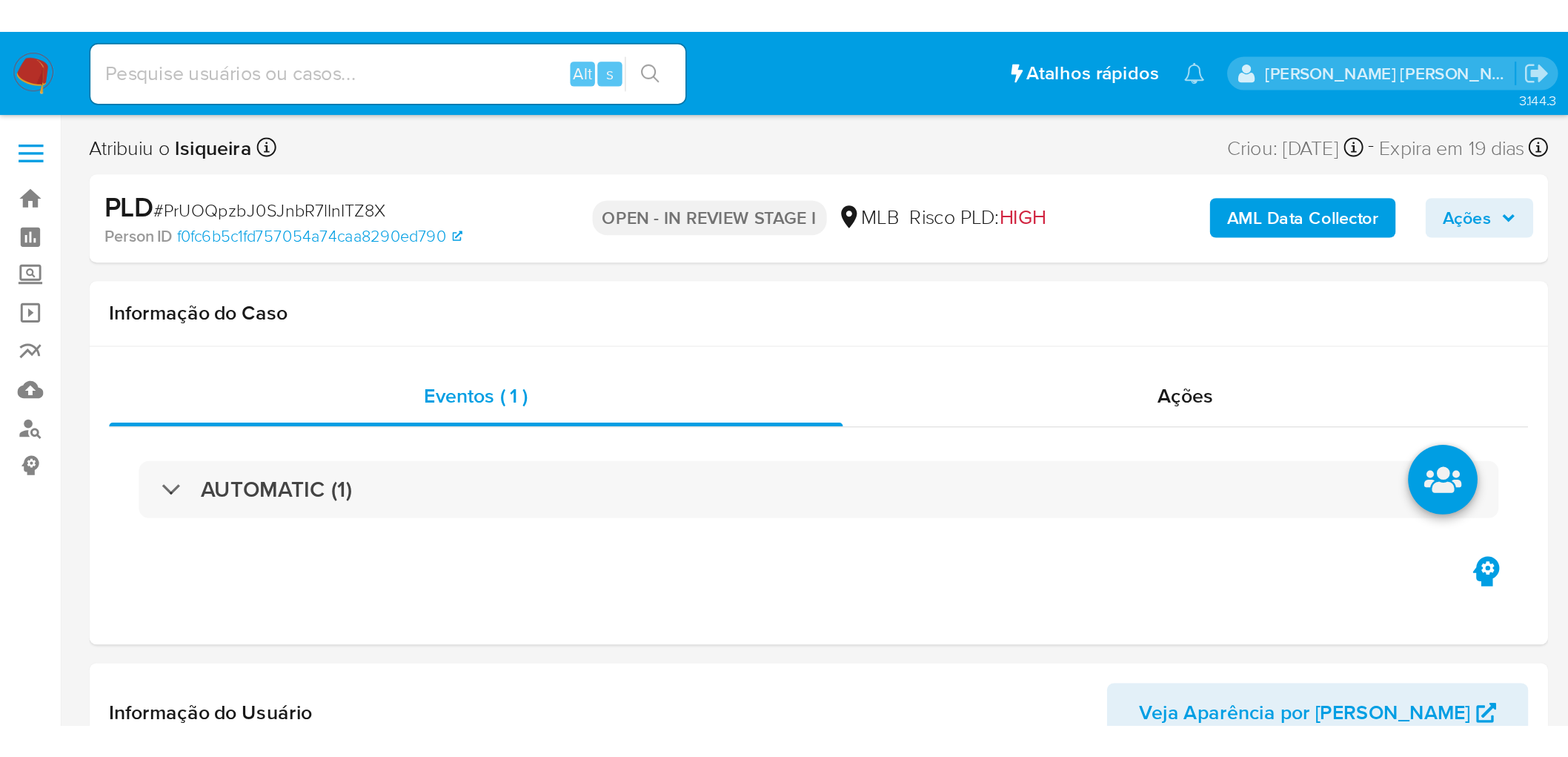 scroll, scrollTop: 0, scrollLeft: 0, axis: both 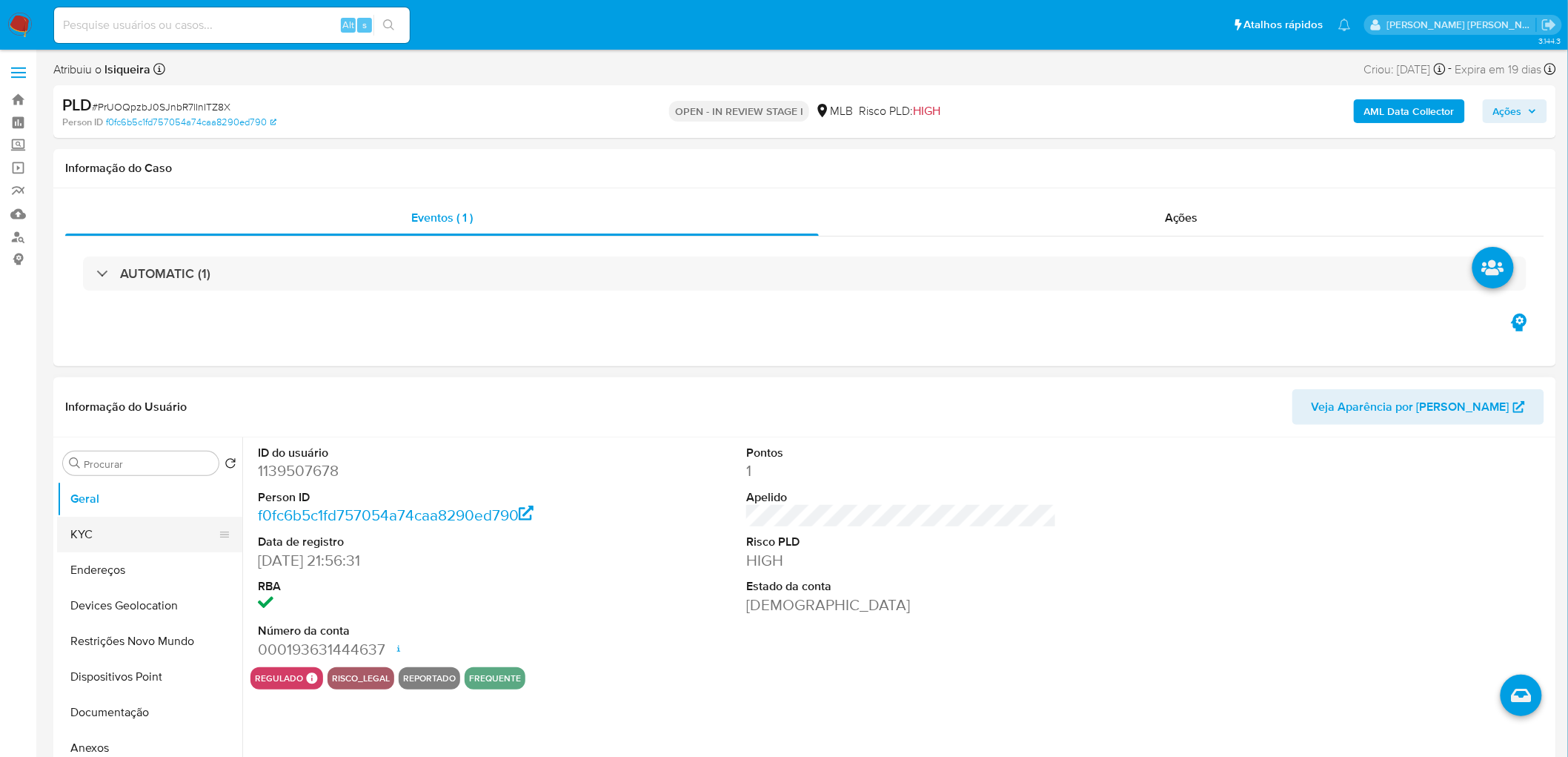 click on "KYC" at bounding box center (144, 535) 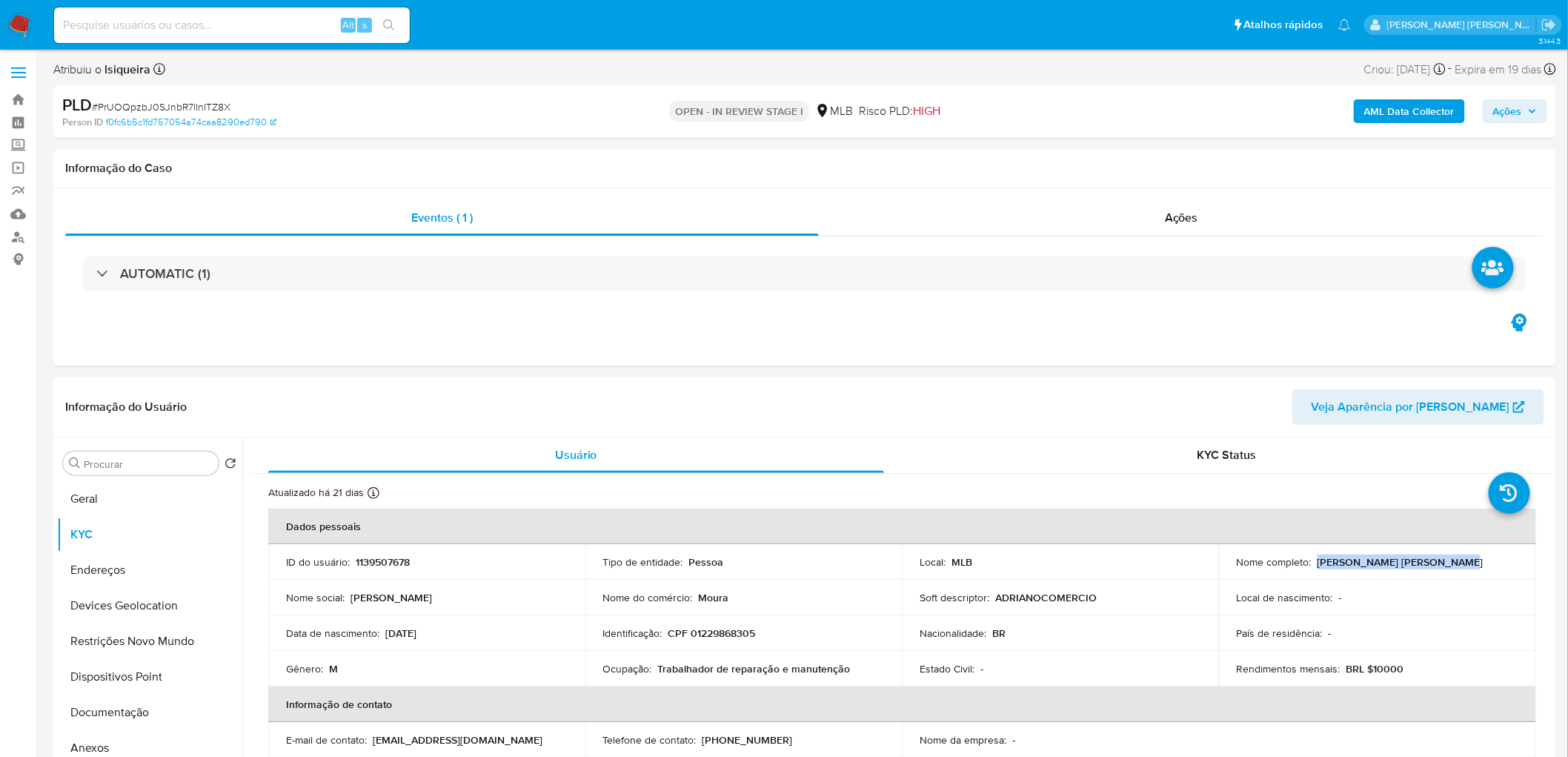 drag, startPoint x: 1458, startPoint y: 565, endPoint x: 1313, endPoint y: 562, distance: 145.03103 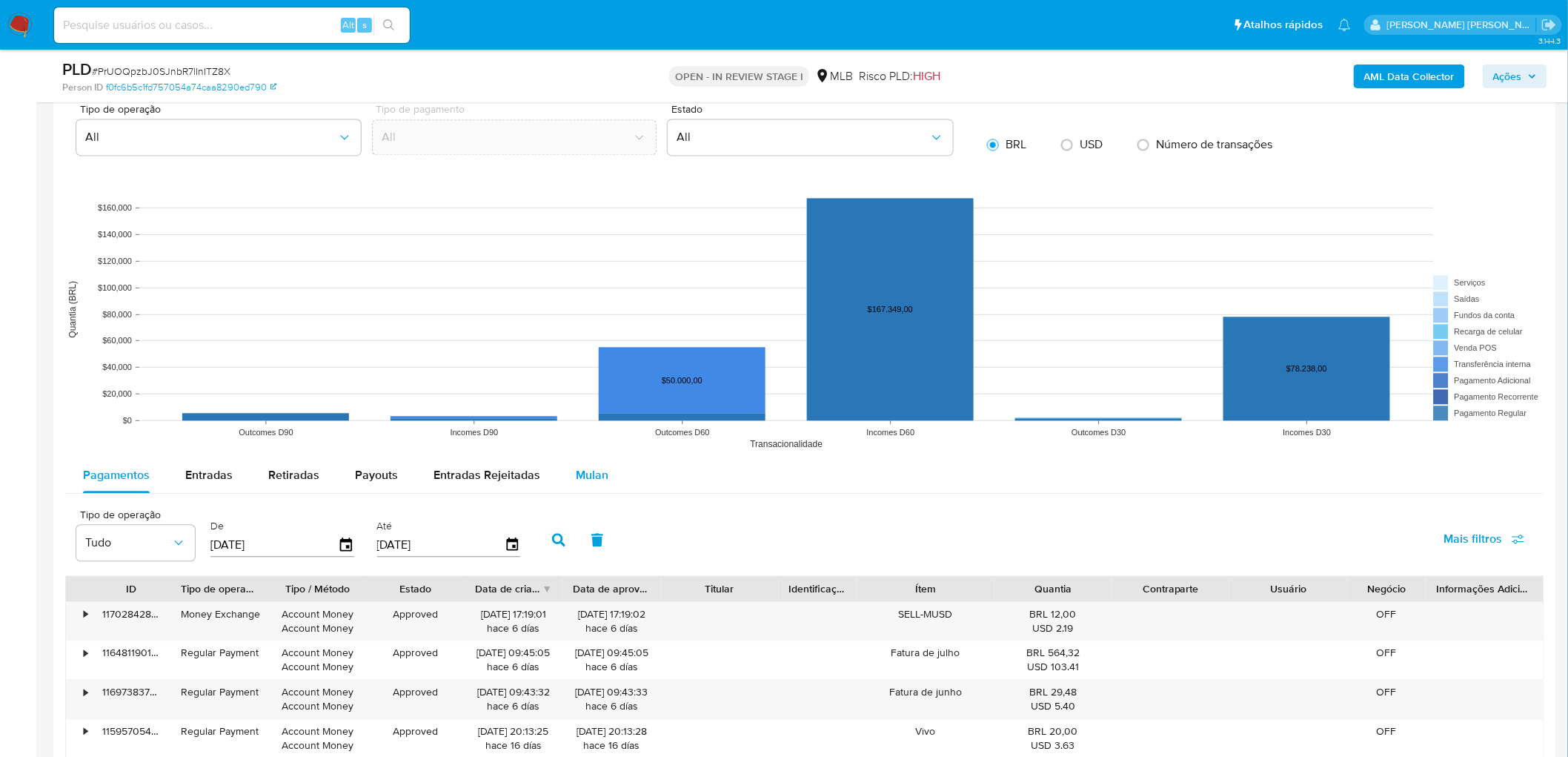 scroll, scrollTop: 1318, scrollLeft: 0, axis: vertical 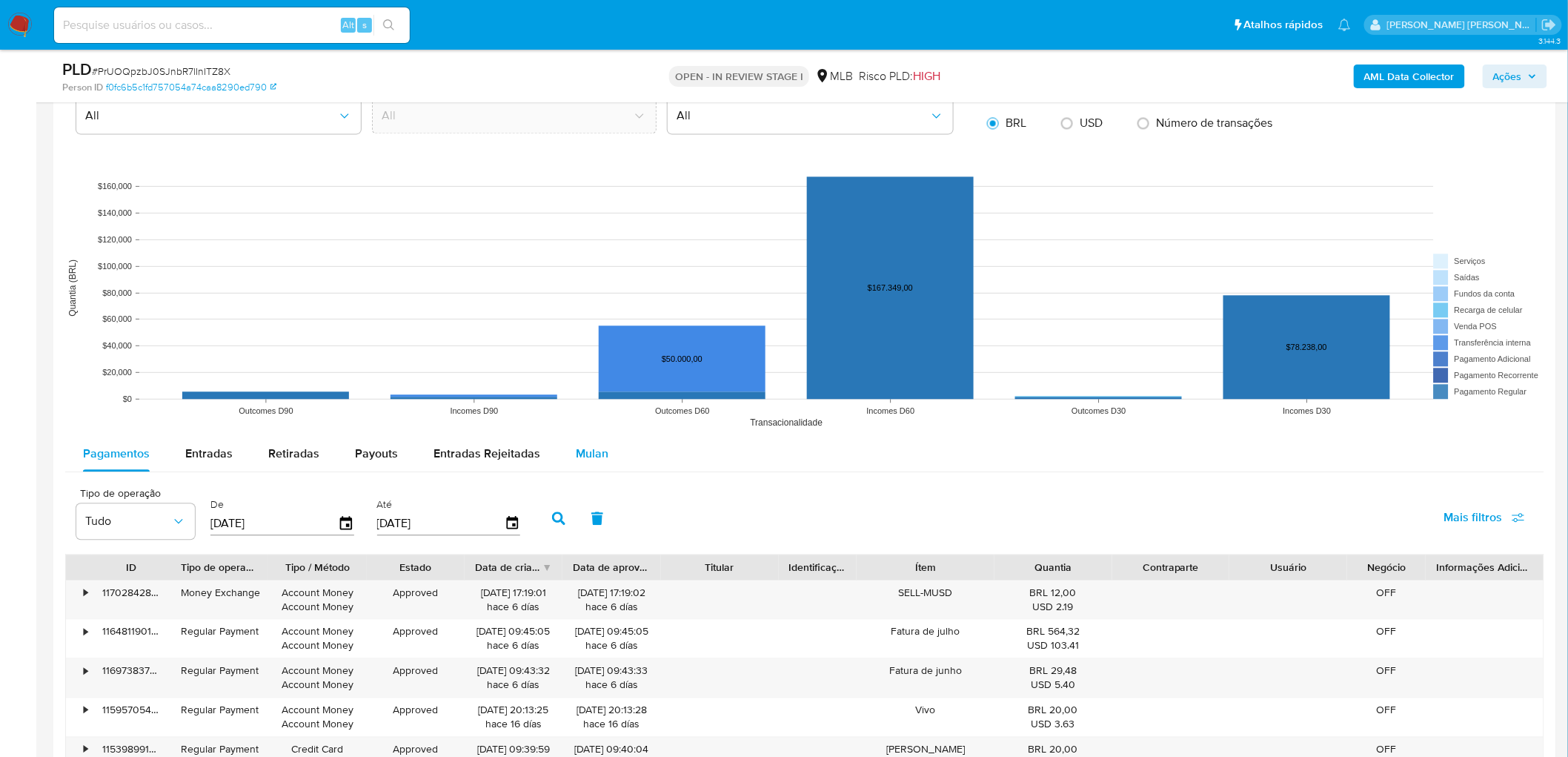 click on "Mulan" at bounding box center [592, 453] 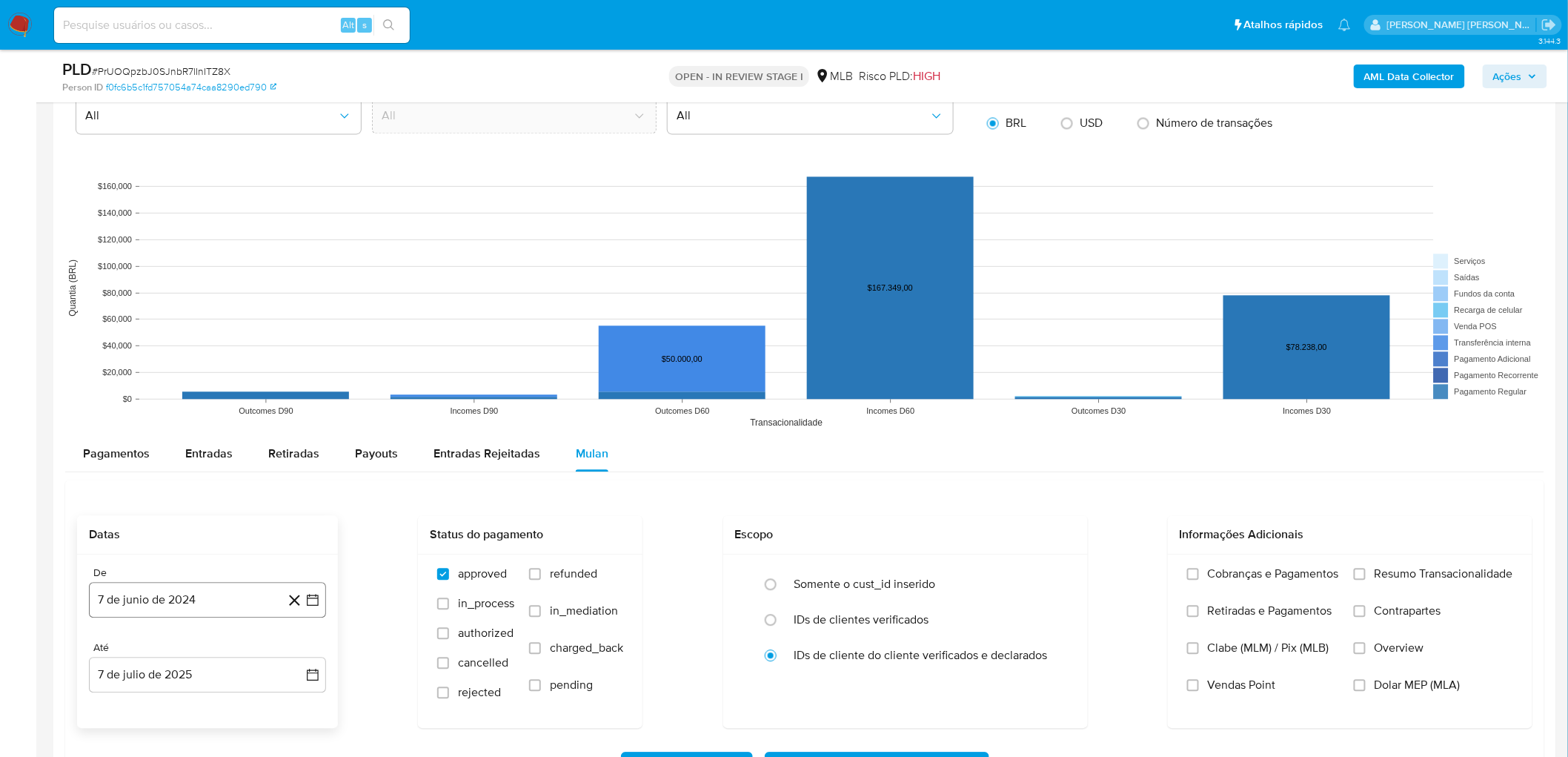 click on "7 de junio de 2024" at bounding box center [207, 600] 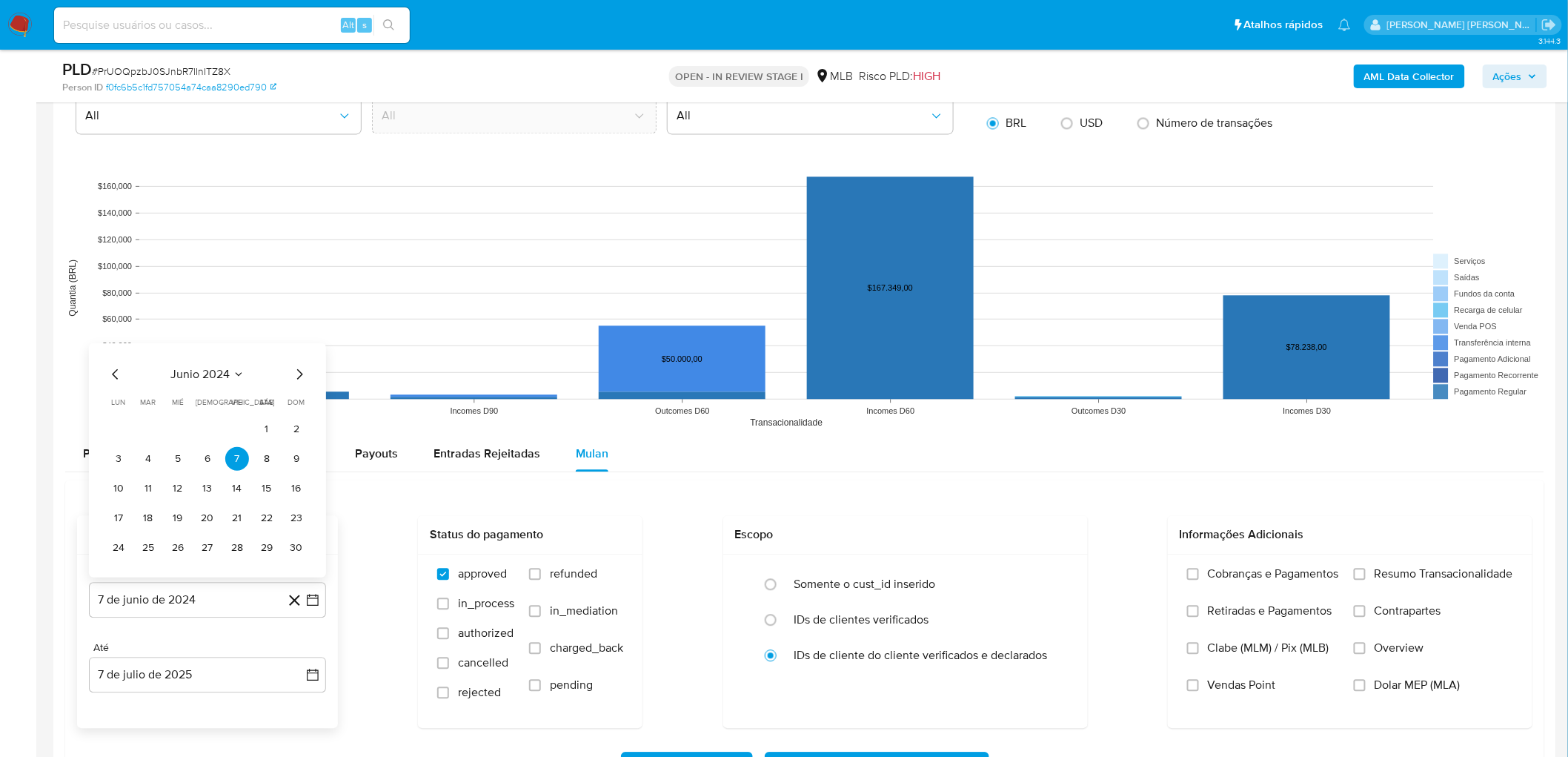 click on "junio 2024 junio 2024 lun lunes mar martes mié miércoles jue jueves vie viernes sáb sábado dom domingo 1 2 3 4 5 6 7 8 9 10 11 12 13 14 15 16 17 18 19 20 21 22 23 24 25 26 27 28 29 30" at bounding box center (207, 460) 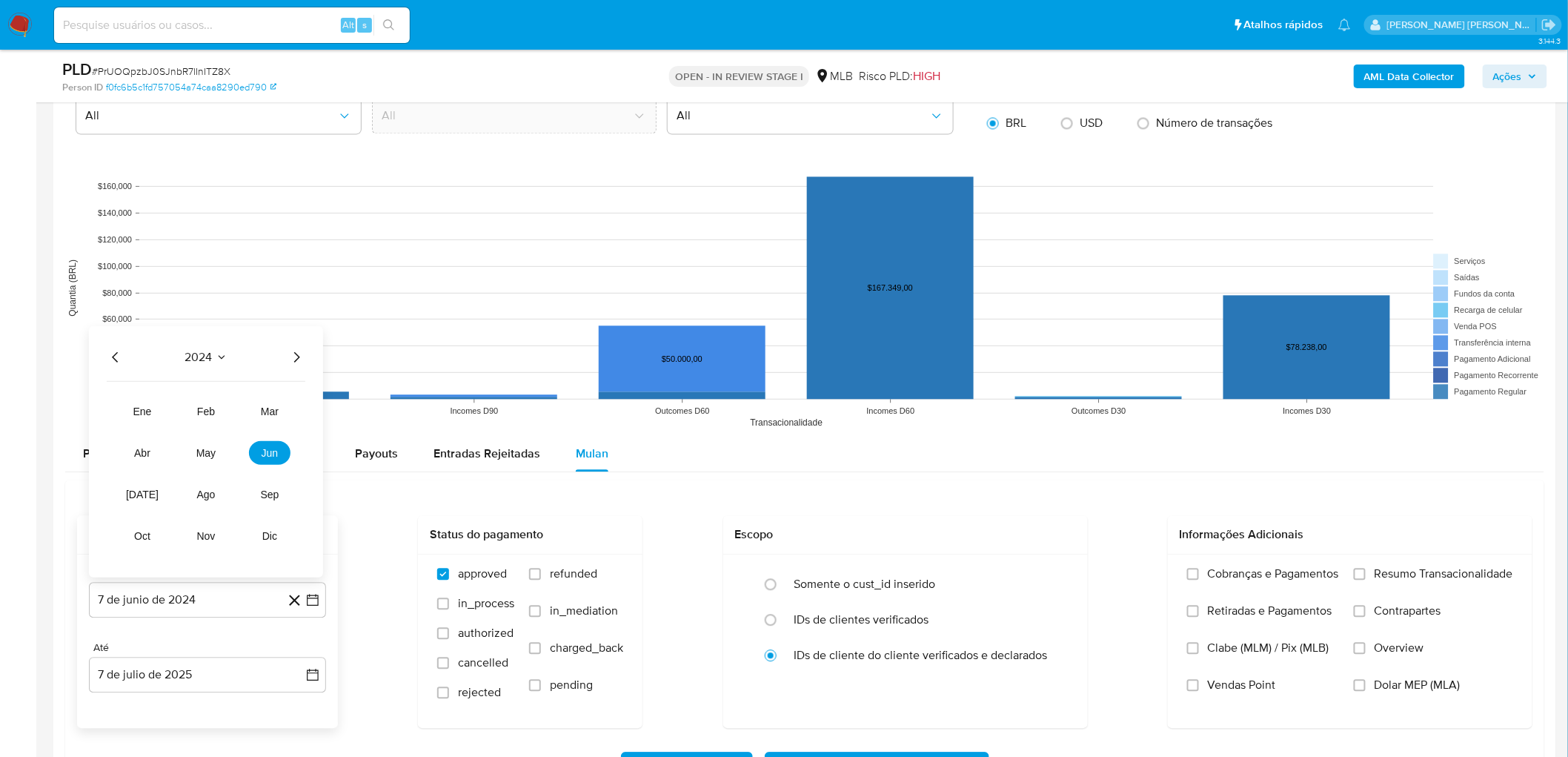click 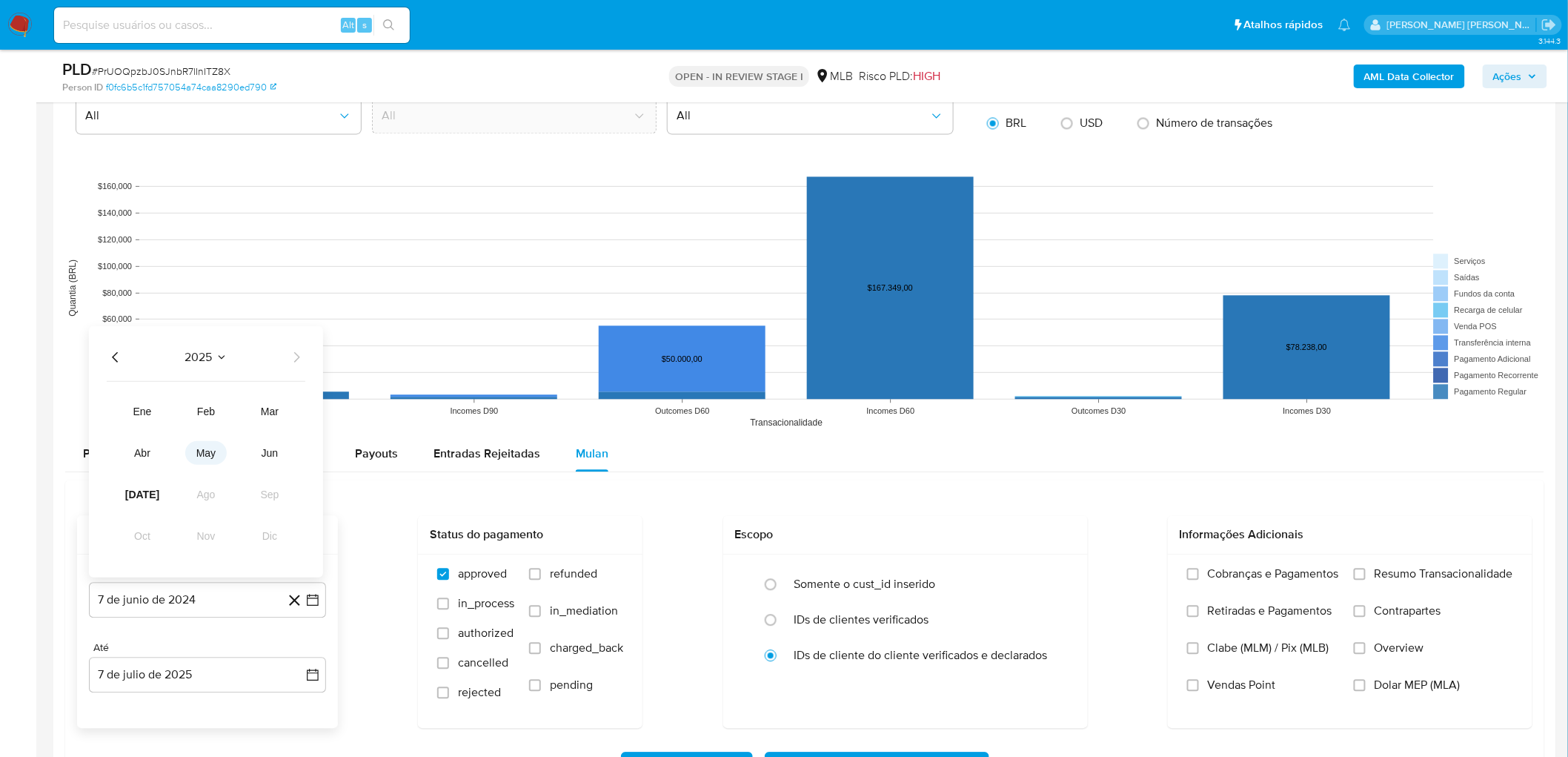 click on "may" at bounding box center (206, 452) 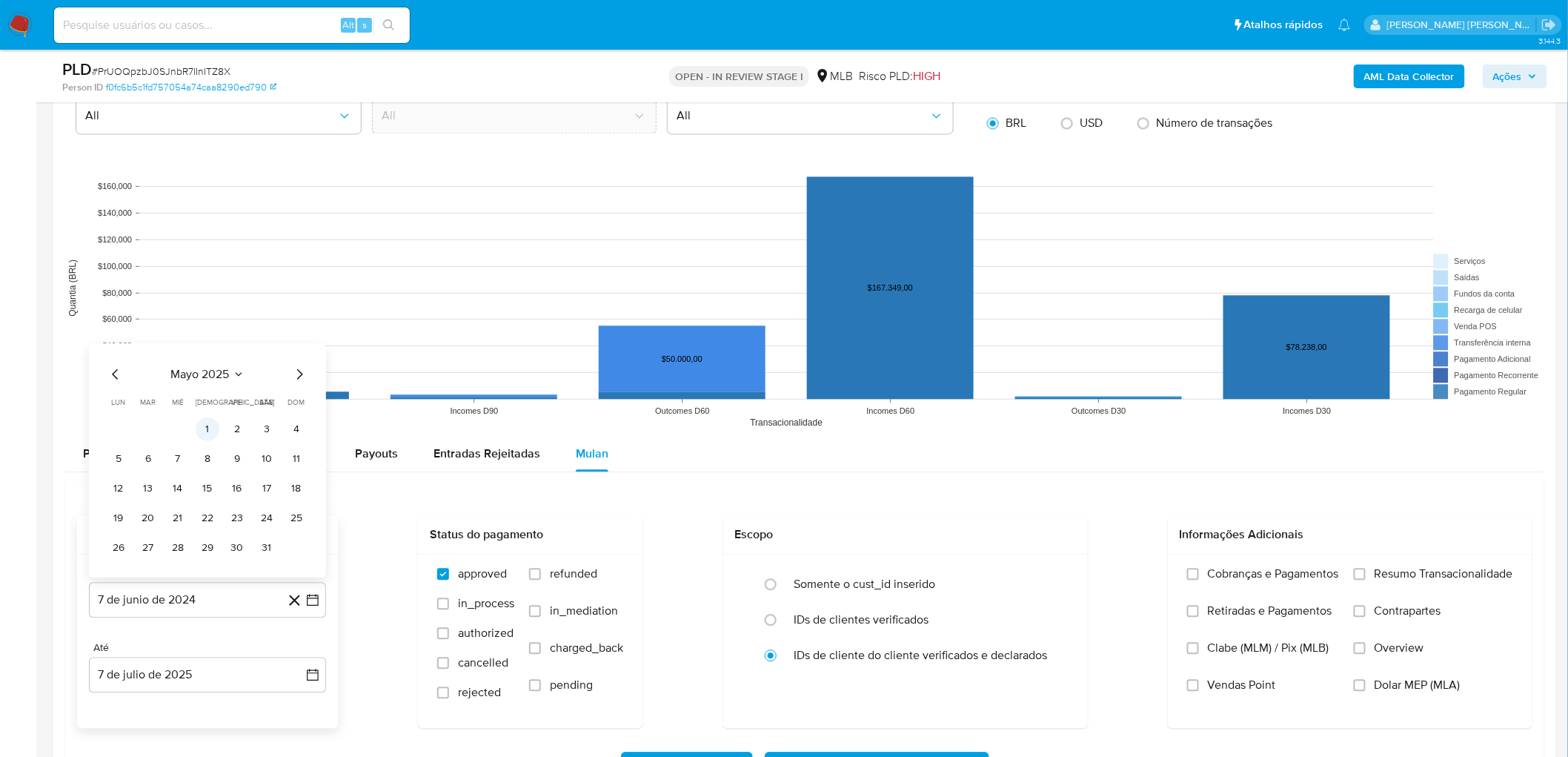 click on "1" at bounding box center [207, 429] 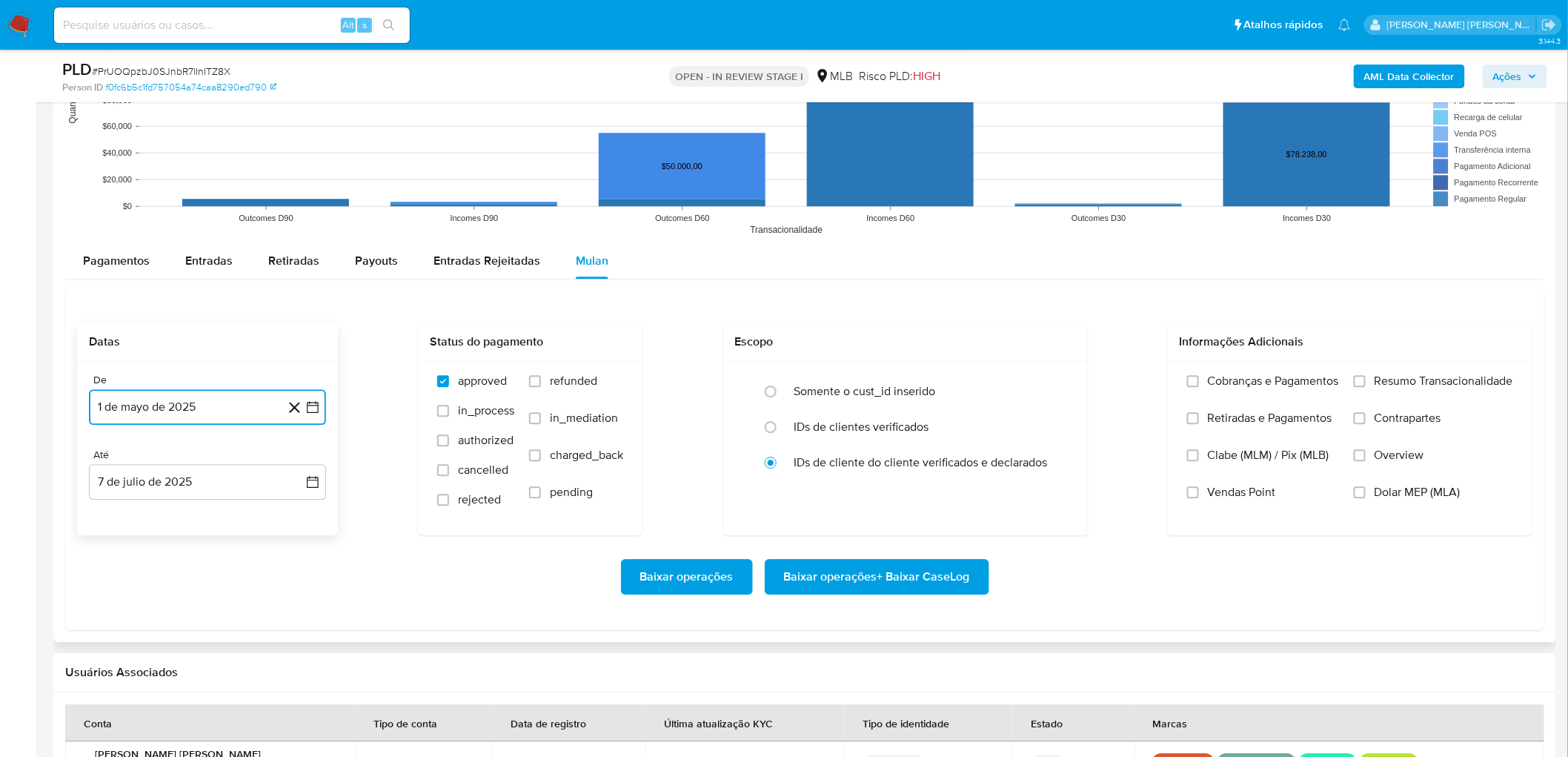 scroll, scrollTop: 1565, scrollLeft: 0, axis: vertical 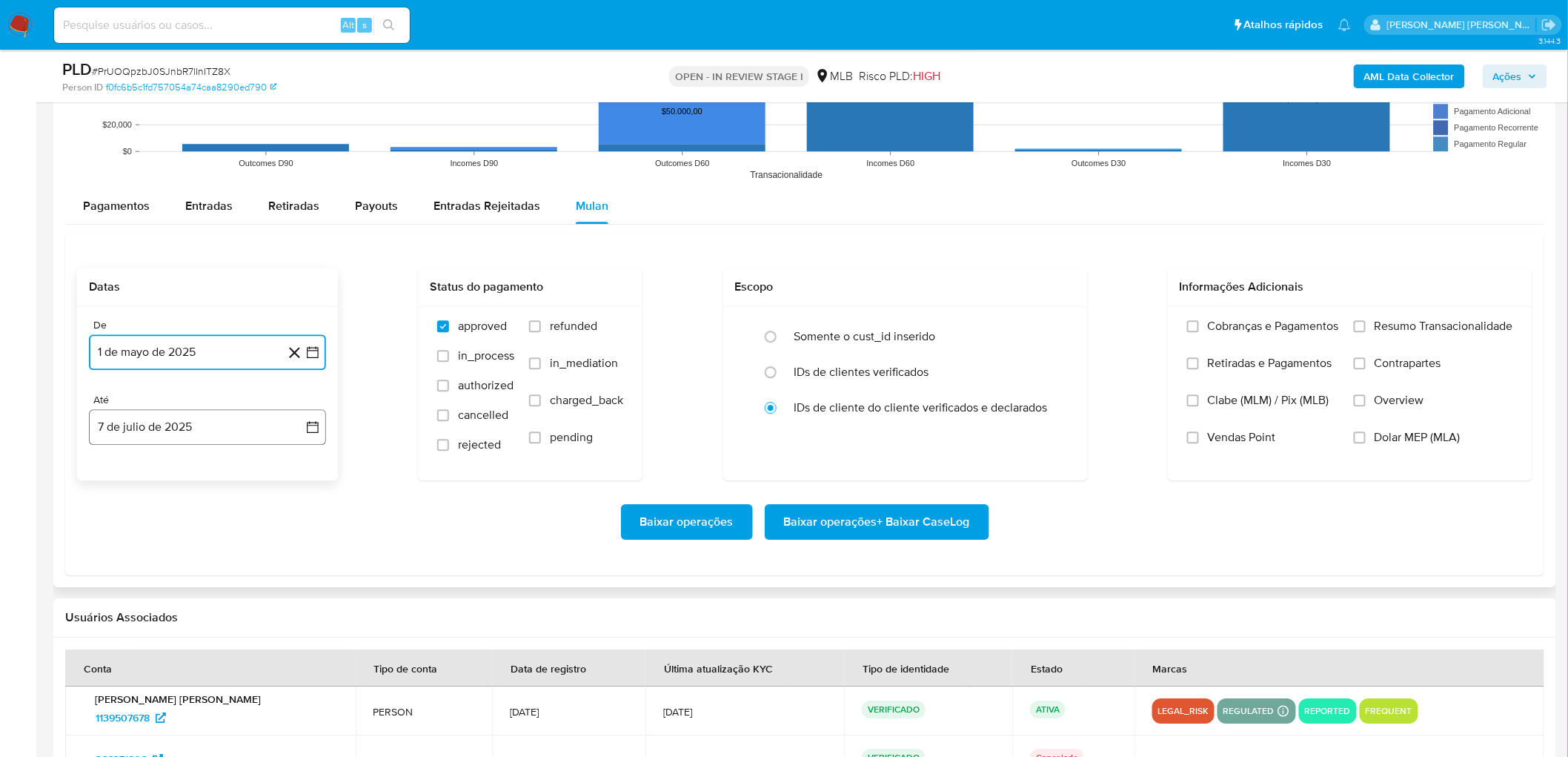 click on "7 de julio de 2025" at bounding box center [207, 427] 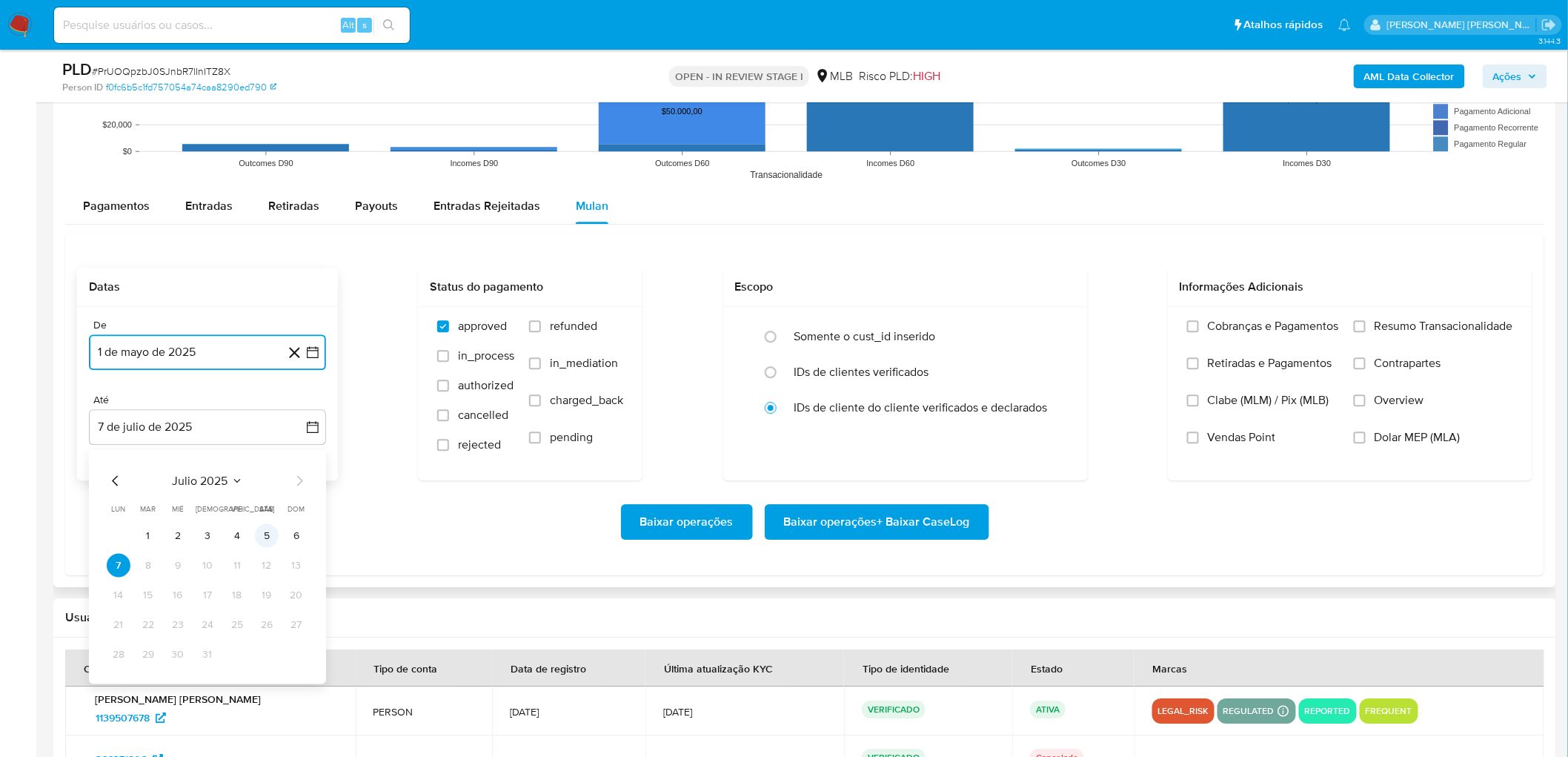 click on "5" at bounding box center (267, 535) 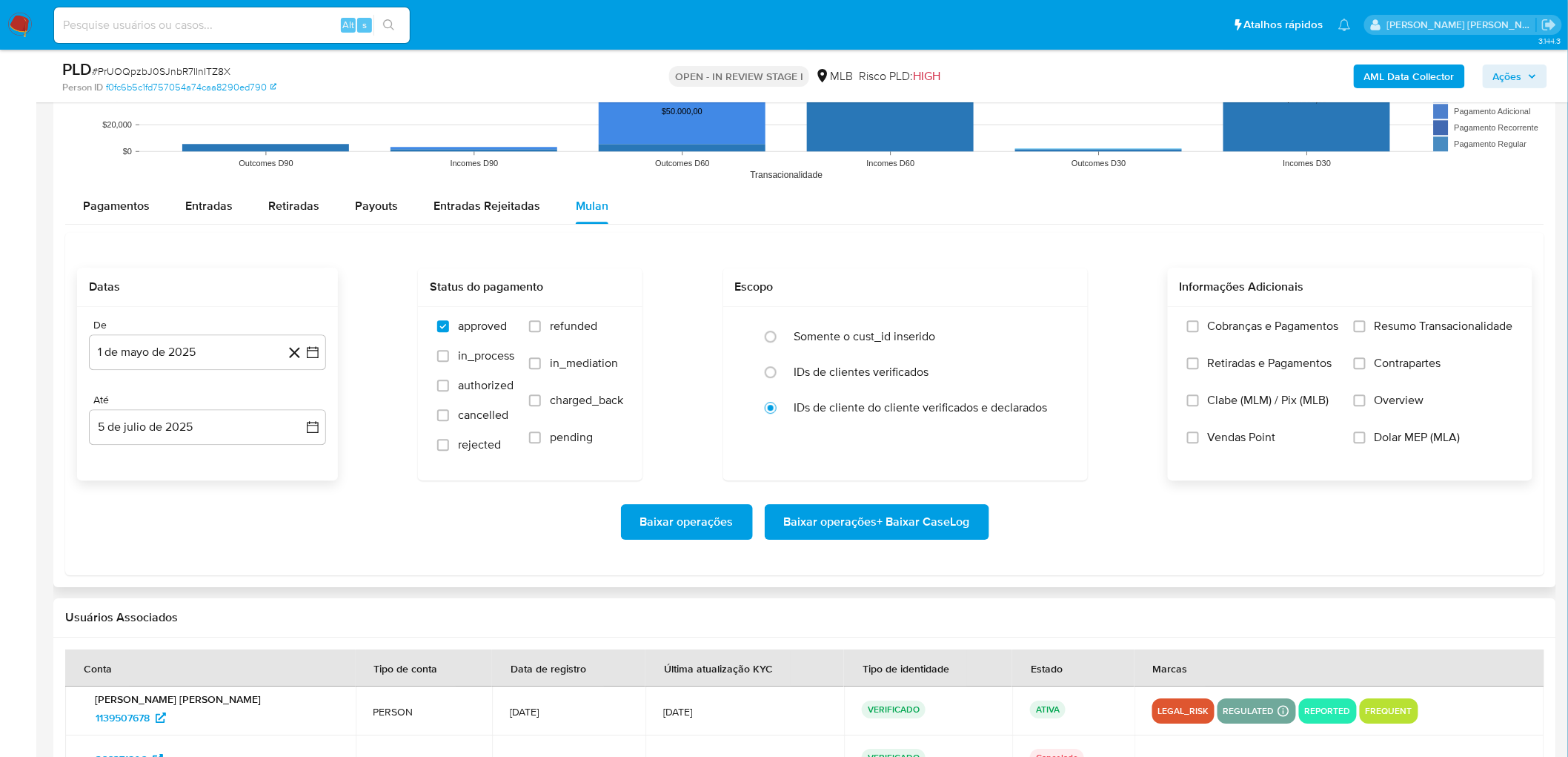 click on "Resumo Transacionalidade" at bounding box center (1444, 326) 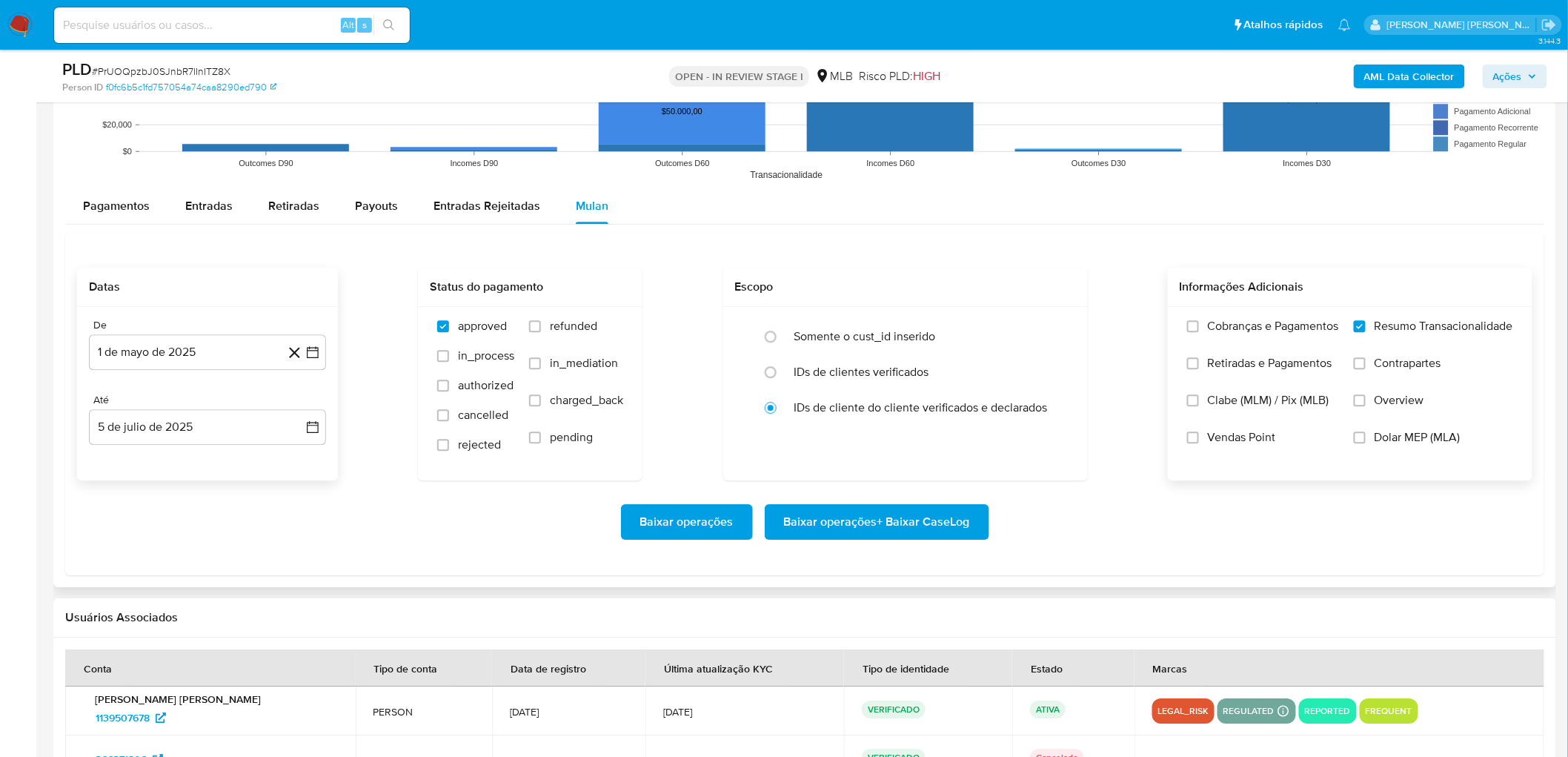 click on "Baixar operações  +   Baixar CaseLog" at bounding box center (877, 522) 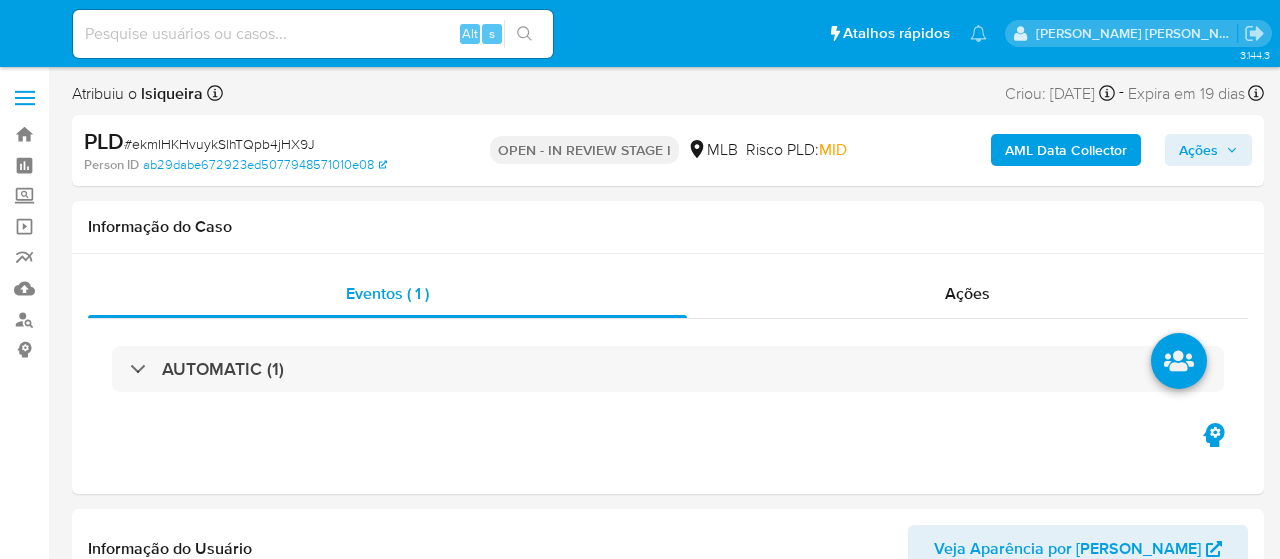 select on "10" 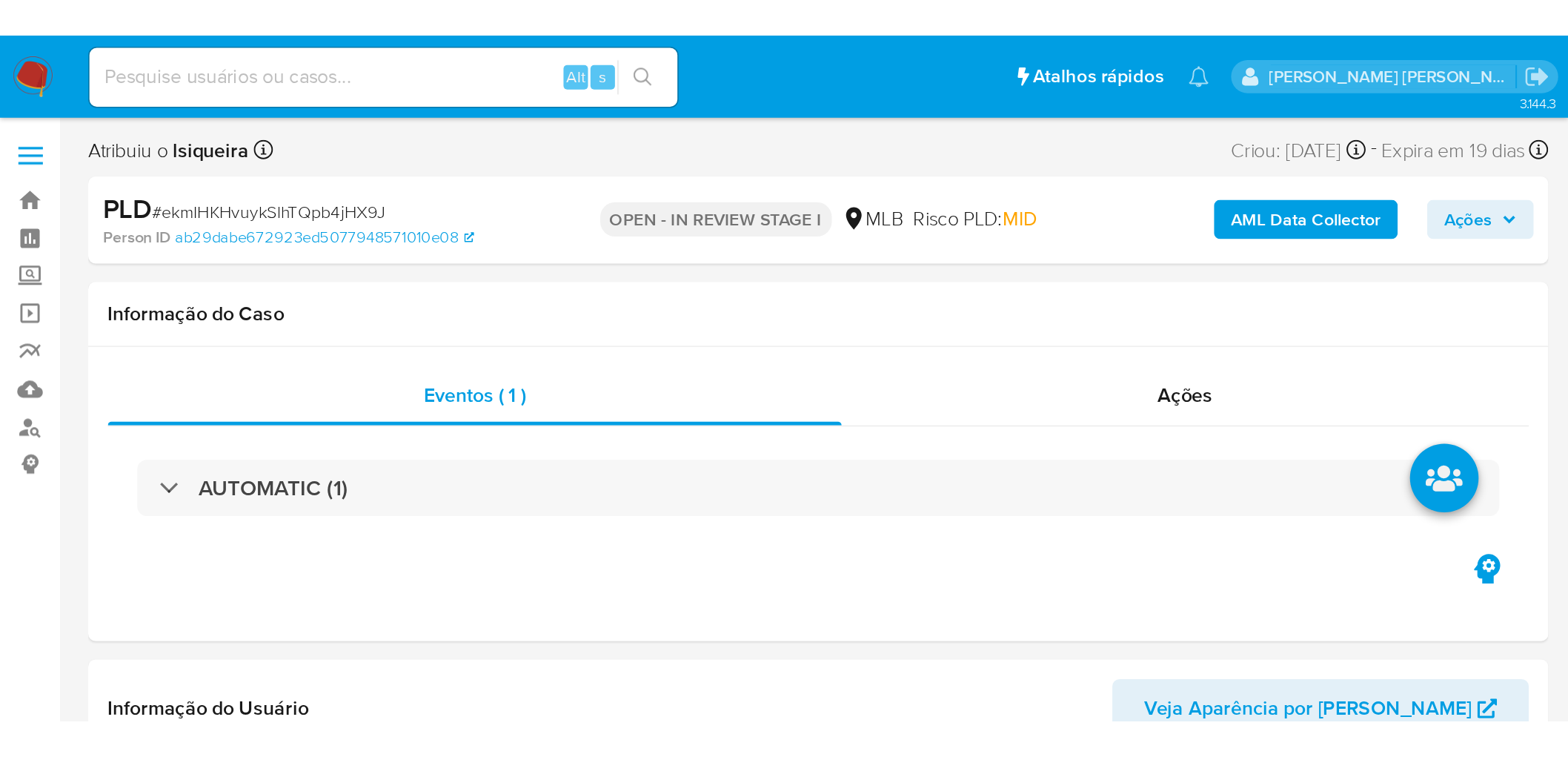 scroll, scrollTop: 0, scrollLeft: 0, axis: both 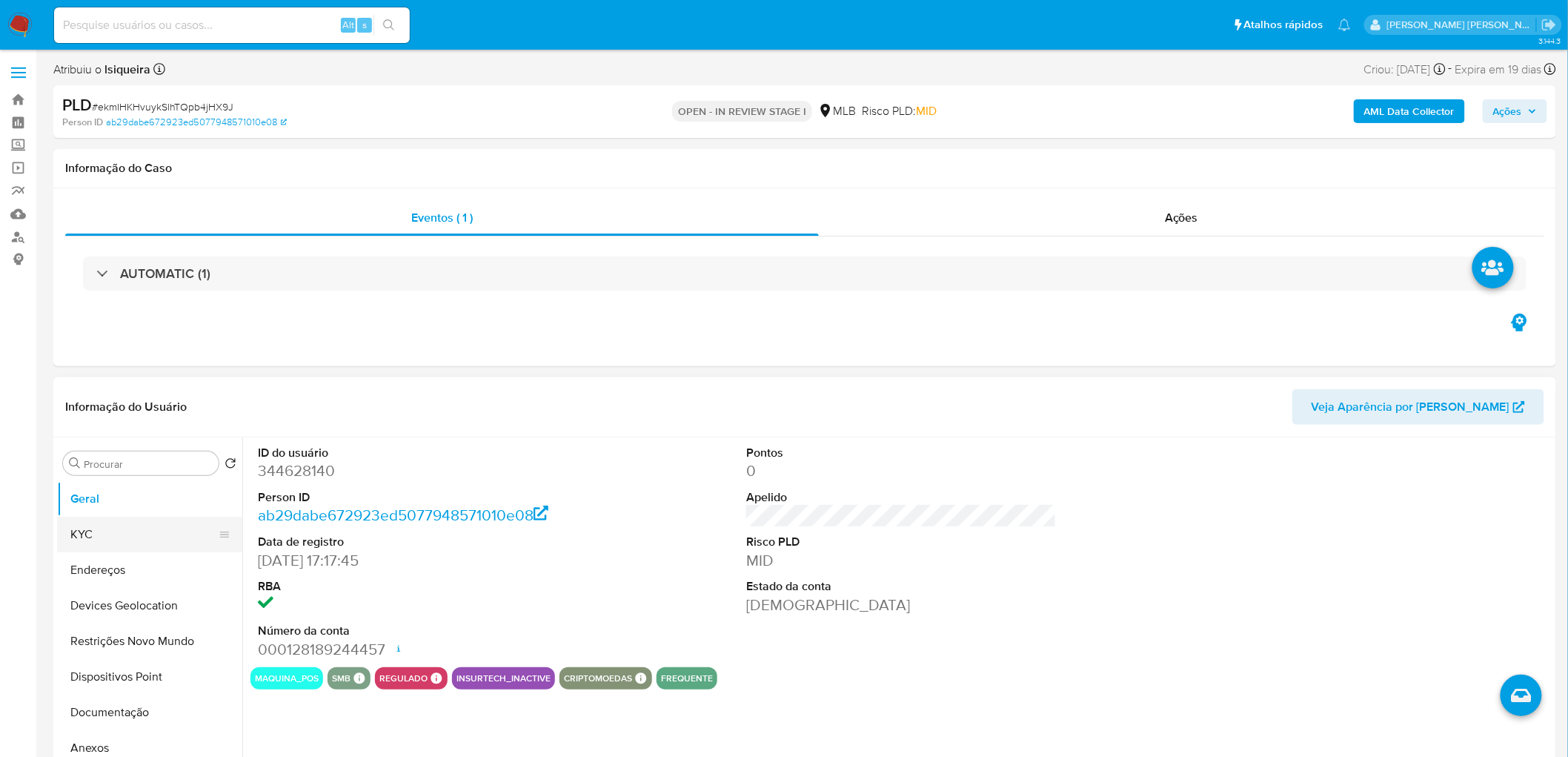 click on "KYC" at bounding box center (144, 535) 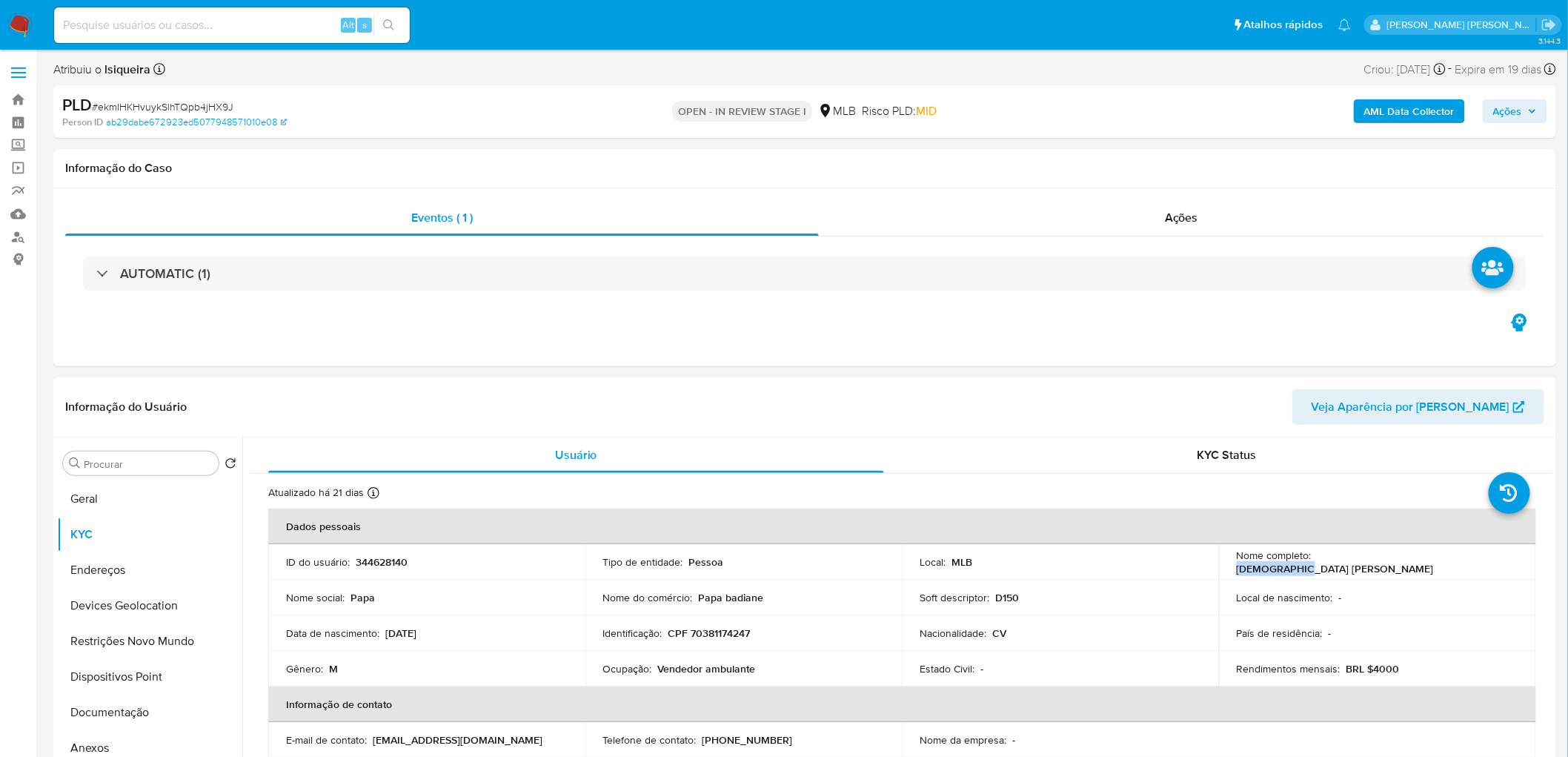 drag, startPoint x: 1384, startPoint y: 563, endPoint x: 1312, endPoint y: 563, distance: 72 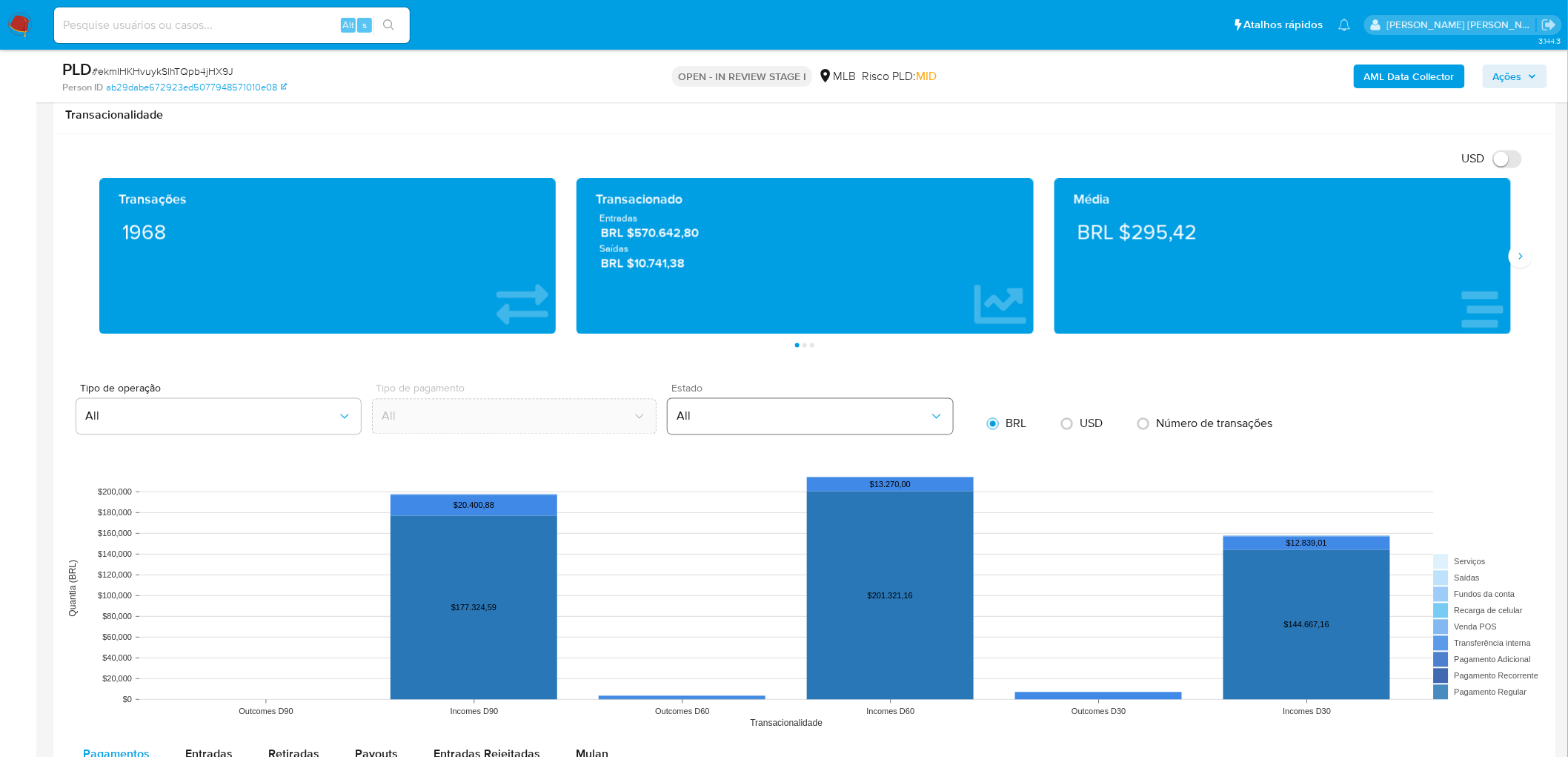 scroll, scrollTop: 1400, scrollLeft: 0, axis: vertical 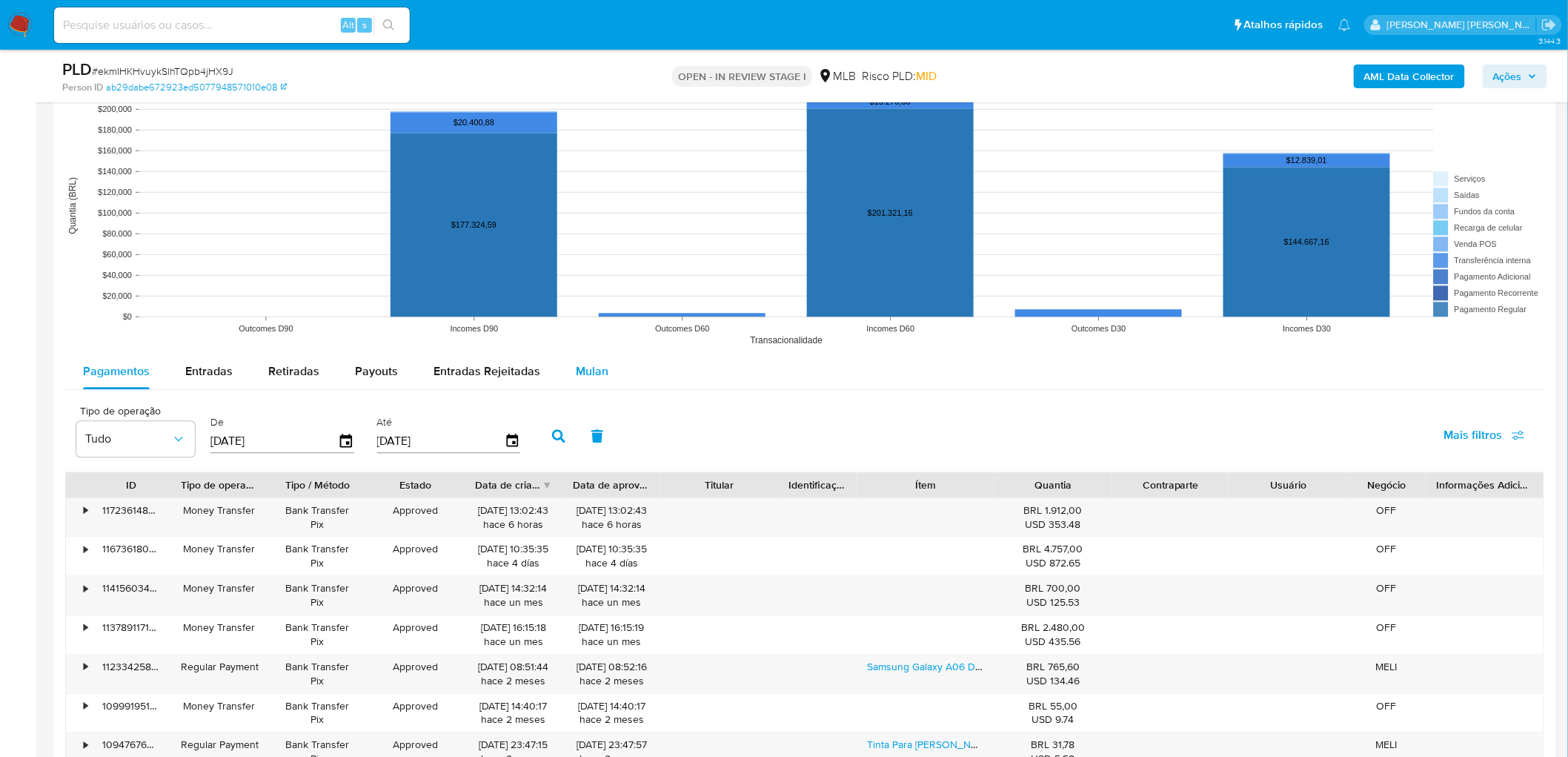 click on "Mulan" at bounding box center [592, 371] 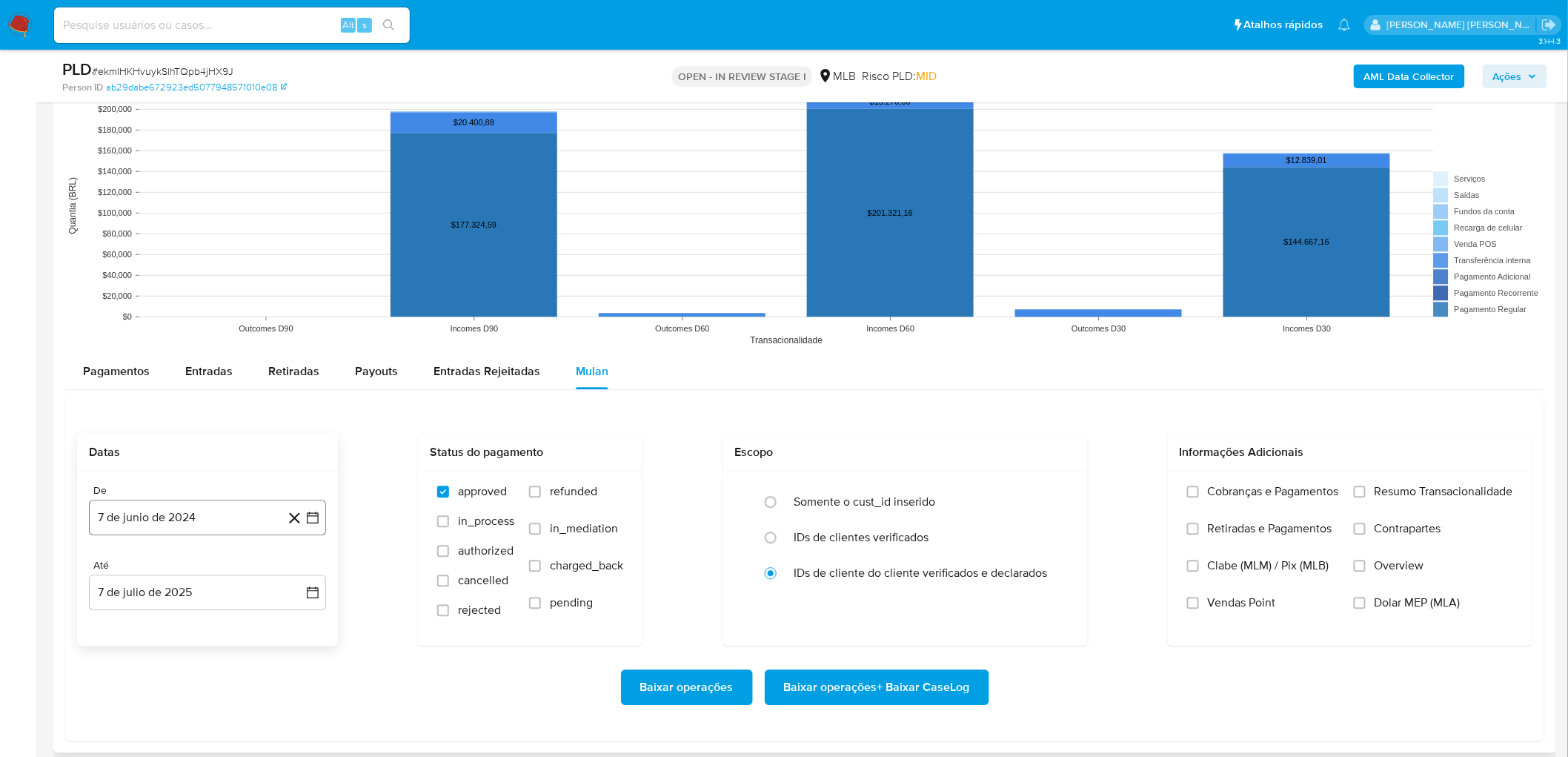 click on "7 de junio de 2024" at bounding box center (207, 518) 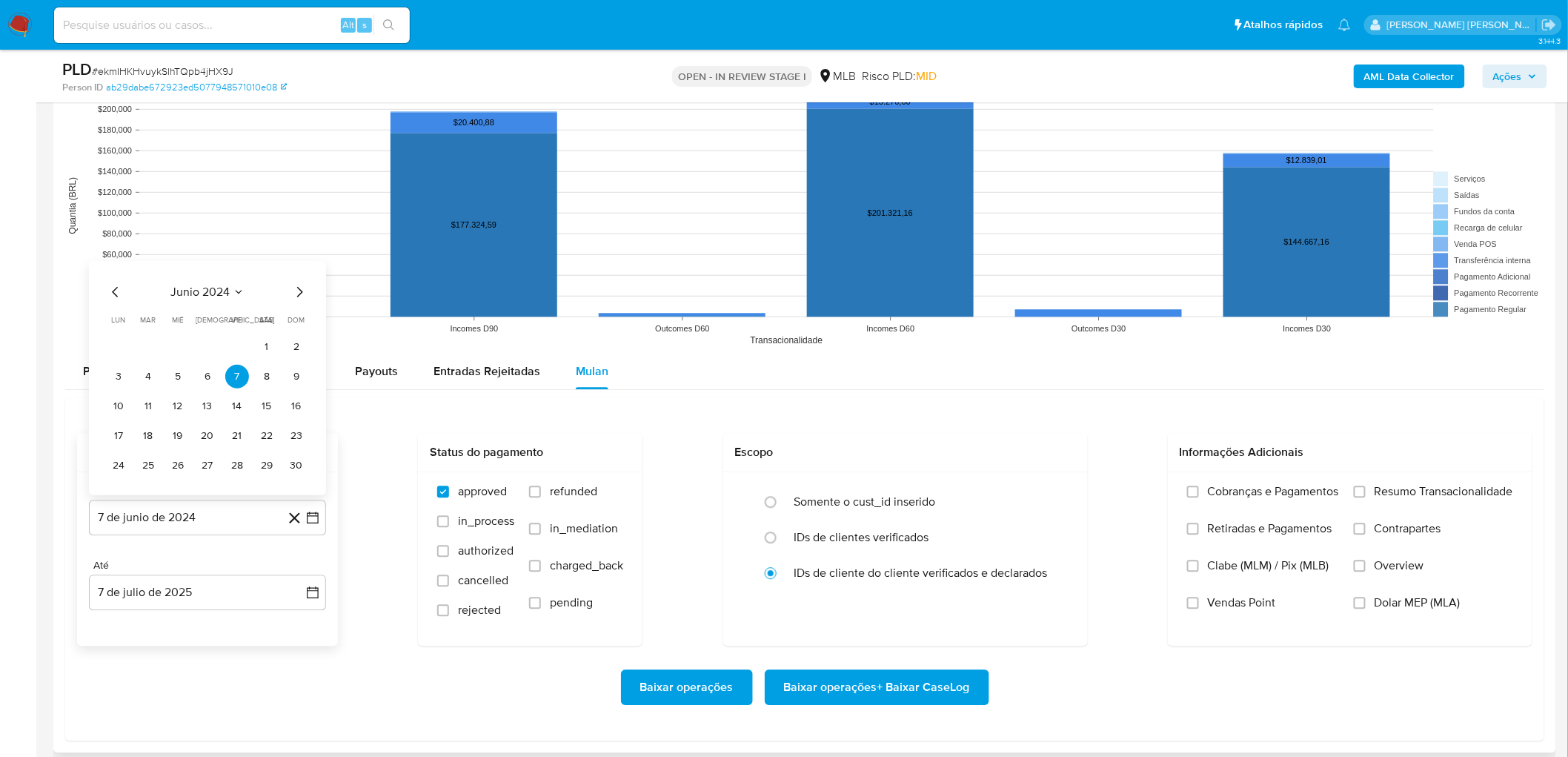 click on "junio 2024" at bounding box center [200, 291] 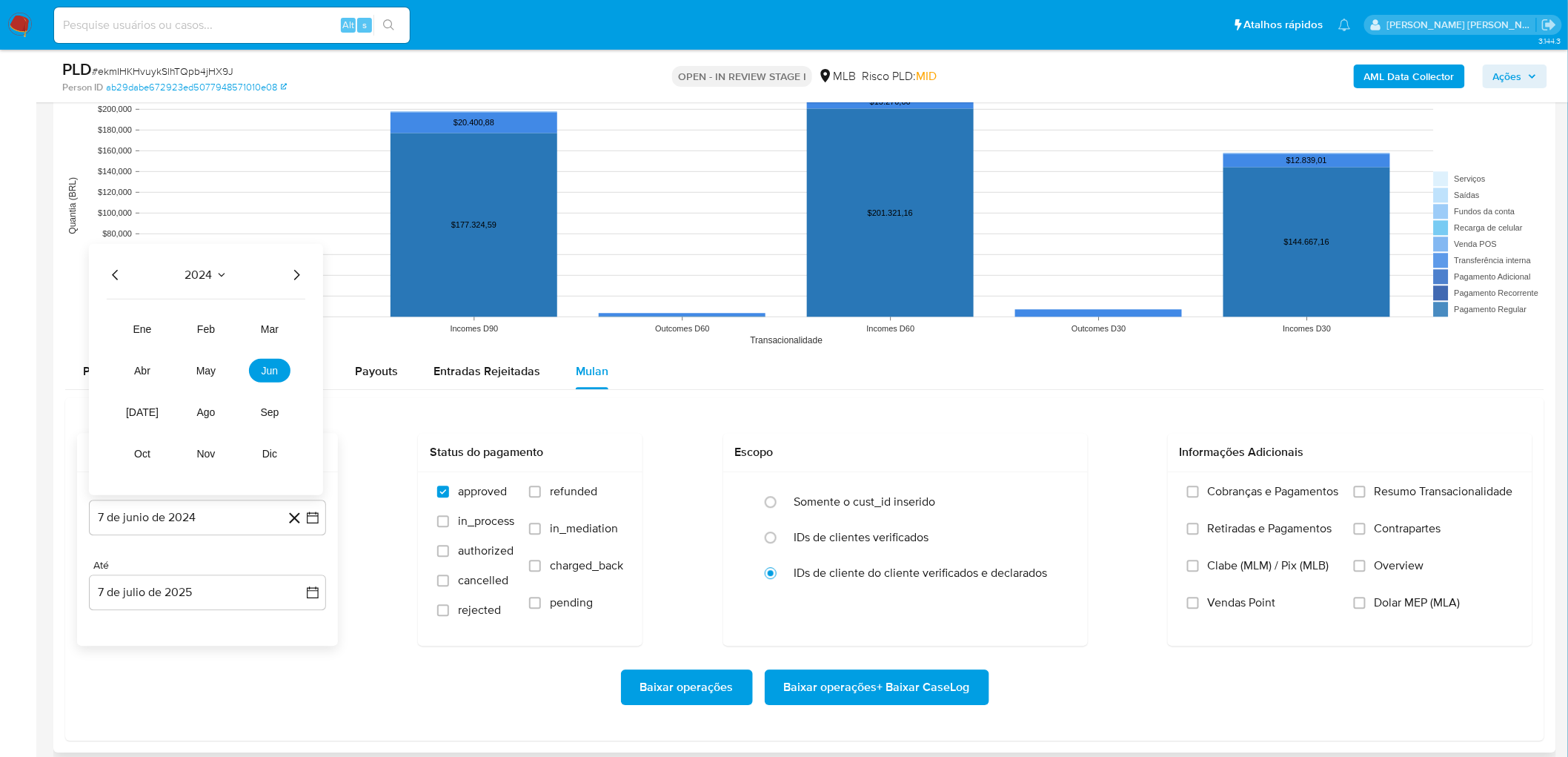 click 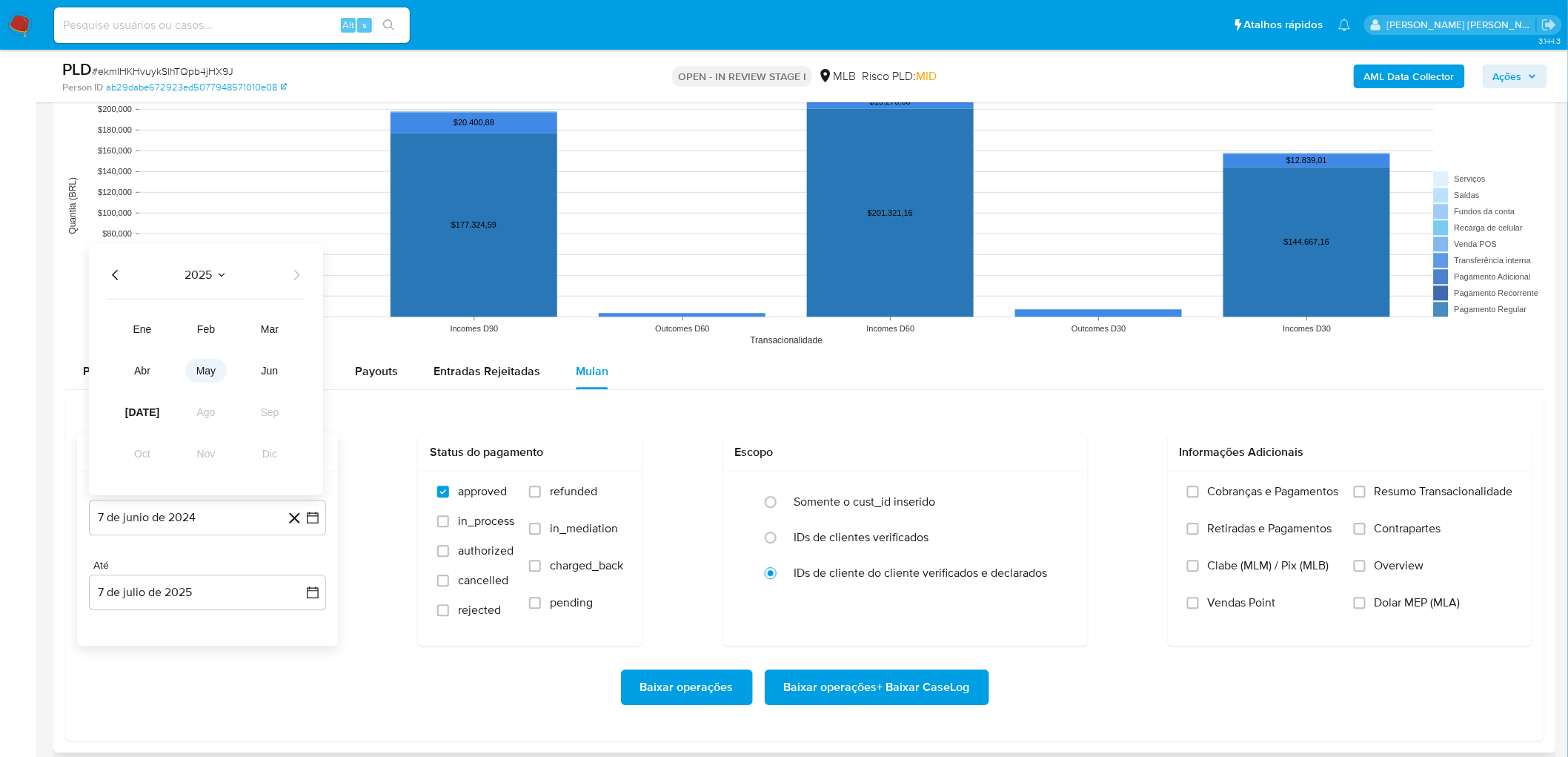click on "may" at bounding box center (206, 370) 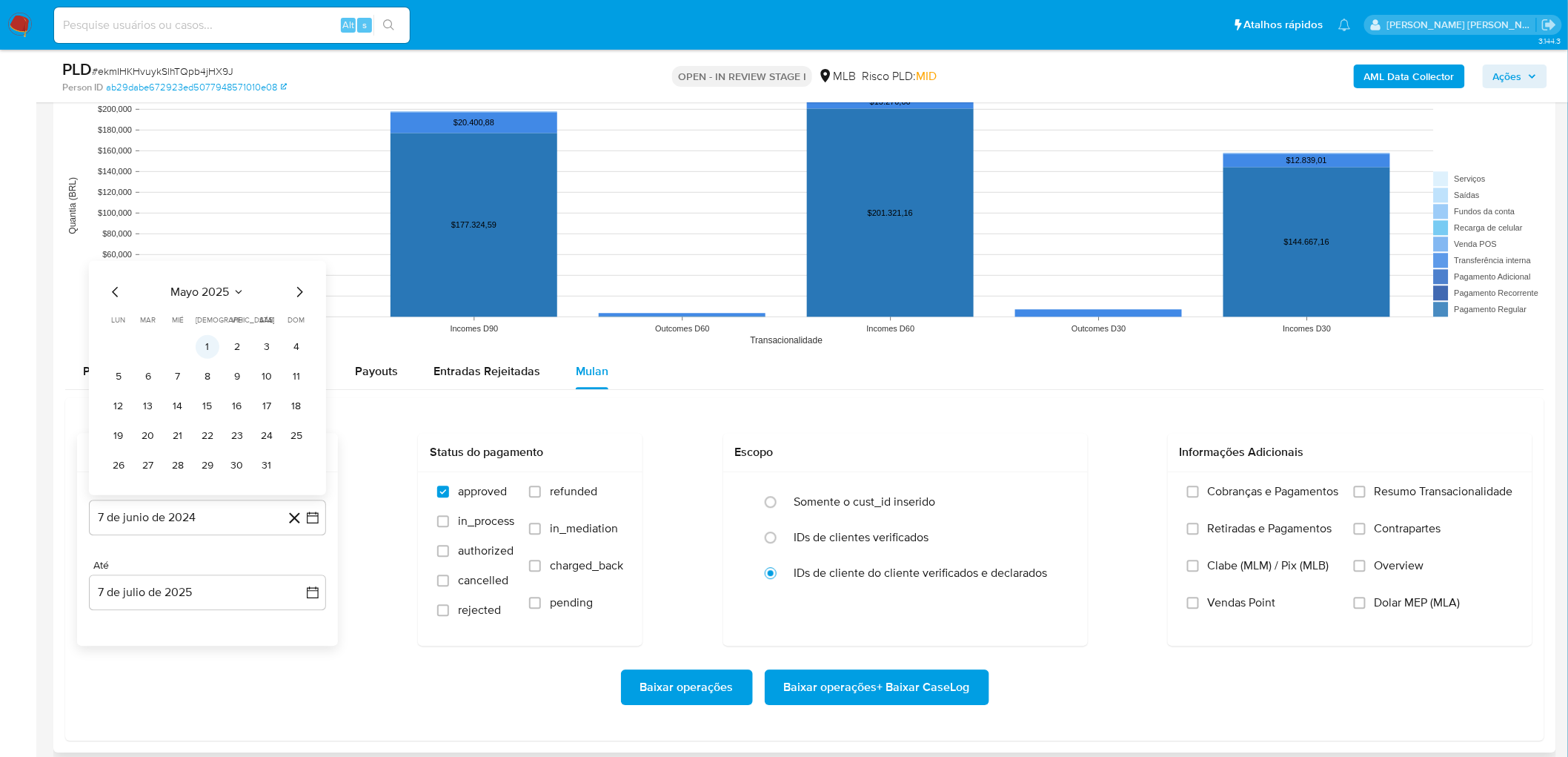 click on "1" at bounding box center (207, 346) 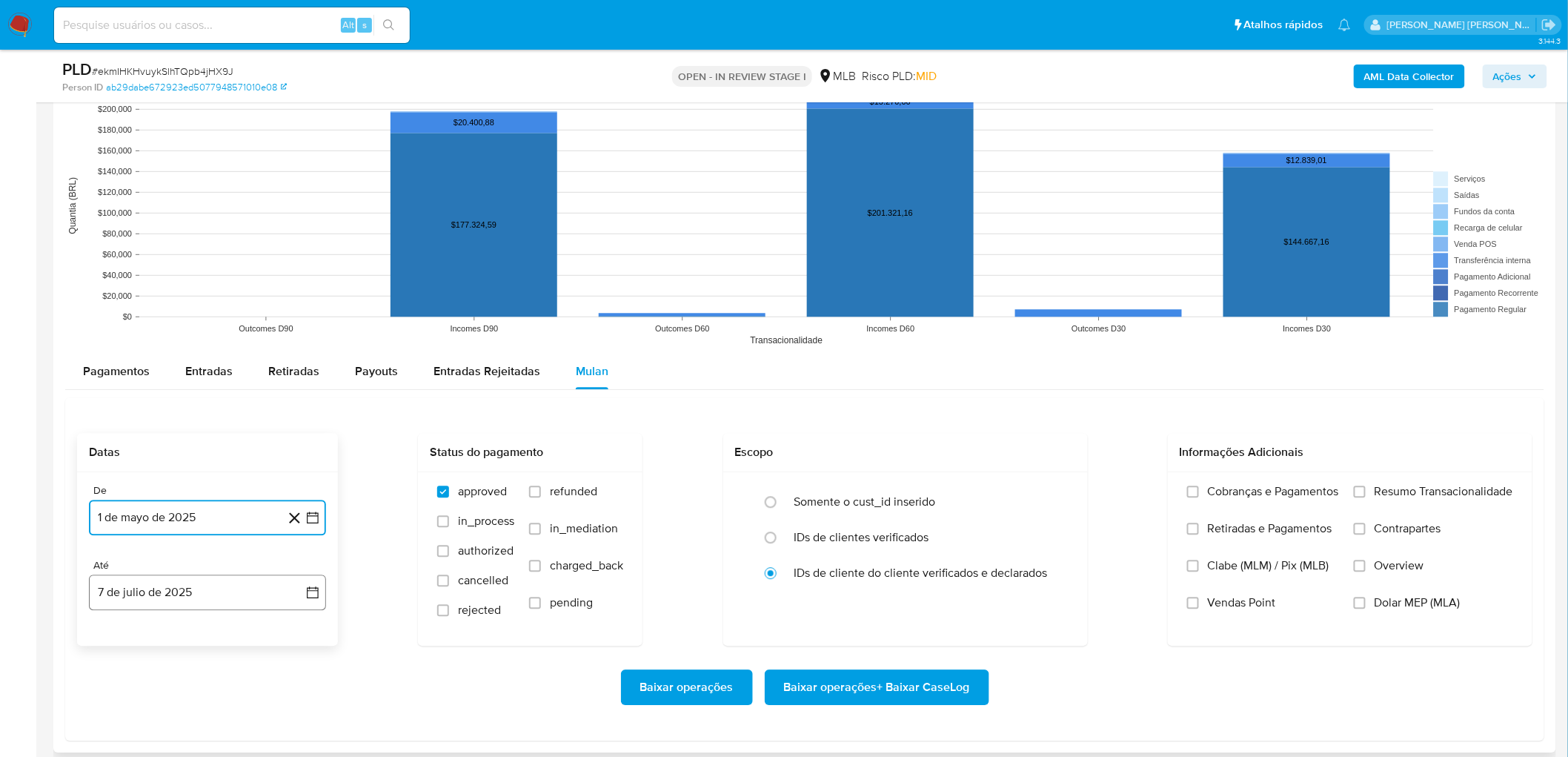 click on "7 de julio de 2025" at bounding box center (207, 592) 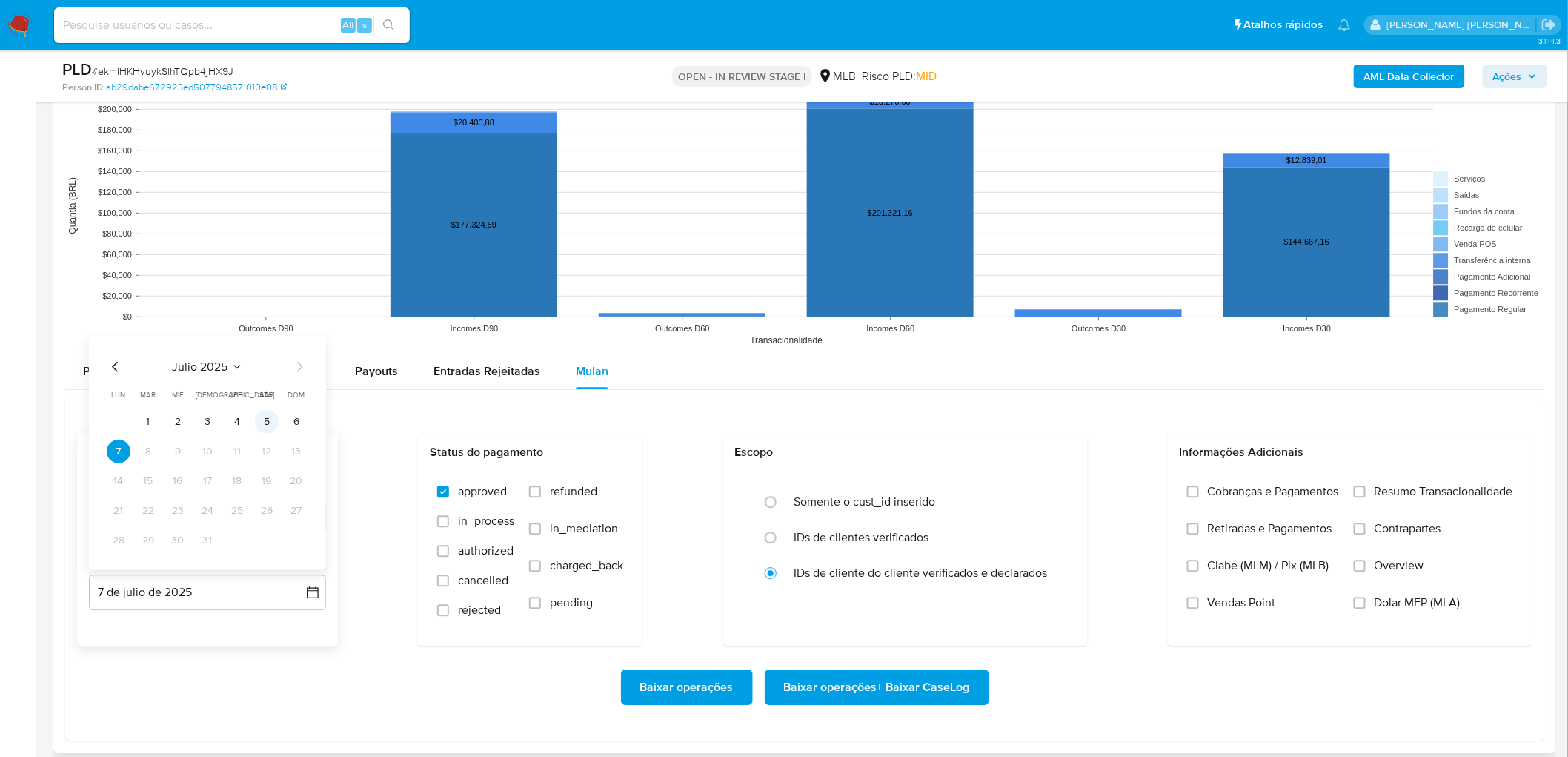 click on "5" at bounding box center [267, 421] 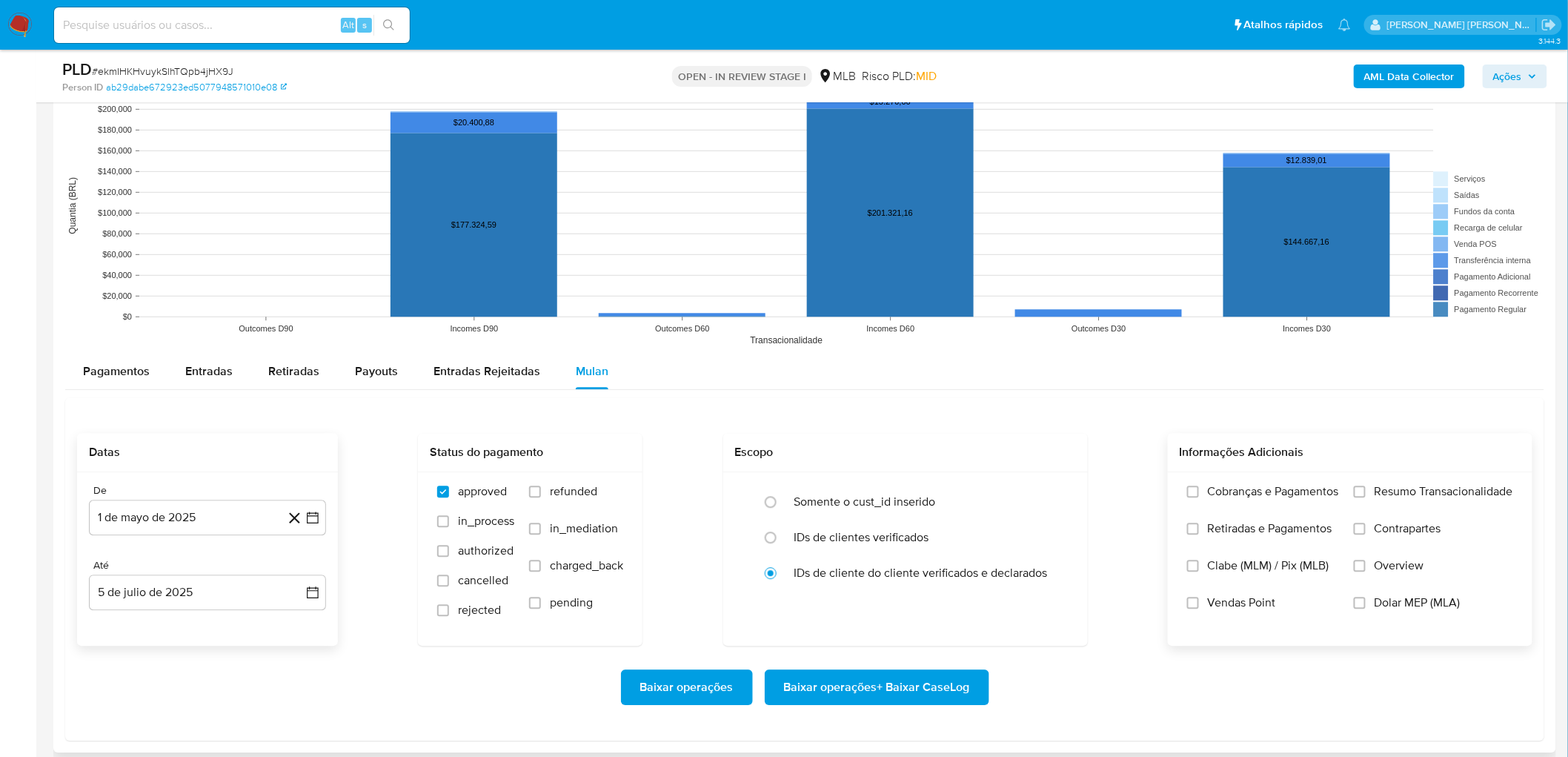 click on "Resumo Transacionalidade" at bounding box center (1444, 492) 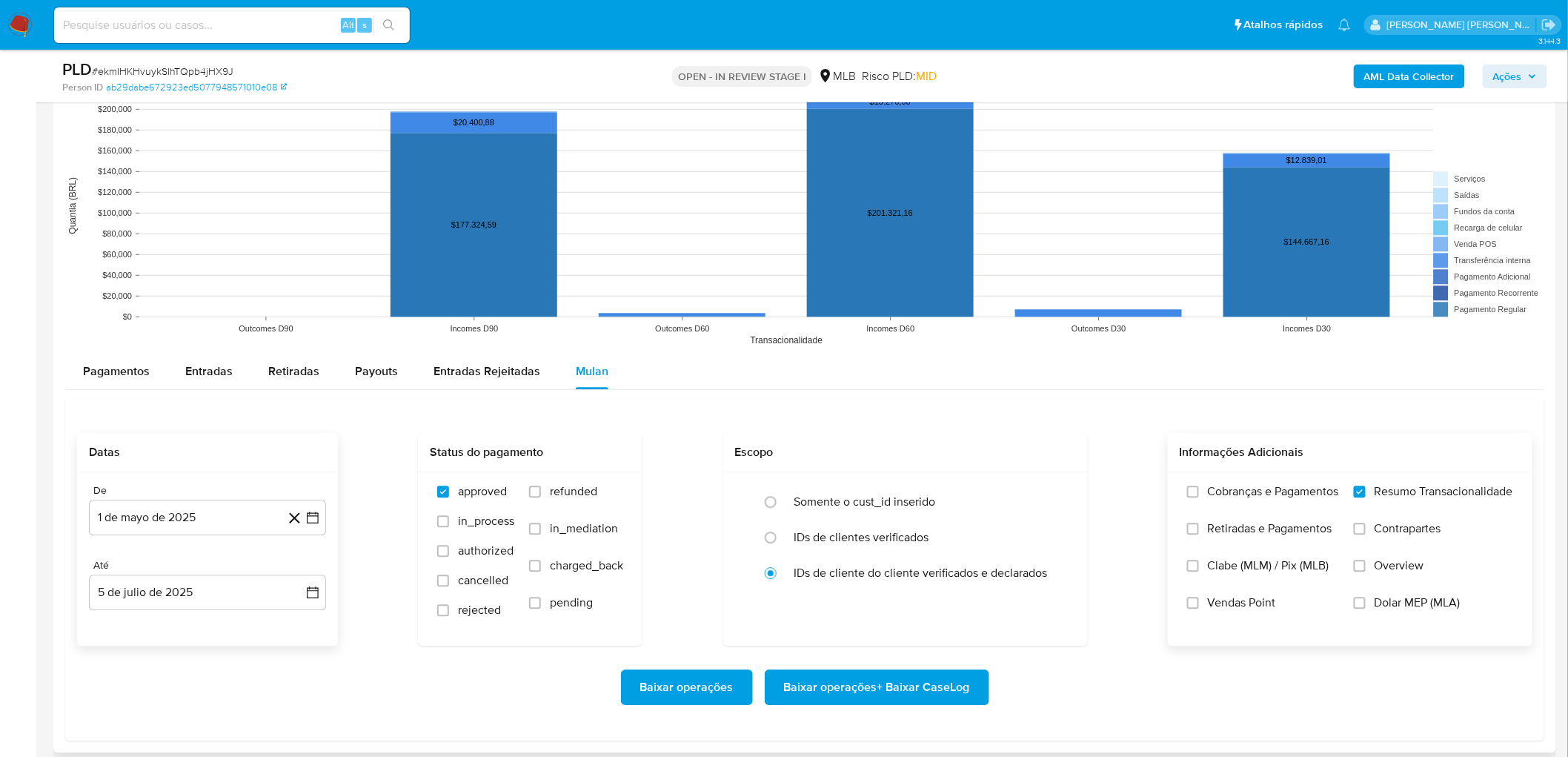 click on "Vendas Point" at bounding box center [1242, 603] 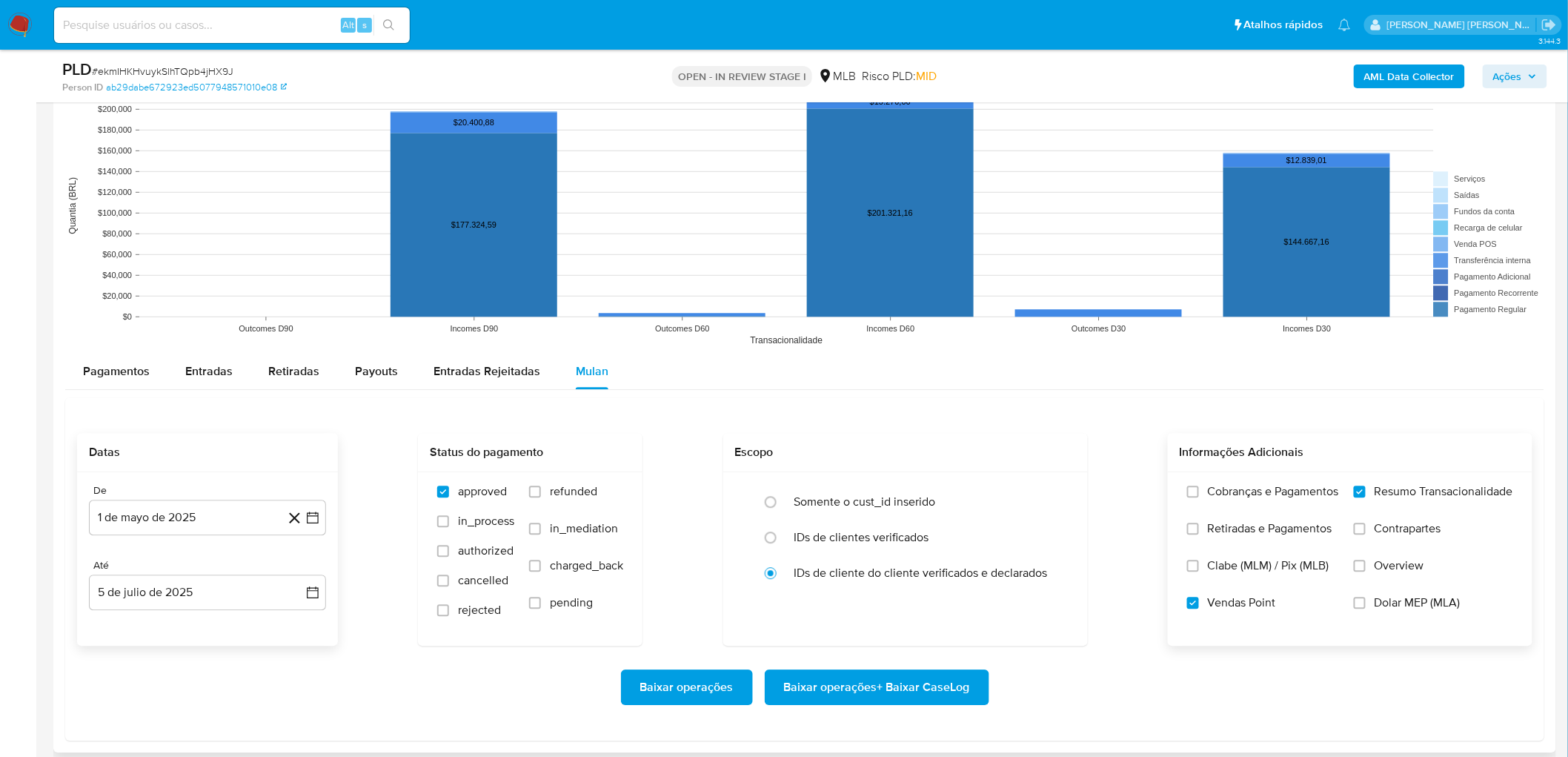 click on "Baixar operações  +   Baixar CaseLog" at bounding box center (877, 687) 